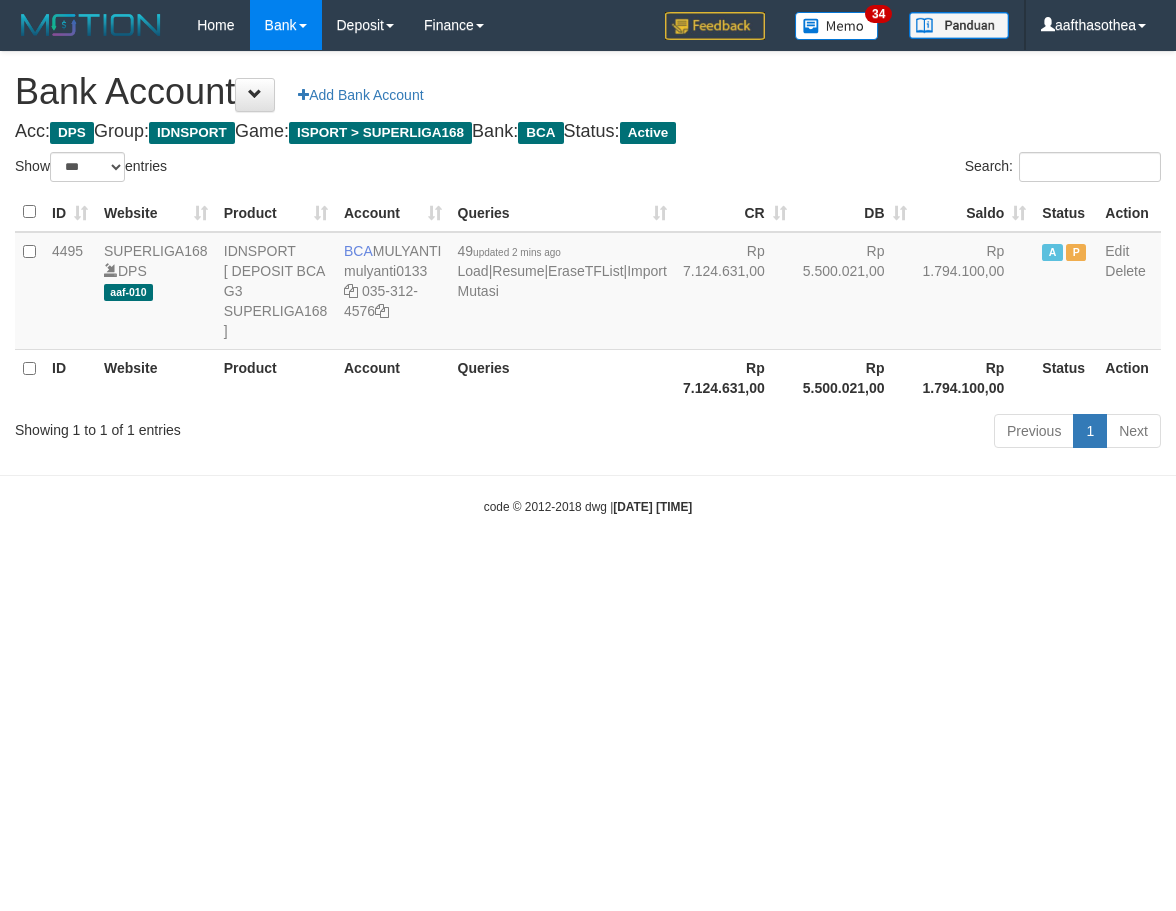 select on "***" 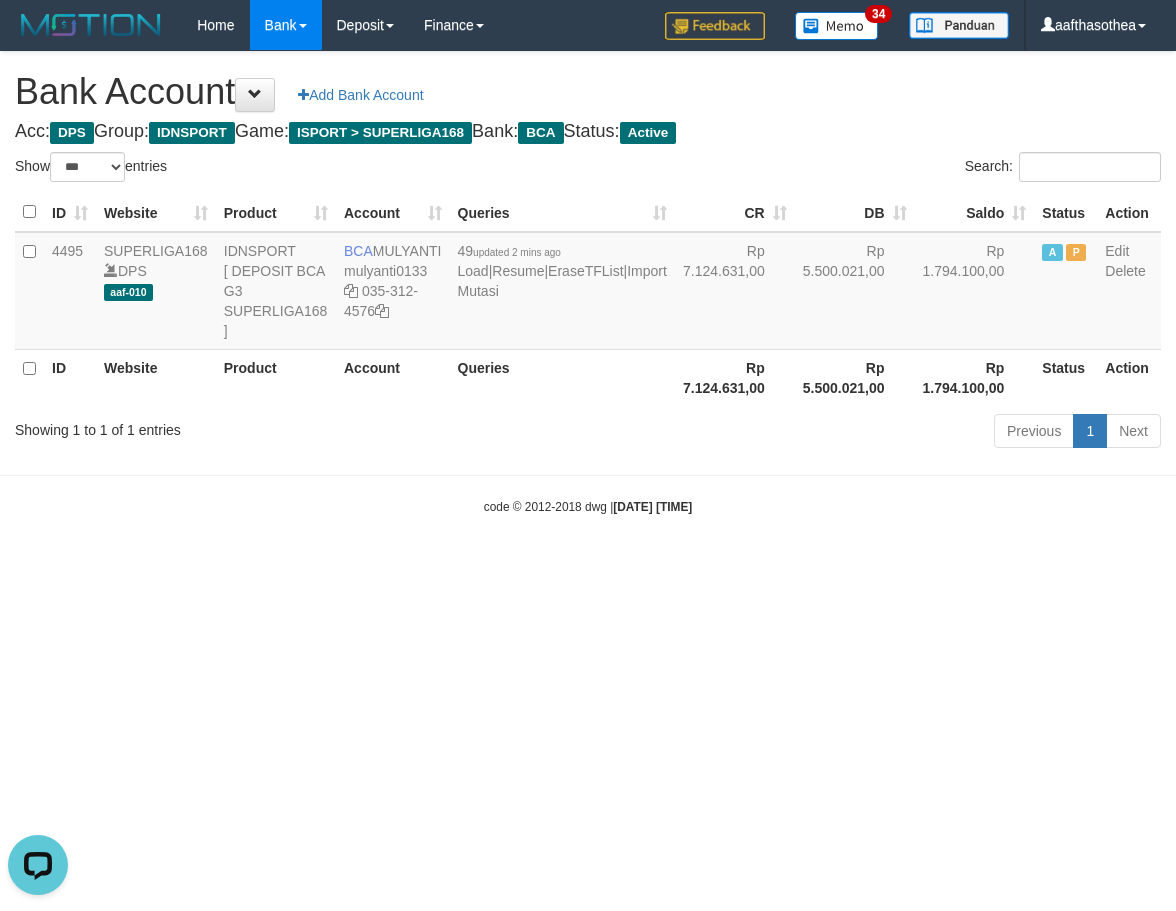 scroll, scrollTop: 0, scrollLeft: 0, axis: both 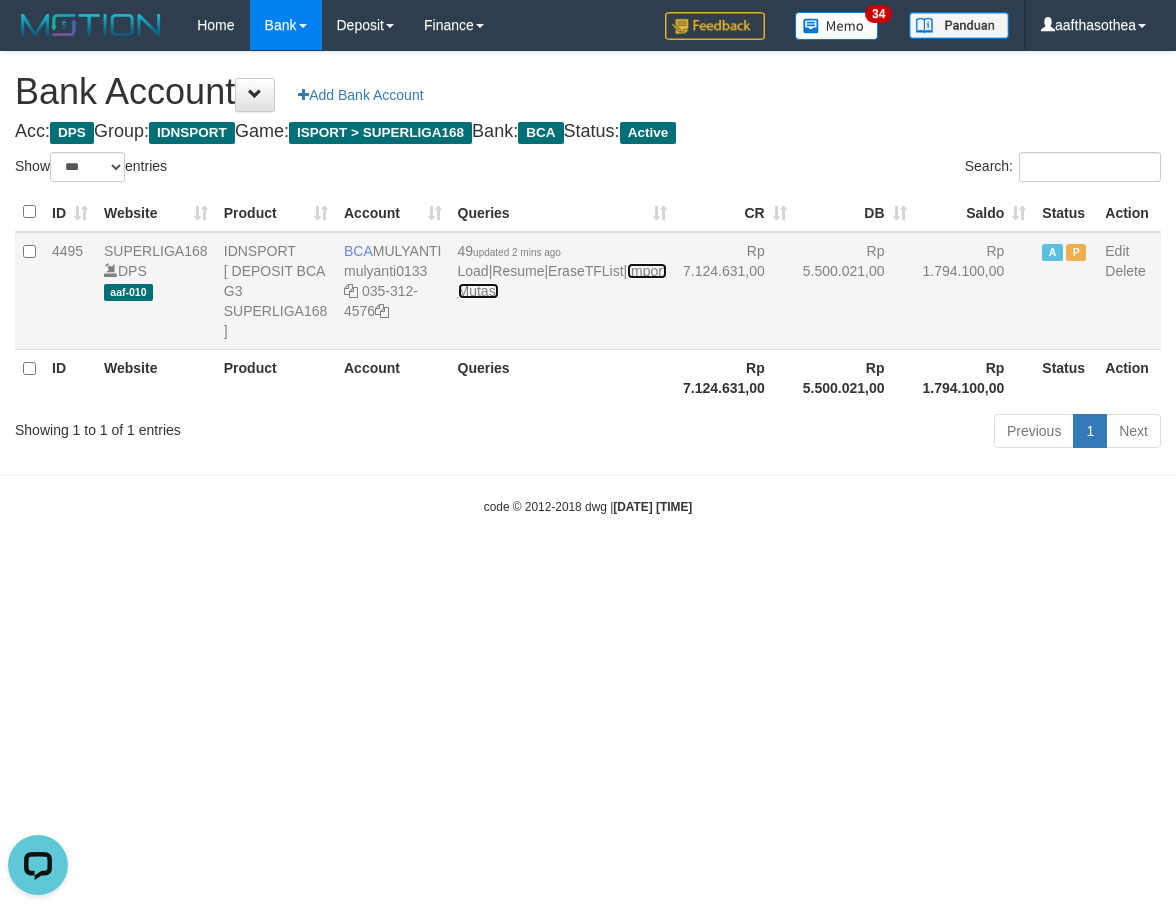 click on "Import Mutasi" at bounding box center (562, 281) 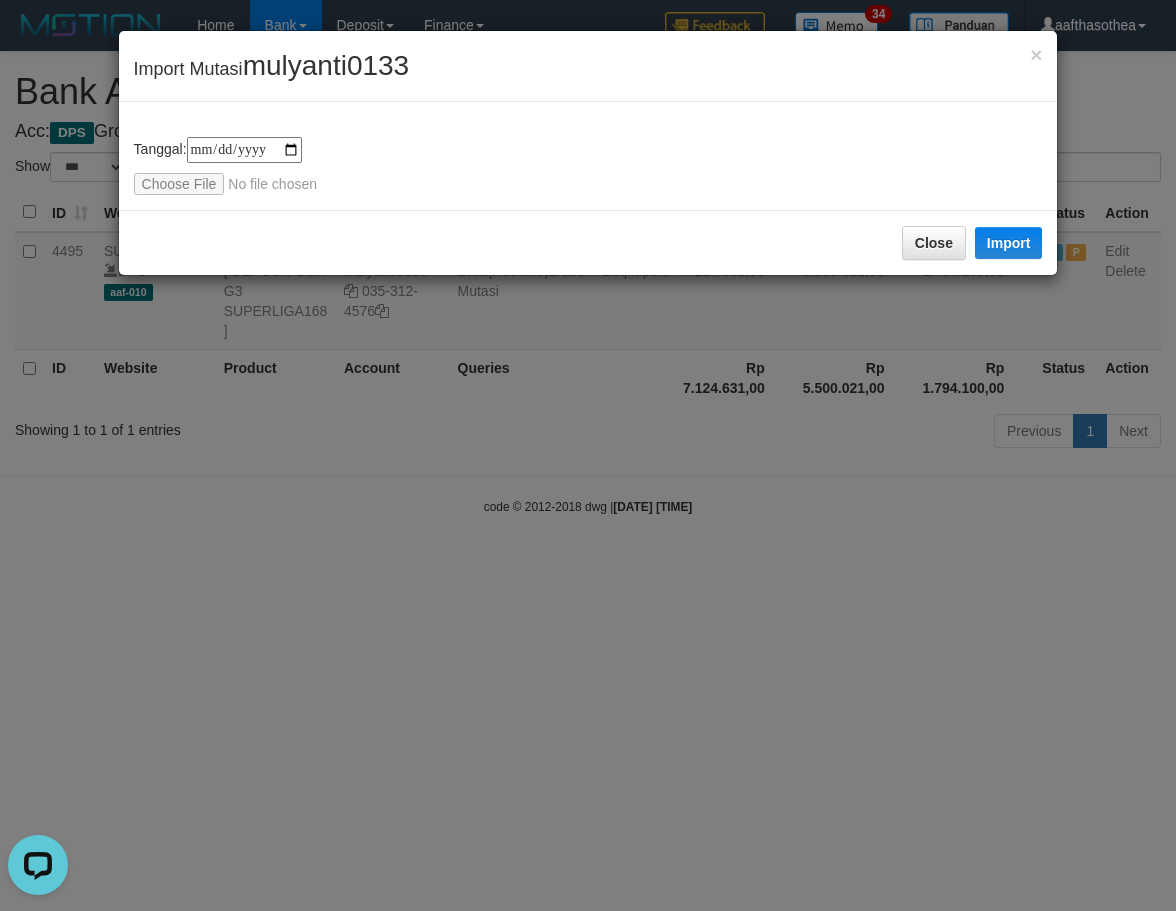 type on "**********" 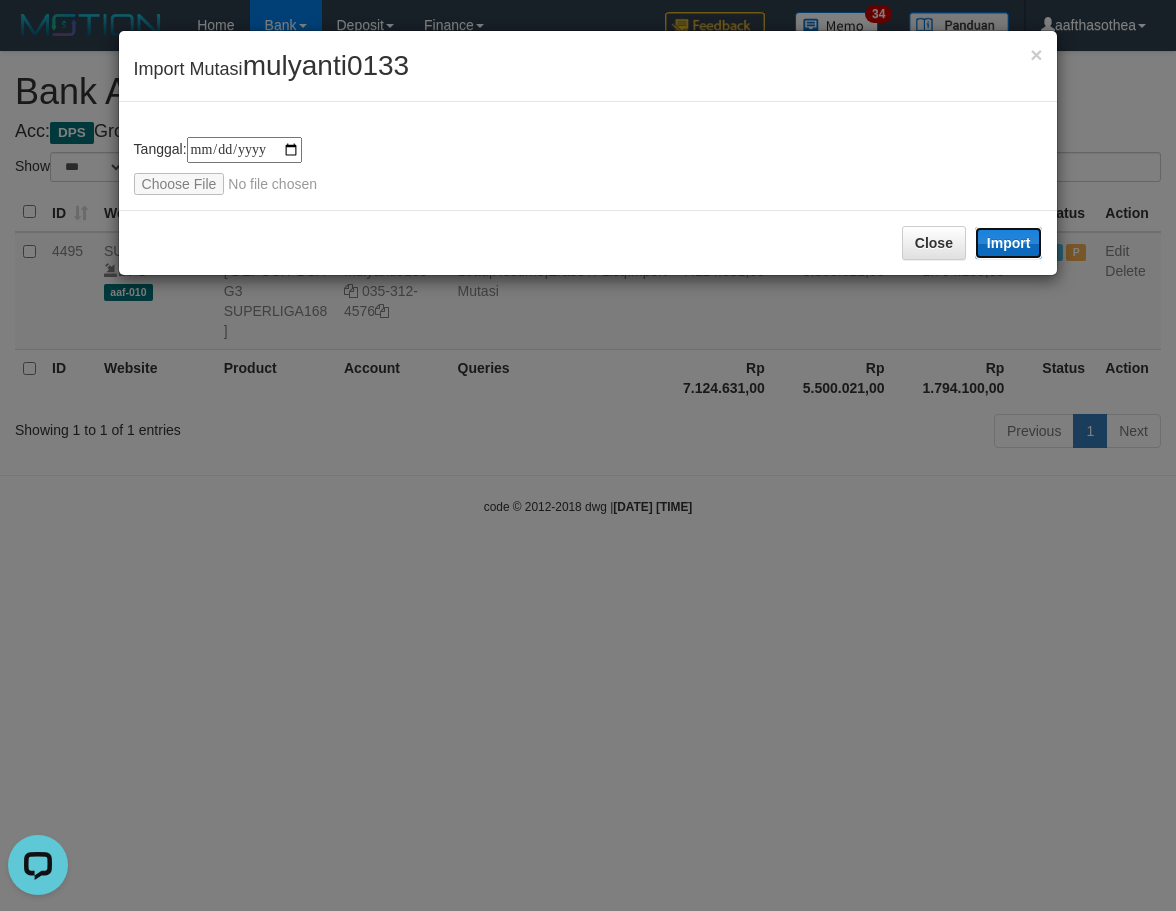 click on "Import" at bounding box center (1009, 243) 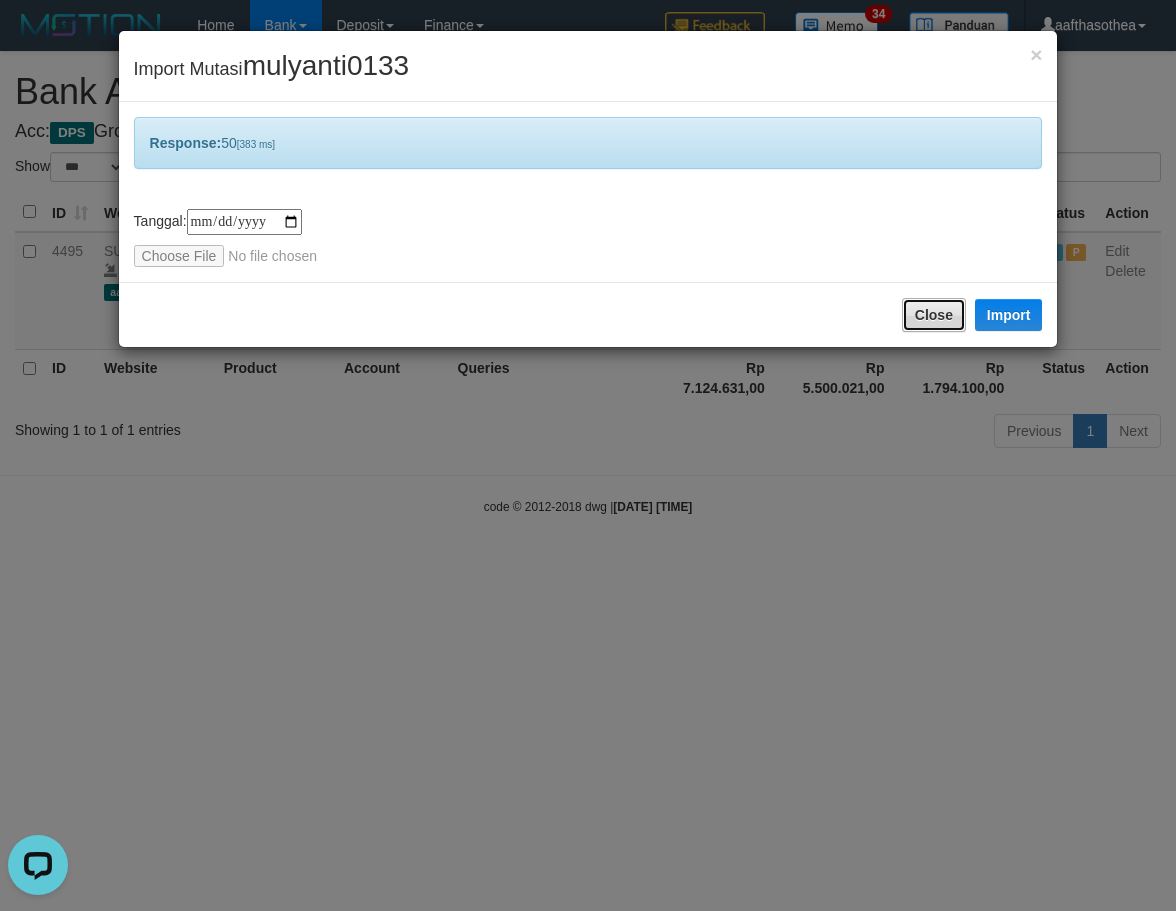 click on "Close" at bounding box center (934, 315) 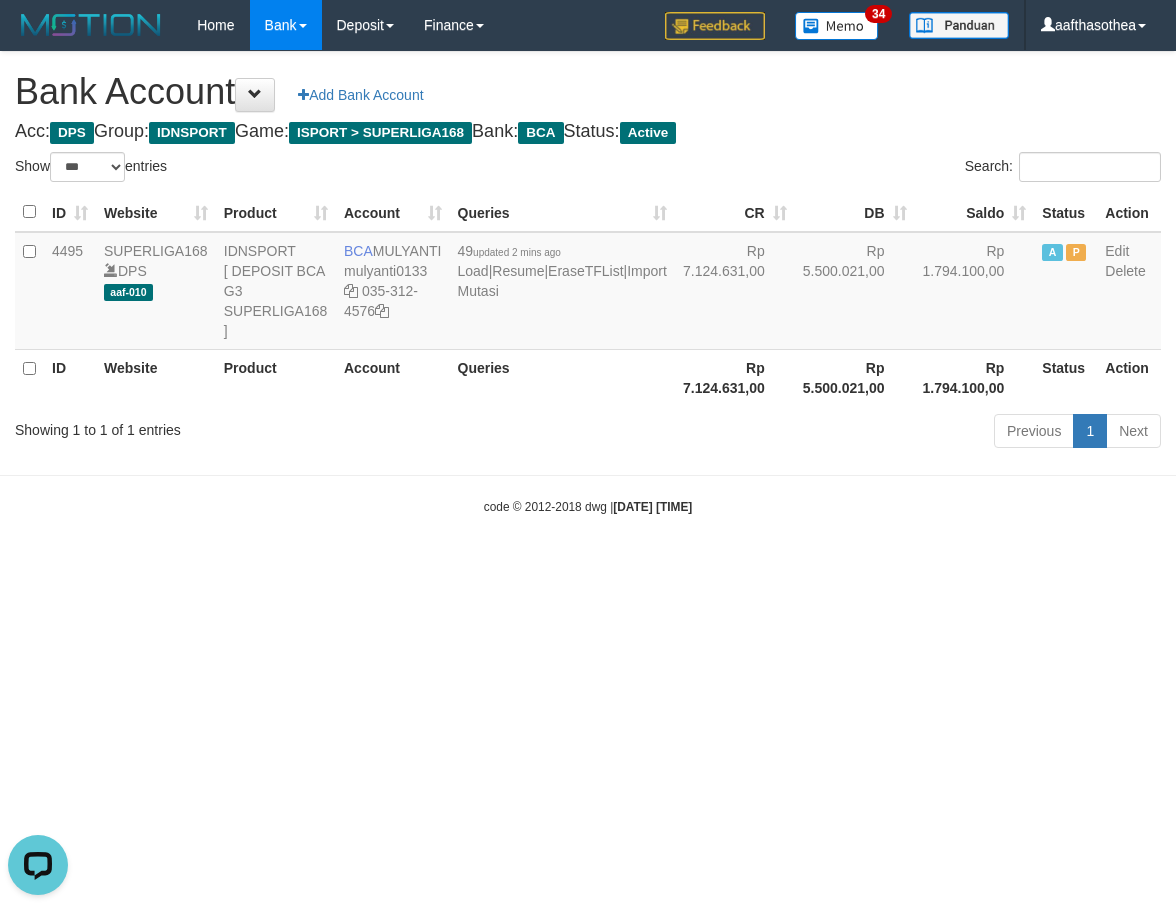 click on "Toggle navigation
Home
Bank
Account List
Load
By Website
Group
[ISPORT]													SUPERLIGA168
By Load Group (DPS)" at bounding box center (588, 283) 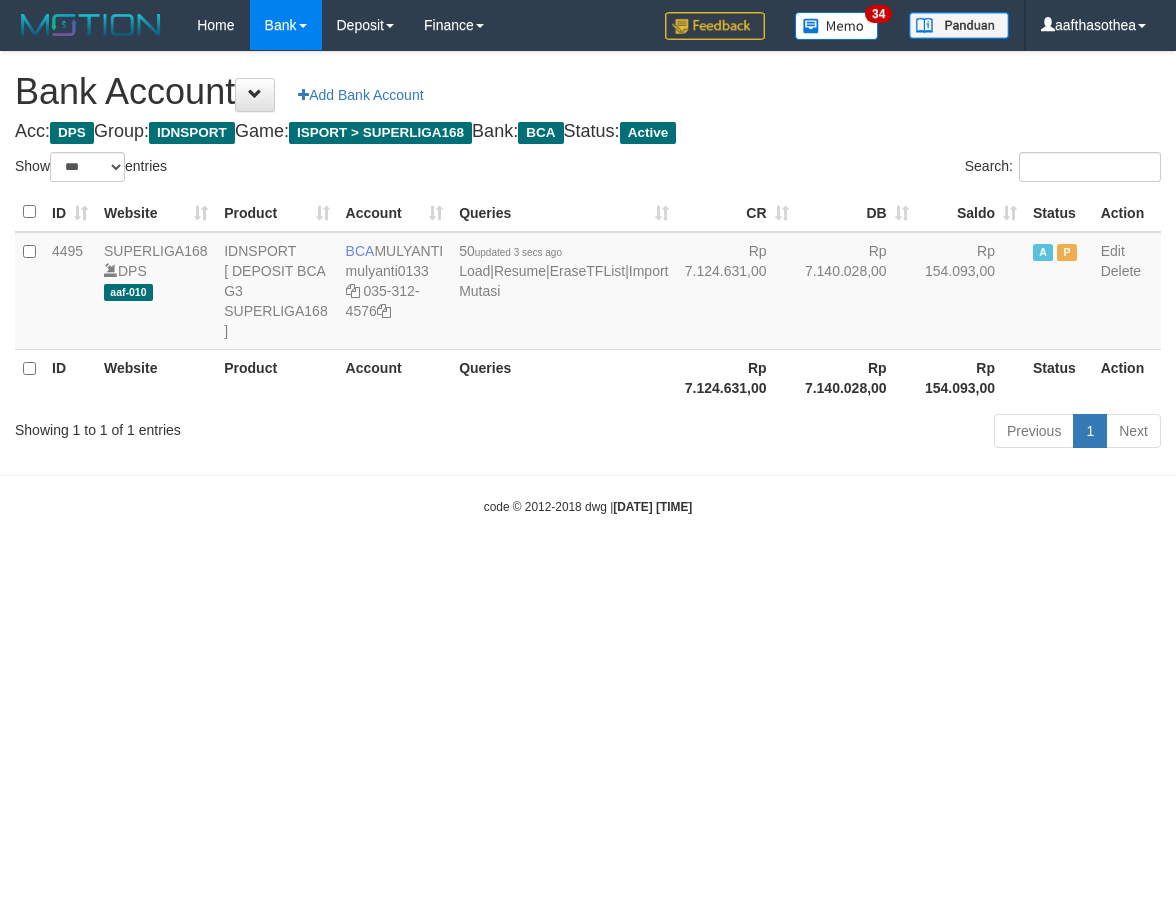 select on "***" 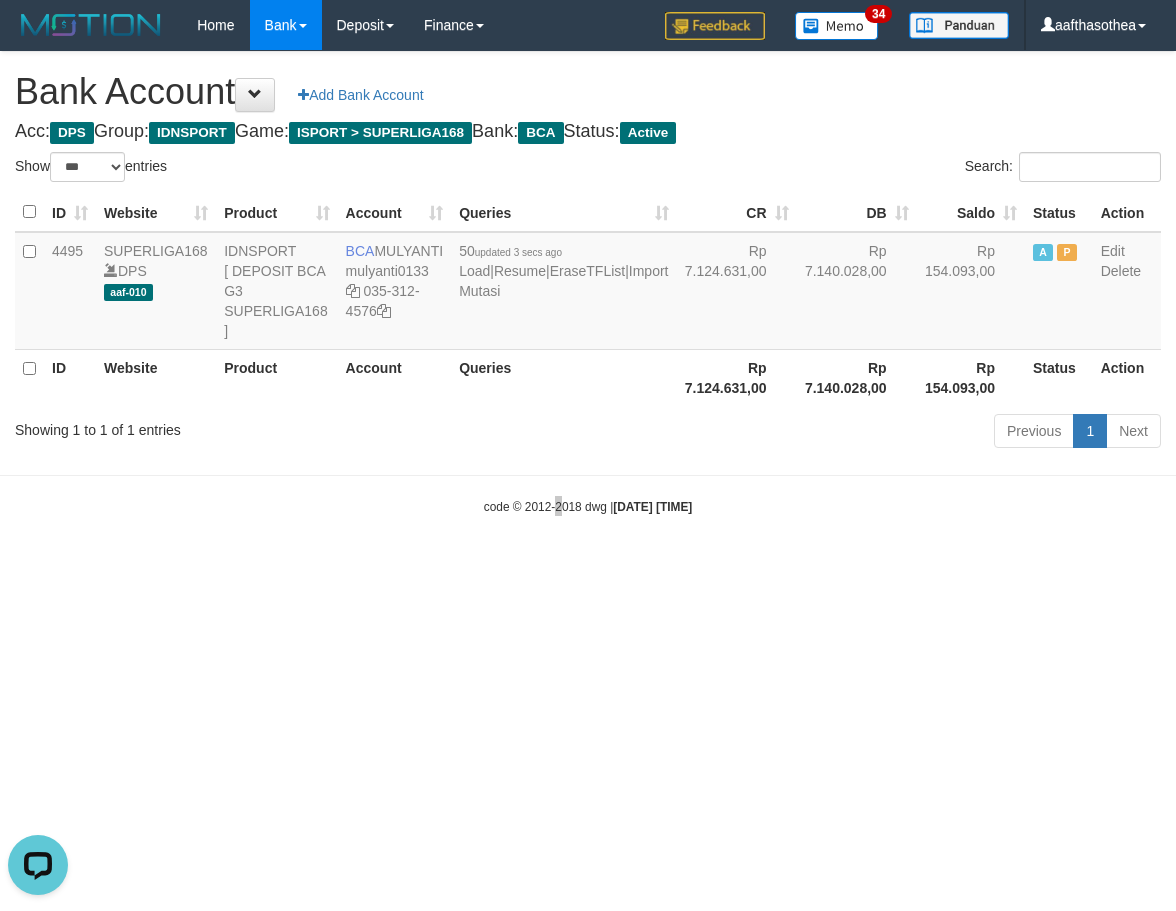 scroll, scrollTop: 0, scrollLeft: 0, axis: both 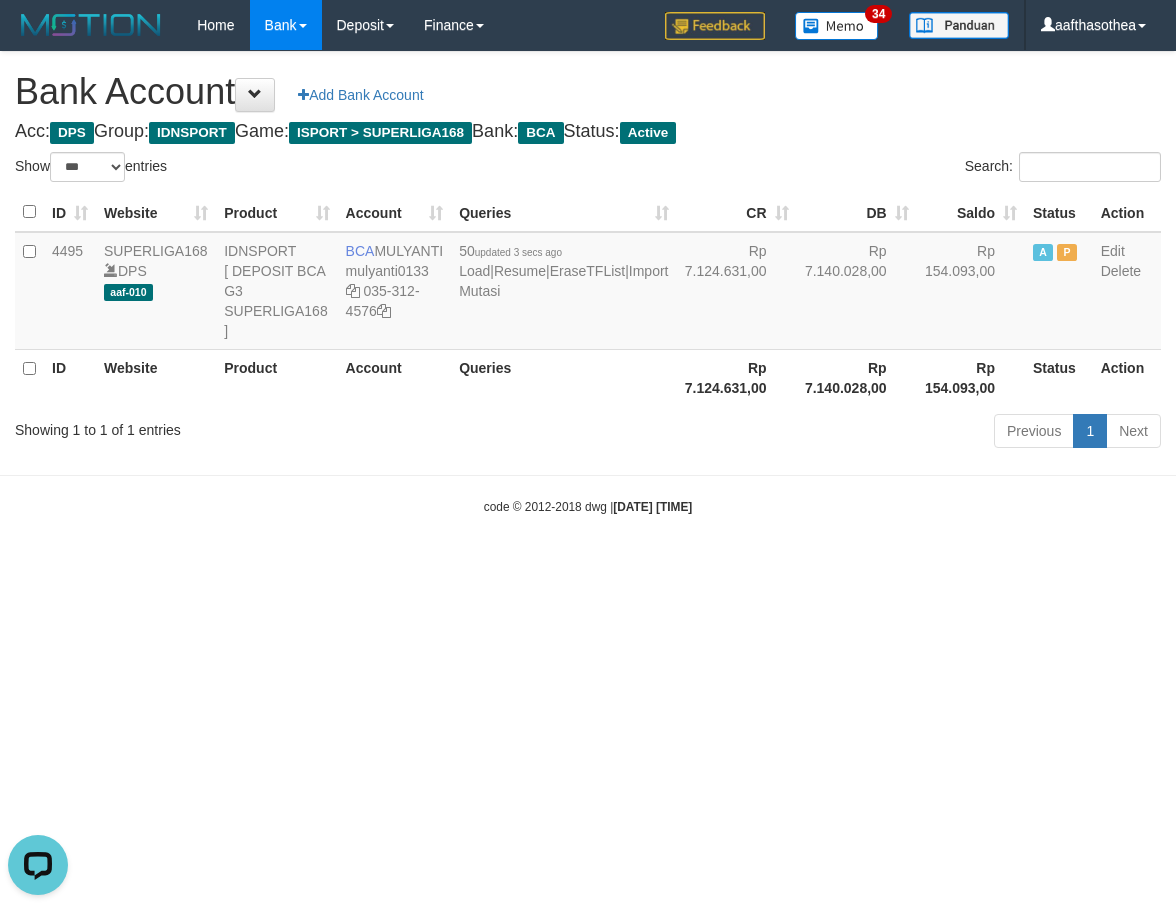 click on "Toggle navigation
Home
Bank
Account List
Load
By Website
Group
[ISPORT]													SUPERLIGA168
By Load Group (DPS)" at bounding box center (588, 283) 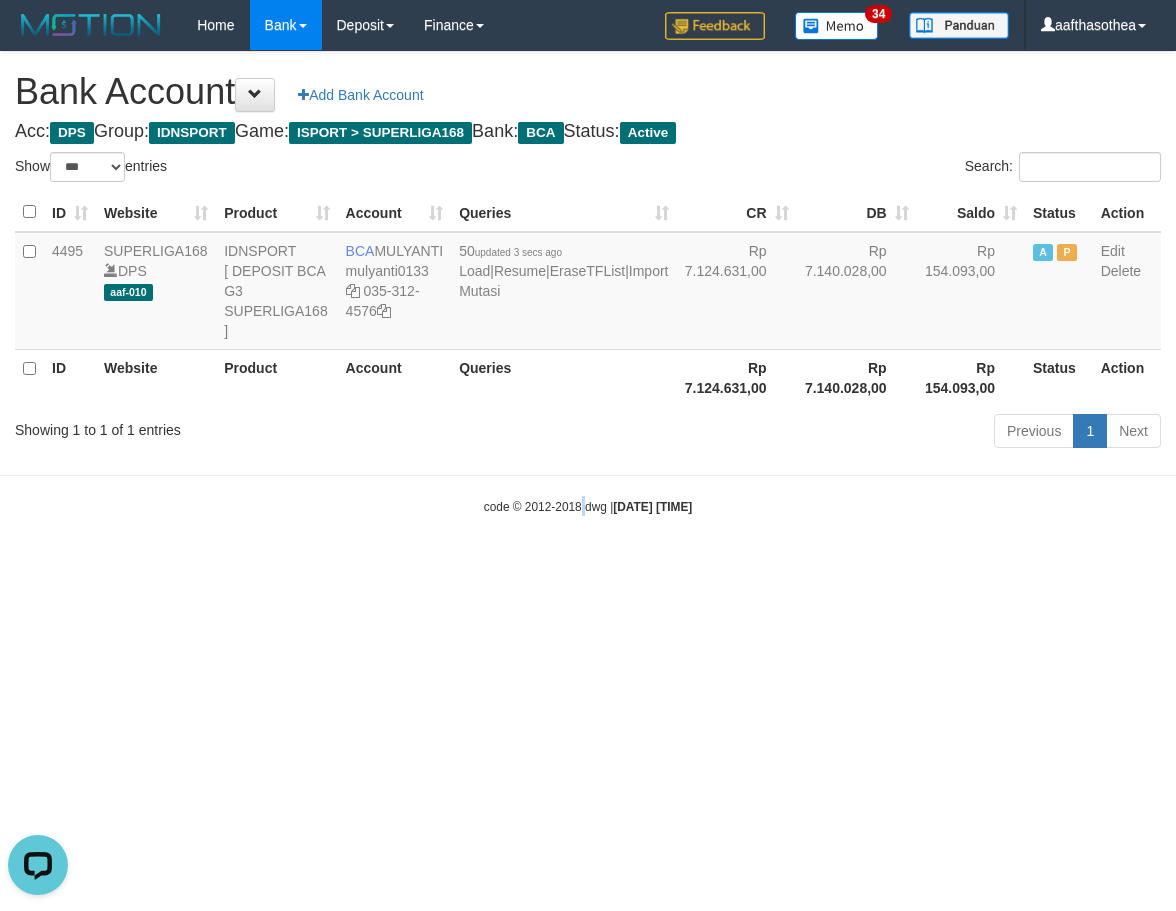 click on "Toggle navigation
Home
Bank
Account List
Load
By Website
Group
[ISPORT]													SUPERLIGA168
By Load Group (DPS)" at bounding box center [588, 283] 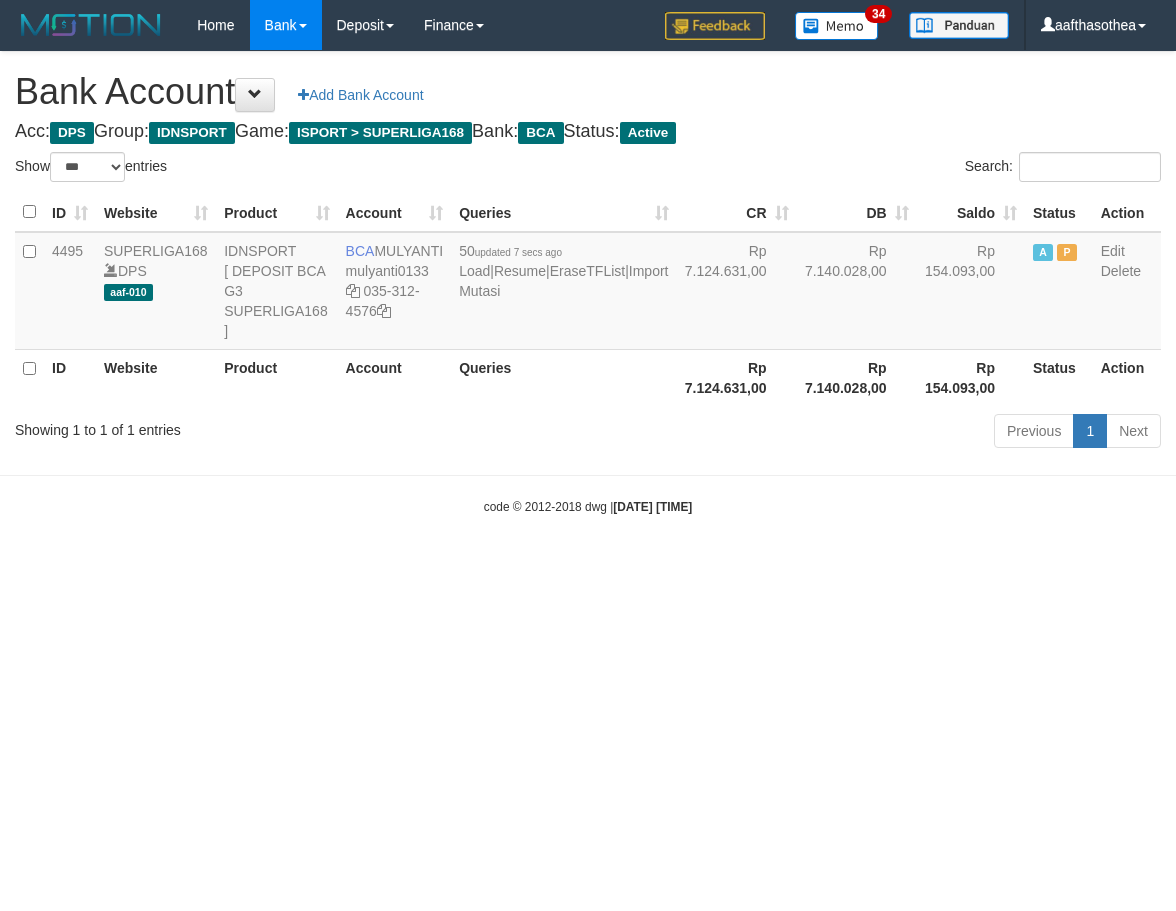 select on "***" 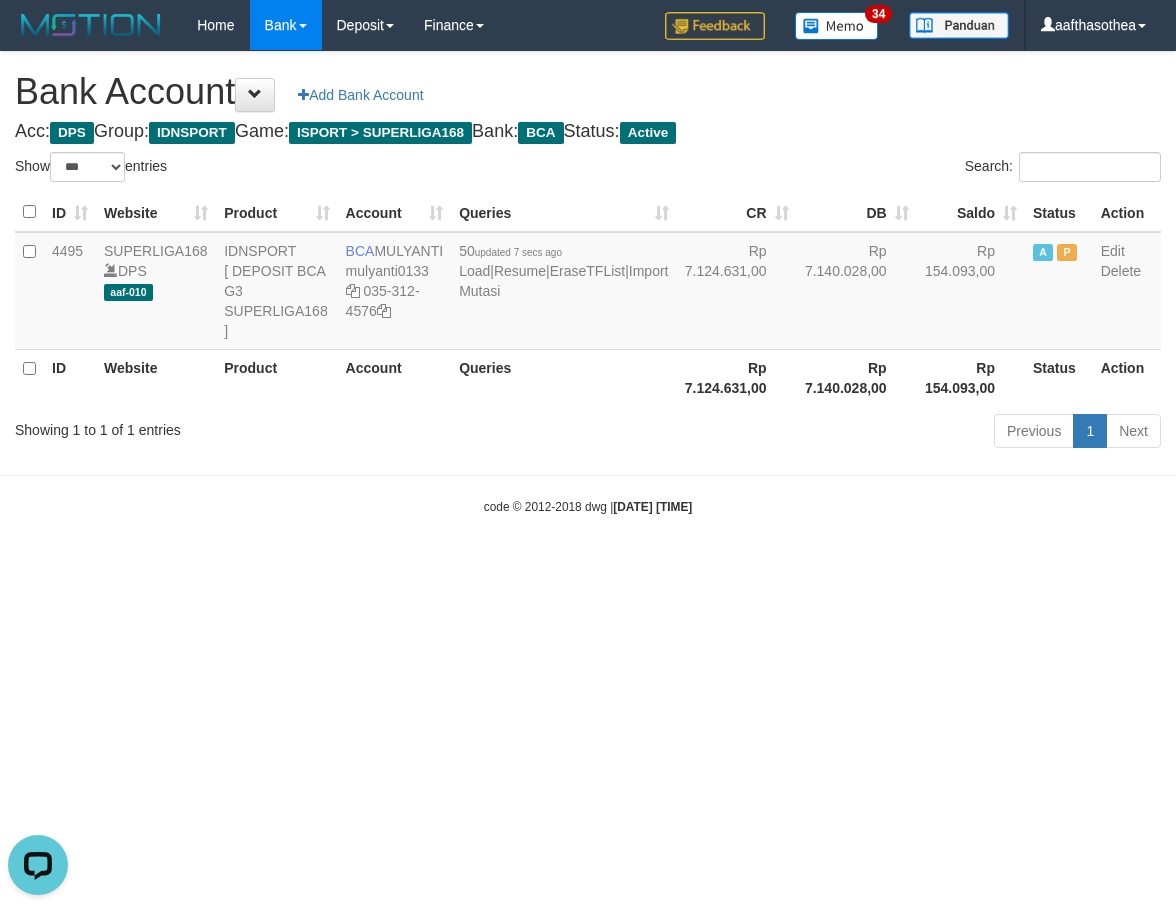 scroll, scrollTop: 0, scrollLeft: 0, axis: both 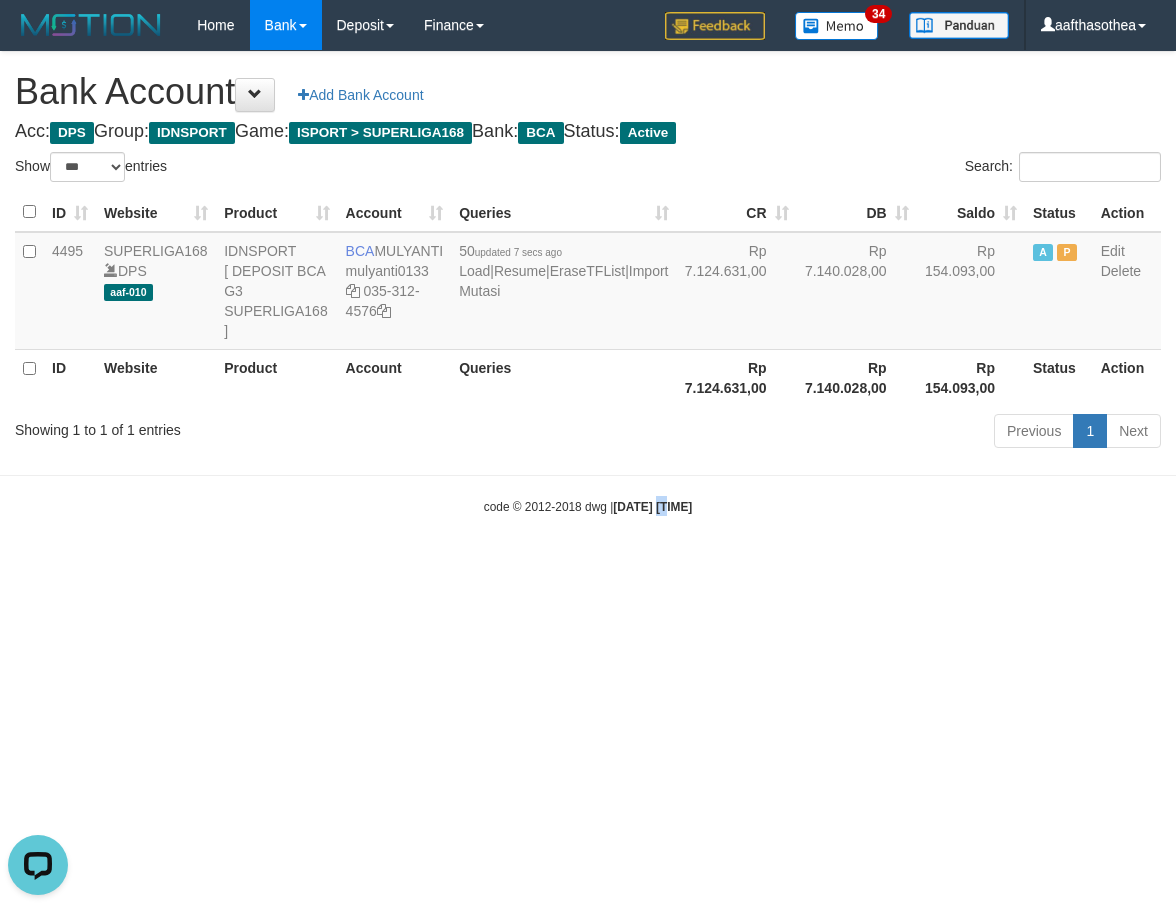 drag, startPoint x: 651, startPoint y: 631, endPoint x: 810, endPoint y: 666, distance: 162.80664 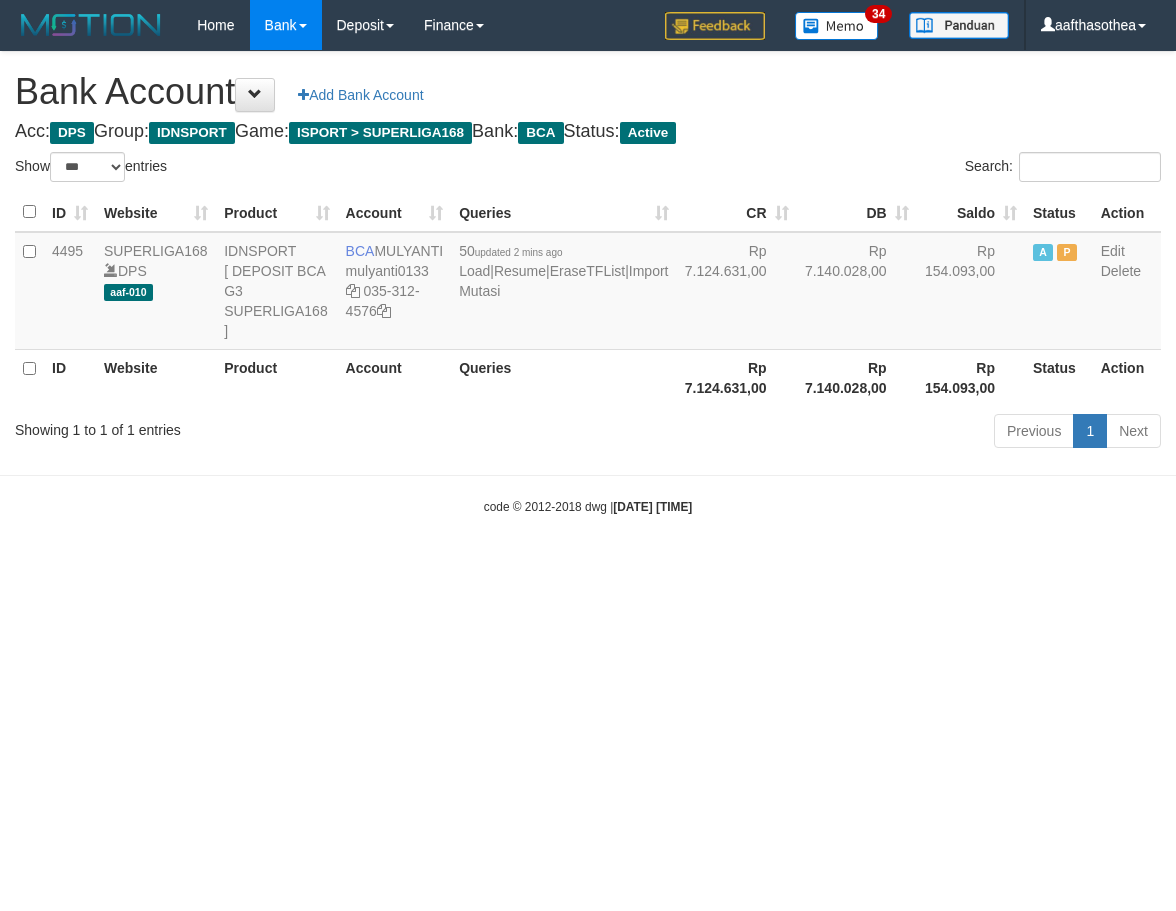 select on "***" 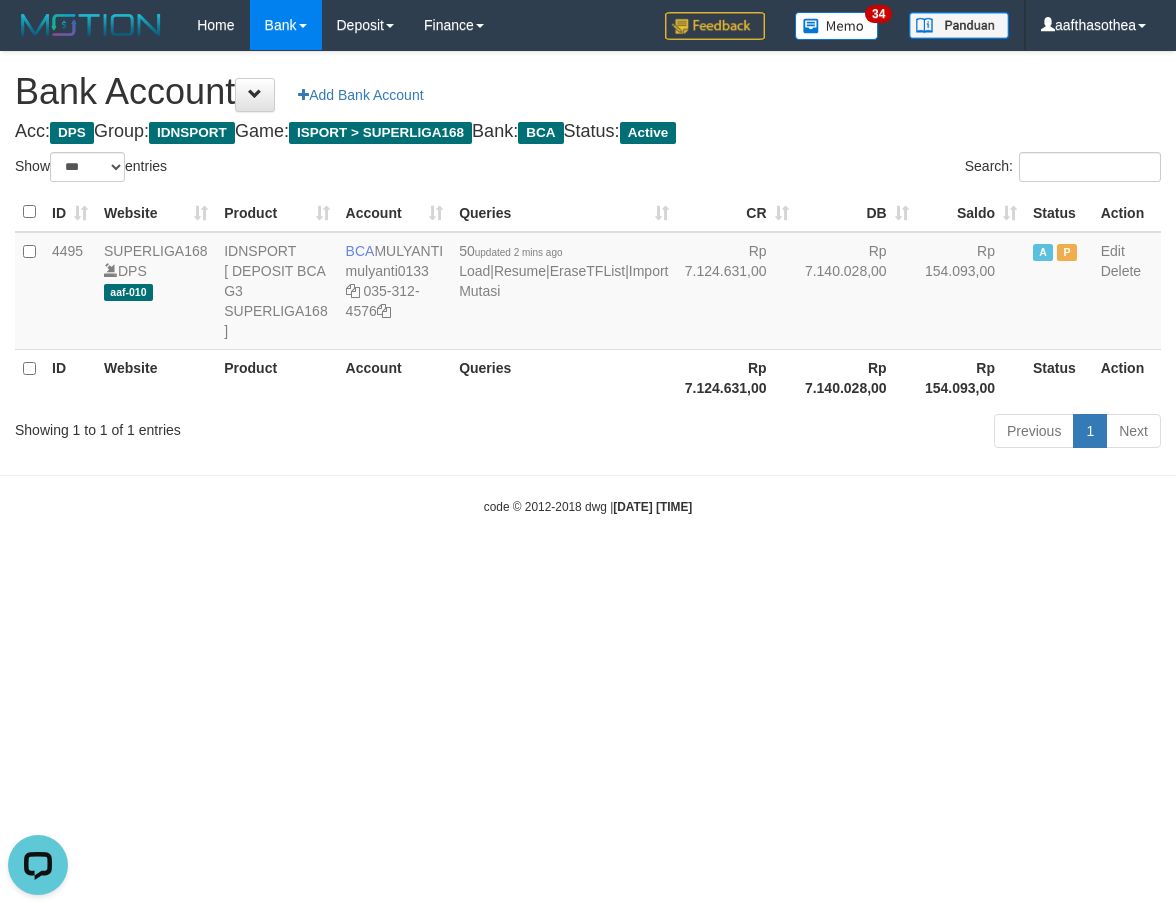 scroll, scrollTop: 0, scrollLeft: 0, axis: both 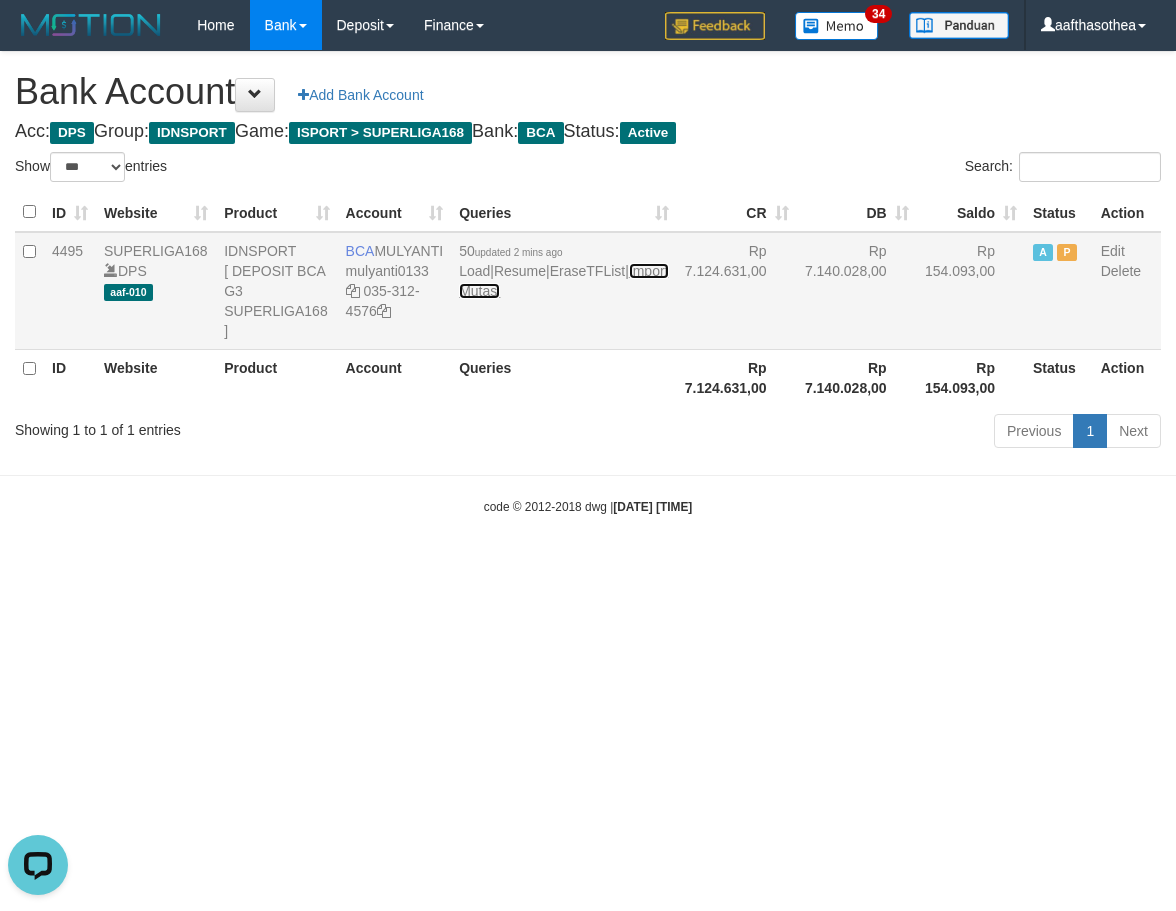 click on "Import Mutasi" at bounding box center (563, 281) 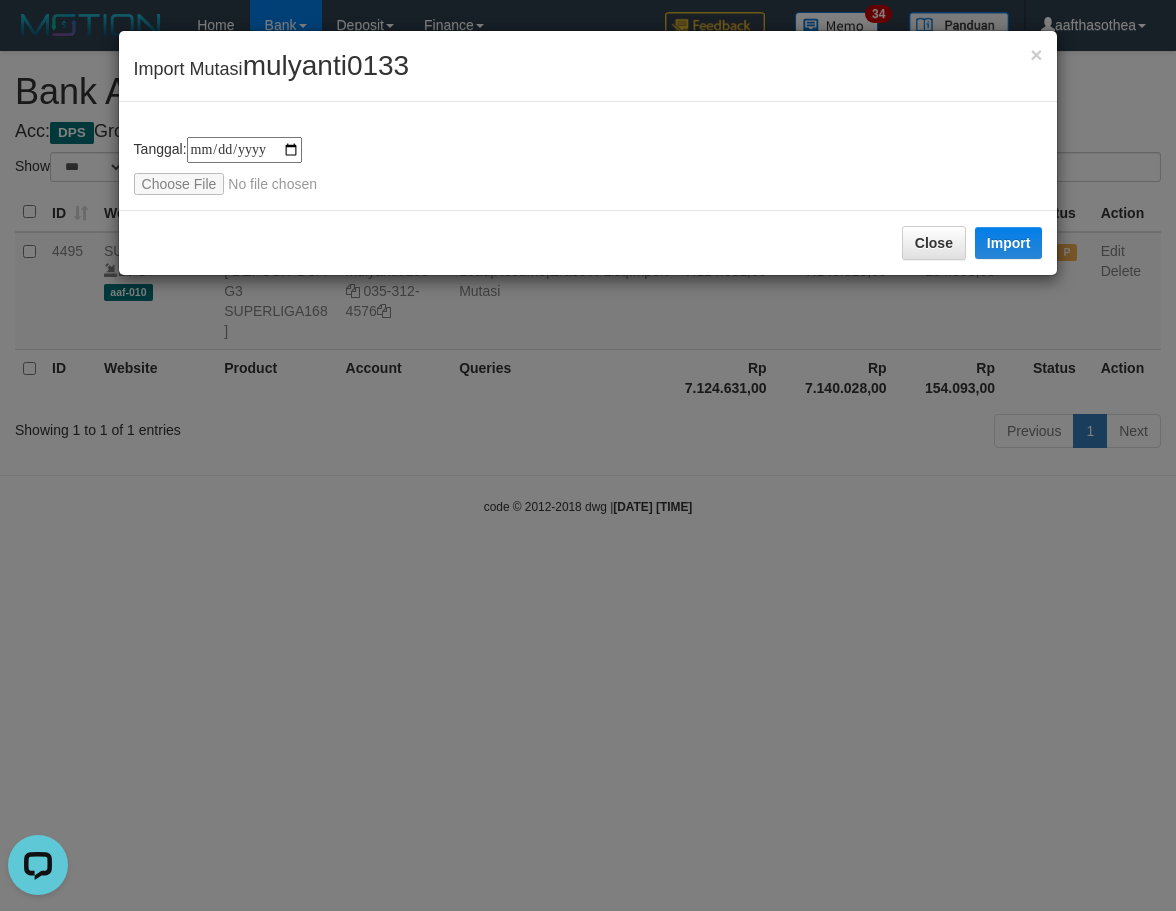 type on "**********" 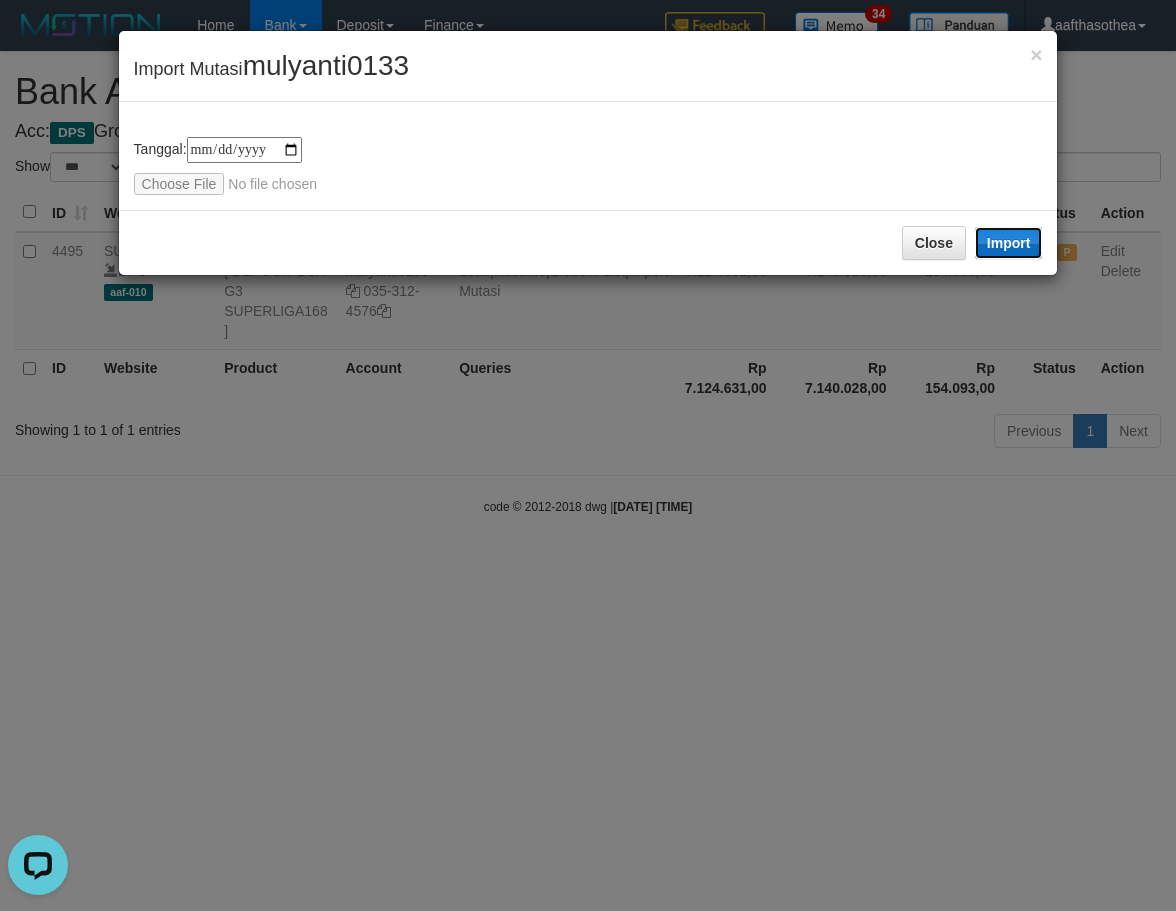 click on "Import" at bounding box center (1009, 243) 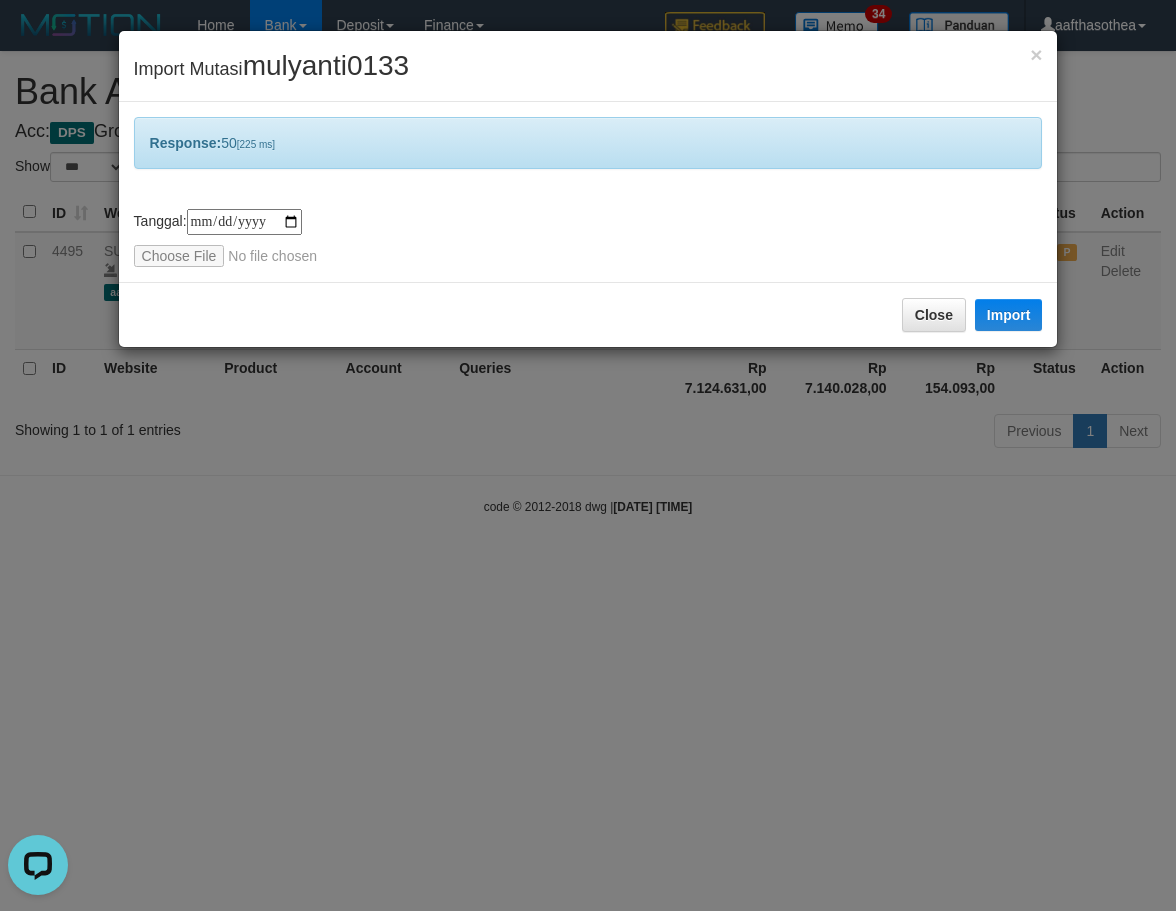 drag, startPoint x: 880, startPoint y: 342, endPoint x: 916, endPoint y: 319, distance: 42.72002 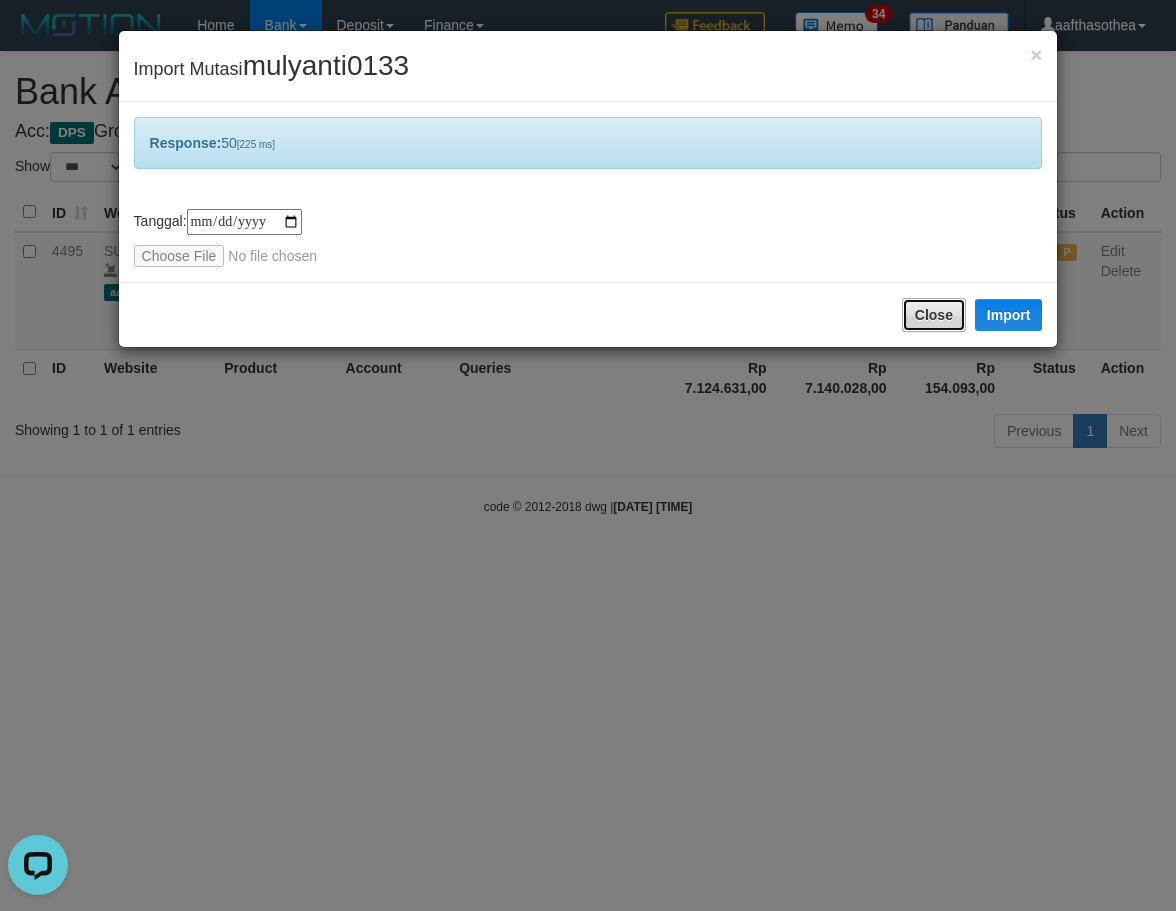 click on "Close" at bounding box center (934, 315) 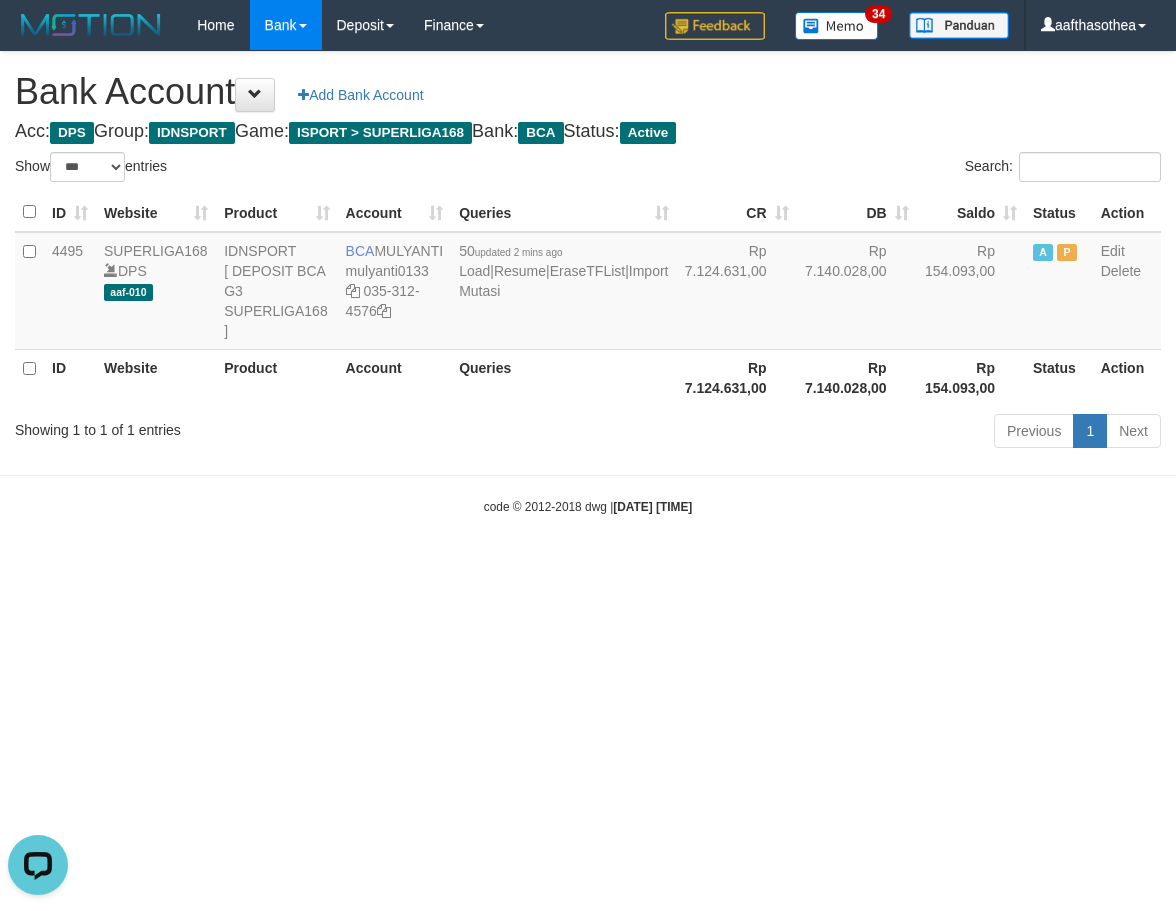 drag, startPoint x: 704, startPoint y: 640, endPoint x: 1113, endPoint y: 469, distance: 443.308 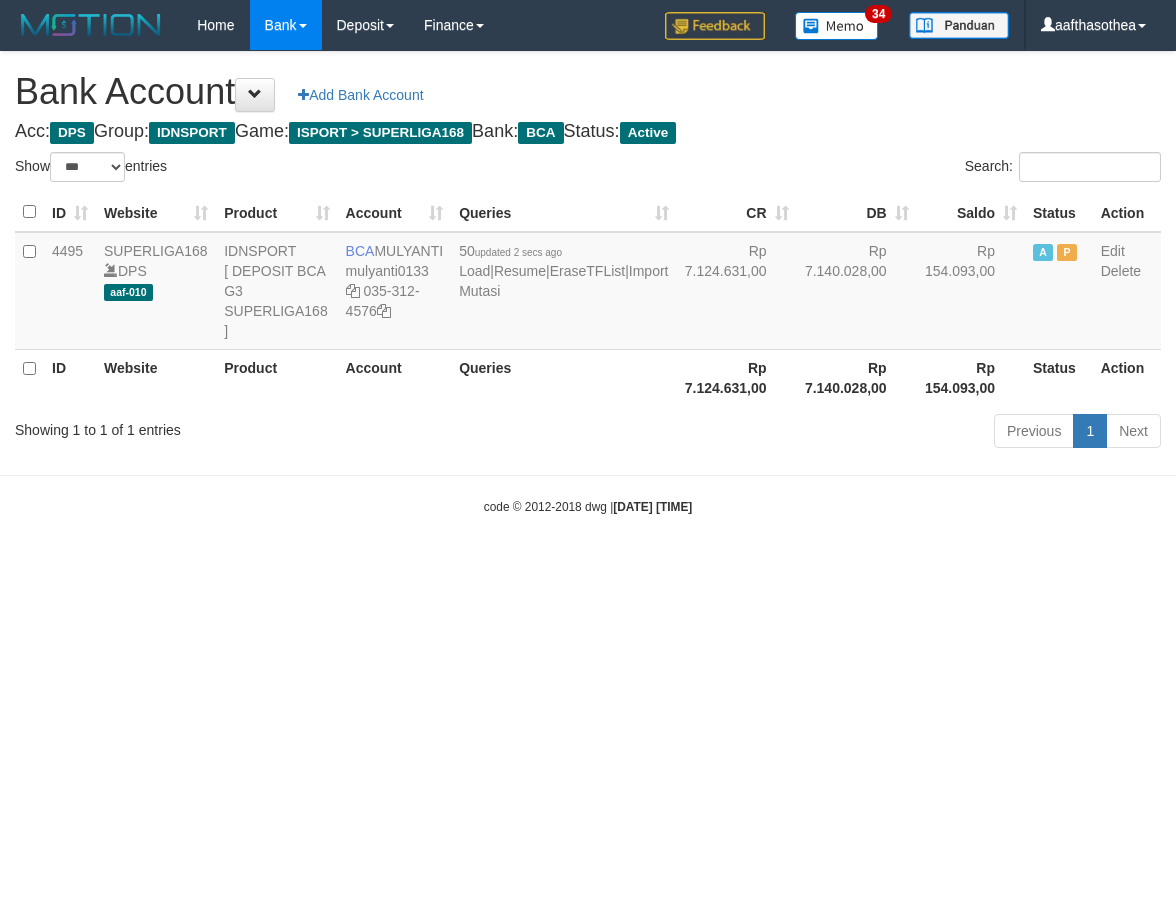 select on "***" 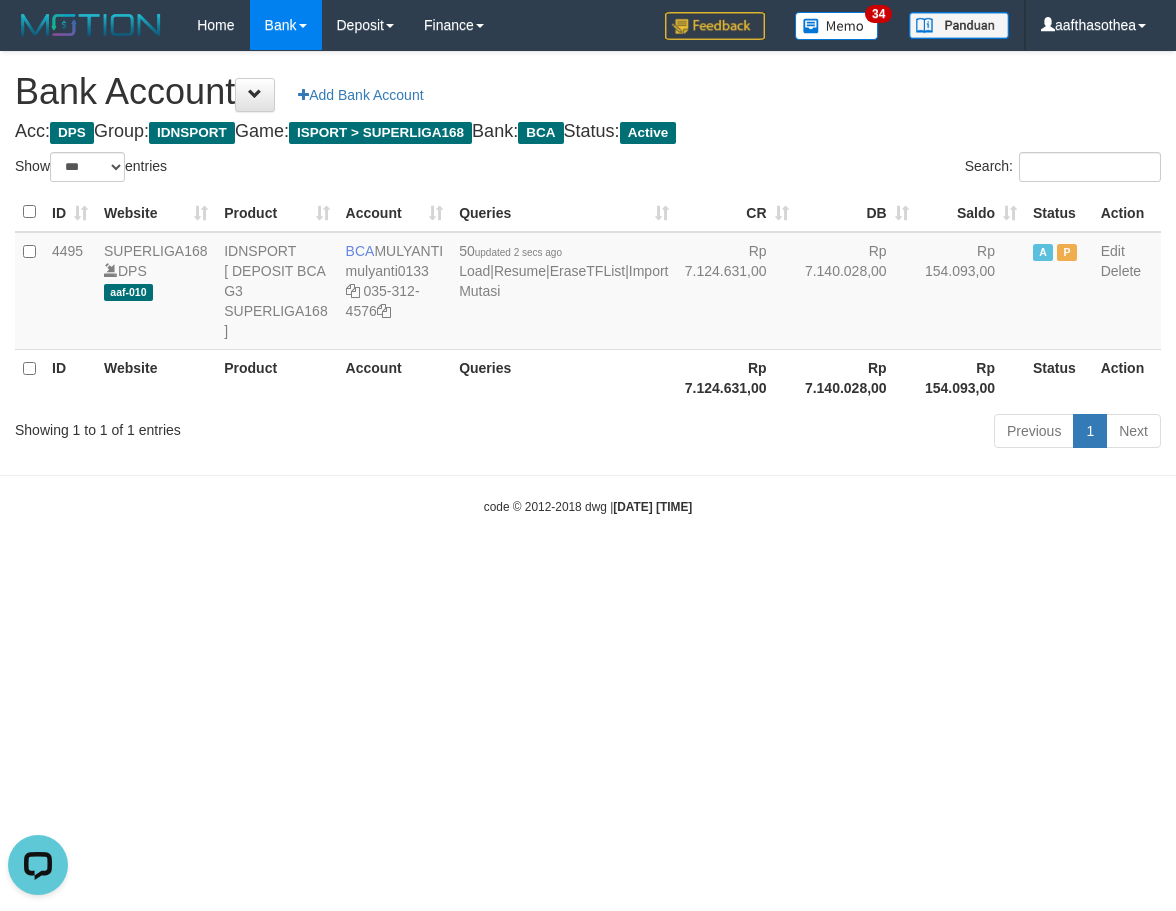 scroll, scrollTop: 0, scrollLeft: 0, axis: both 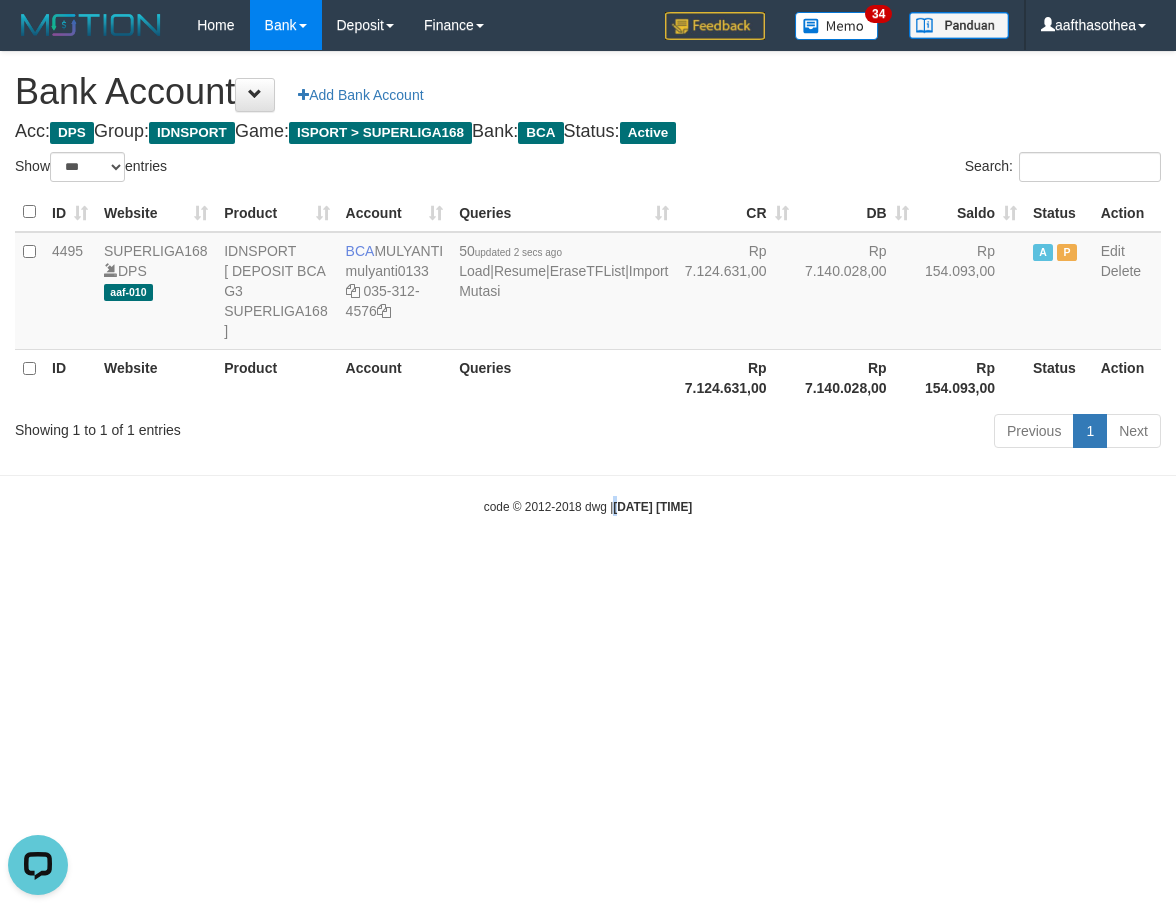 click on "Toggle navigation
Home
Bank
Account List
Load
By Website
Group
[ISPORT]													SUPERLIGA168
By Load Group (DPS)" at bounding box center [588, 283] 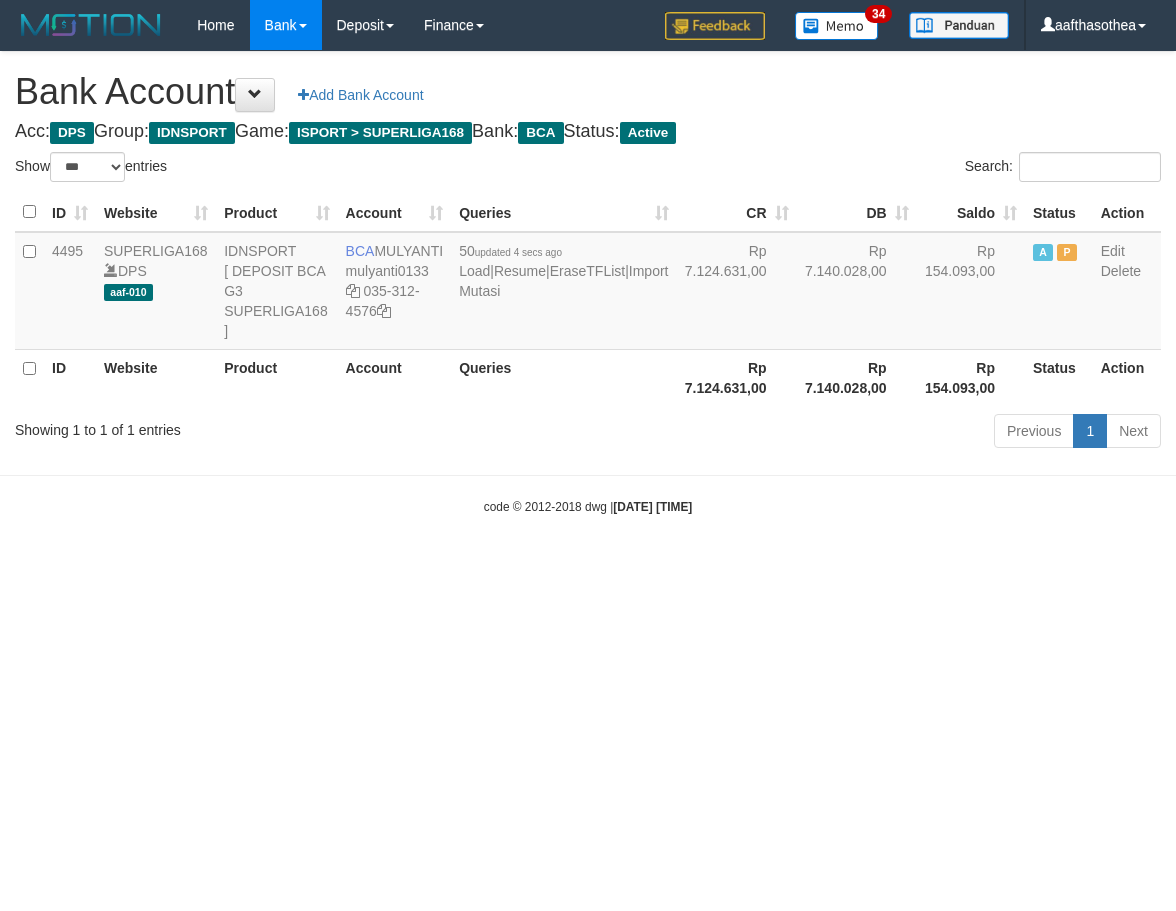 select on "***" 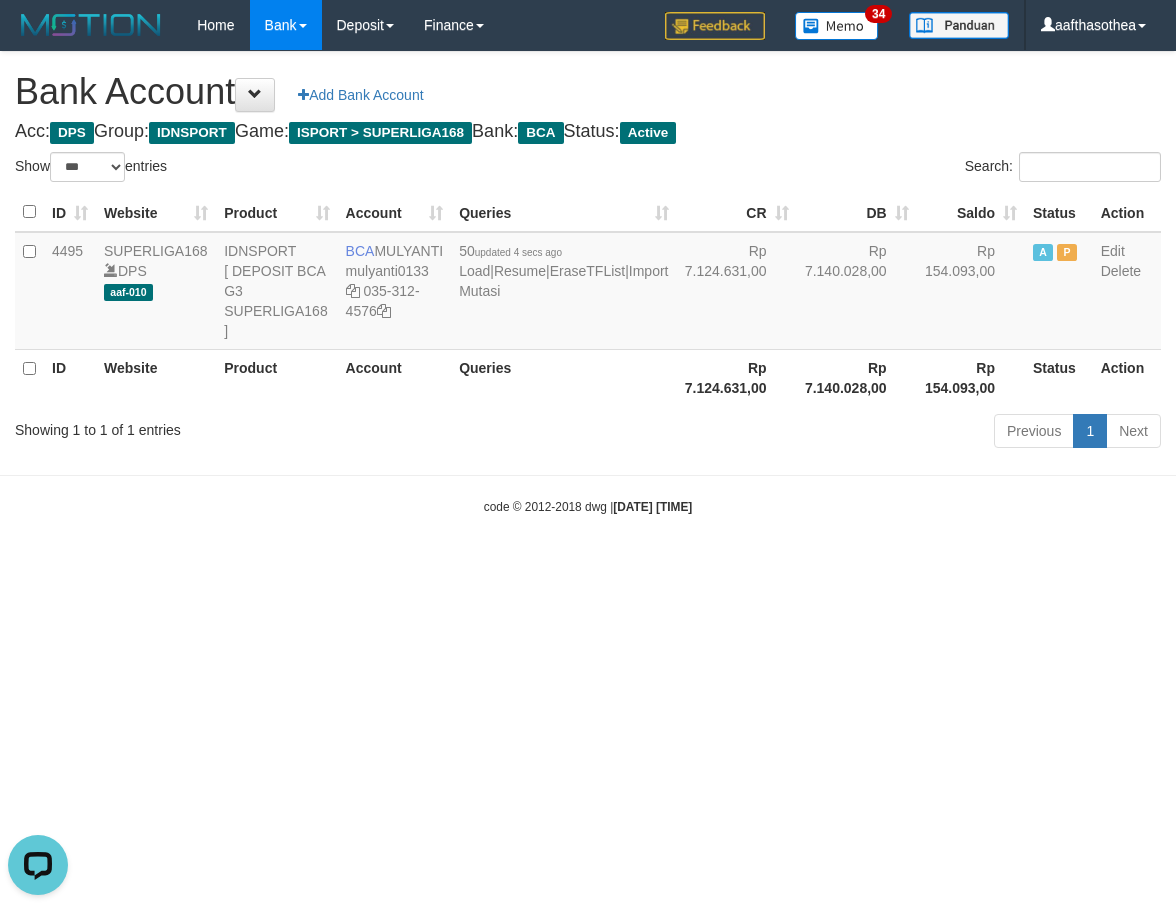 scroll, scrollTop: 0, scrollLeft: 0, axis: both 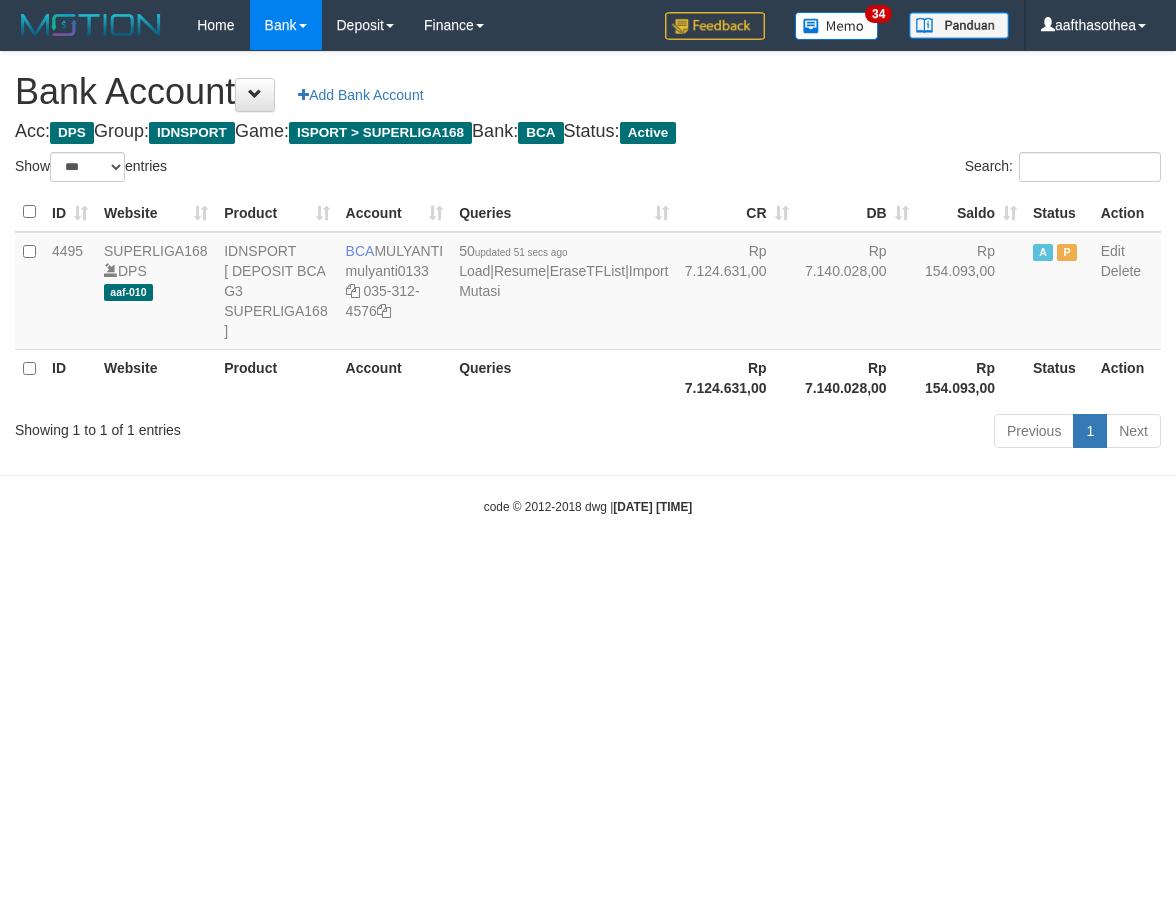 select on "***" 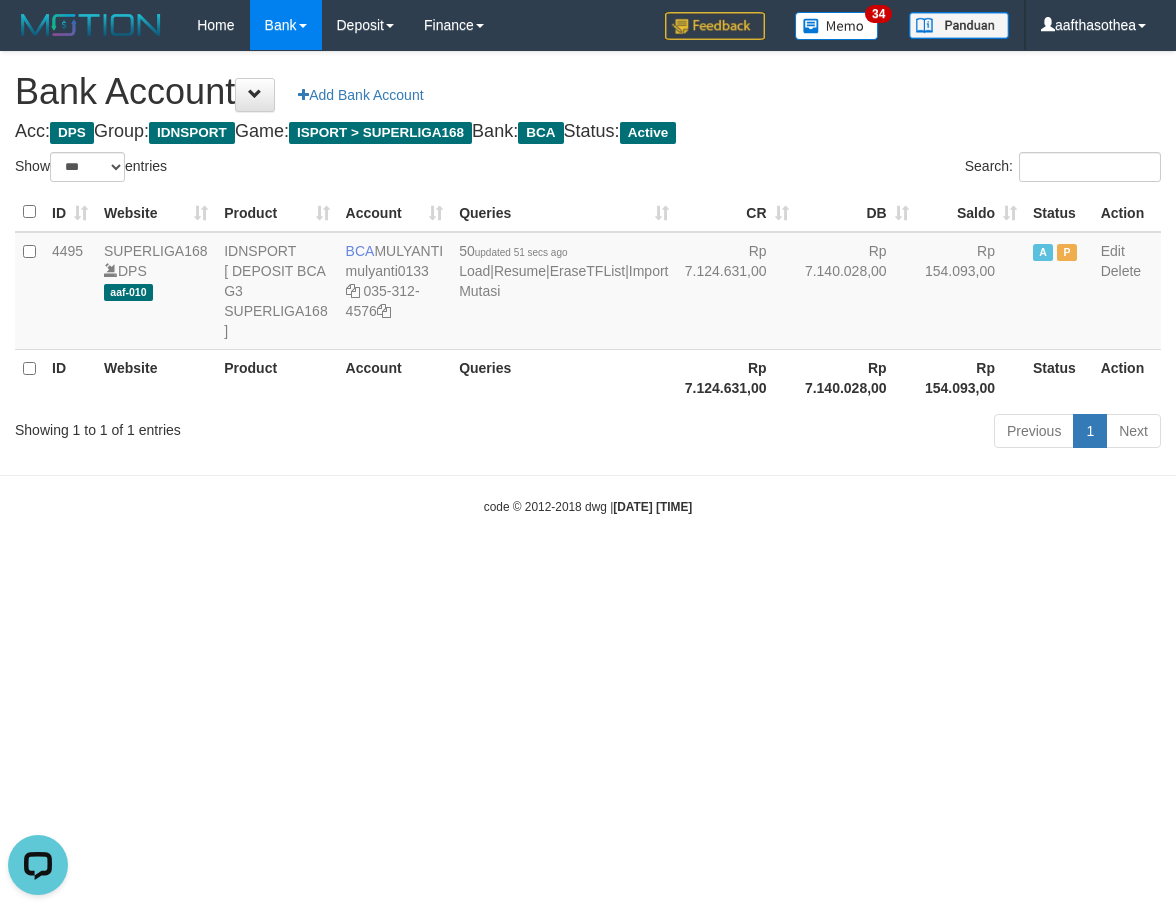 scroll, scrollTop: 0, scrollLeft: 0, axis: both 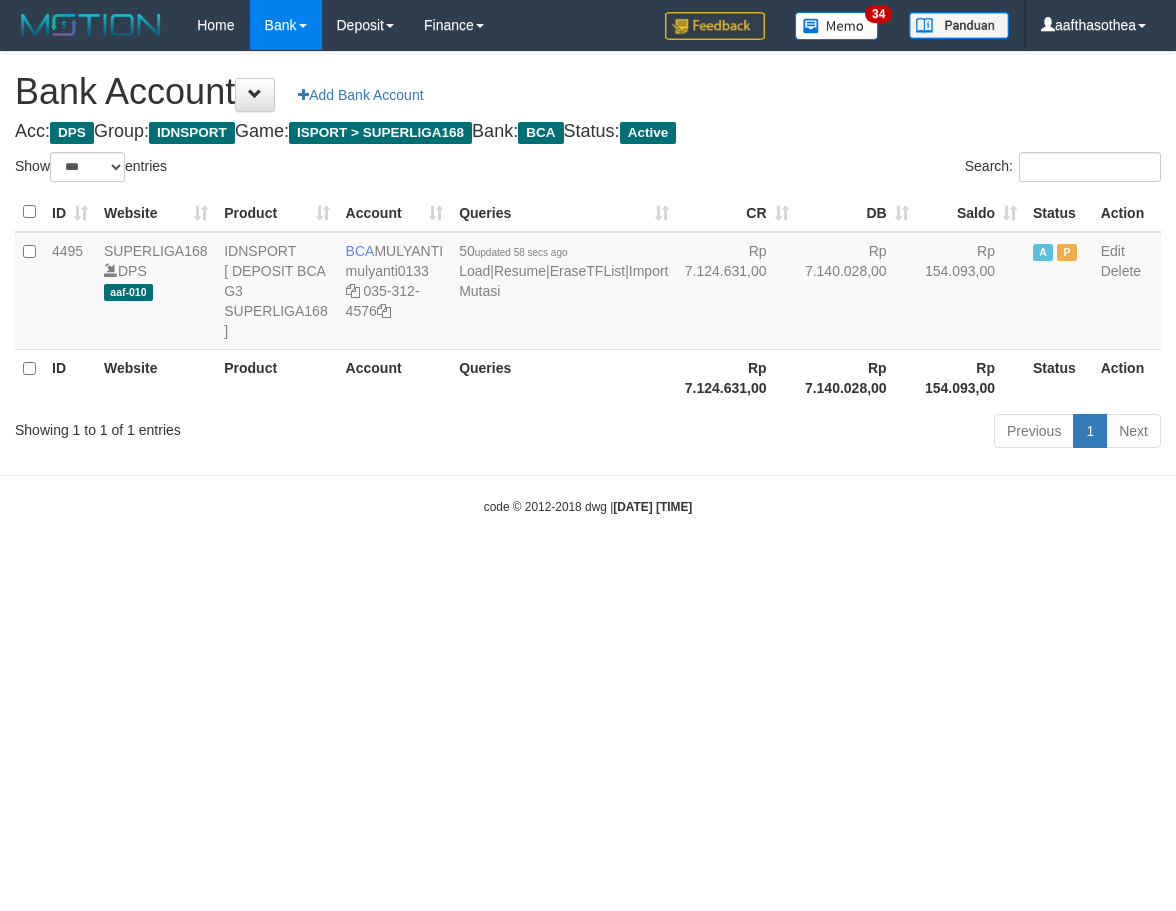 select on "***" 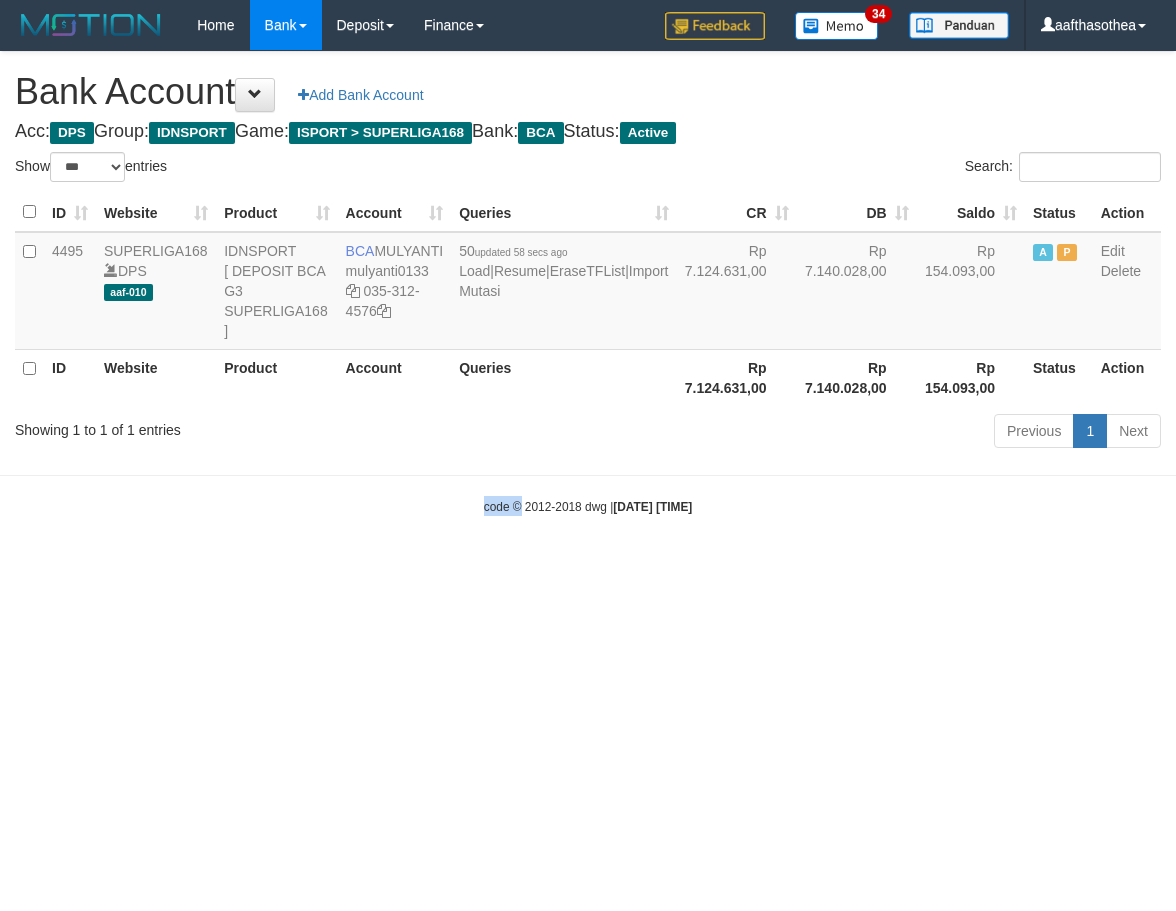 click on "Toggle navigation
Home
Bank
Account List
Load
By Website
Group
[ISPORT]													SUPERLIGA168
By Load Group (DPS)
34" at bounding box center (588, 283) 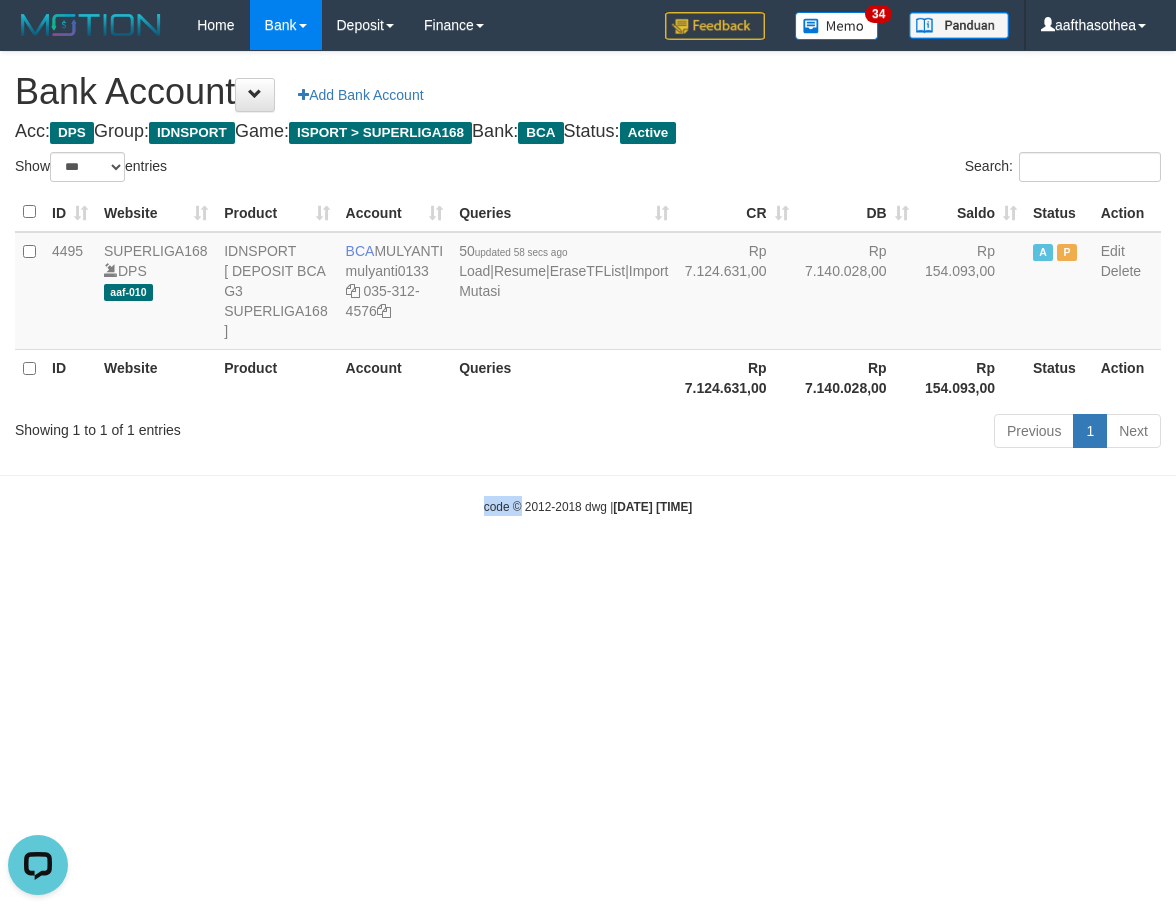 scroll, scrollTop: 0, scrollLeft: 0, axis: both 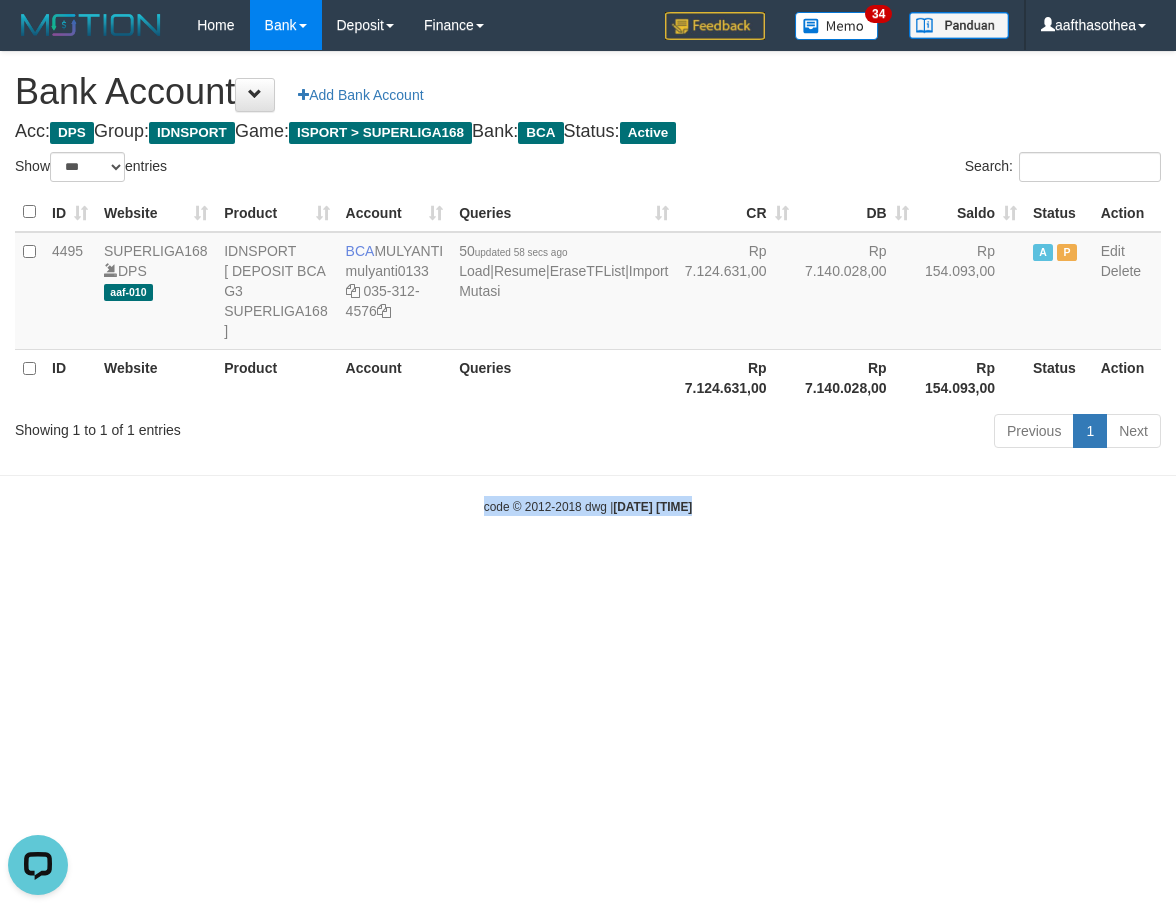 click on "Toggle navigation
Home
Bank
Account List
Load
By Website
Group
[ISPORT]													SUPERLIGA168
By Load Group (DPS)
34" at bounding box center [588, 283] 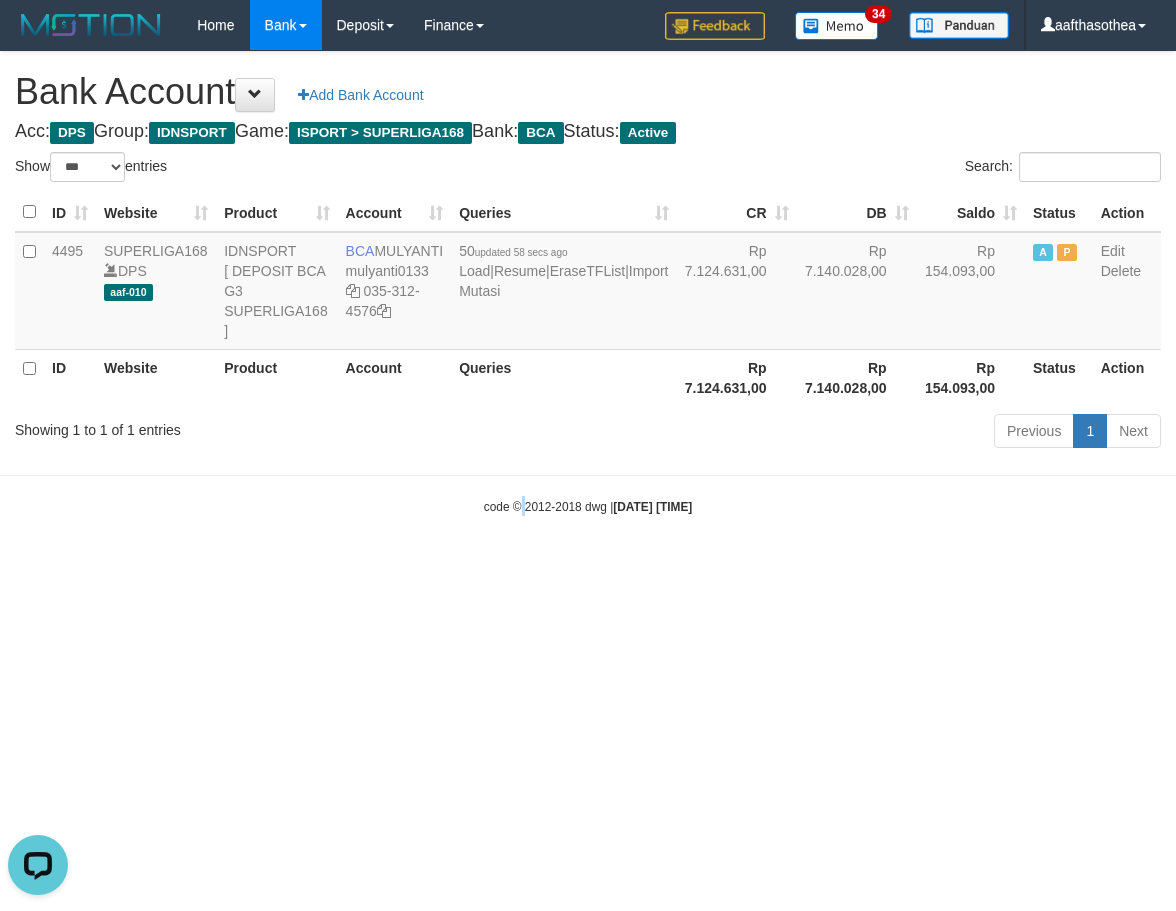 click on "Toggle navigation
Home
Bank
Account List
Load
By Website
Group
[ISPORT]													SUPERLIGA168
By Load Group (DPS)
34" at bounding box center (588, 283) 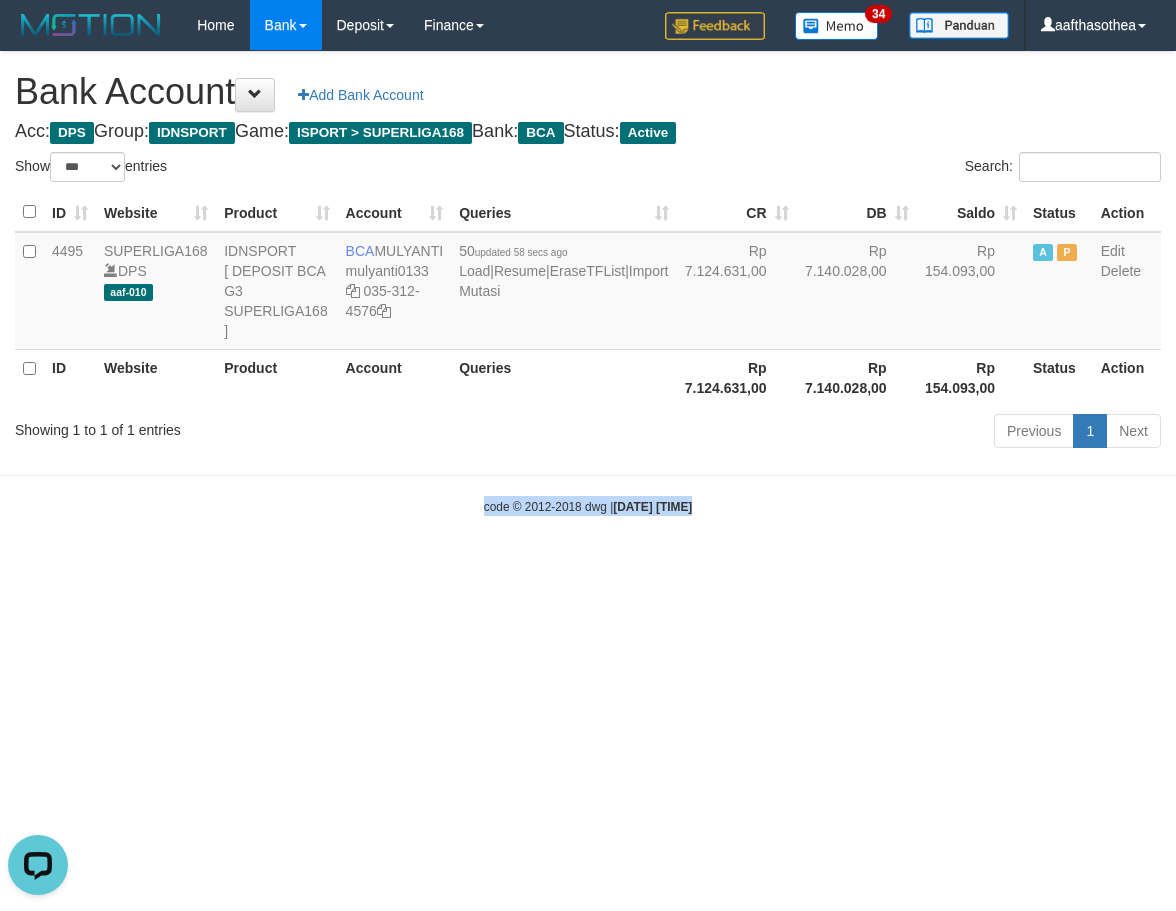 click on "Toggle navigation
Home
Bank
Account List
Load
By Website
Group
[ISPORT]													SUPERLIGA168
By Load Group (DPS)
34" at bounding box center [588, 283] 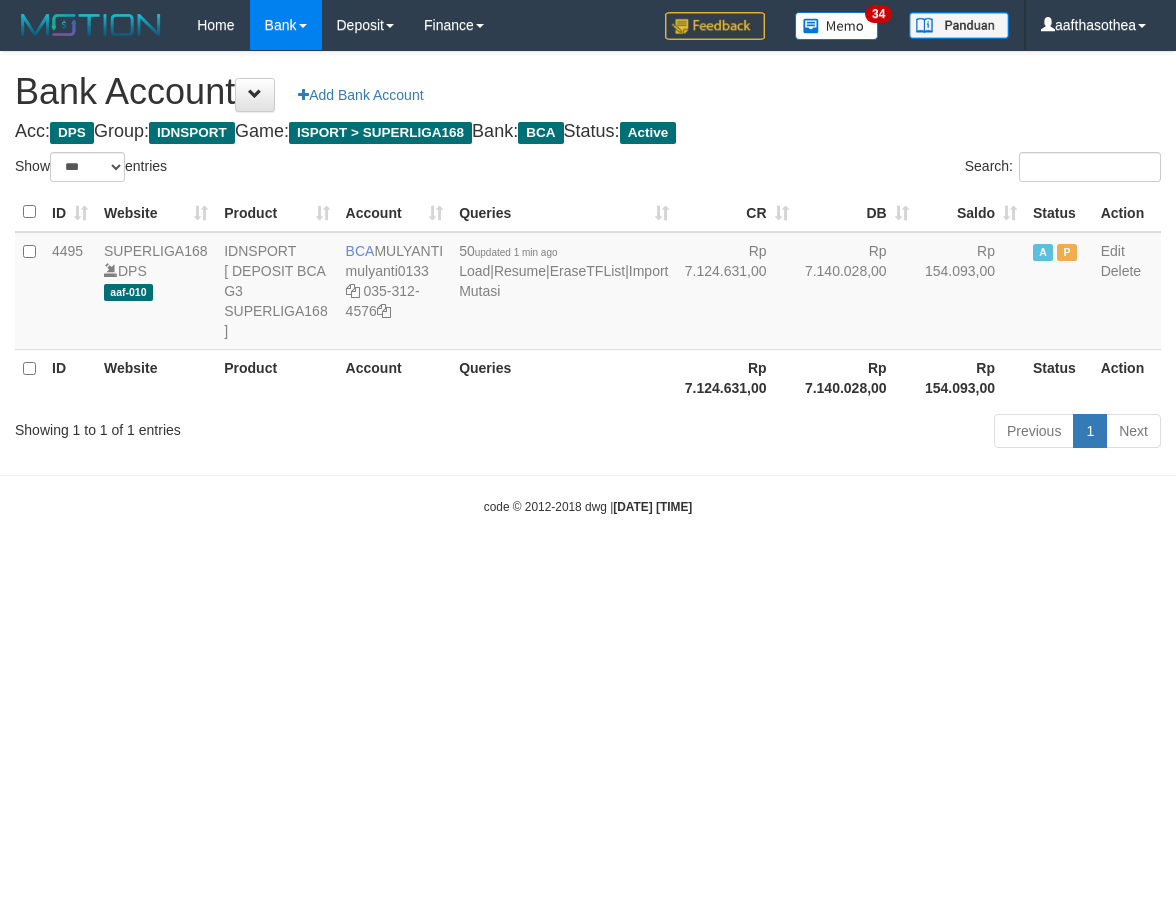 select on "***" 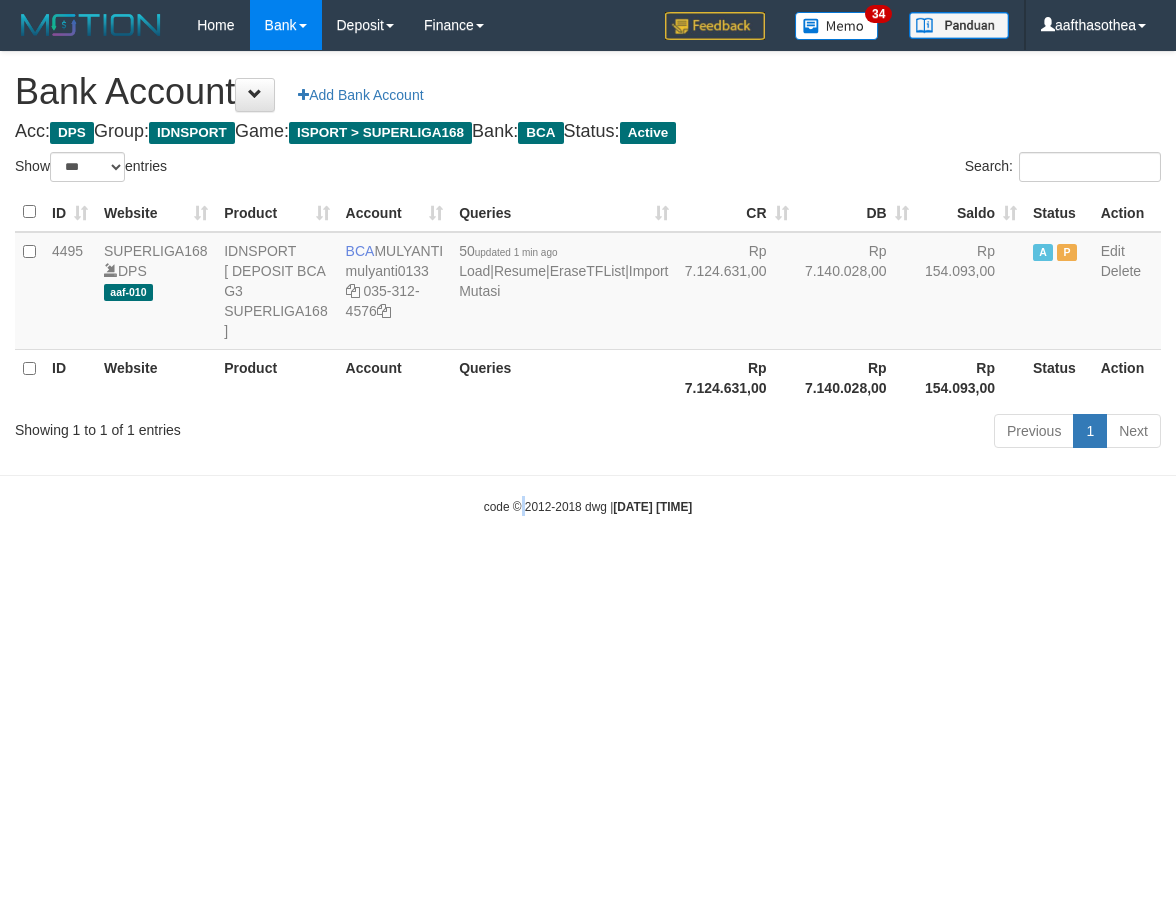click on "Toggle navigation
Home
Bank
Account List
Load
By Website
Group
[ISPORT]													SUPERLIGA168
By Load Group (DPS)
34" at bounding box center [588, 283] 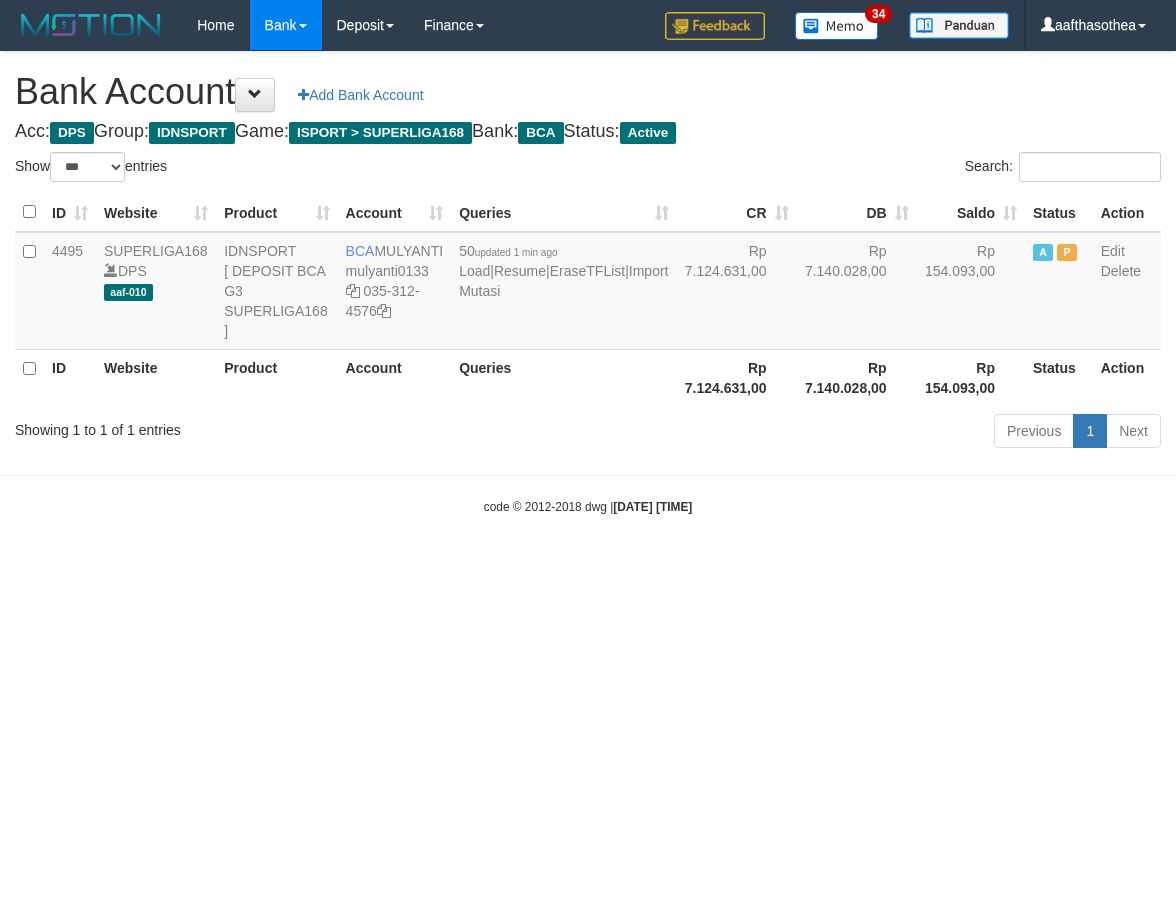 select on "***" 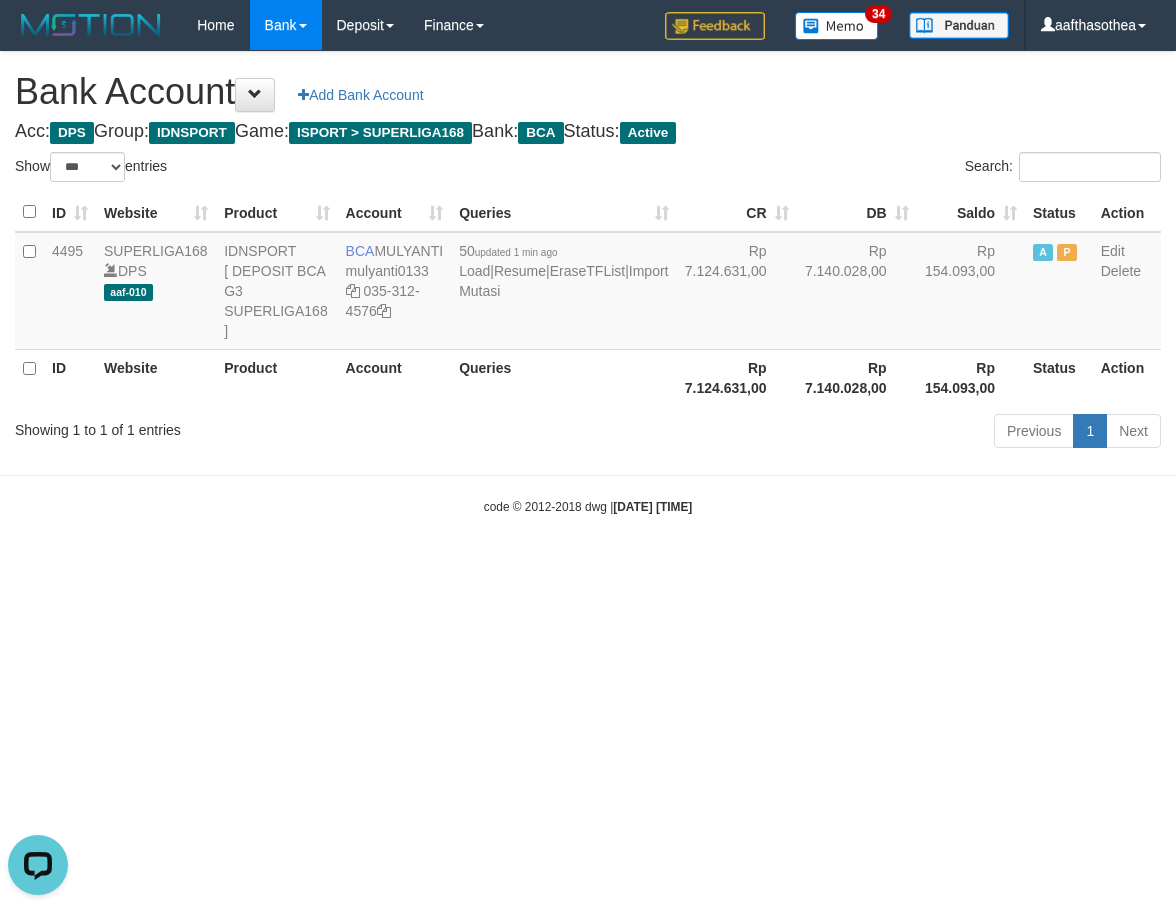 scroll, scrollTop: 0, scrollLeft: 0, axis: both 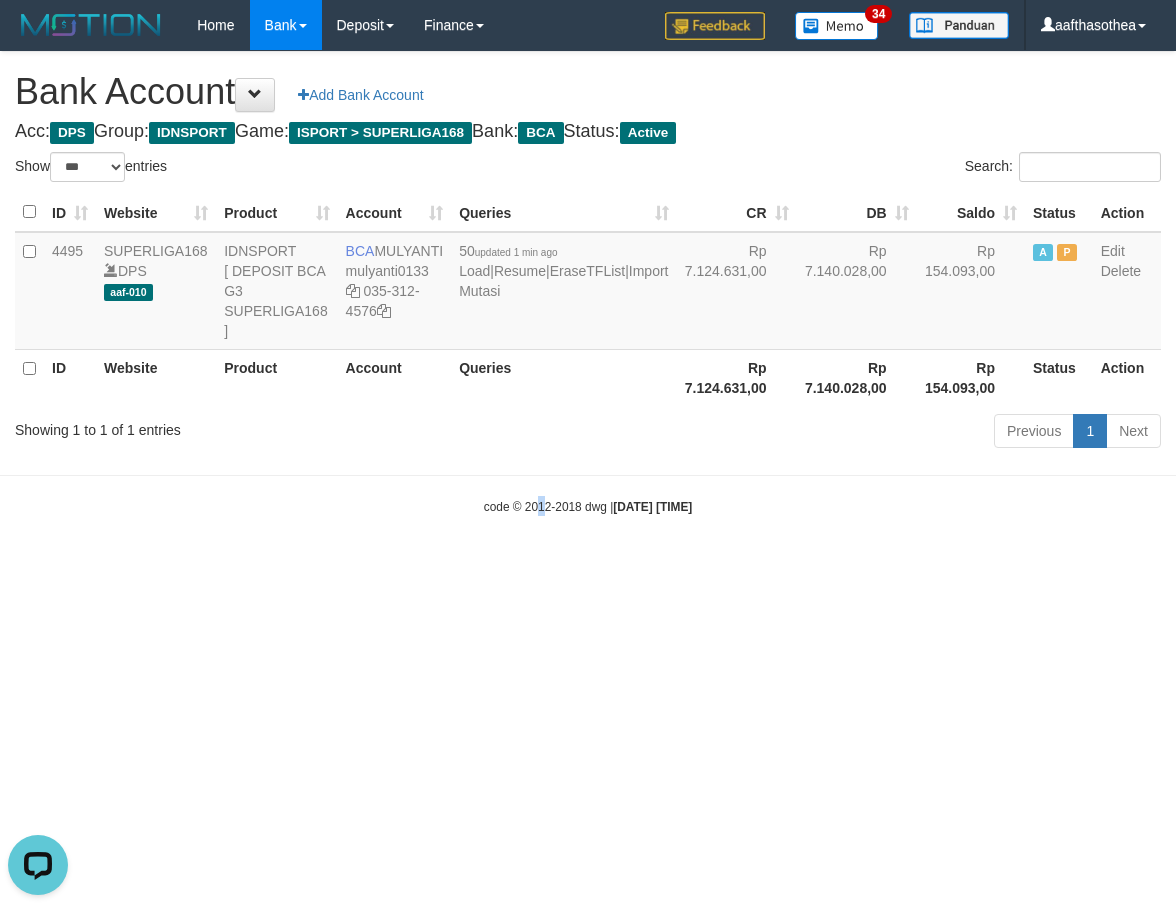 click on "Toggle navigation
Home
Bank
Account List
Load
By Website
Group
[ISPORT]													SUPERLIGA168
By Load Group (DPS)
34" at bounding box center (588, 283) 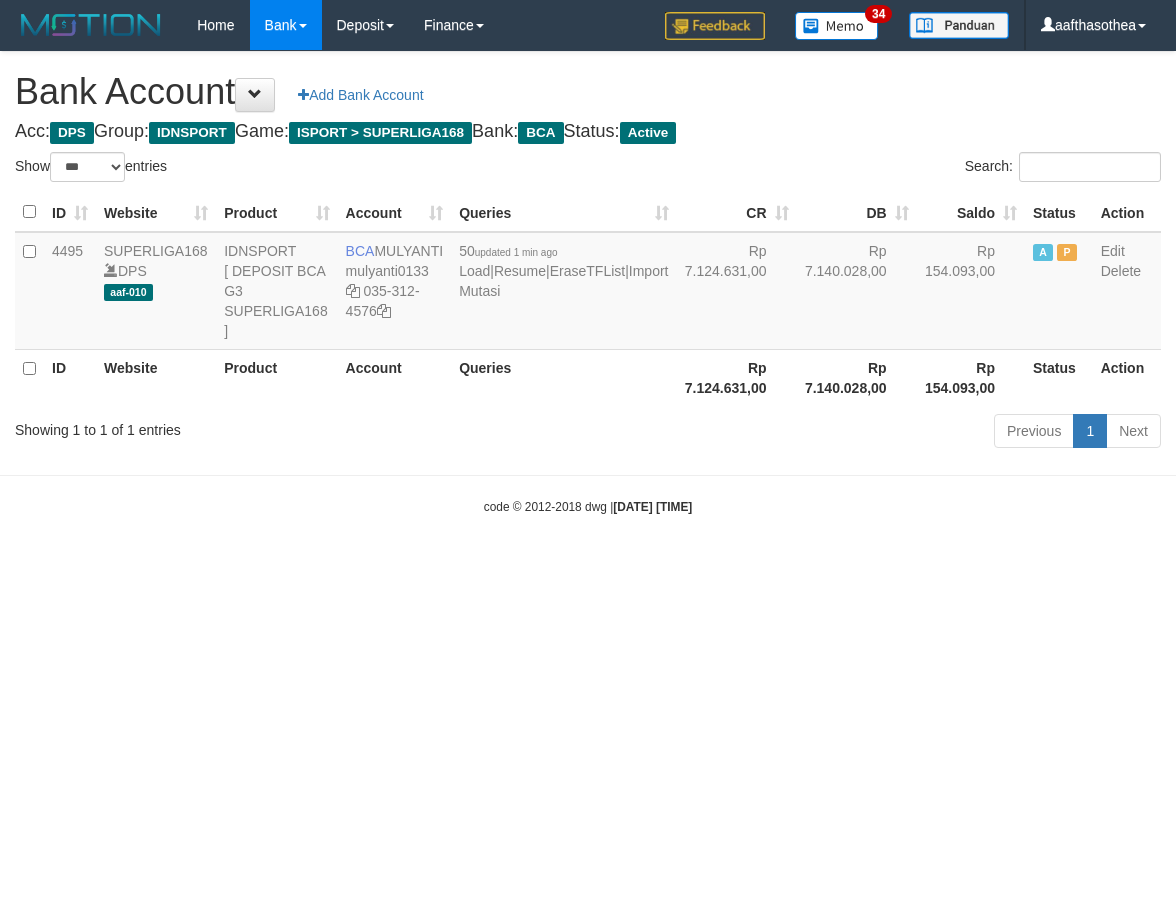 select on "***" 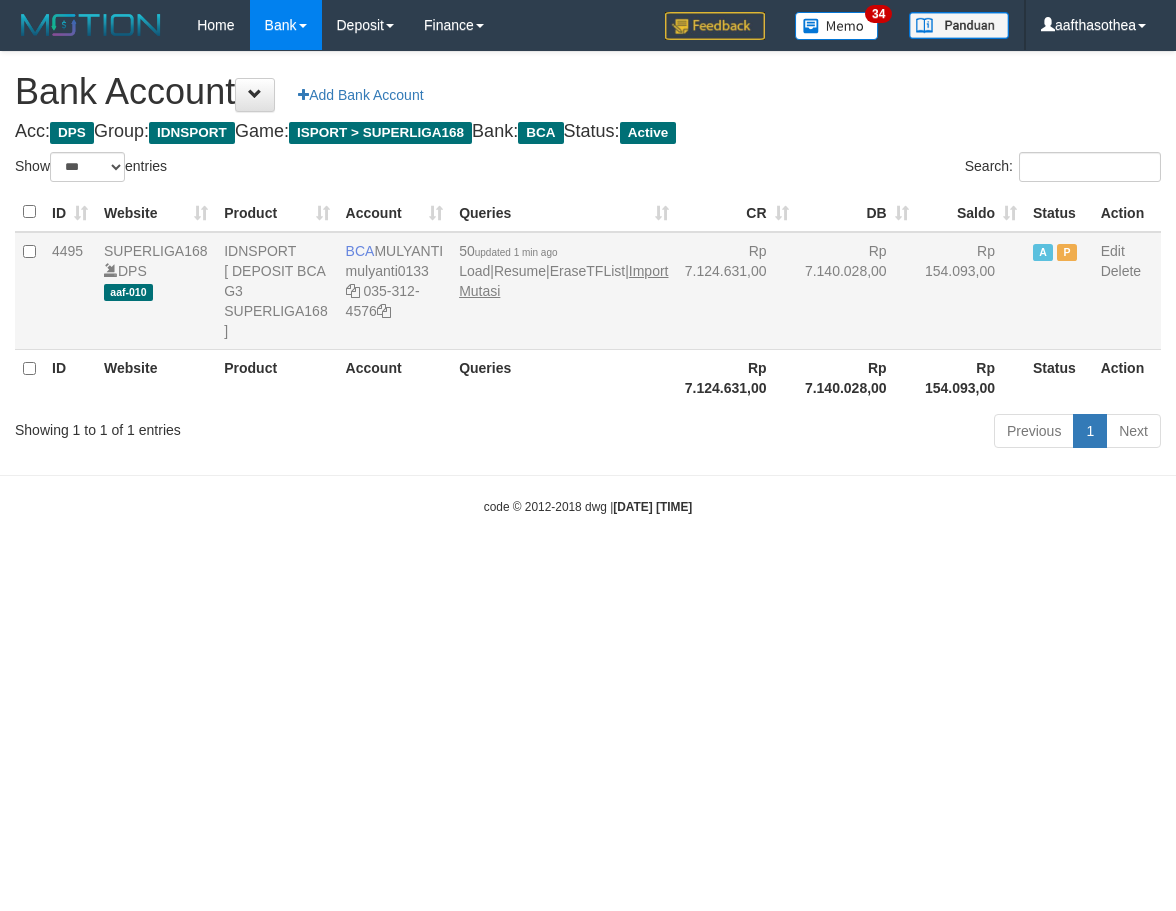 scroll, scrollTop: 0, scrollLeft: 0, axis: both 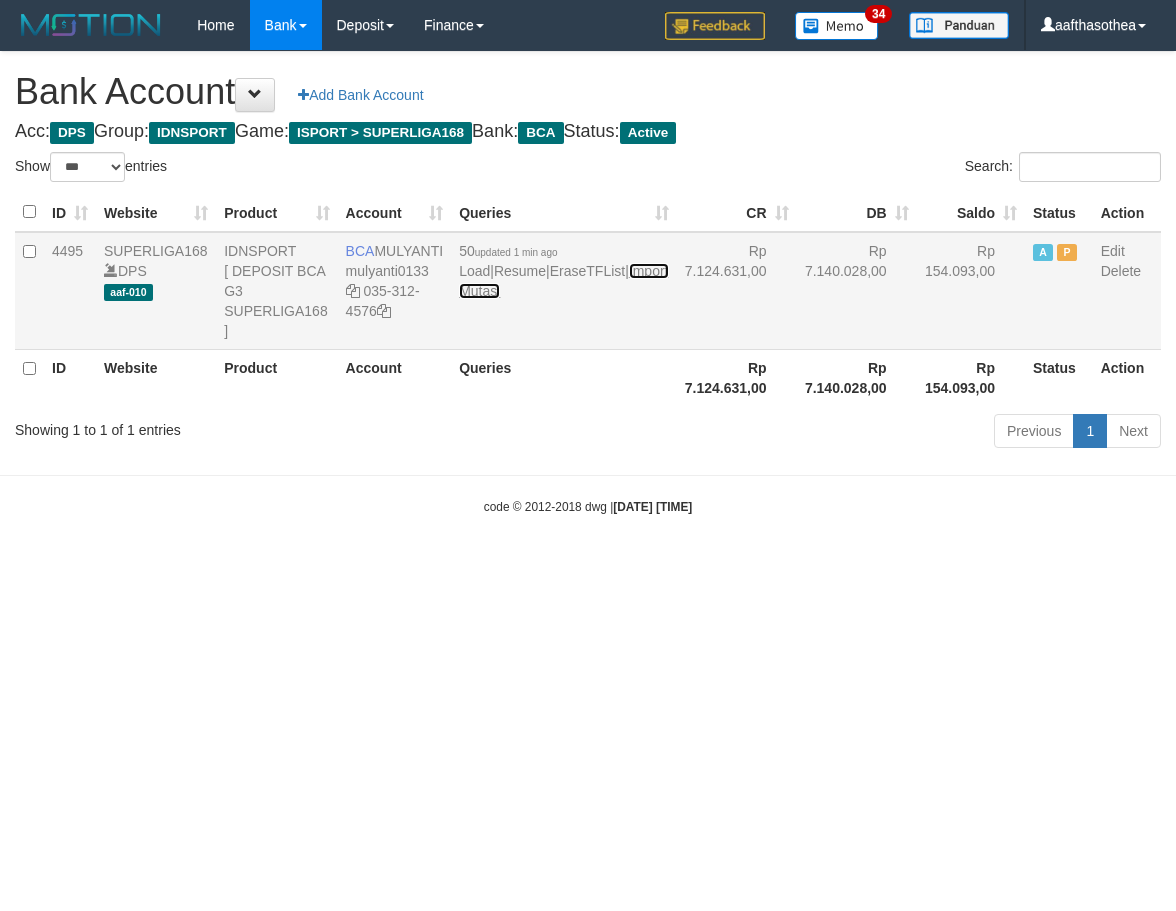 click on "Import Mutasi" at bounding box center (563, 281) 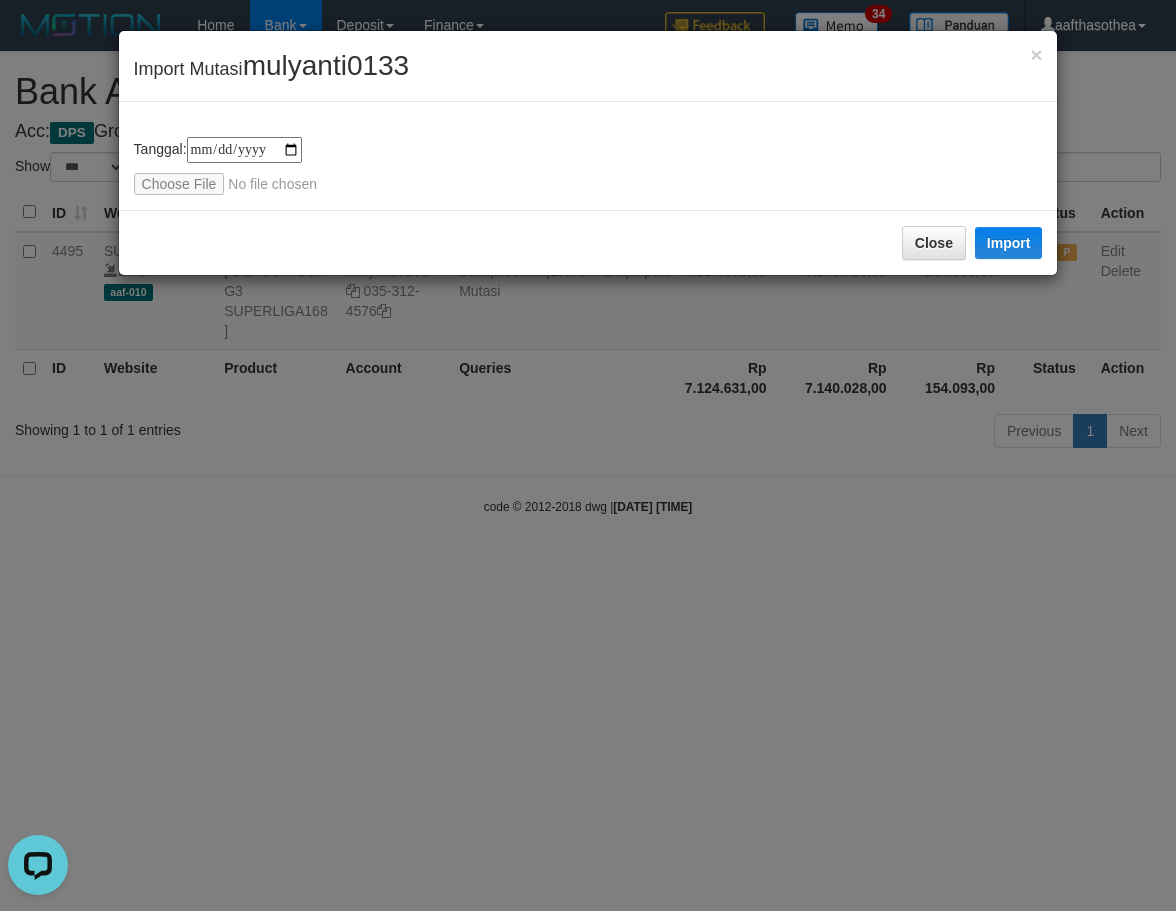 scroll, scrollTop: 0, scrollLeft: 0, axis: both 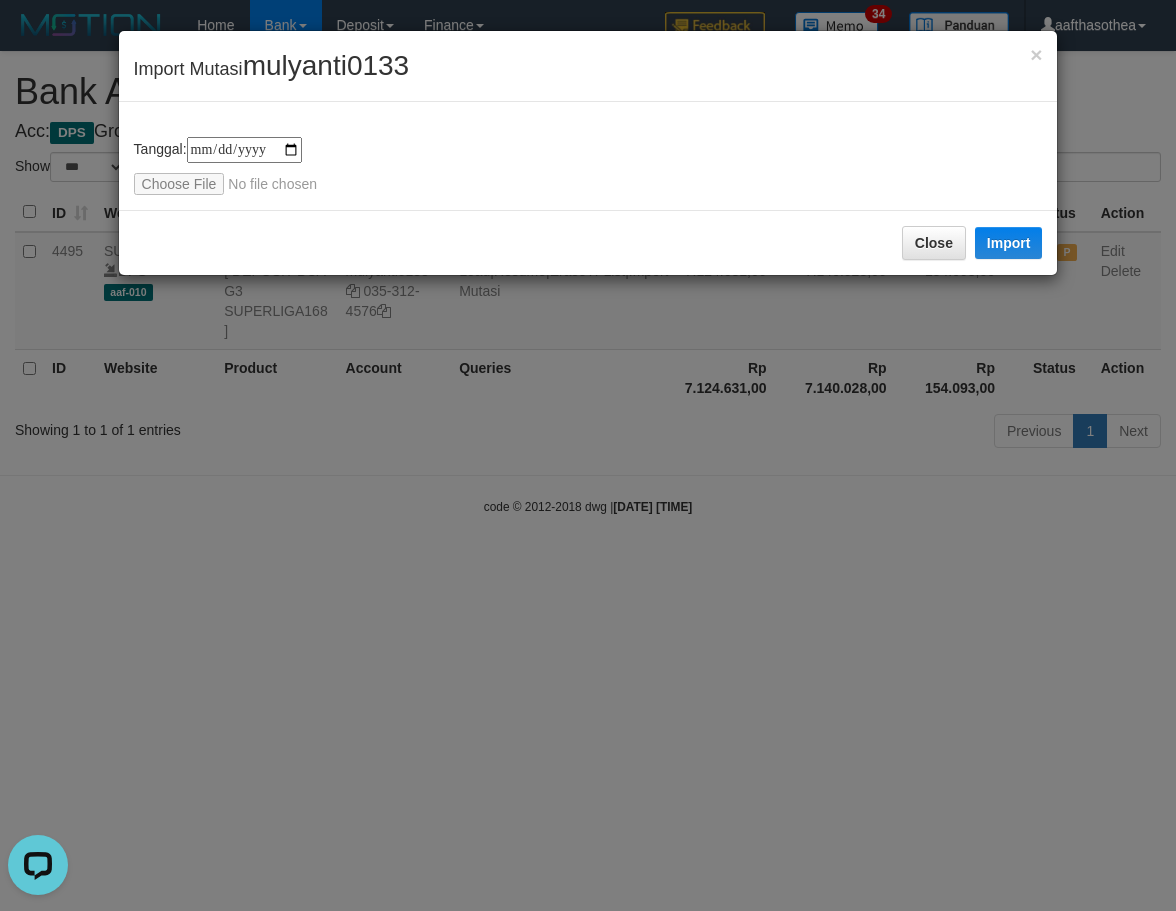 type on "**********" 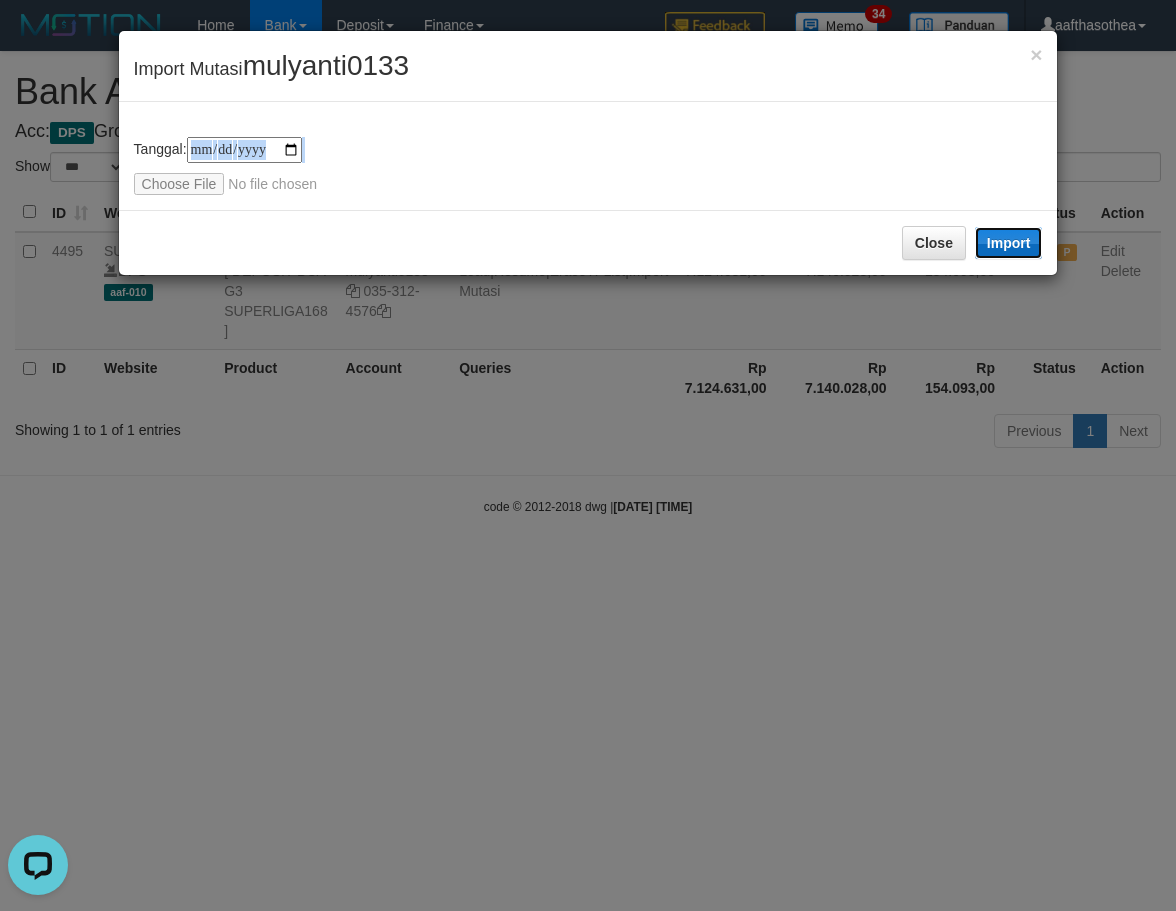 click on "Import" at bounding box center [1009, 243] 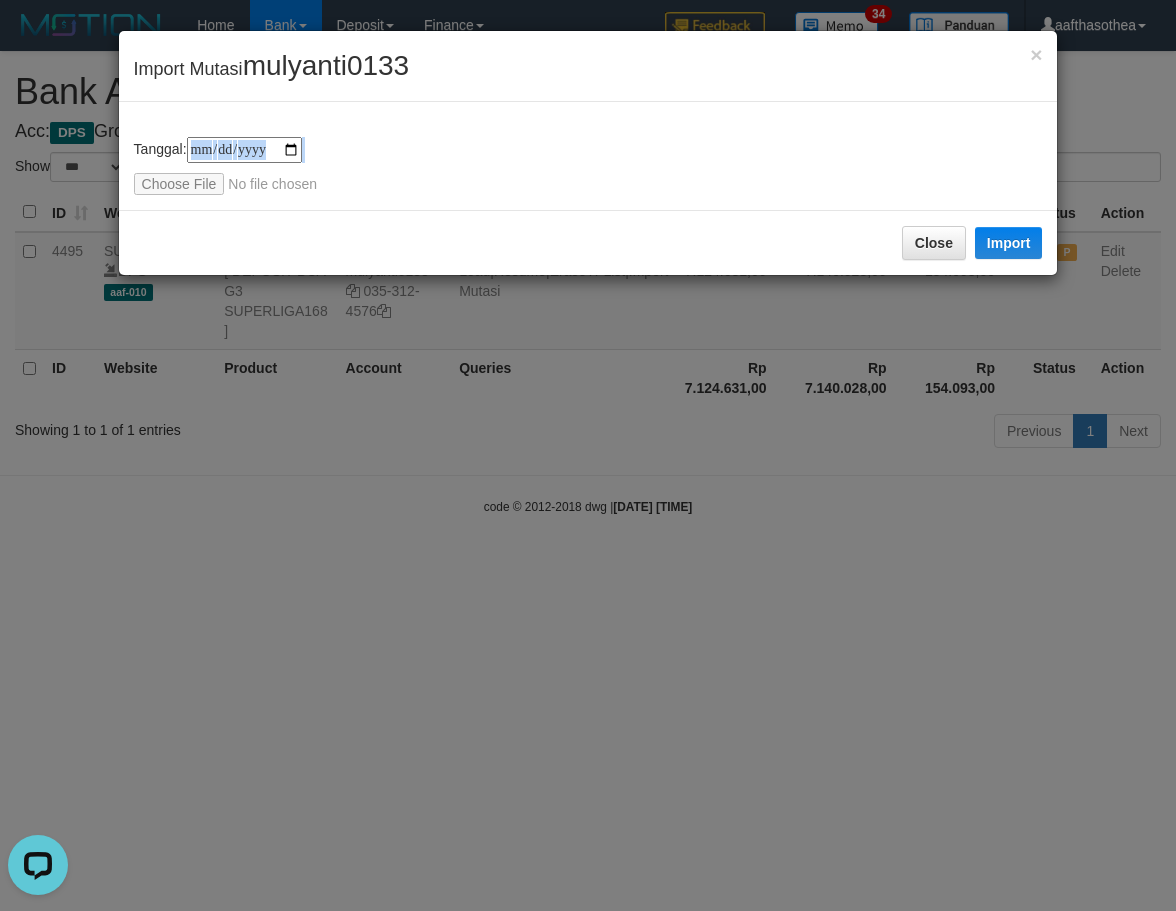 click on "**********" at bounding box center [588, 455] 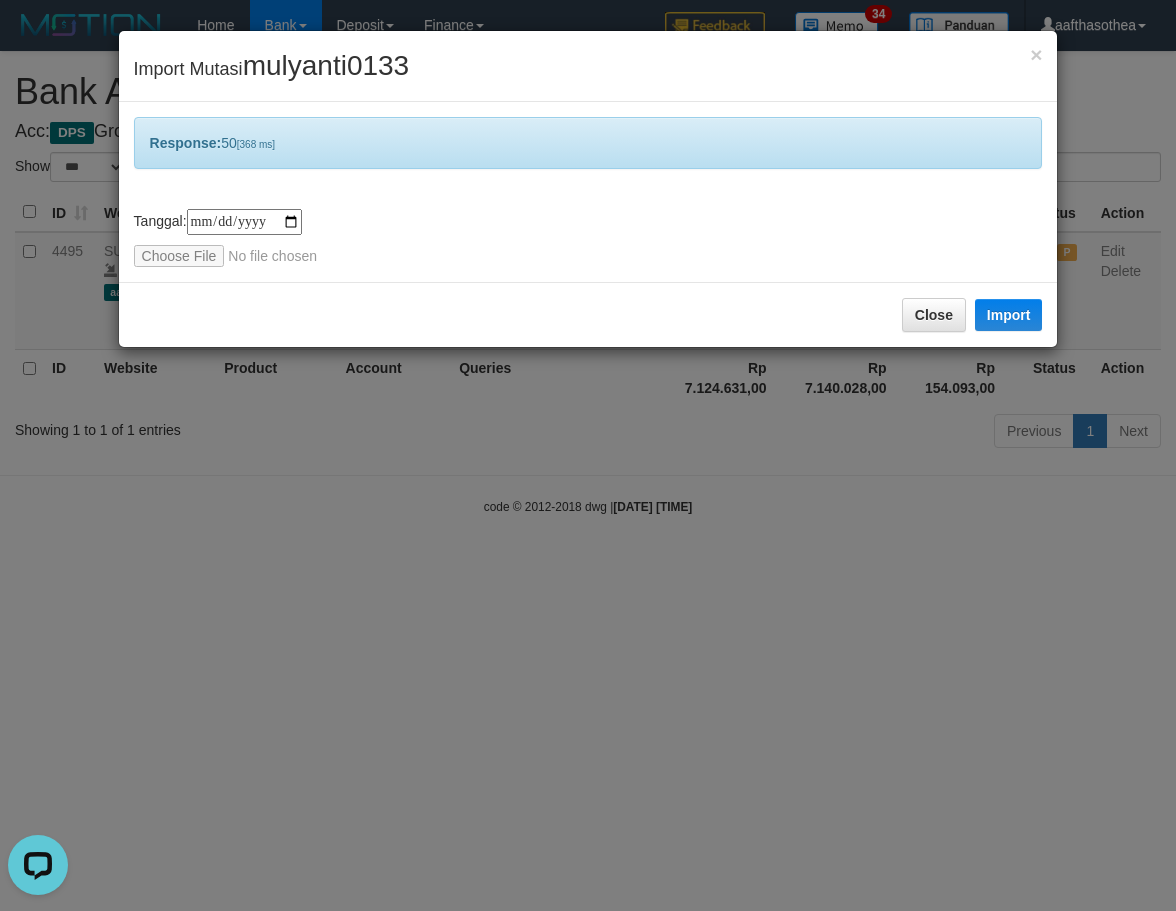 click on "**********" at bounding box center (588, 455) 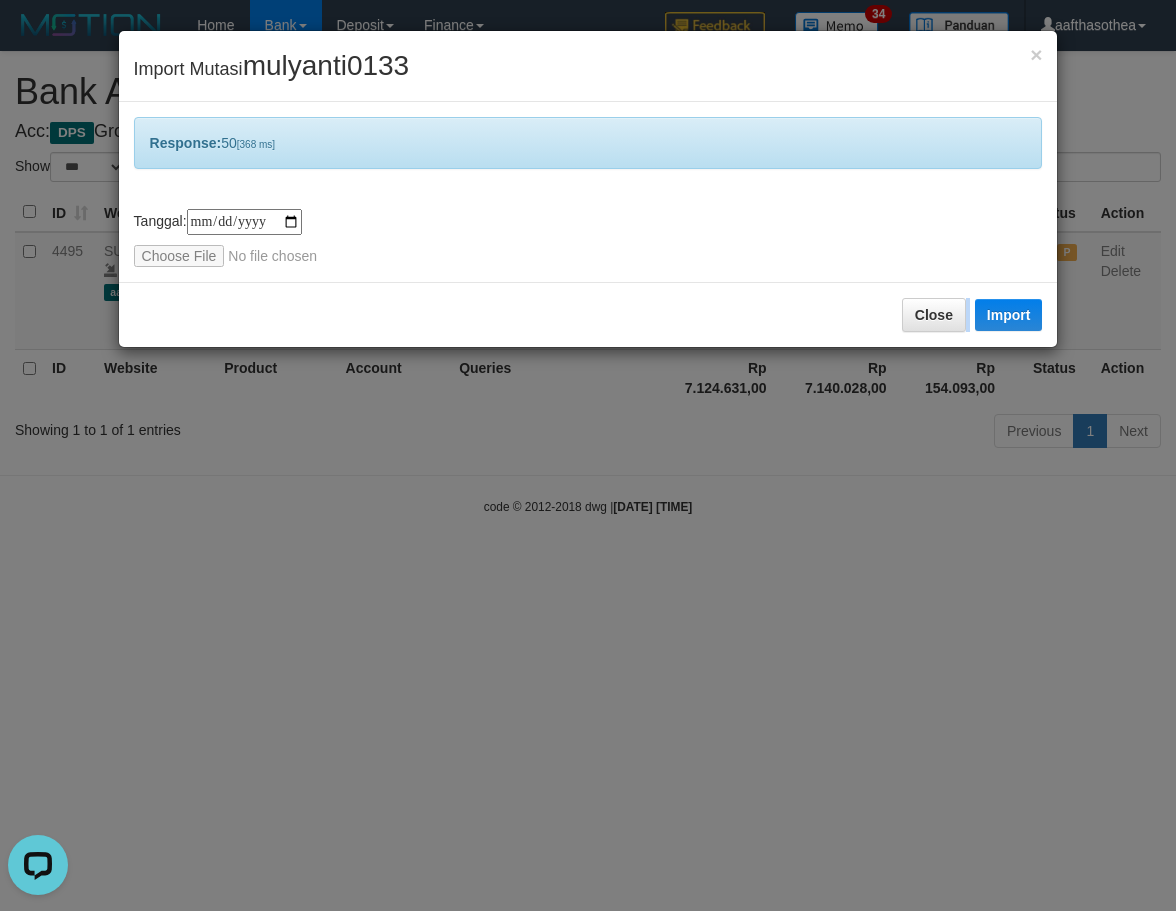 click on "**********" at bounding box center (588, 455) 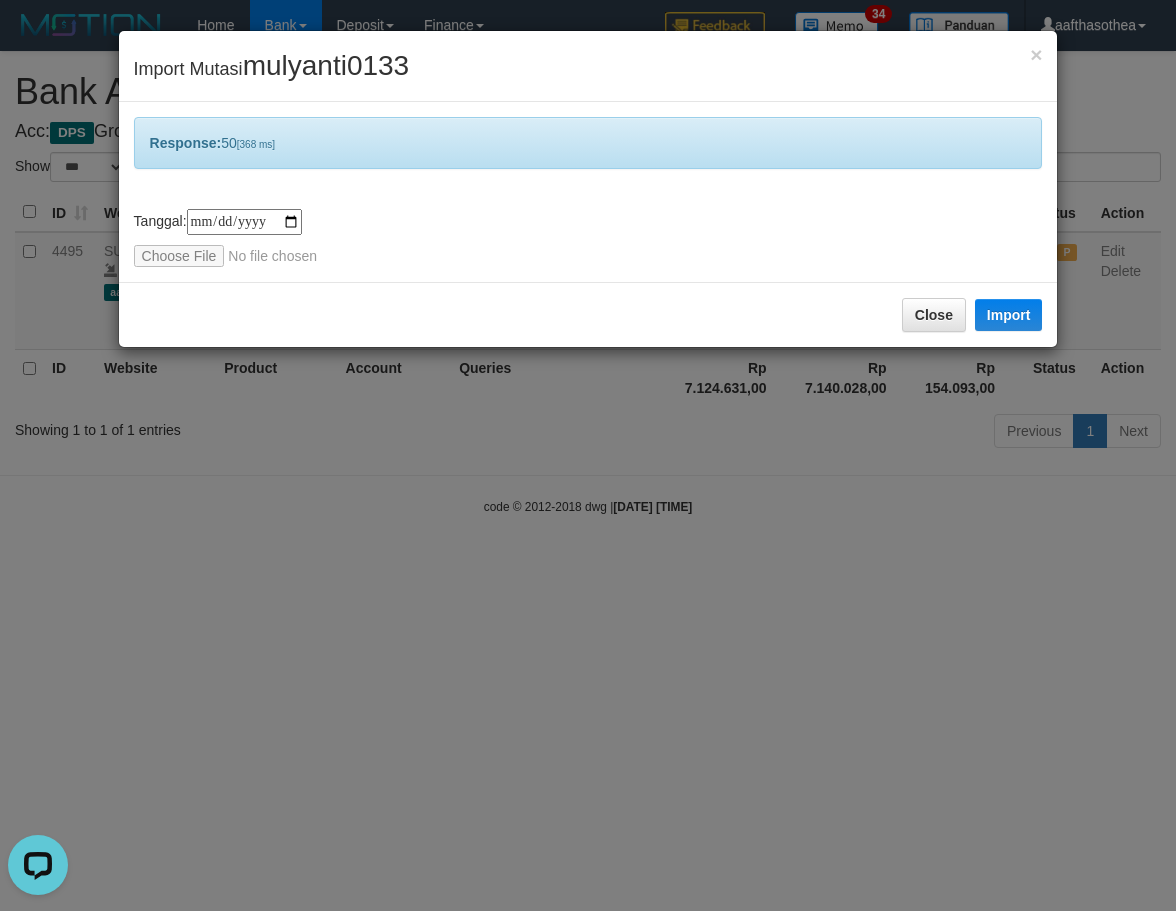 click on "**********" at bounding box center [588, 455] 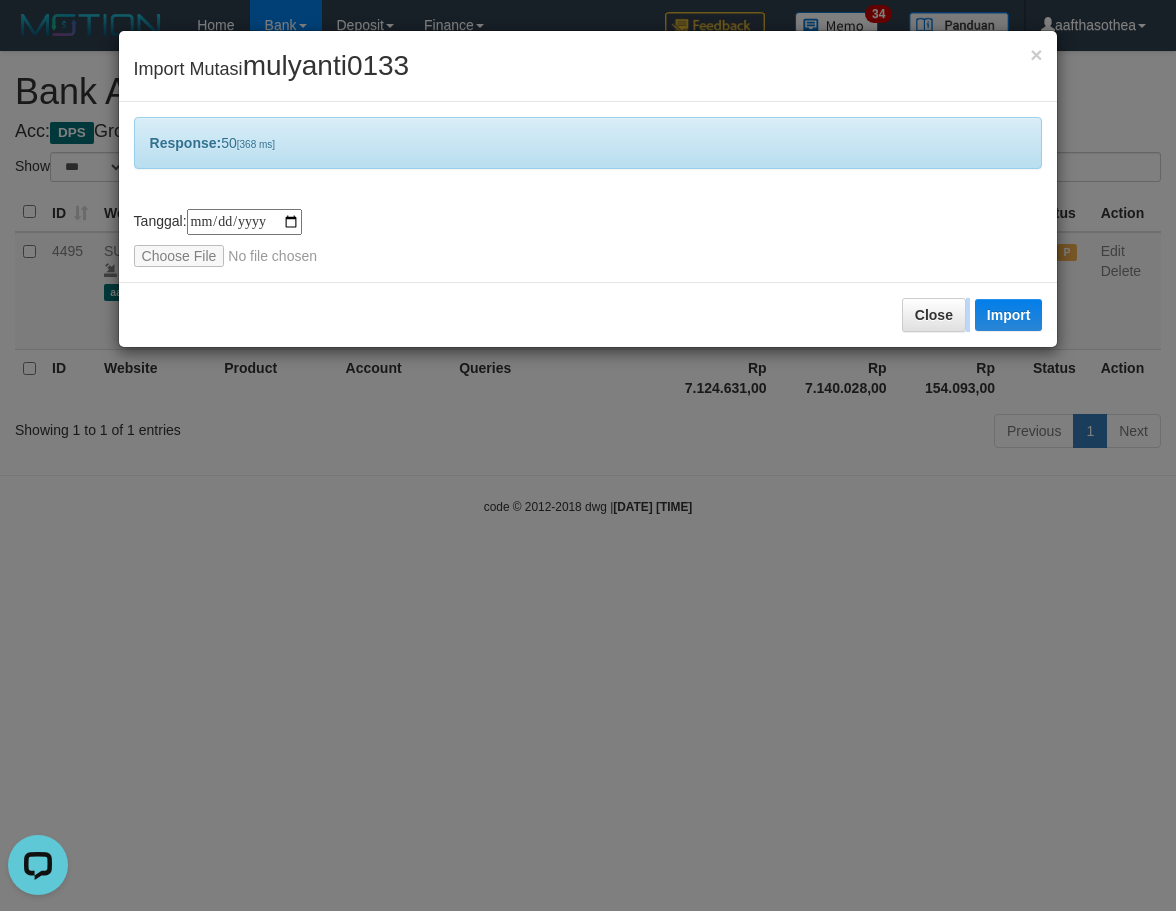 click on "**********" at bounding box center [588, 455] 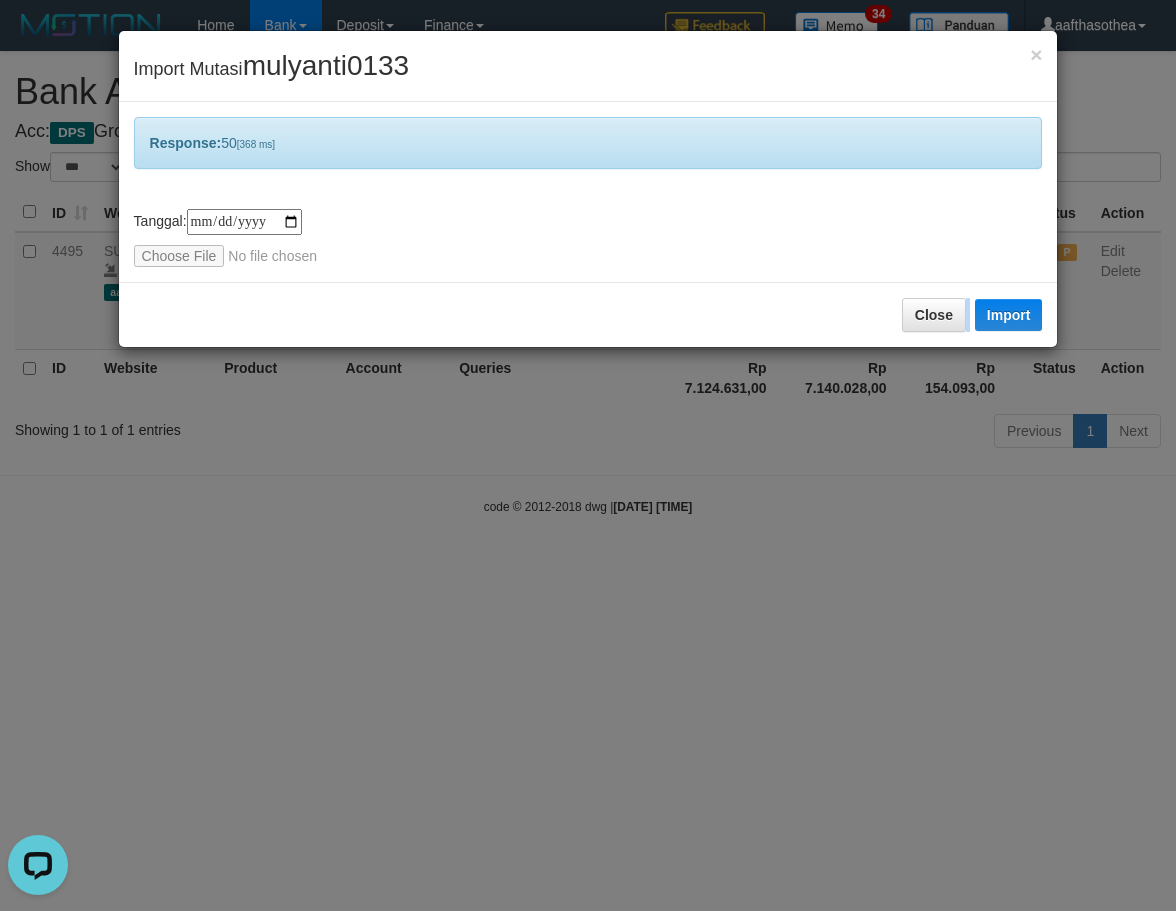 click on "**********" at bounding box center [588, 455] 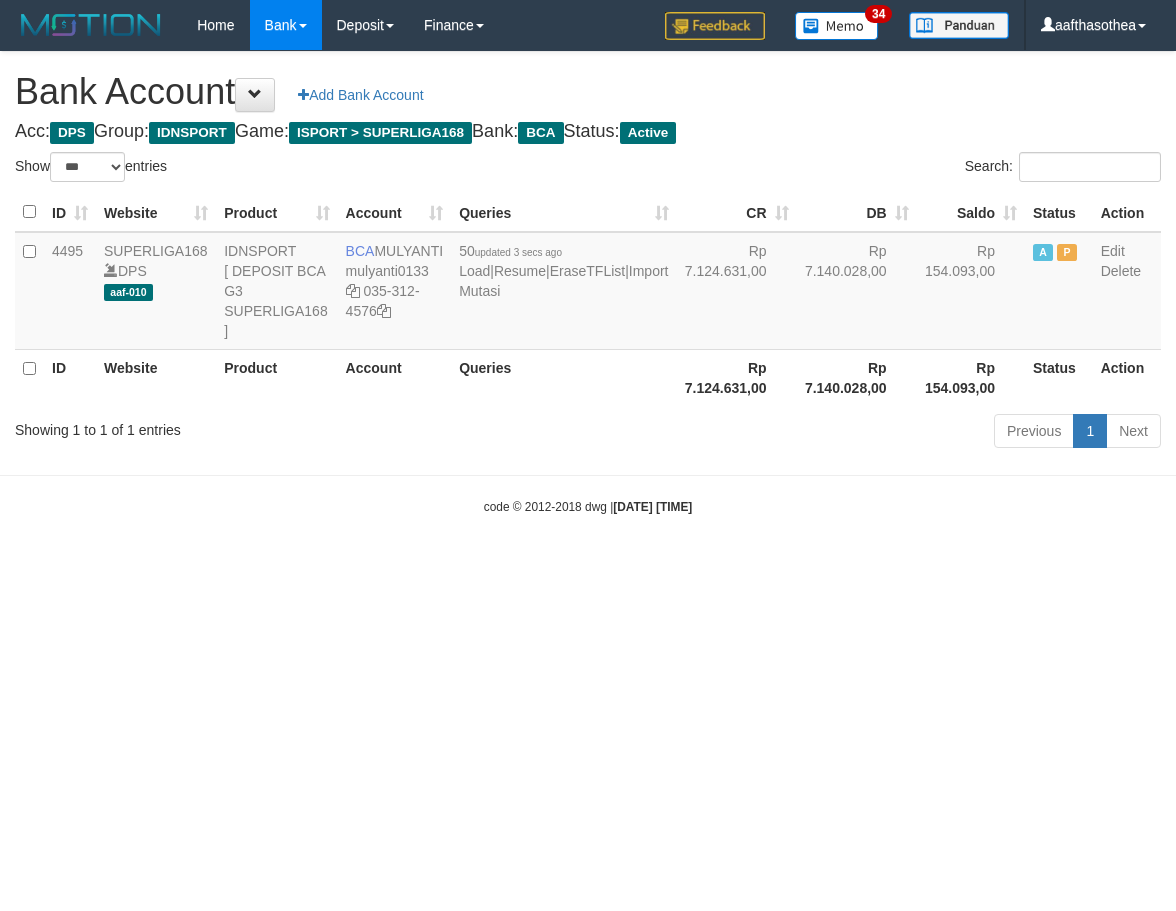 select on "***" 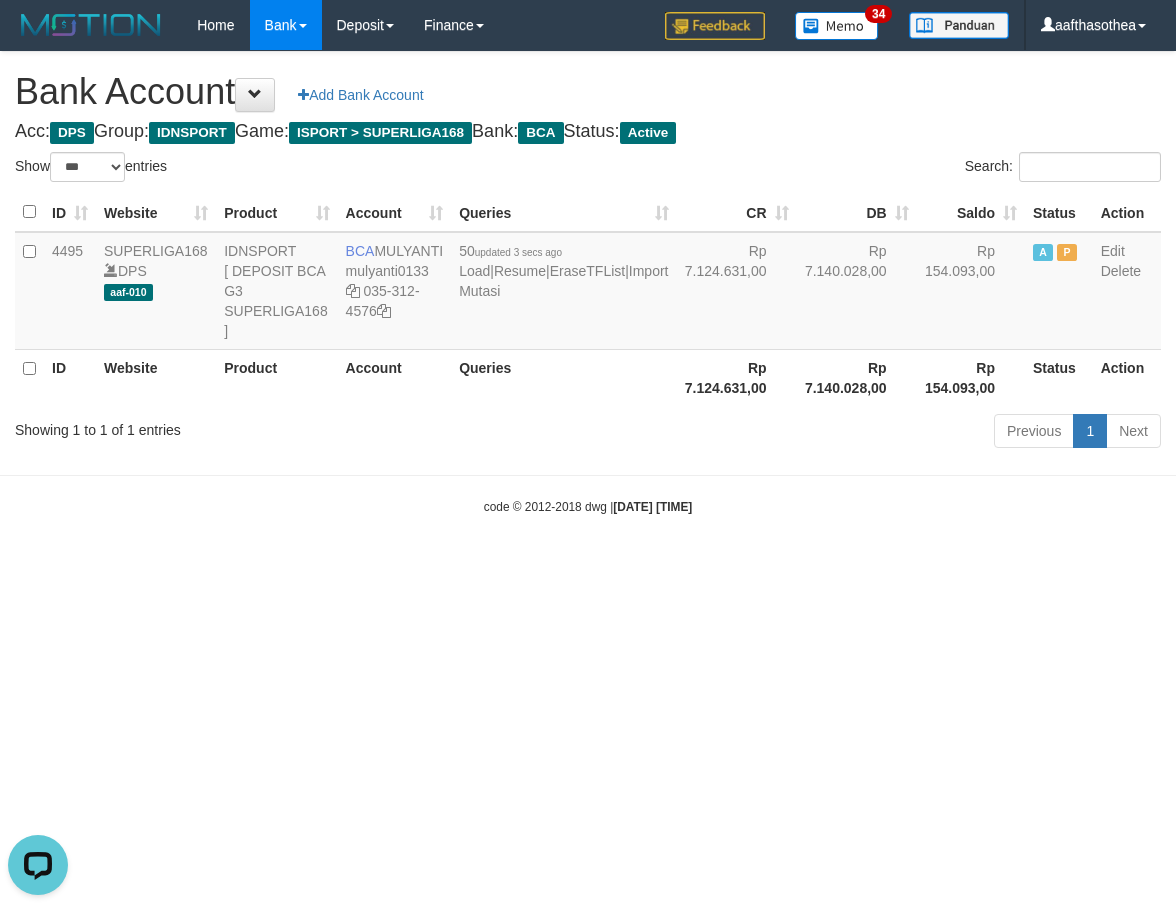 scroll, scrollTop: 0, scrollLeft: 0, axis: both 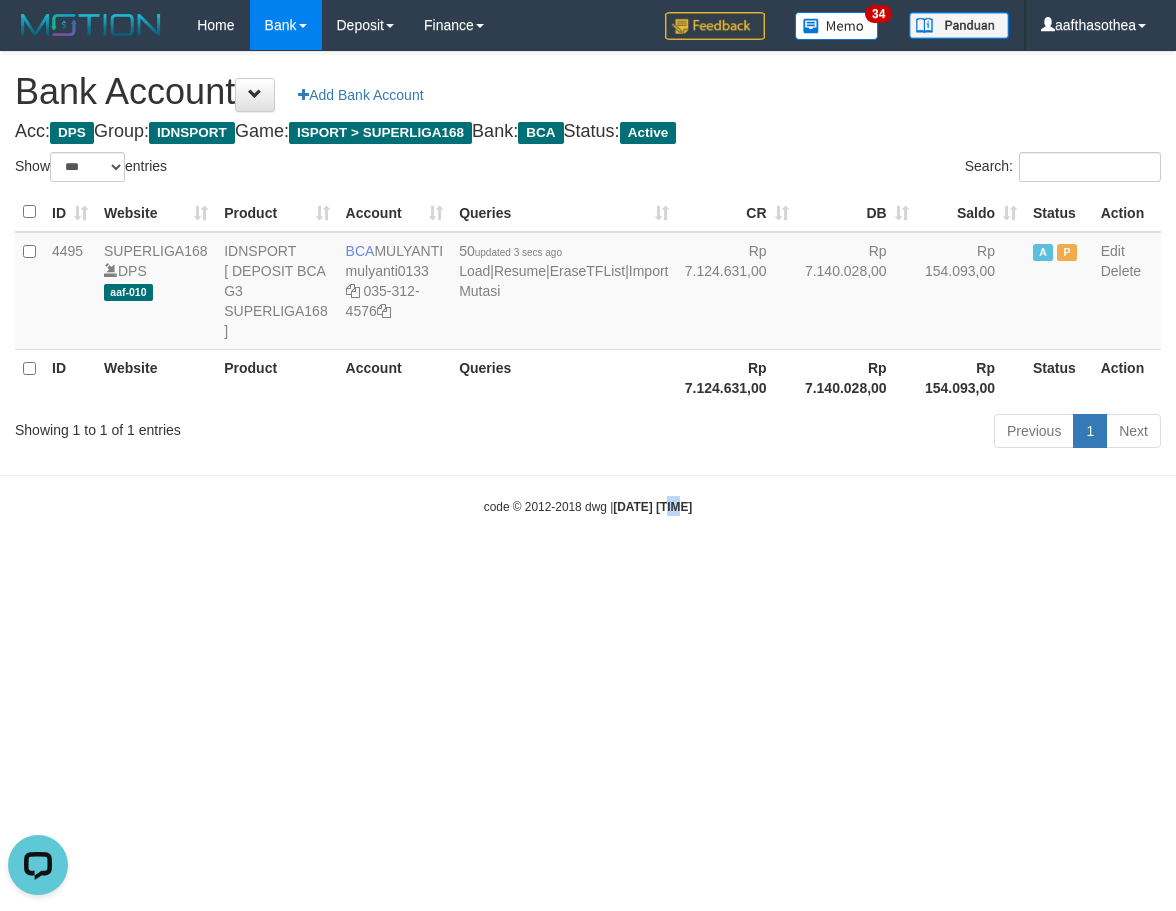 drag, startPoint x: 652, startPoint y: 520, endPoint x: 664, endPoint y: 523, distance: 12.369317 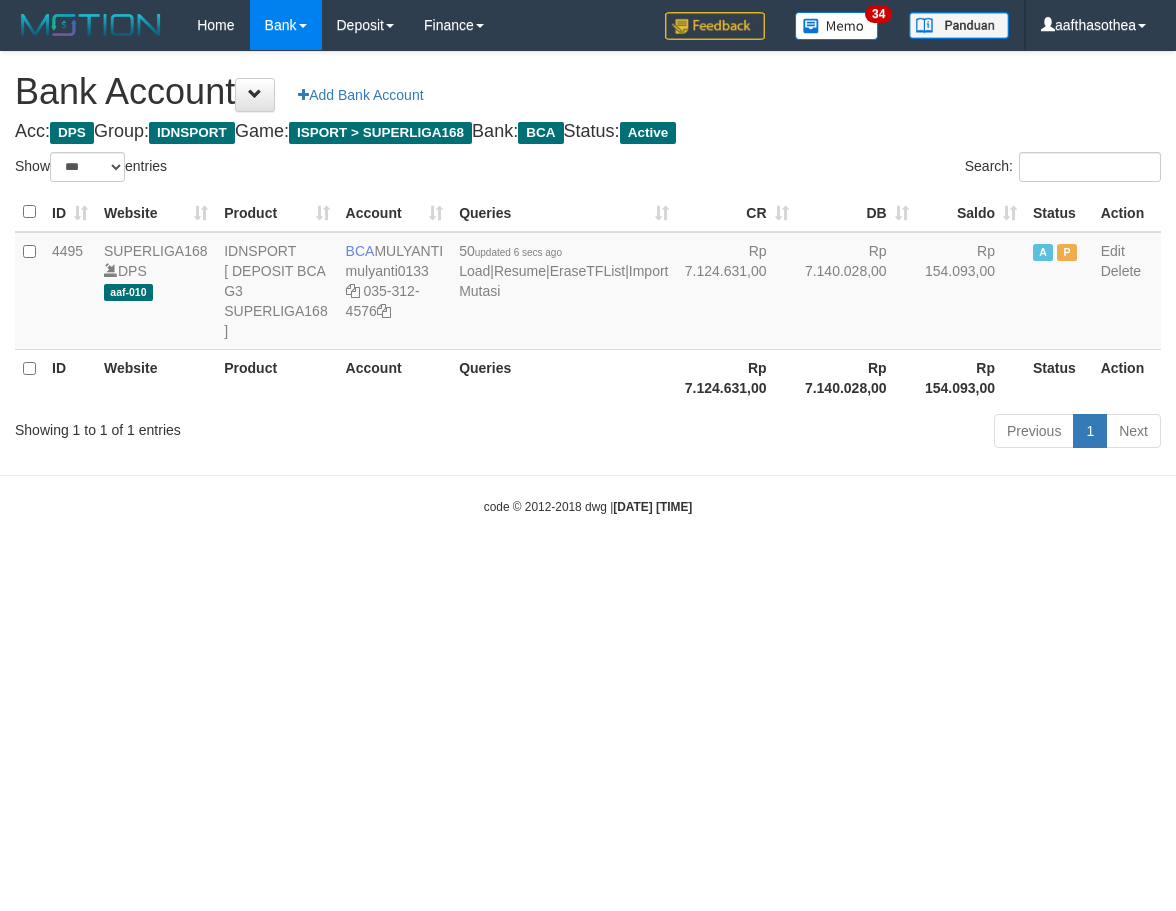 select on "***" 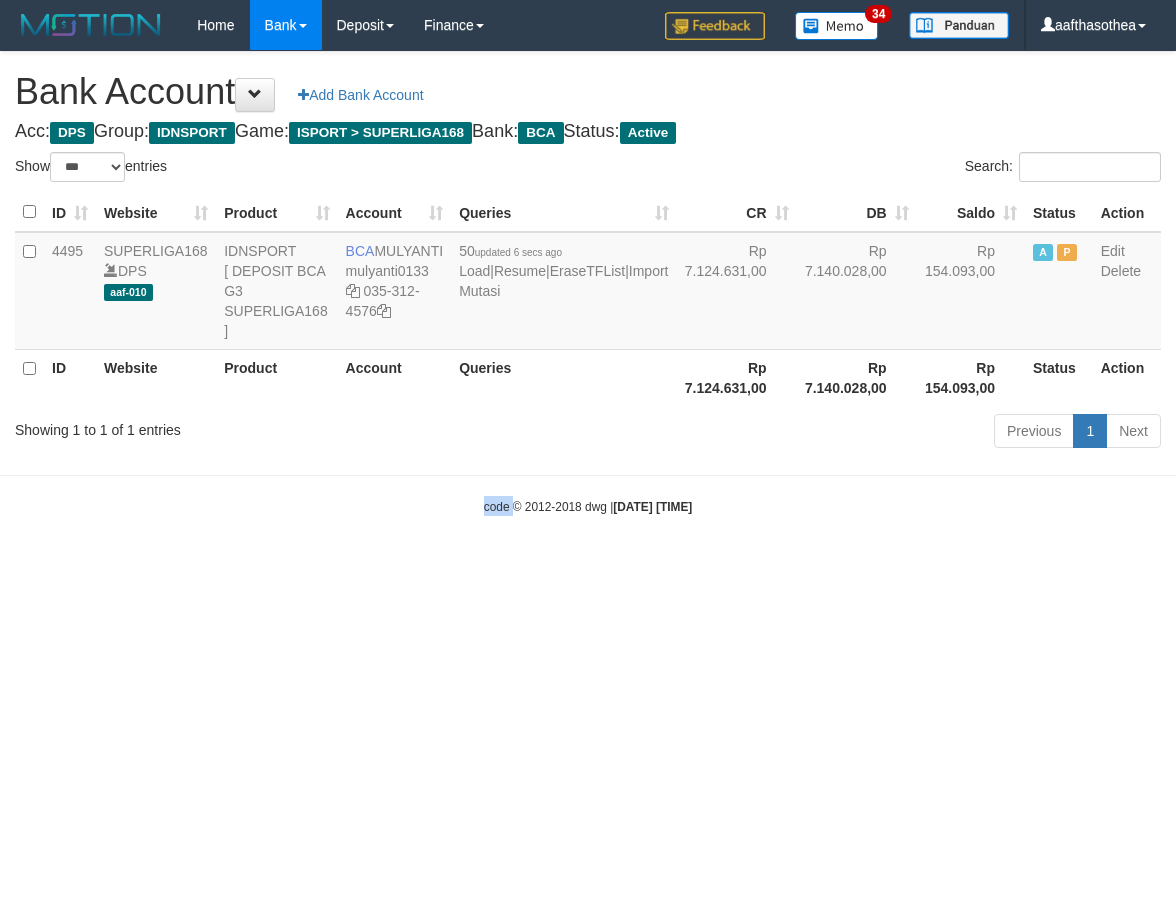 click on "code © 2012-2018 dwg |  2025/07/13 00:49:46" at bounding box center [588, 506] 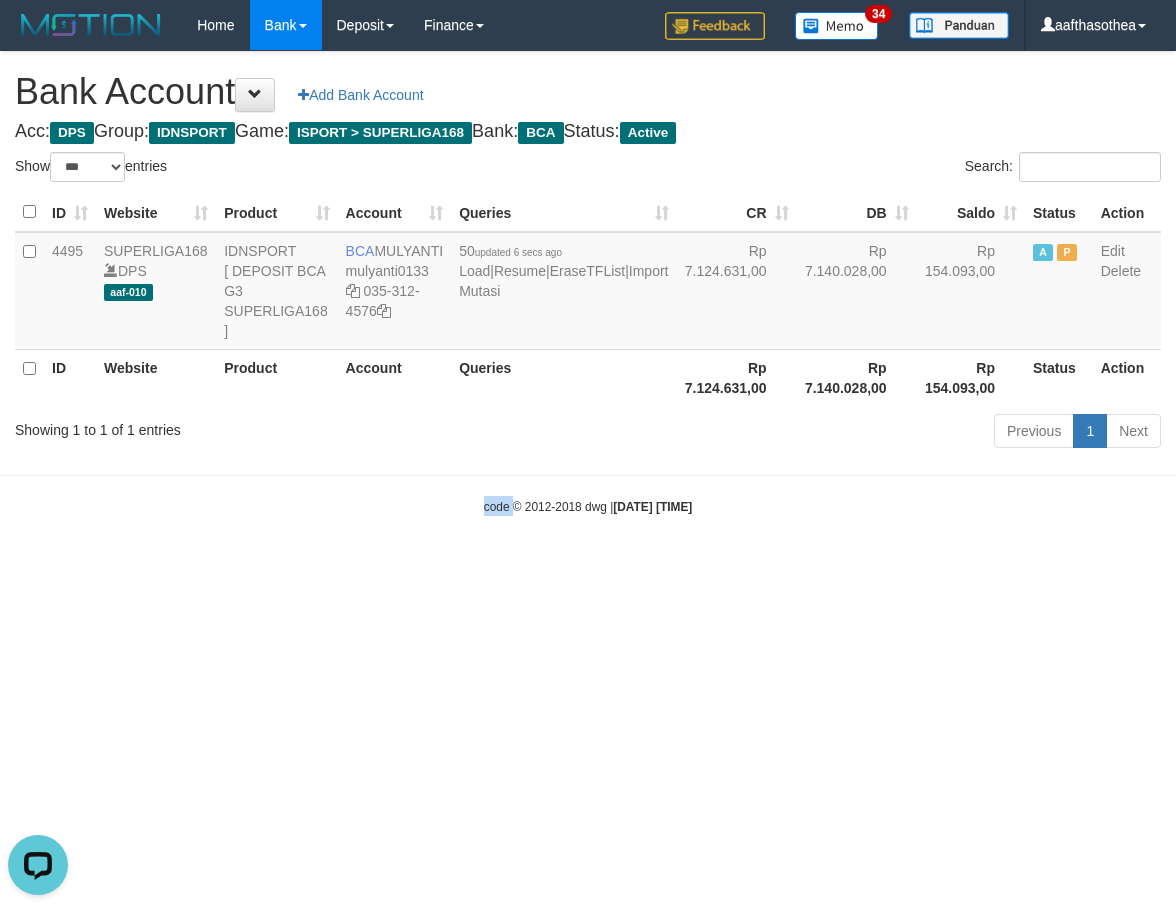 scroll, scrollTop: 0, scrollLeft: 0, axis: both 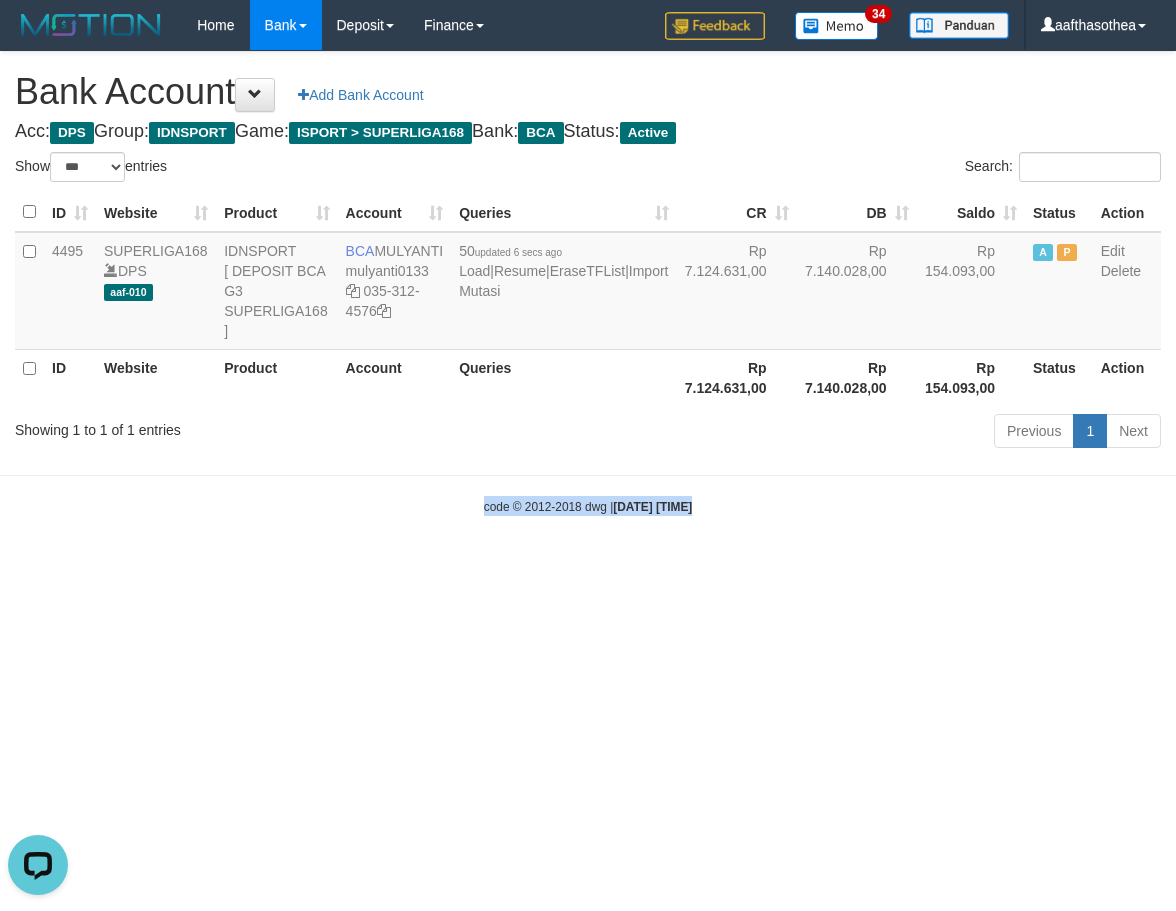 click on "code © 2012-2018 dwg |  2025/07/13 00:49:46" at bounding box center (588, 506) 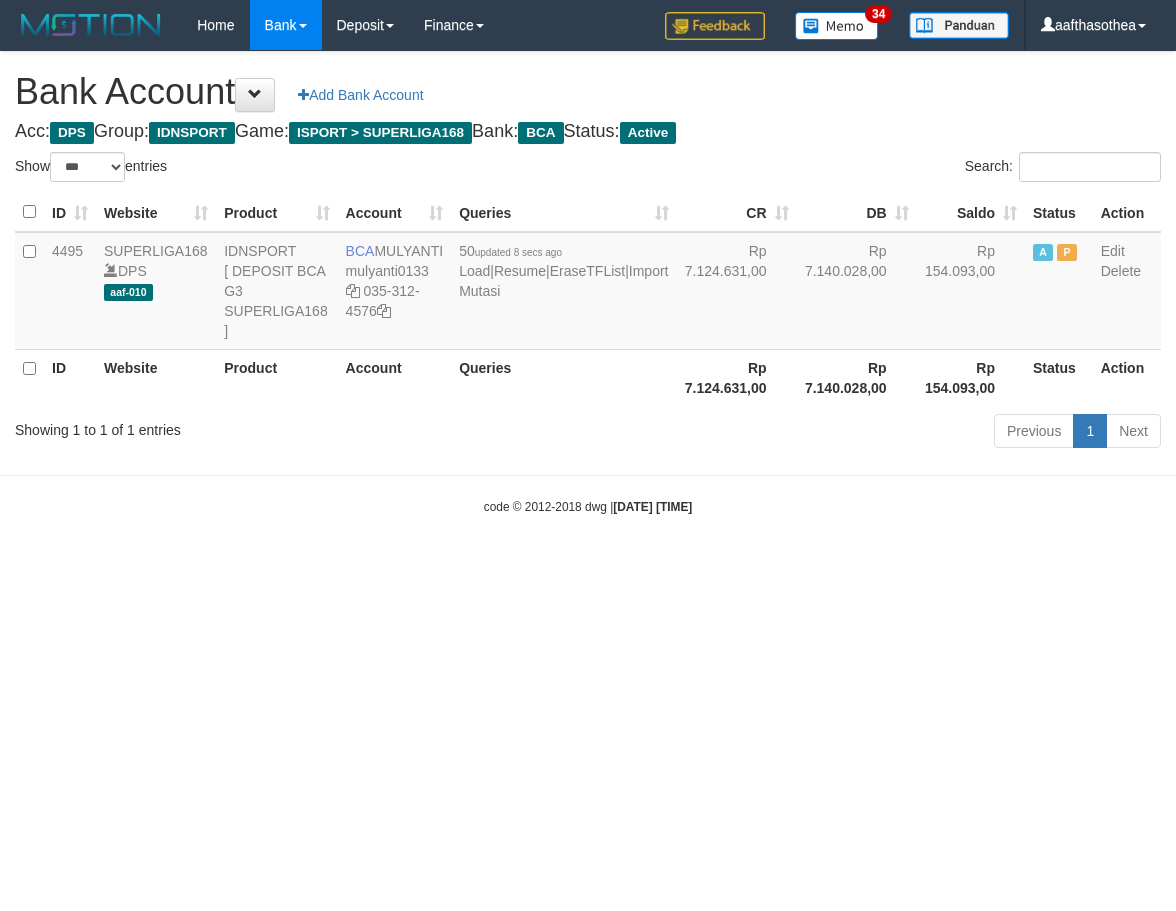 select on "***" 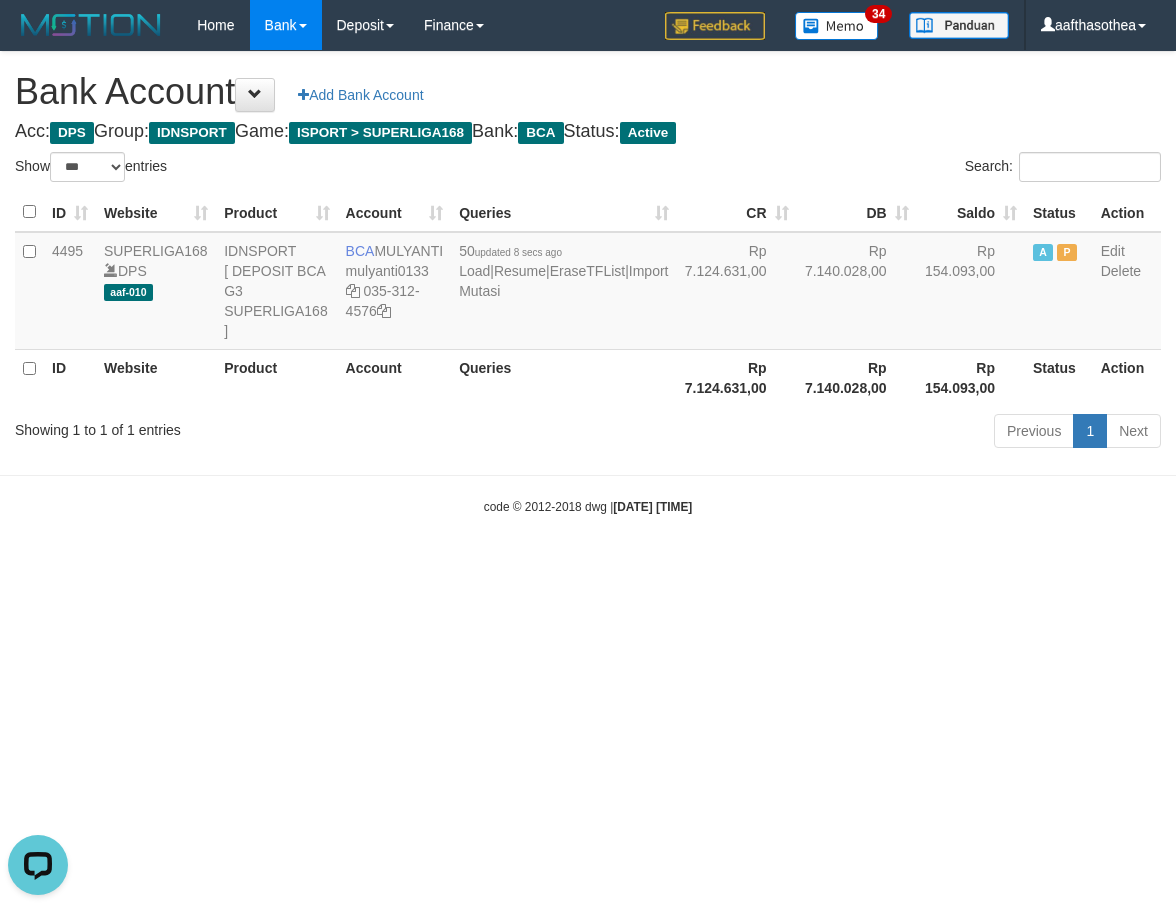 scroll, scrollTop: 0, scrollLeft: 0, axis: both 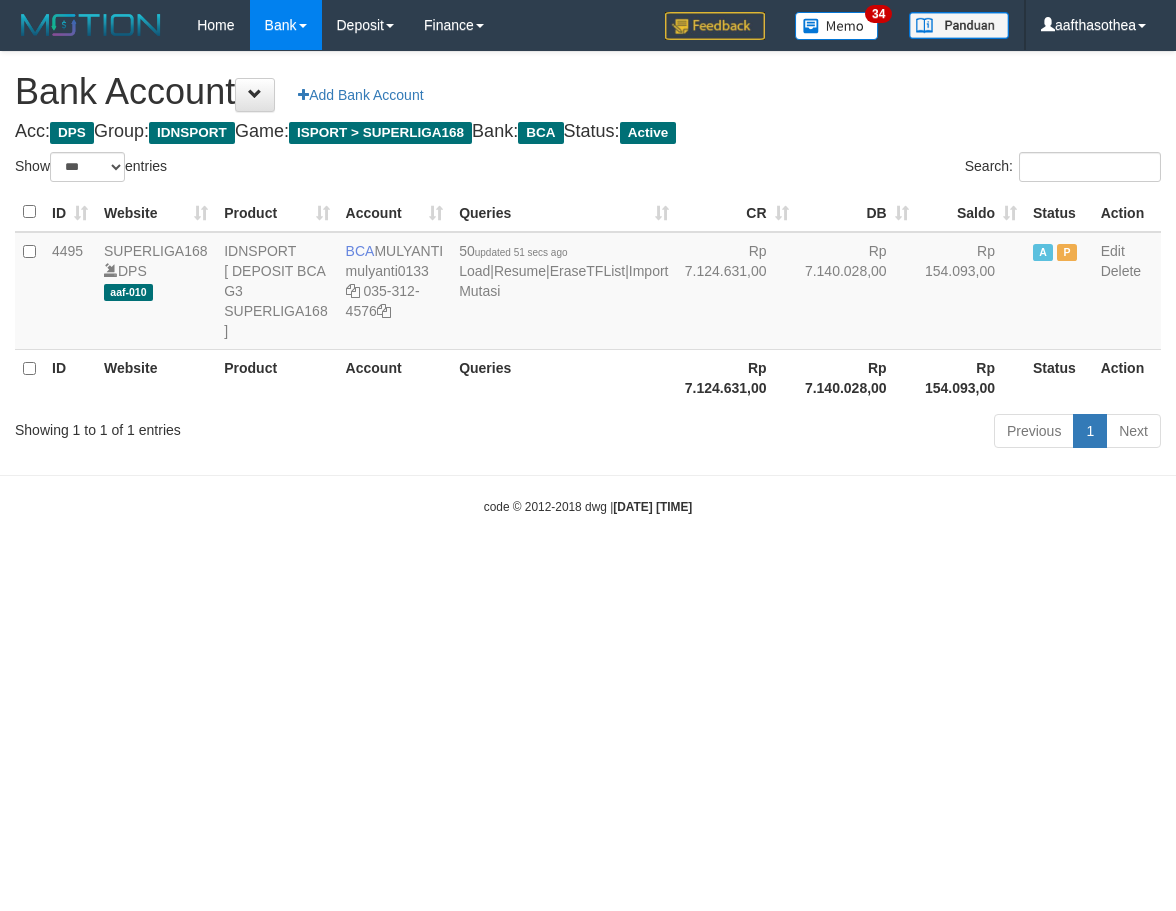 select on "***" 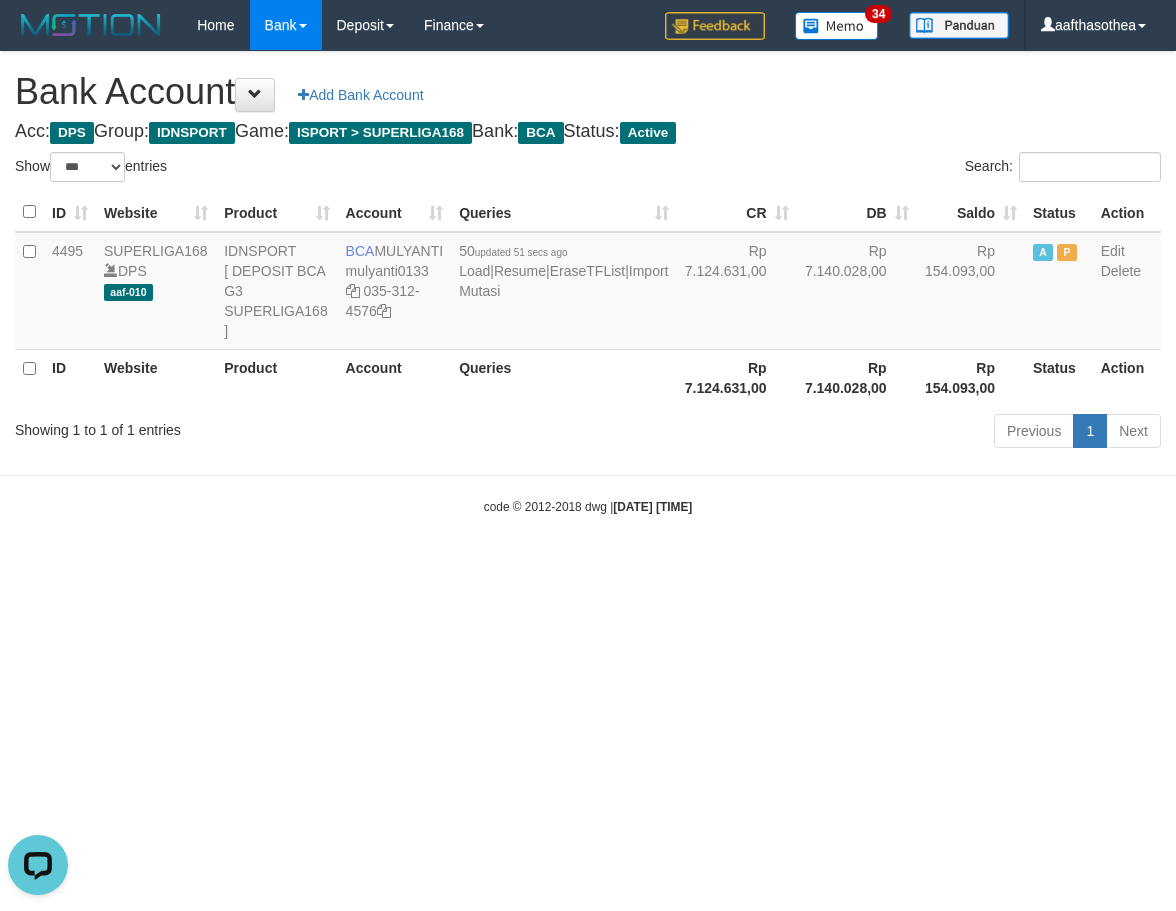 scroll, scrollTop: 0, scrollLeft: 0, axis: both 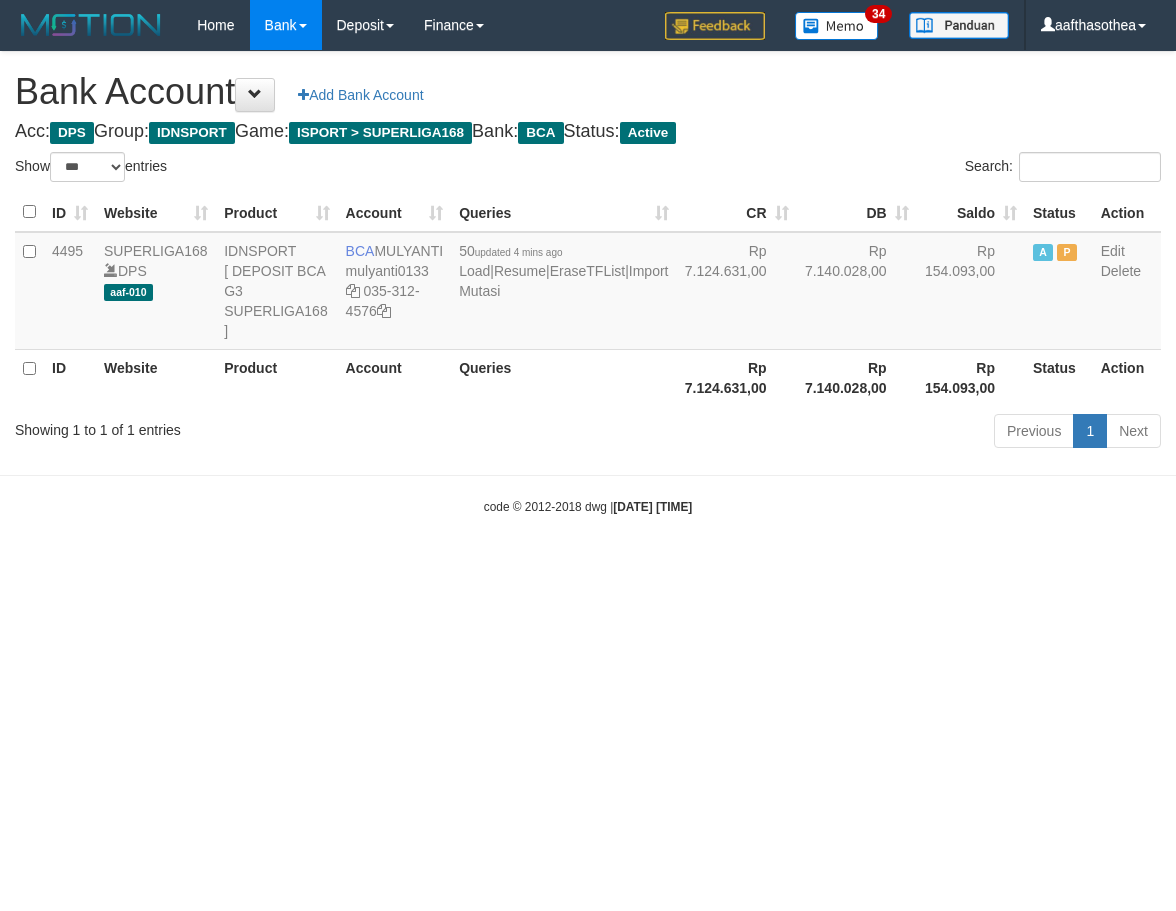 select on "***" 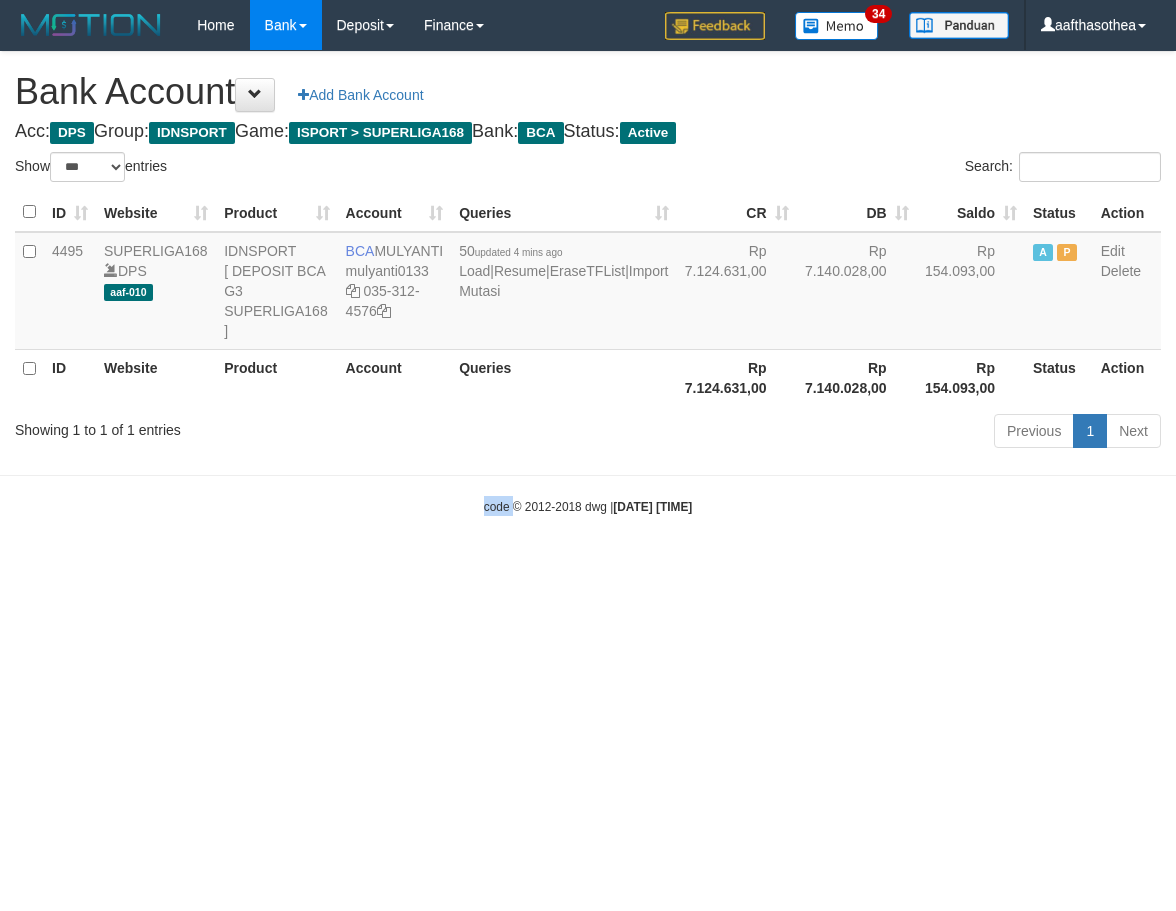 click on "Toggle navigation
Home
Bank
Account List
Load
By Website
Group
[ISPORT]													SUPERLIGA168
By Load Group (DPS)" at bounding box center [588, 283] 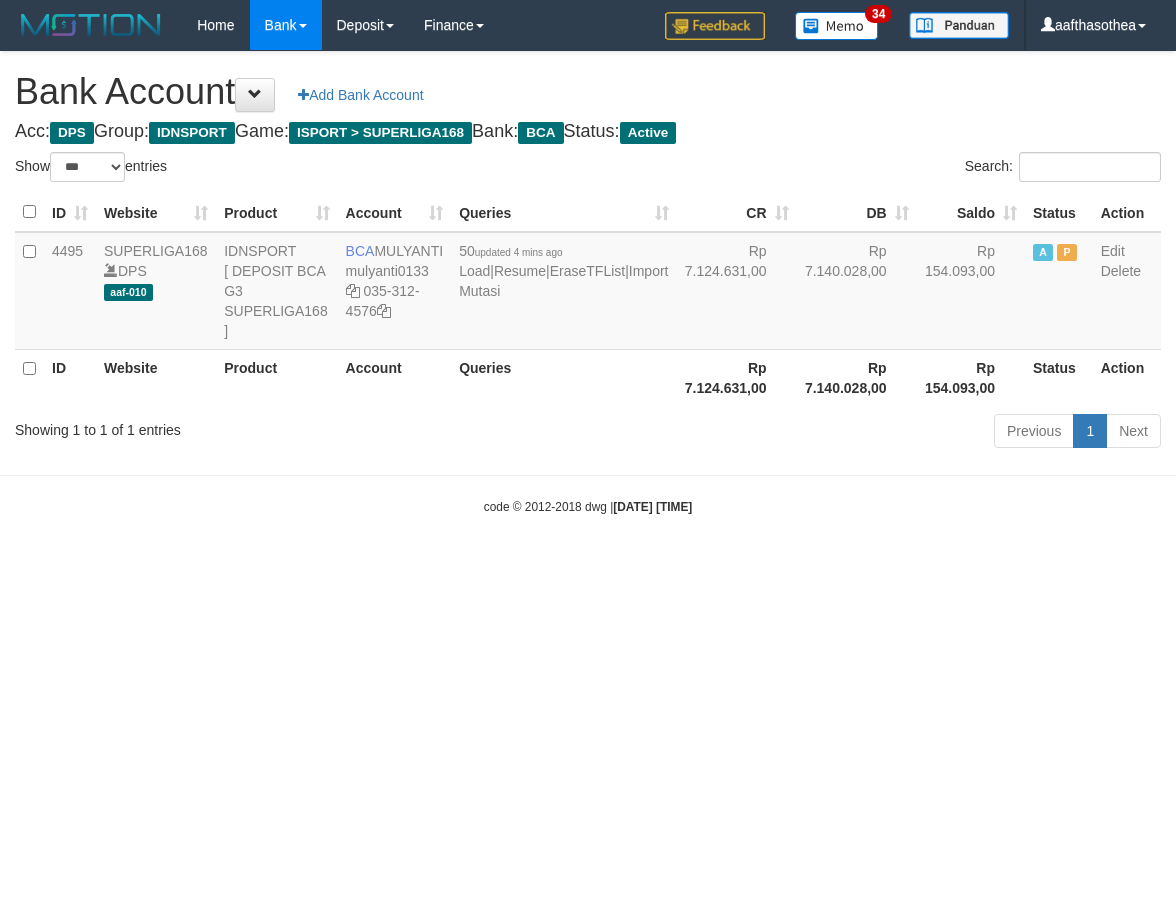 select on "***" 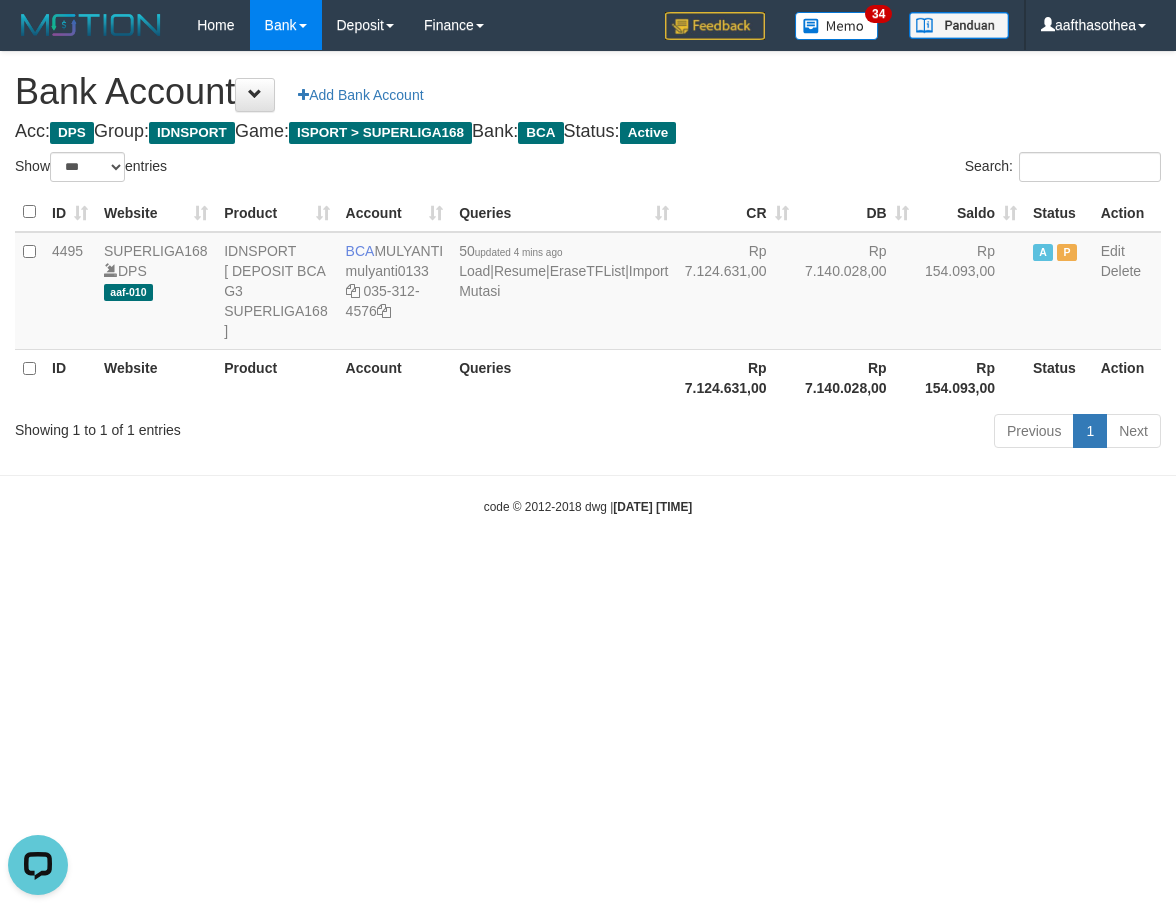 scroll, scrollTop: 0, scrollLeft: 0, axis: both 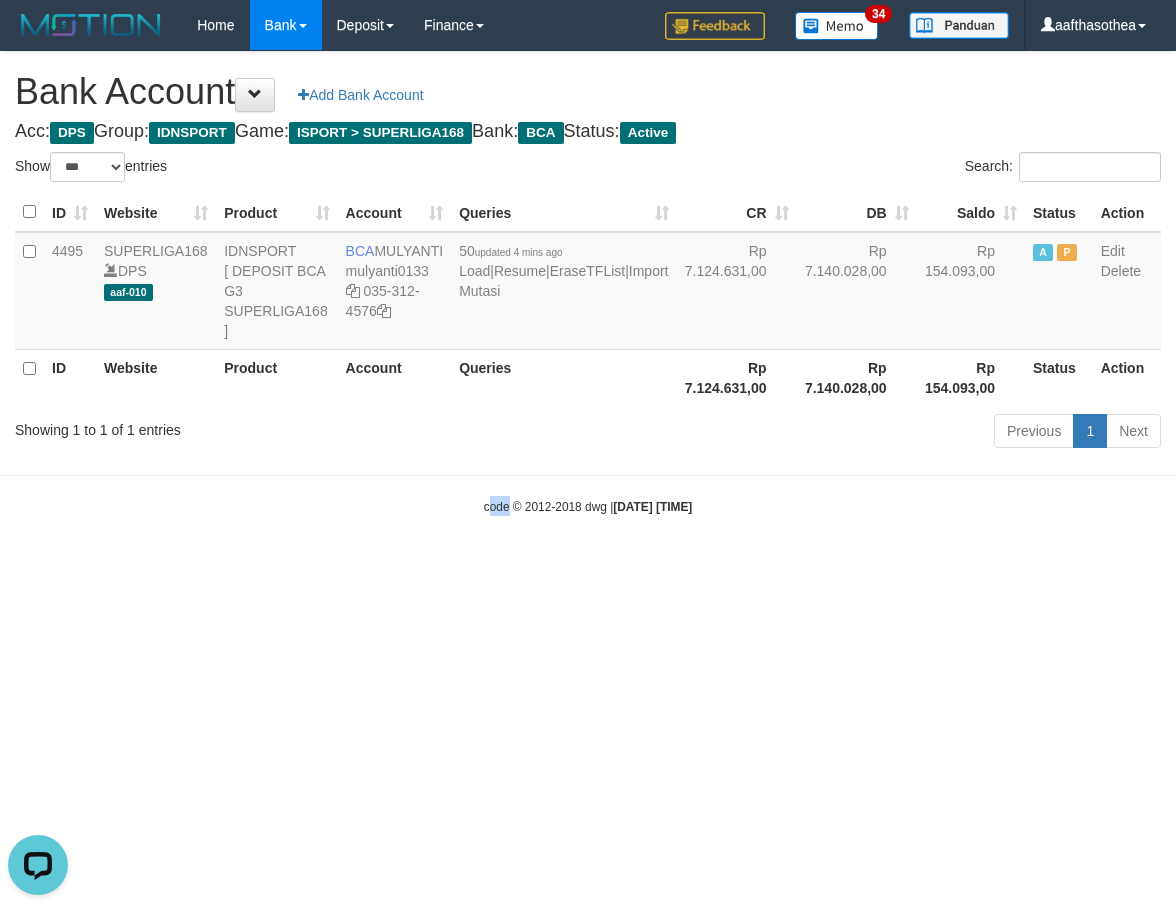 click on "Toggle navigation
Home
Bank
Account List
Load
By Website
Group
[ISPORT]													SUPERLIGA168
By Load Group (DPS)
34" at bounding box center [588, 283] 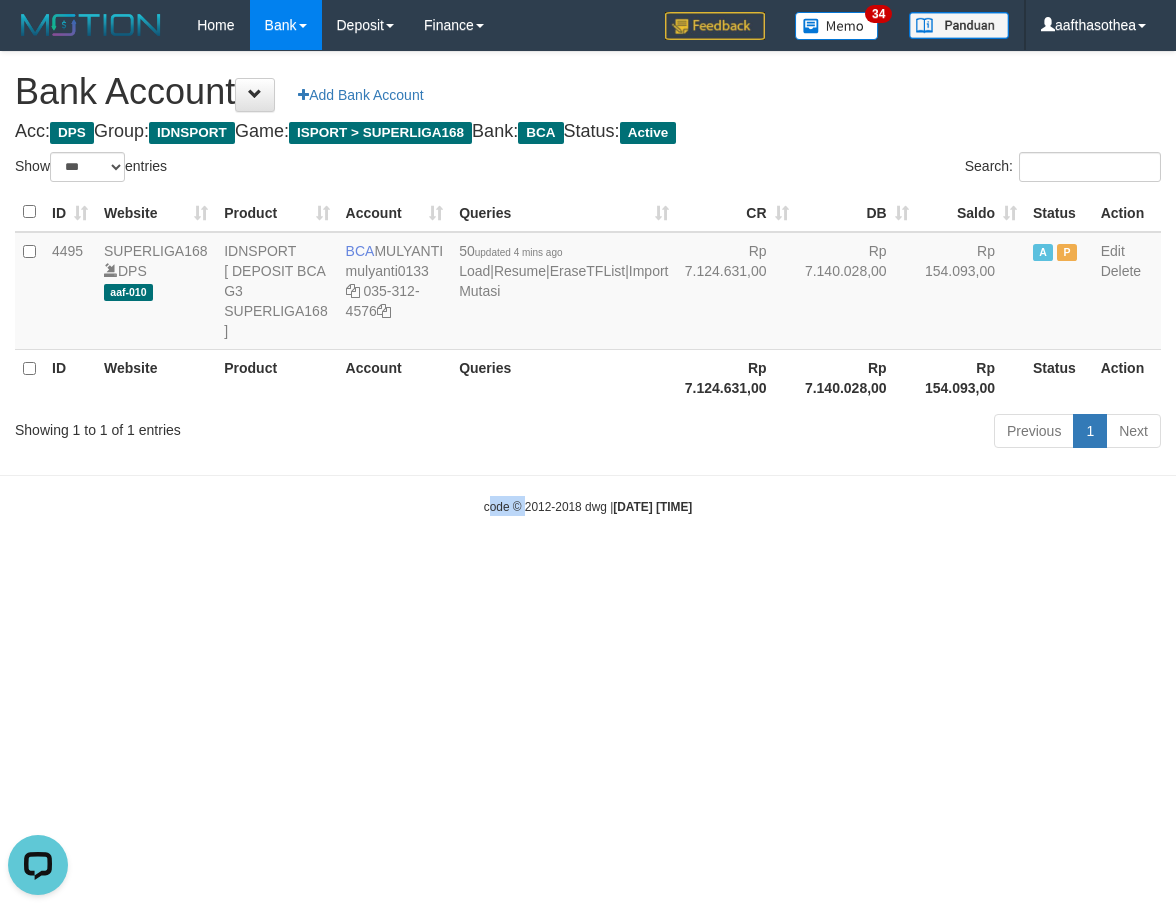 click on "Toggle navigation
Home
Bank
Account List
Load
By Website
Group
[ISPORT]													SUPERLIGA168
By Load Group (DPS)
34" at bounding box center [588, 283] 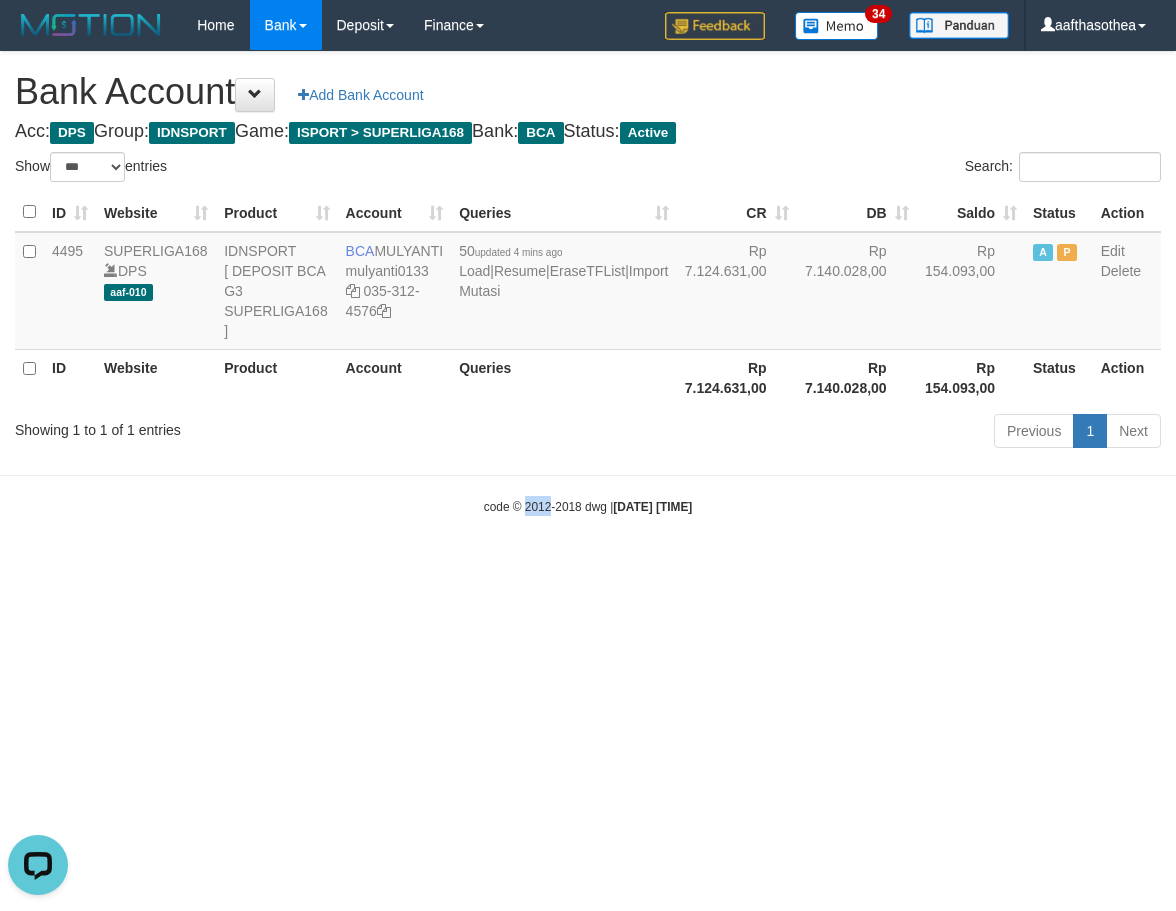 click on "Toggle navigation
Home
Bank
Account List
Load
By Website
Group
[ISPORT]													SUPERLIGA168
By Load Group (DPS)
34" at bounding box center [588, 283] 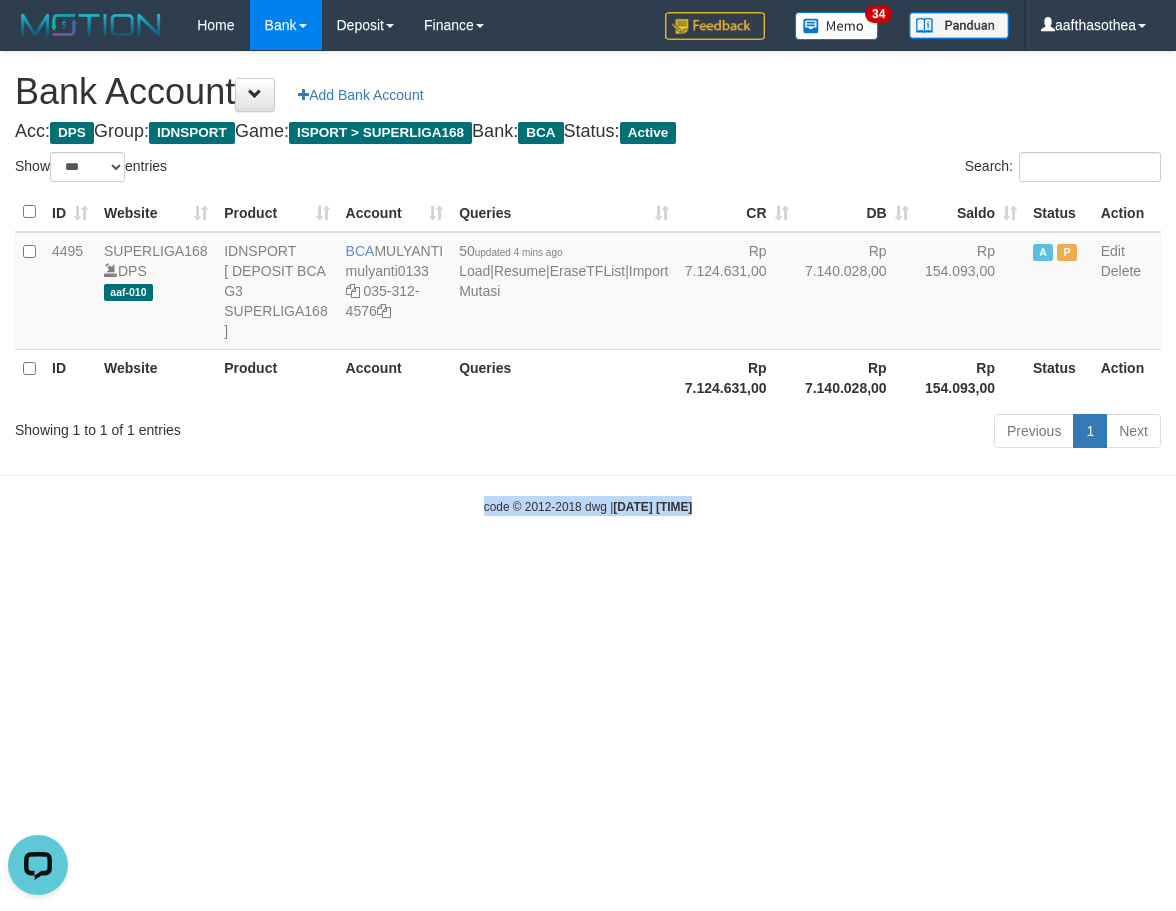 click on "Toggle navigation
Home
Bank
Account List
Load
By Website
Group
[ISPORT]													SUPERLIGA168
By Load Group (DPS)
34" at bounding box center [588, 283] 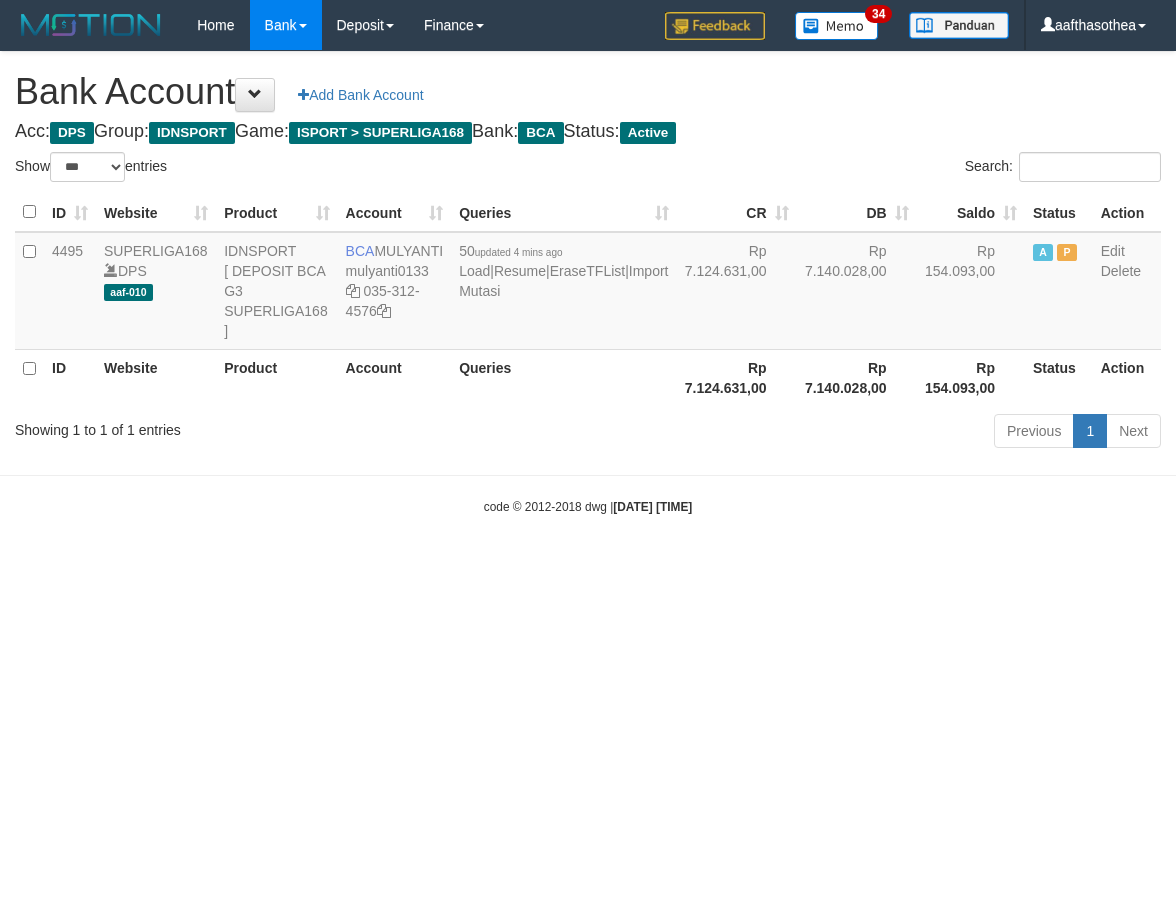select on "***" 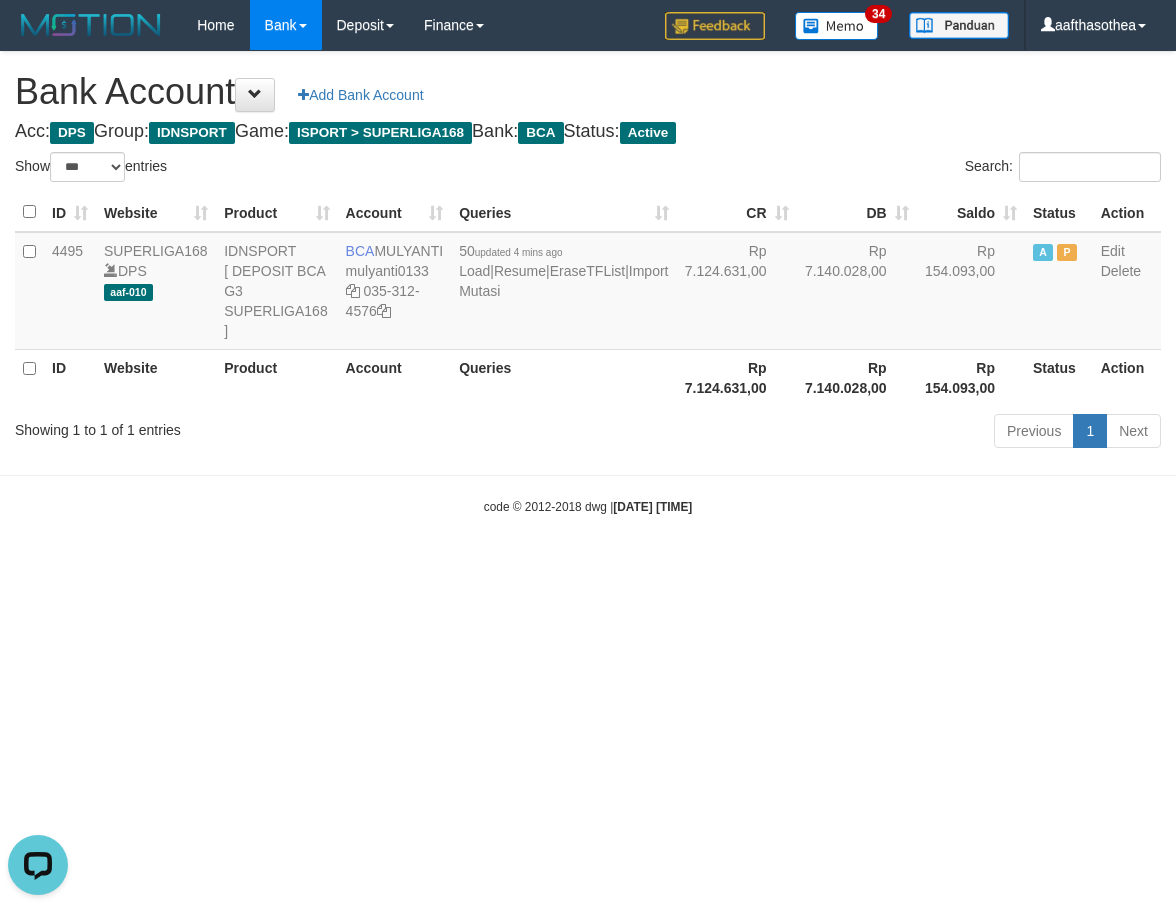 scroll, scrollTop: 0, scrollLeft: 0, axis: both 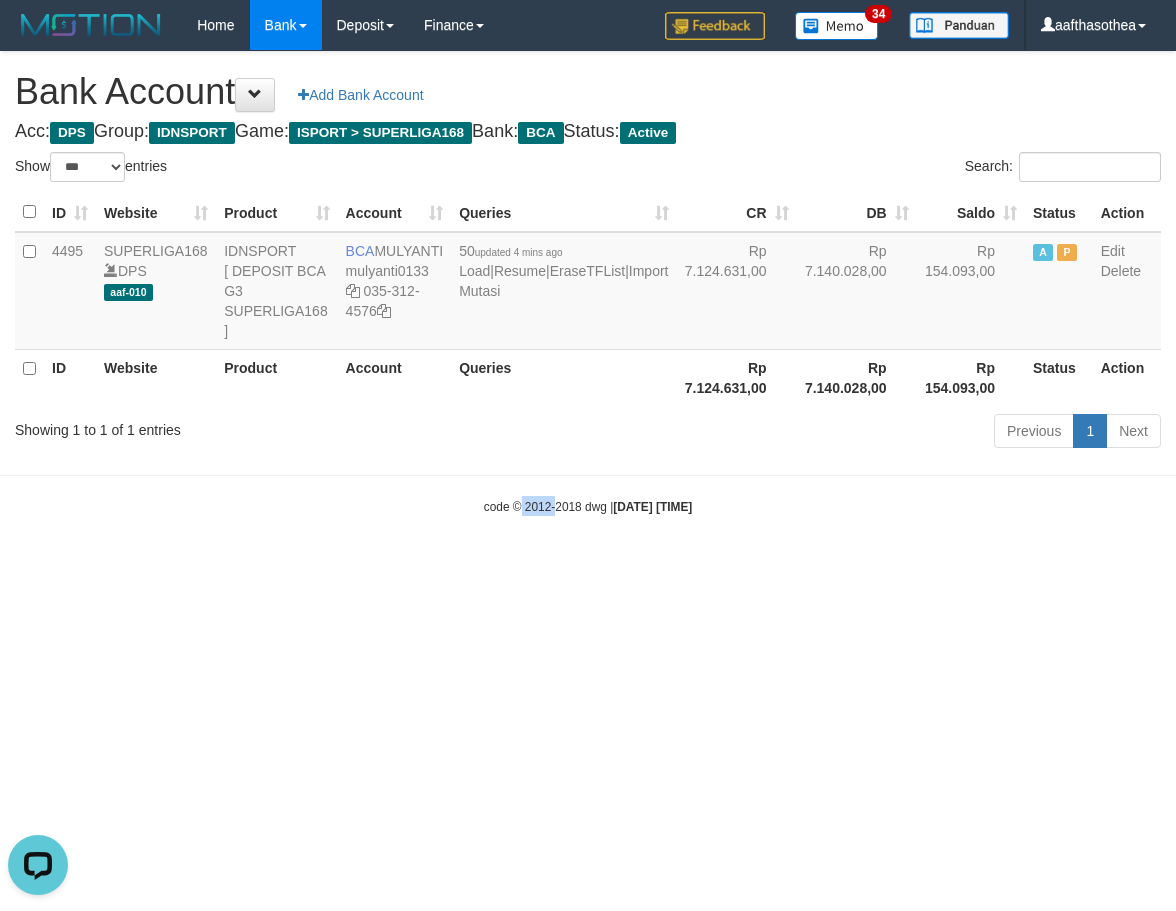 drag, startPoint x: 501, startPoint y: 586, endPoint x: 538, endPoint y: 572, distance: 39.56008 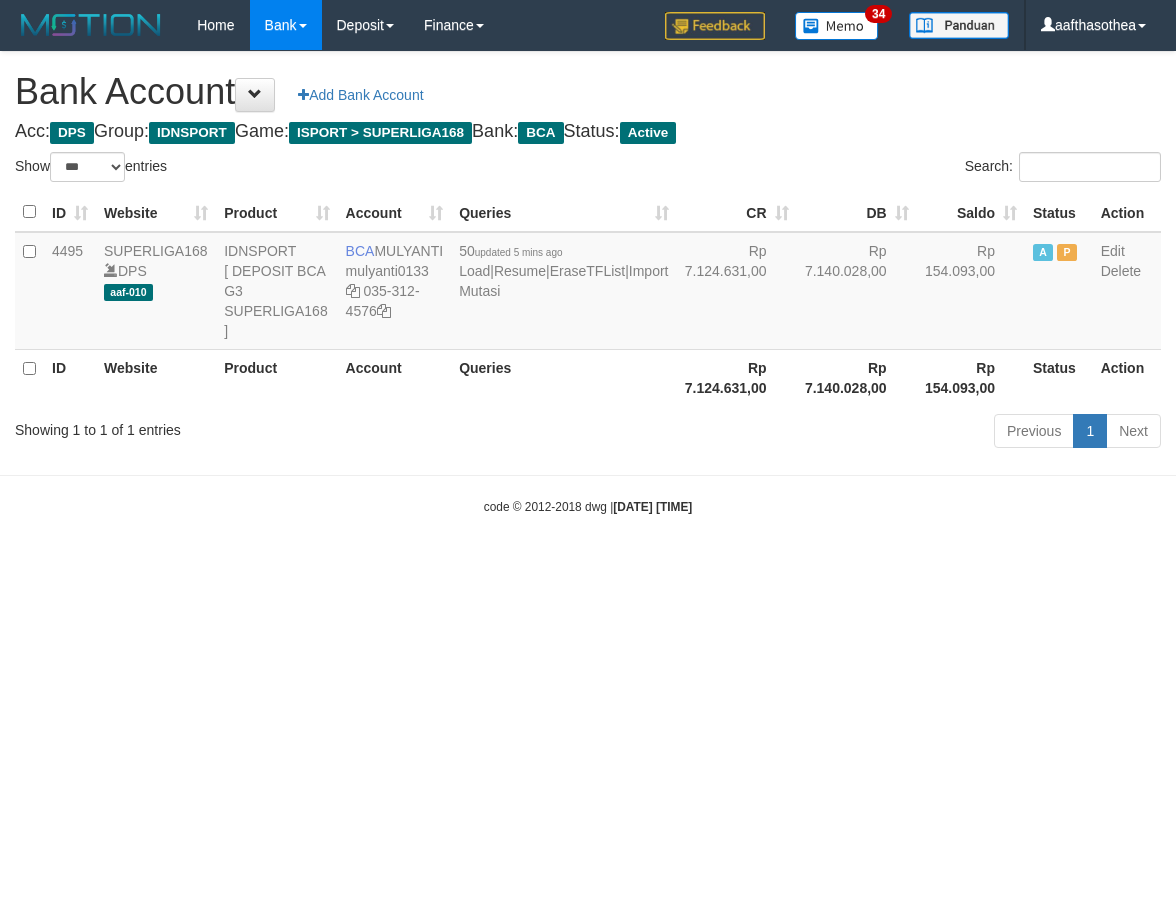 select on "***" 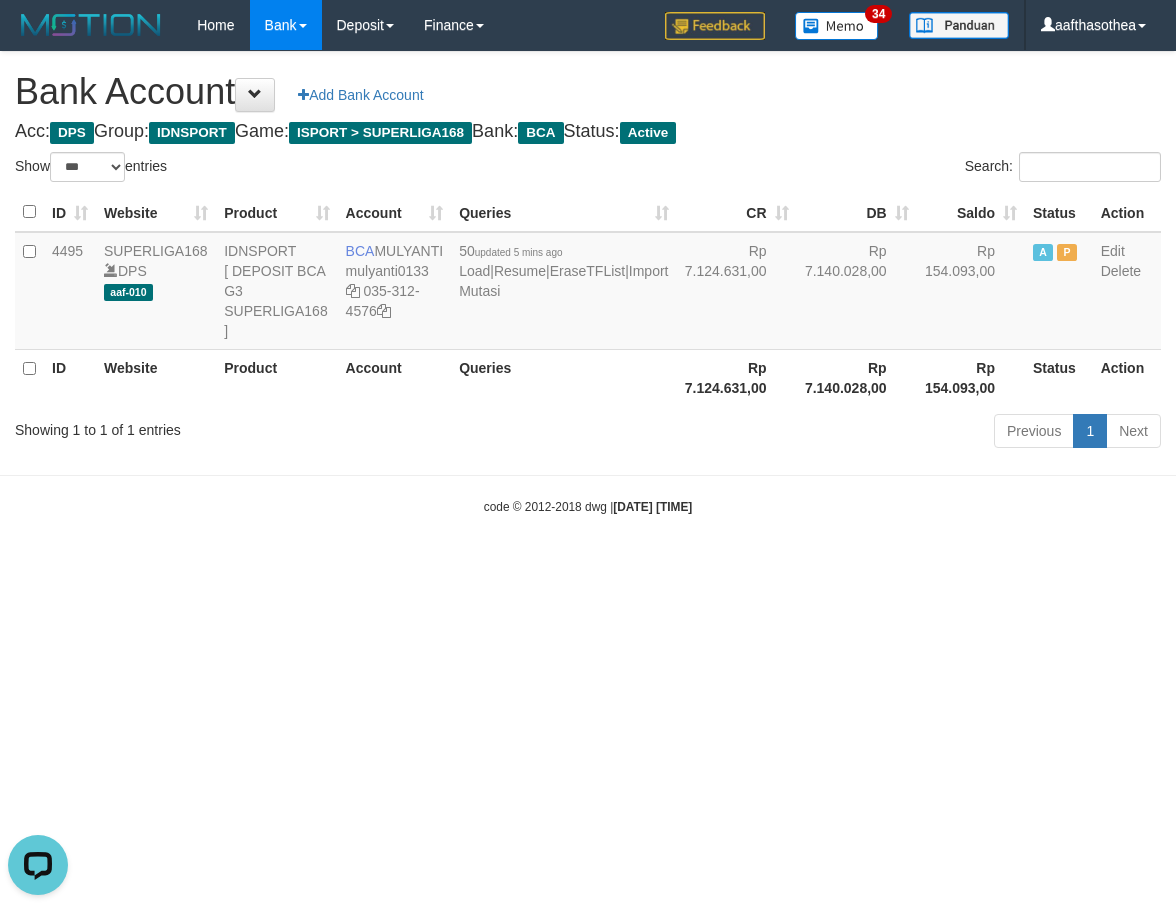 scroll, scrollTop: 0, scrollLeft: 0, axis: both 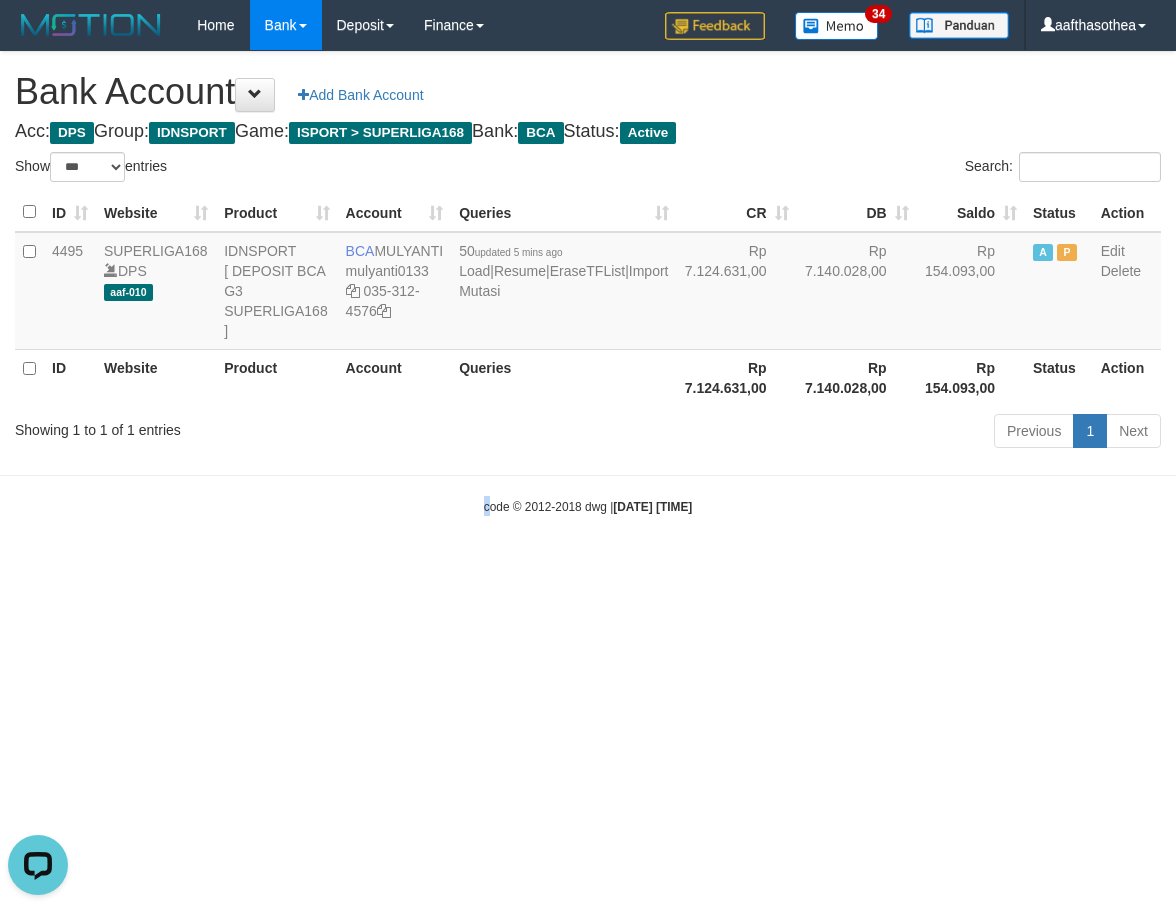 drag, startPoint x: 475, startPoint y: 527, endPoint x: 450, endPoint y: 449, distance: 81.908485 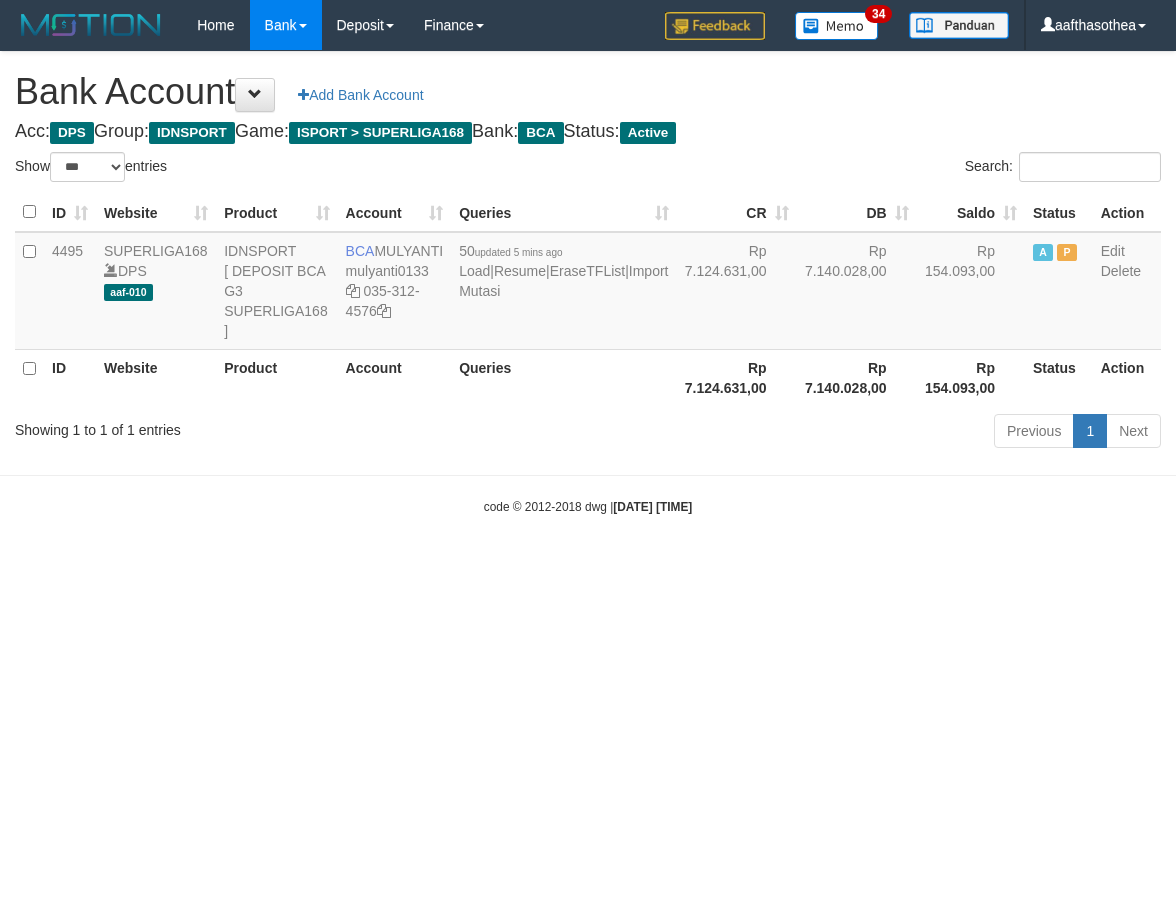 select on "***" 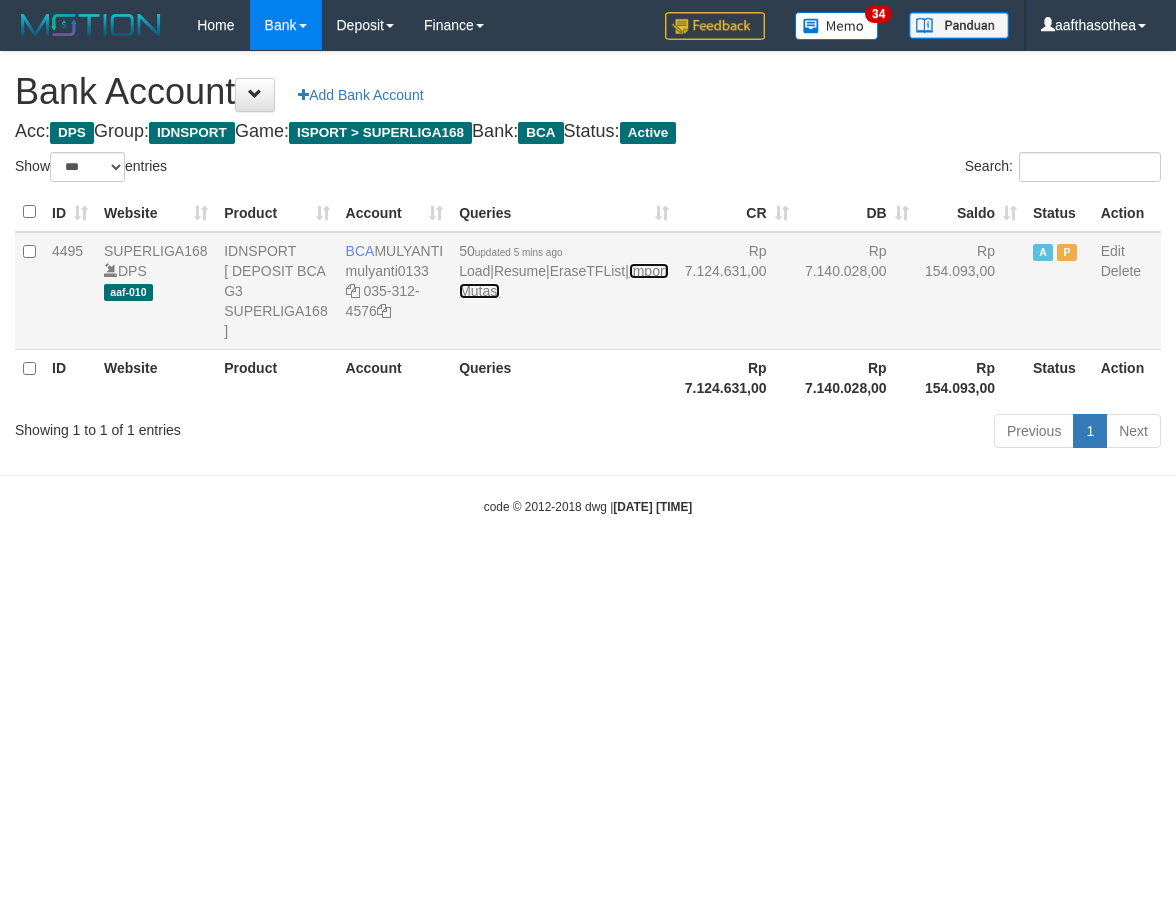 click on "Import Mutasi" at bounding box center [563, 281] 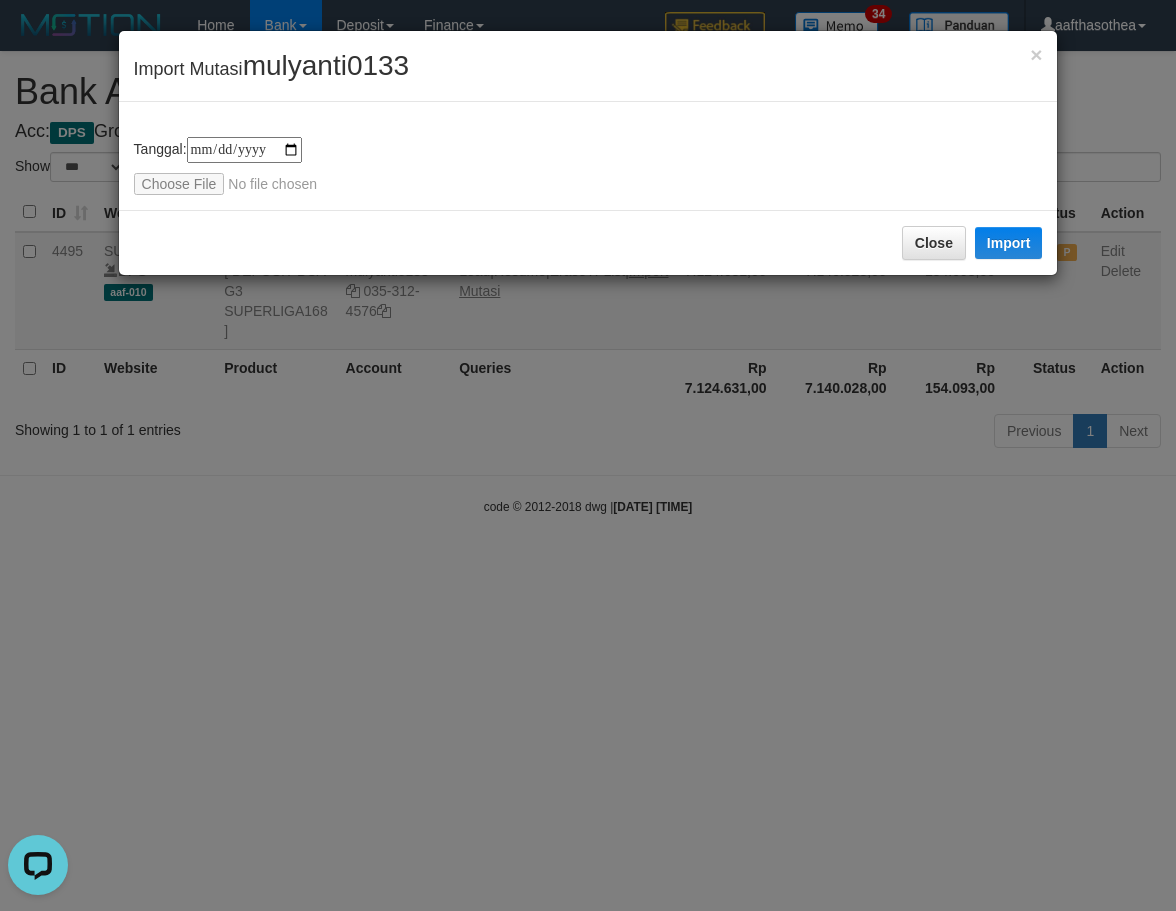 scroll, scrollTop: 0, scrollLeft: 0, axis: both 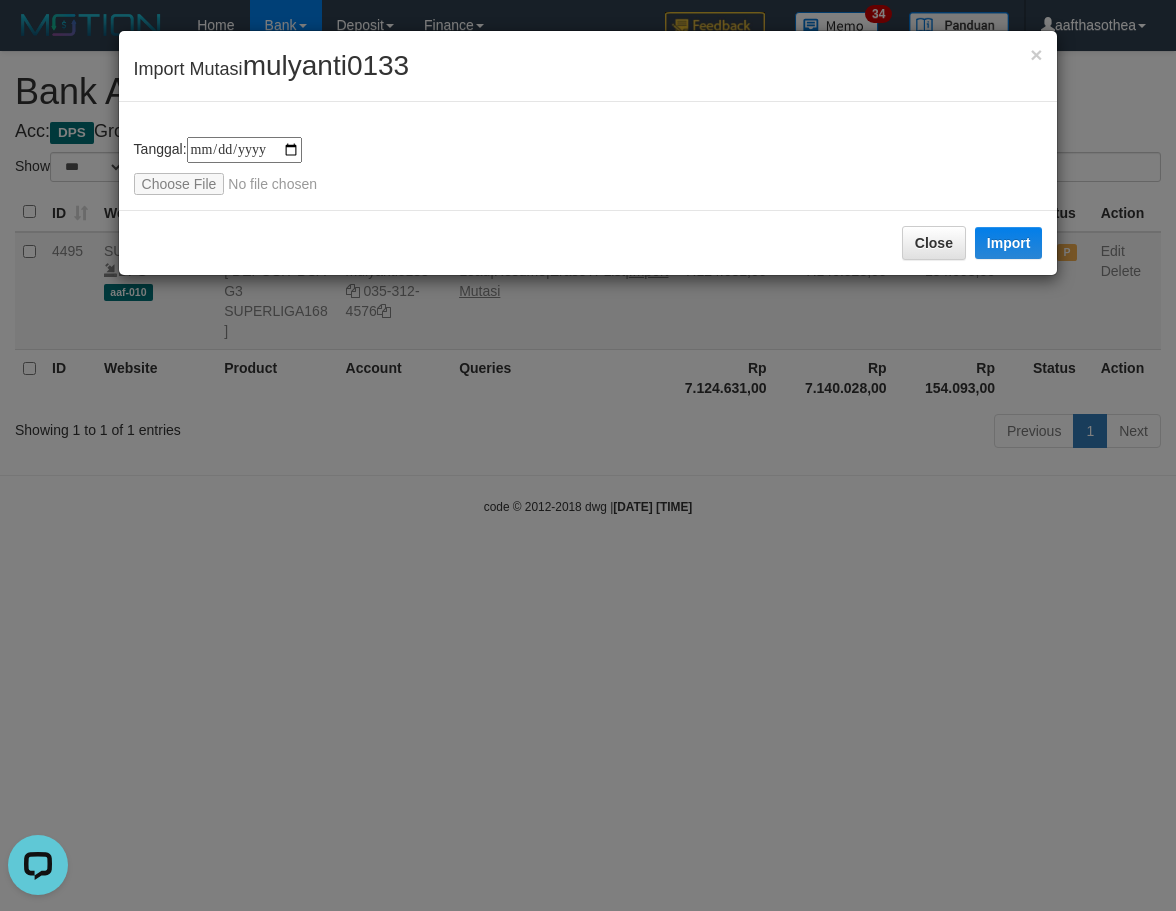 type on "**********" 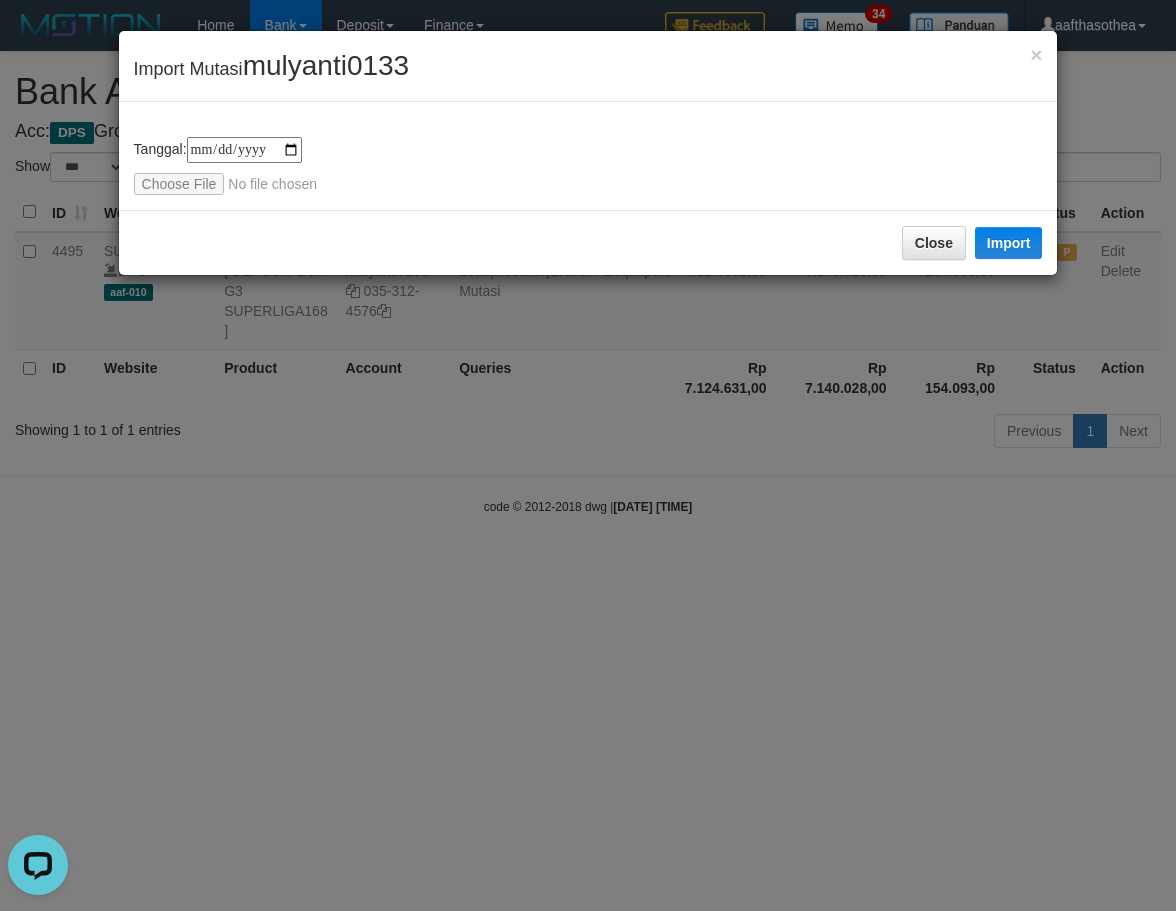 click on "**********" at bounding box center [588, 166] 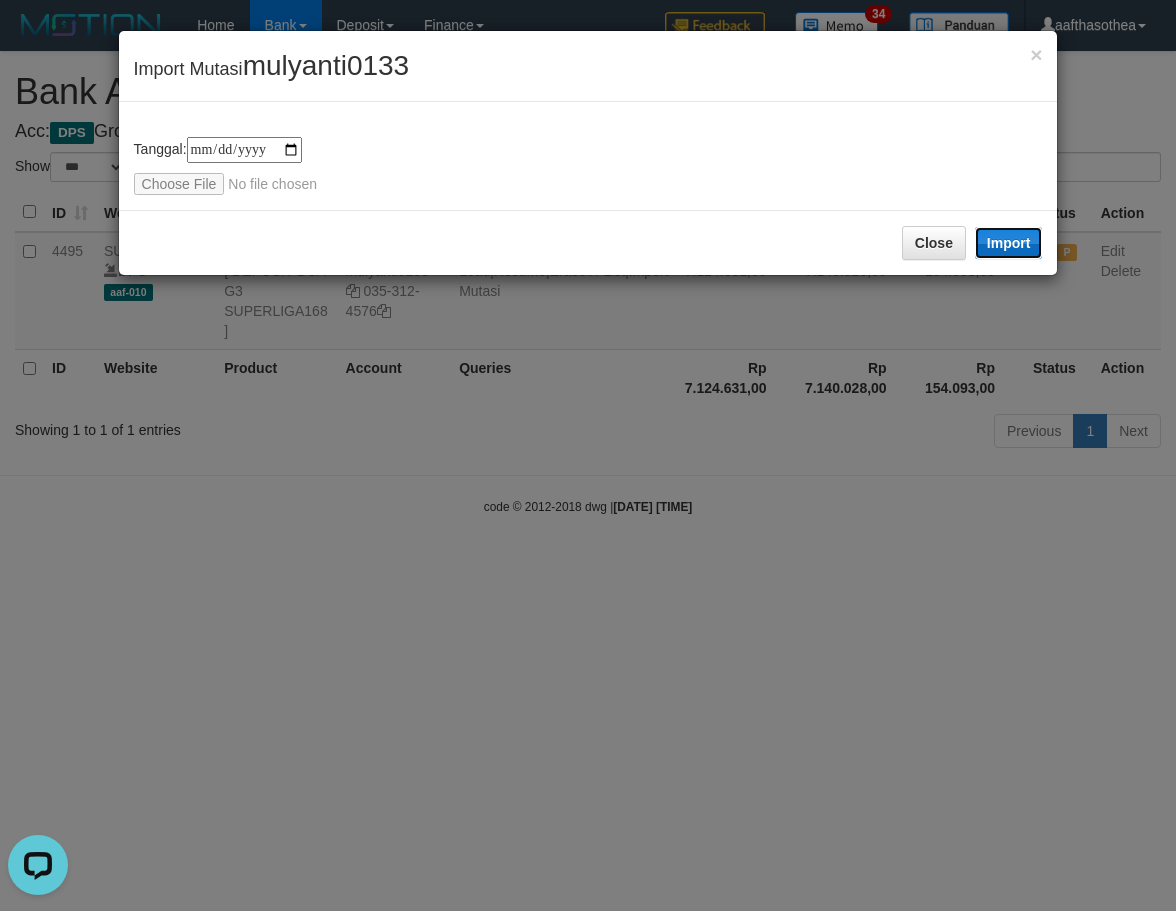 click on "Import" at bounding box center (1009, 243) 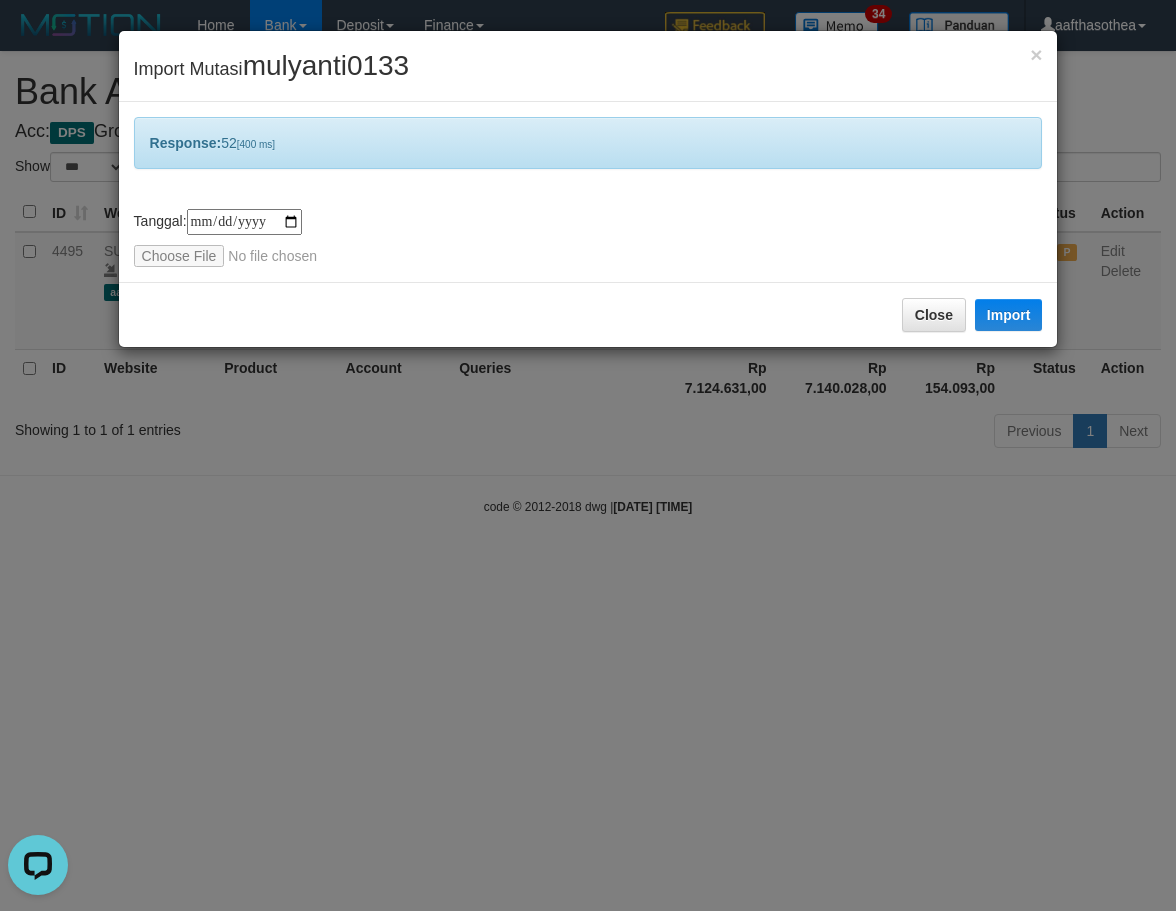 click on "**********" at bounding box center [588, 455] 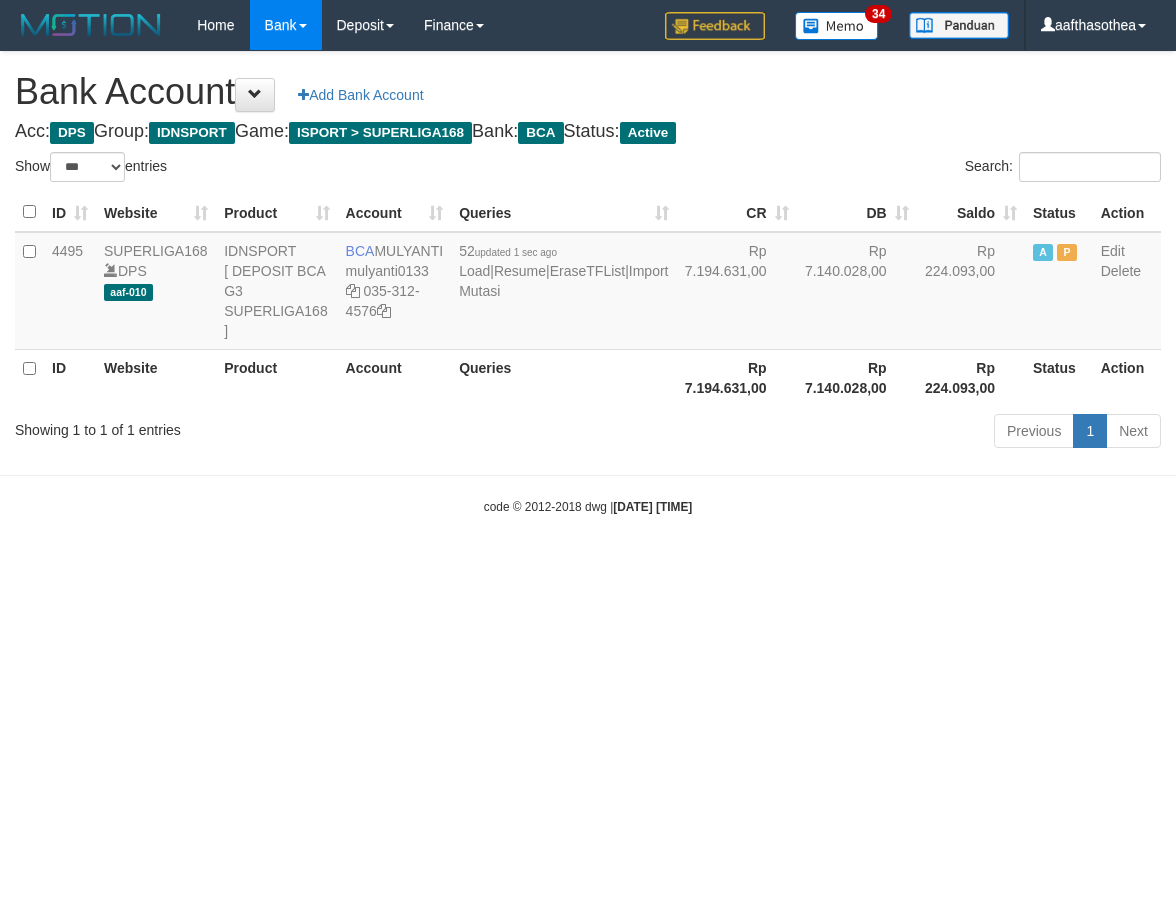 select on "***" 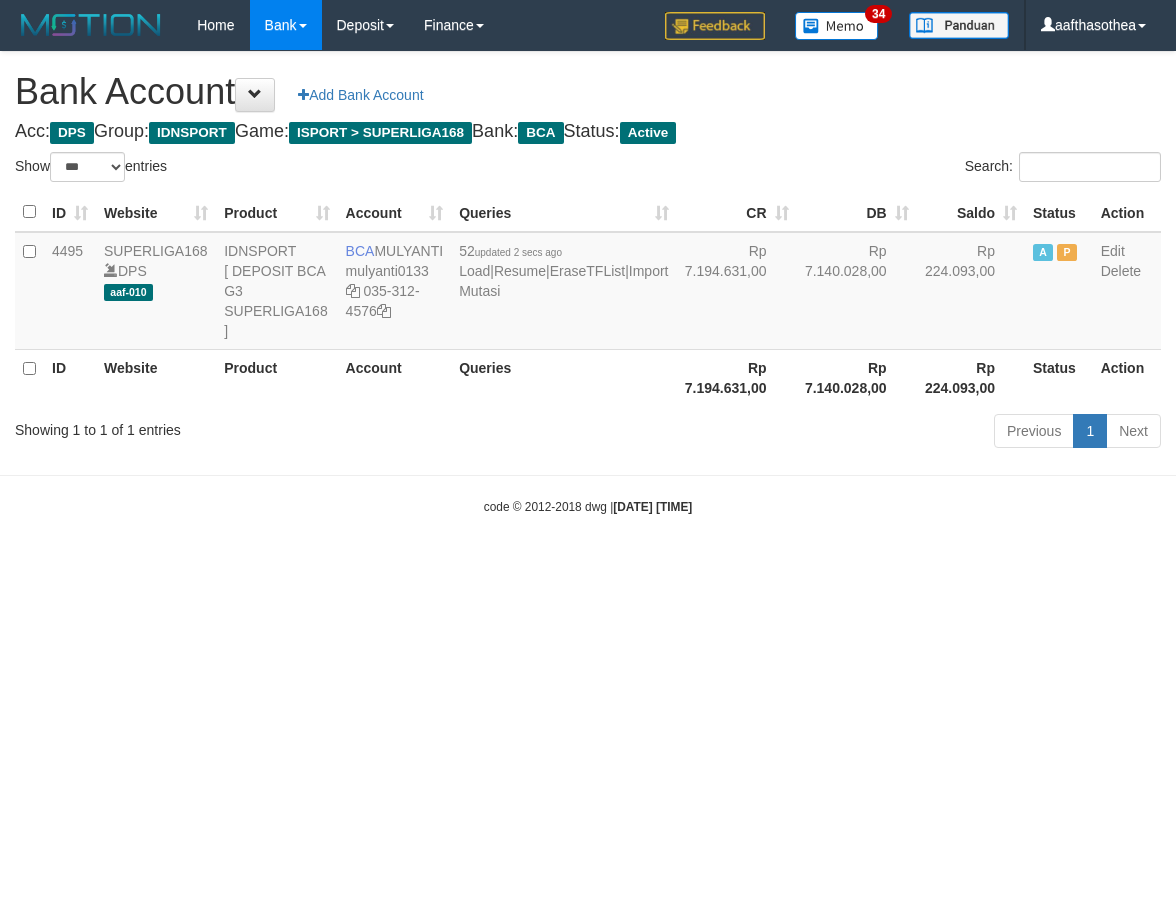 select on "***" 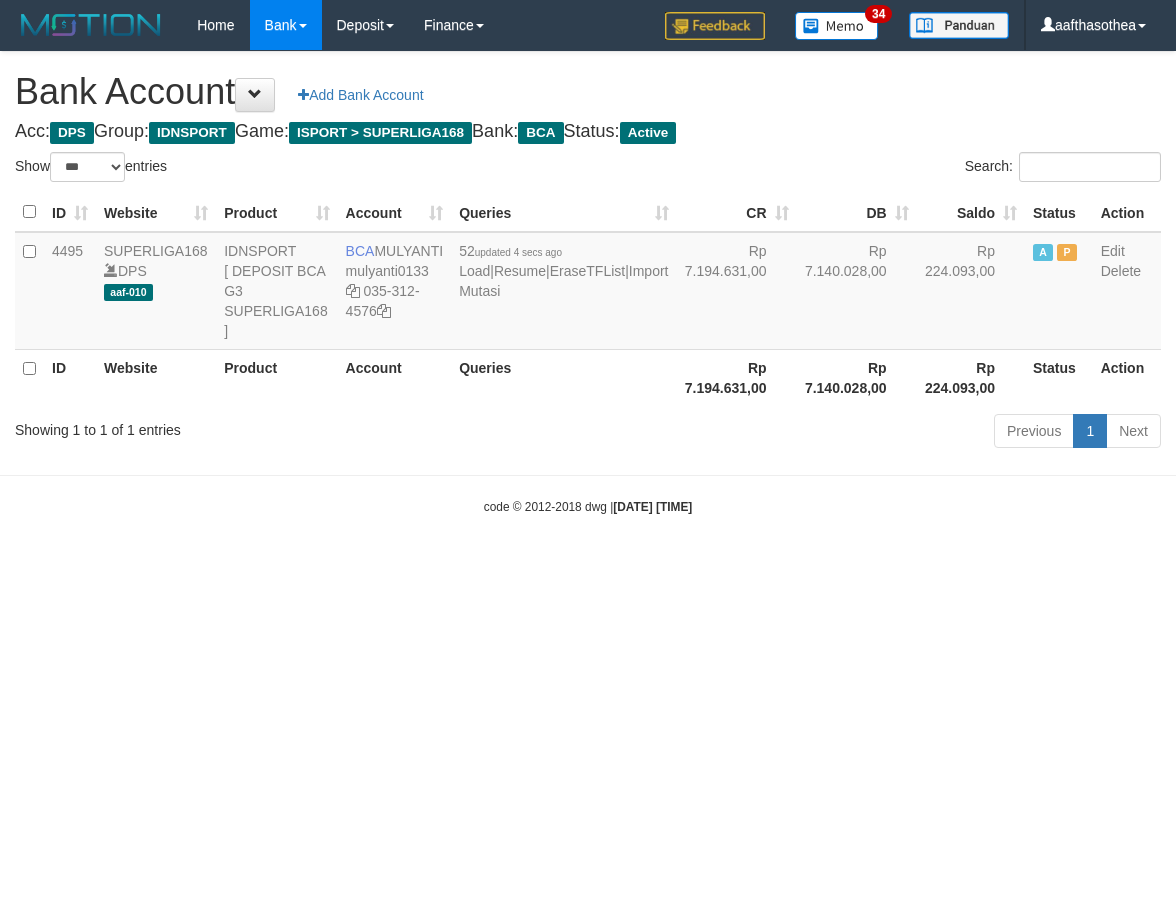 select on "***" 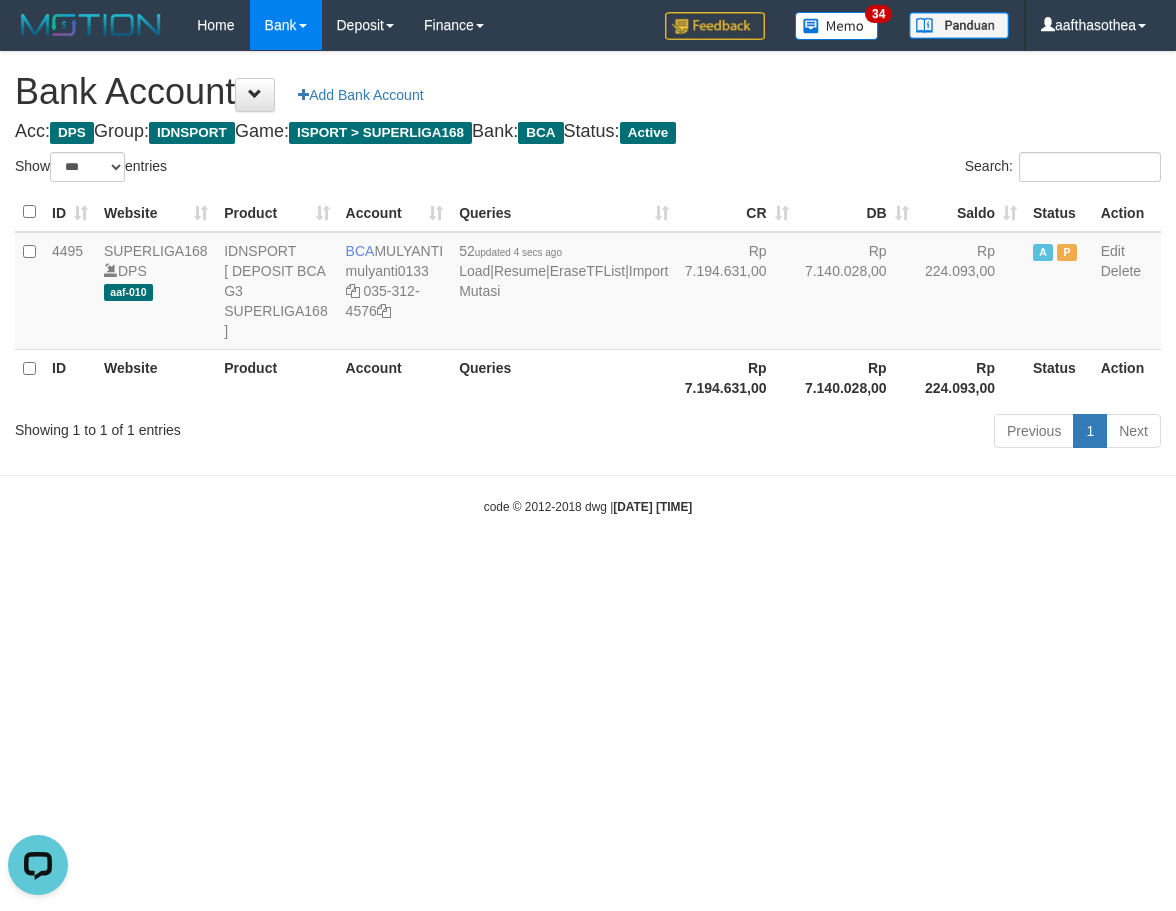 scroll, scrollTop: 0, scrollLeft: 0, axis: both 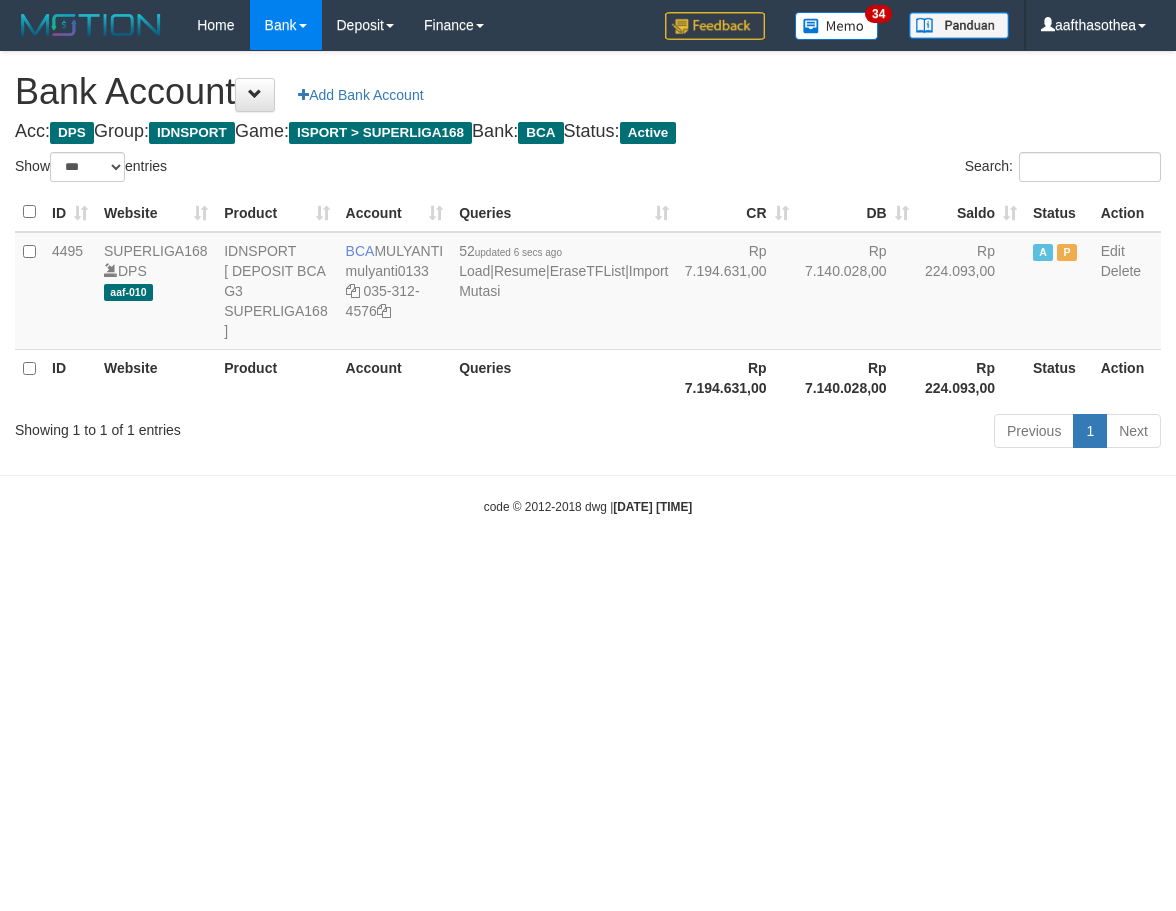 select on "***" 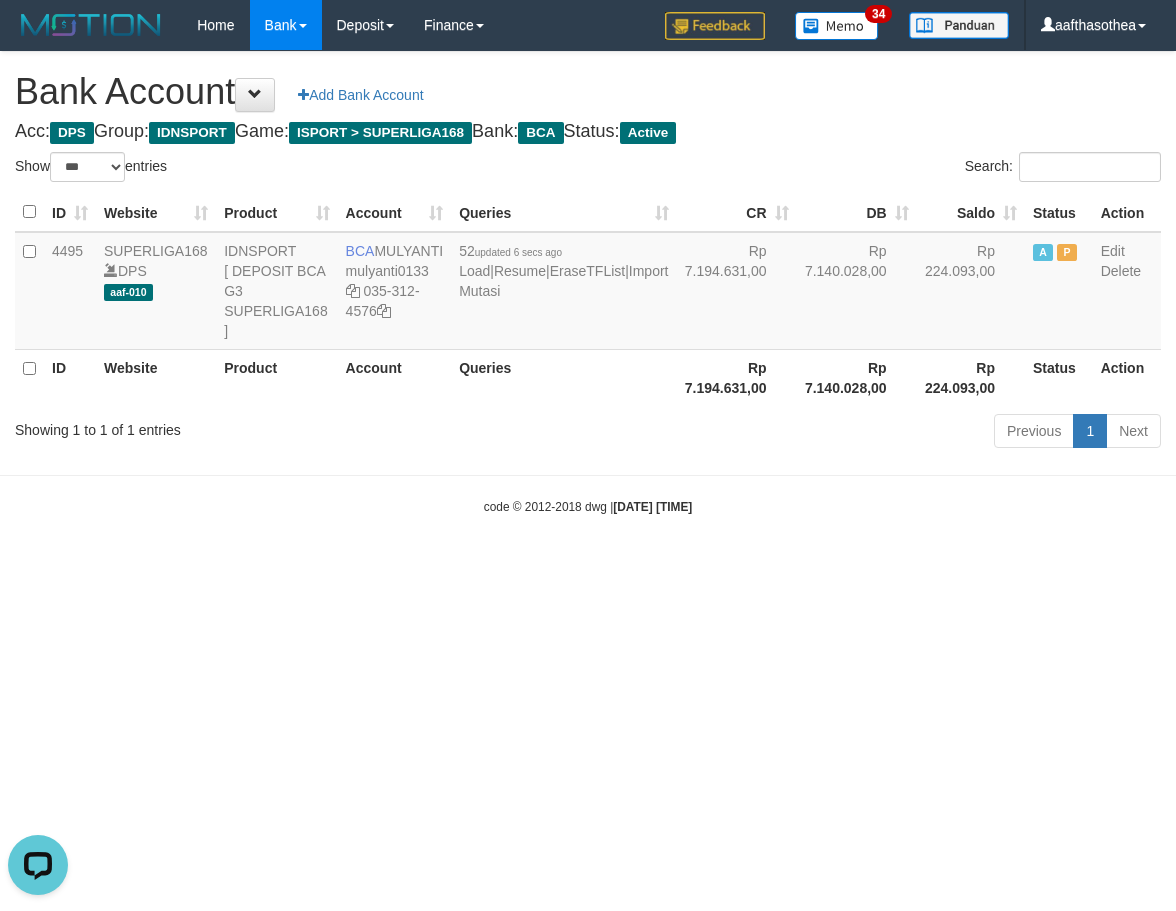 scroll, scrollTop: 0, scrollLeft: 0, axis: both 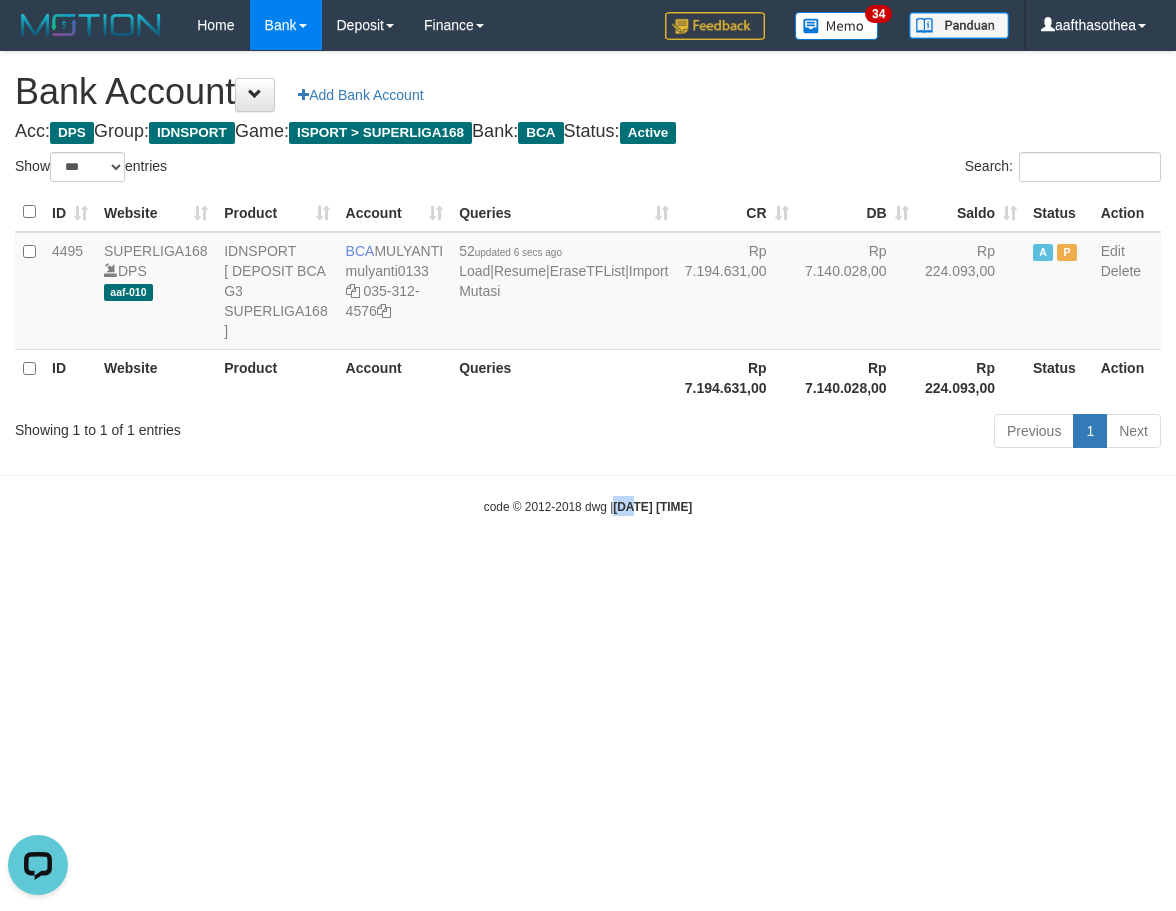 drag, startPoint x: 599, startPoint y: 578, endPoint x: 617, endPoint y: 577, distance: 18.027756 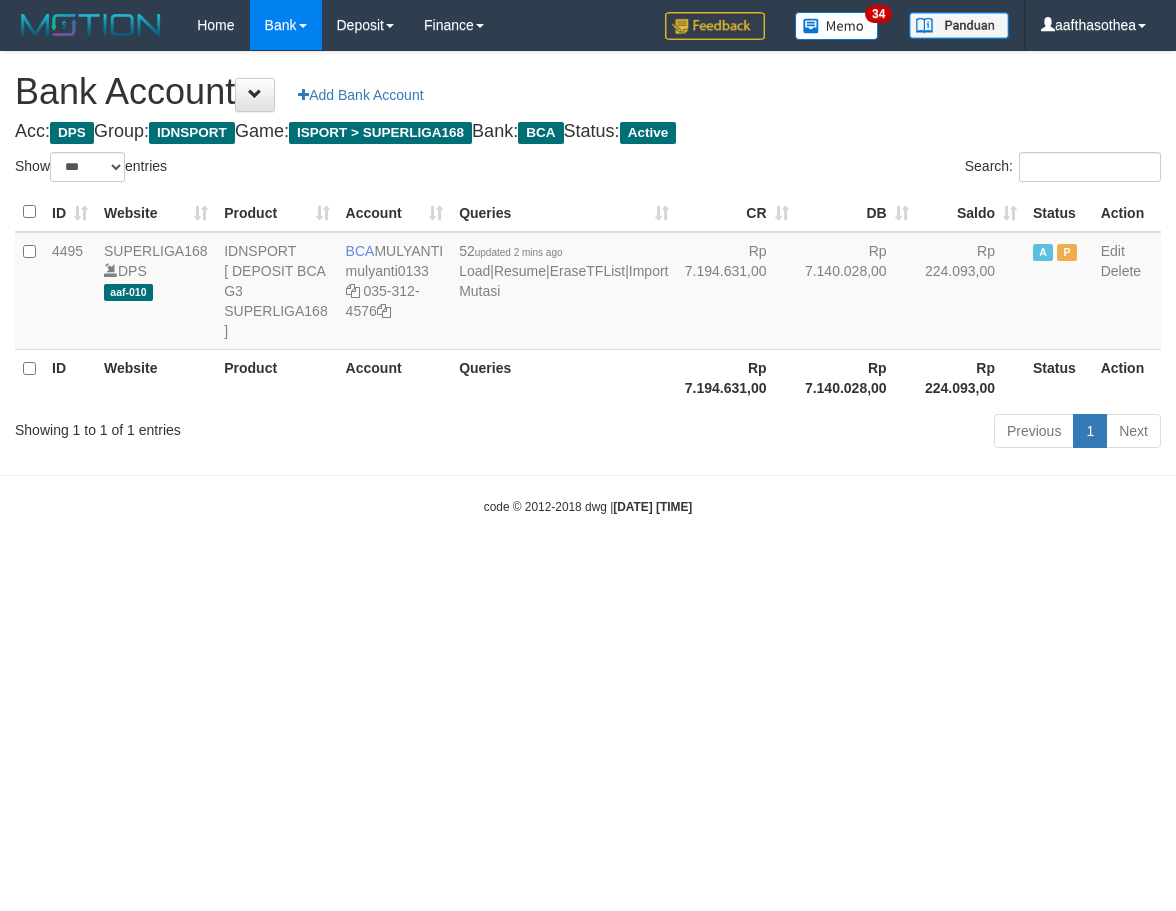 select on "***" 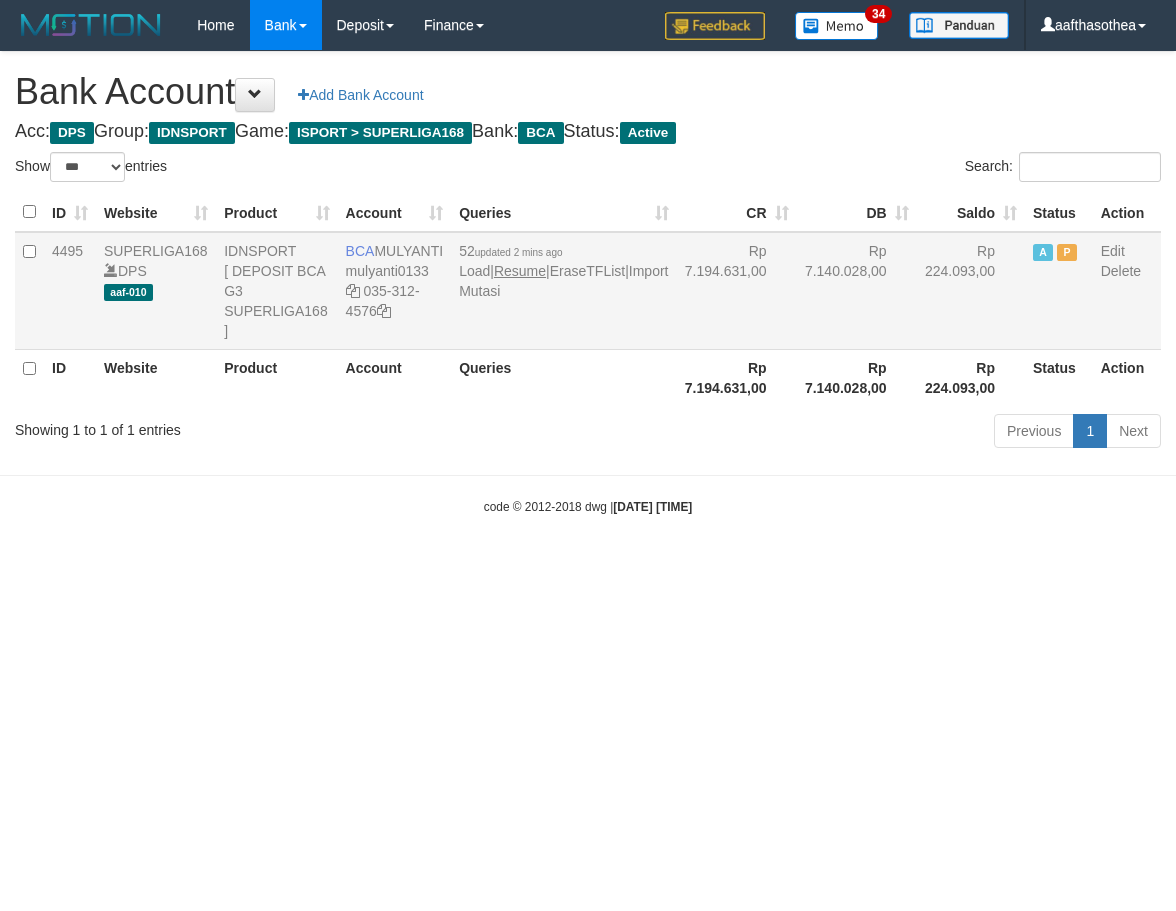 scroll, scrollTop: 0, scrollLeft: 0, axis: both 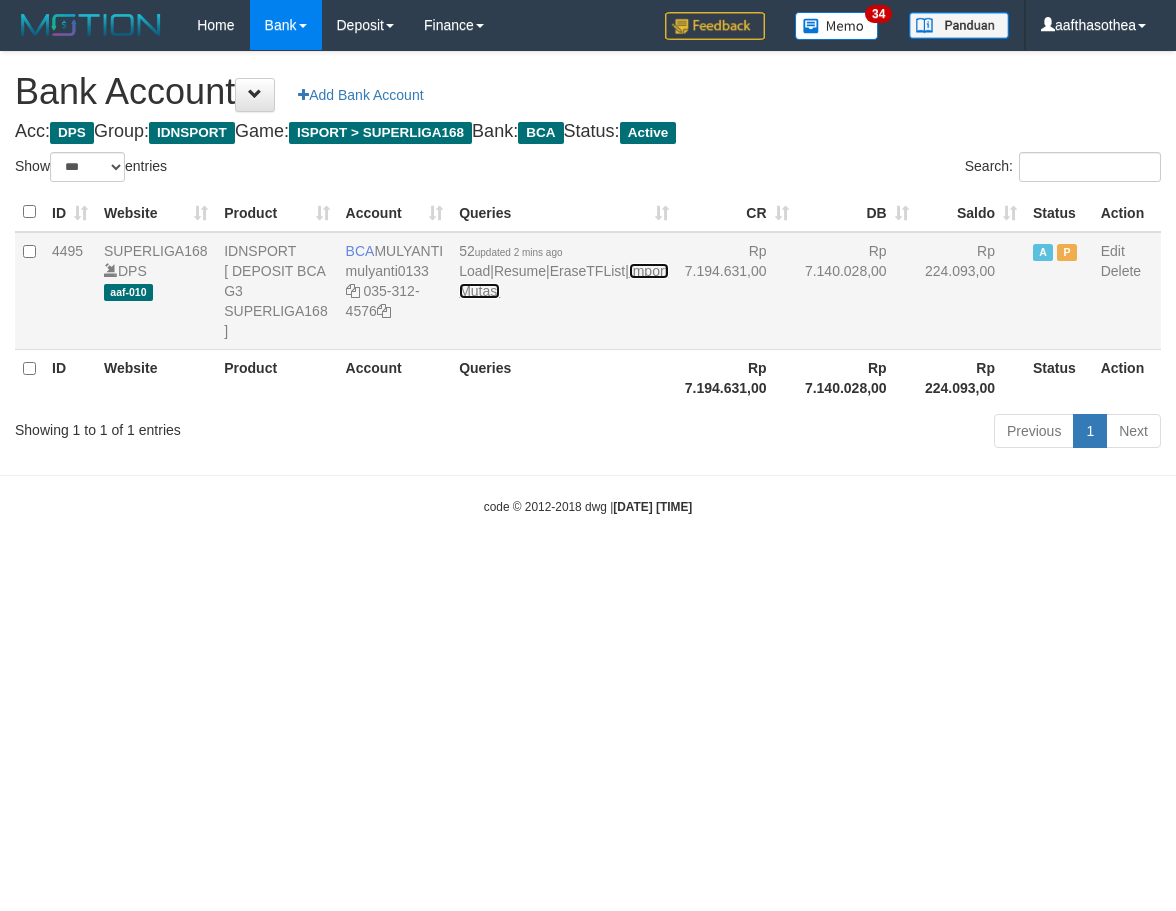 click on "Import Mutasi" at bounding box center [563, 281] 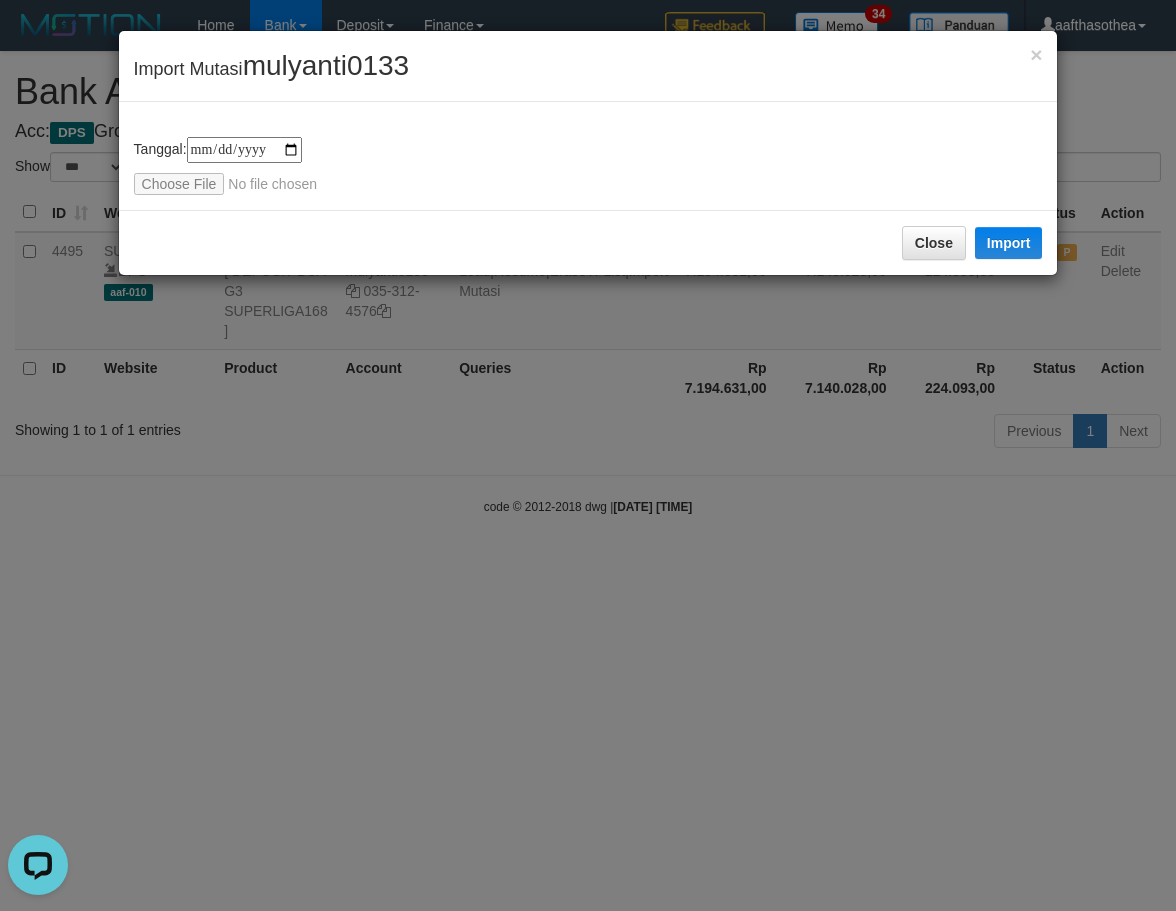 scroll, scrollTop: 0, scrollLeft: 0, axis: both 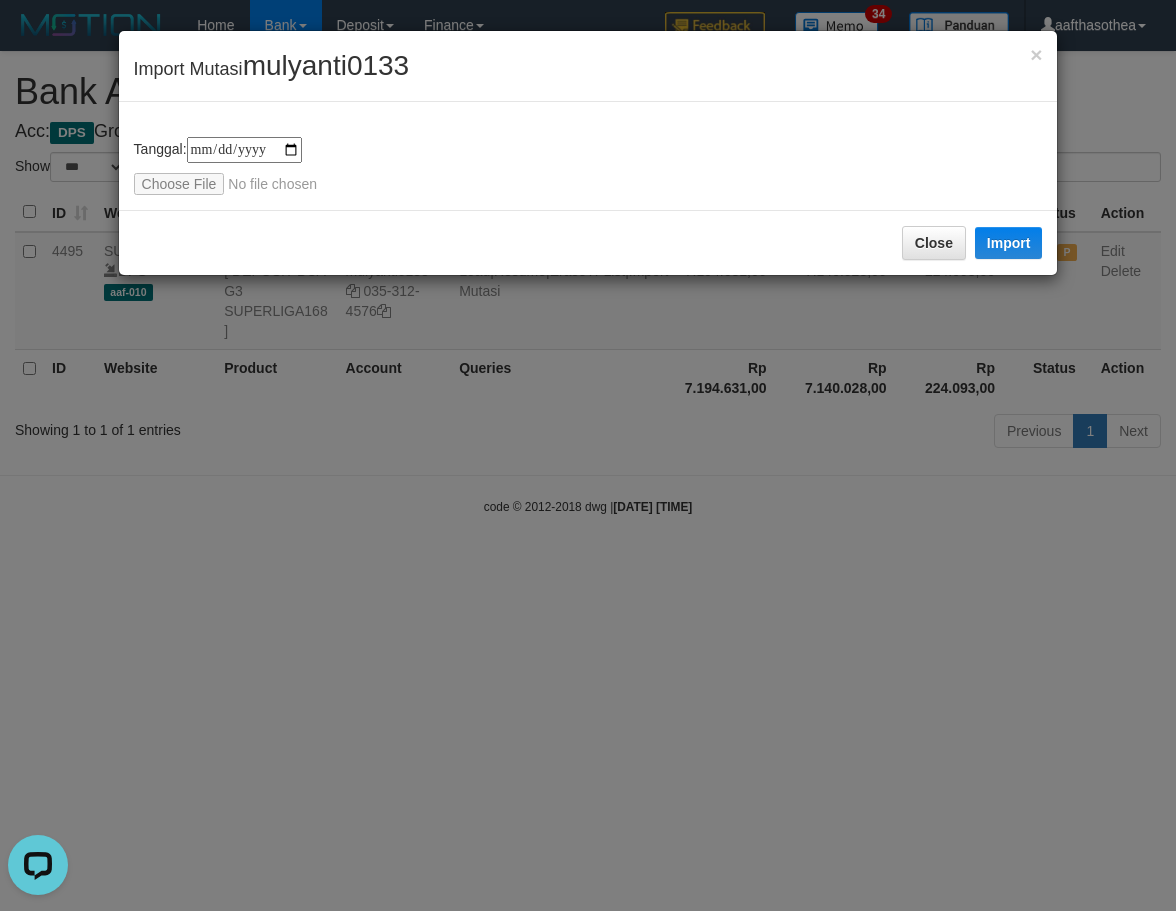 type on "**********" 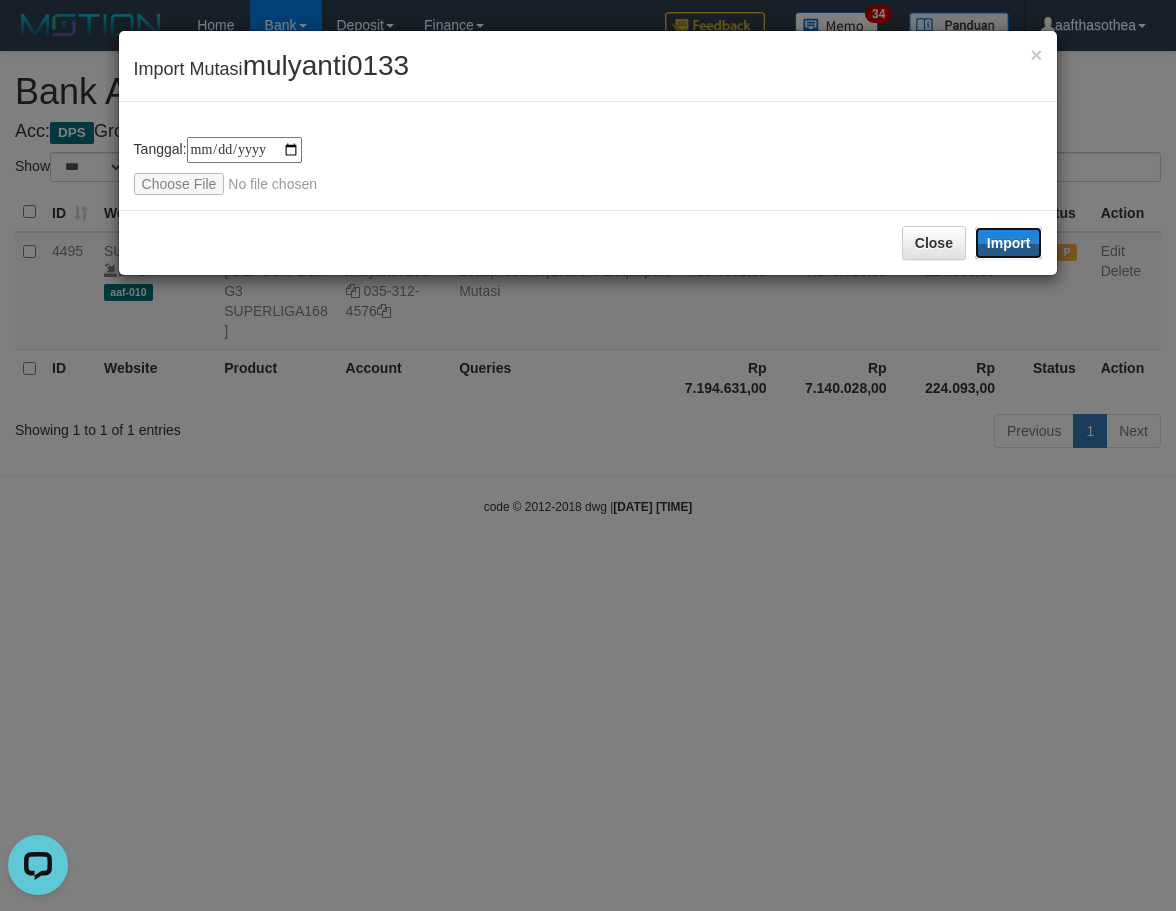 drag, startPoint x: 985, startPoint y: 238, endPoint x: 509, endPoint y: 580, distance: 586.12286 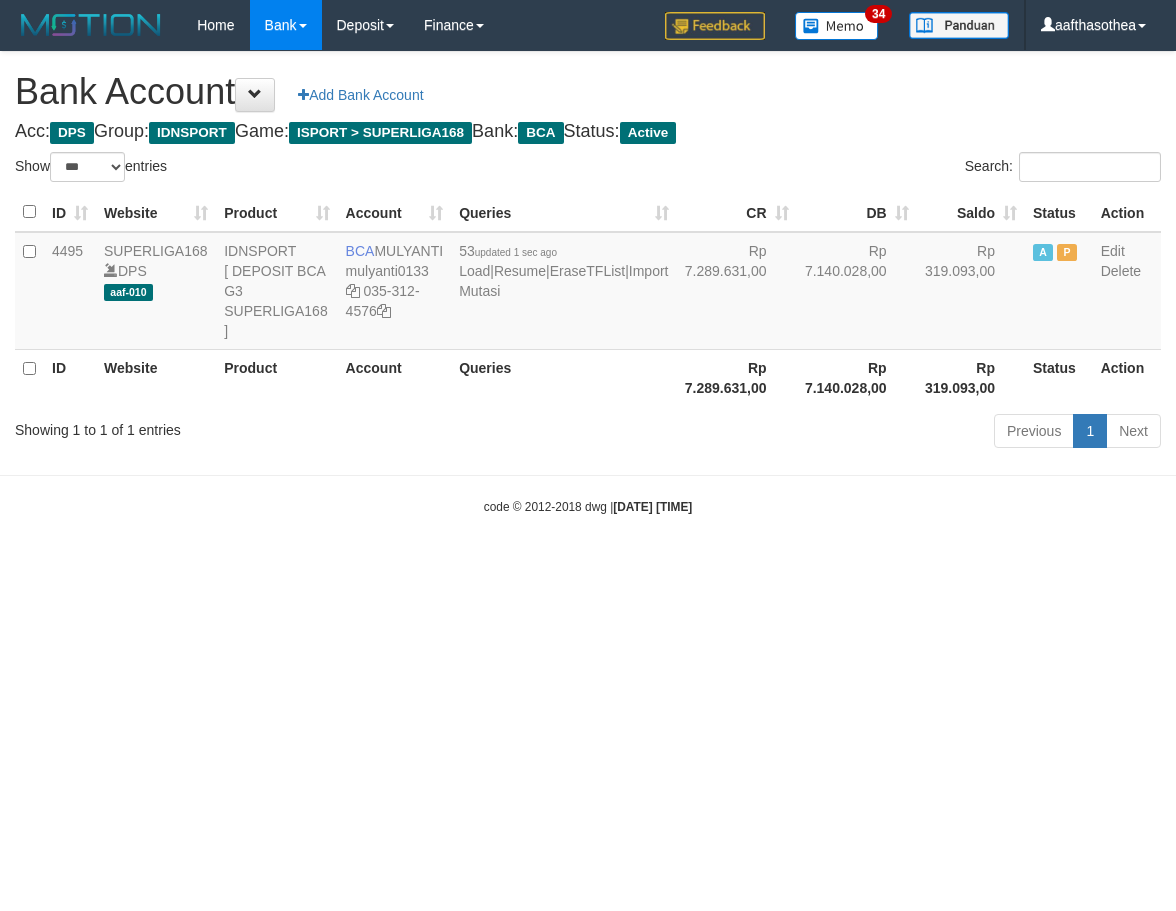 select on "***" 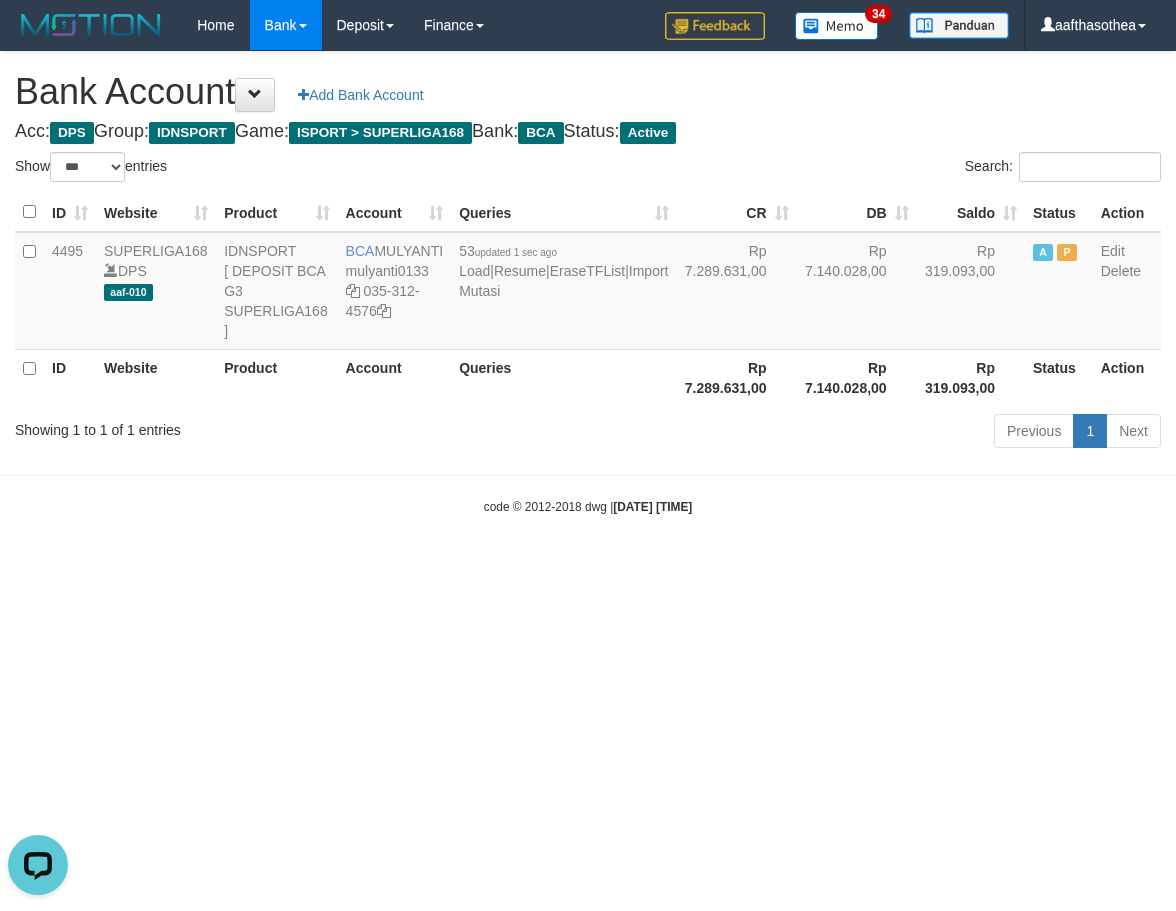 scroll, scrollTop: 0, scrollLeft: 0, axis: both 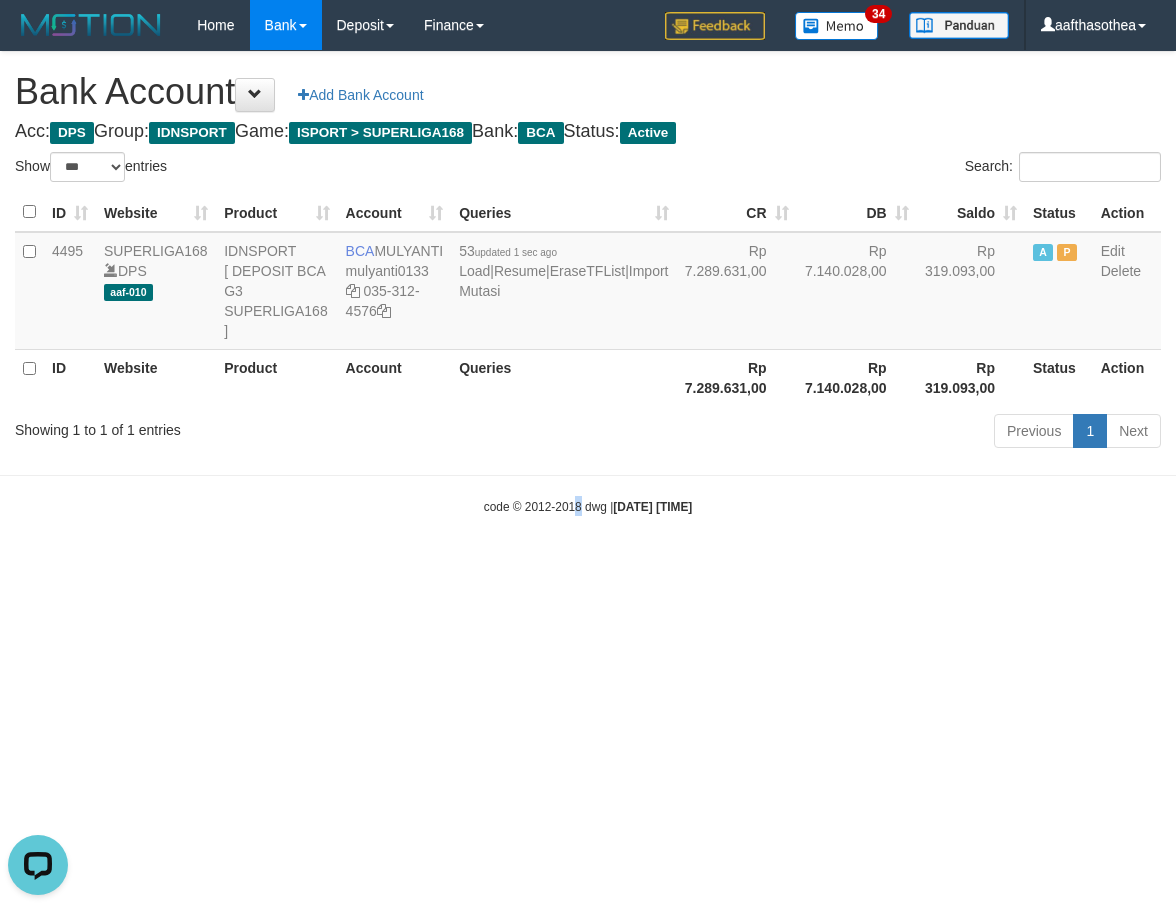 drag, startPoint x: 557, startPoint y: 525, endPoint x: 572, endPoint y: 529, distance: 15.524175 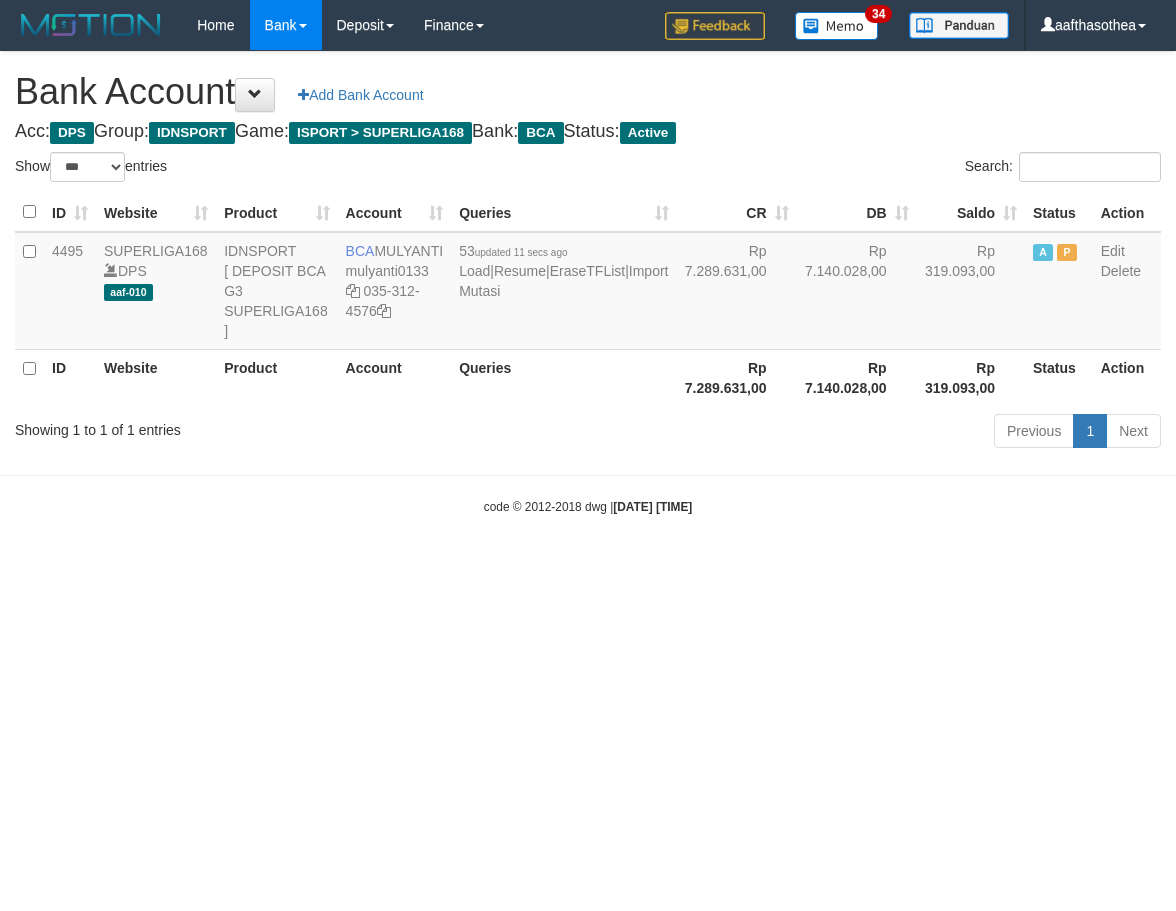 select on "***" 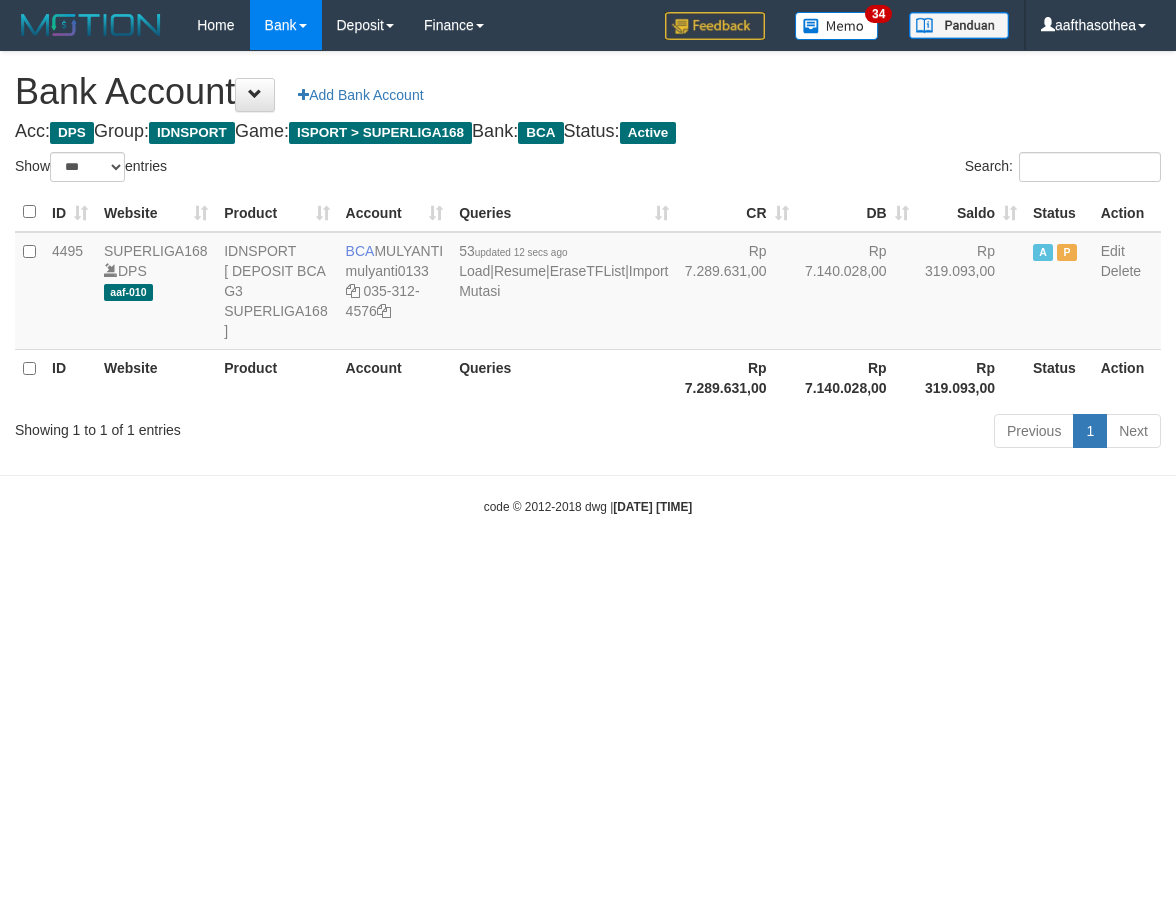 select on "***" 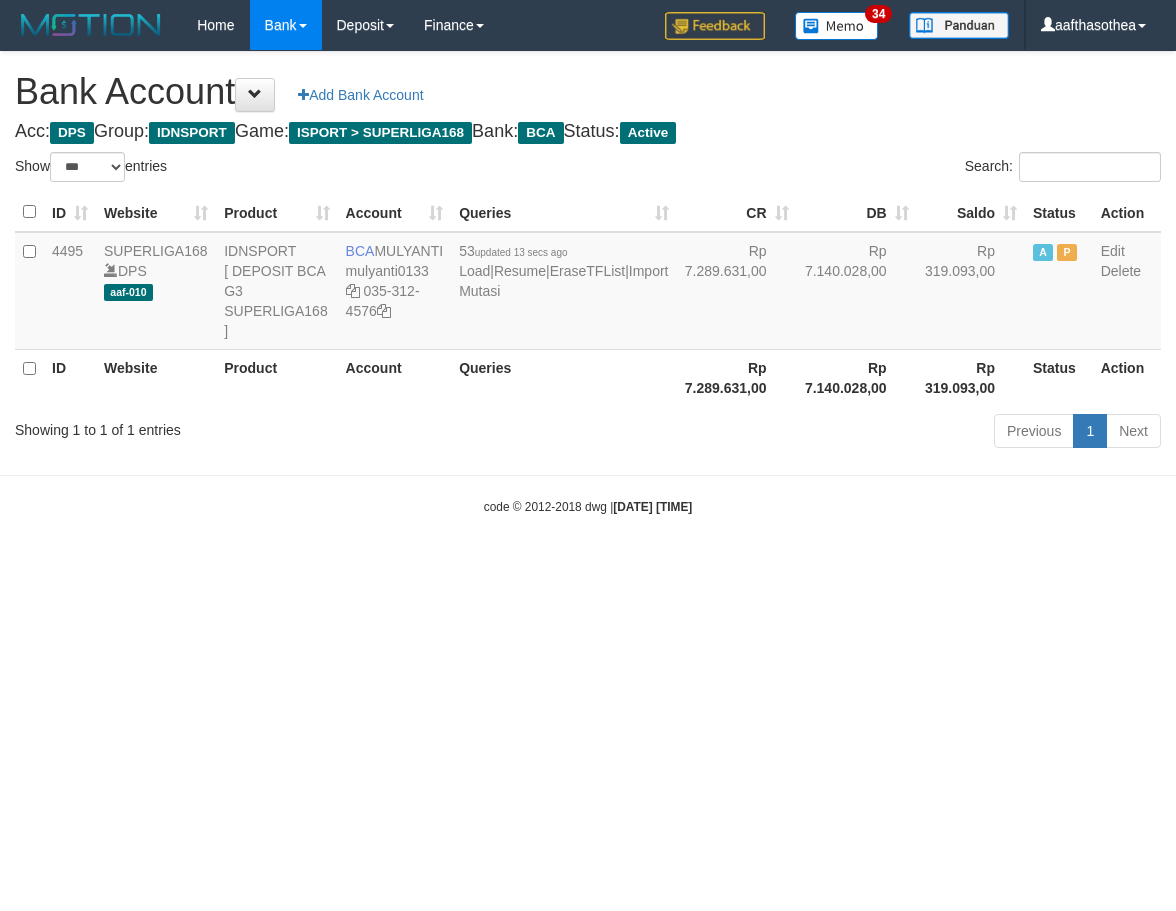 select on "***" 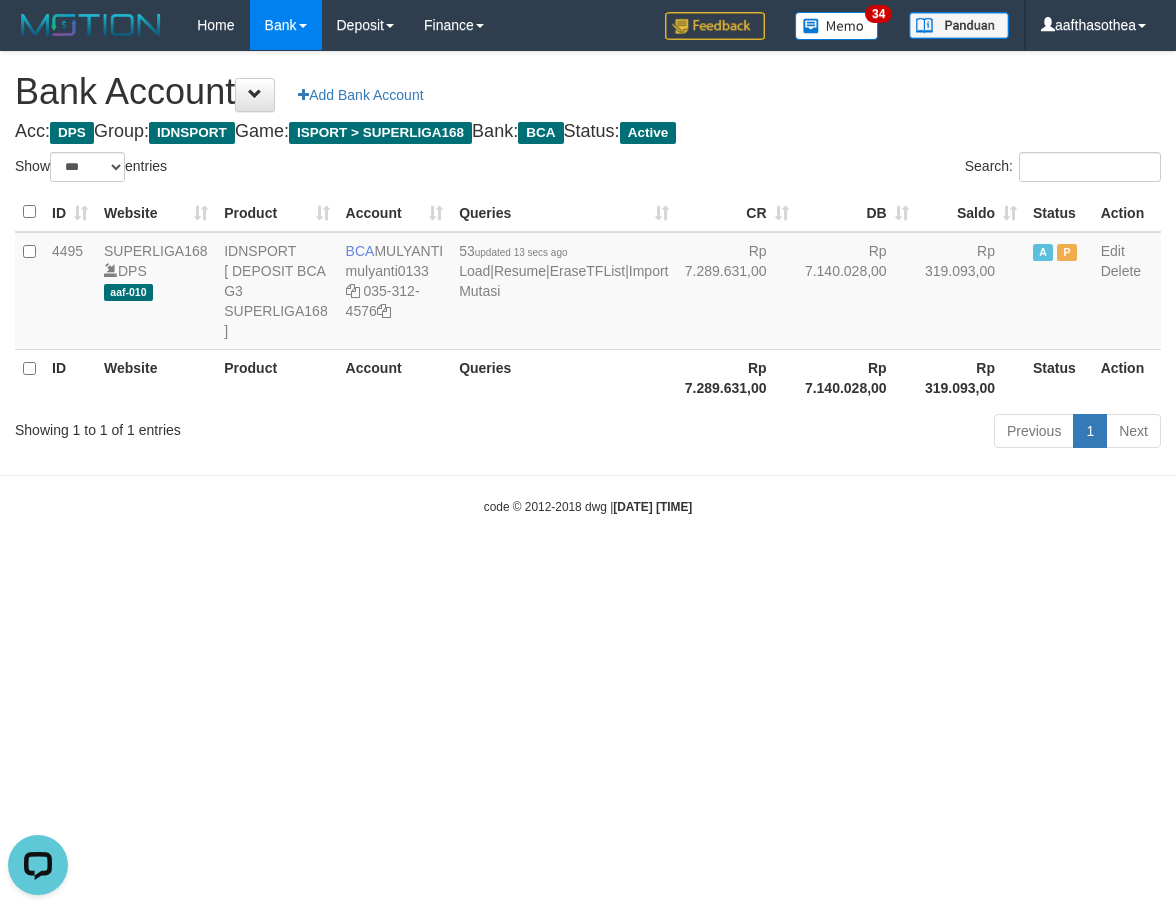 scroll, scrollTop: 0, scrollLeft: 0, axis: both 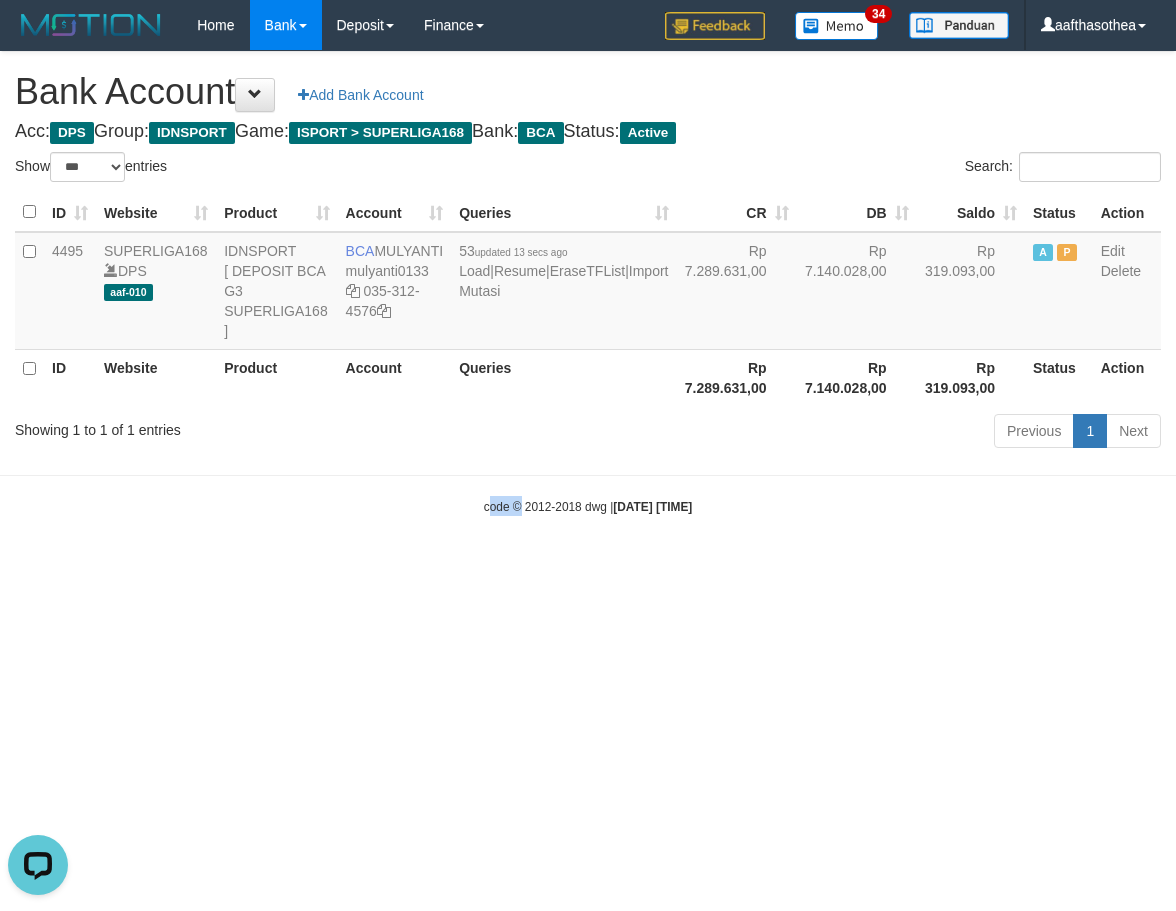 drag, startPoint x: 470, startPoint y: 593, endPoint x: 505, endPoint y: 586, distance: 35.69314 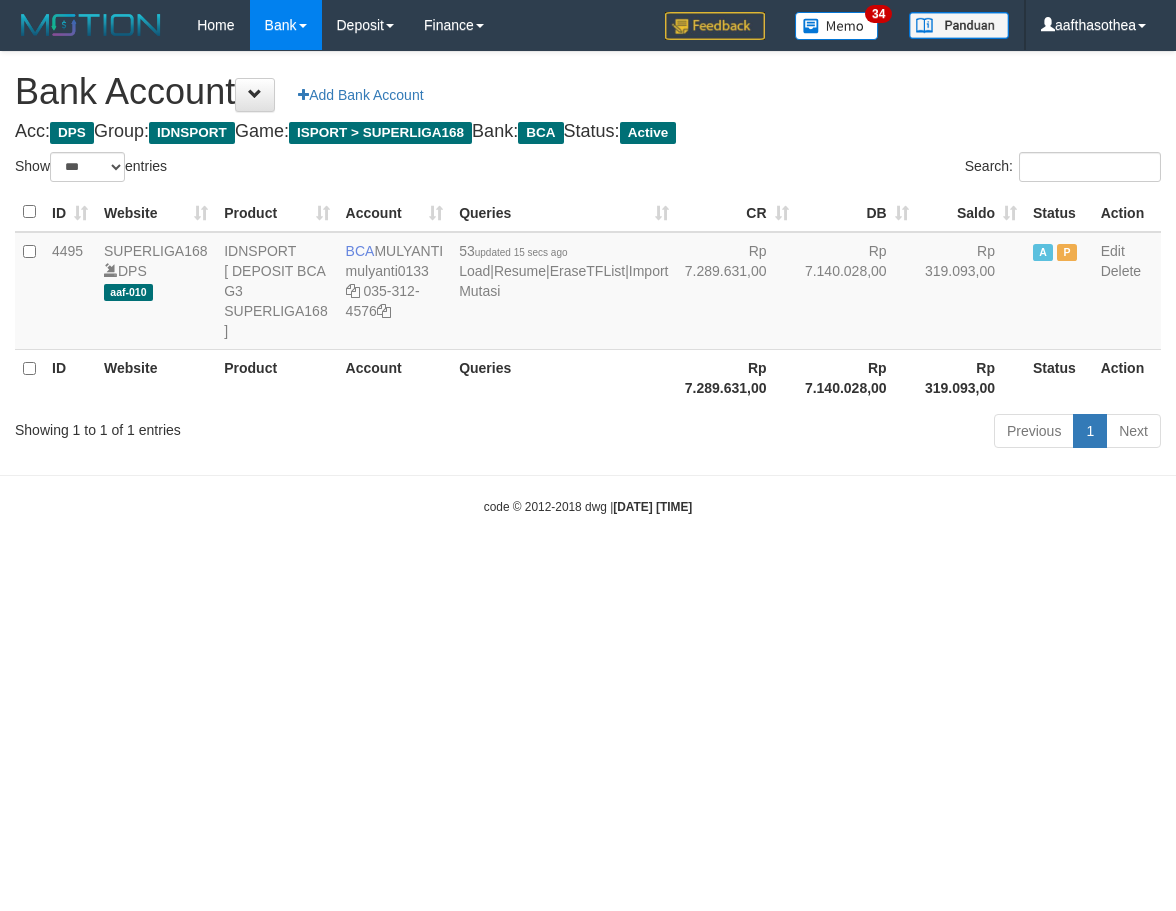 select on "***" 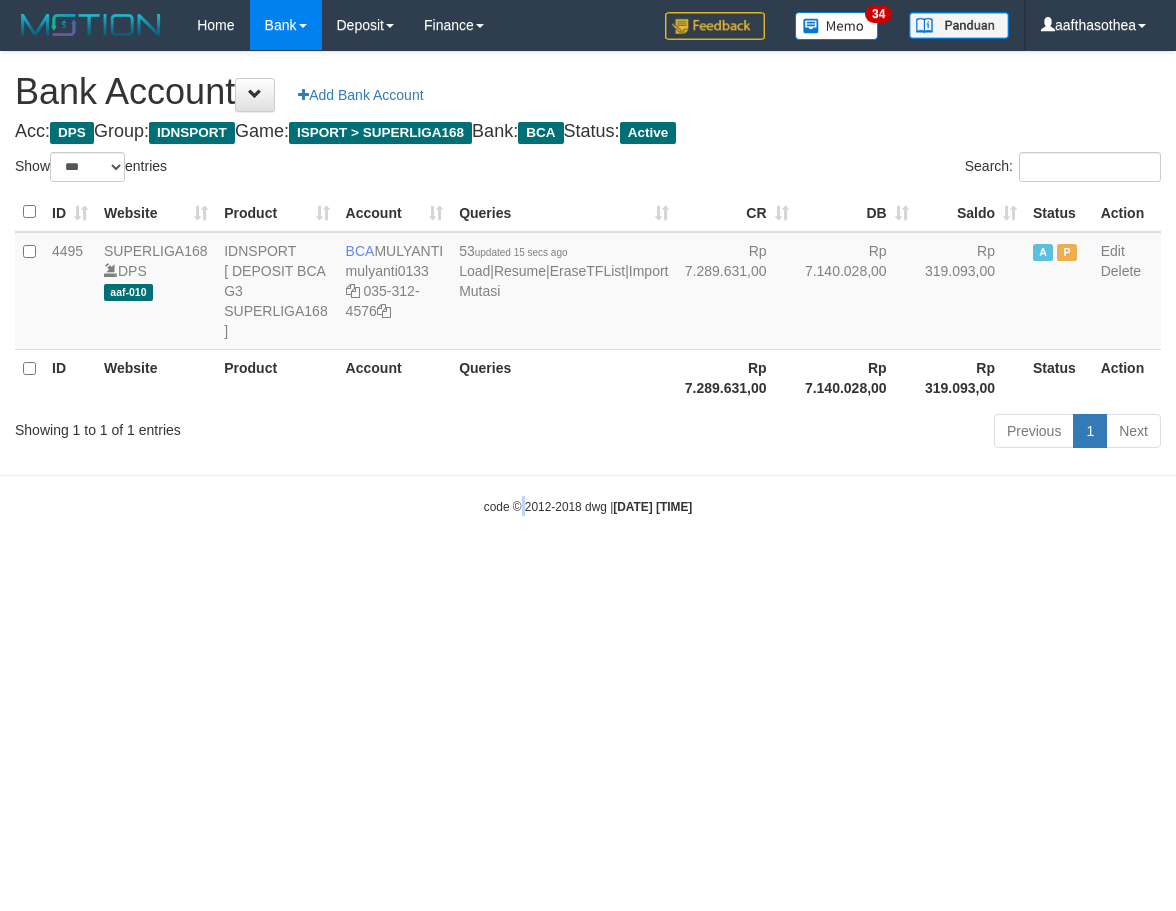 click on "Toggle navigation
Home
Bank
Account List
Load
By Website
Group
[ISPORT]													SUPERLIGA168
By Load Group (DPS)" at bounding box center [588, 283] 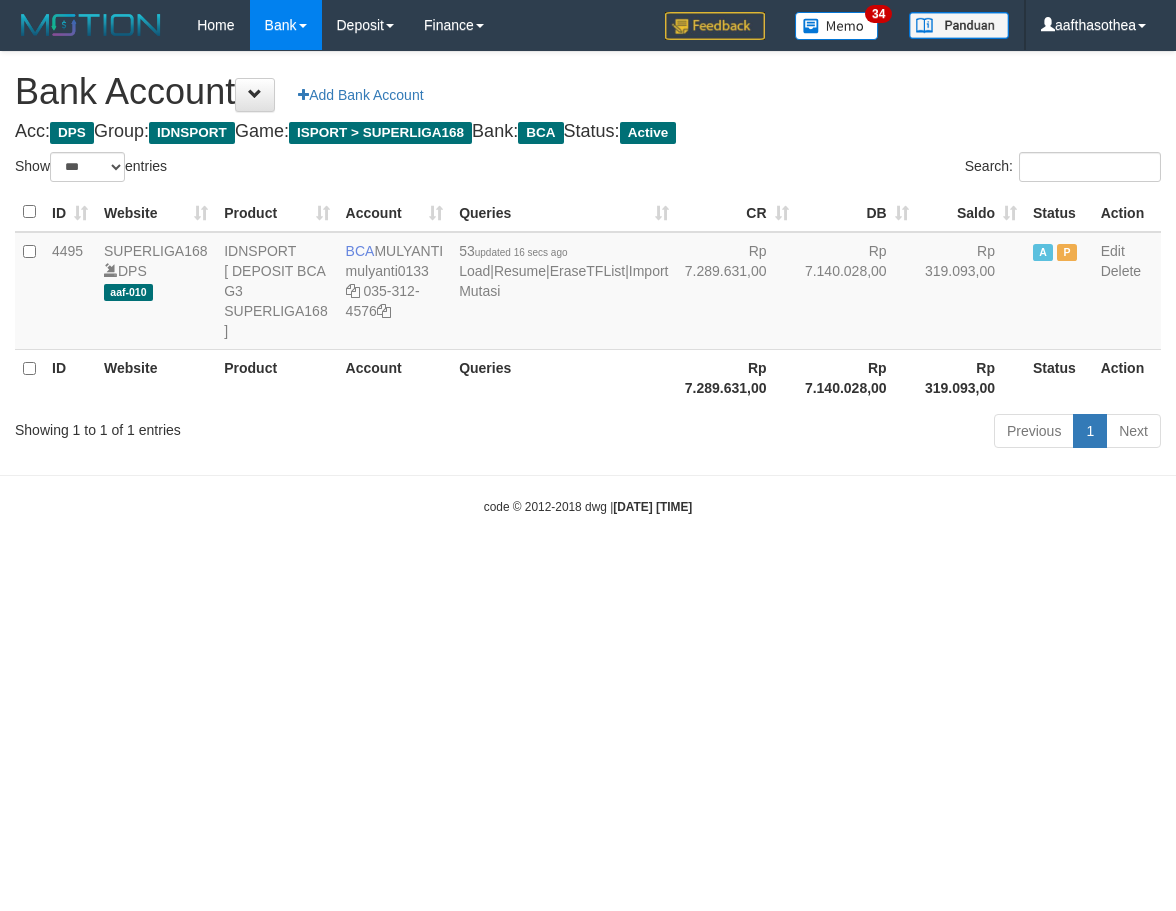 select on "***" 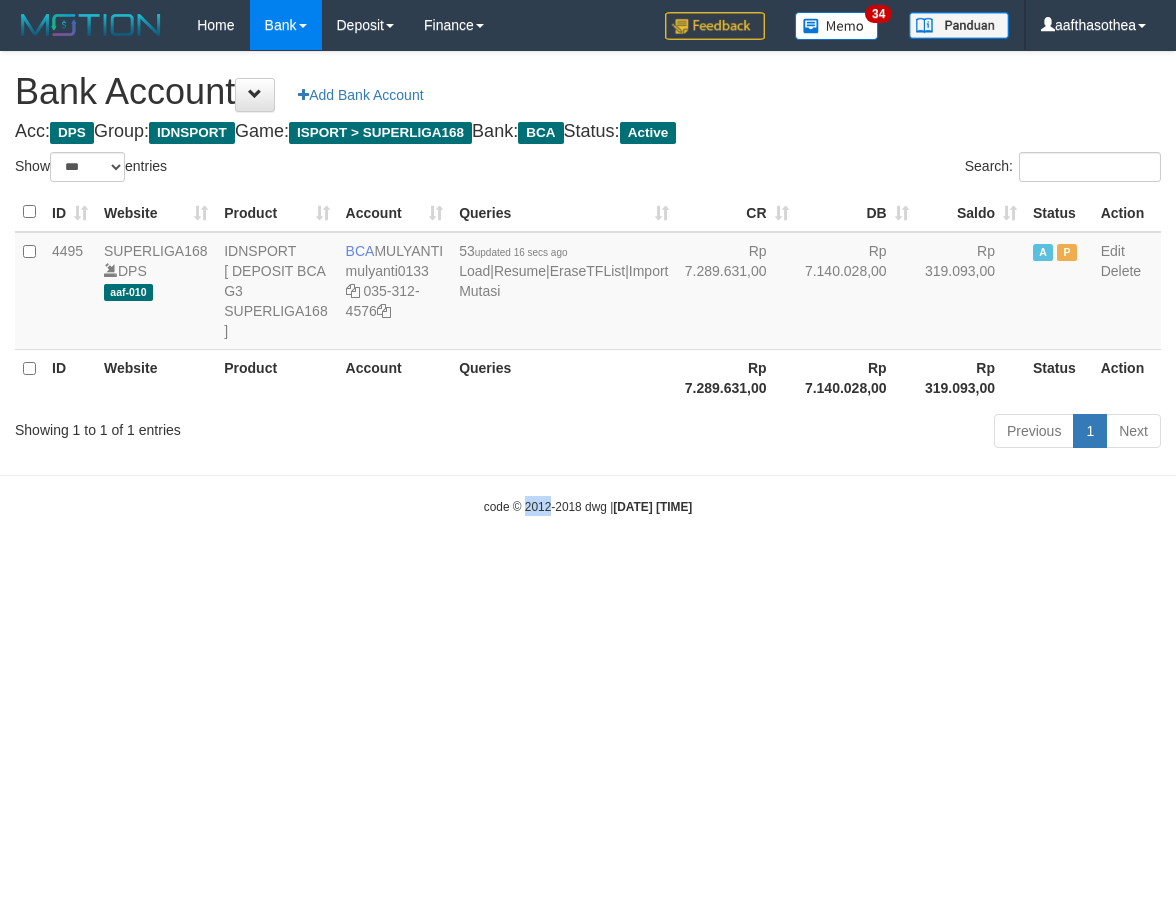 click on "Toggle navigation
Home
Bank
Account List
Load
By Website
Group
[ISPORT]													SUPERLIGA168
By Load Group (DPS)" at bounding box center [588, 283] 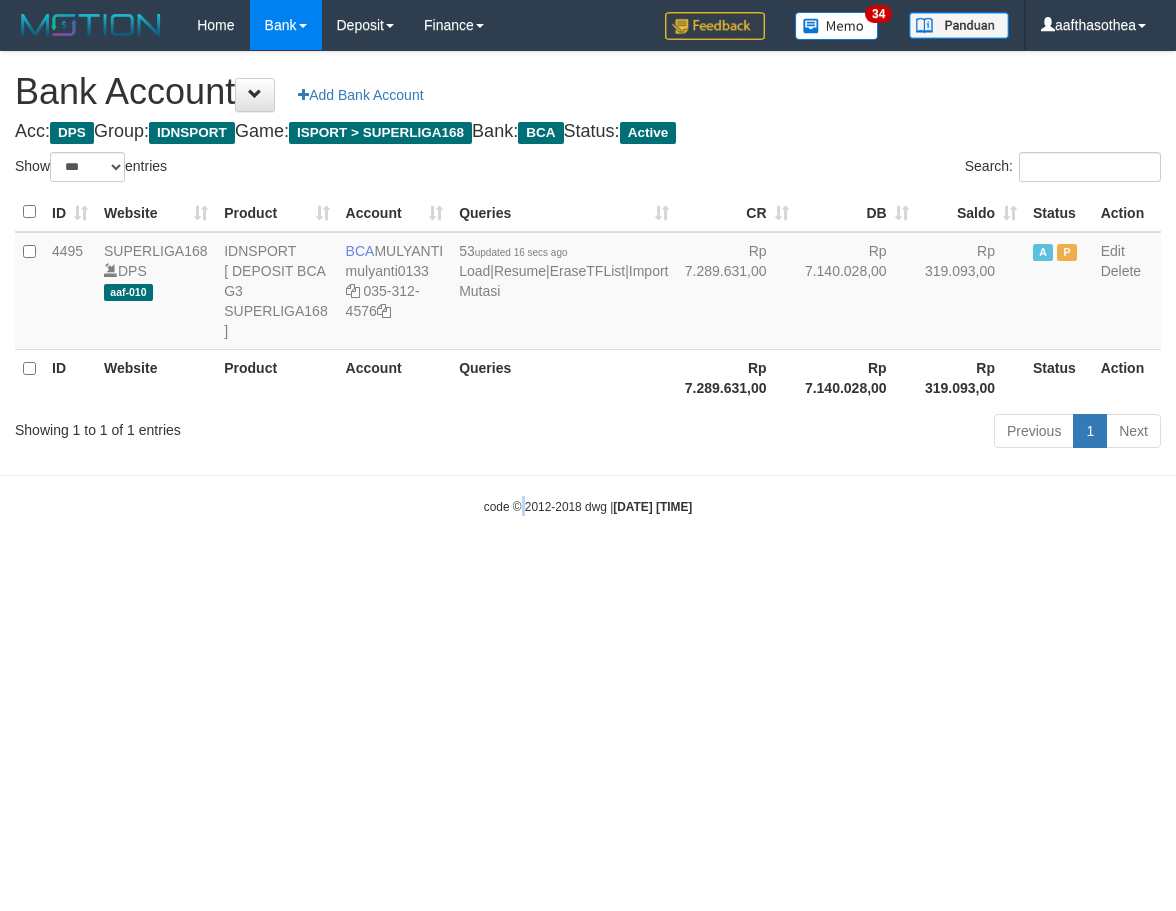 click on "Toggle navigation
Home
Bank
Account List
Load
By Website
Group
[ISPORT]													SUPERLIGA168
By Load Group (DPS)" at bounding box center [588, 283] 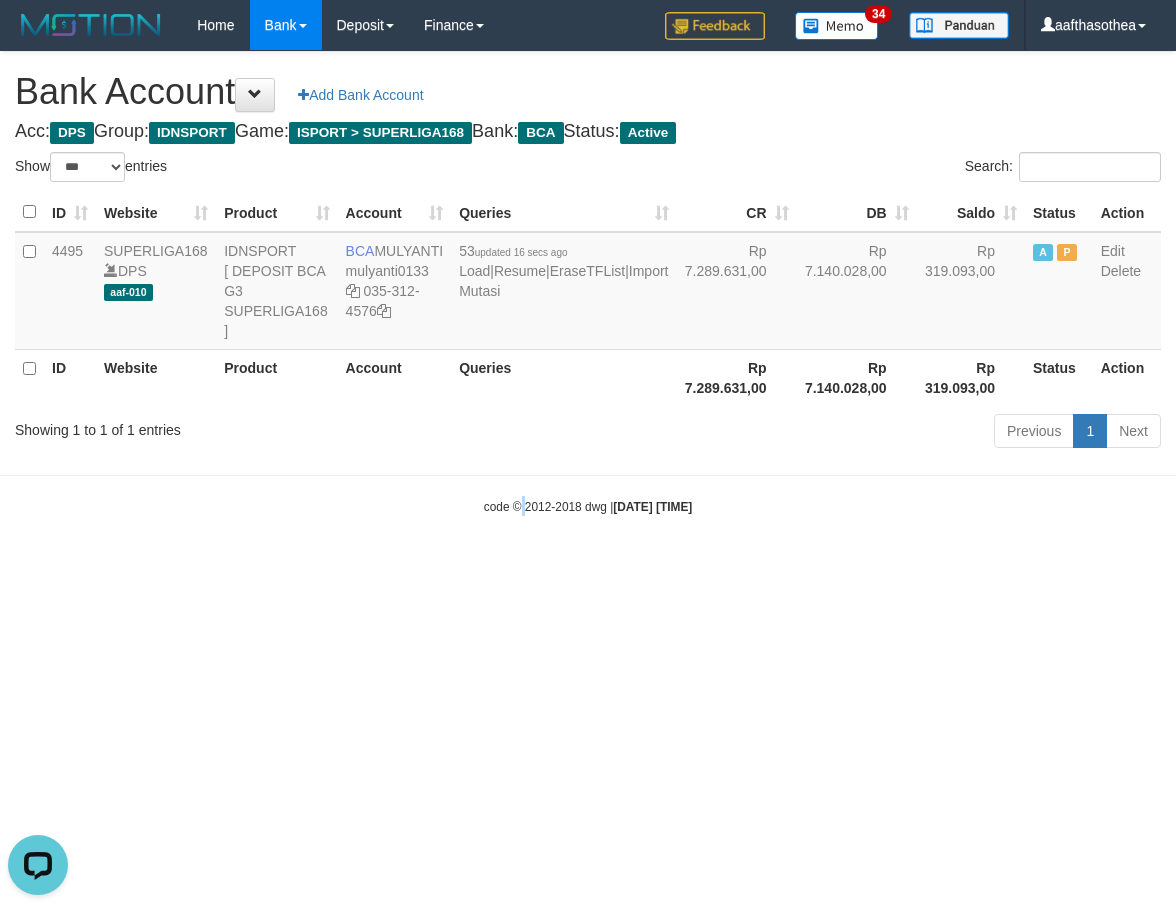 scroll, scrollTop: 0, scrollLeft: 0, axis: both 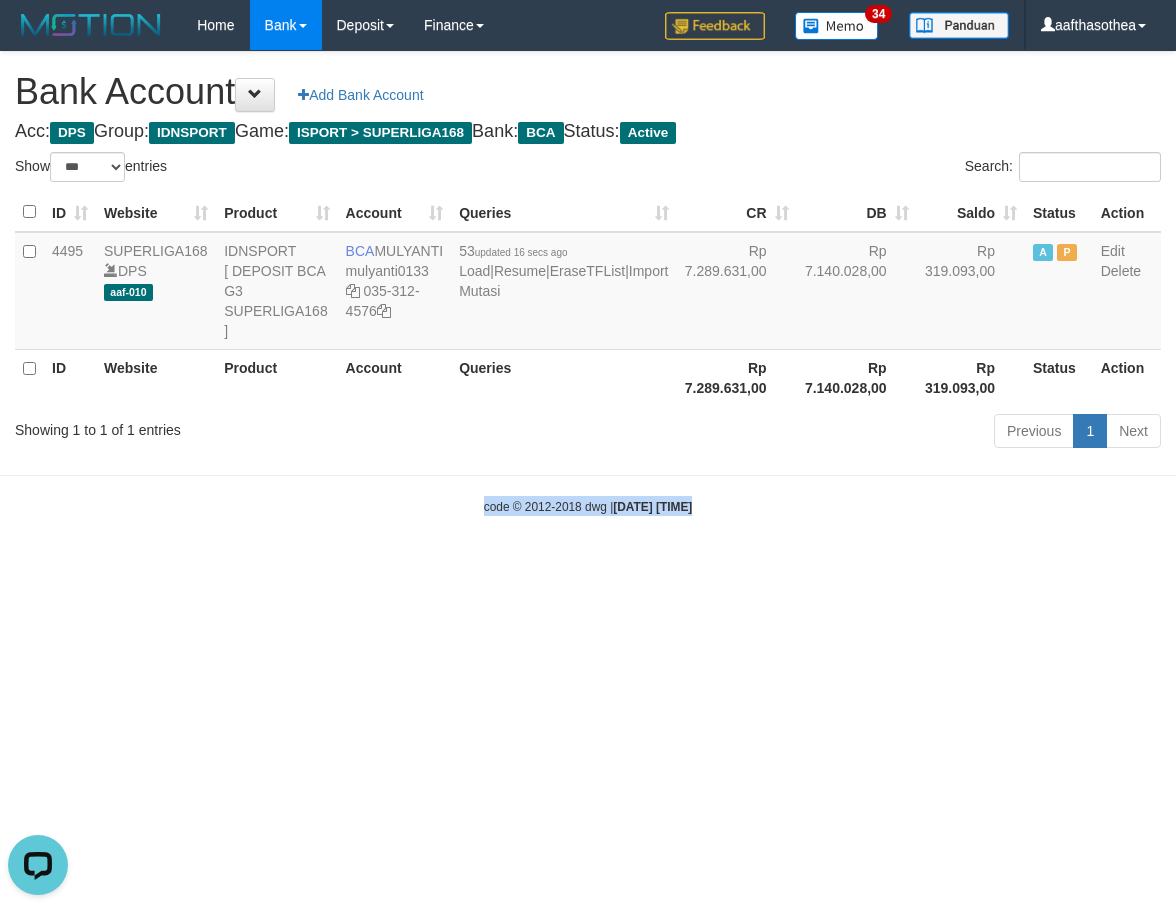 click on "Toggle navigation
Home
Bank
Account List
Load
By Website
Group
[ISPORT]													SUPERLIGA168
By Load Group (DPS)" at bounding box center (588, 283) 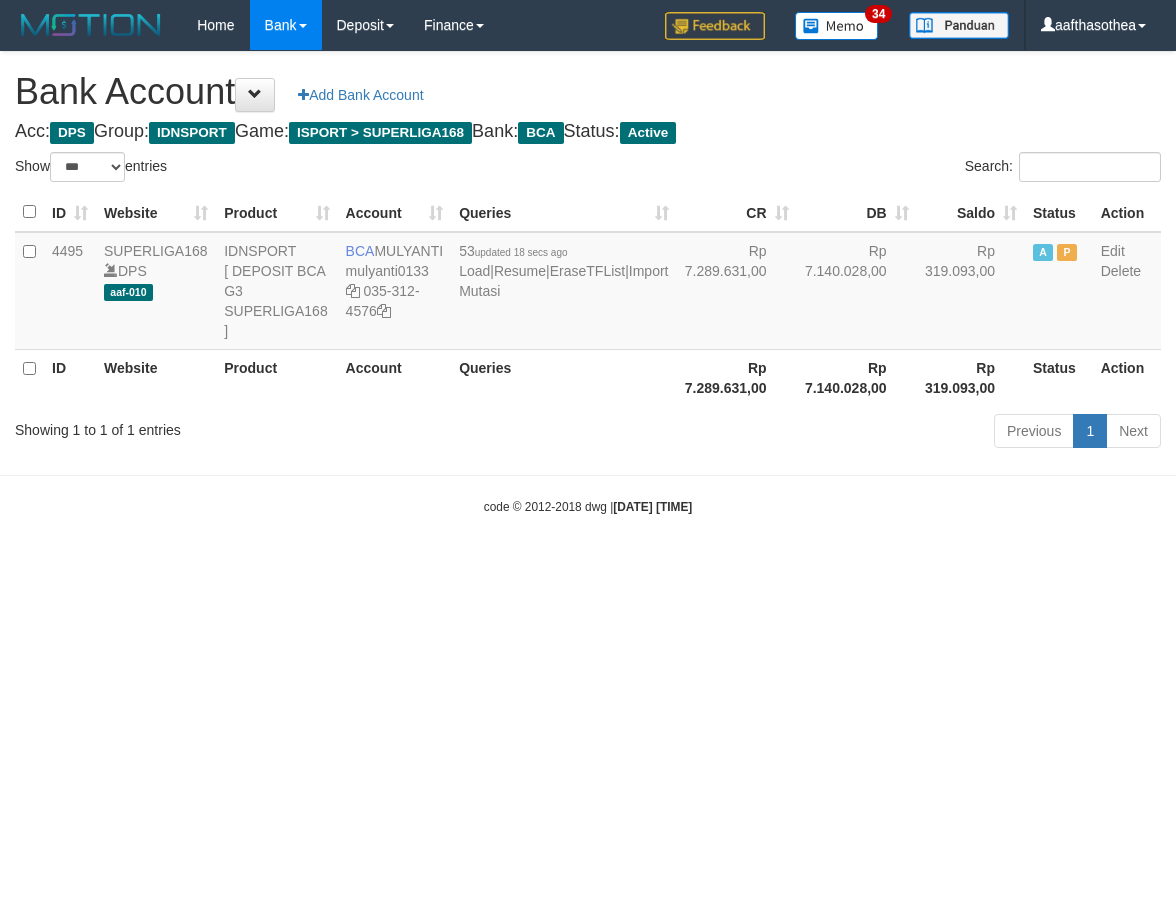 select on "***" 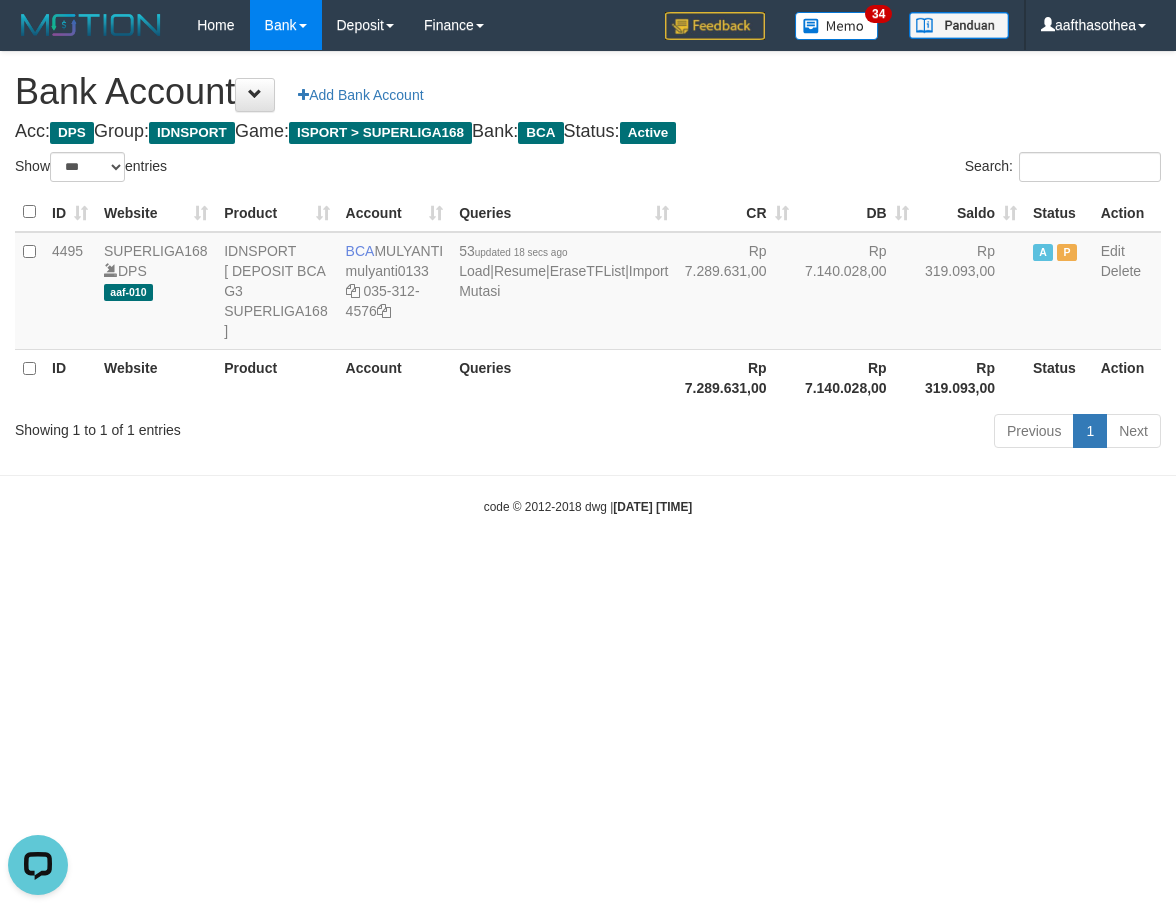 scroll, scrollTop: 0, scrollLeft: 0, axis: both 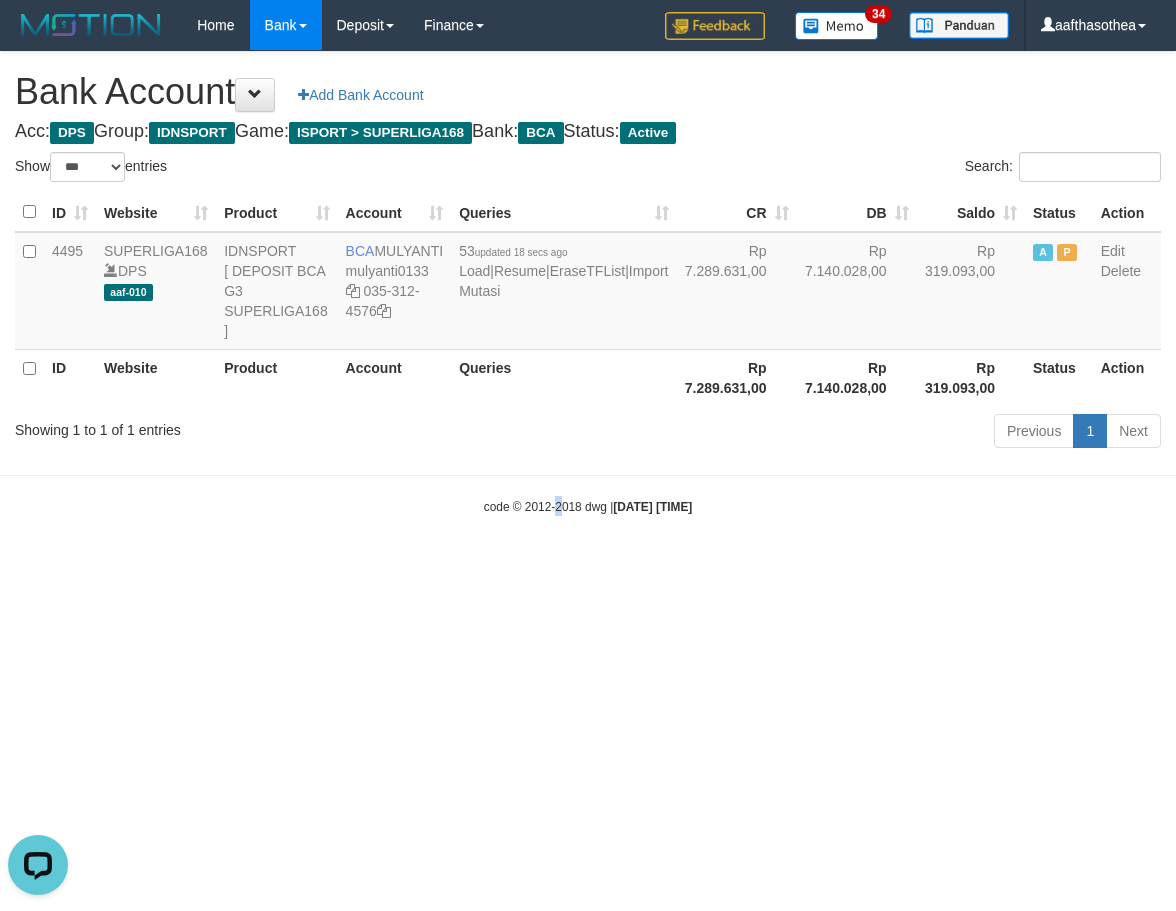 click on "Toggle navigation
Home
Bank
Account List
Load
By Website
Group
[ISPORT]													SUPERLIGA168
By Load Group (DPS)
34" at bounding box center [588, 283] 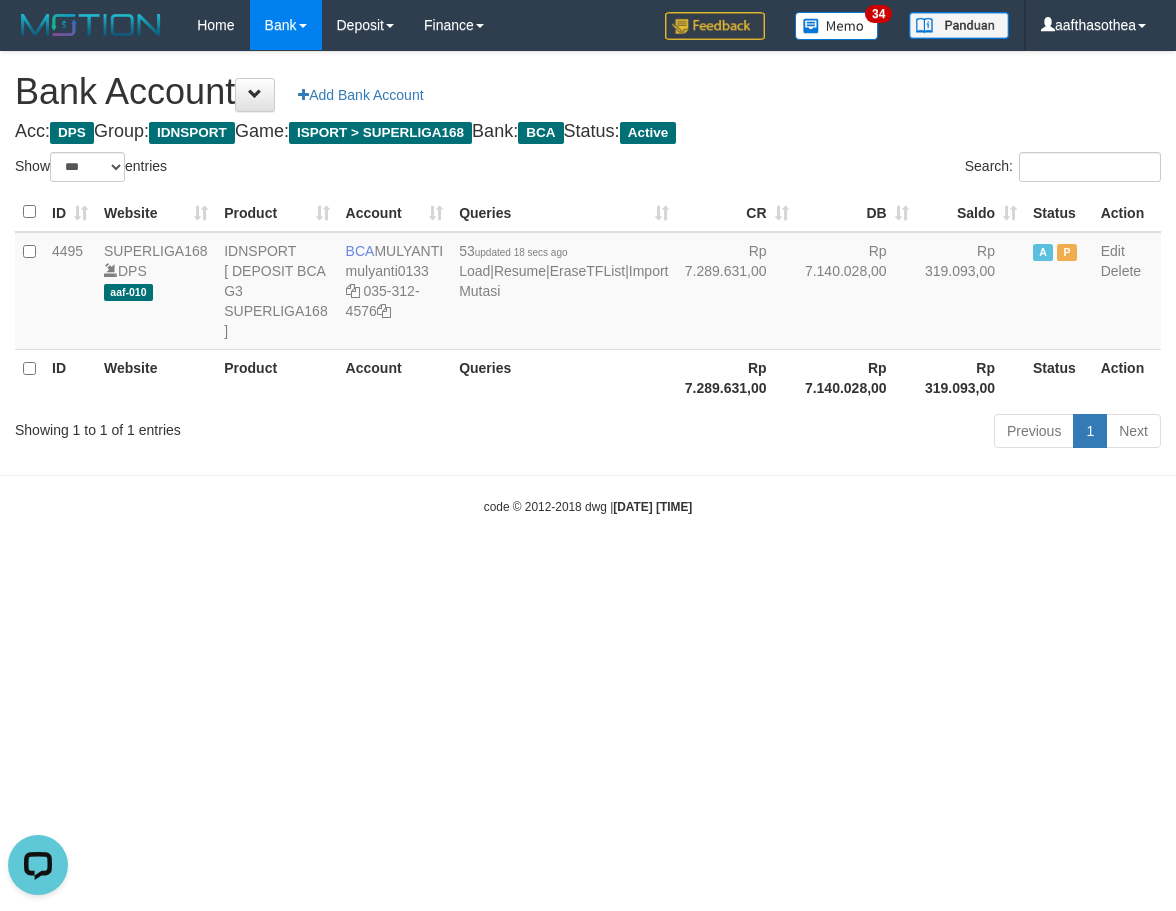 click on "code © 2012-2018 dwg |  2025/07/13 00:57:01" at bounding box center [588, 507] 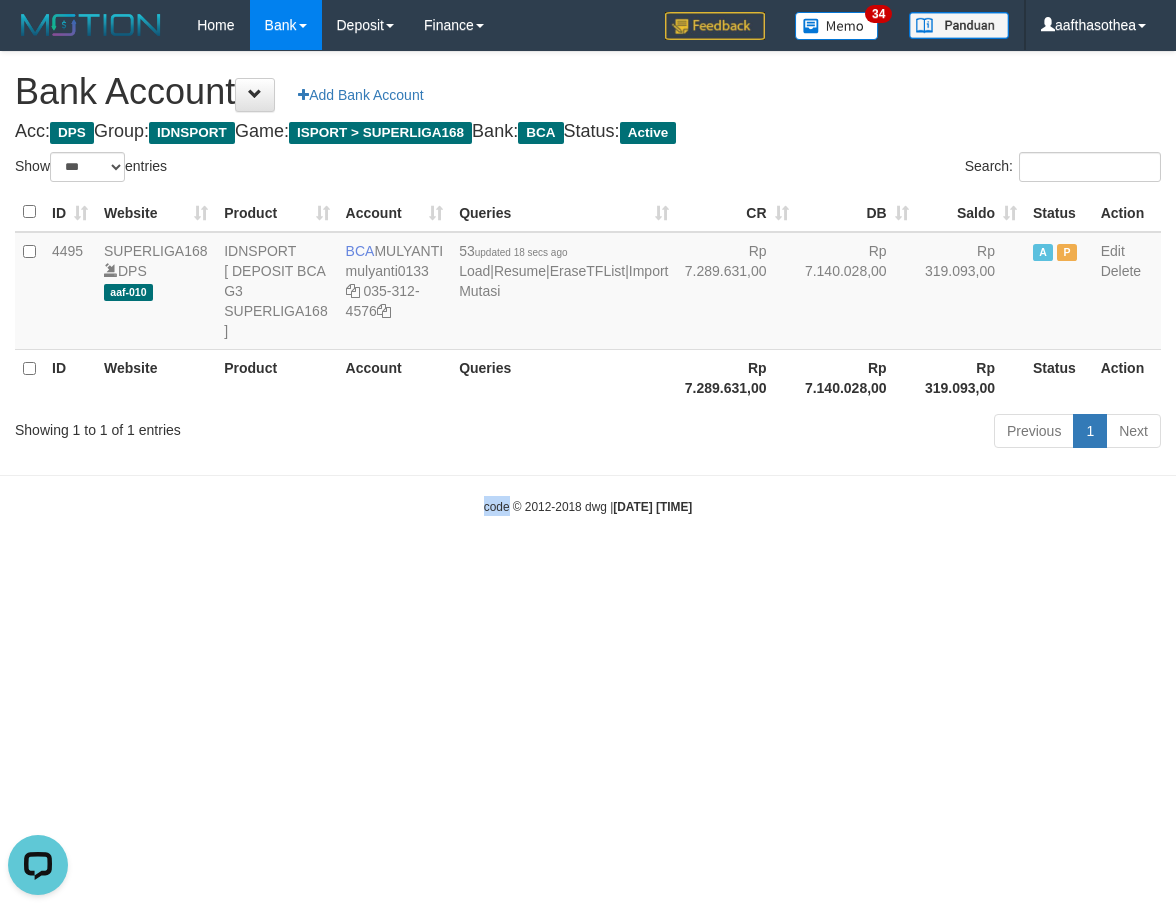 click on "Toggle navigation
Home
Bank
Account List
Load
By Website
Group
[ISPORT]													SUPERLIGA168
By Load Group (DPS)
34" at bounding box center (588, 283) 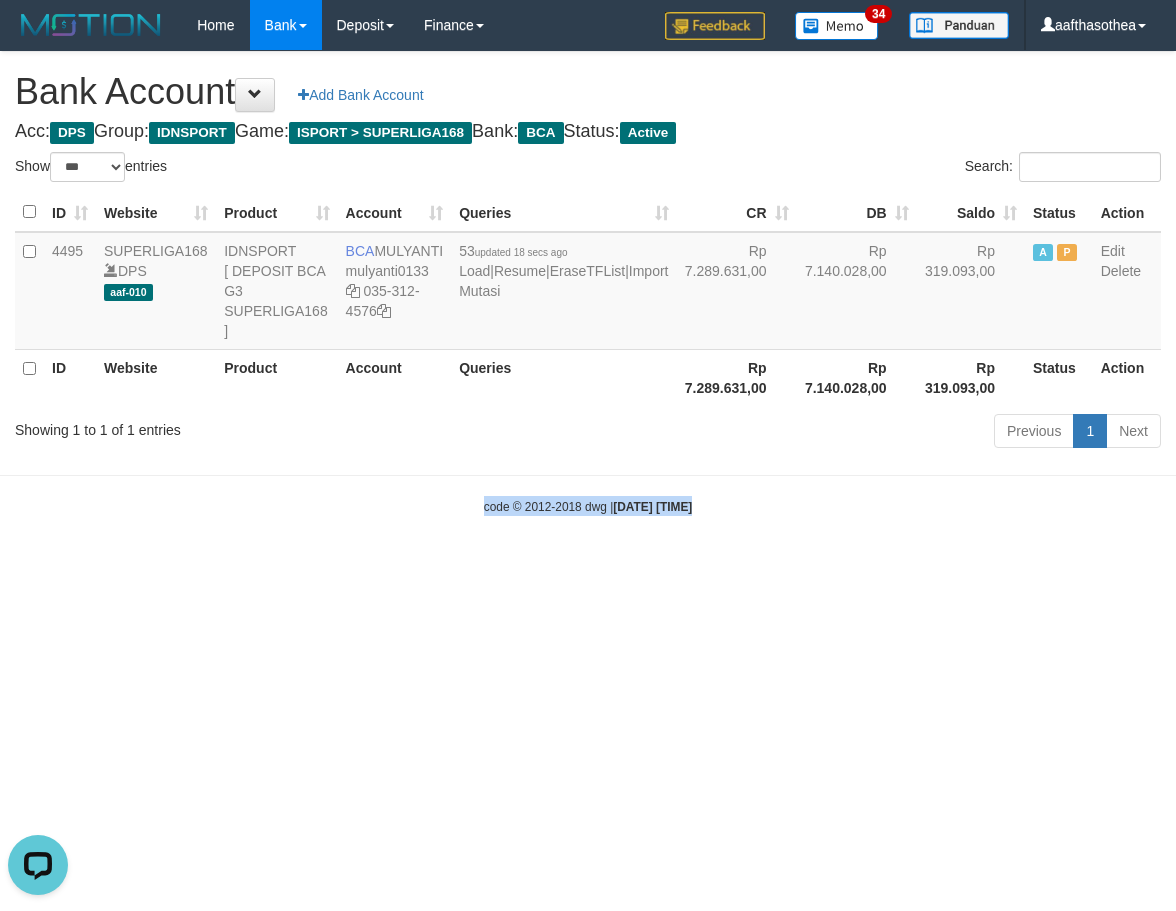 click on "Toggle navigation
Home
Bank
Account List
Load
By Website
Group
[ISPORT]													SUPERLIGA168
By Load Group (DPS)
34" at bounding box center (588, 283) 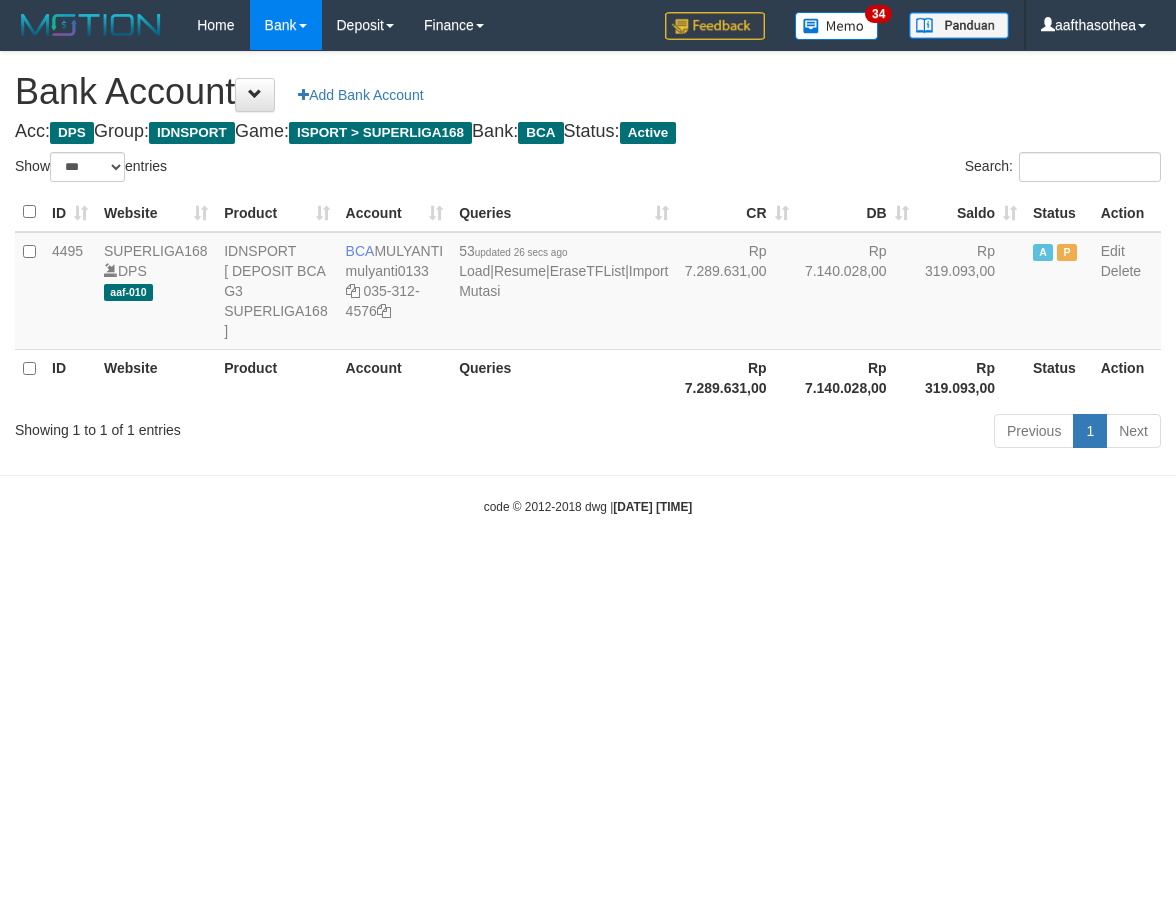 select on "***" 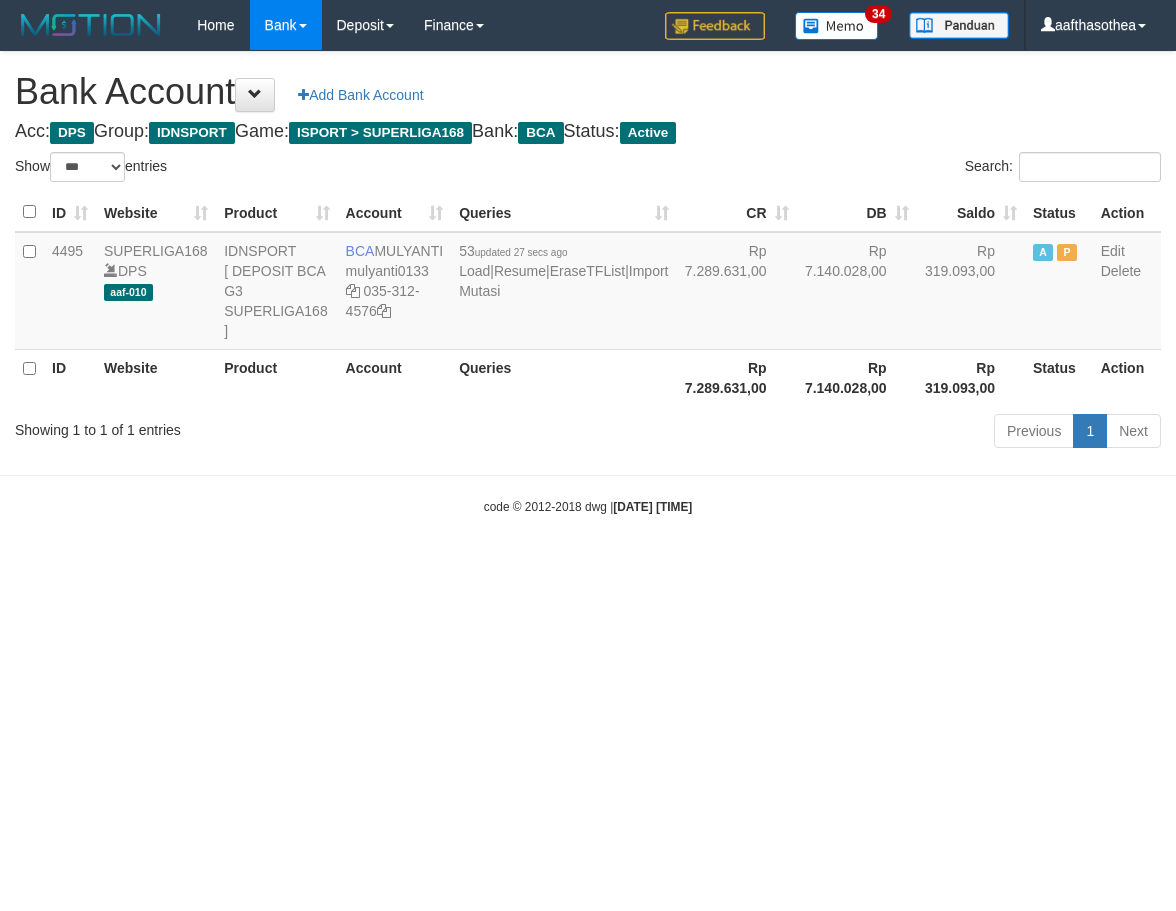 select on "***" 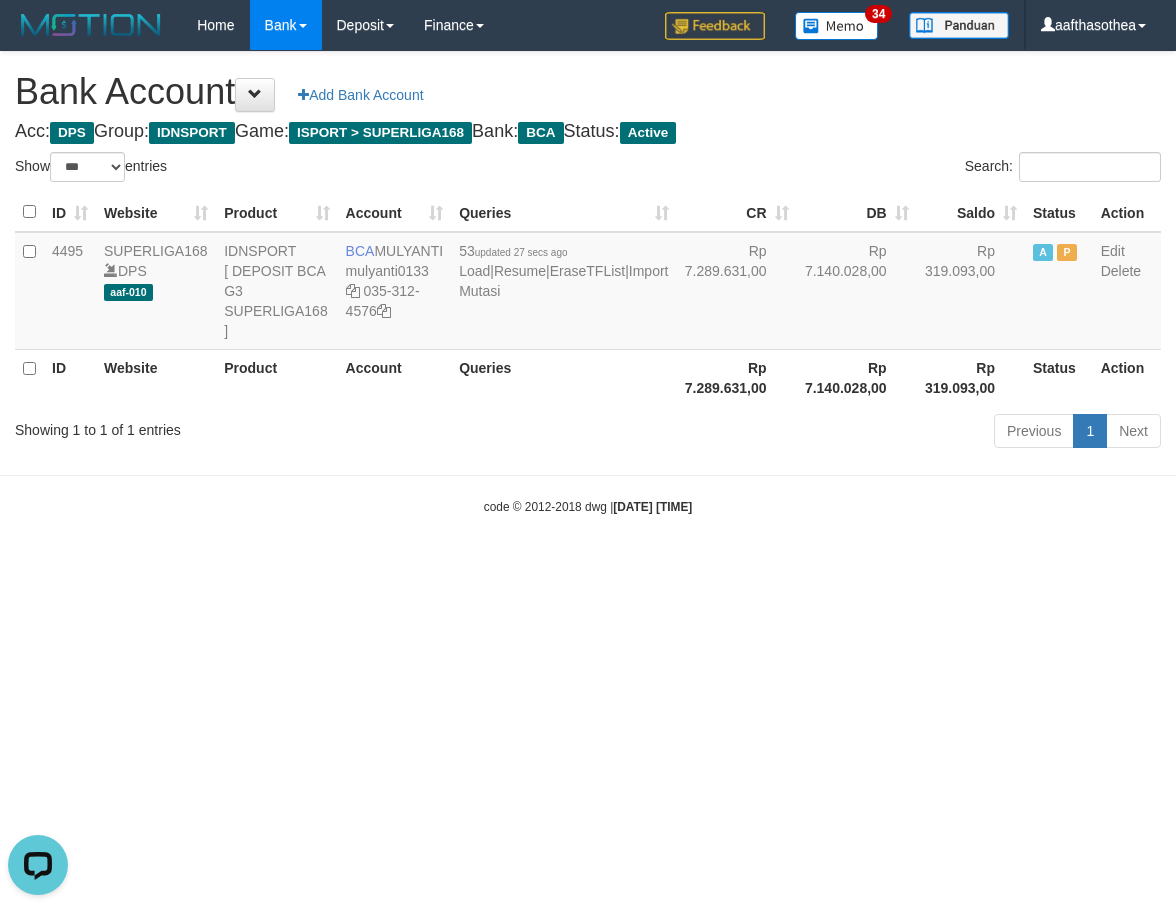 scroll, scrollTop: 0, scrollLeft: 0, axis: both 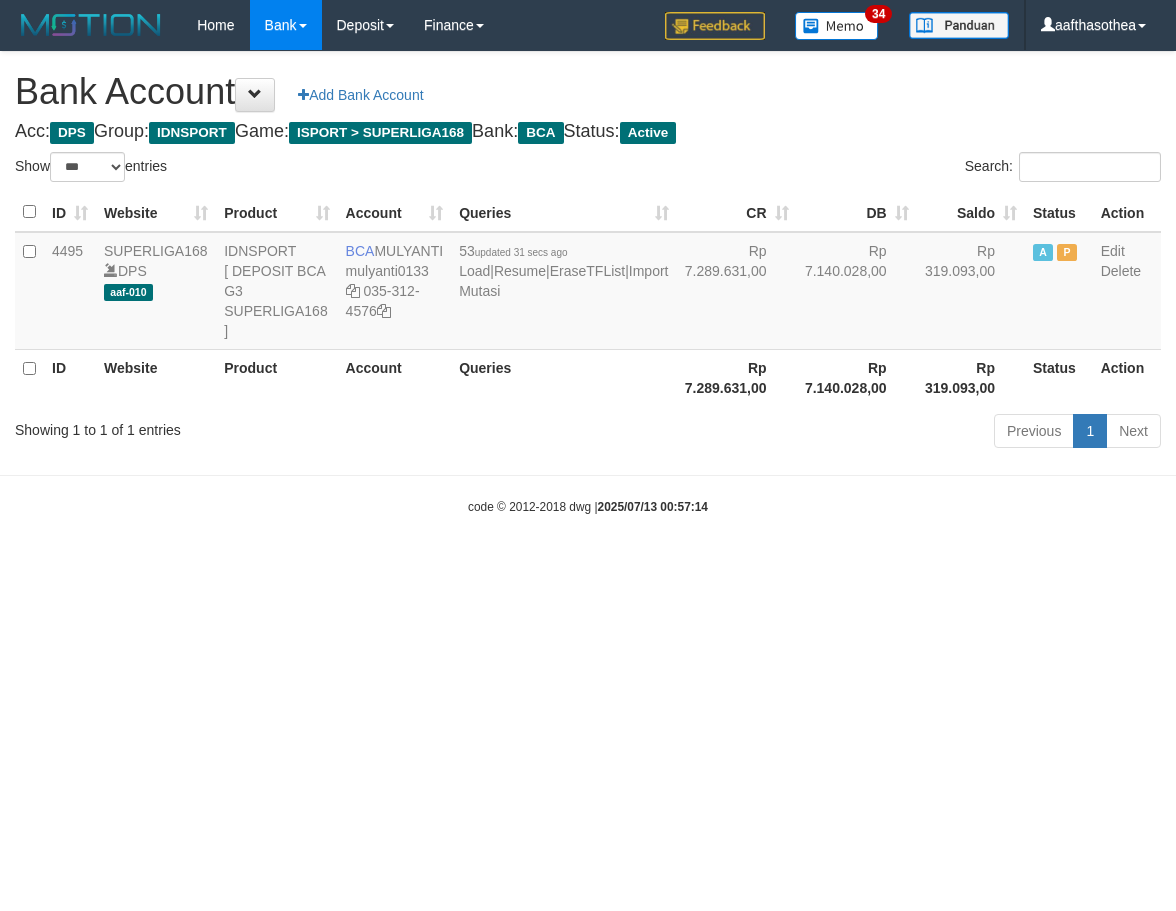 select on "***" 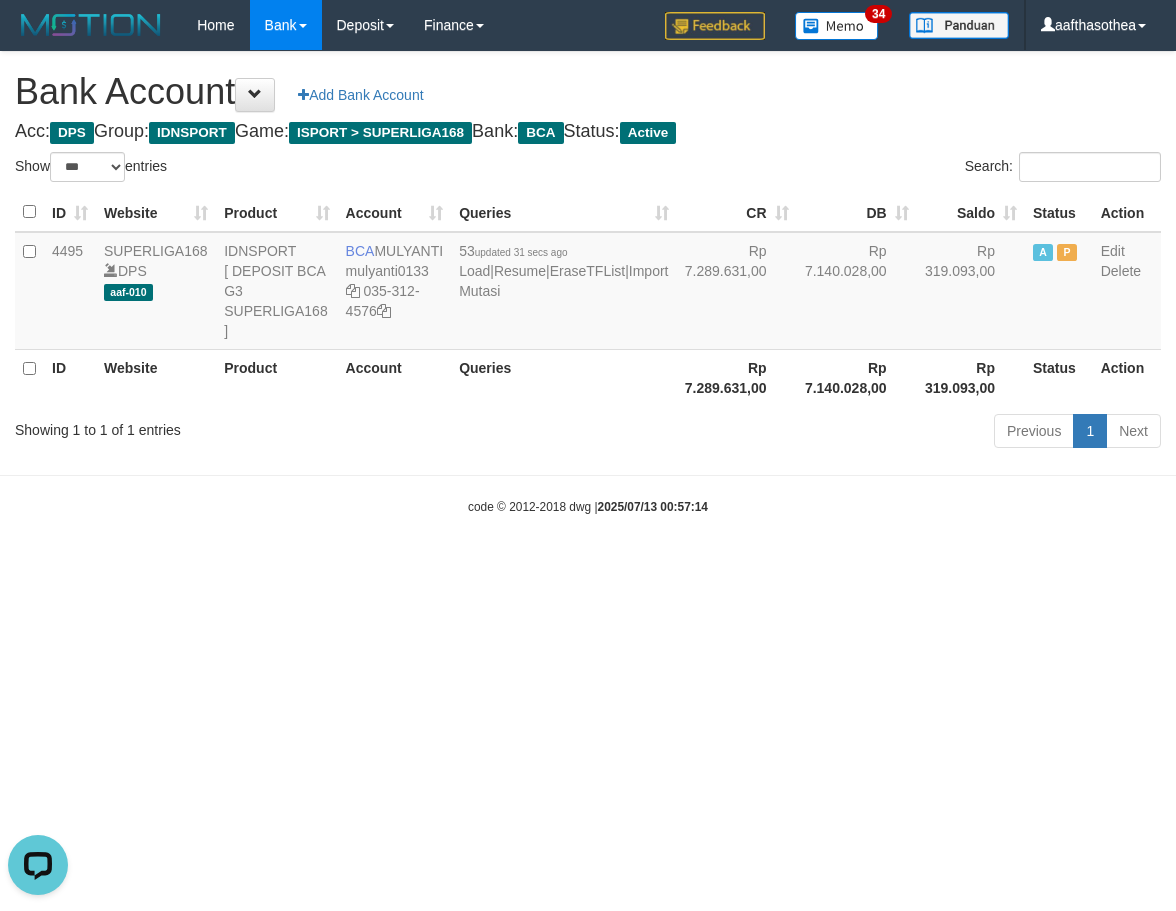 scroll, scrollTop: 0, scrollLeft: 0, axis: both 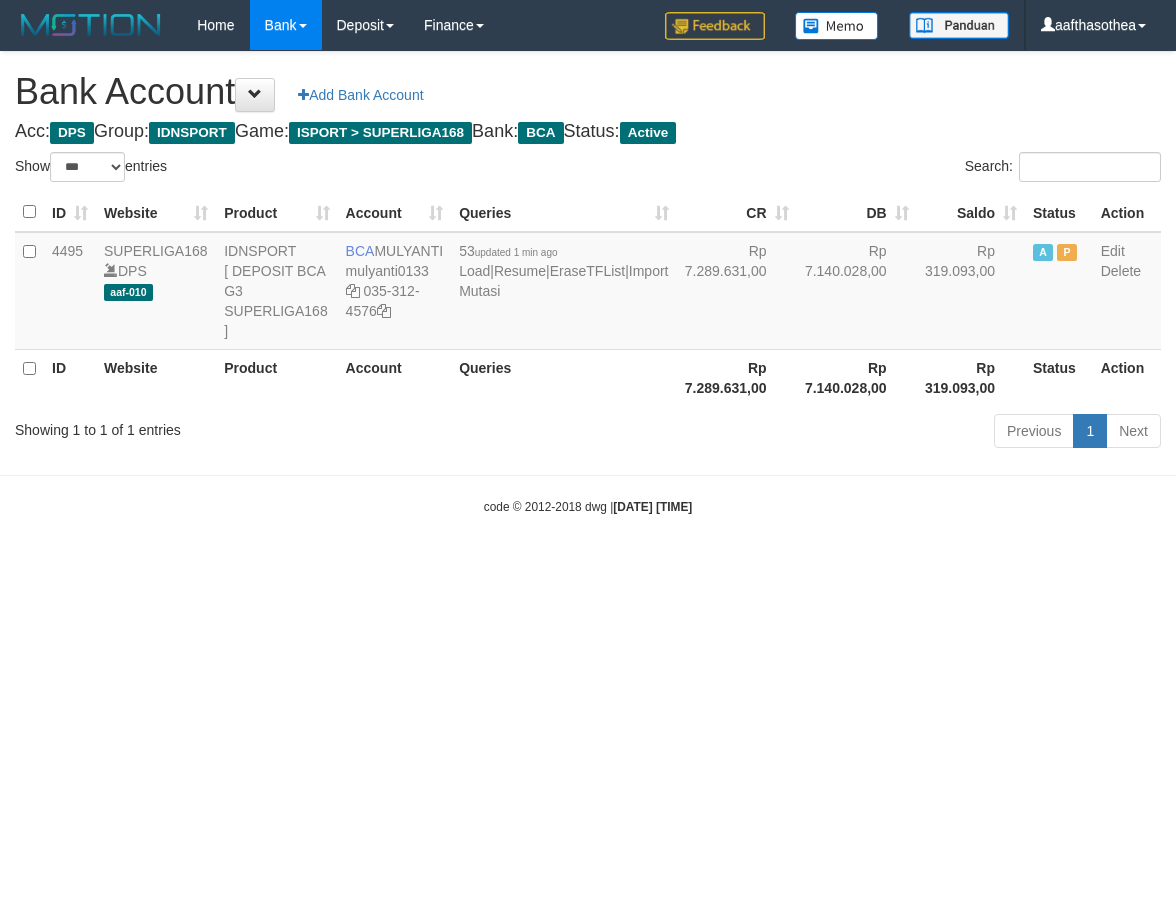 select on "***" 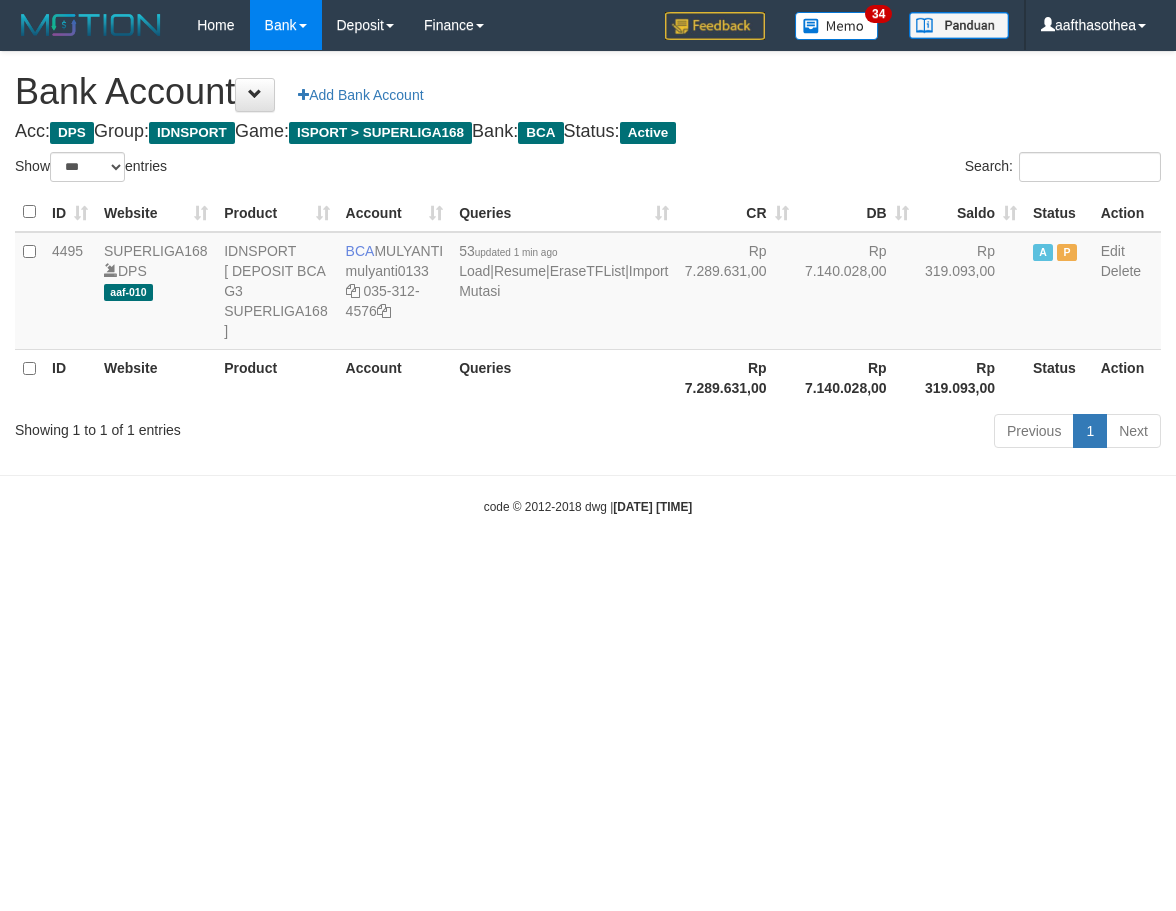 drag, startPoint x: 368, startPoint y: 424, endPoint x: 369, endPoint y: 412, distance: 12.0415945 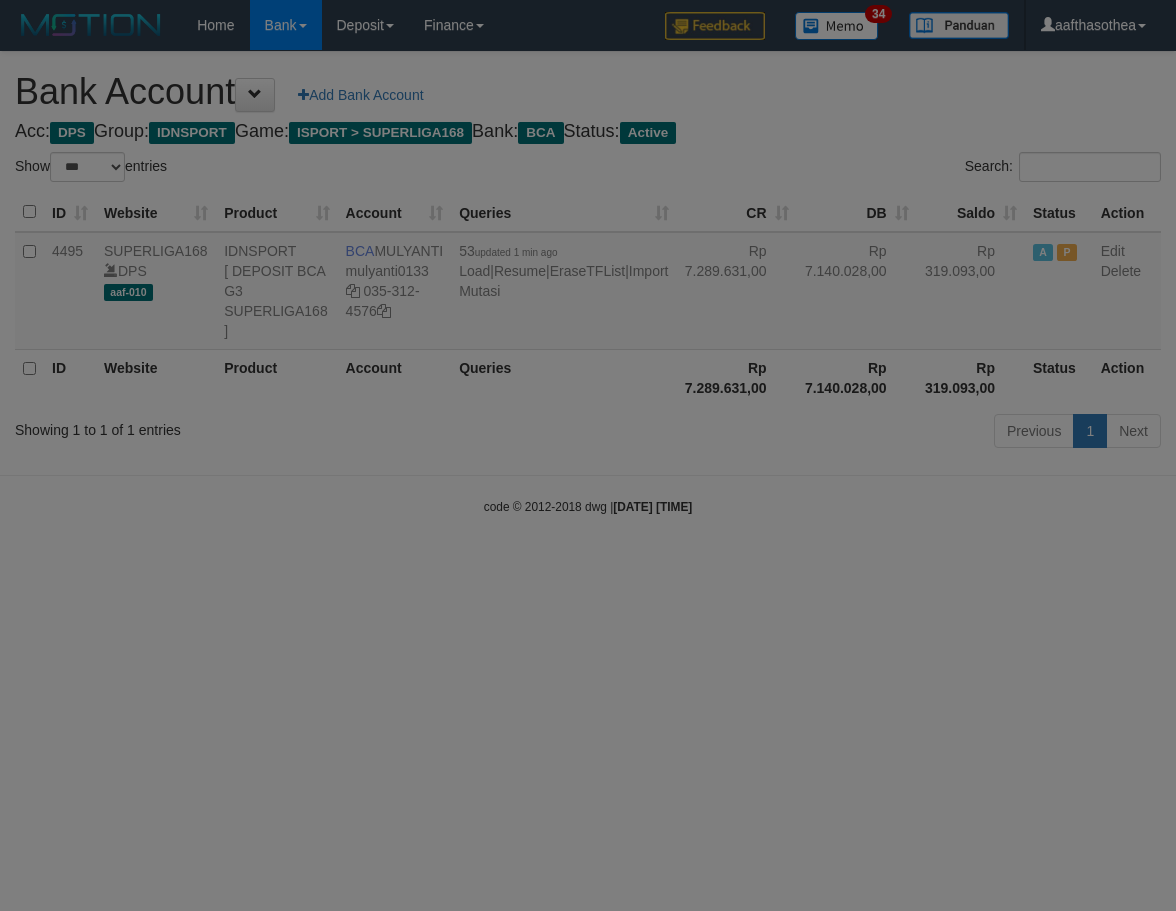 select on "***" 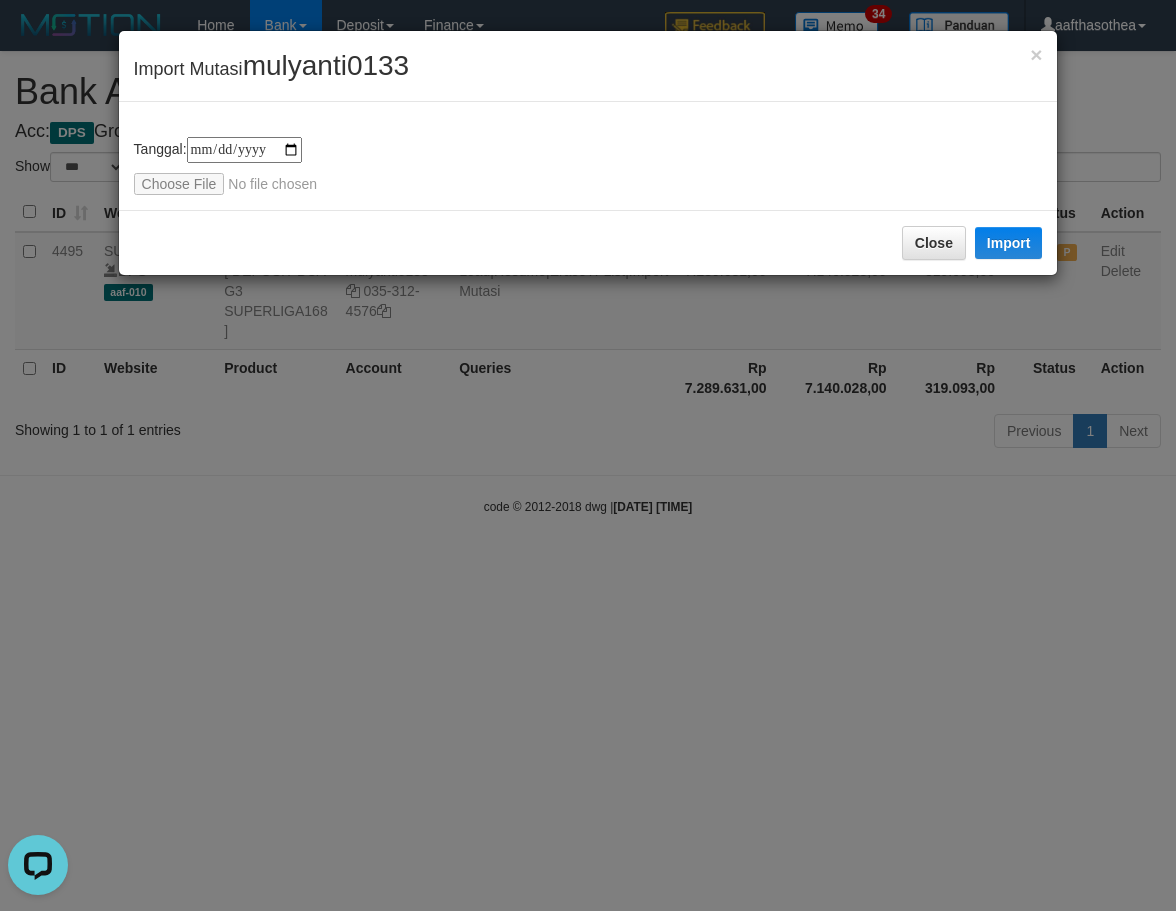 scroll, scrollTop: 0, scrollLeft: 0, axis: both 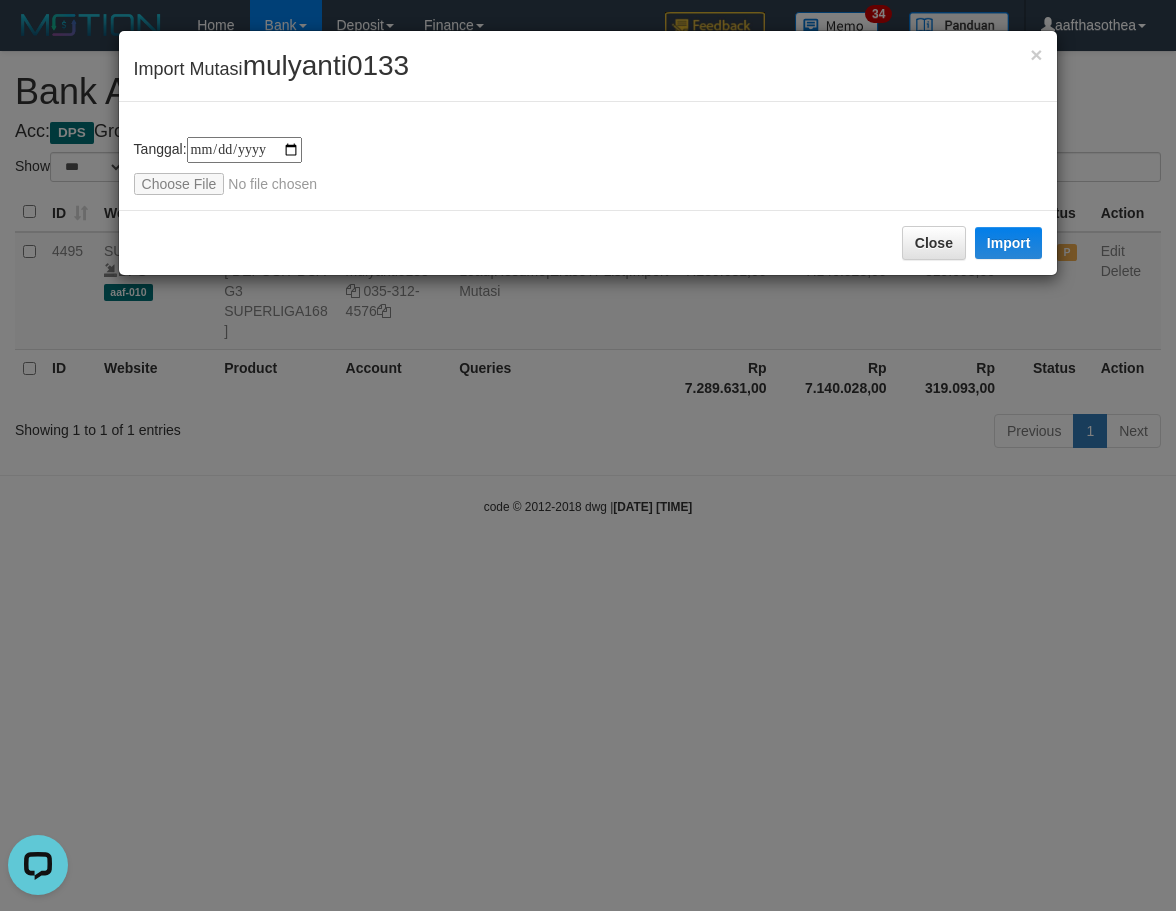 type on "**********" 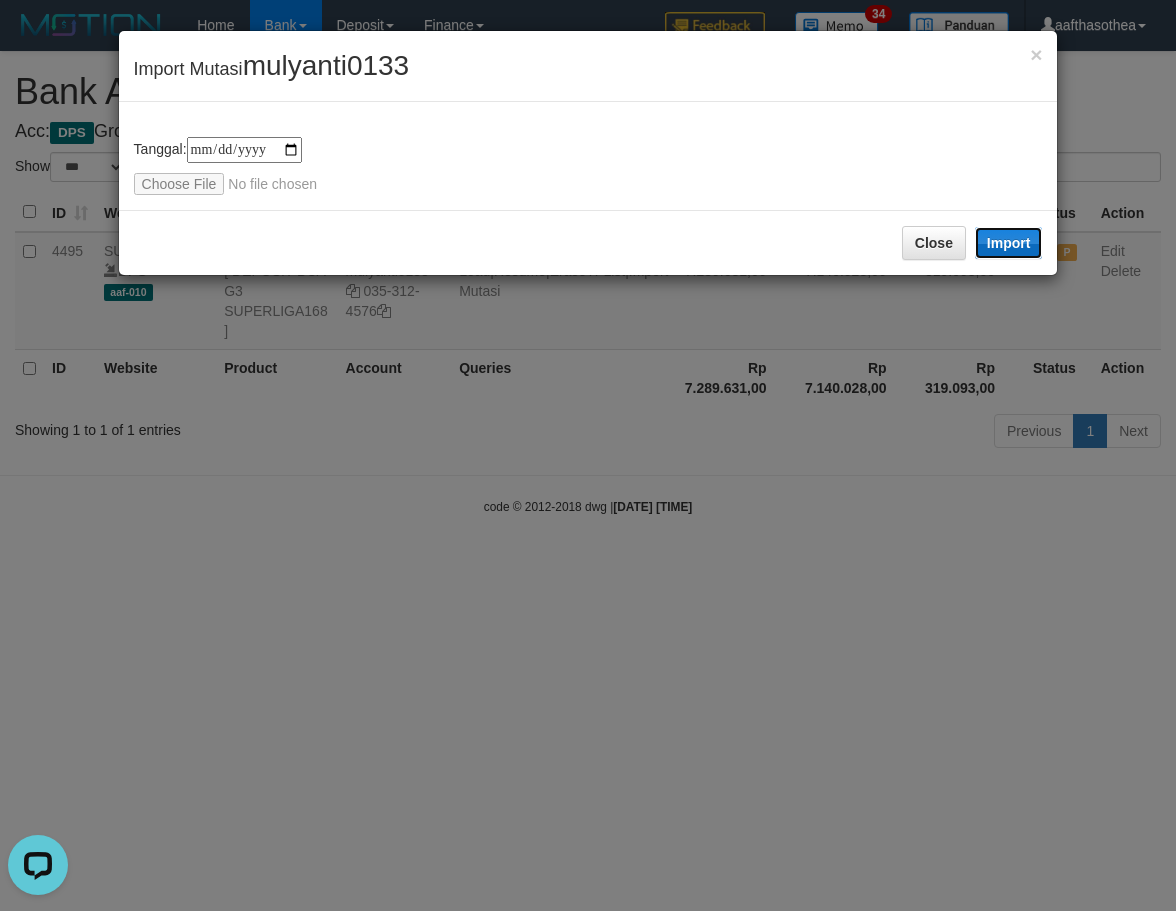 click on "Import" at bounding box center (1009, 243) 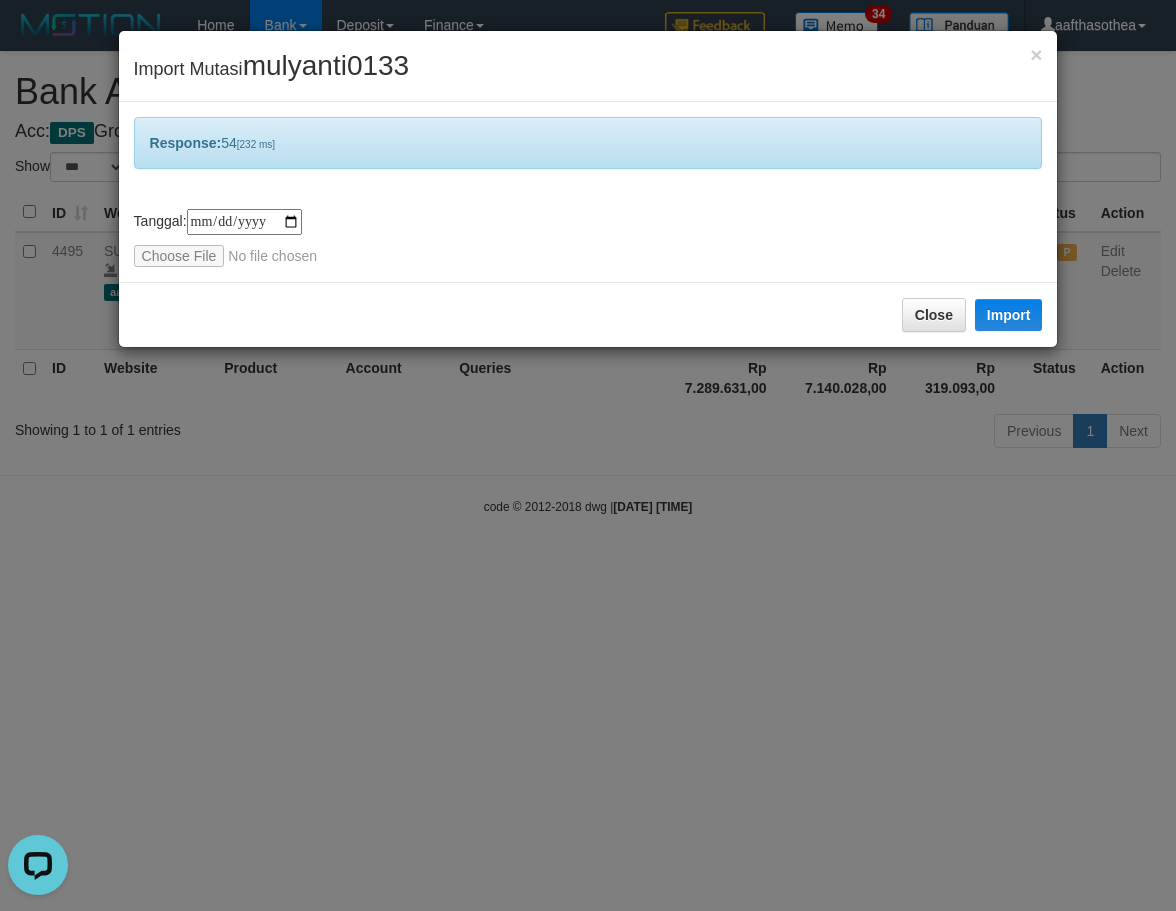 click on "**********" at bounding box center (588, 455) 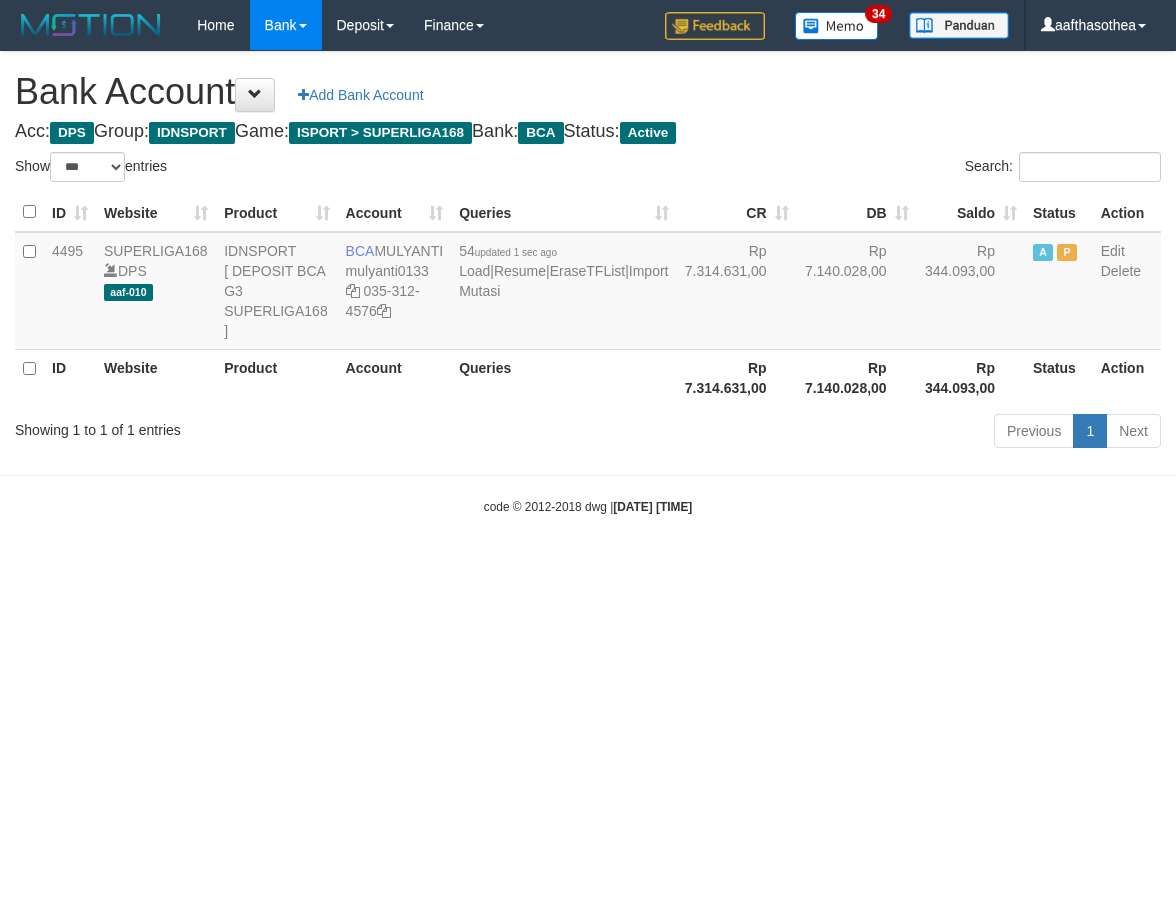 select on "***" 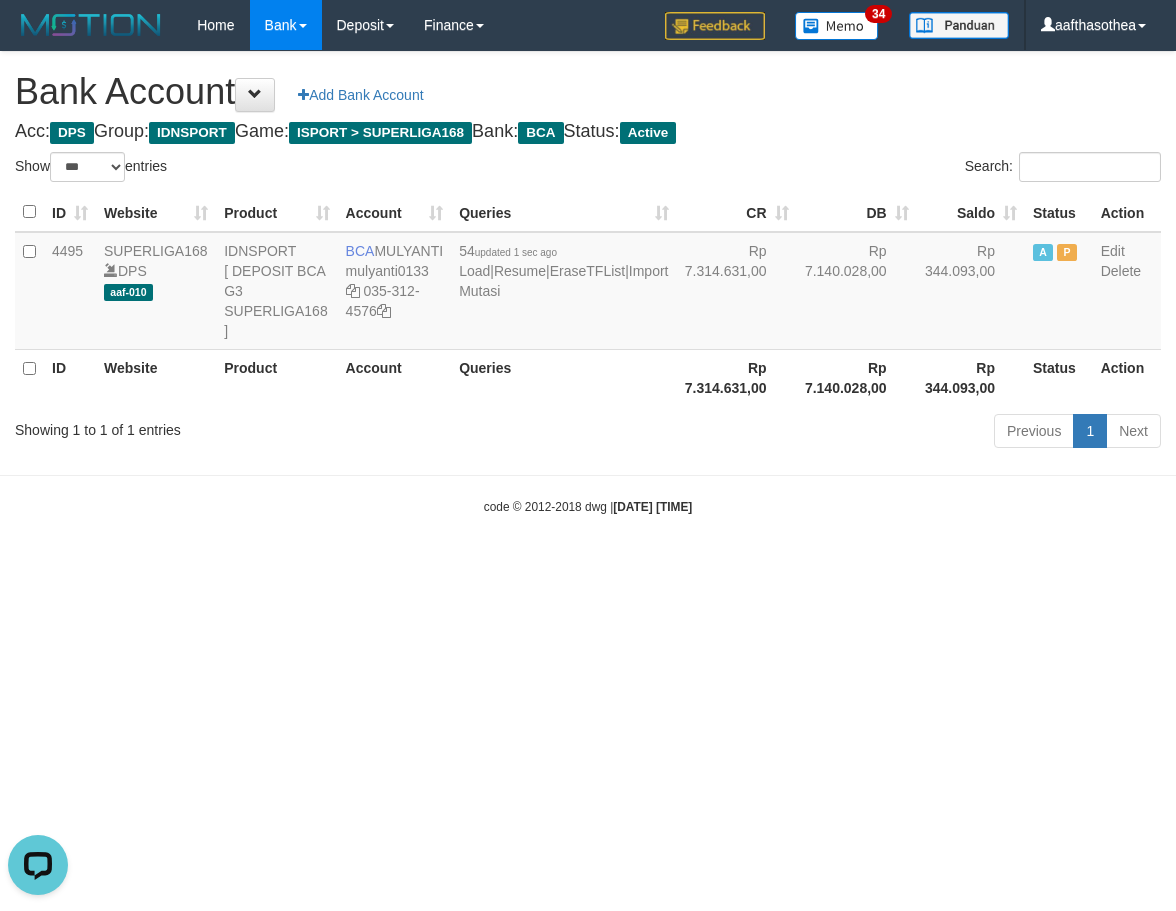 scroll, scrollTop: 0, scrollLeft: 0, axis: both 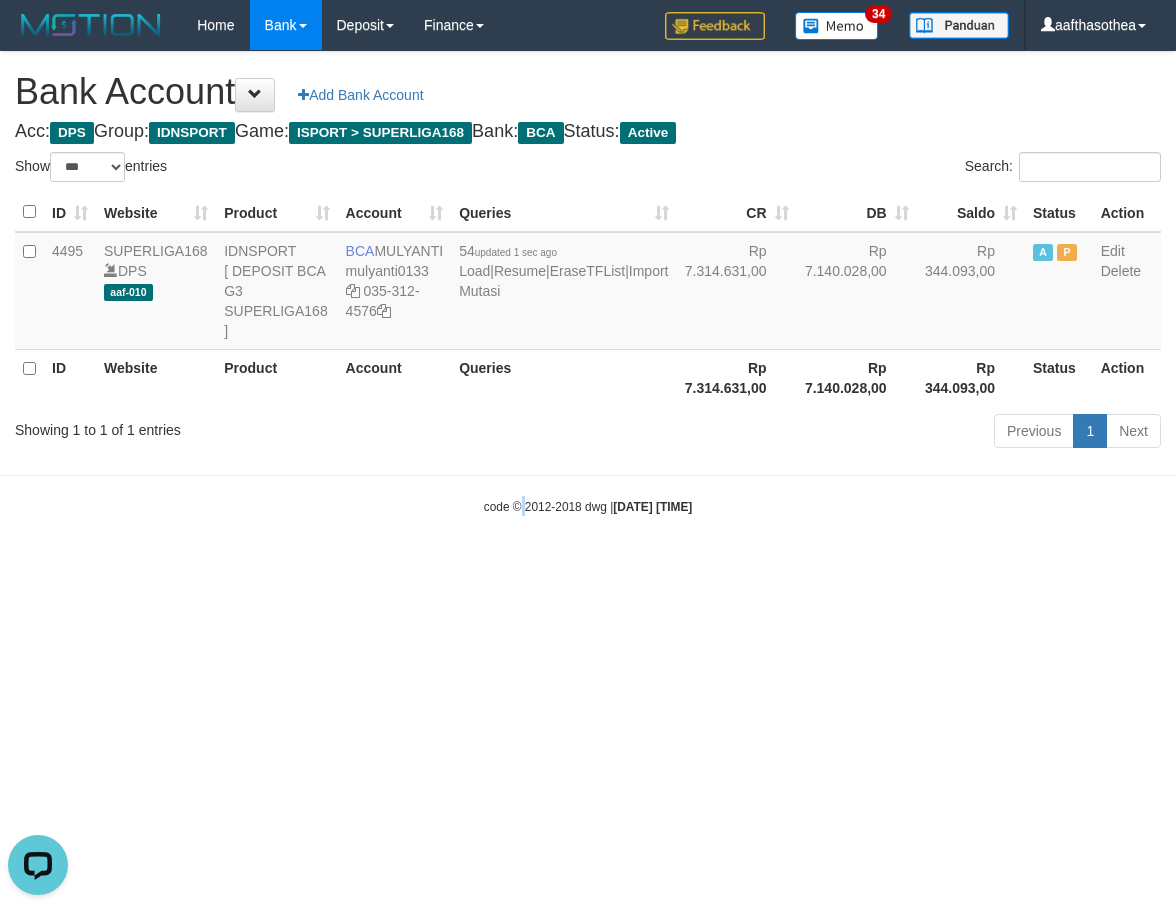 click on "Toggle navigation
Home
Bank
Account List
Load
By Website
Group
[ISPORT]													SUPERLIGA168
By Load Group (DPS)" at bounding box center (588, 283) 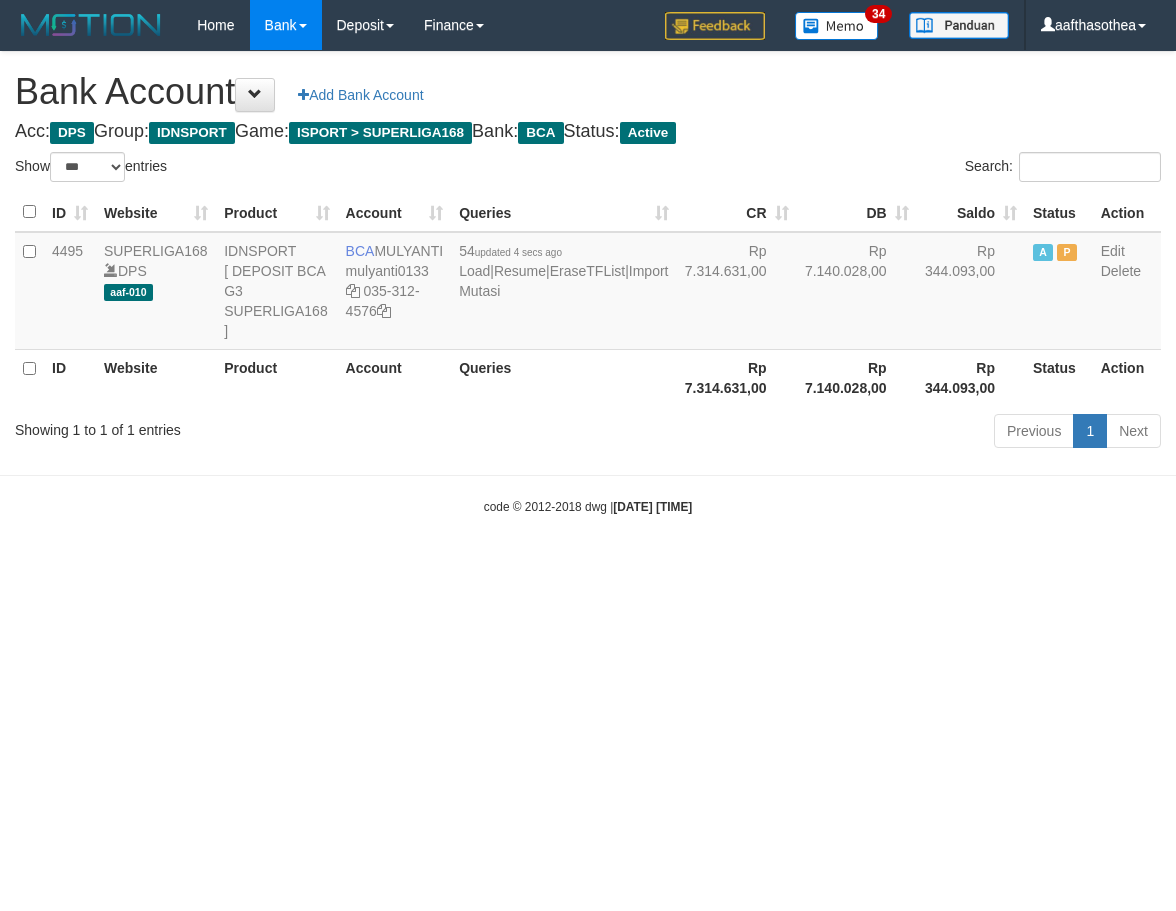 select on "***" 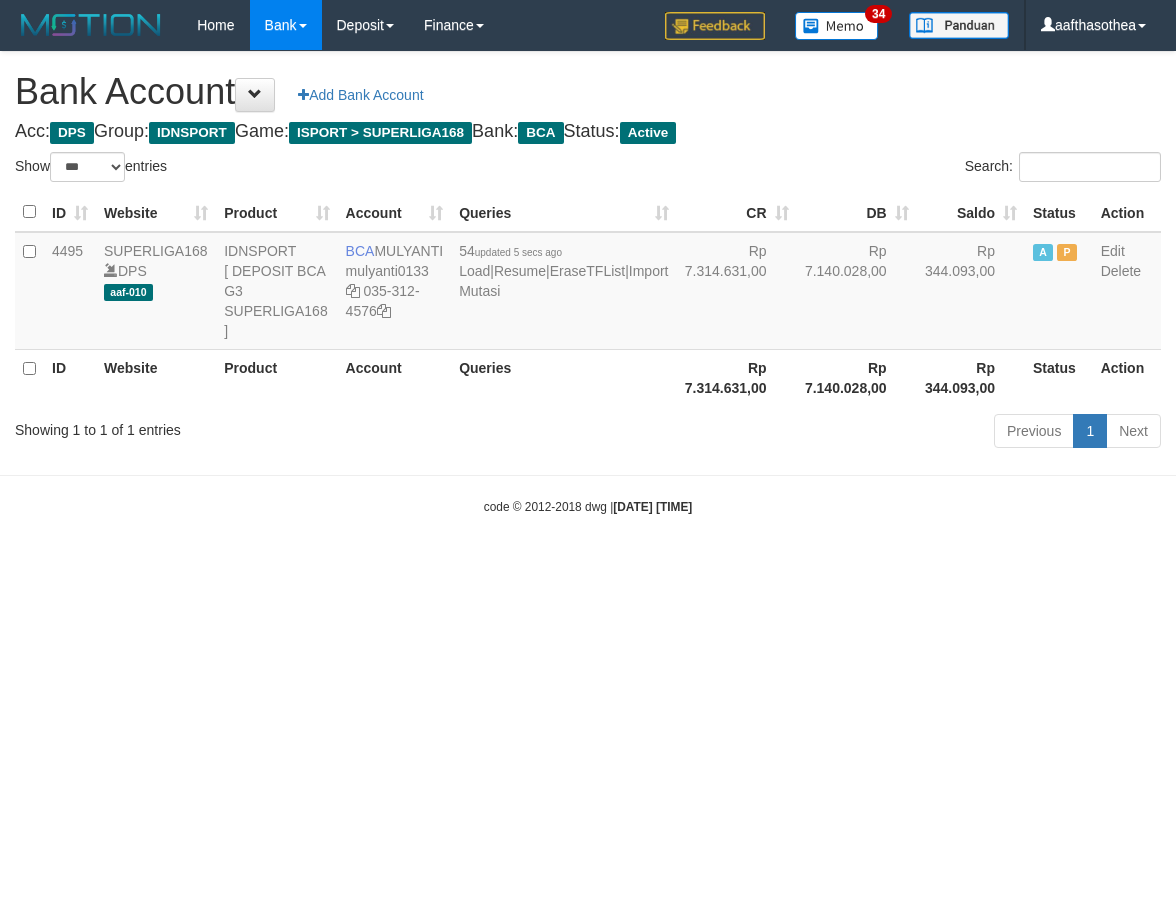 select on "***" 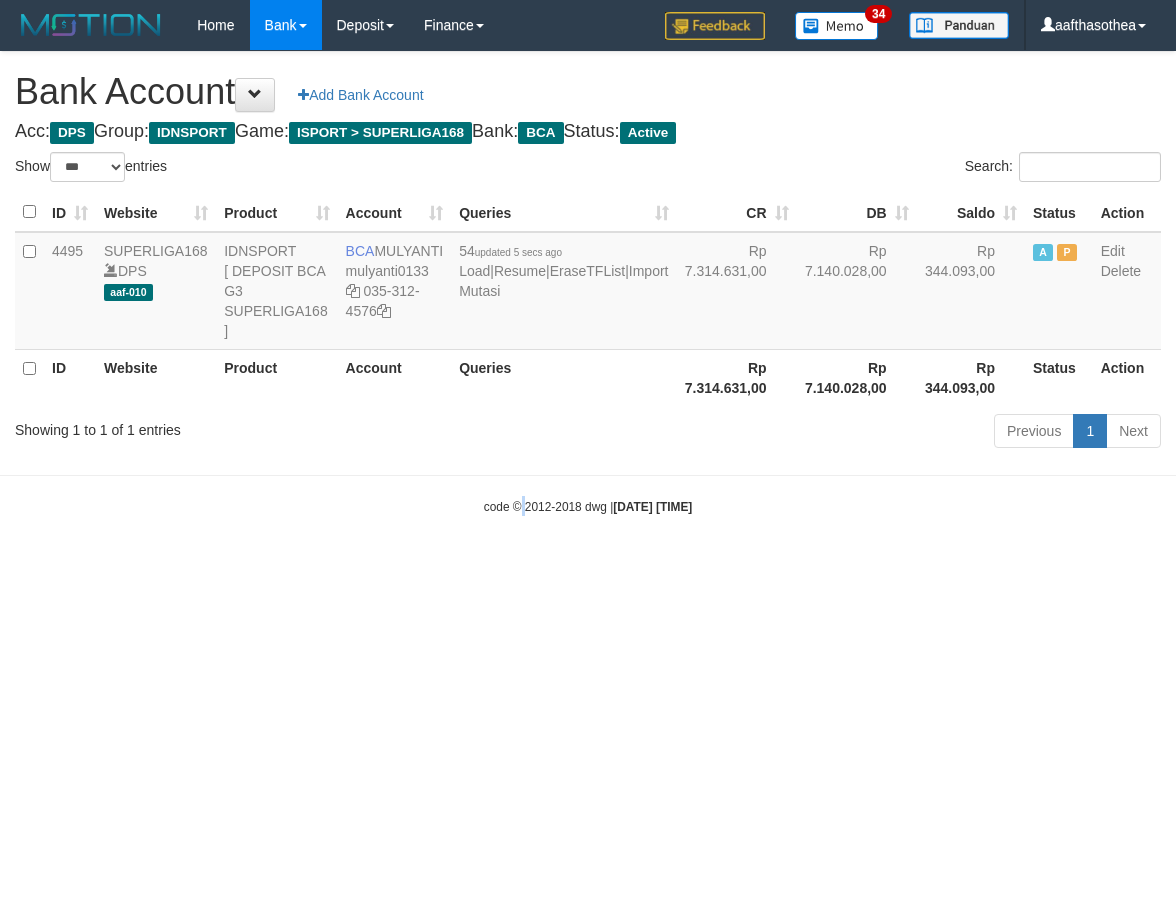 click on "Toggle navigation
Home
Bank
Account List
Load
By Website
Group
[ISPORT]													SUPERLIGA168
By Load Group (DPS)" at bounding box center [588, 283] 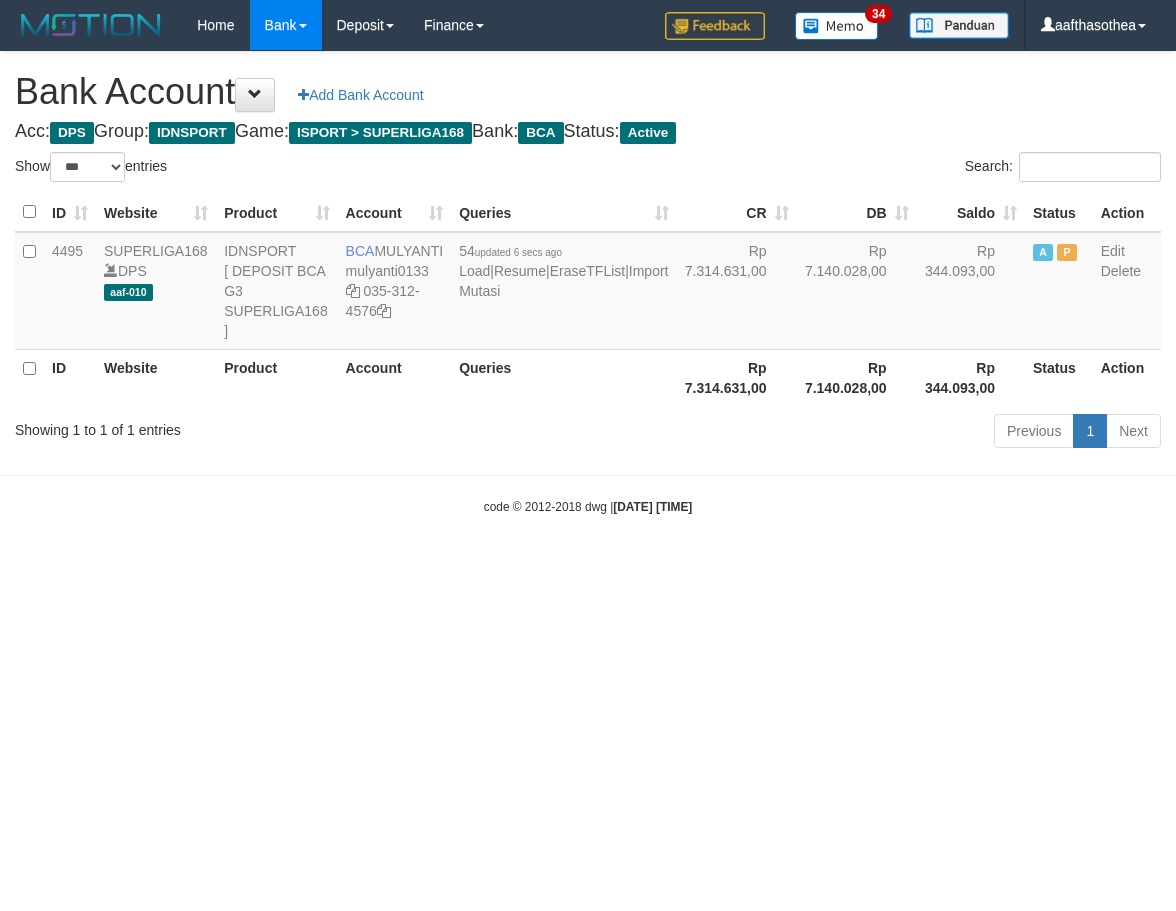 select on "***" 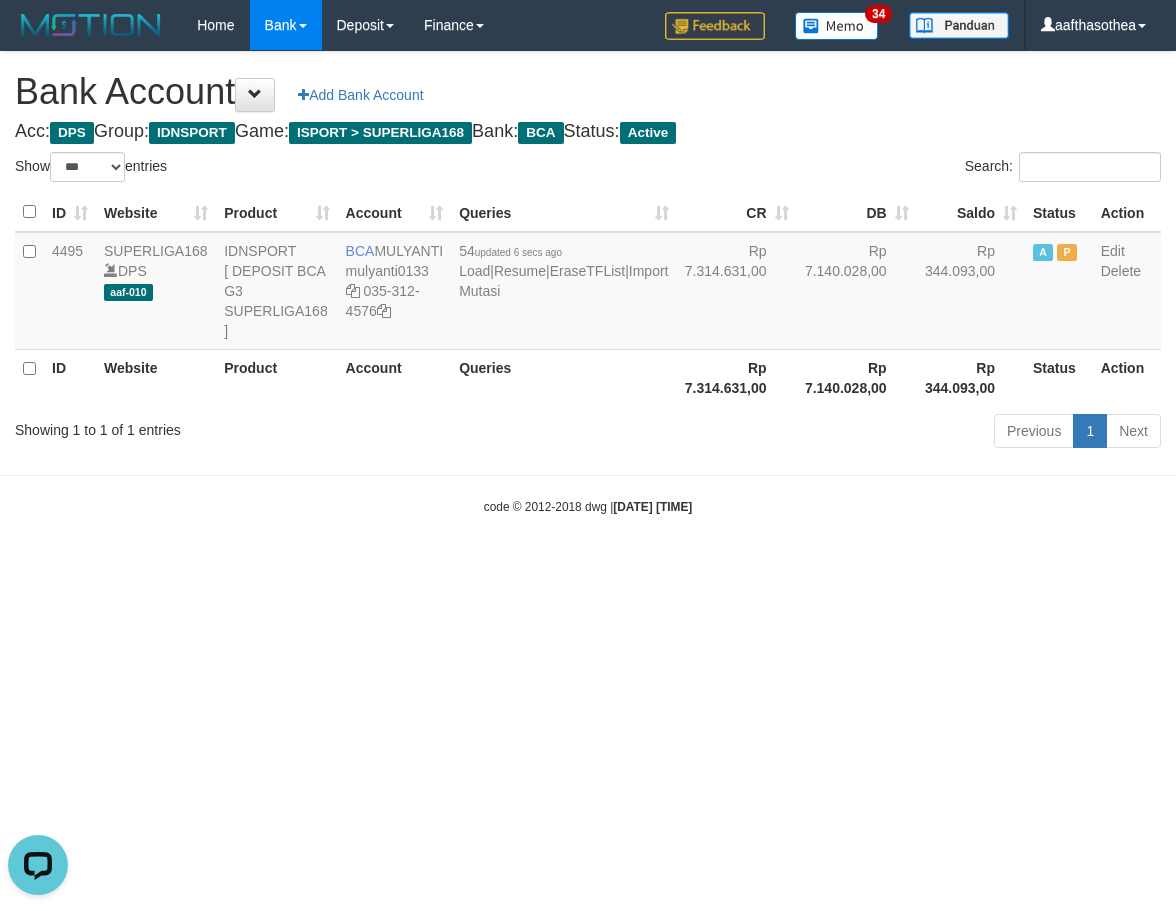 scroll, scrollTop: 0, scrollLeft: 0, axis: both 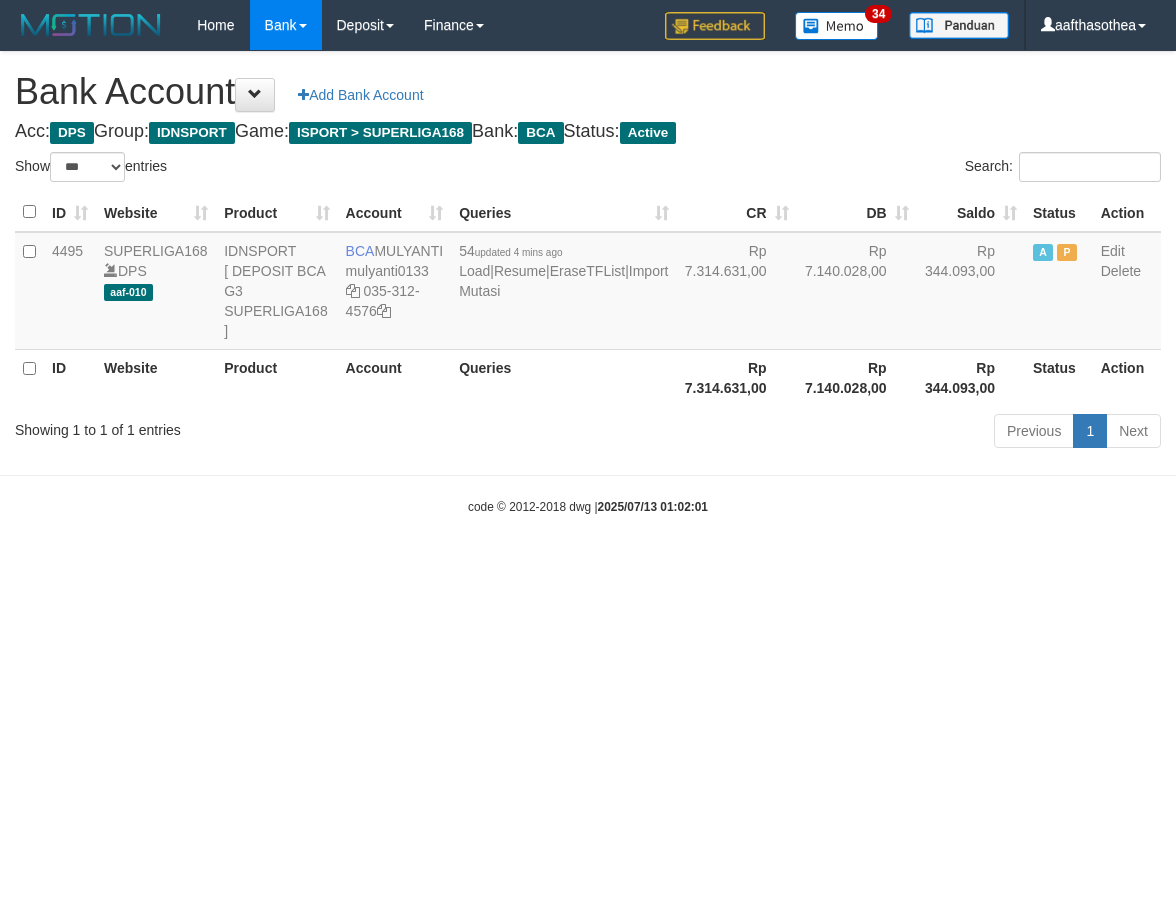 select on "***" 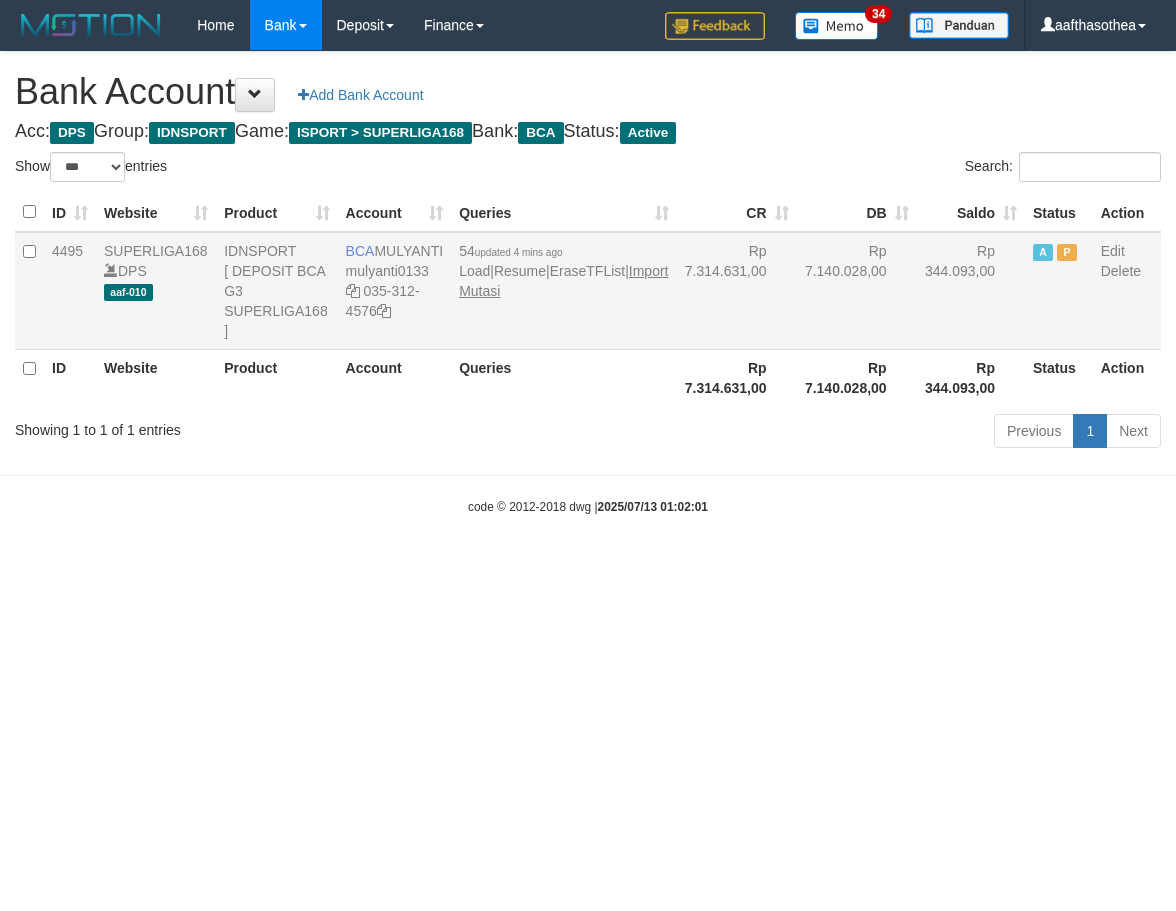scroll, scrollTop: 0, scrollLeft: 0, axis: both 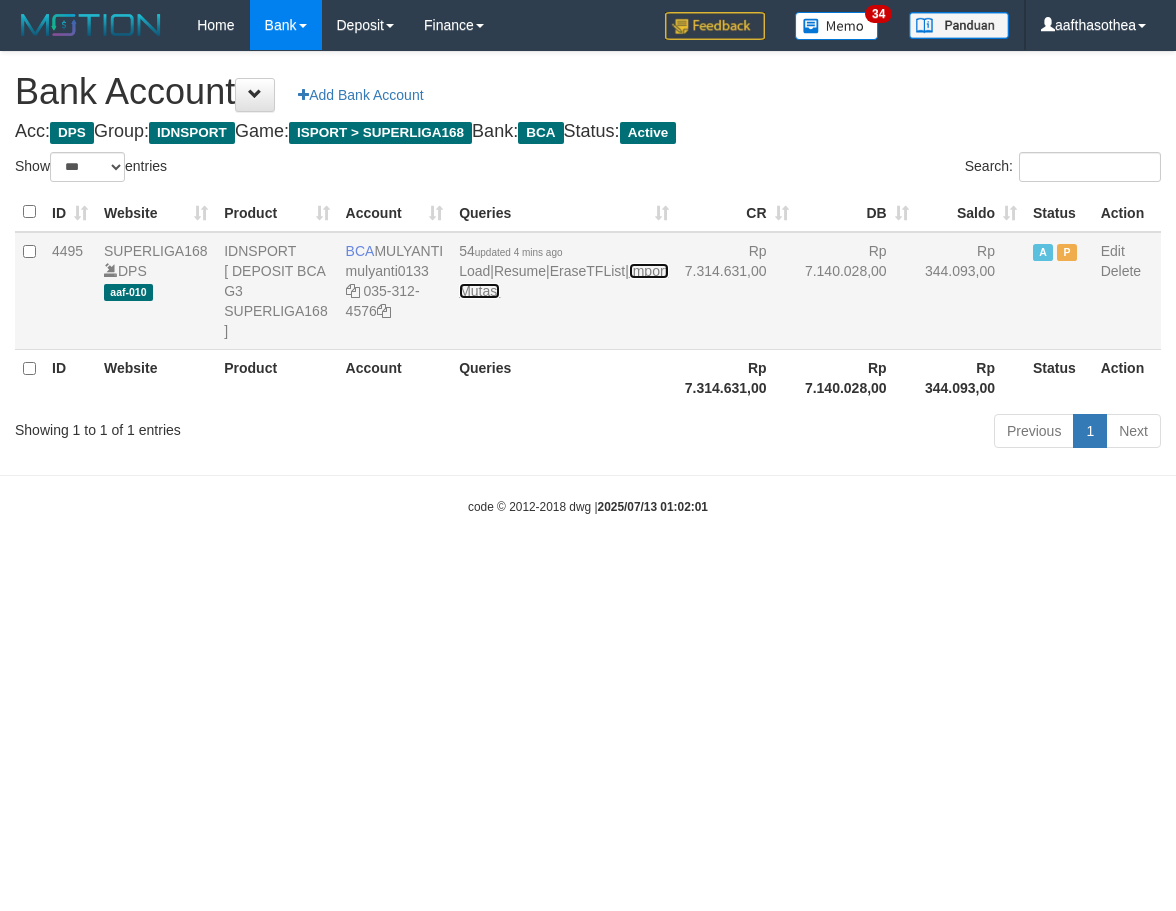 click on "Import Mutasi" at bounding box center (563, 281) 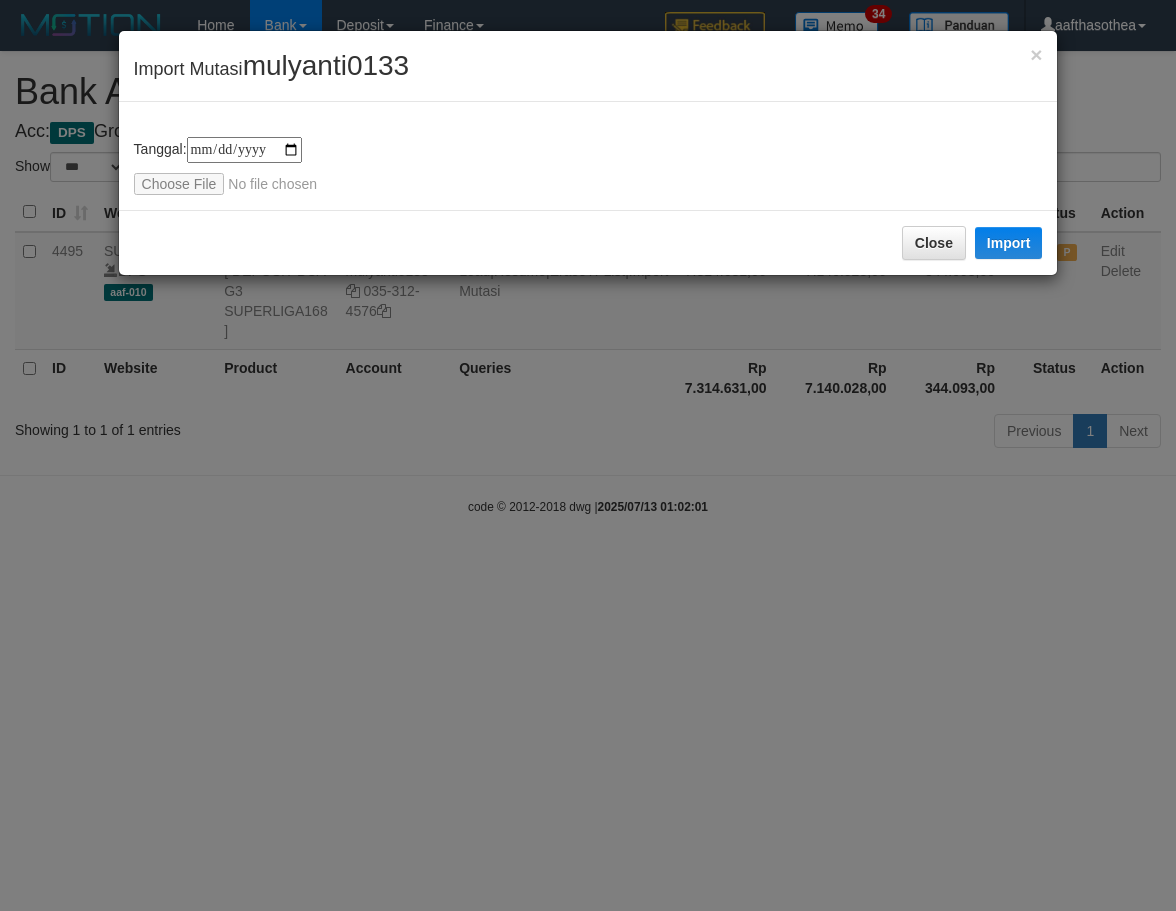 scroll, scrollTop: 0, scrollLeft: 0, axis: both 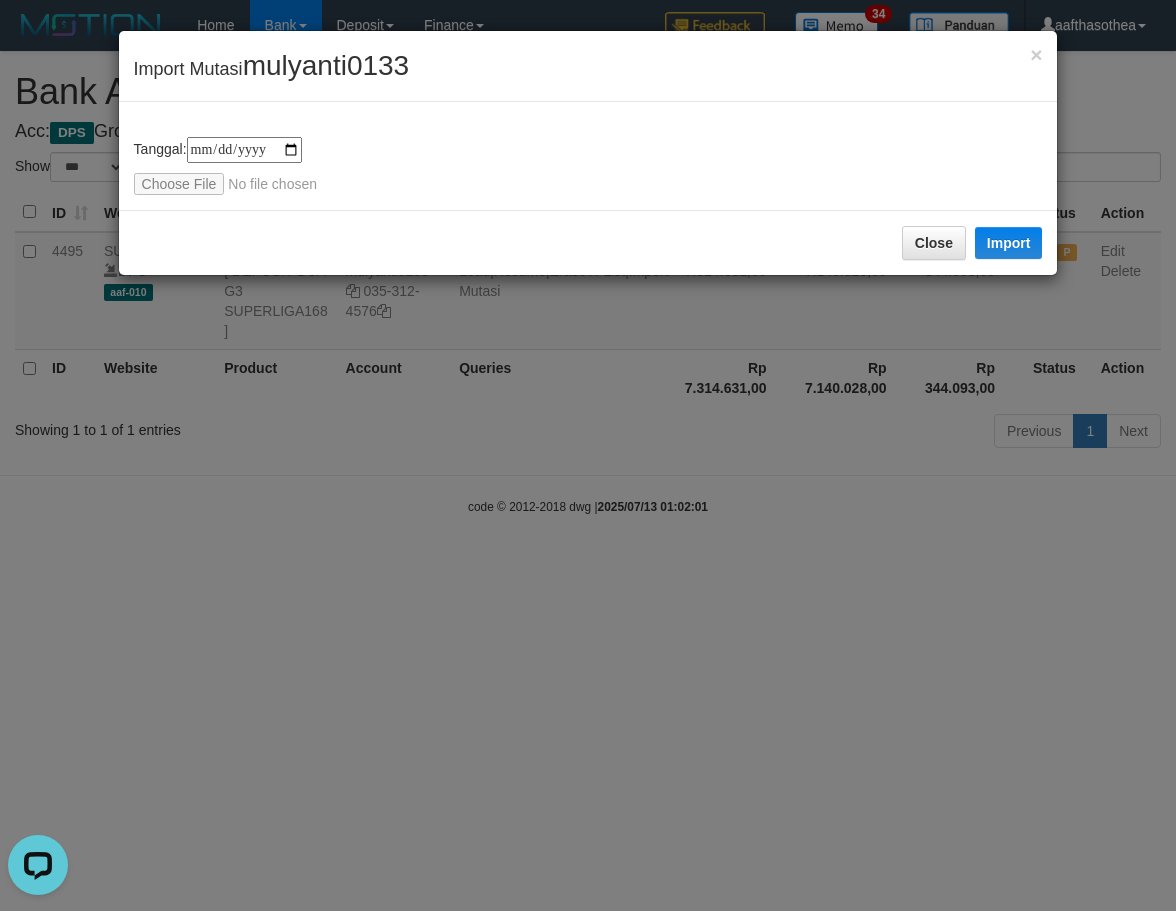 type on "**********" 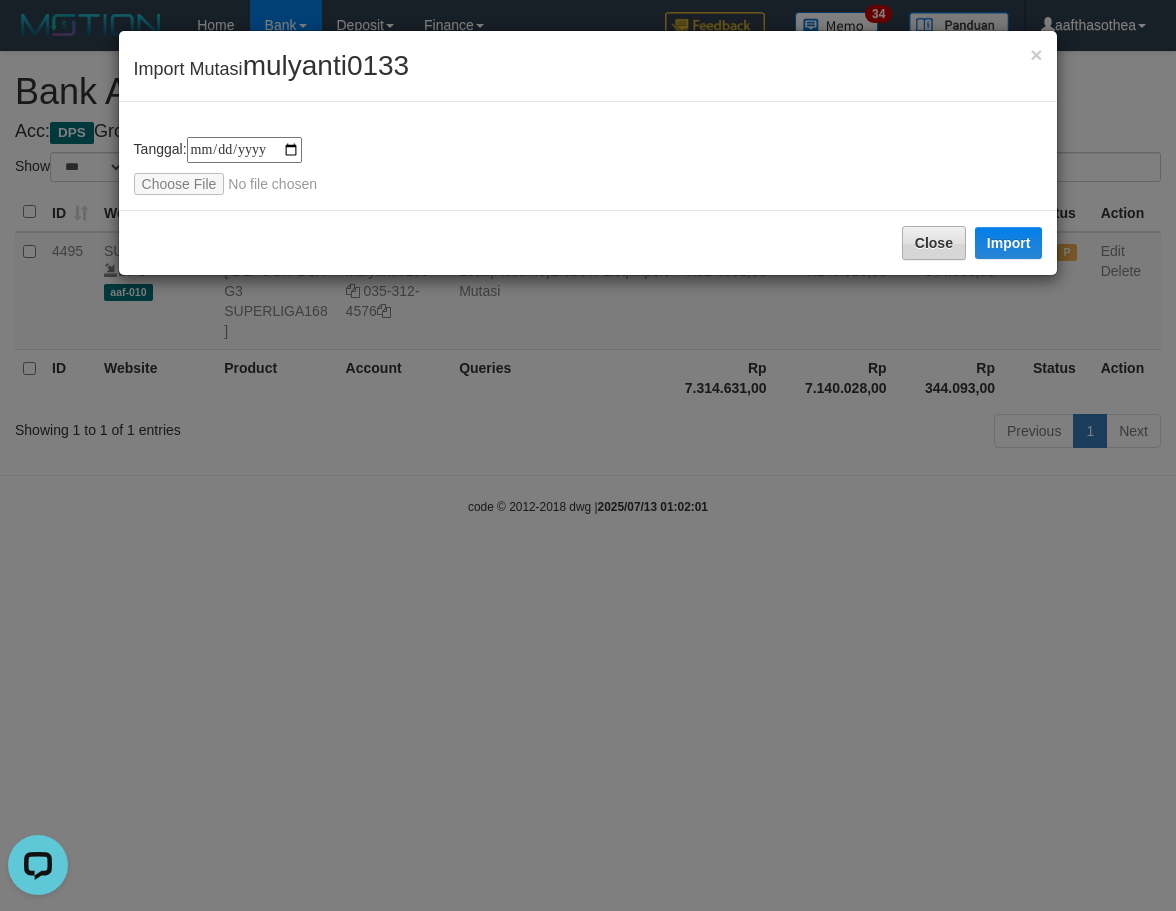 click on "**********" at bounding box center (588, 166) 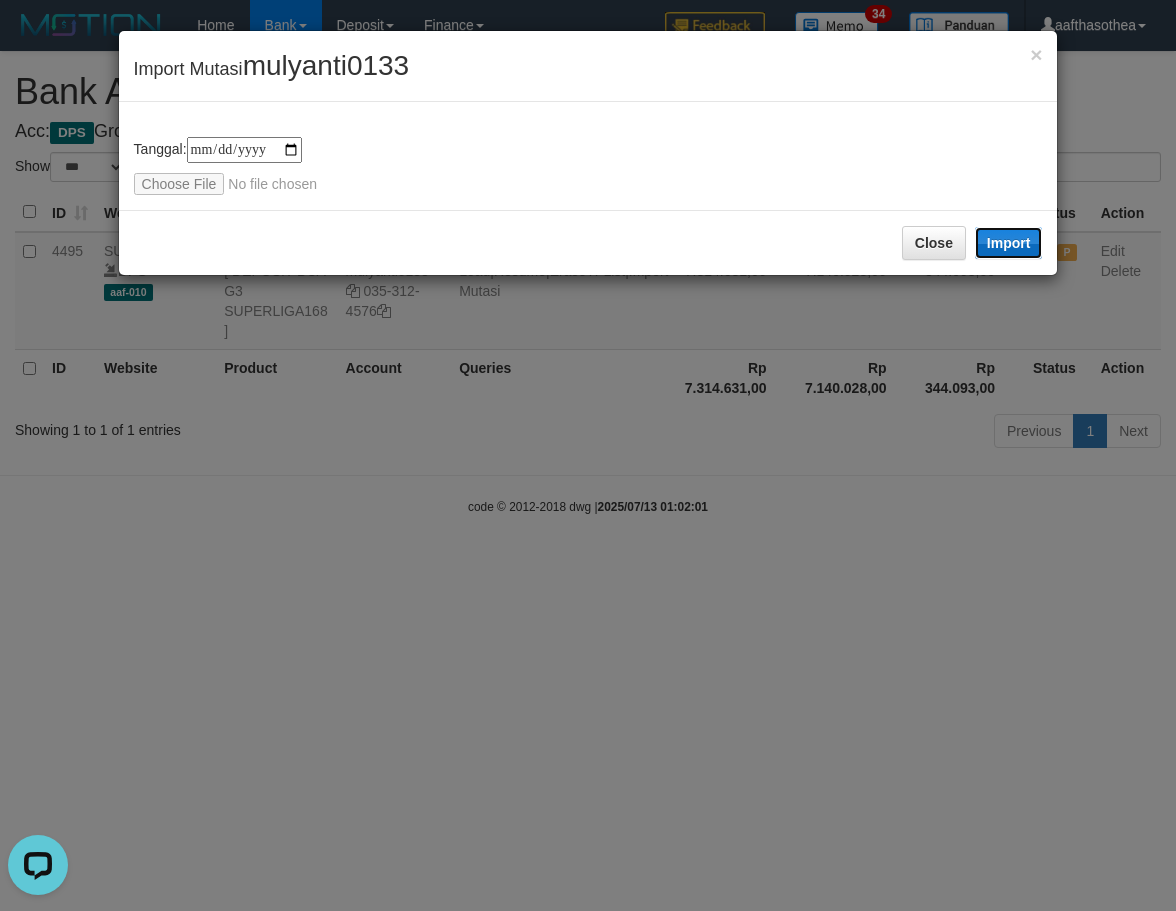 click on "Import" at bounding box center [1009, 243] 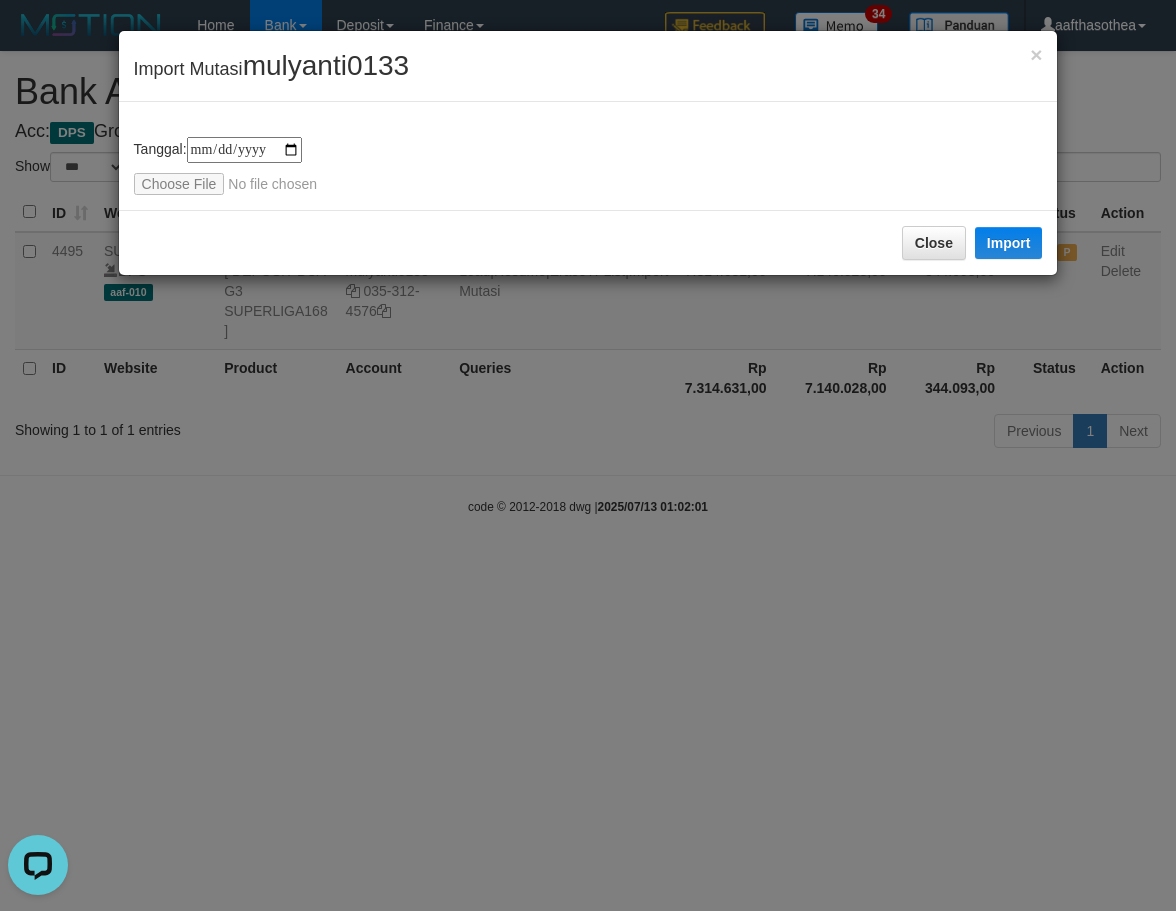 click on "**********" at bounding box center (588, 455) 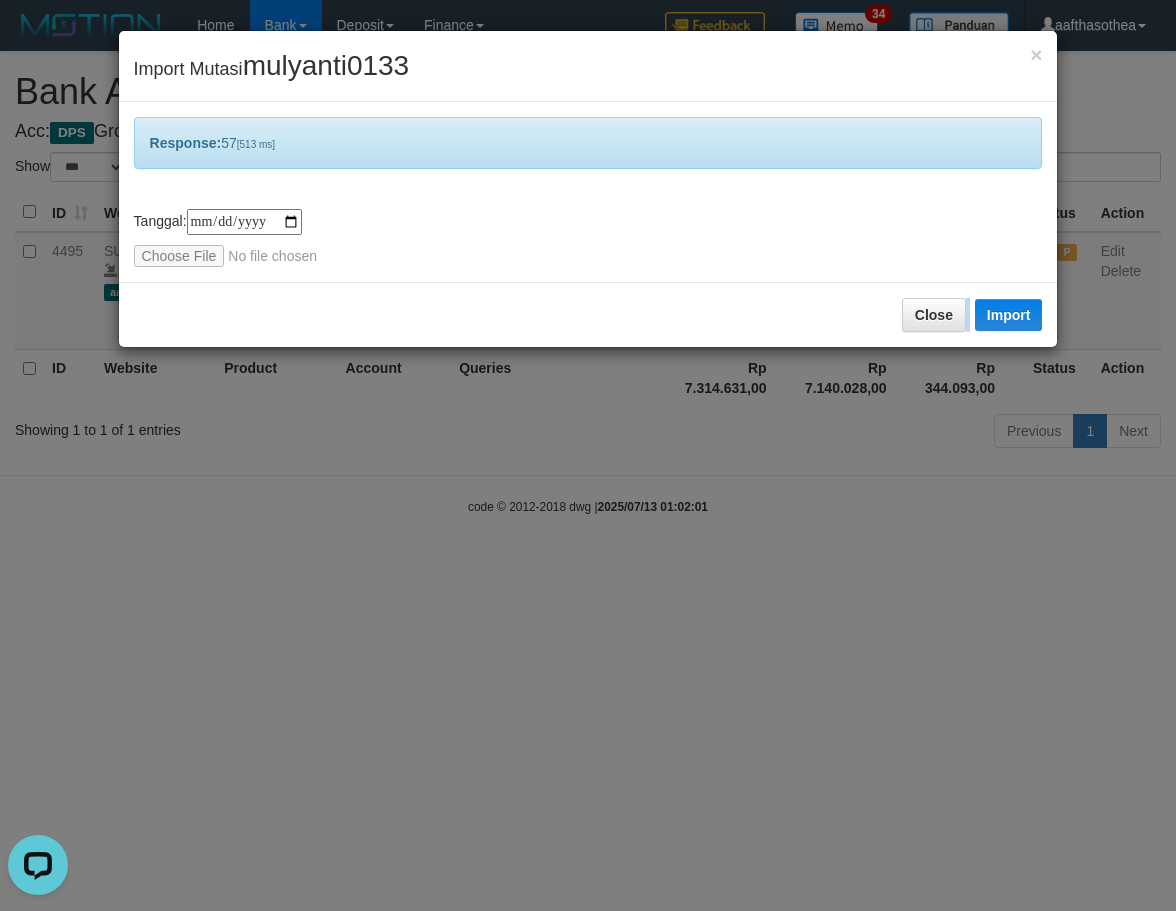 click on "**********" at bounding box center (588, 455) 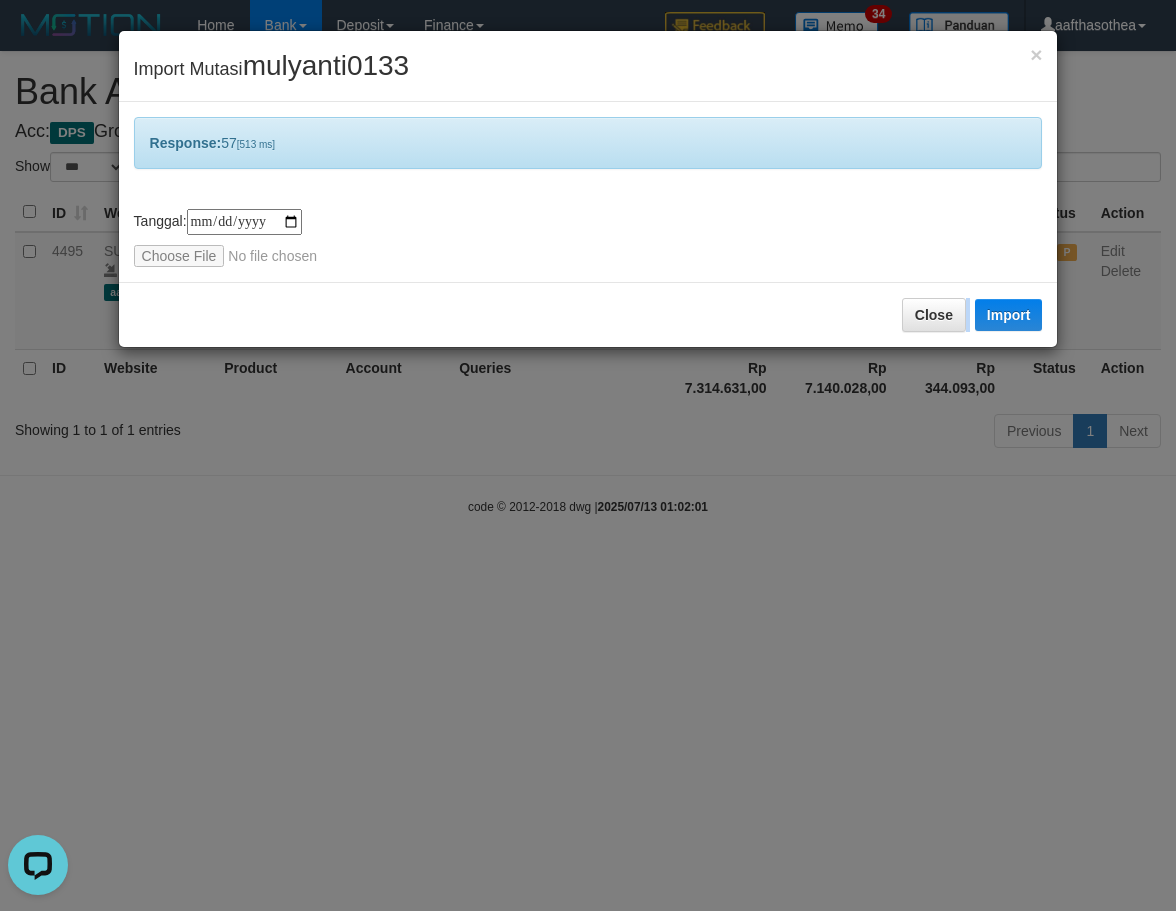click on "**********" at bounding box center [588, 455] 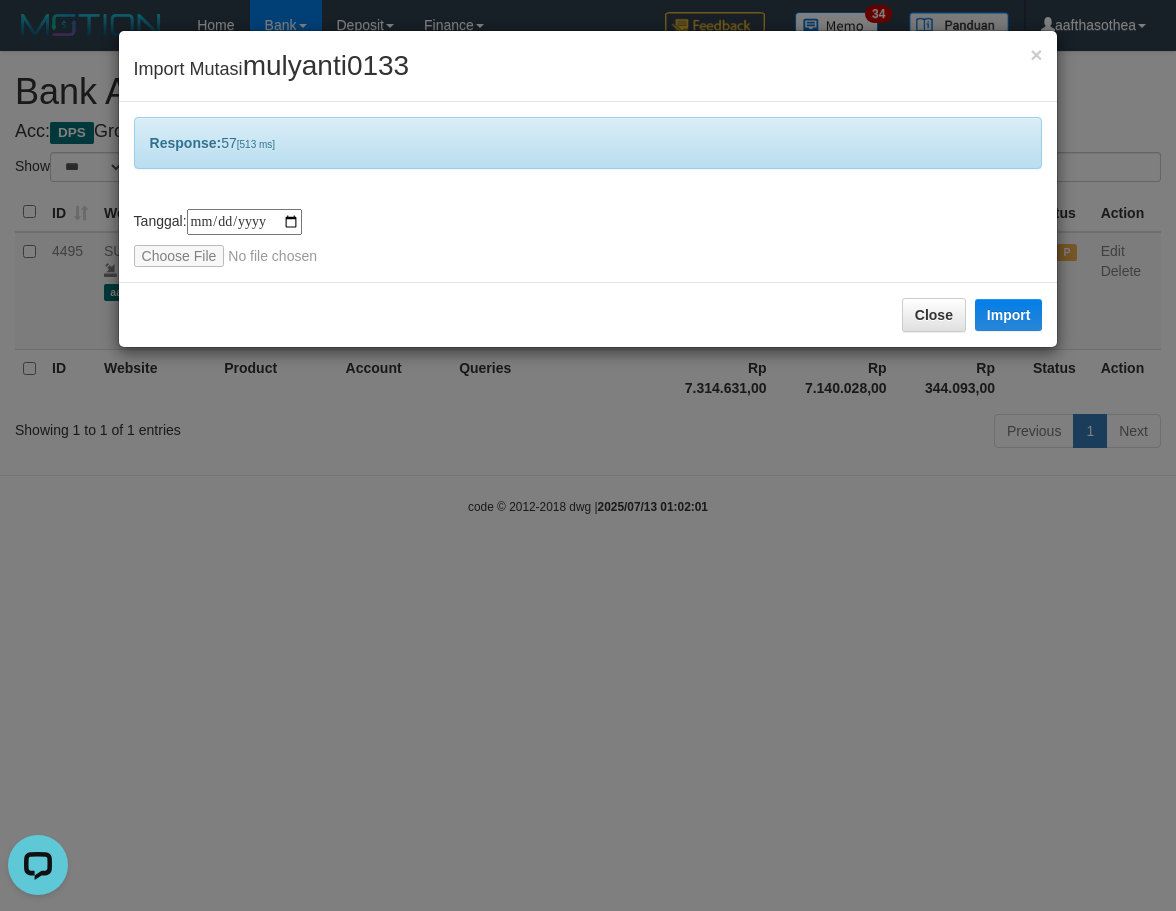 click on "**********" at bounding box center [588, 455] 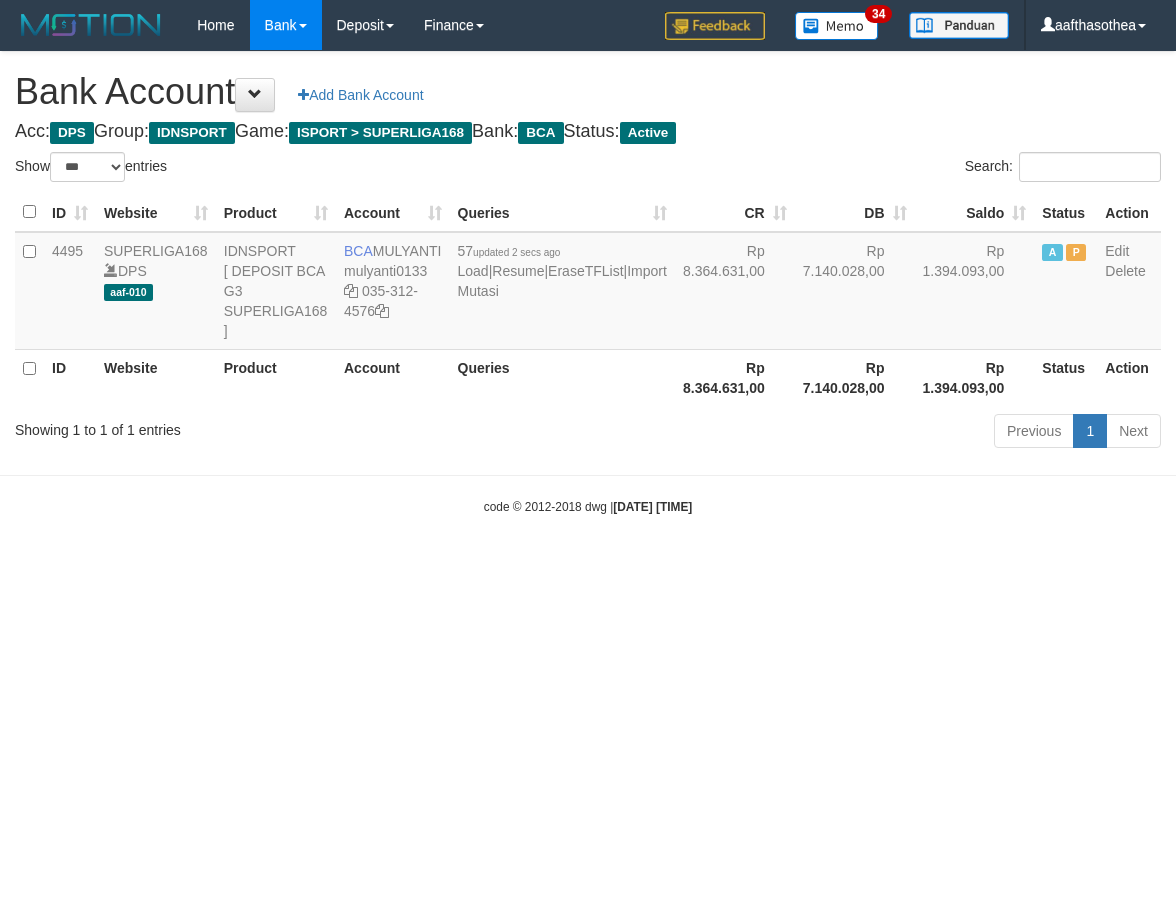 select on "***" 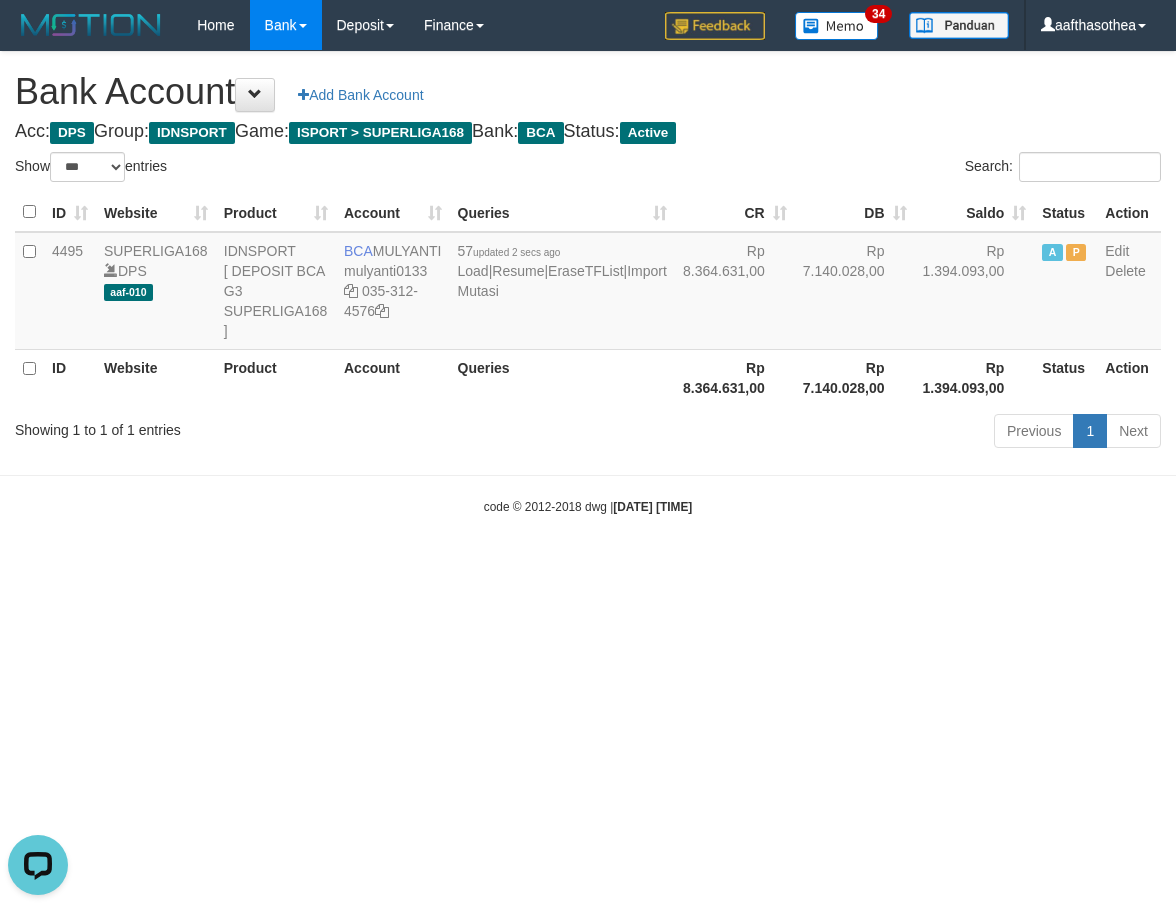 scroll, scrollTop: 0, scrollLeft: 0, axis: both 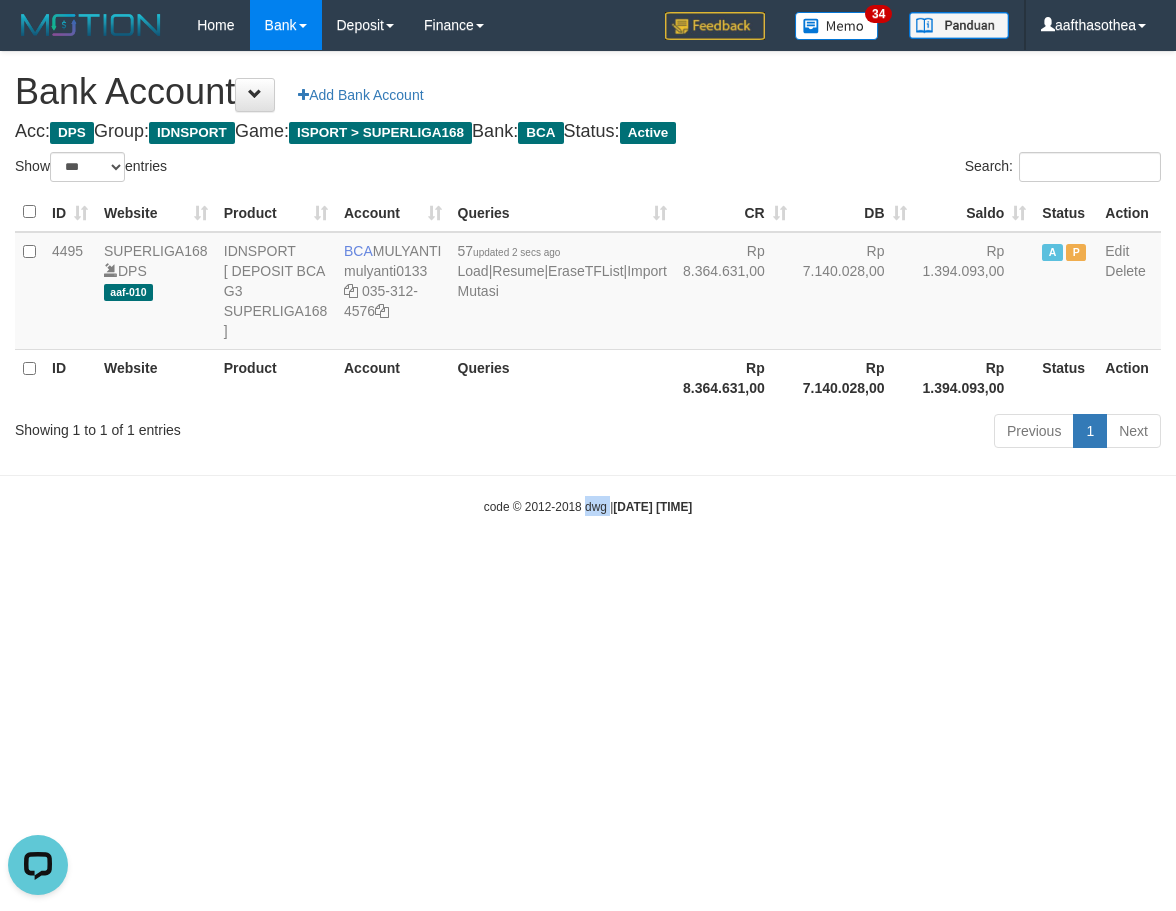 click on "Toggle navigation
Home
Bank
Account List
Load
By Website
Group
[ISPORT]													SUPERLIGA168
By Load Group (DPS)
34" at bounding box center (588, 283) 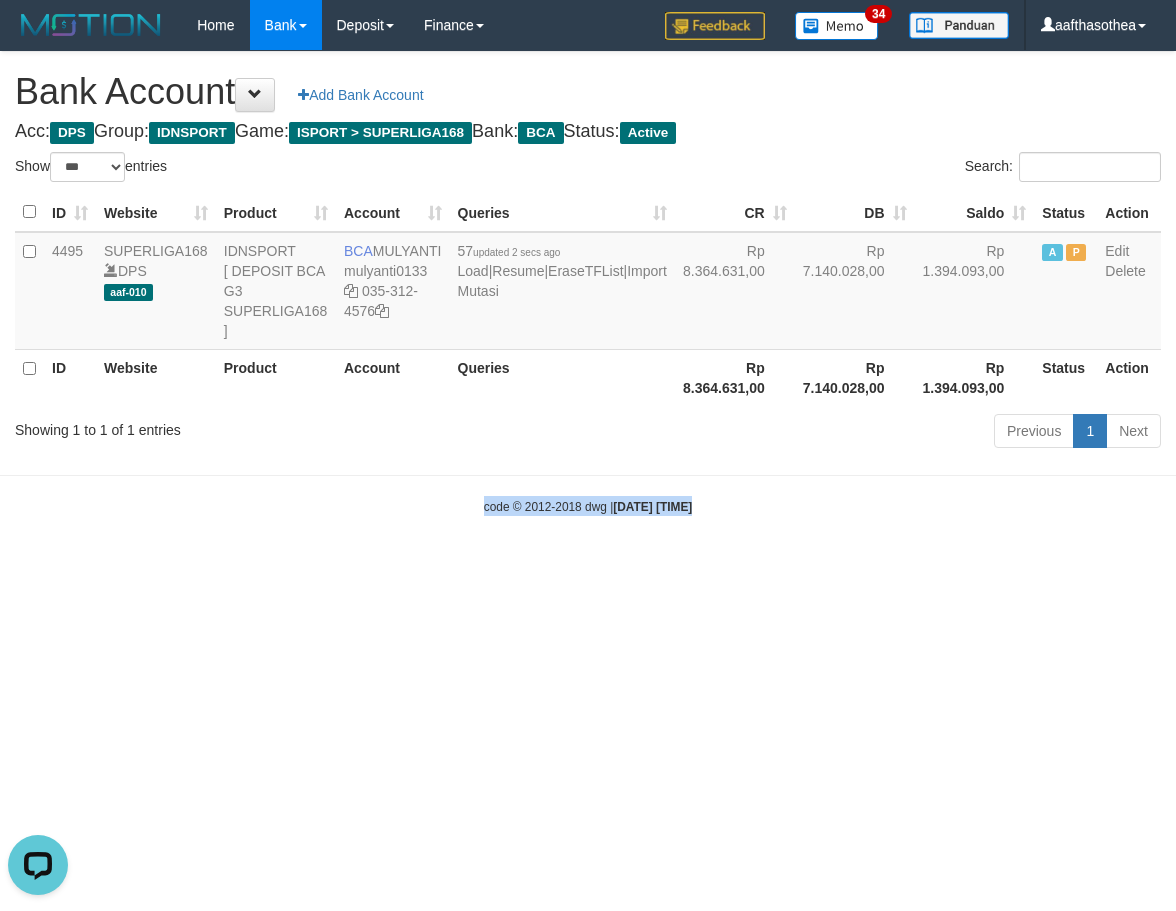 click on "Toggle navigation
Home
Bank
Account List
Load
By Website
Group
[ISPORT]													SUPERLIGA168
By Load Group (DPS)
34" at bounding box center (588, 283) 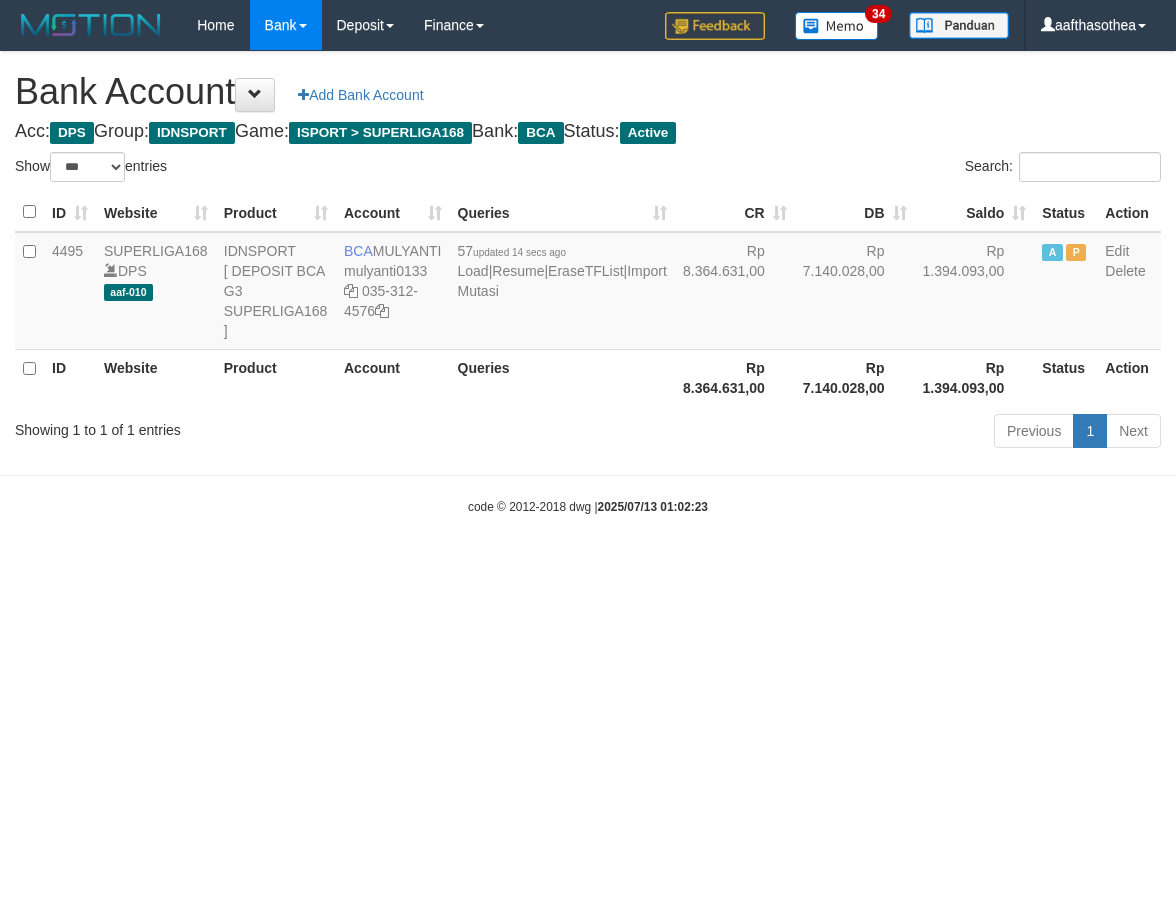 select on "***" 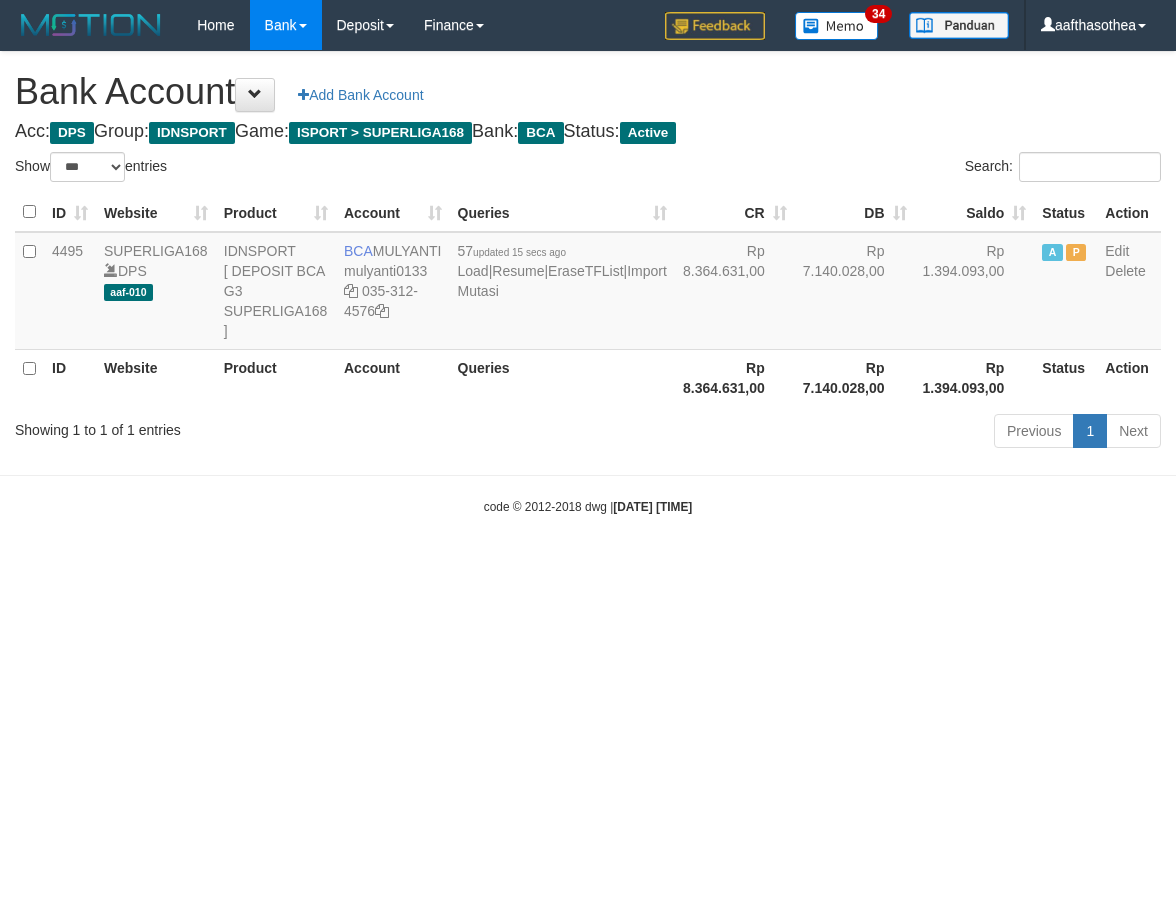 select on "***" 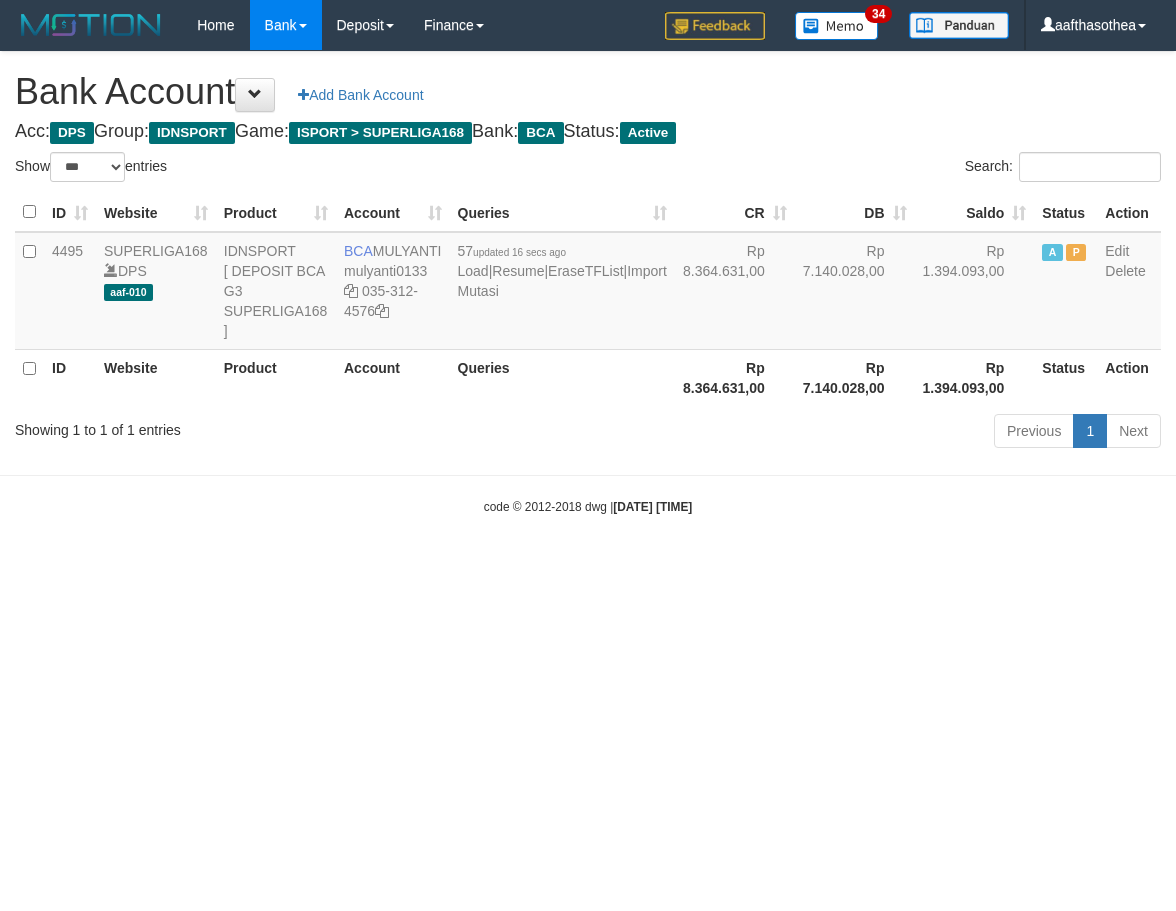 select on "***" 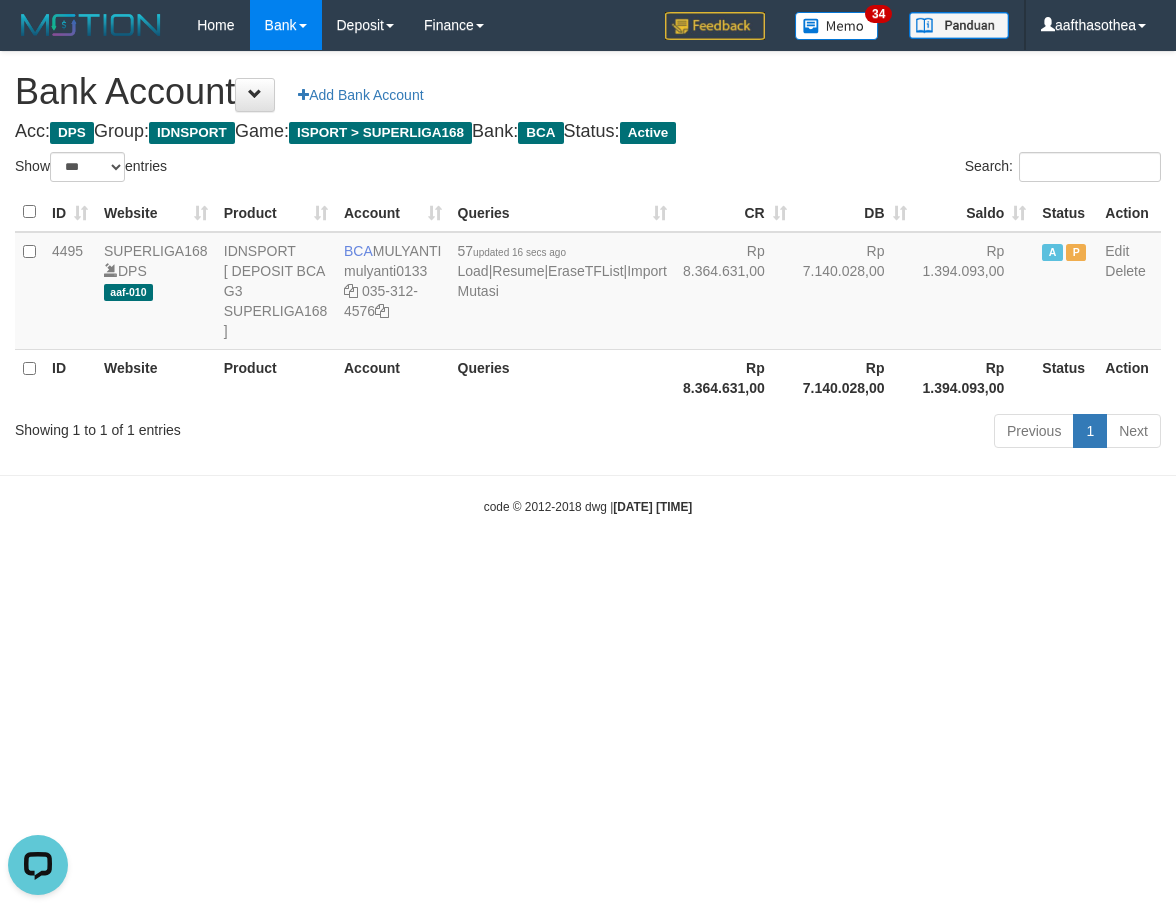 scroll, scrollTop: 0, scrollLeft: 0, axis: both 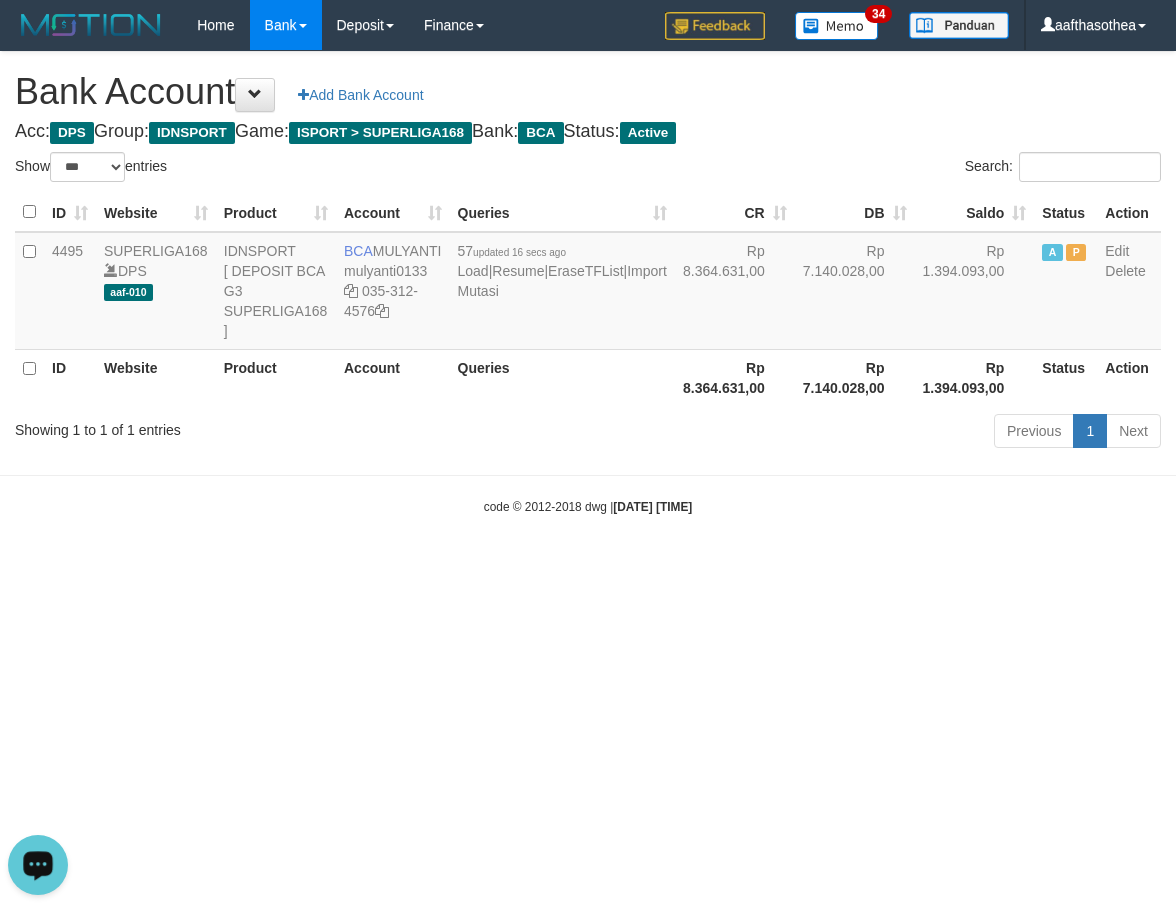 drag, startPoint x: 341, startPoint y: 744, endPoint x: 345, endPoint y: 698, distance: 46.173584 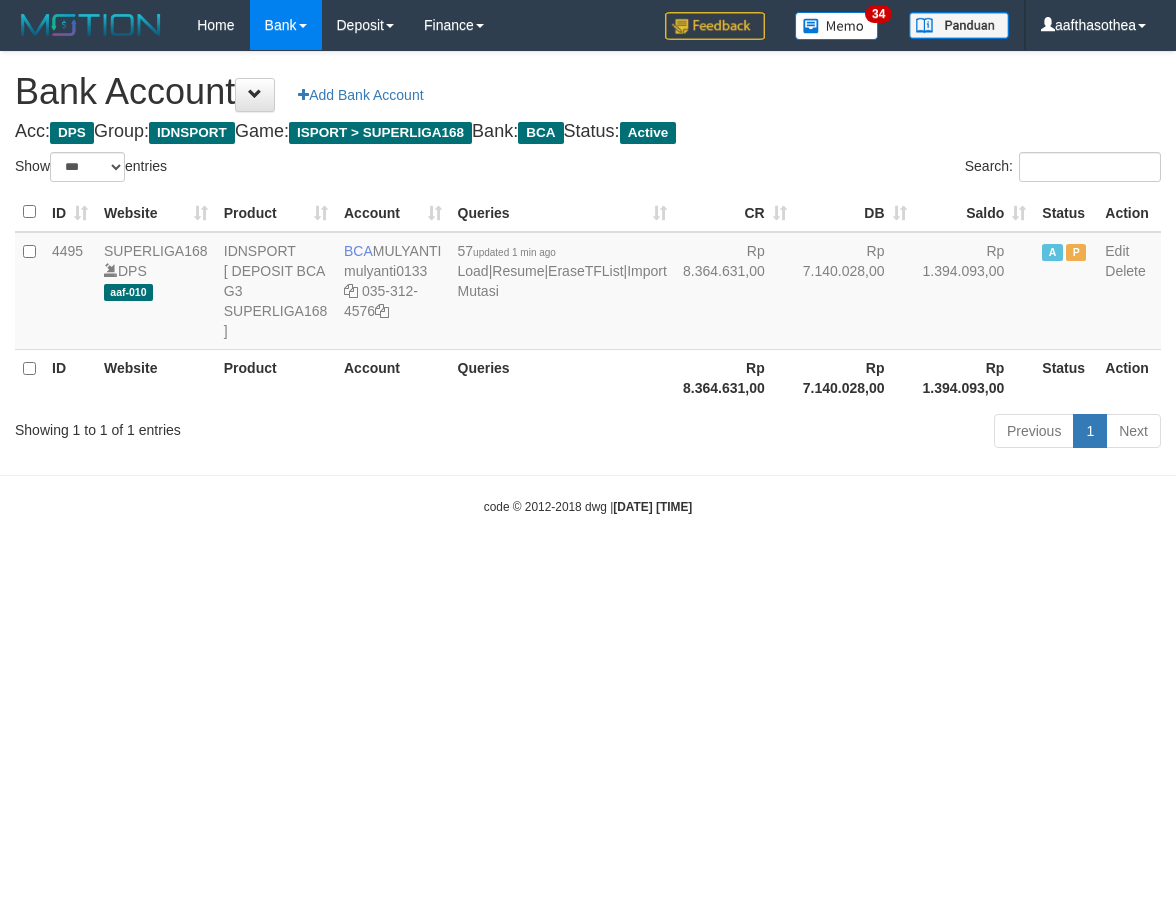 select on "***" 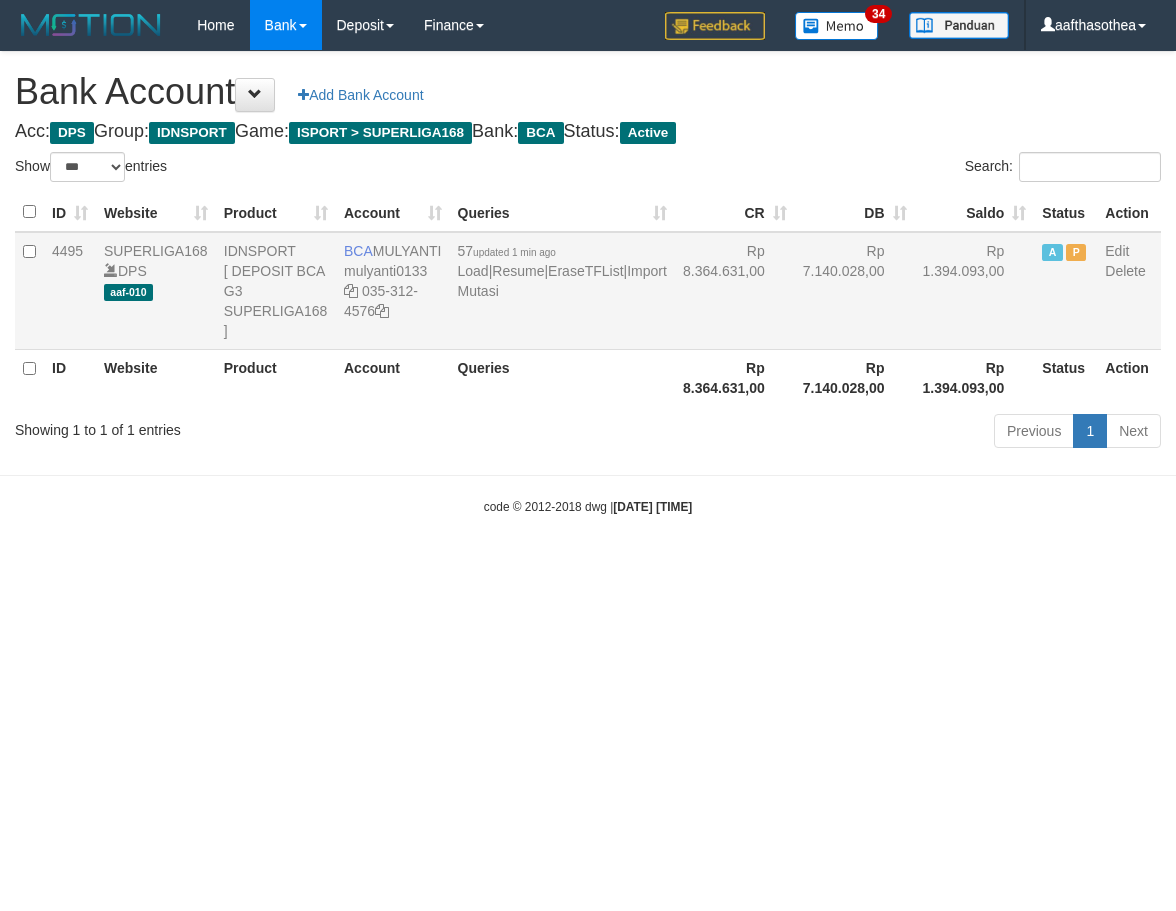 scroll, scrollTop: 0, scrollLeft: 0, axis: both 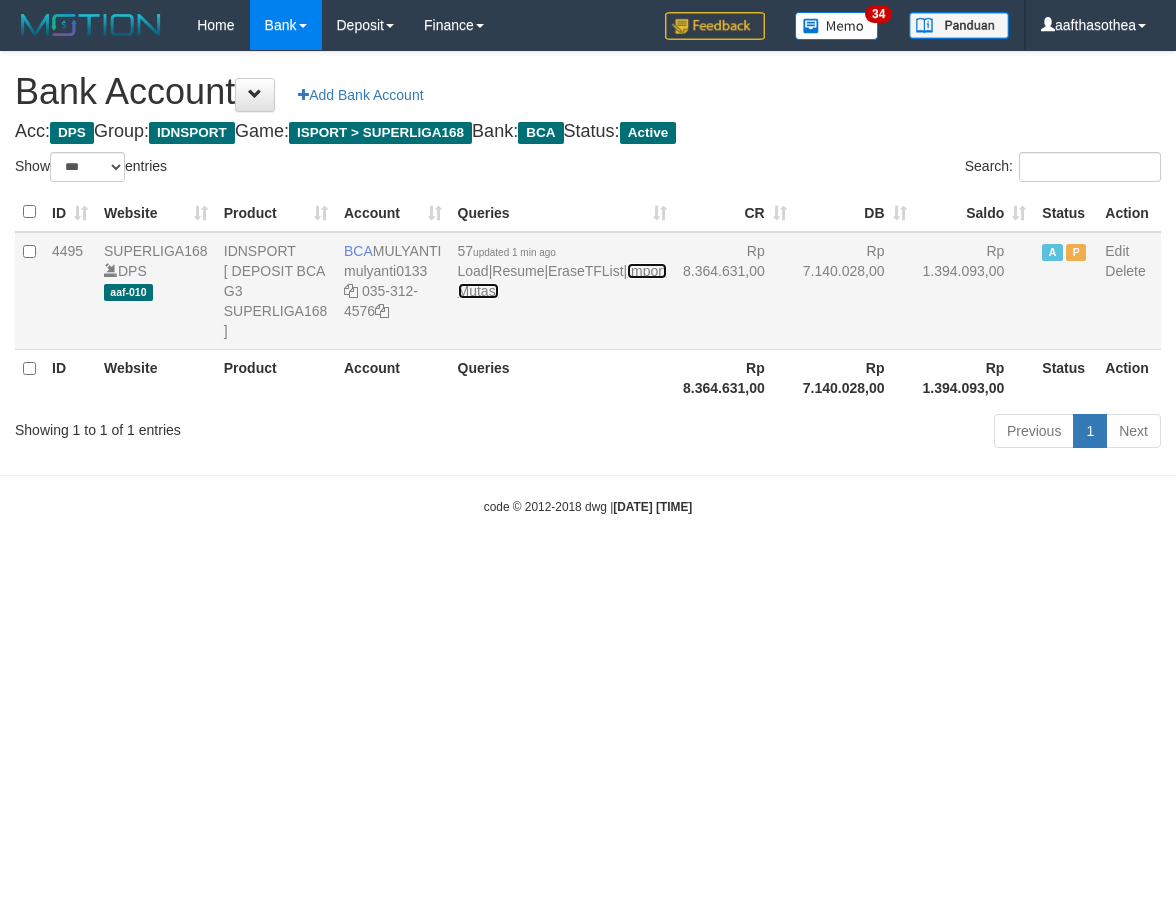 click on "Import Mutasi" at bounding box center (562, 281) 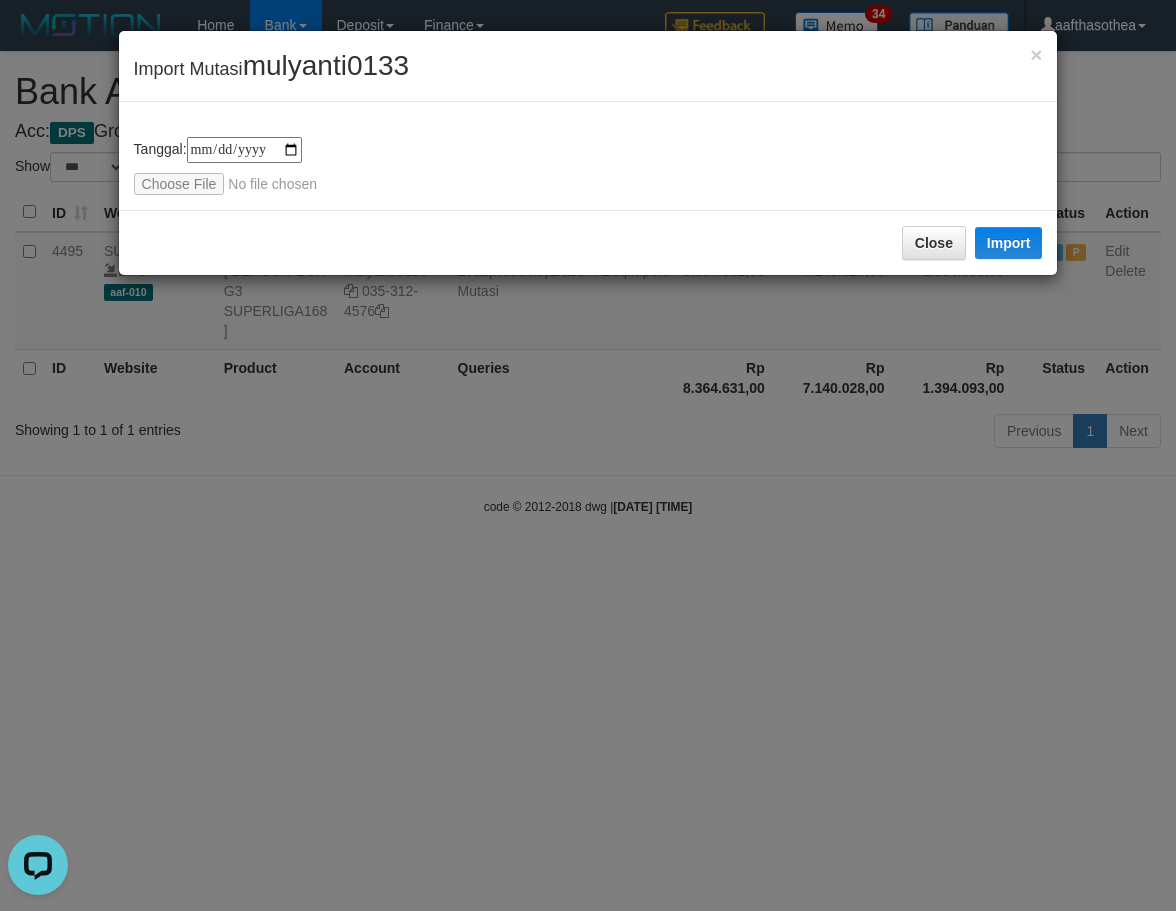 scroll, scrollTop: 0, scrollLeft: 0, axis: both 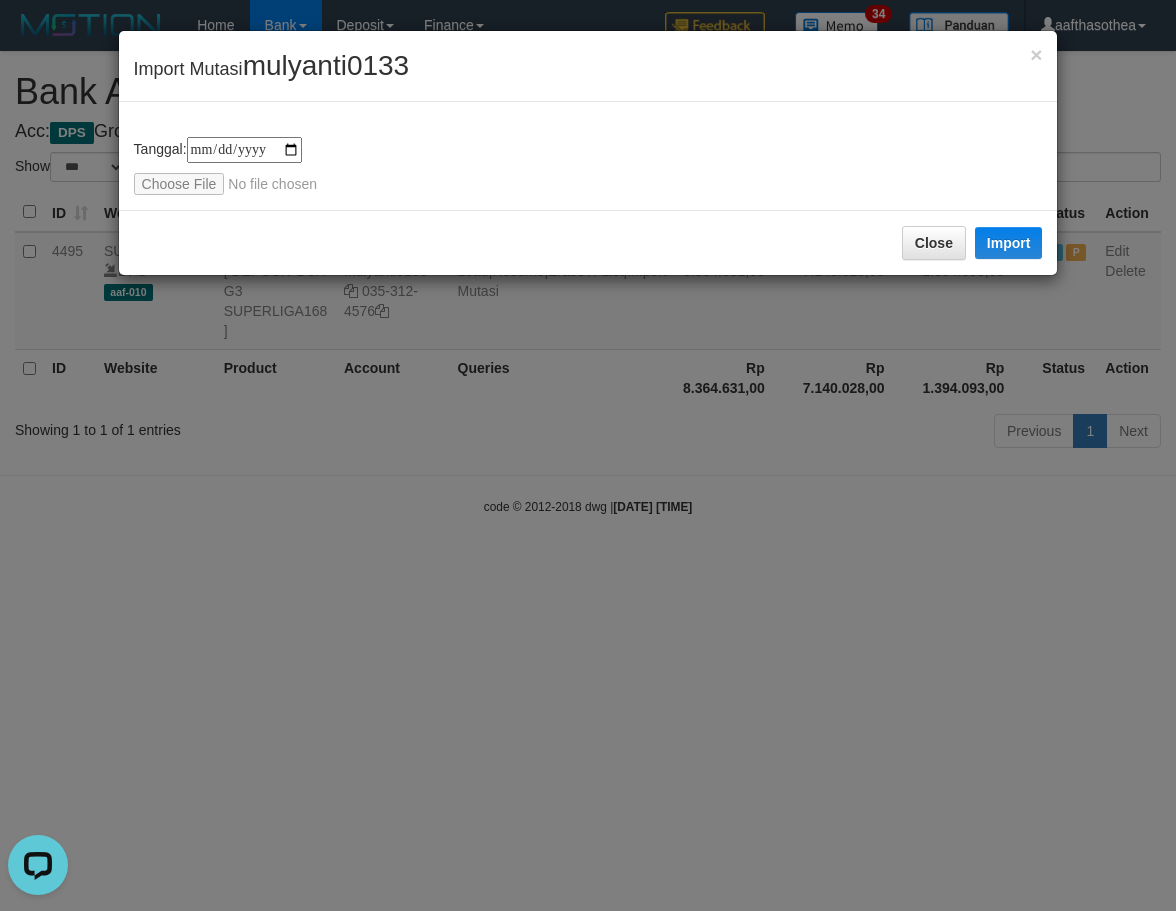 type on "**********" 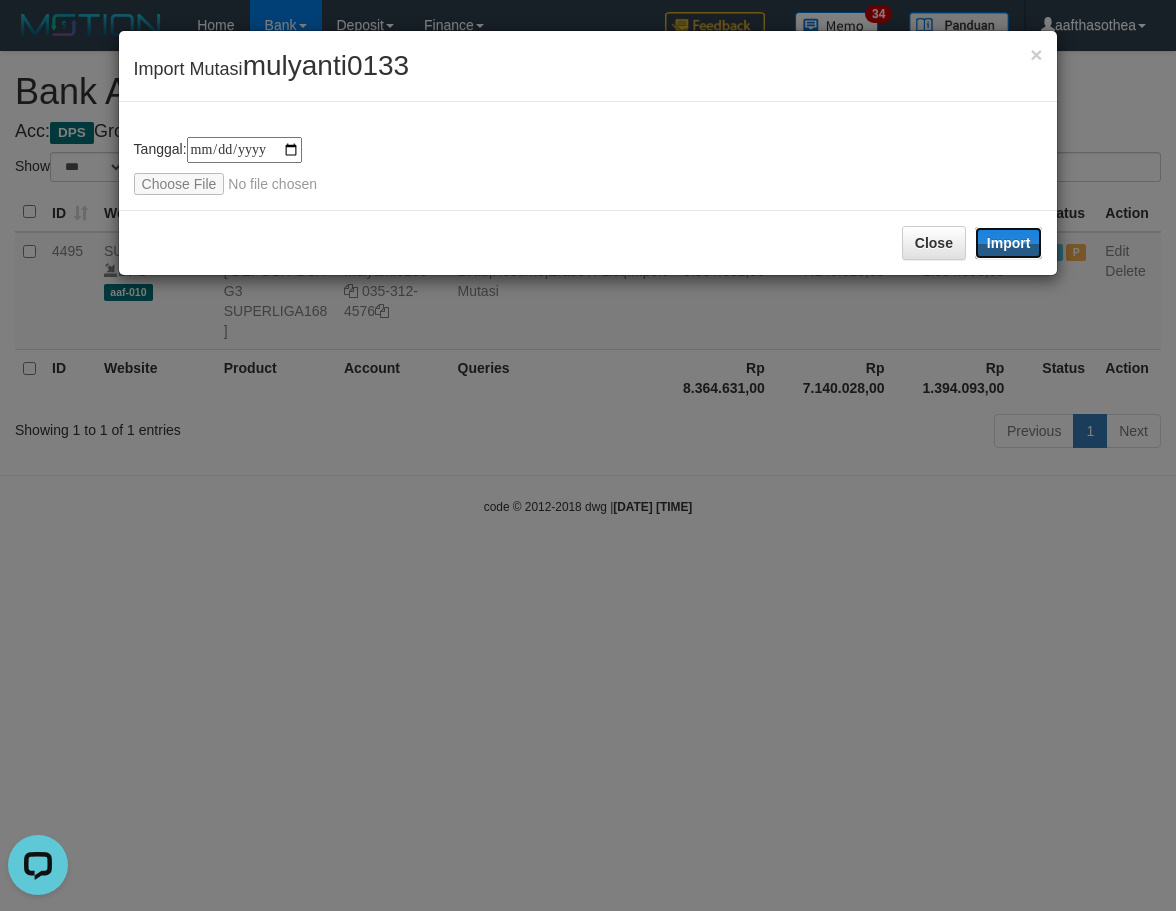 click on "Import" at bounding box center (1009, 243) 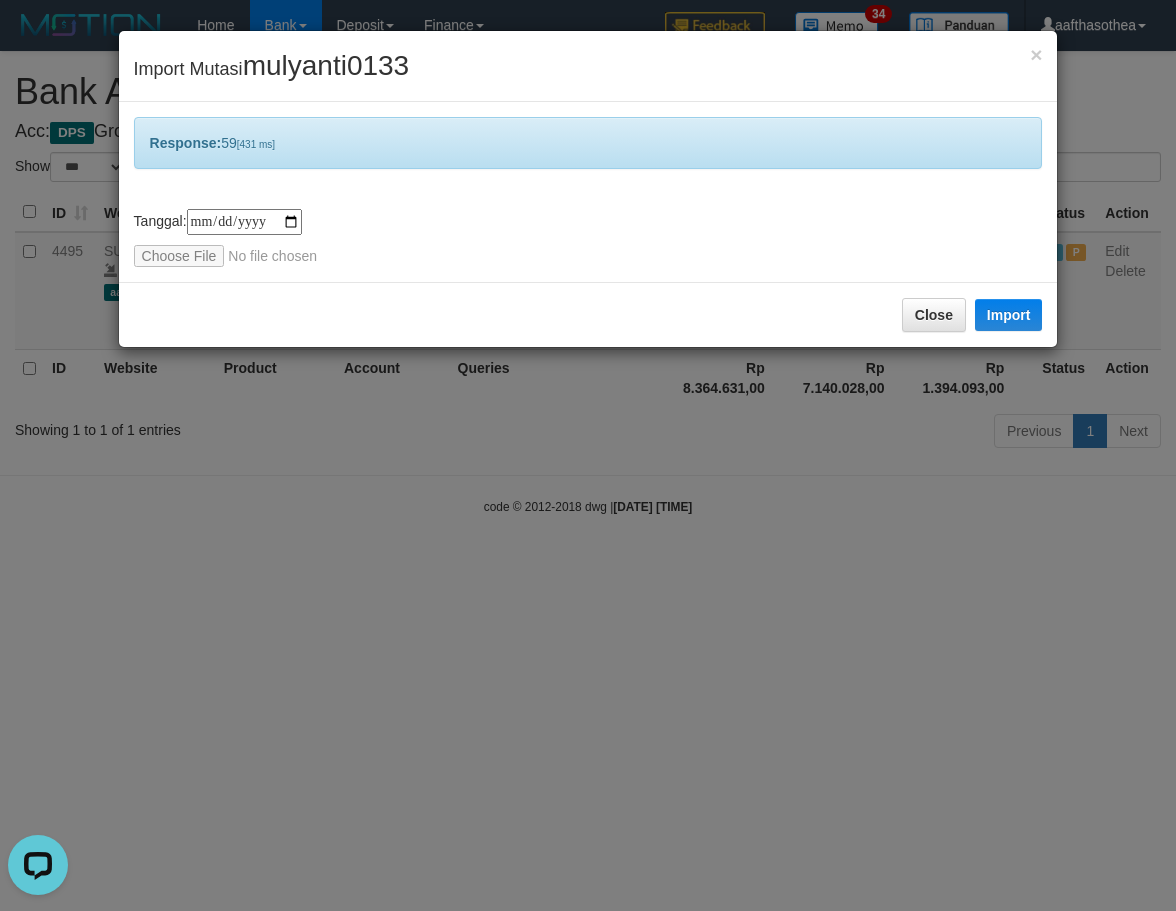 drag, startPoint x: 509, startPoint y: 622, endPoint x: 468, endPoint y: 627, distance: 41.303753 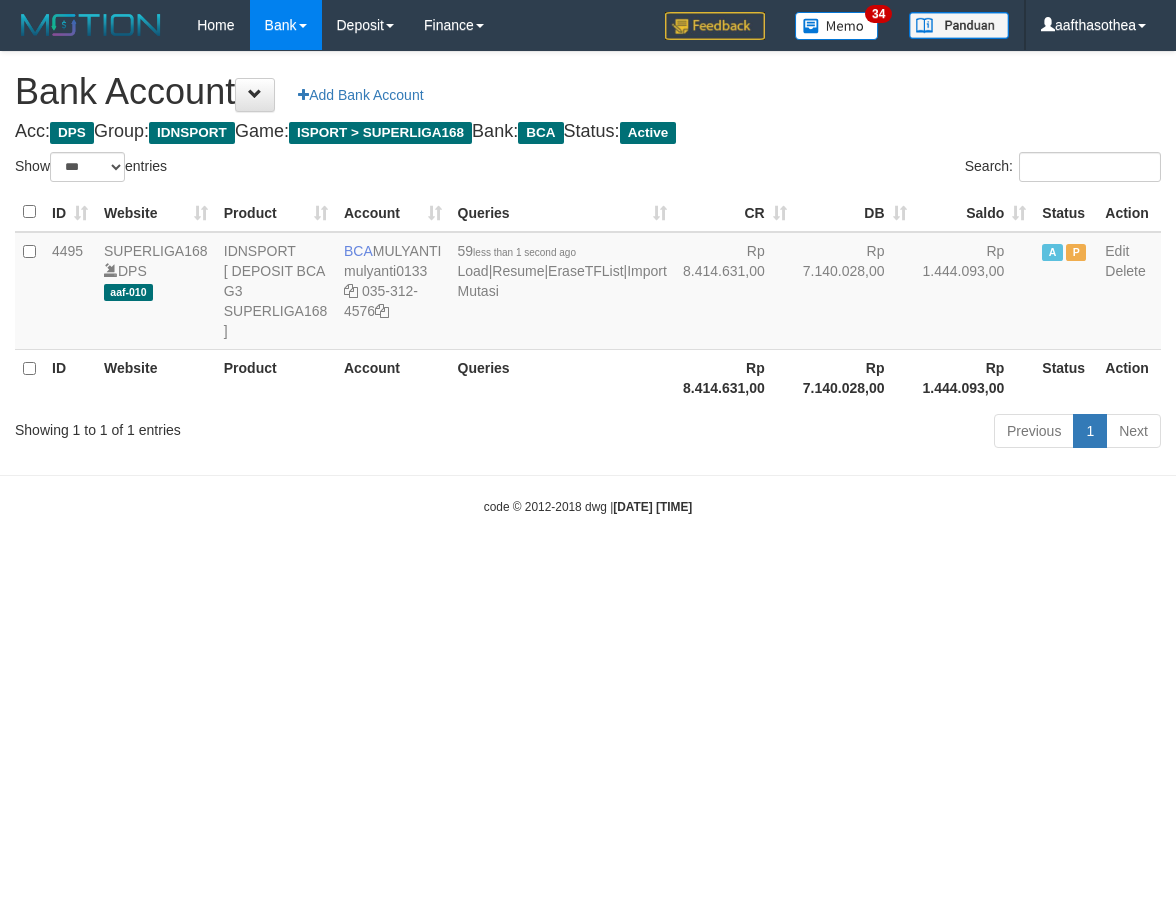 select on "***" 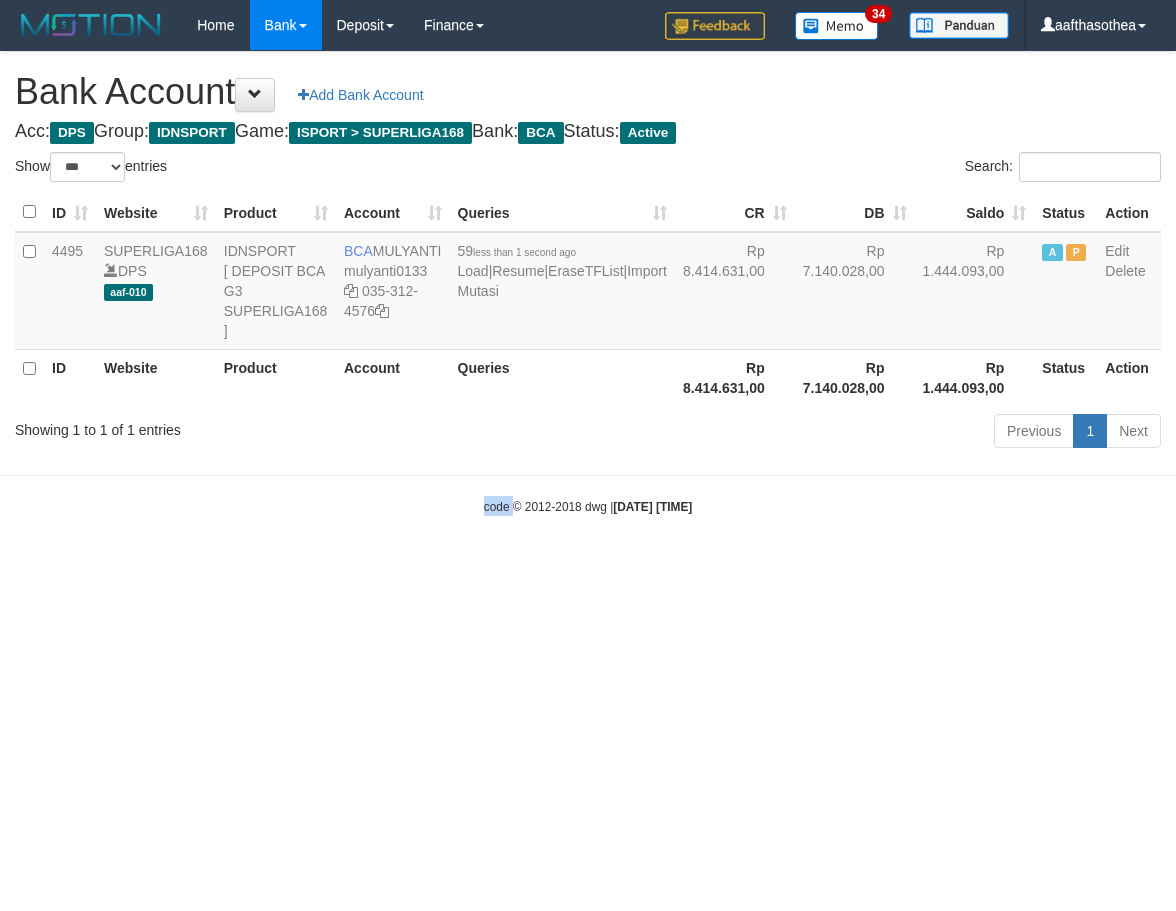 click on "Toggle navigation
Home
Bank
Account List
Load
By Website
Group
[ISPORT]													SUPERLIGA168
By Load Group (DPS)" at bounding box center (588, 283) 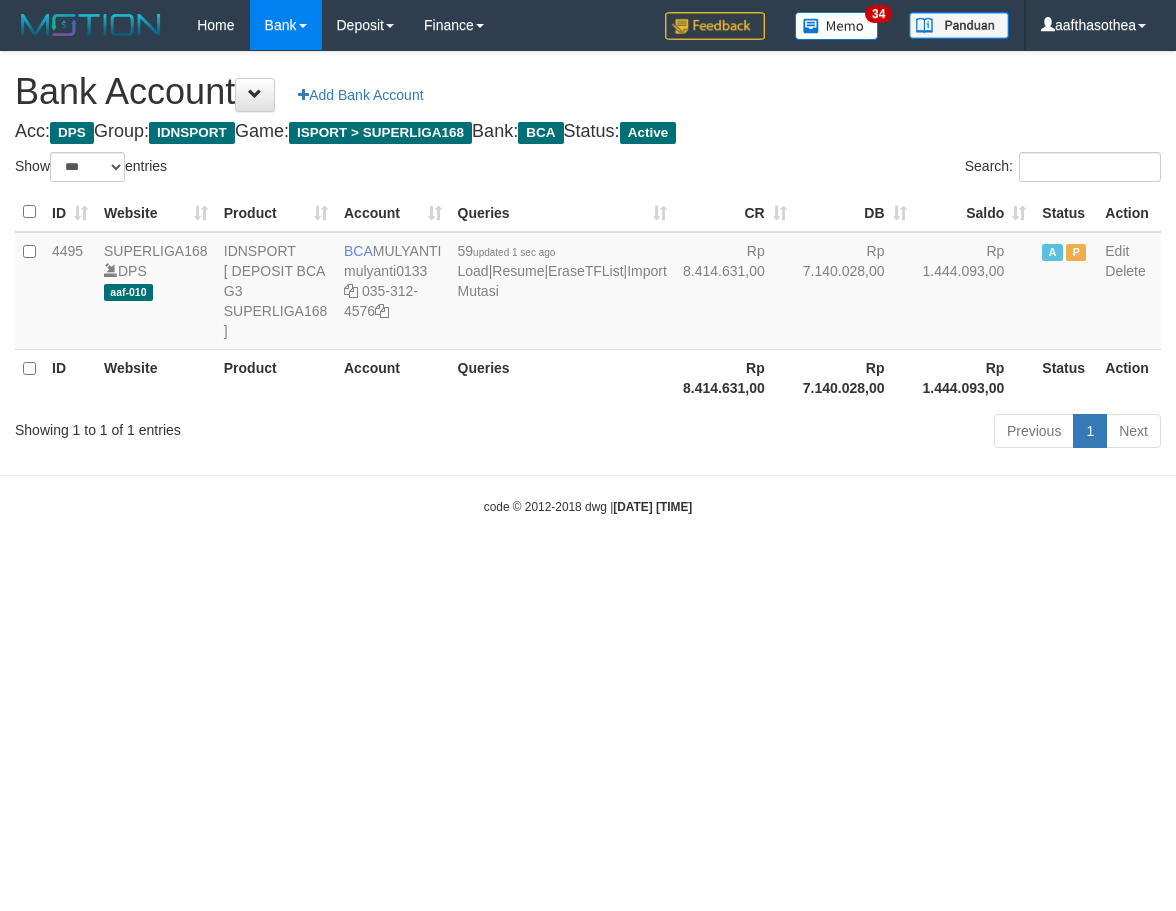 select on "***" 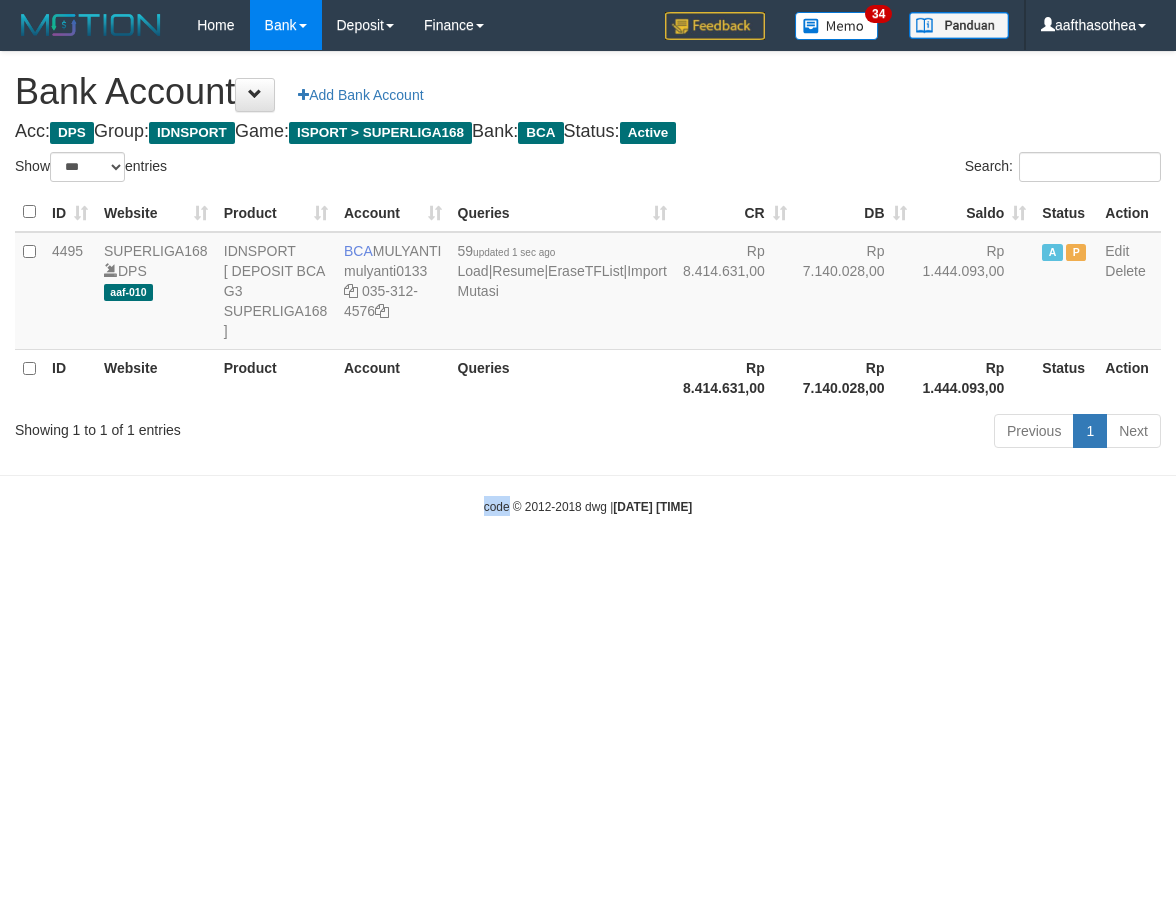 click on "Toggle navigation
Home
Bank
Account List
Load
By Website
Group
[ISPORT]													SUPERLIGA168
By Load Group (DPS)" at bounding box center (588, 283) 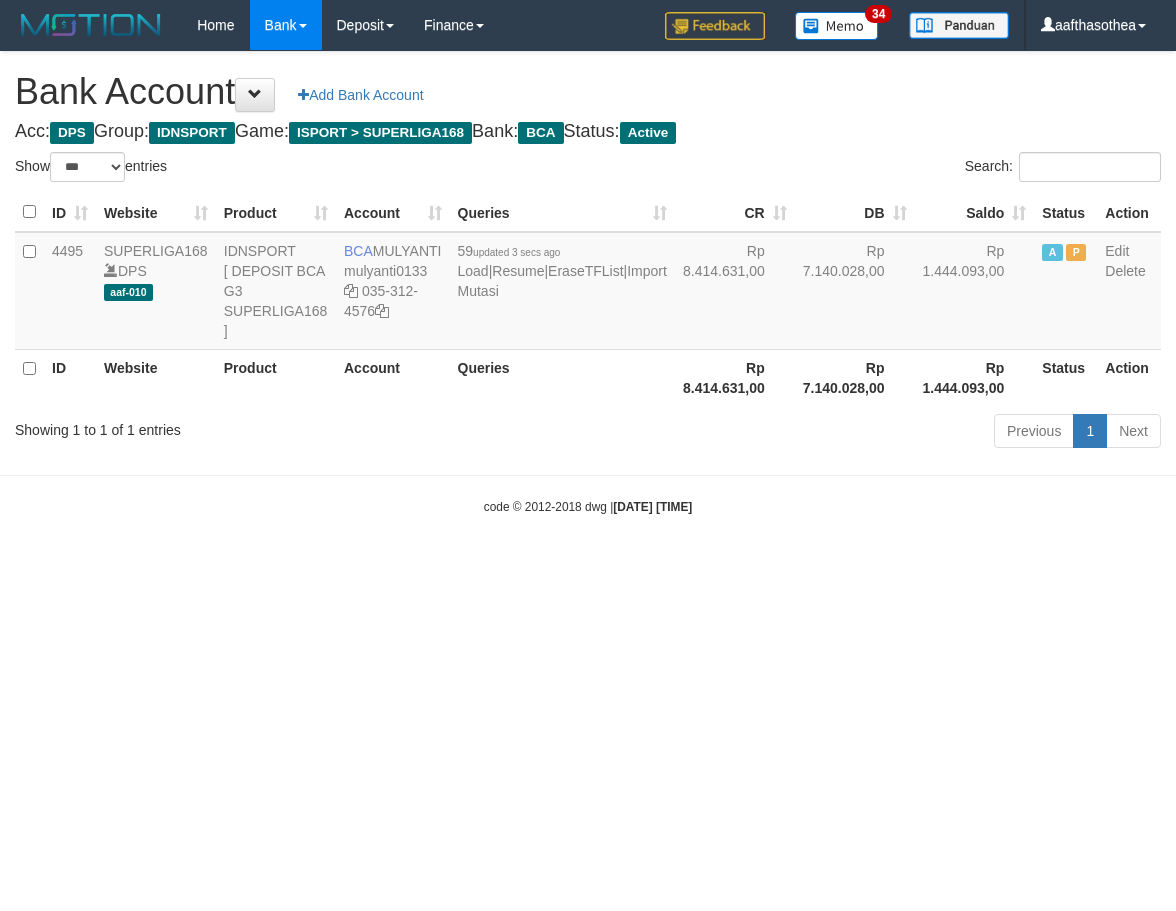 select on "***" 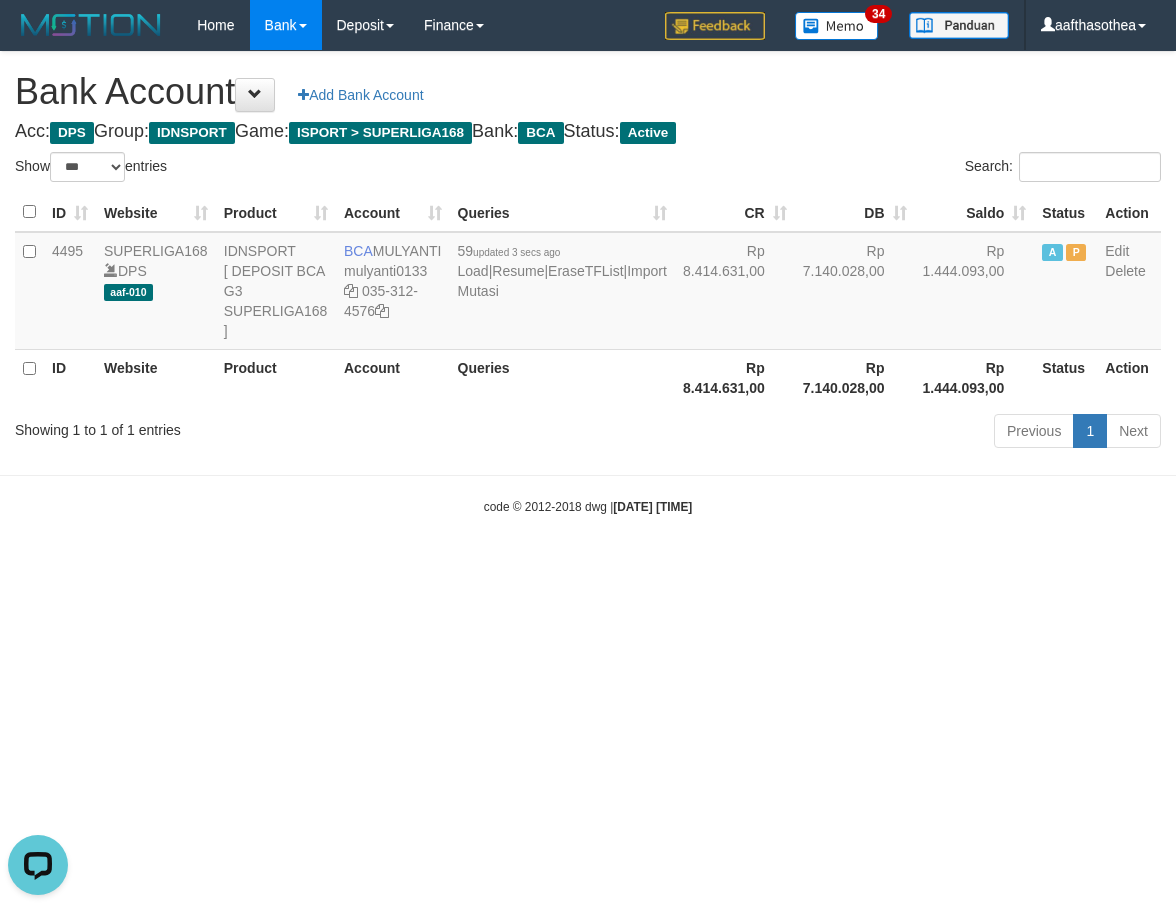 scroll, scrollTop: 0, scrollLeft: 0, axis: both 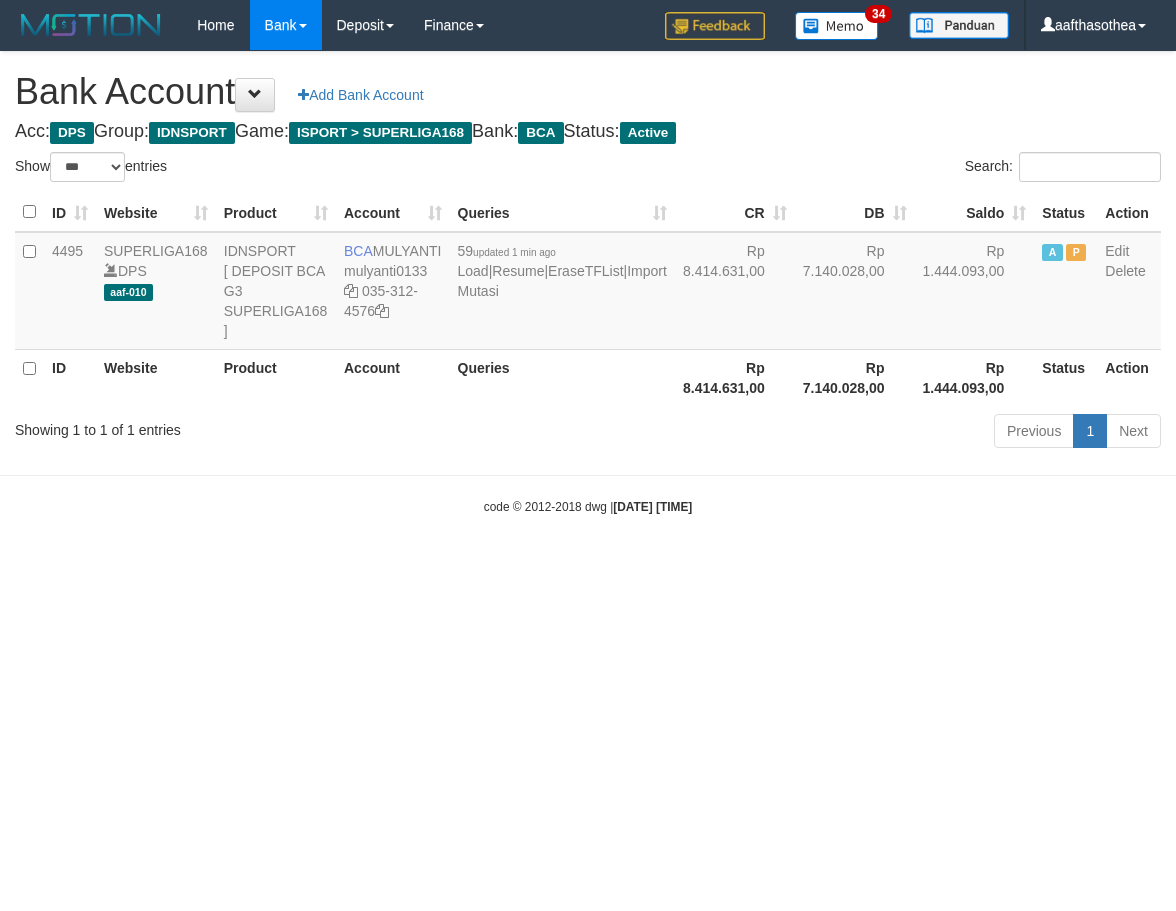 select on "***" 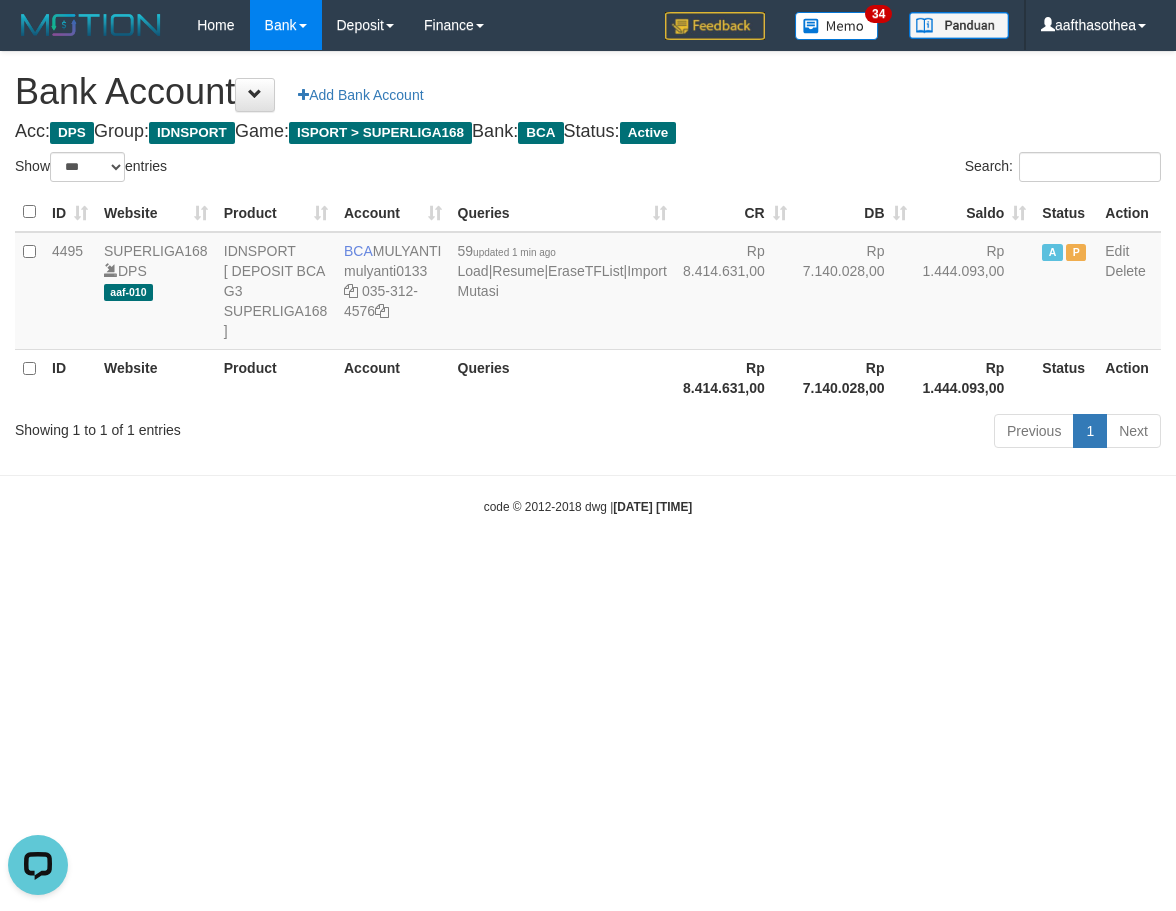 click on "Toggle navigation
Home
Bank
Account List
Load
By Website
Group
[ISPORT]													SUPERLIGA168
By Load Group (DPS)" at bounding box center (588, 283) 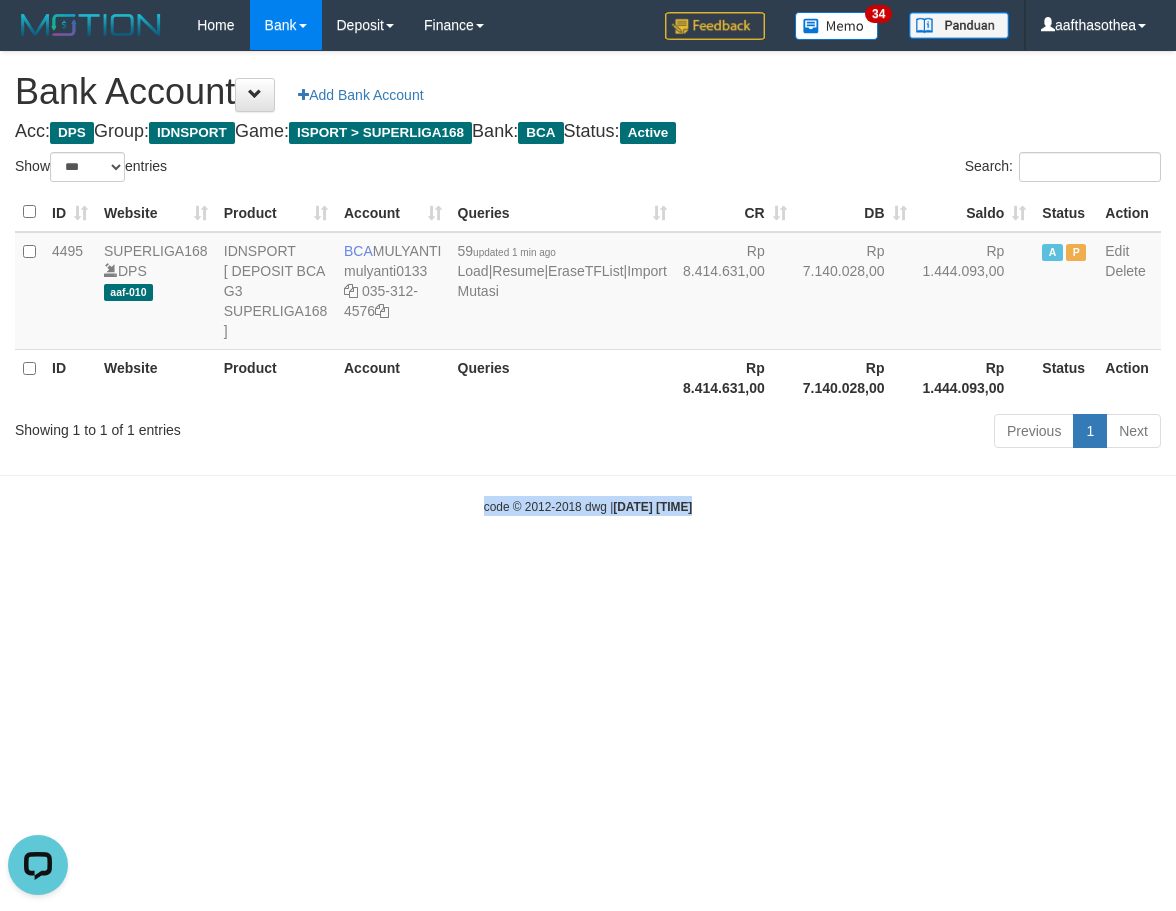 click on "Toggle navigation
Home
Bank
Account List
Load
By Website
Group
[ISPORT]													SUPERLIGA168
By Load Group (DPS)" at bounding box center [588, 283] 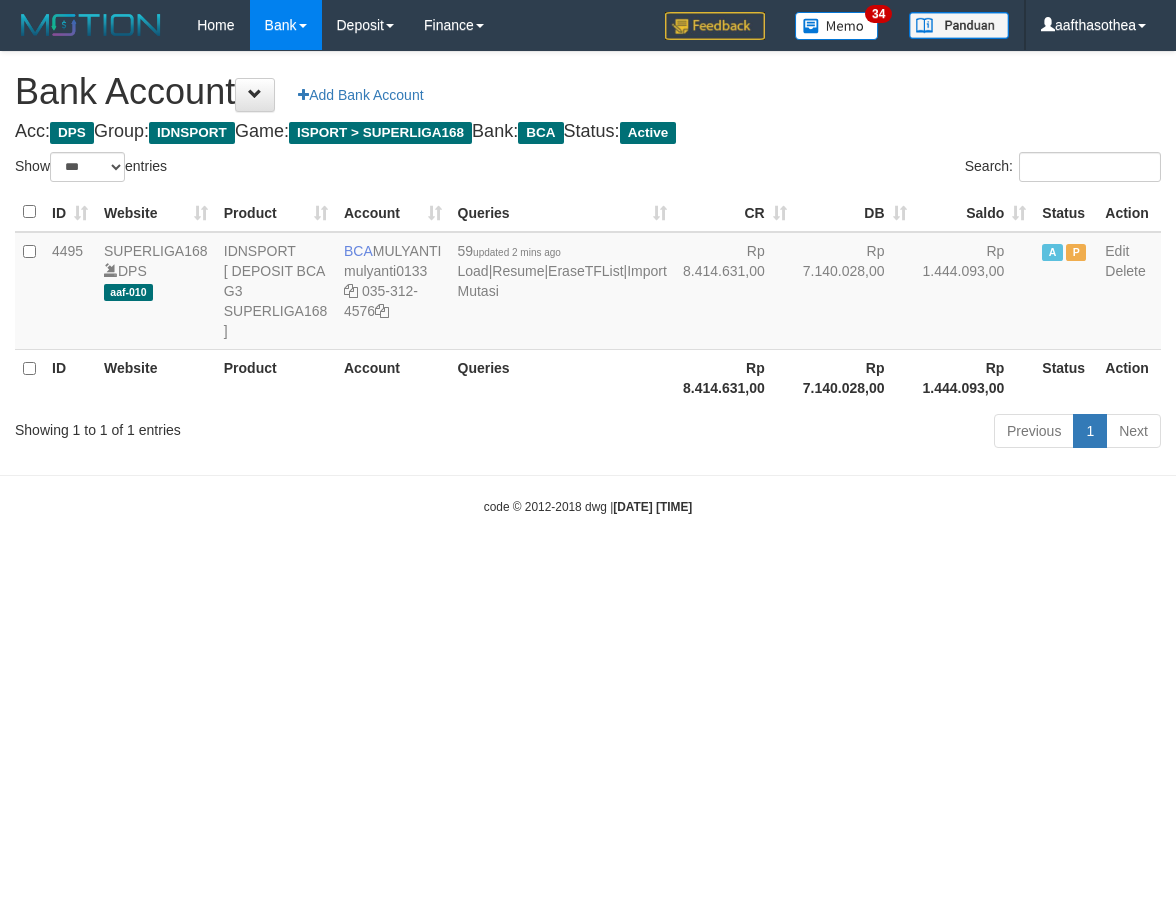select on "***" 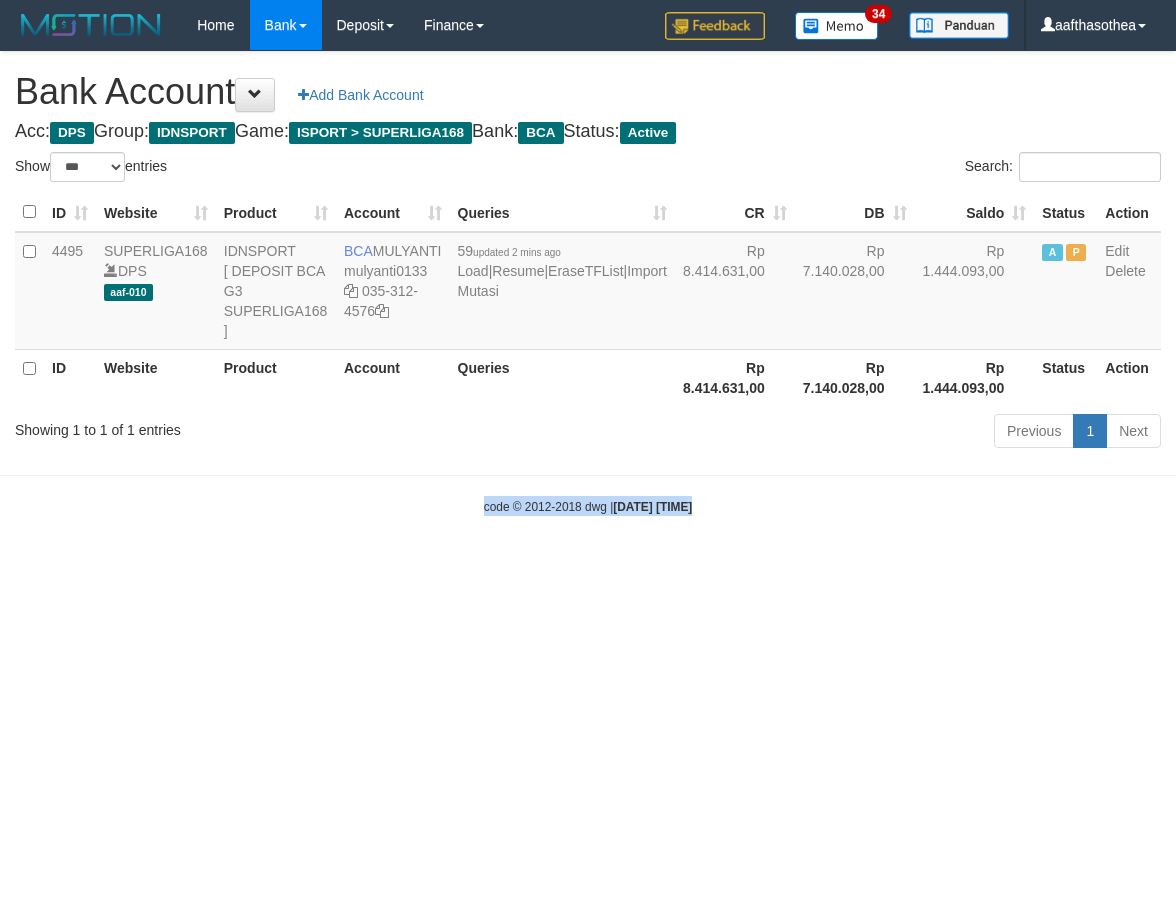 click on "Toggle navigation
Home
Bank
Account List
Load
By Website
Group
[ISPORT]													SUPERLIGA168
By Load Group (DPS)" at bounding box center (588, 283) 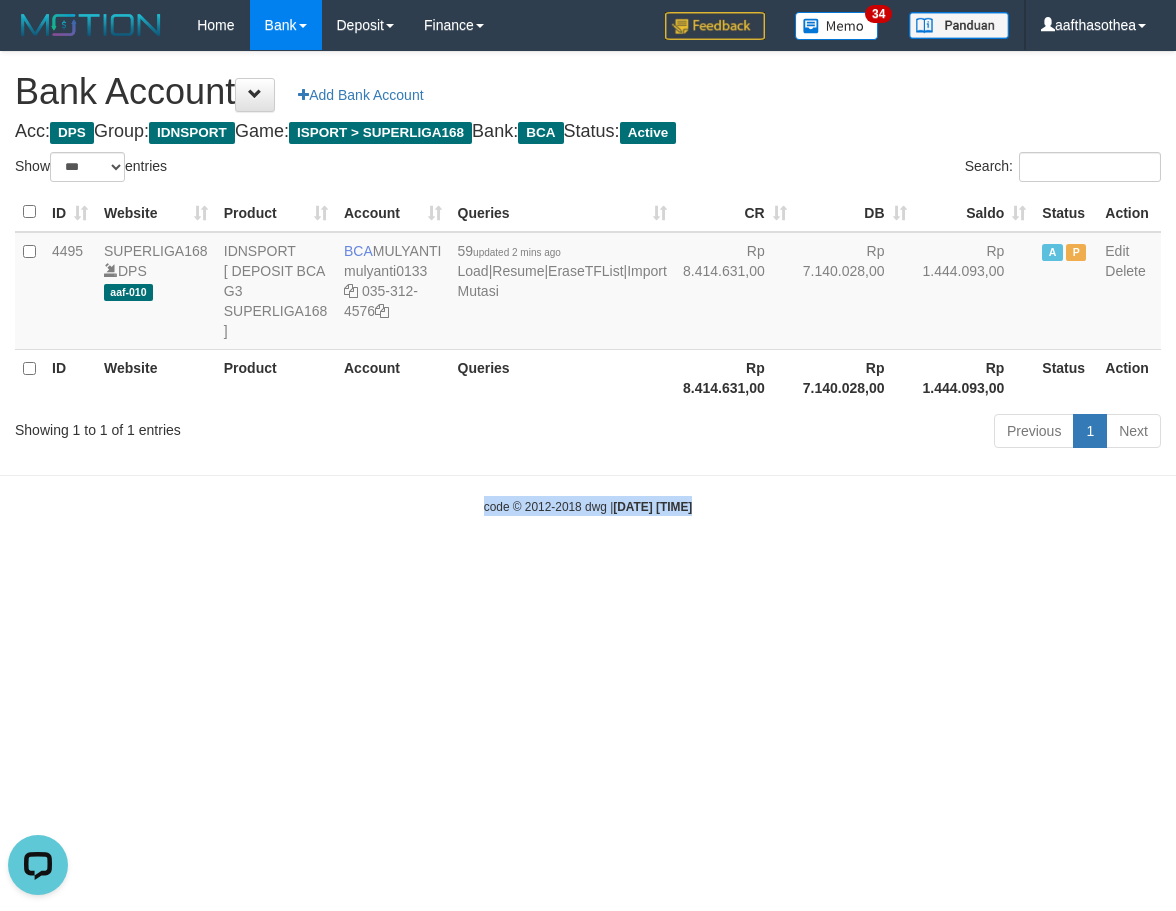 scroll, scrollTop: 0, scrollLeft: 0, axis: both 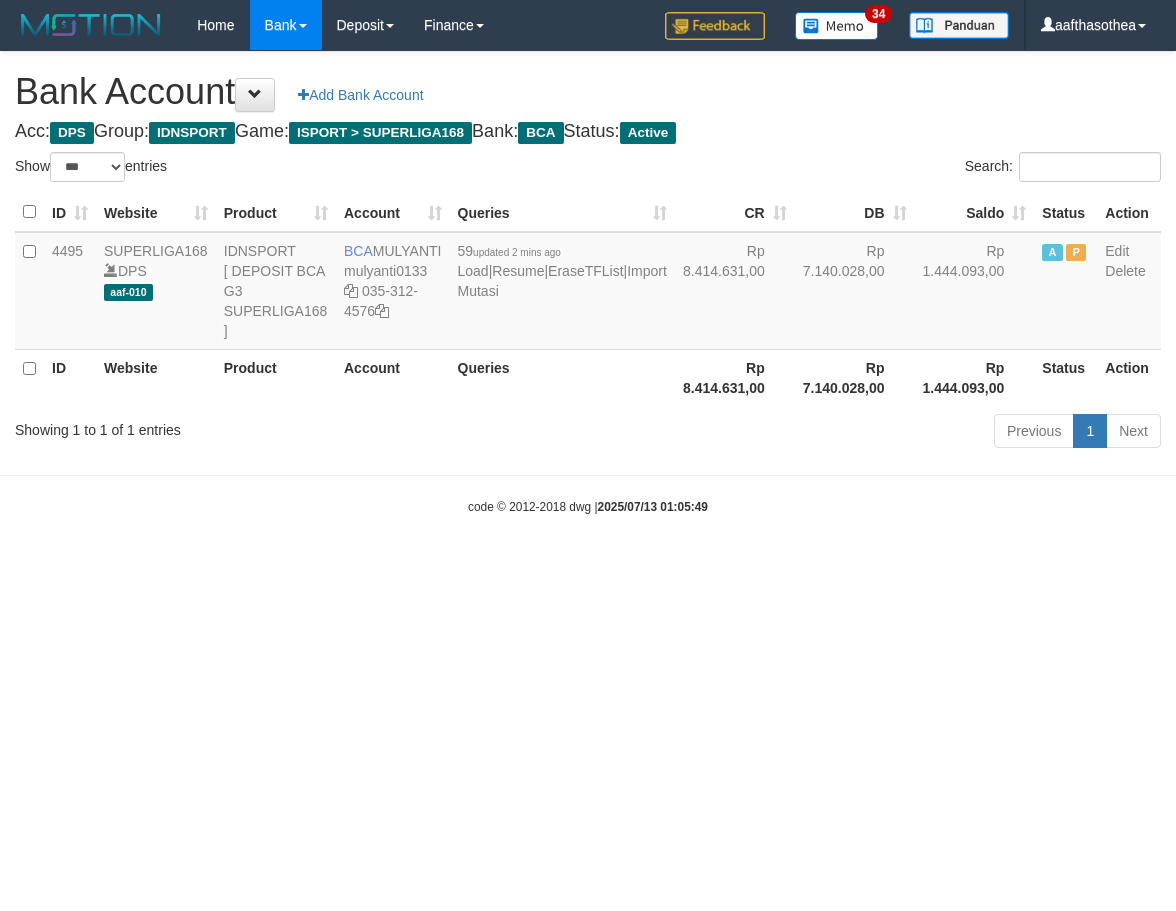 select on "***" 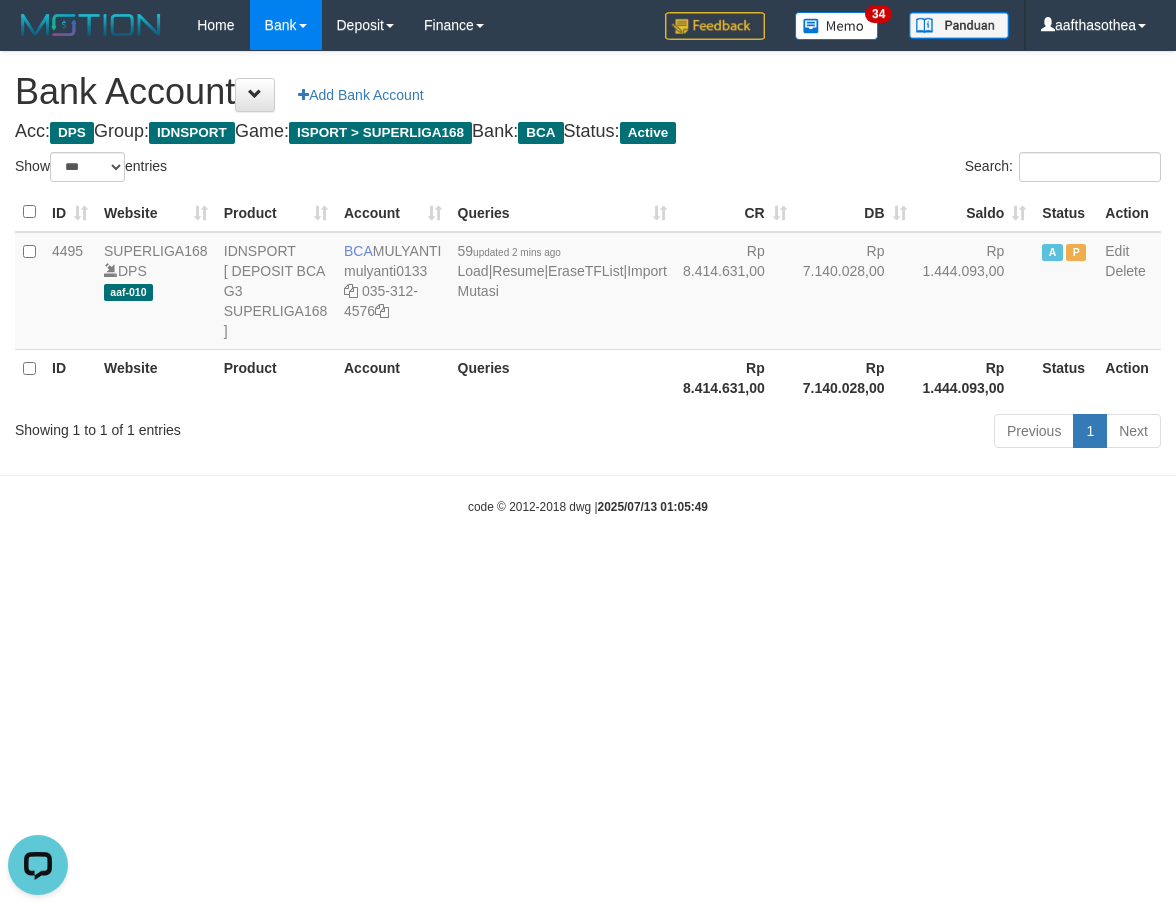 scroll, scrollTop: 0, scrollLeft: 0, axis: both 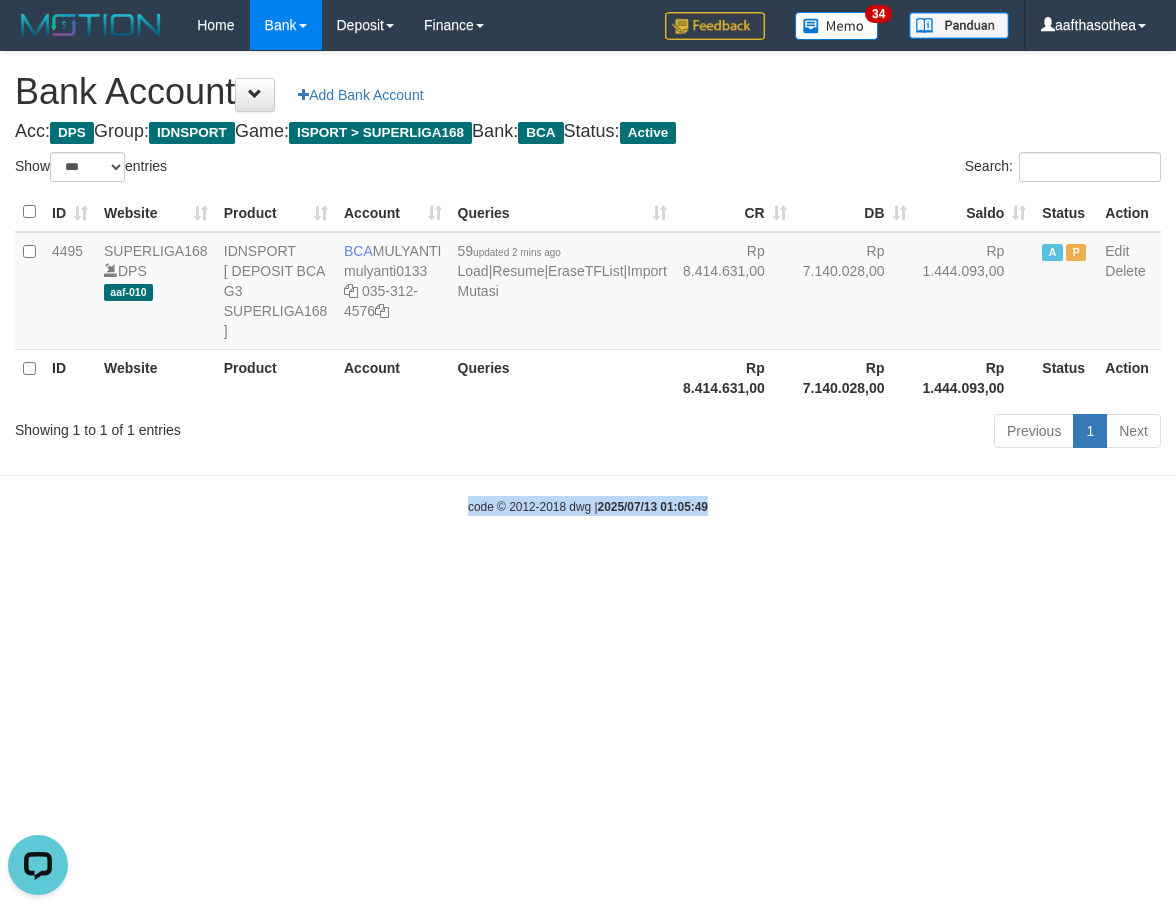 click on "Toggle navigation
Home
Bank
Account List
Load
By Website
Group
[ISPORT]													SUPERLIGA168
By Load Group (DPS)
34" at bounding box center (588, 283) 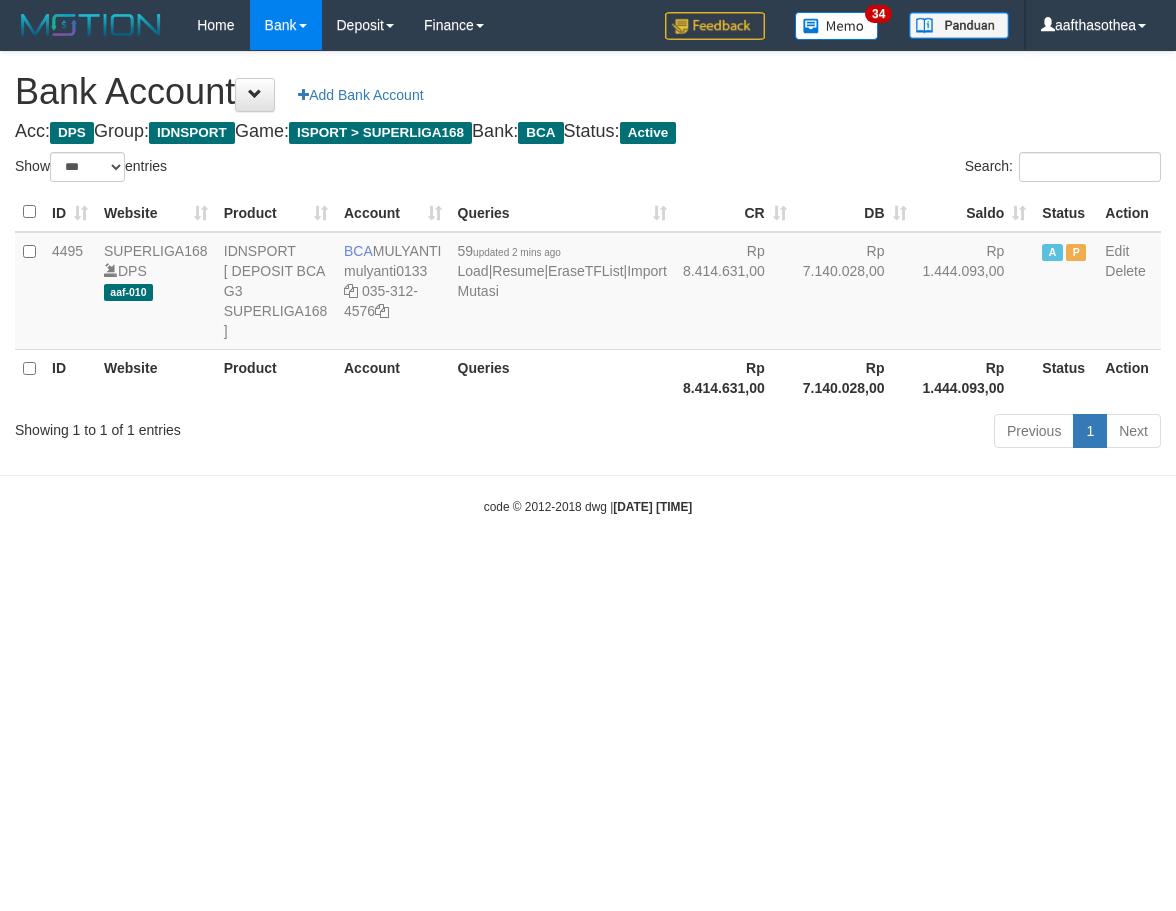 select on "***" 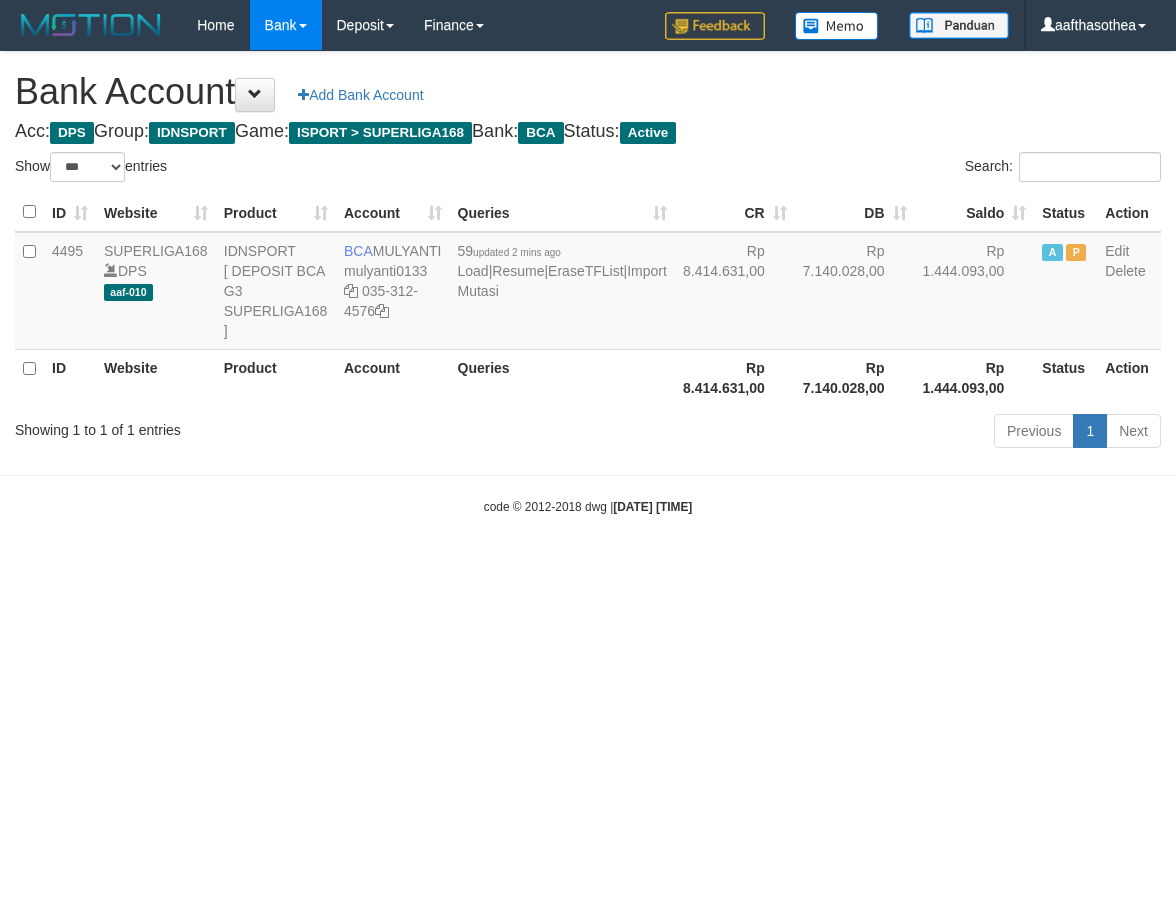 select on "***" 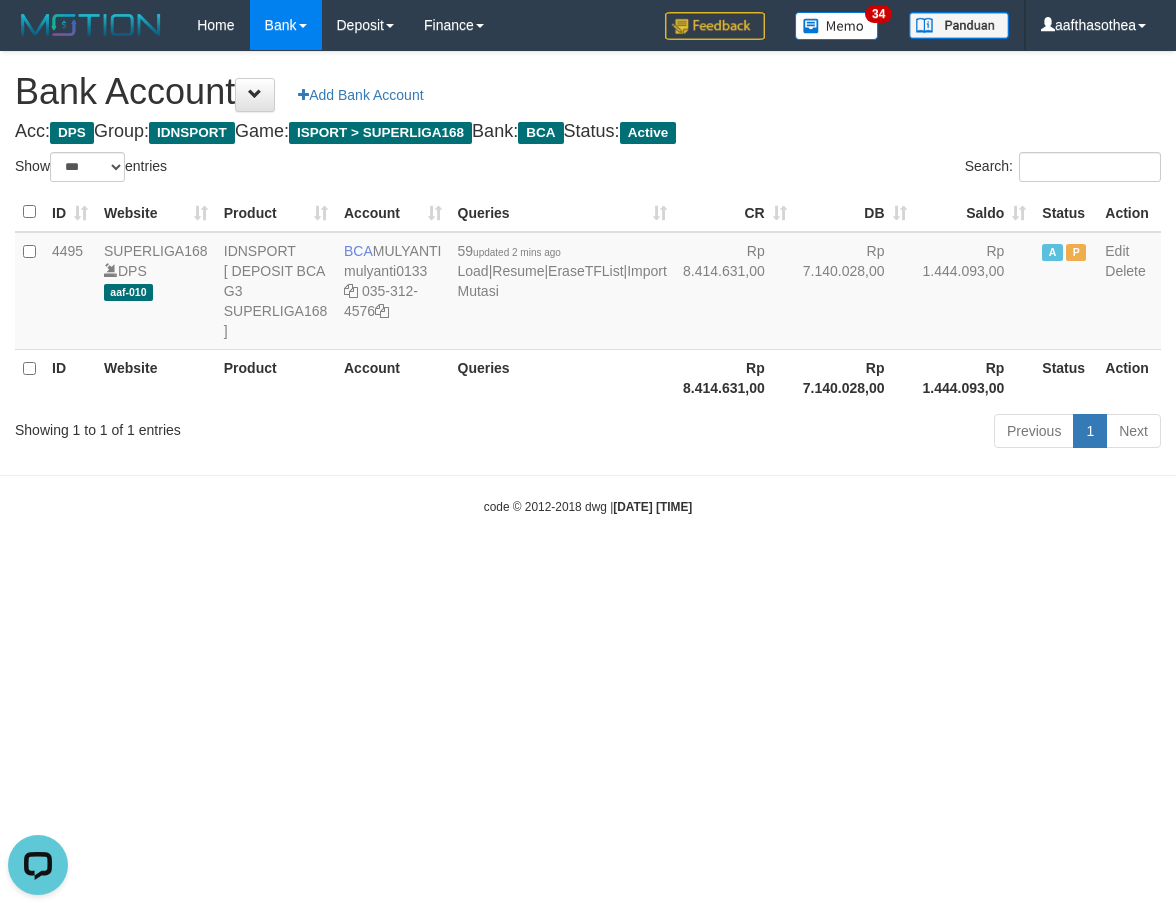 scroll, scrollTop: 0, scrollLeft: 0, axis: both 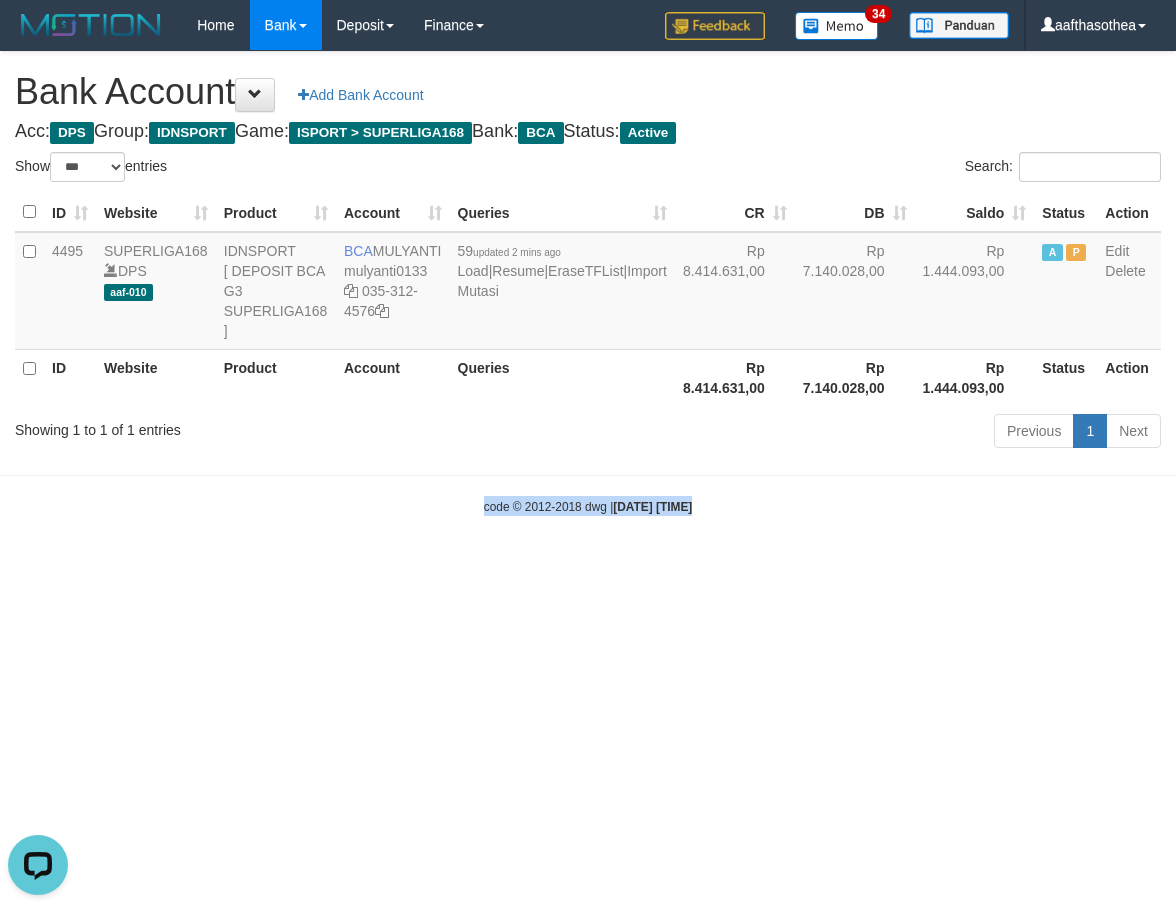 click on "Toggle navigation
Home
Bank
Account List
Load
By Website
Group
[ISPORT]													SUPERLIGA168
By Load Group (DPS)" at bounding box center (588, 283) 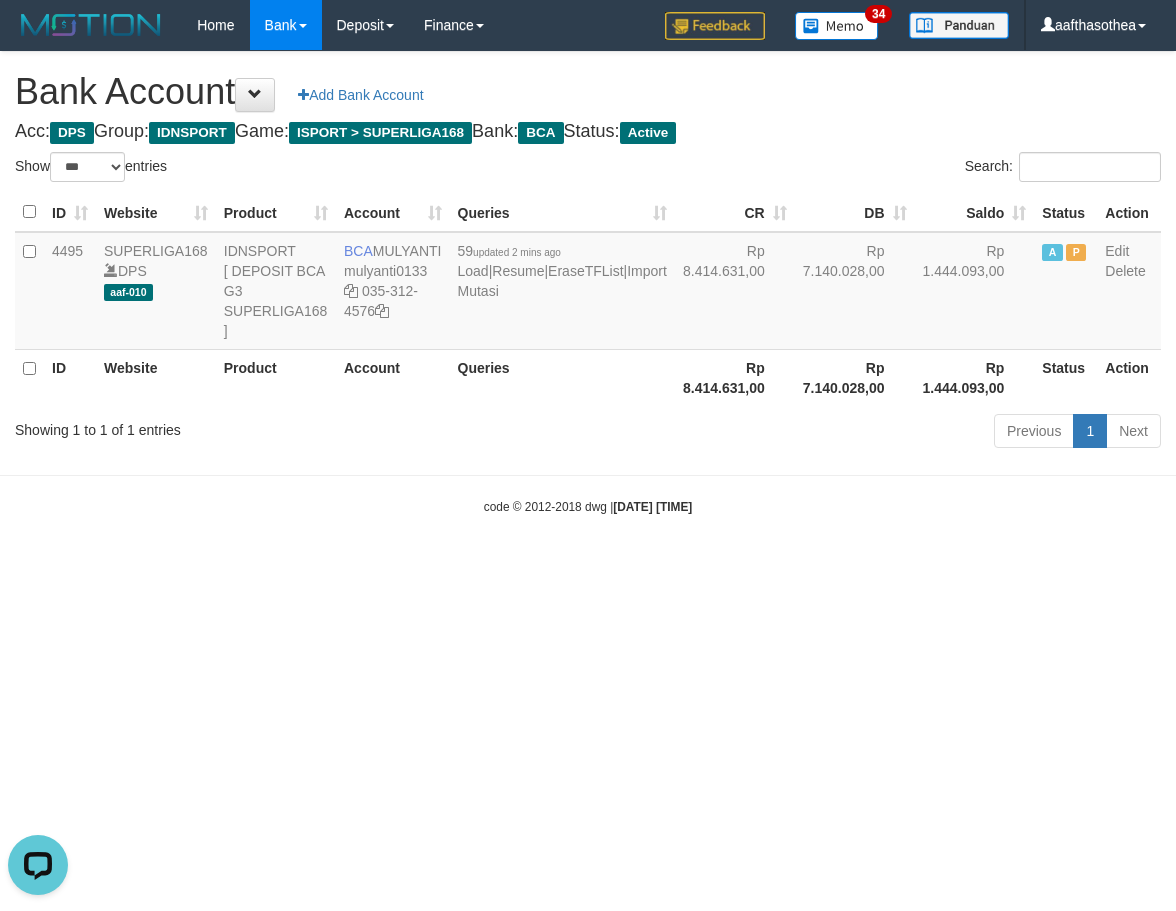 click on "Toggle navigation
Home
Bank
Account List
Load
By Website
Group
[ISPORT]													SUPERLIGA168
By Load Group (DPS)" at bounding box center (588, 283) 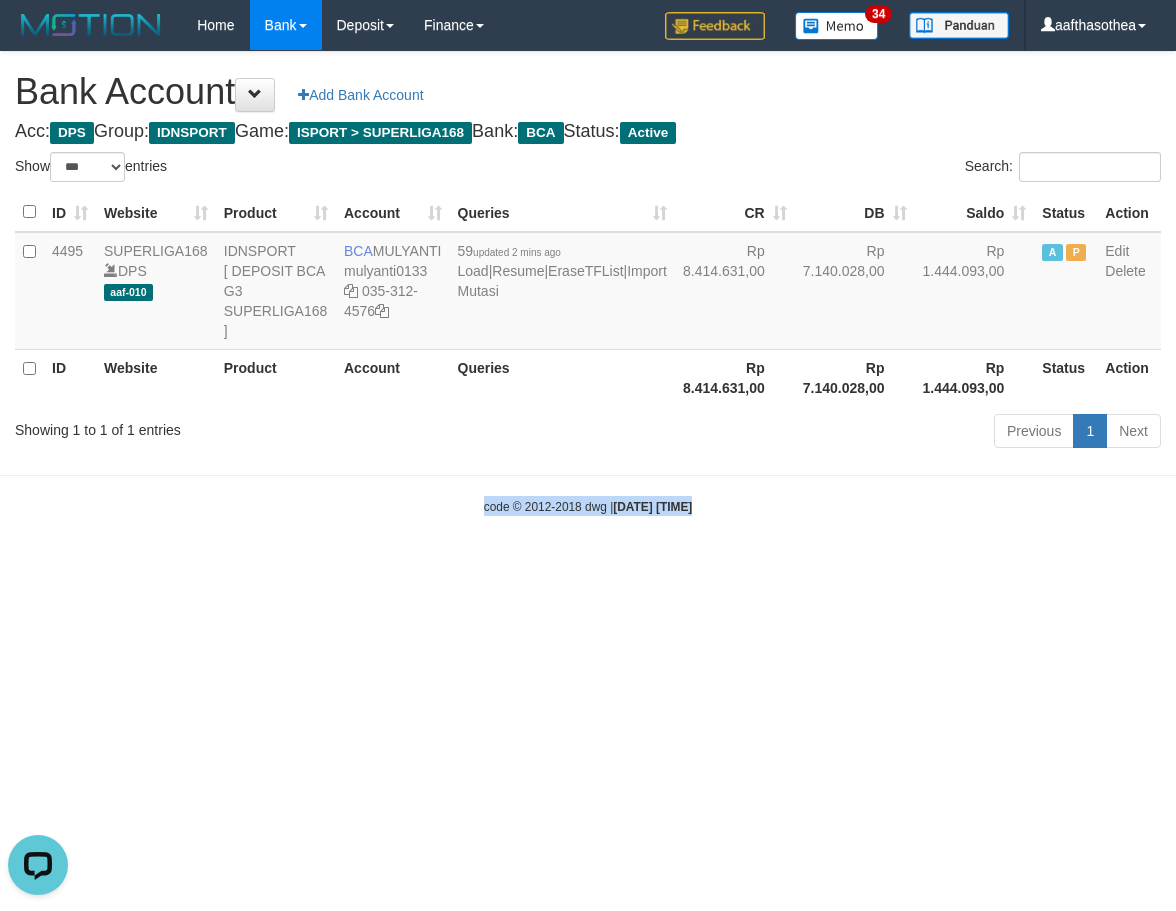 click on "Toggle navigation
Home
Bank
Account List
Load
By Website
Group
[ISPORT]													SUPERLIGA168
By Load Group (DPS)" at bounding box center (588, 283) 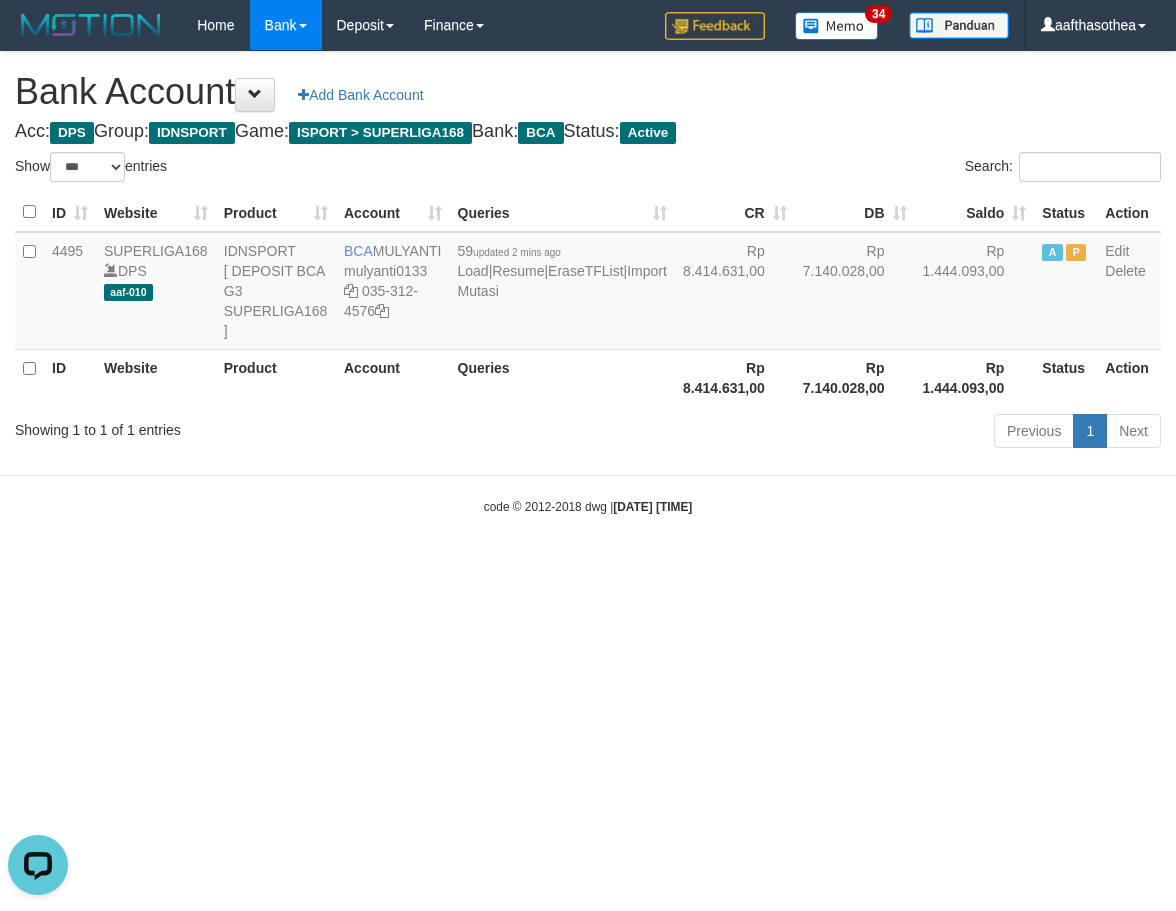 click on "Toggle navigation
Home
Bank
Account List
Load
By Website
Group
[ISPORT]													SUPERLIGA168
By Load Group (DPS)" at bounding box center (588, 283) 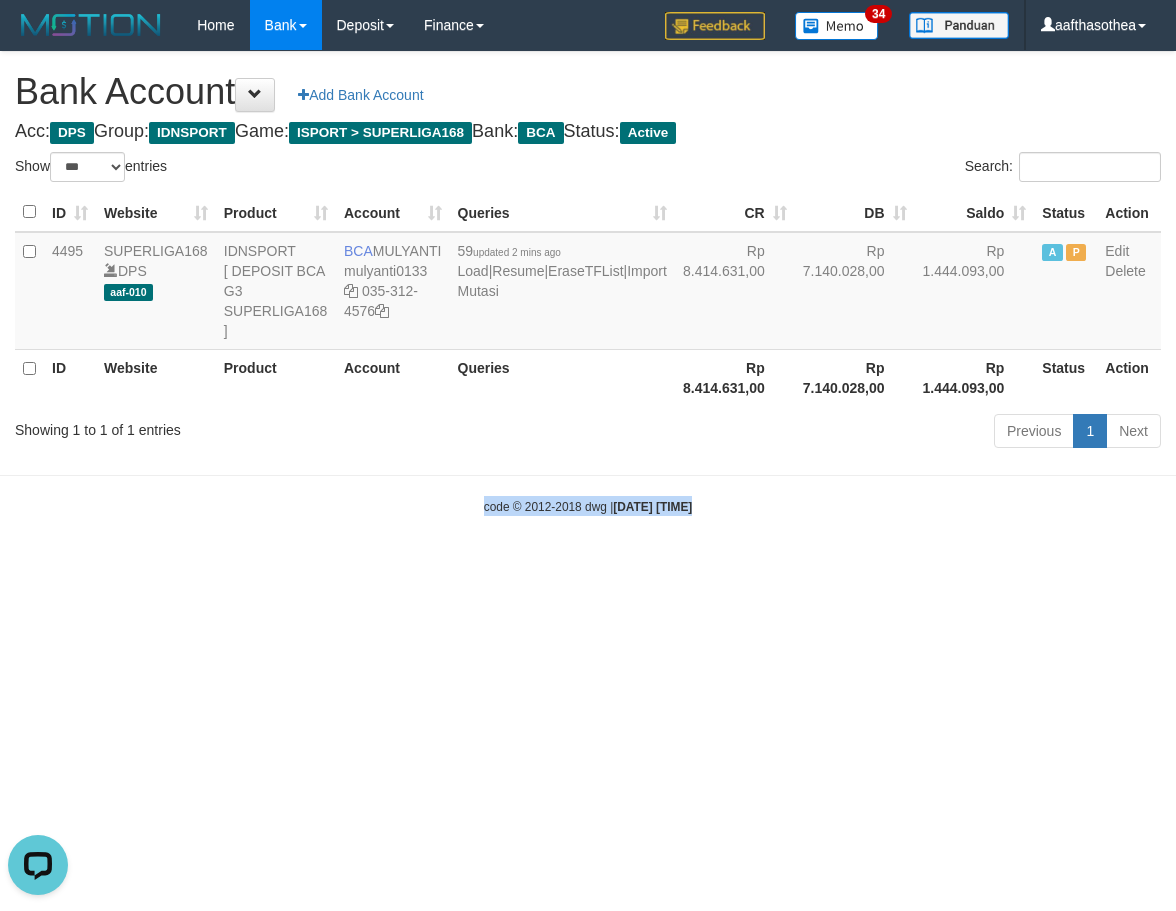 click on "Toggle navigation
Home
Bank
Account List
Load
By Website
Group
[ISPORT]													SUPERLIGA168
By Load Group (DPS)" at bounding box center (588, 283) 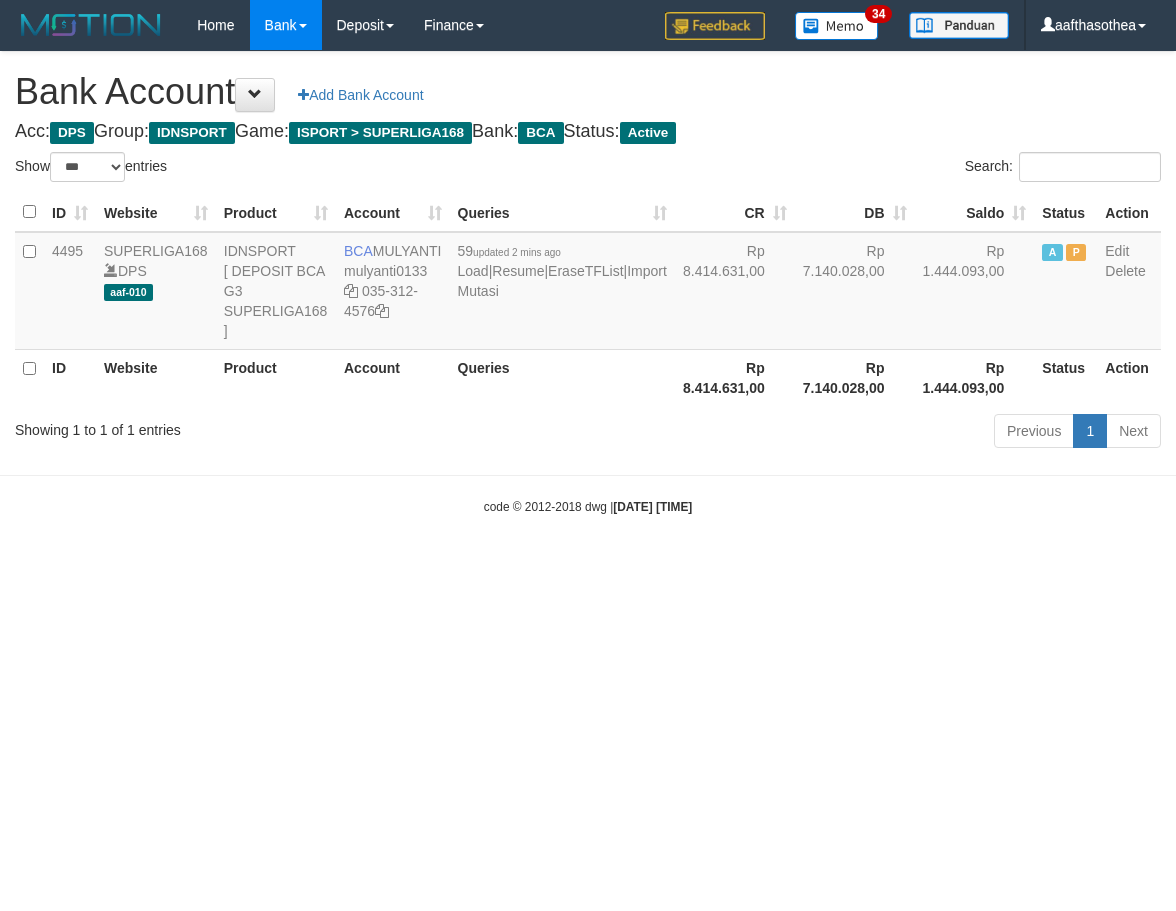 select on "***" 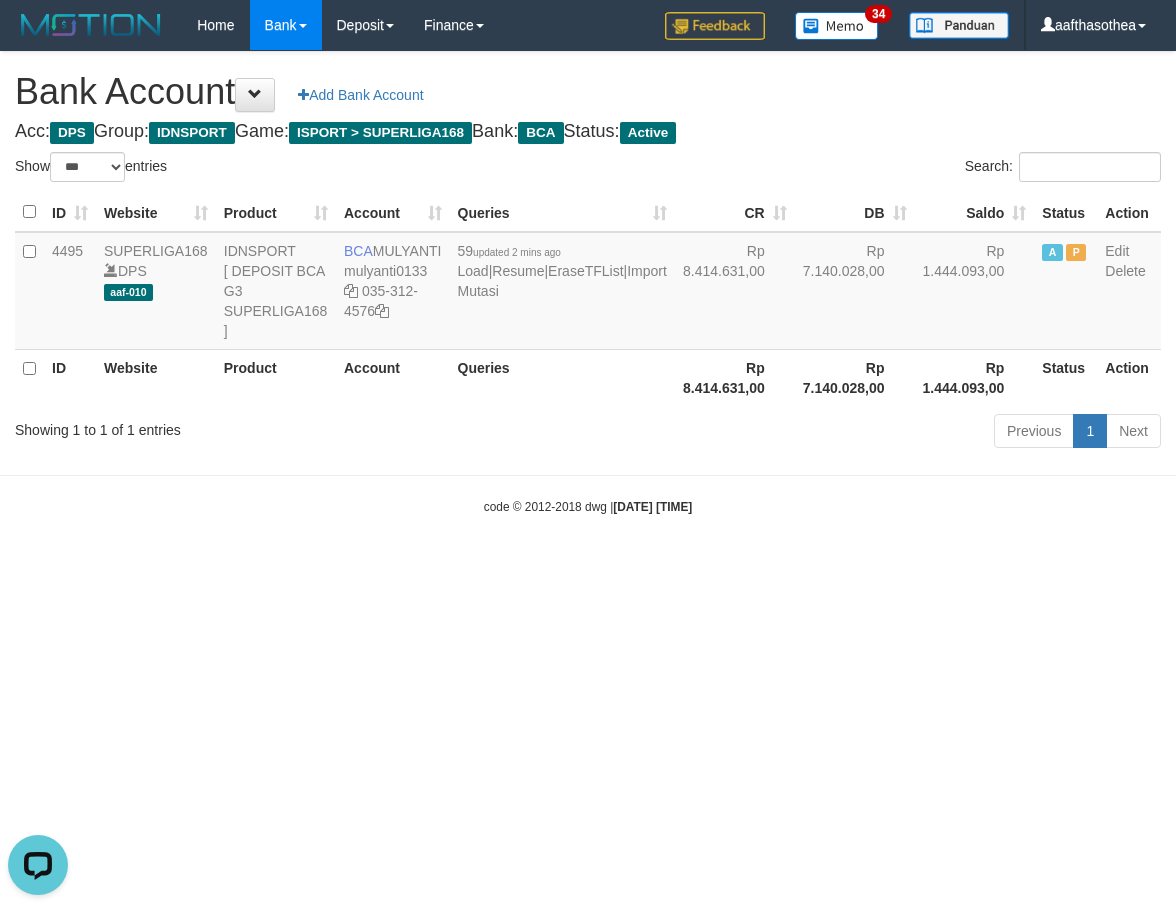 scroll, scrollTop: 0, scrollLeft: 0, axis: both 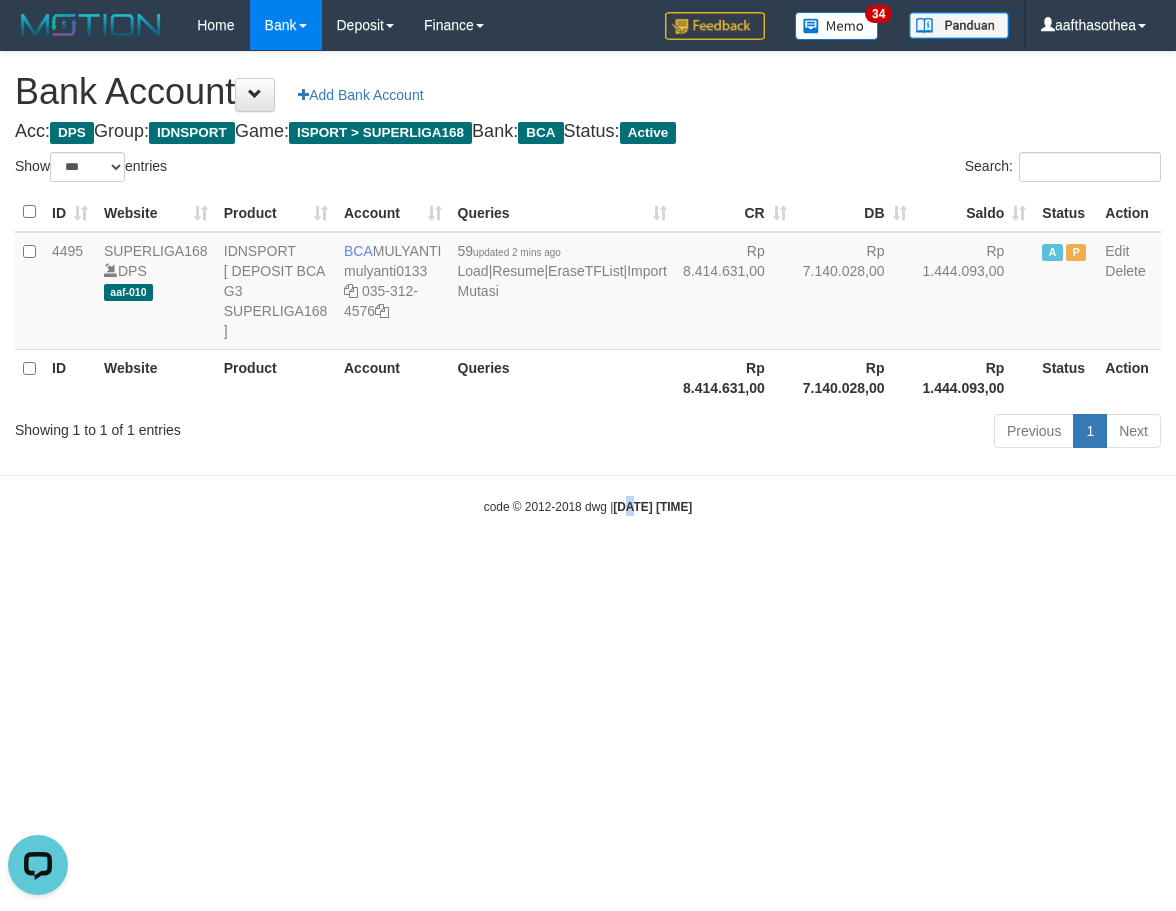 click on "Toggle navigation
Home
Bank
Account List
Load
By Website
Group
[ISPORT]													SUPERLIGA168
By Load Group (DPS)" at bounding box center [588, 283] 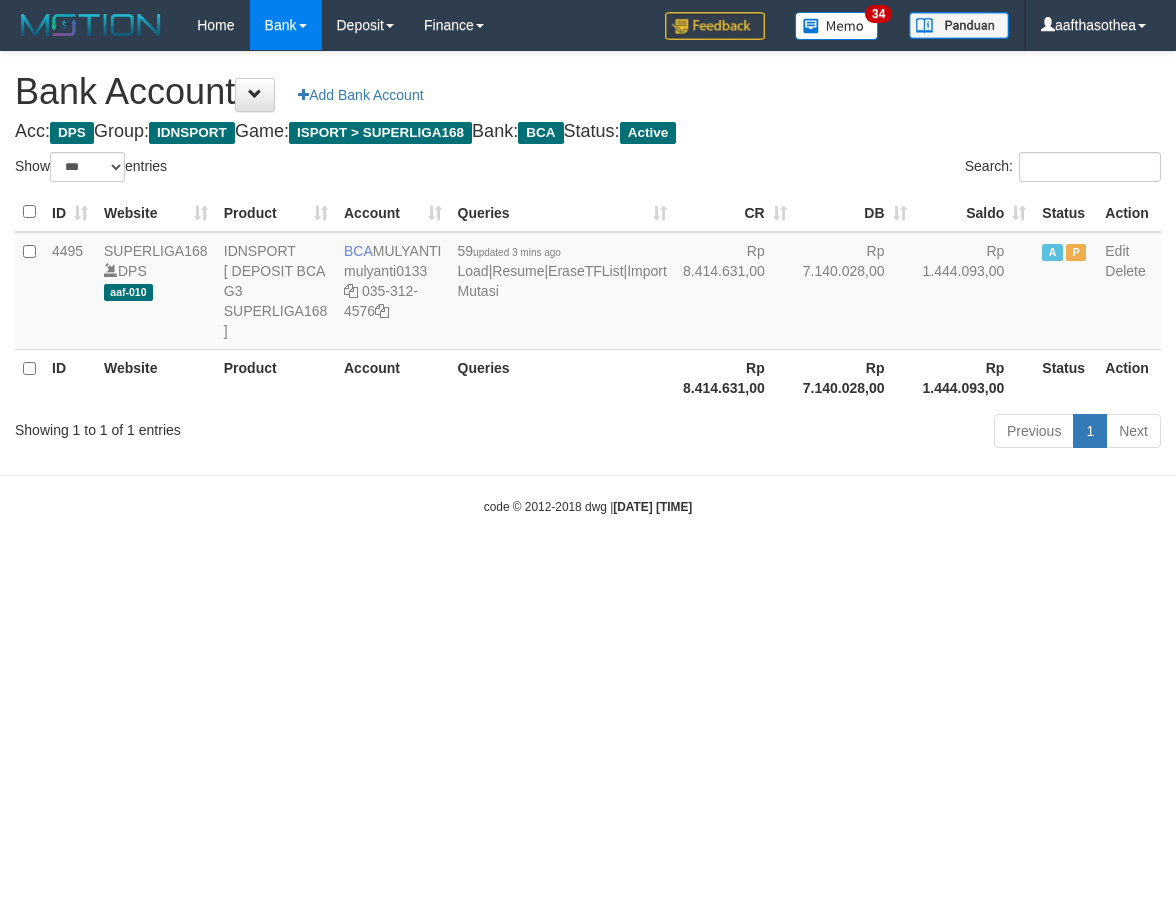 select on "***" 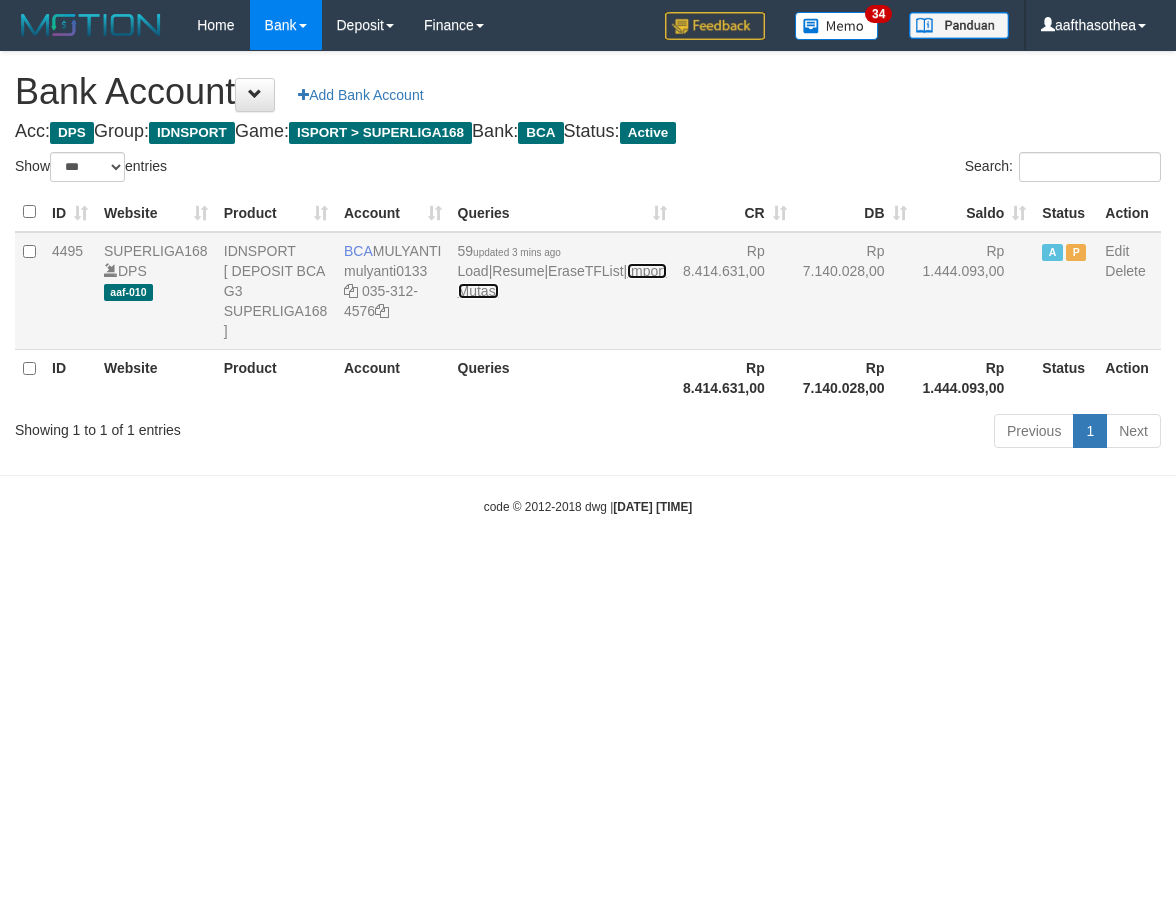 click on "Import Mutasi" at bounding box center [562, 281] 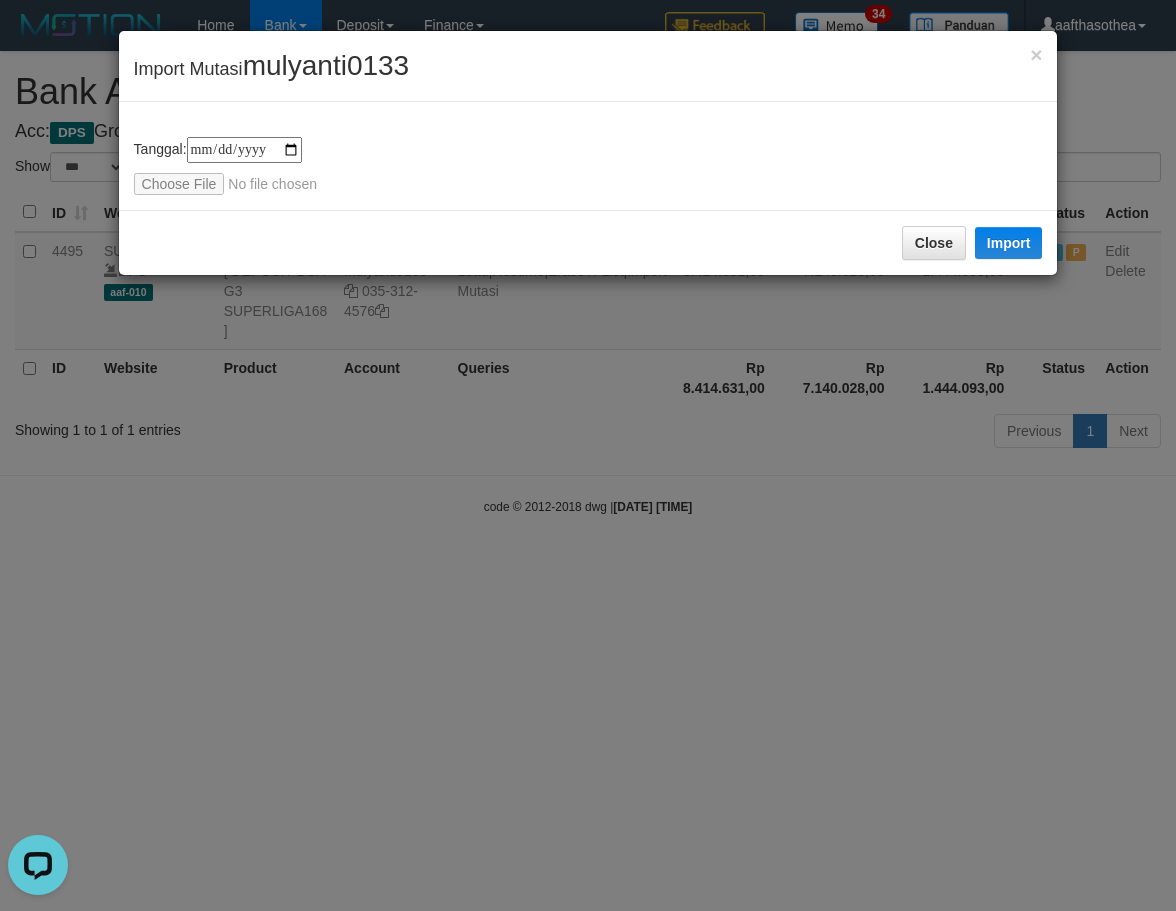 scroll, scrollTop: 0, scrollLeft: 0, axis: both 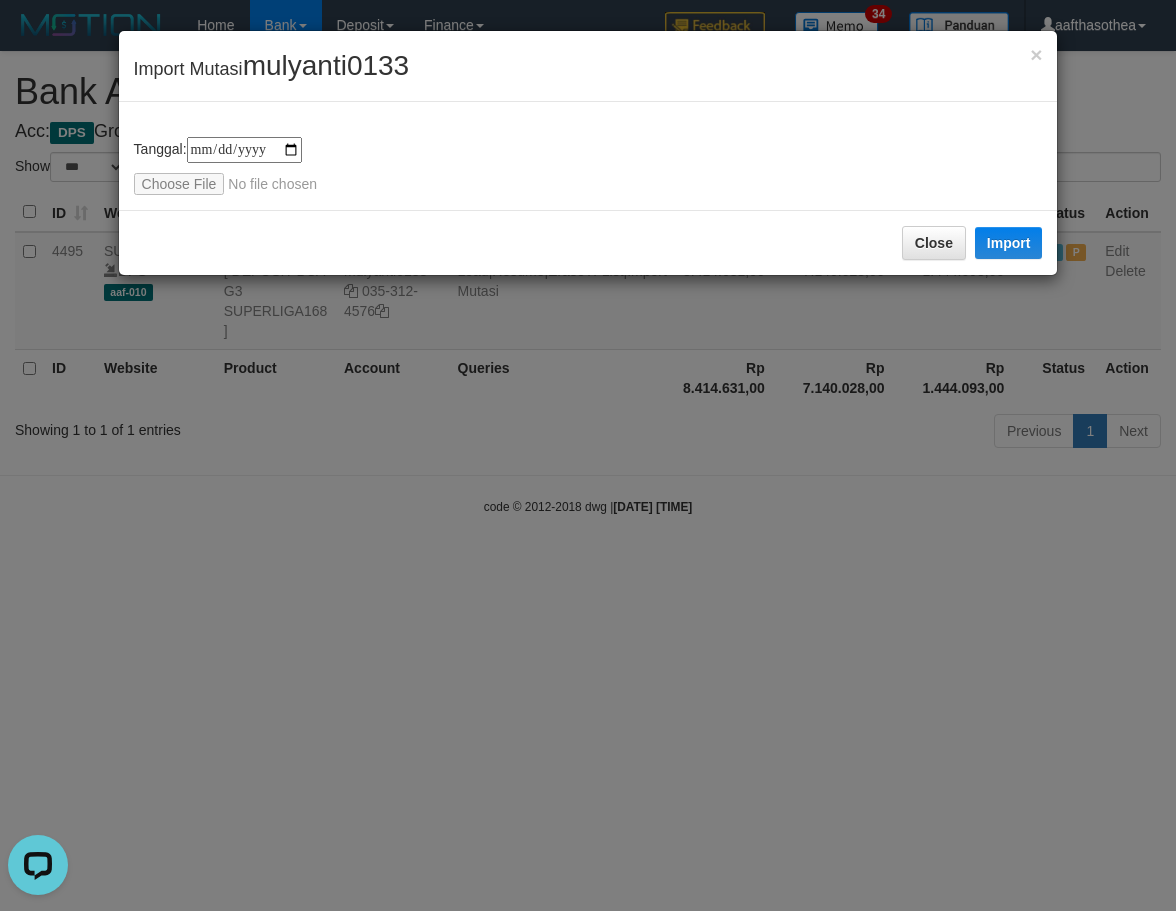 type on "**********" 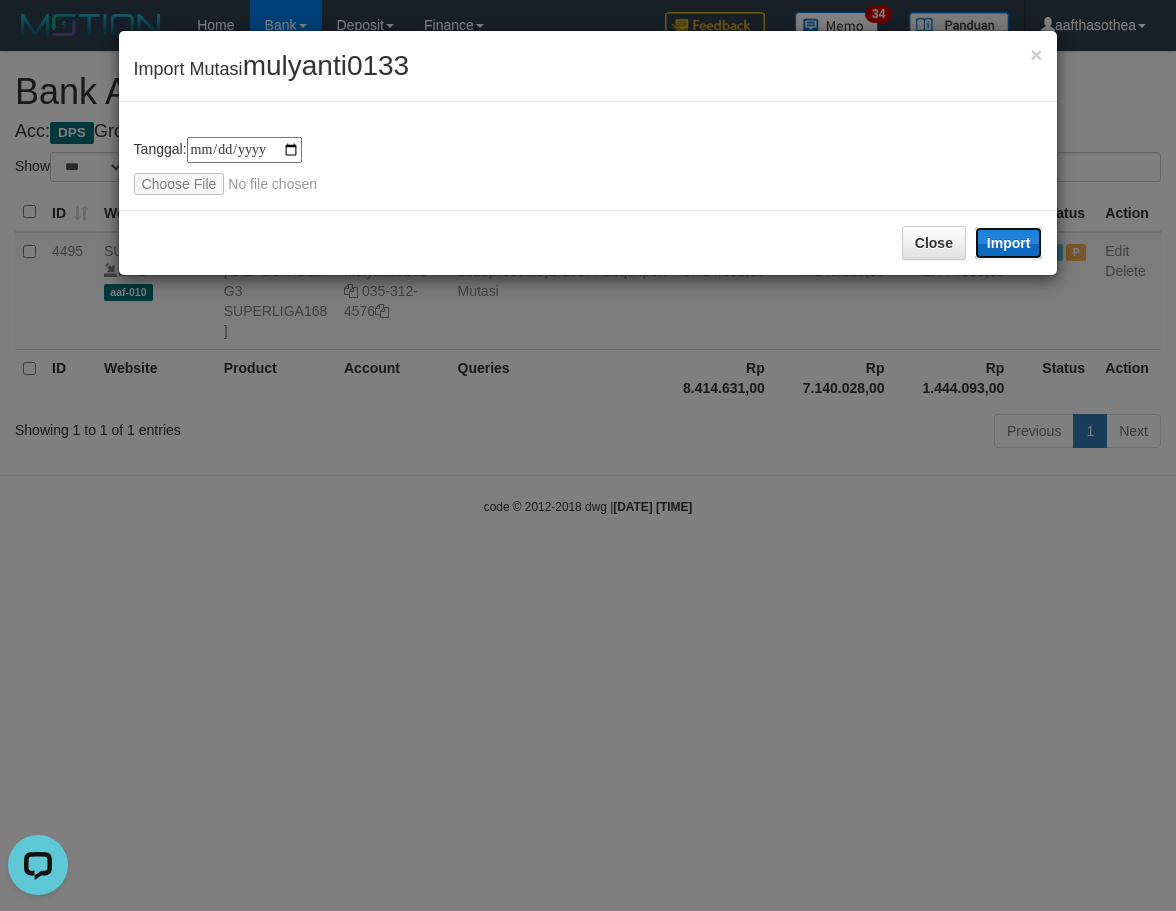 click on "Import" at bounding box center [1009, 243] 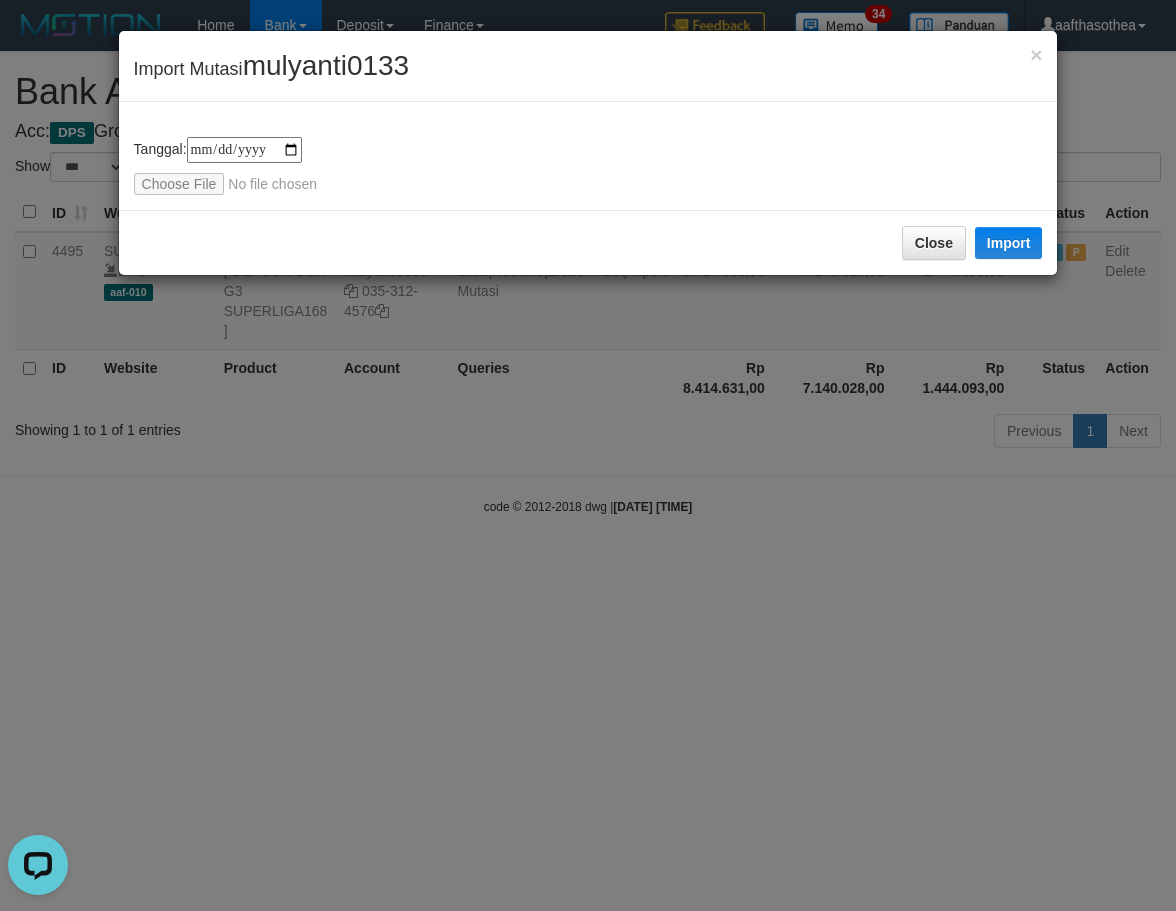 click on "**********" at bounding box center (588, 455) 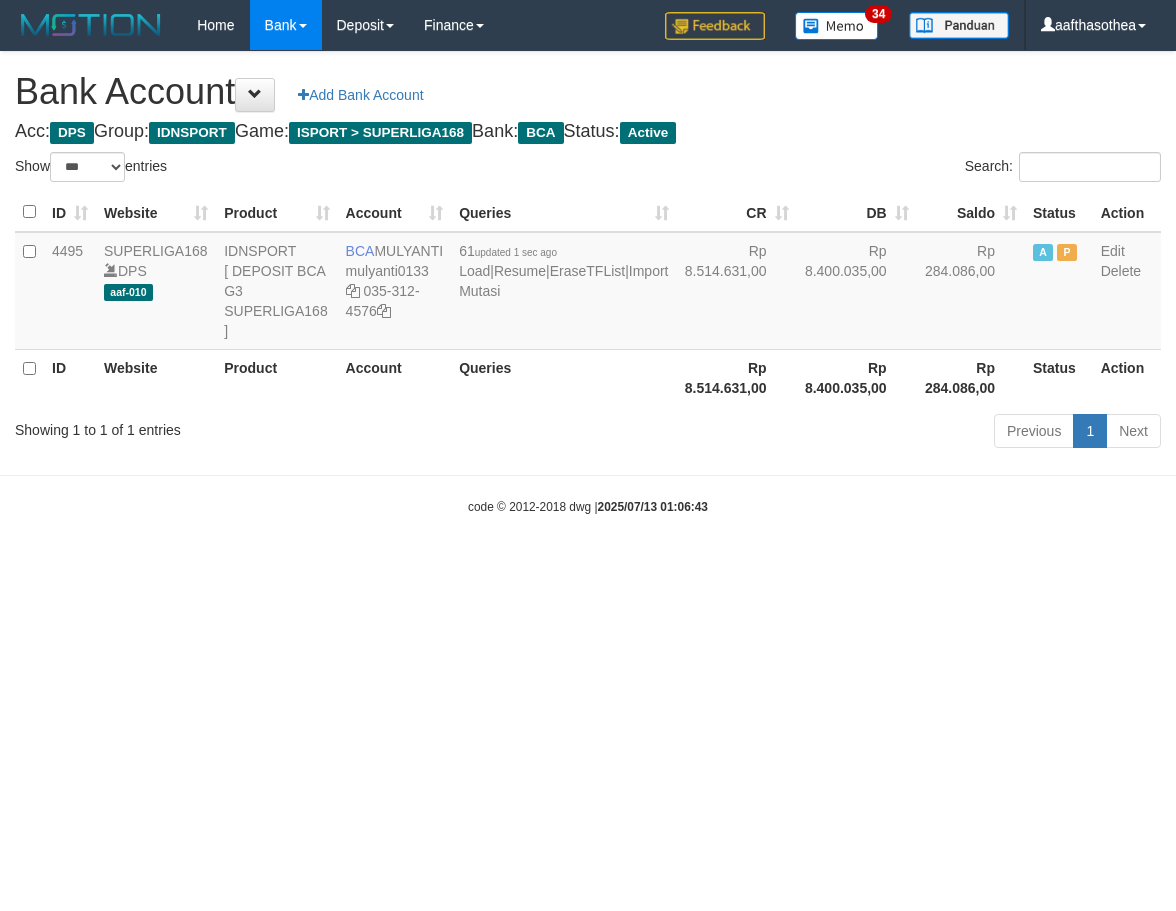 select on "***" 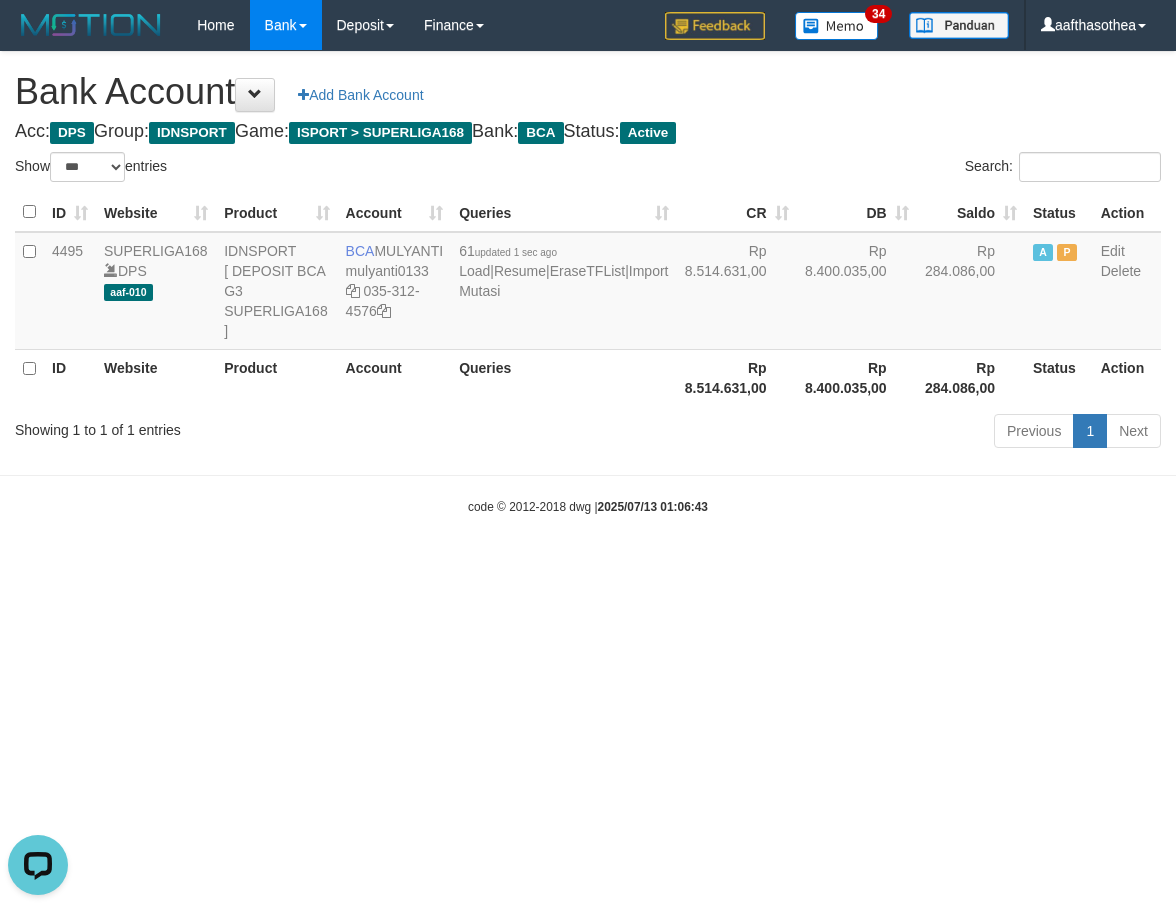 scroll, scrollTop: 0, scrollLeft: 0, axis: both 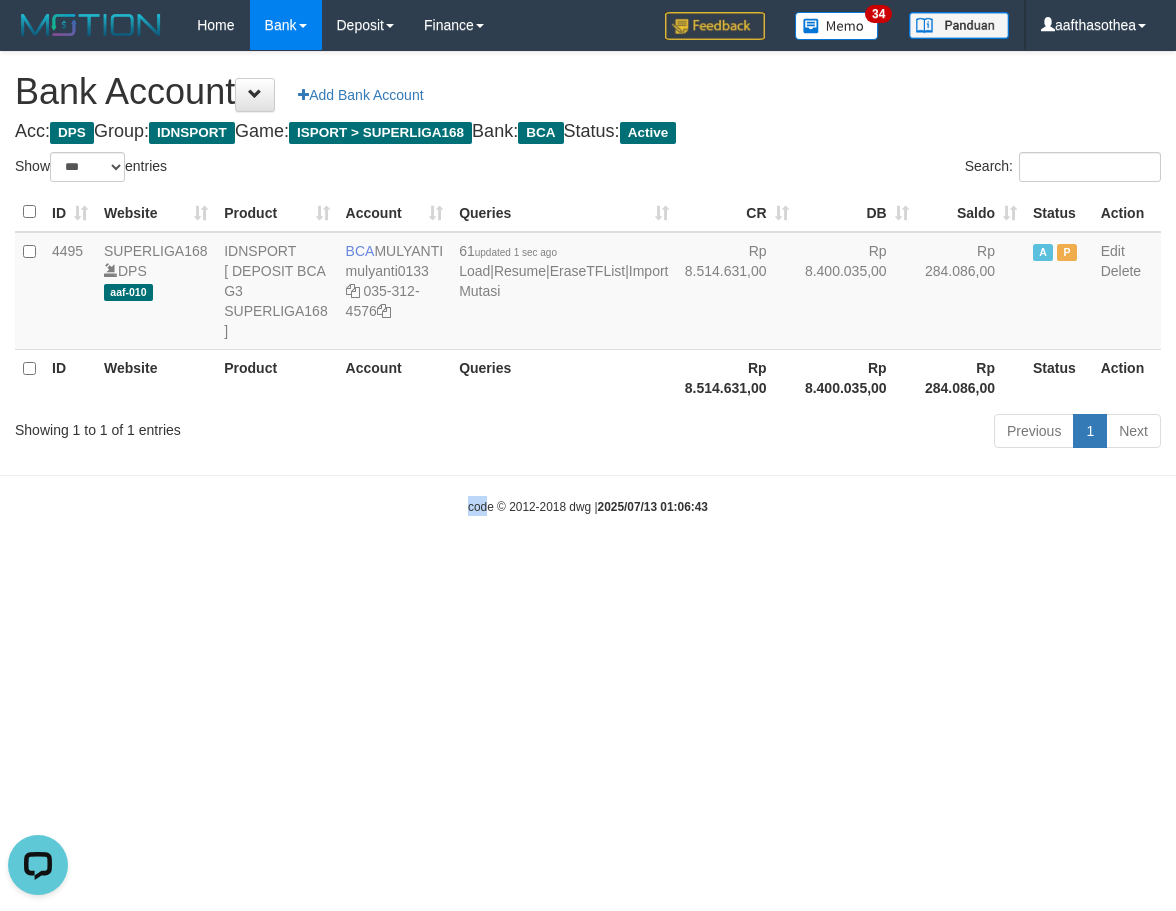 drag, startPoint x: 433, startPoint y: 606, endPoint x: 487, endPoint y: 596, distance: 54.91812 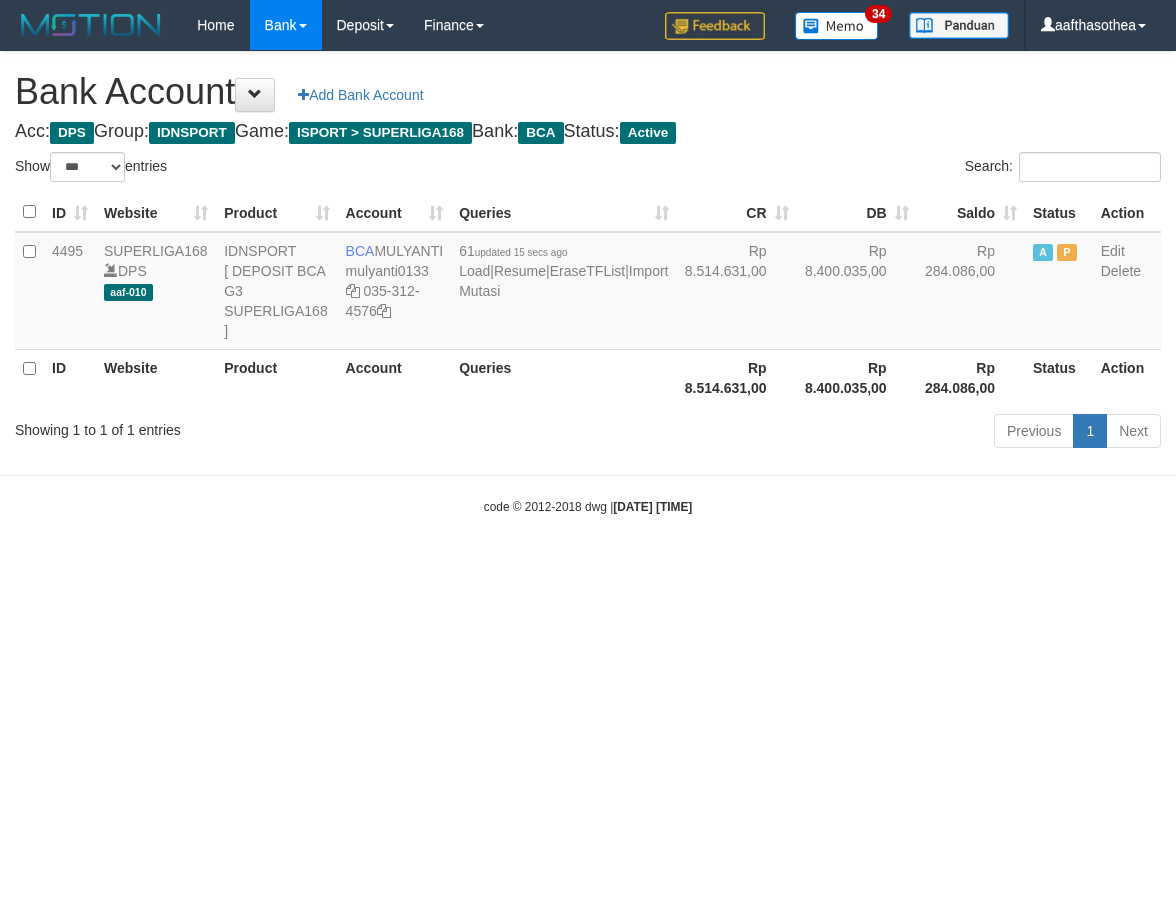 select on "***" 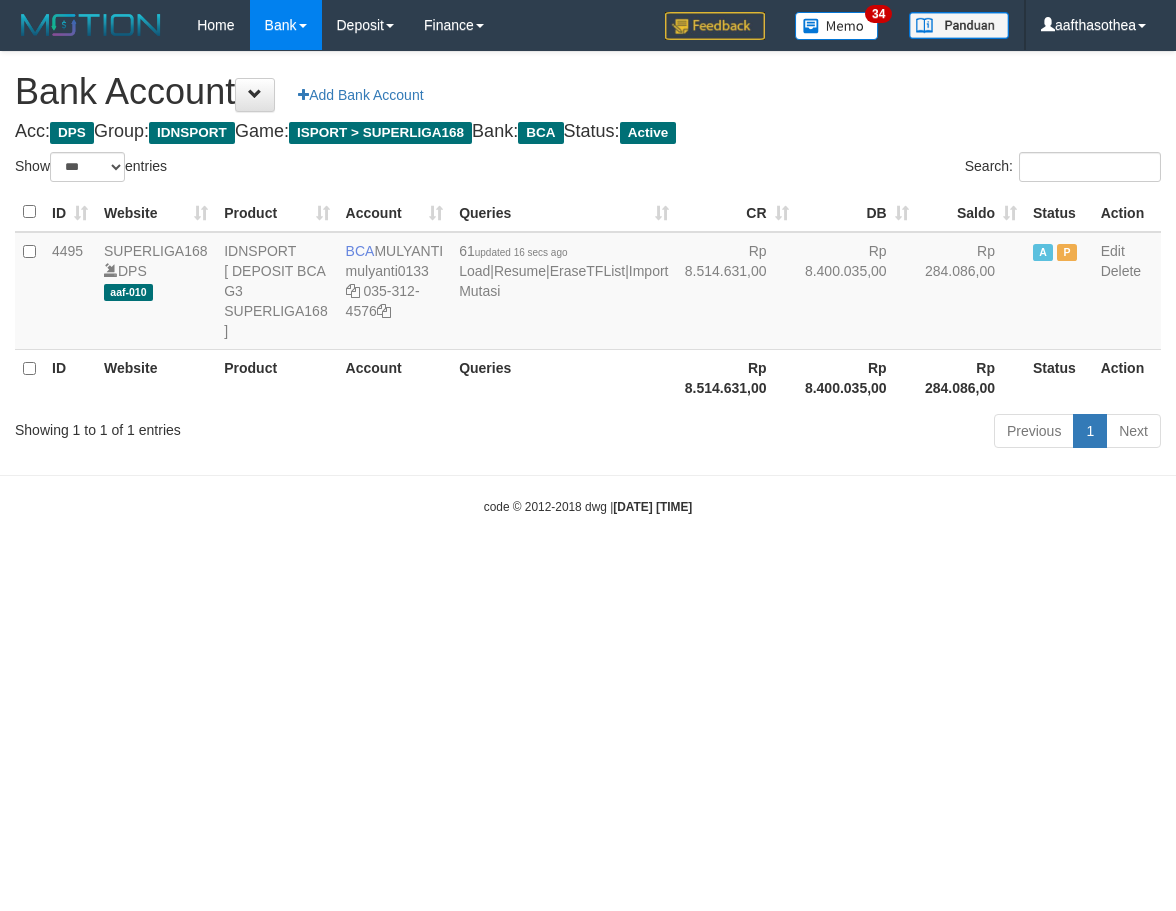 select on "***" 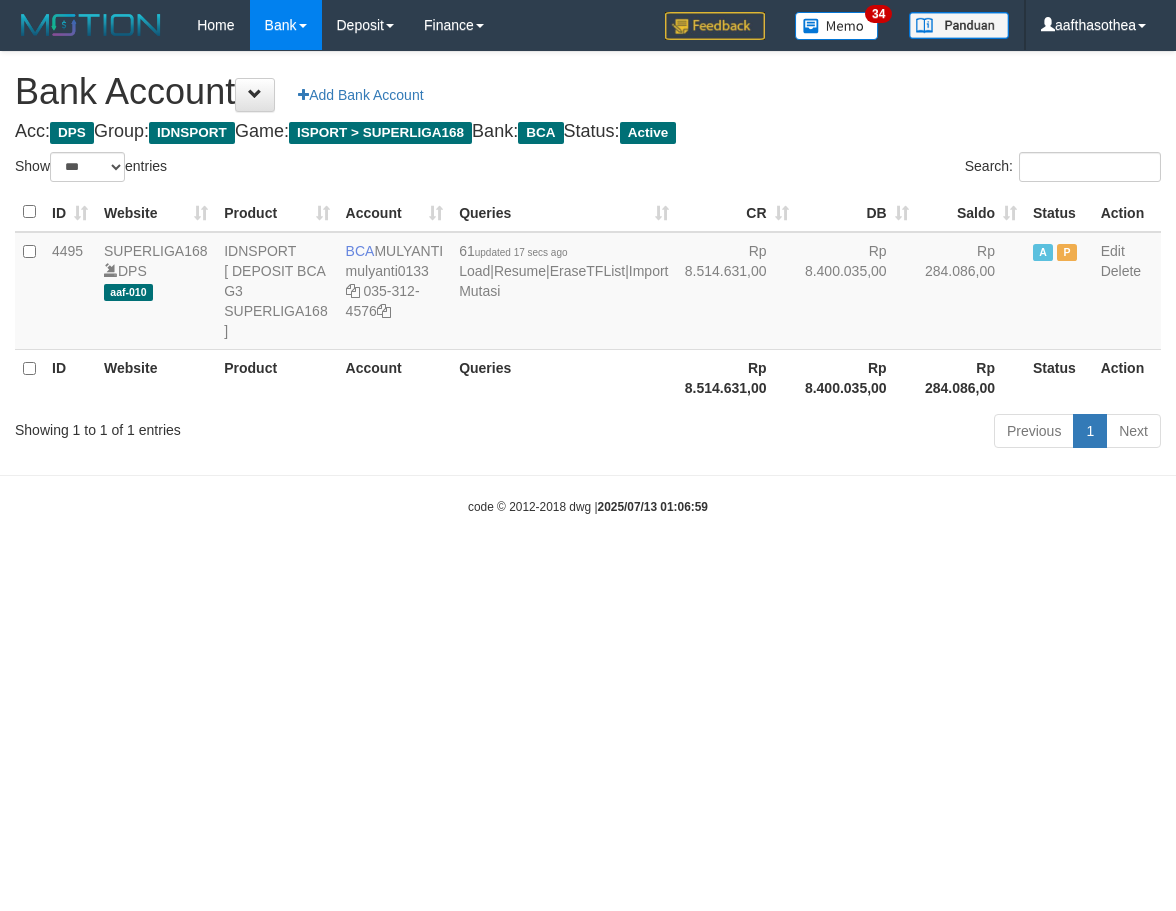 select on "***" 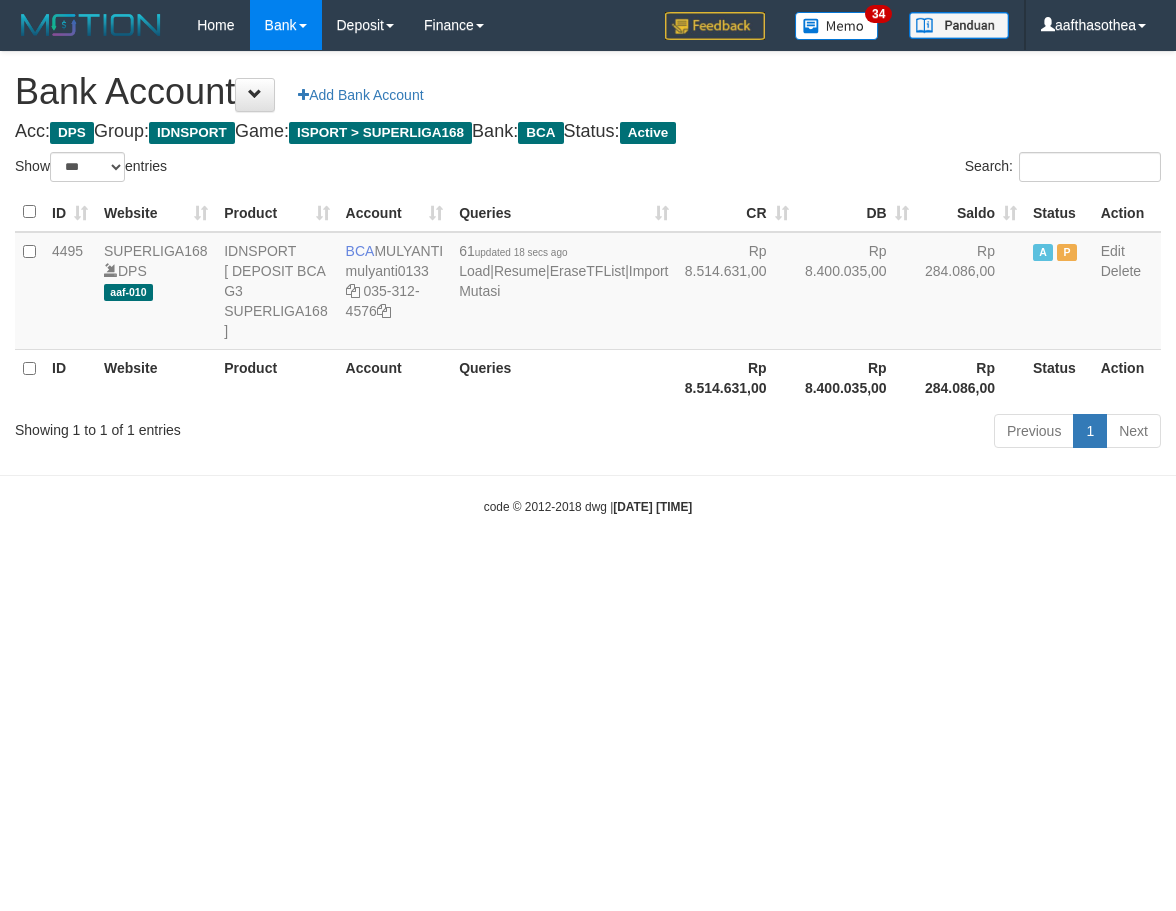 select on "***" 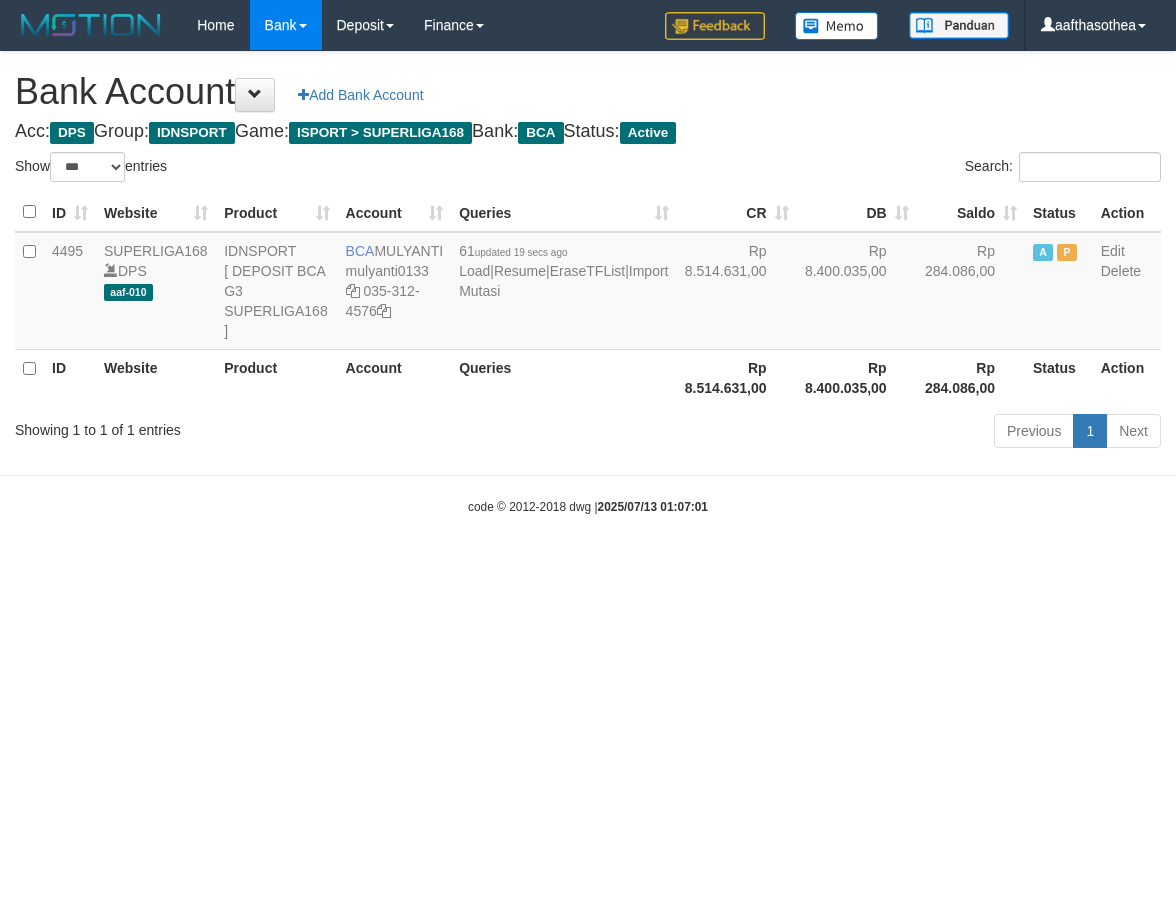 select on "***" 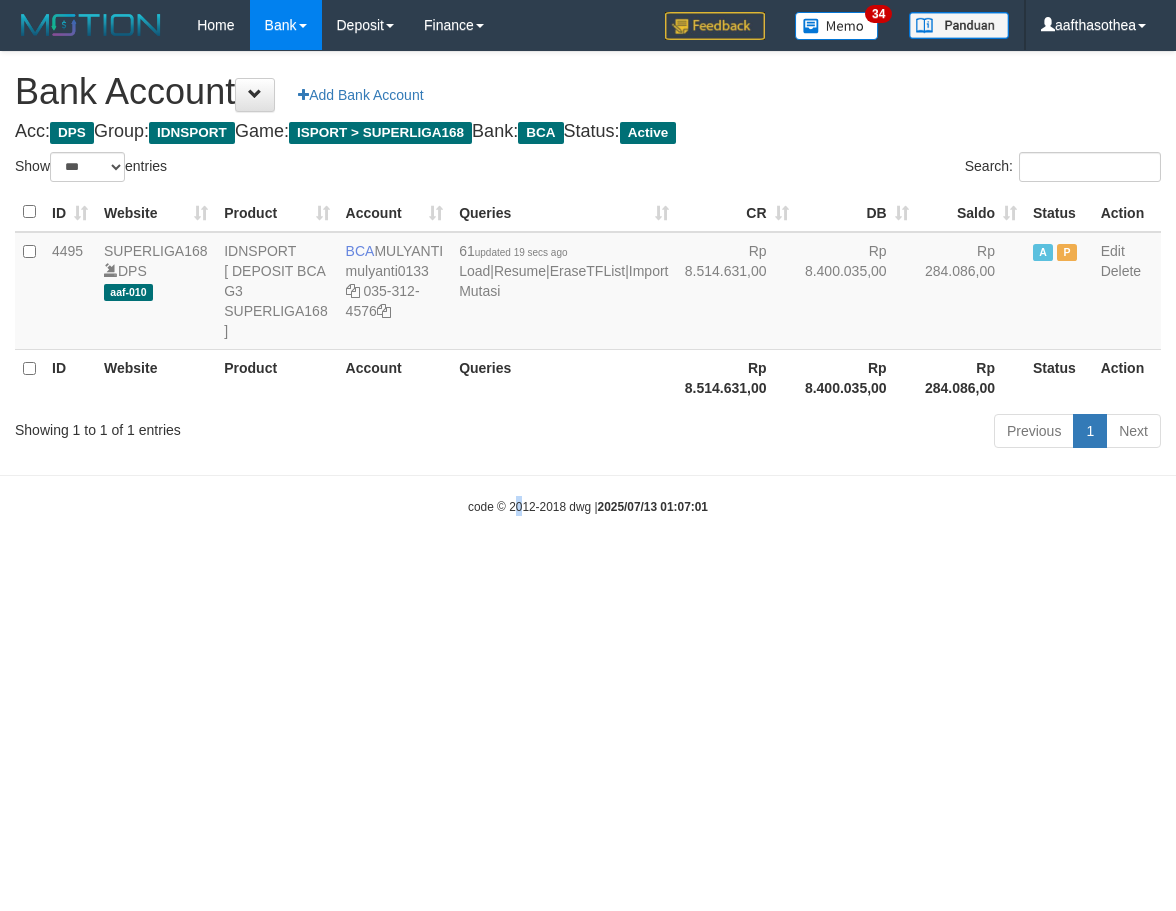 click on "Toggle navigation
Home
Bank
Account List
Load
By Website
Group
[ISPORT]													SUPERLIGA168
By Load Group (DPS)" at bounding box center [588, 283] 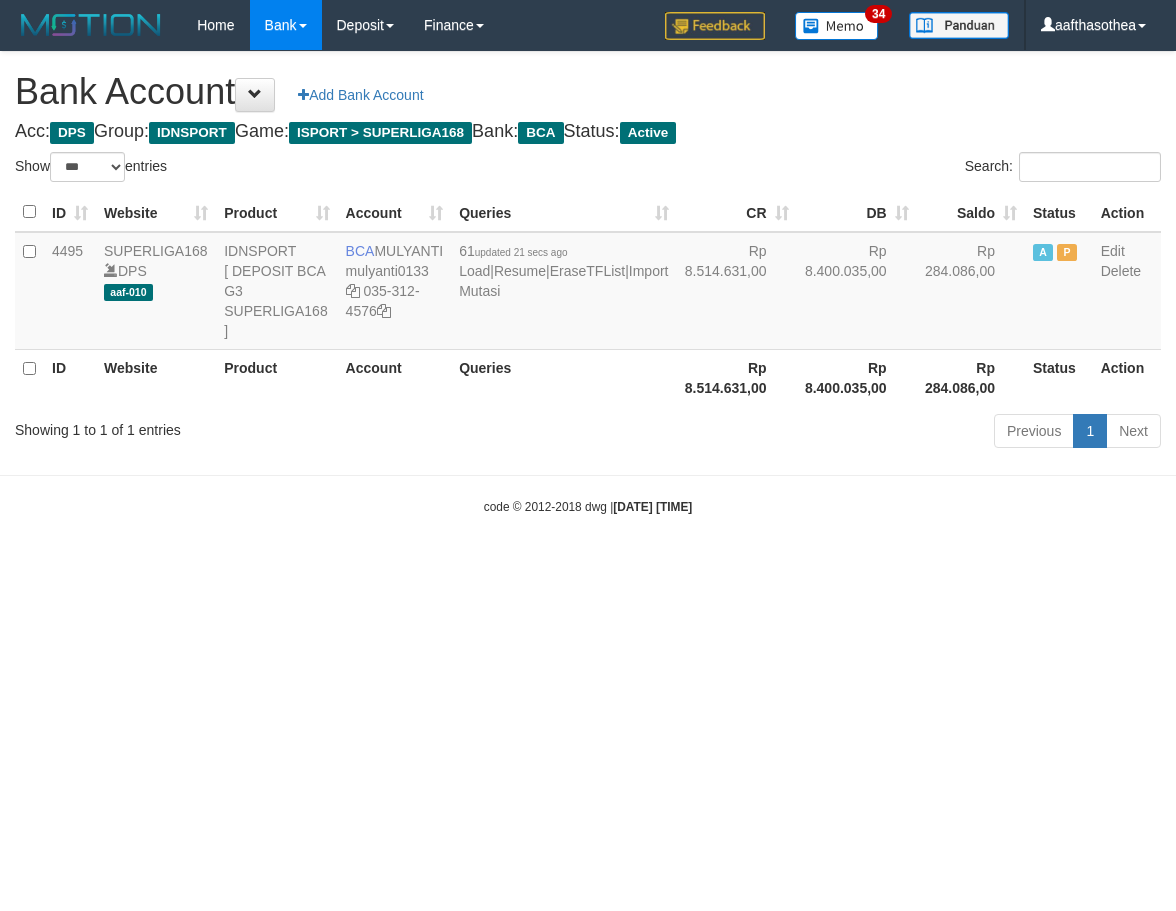 select on "***" 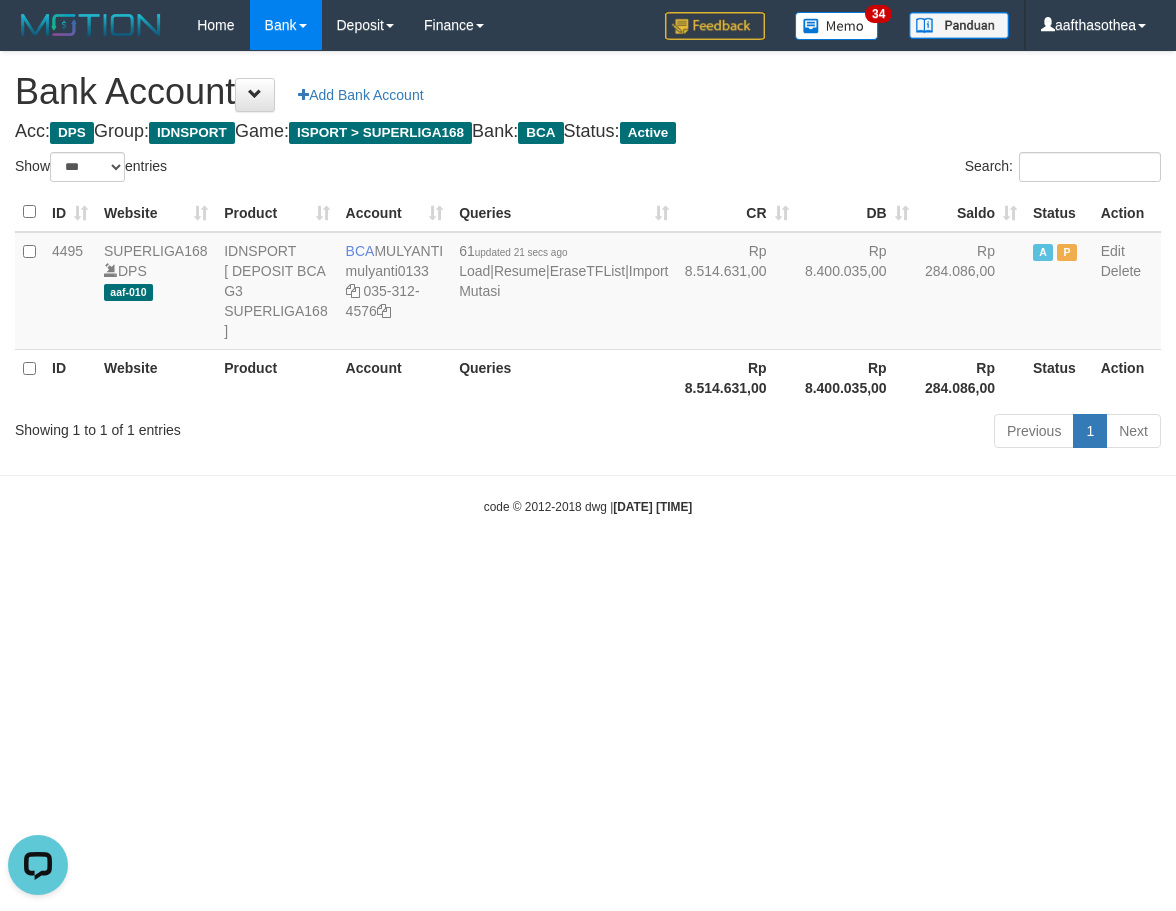 scroll, scrollTop: 0, scrollLeft: 0, axis: both 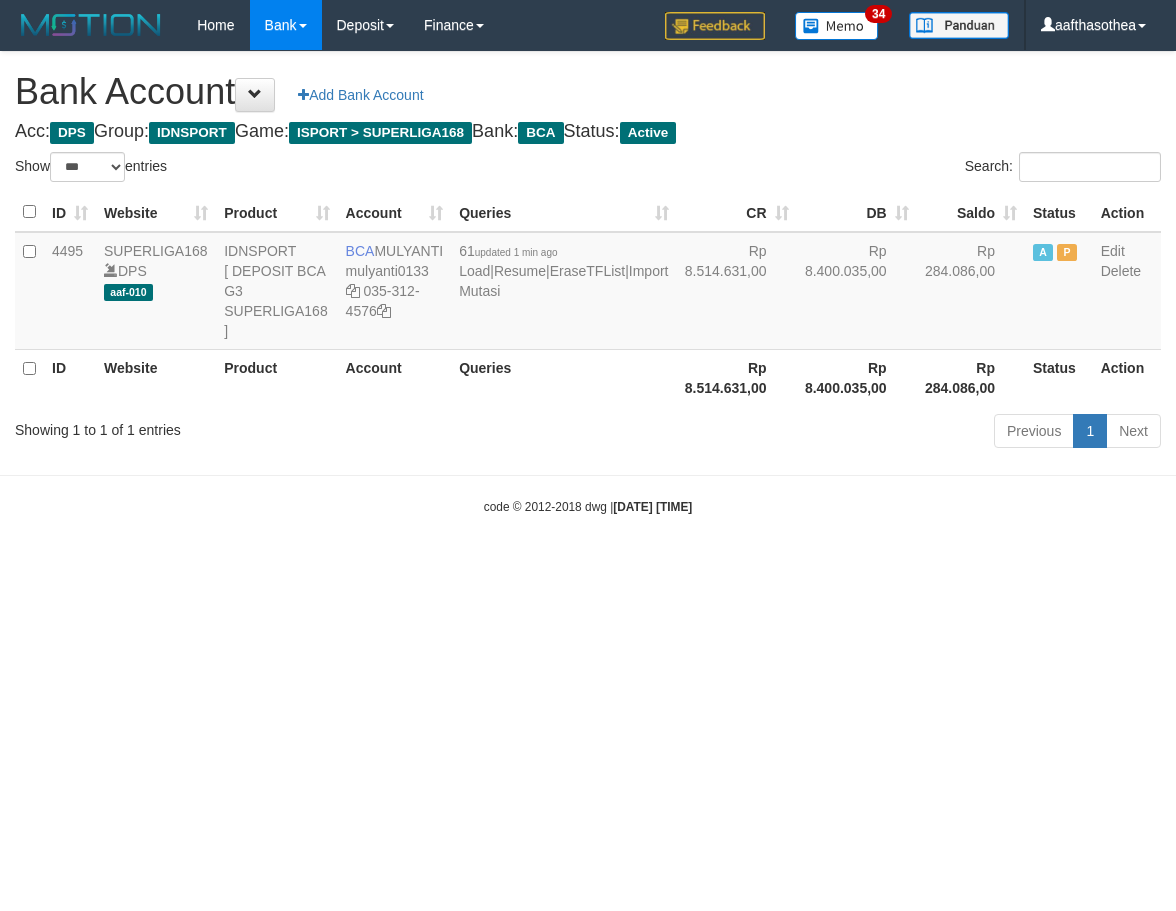 select on "***" 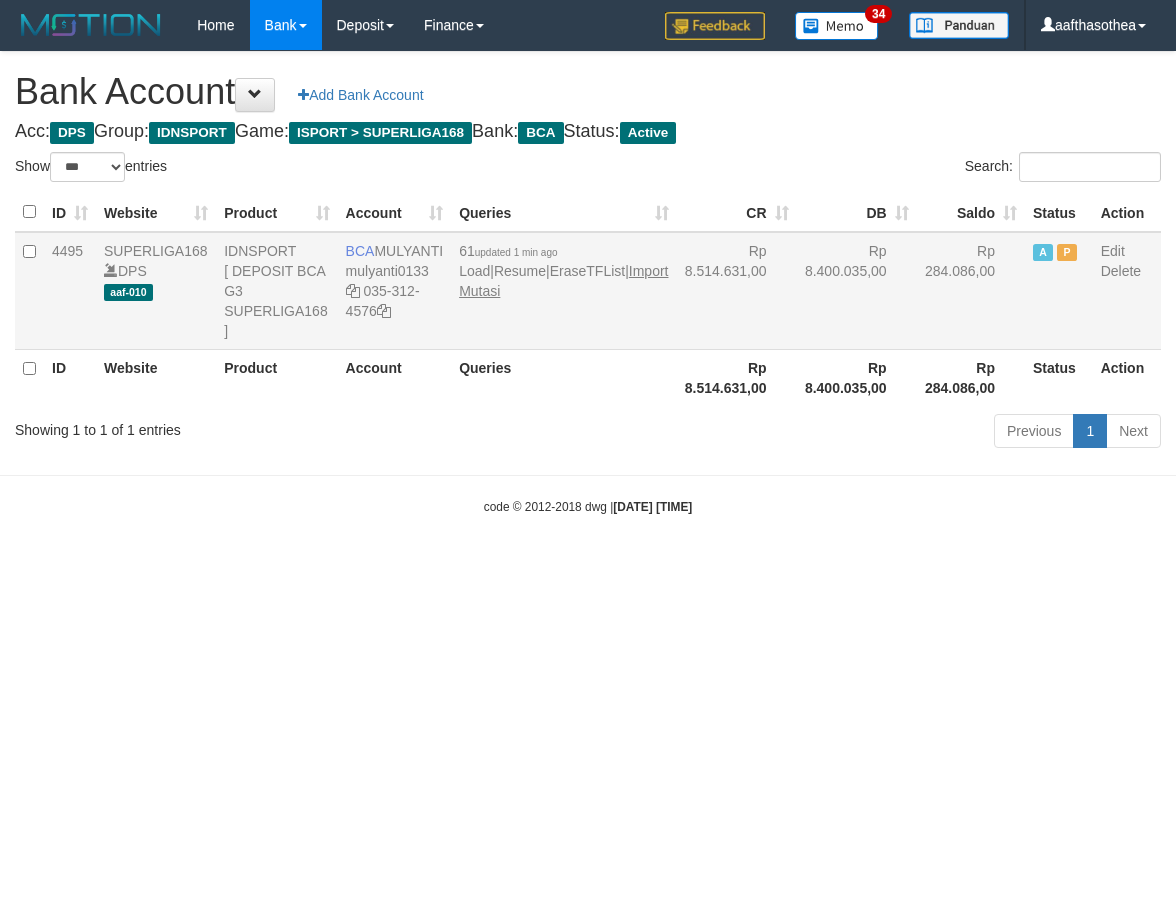 scroll, scrollTop: 0, scrollLeft: 0, axis: both 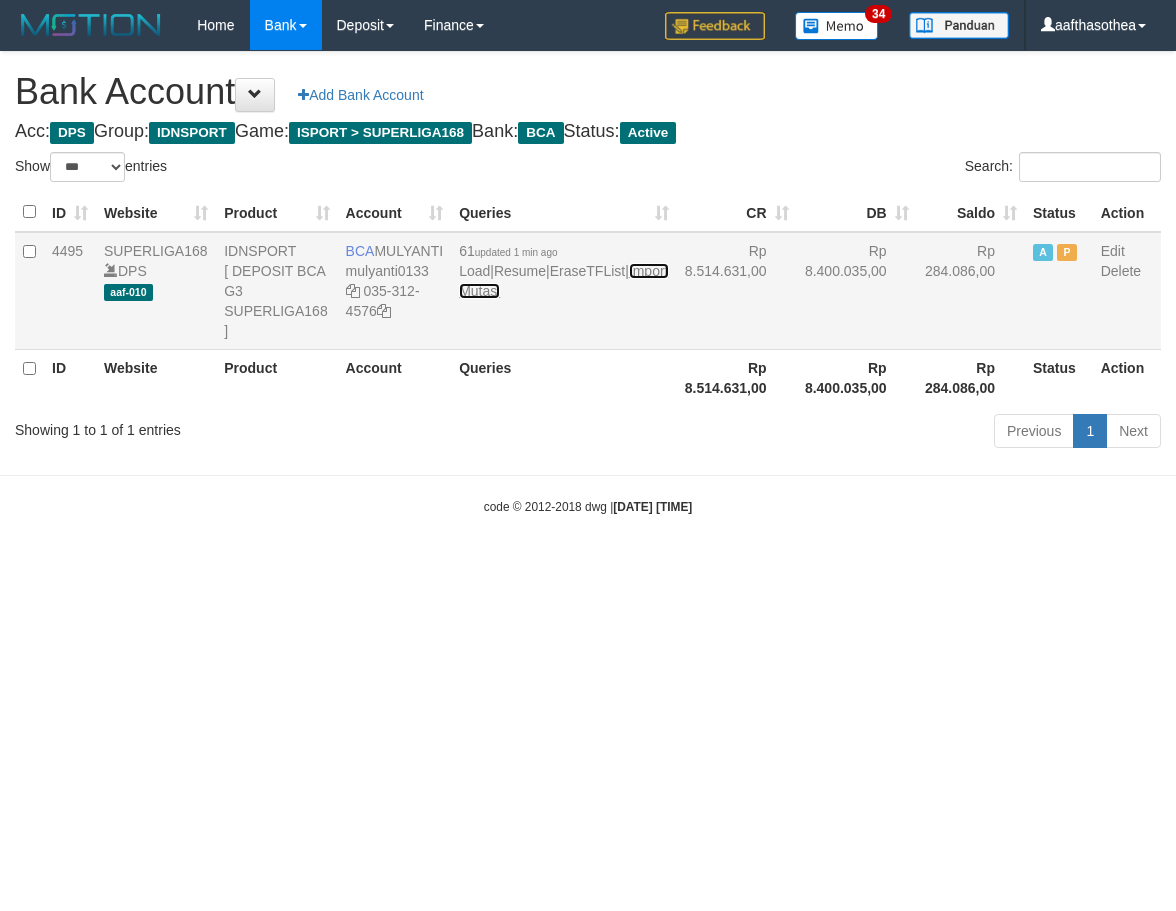 click on "Import Mutasi" at bounding box center [563, 281] 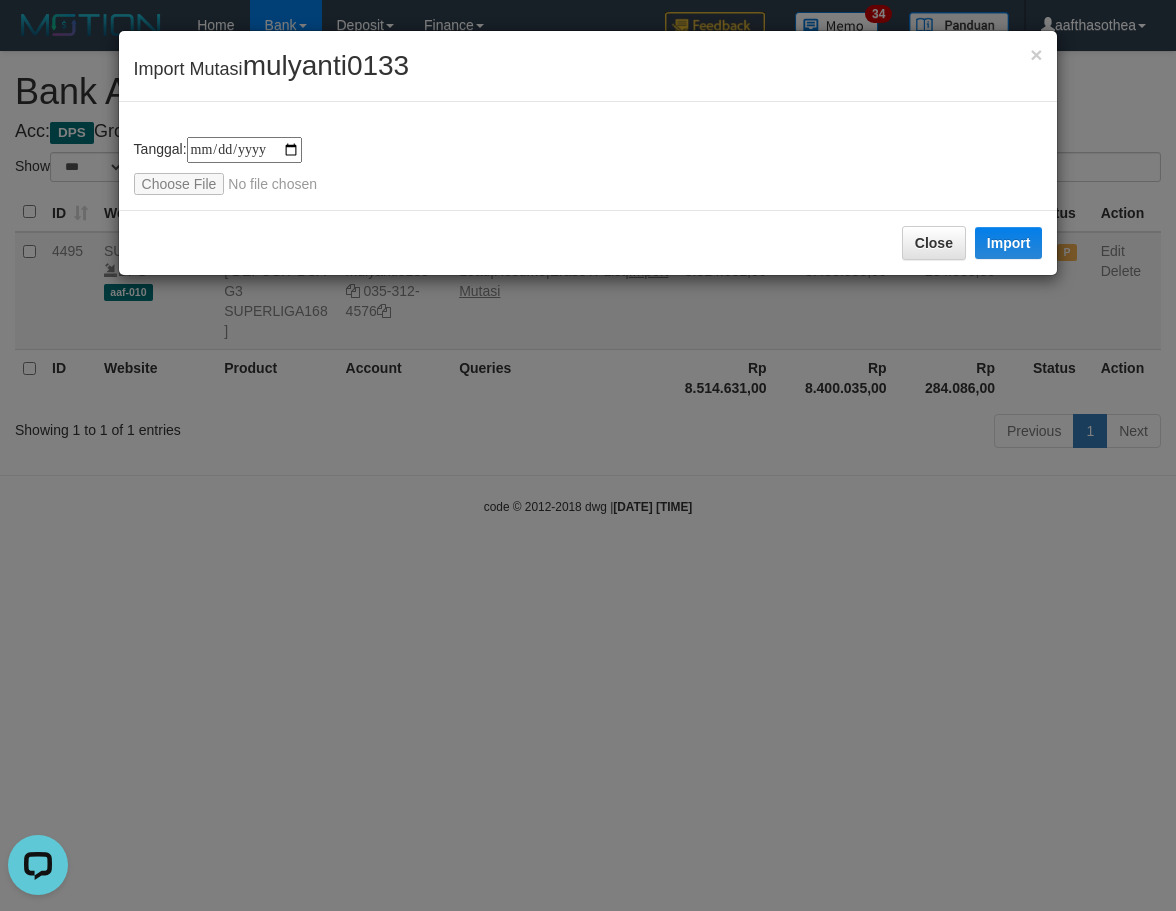 scroll, scrollTop: 0, scrollLeft: 0, axis: both 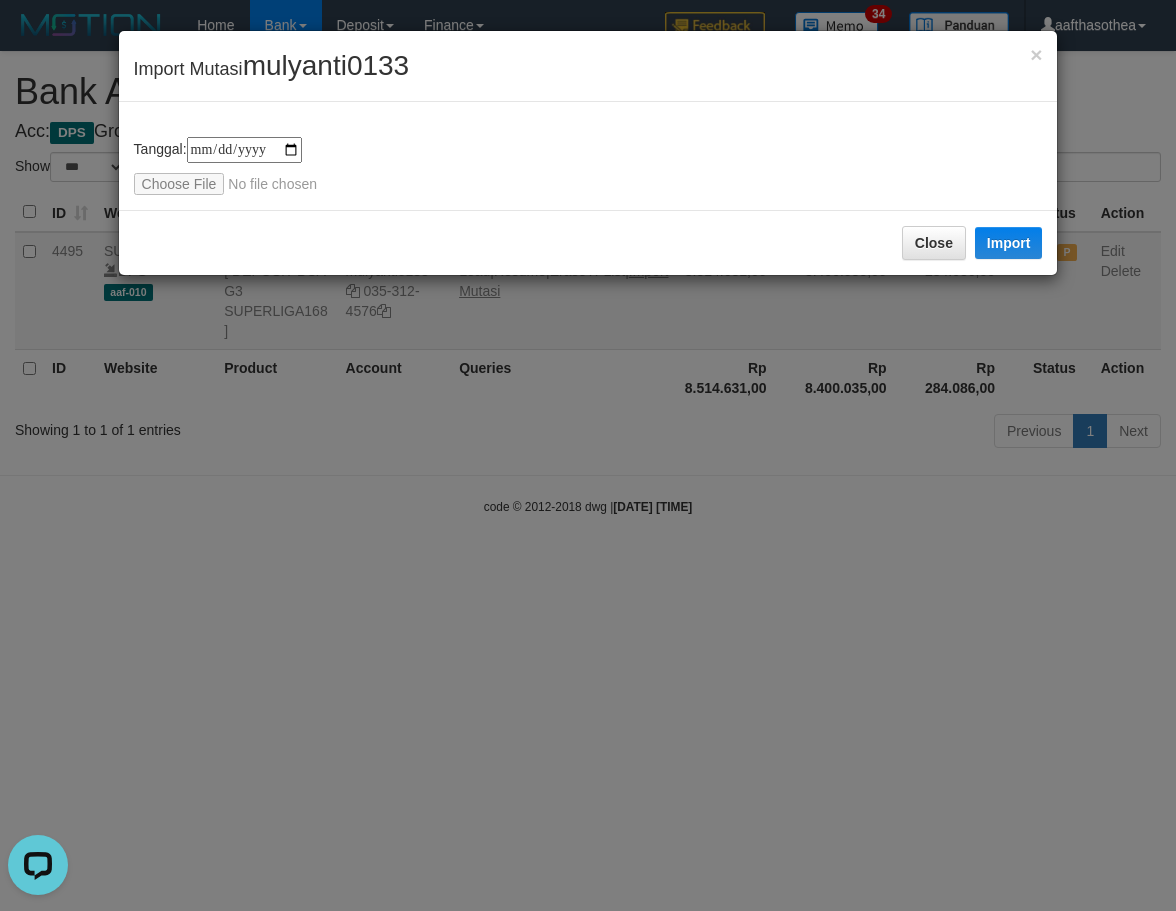 type on "**********" 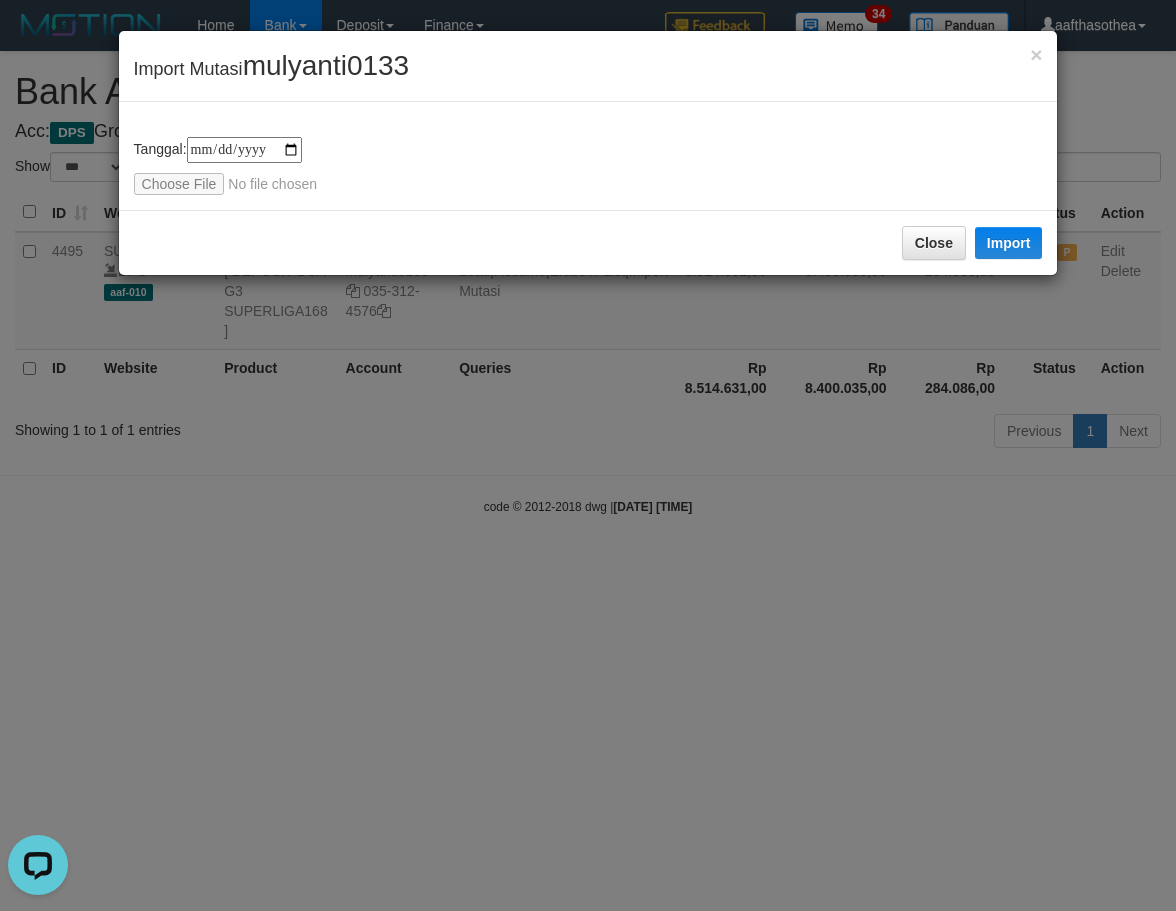 click on "**********" at bounding box center [588, 166] 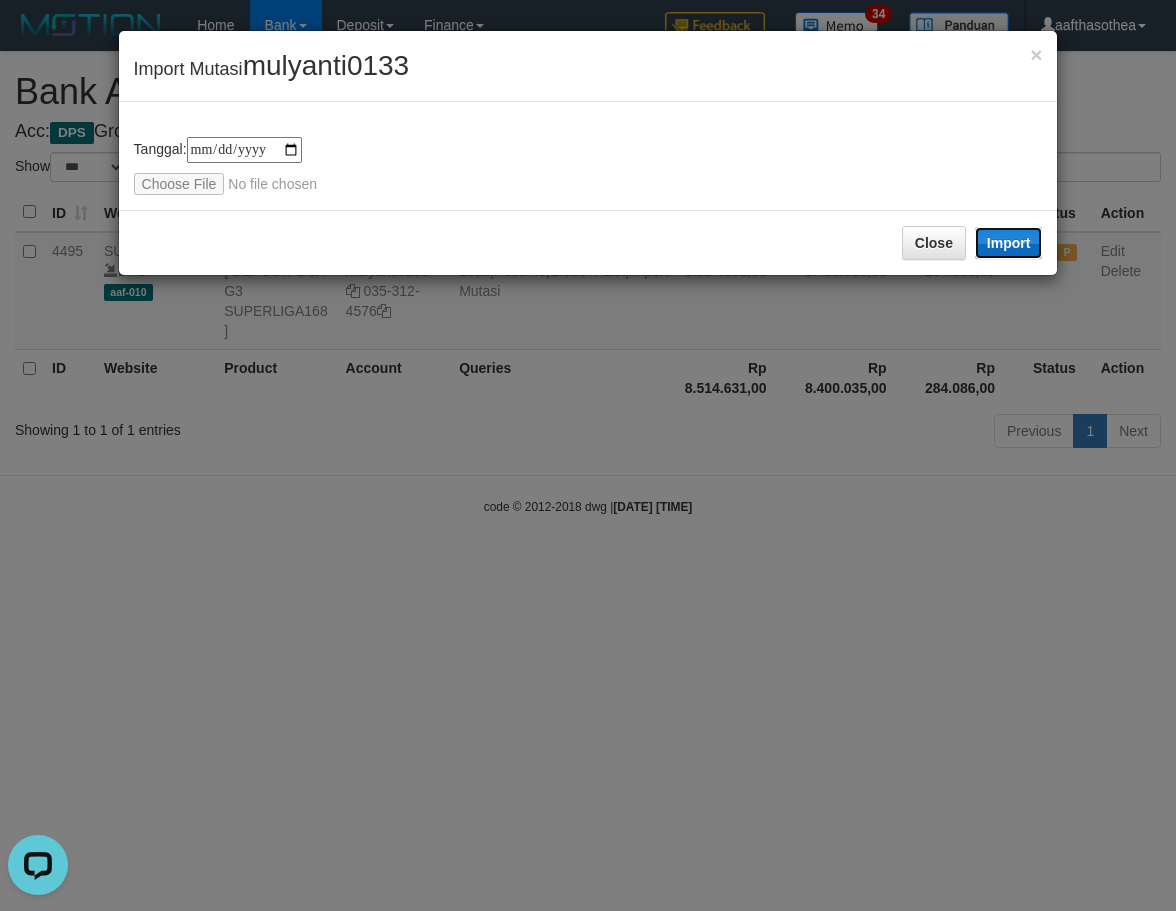 click on "Import" at bounding box center [1009, 243] 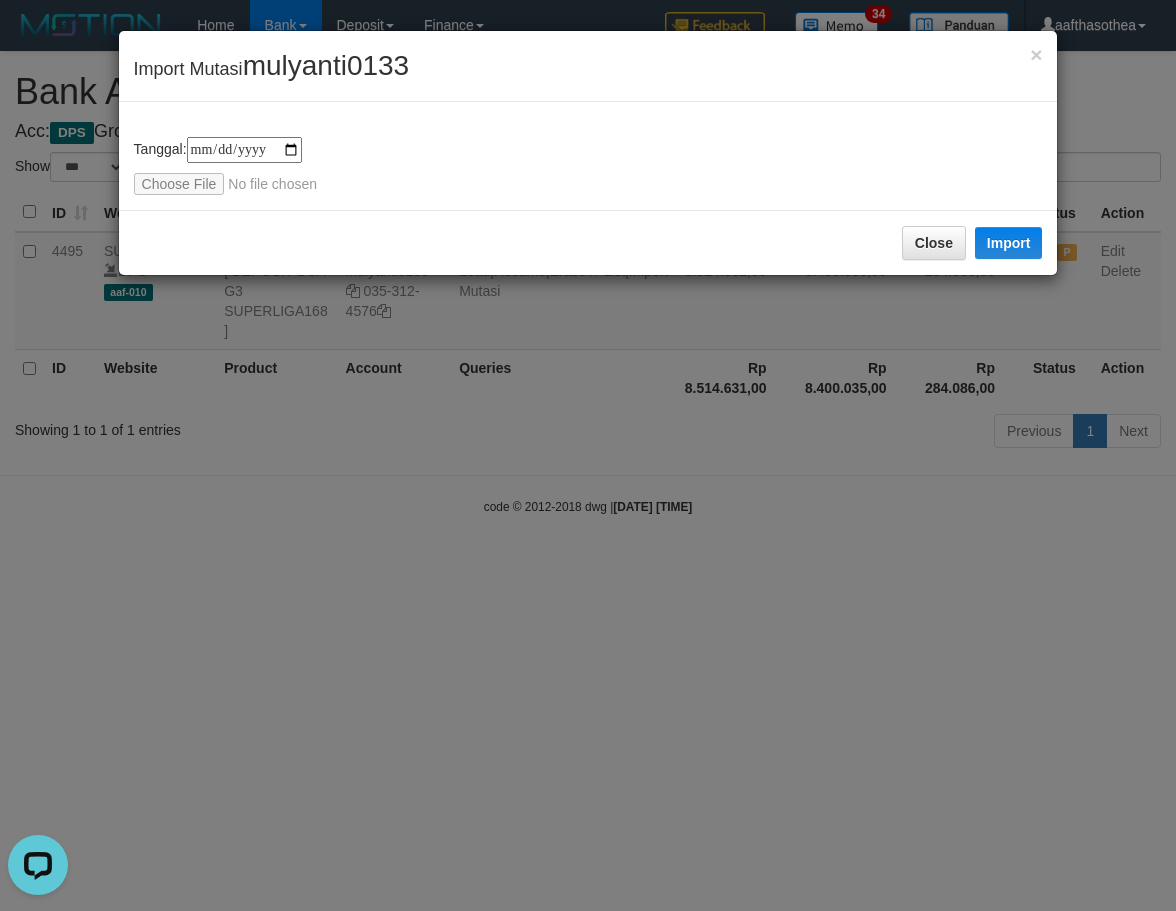 click on "**********" at bounding box center (588, 455) 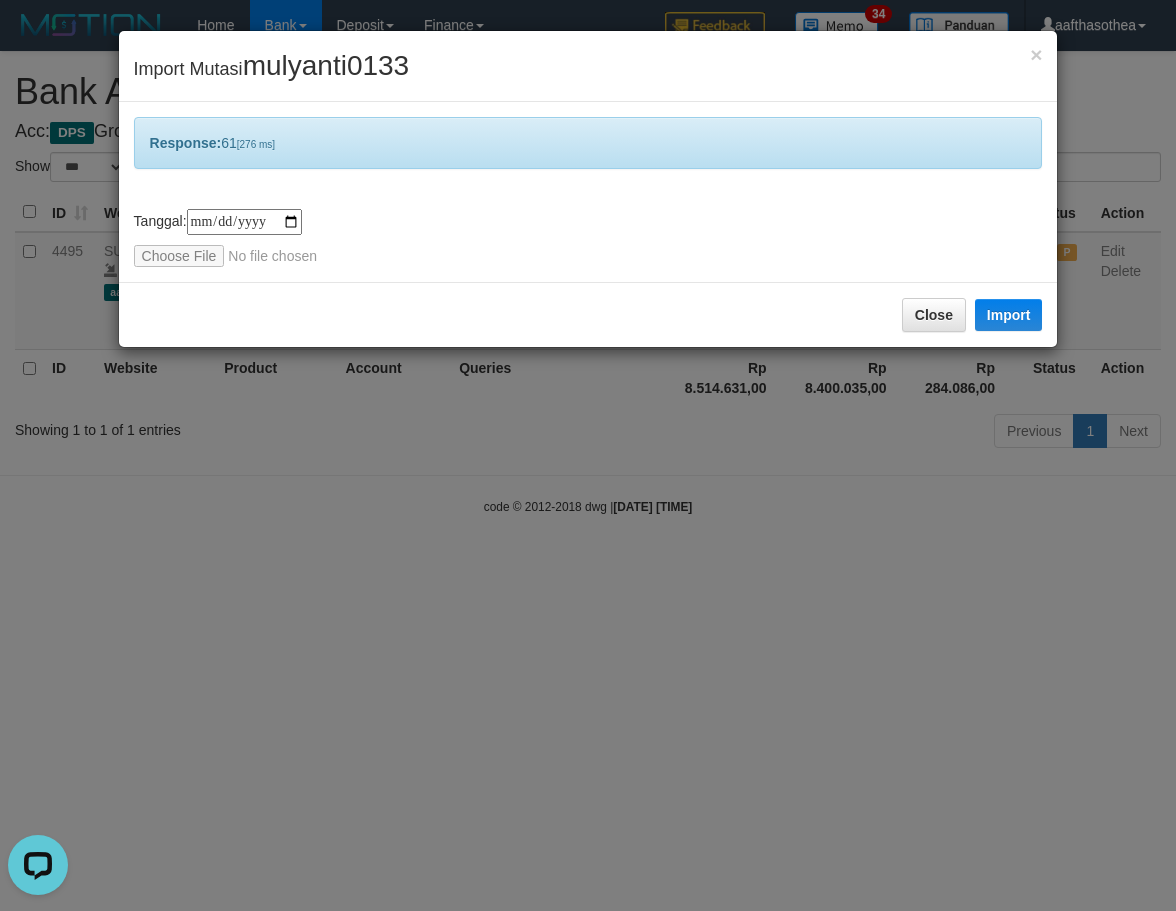 click on "**********" at bounding box center [588, 455] 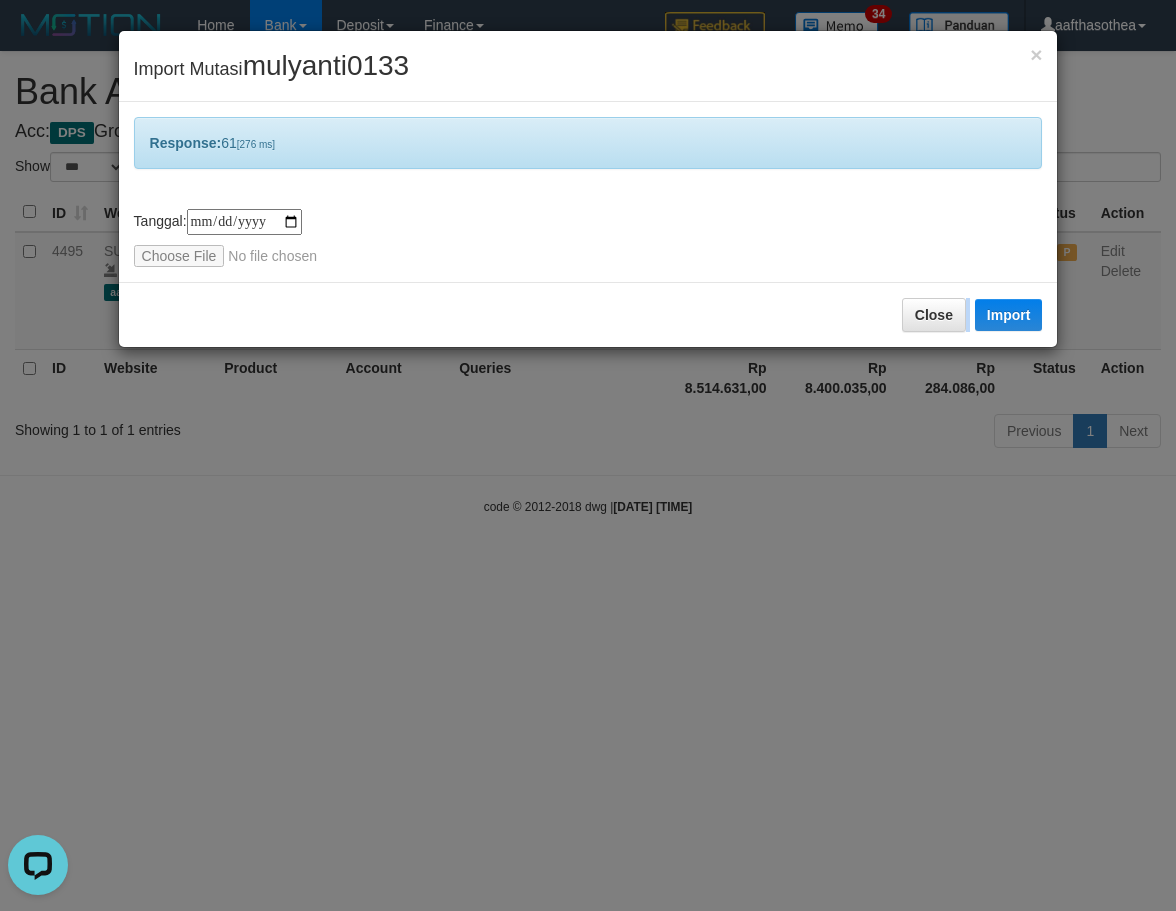 click on "**********" at bounding box center [588, 455] 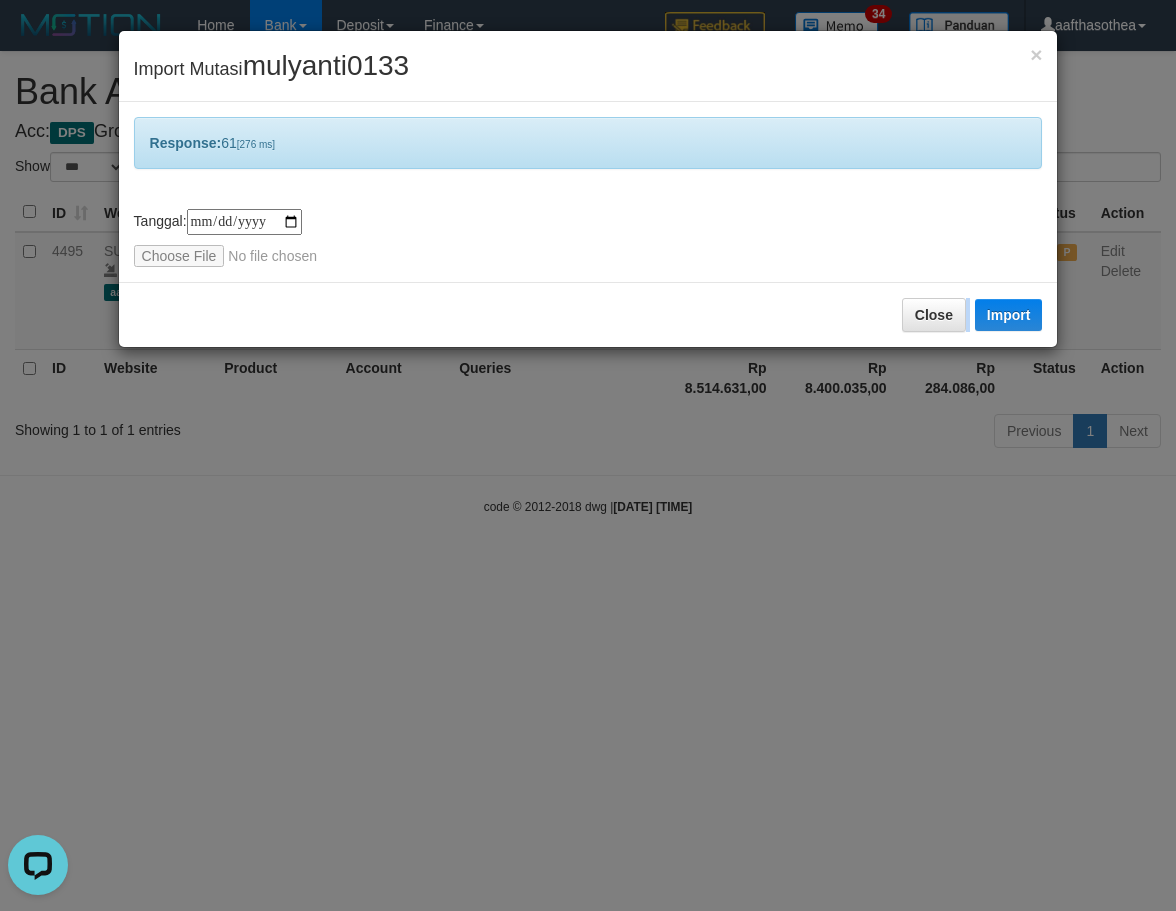 click on "**********" at bounding box center (588, 455) 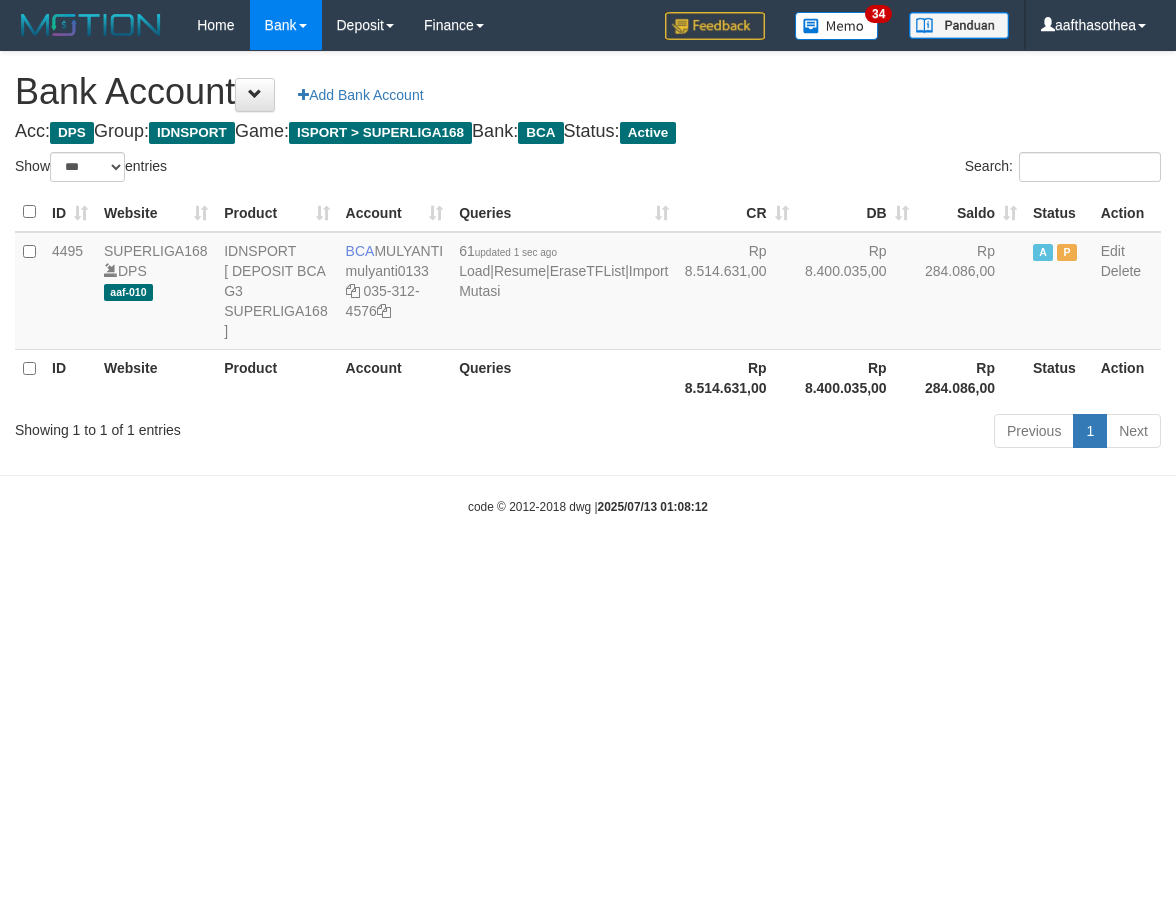 select on "***" 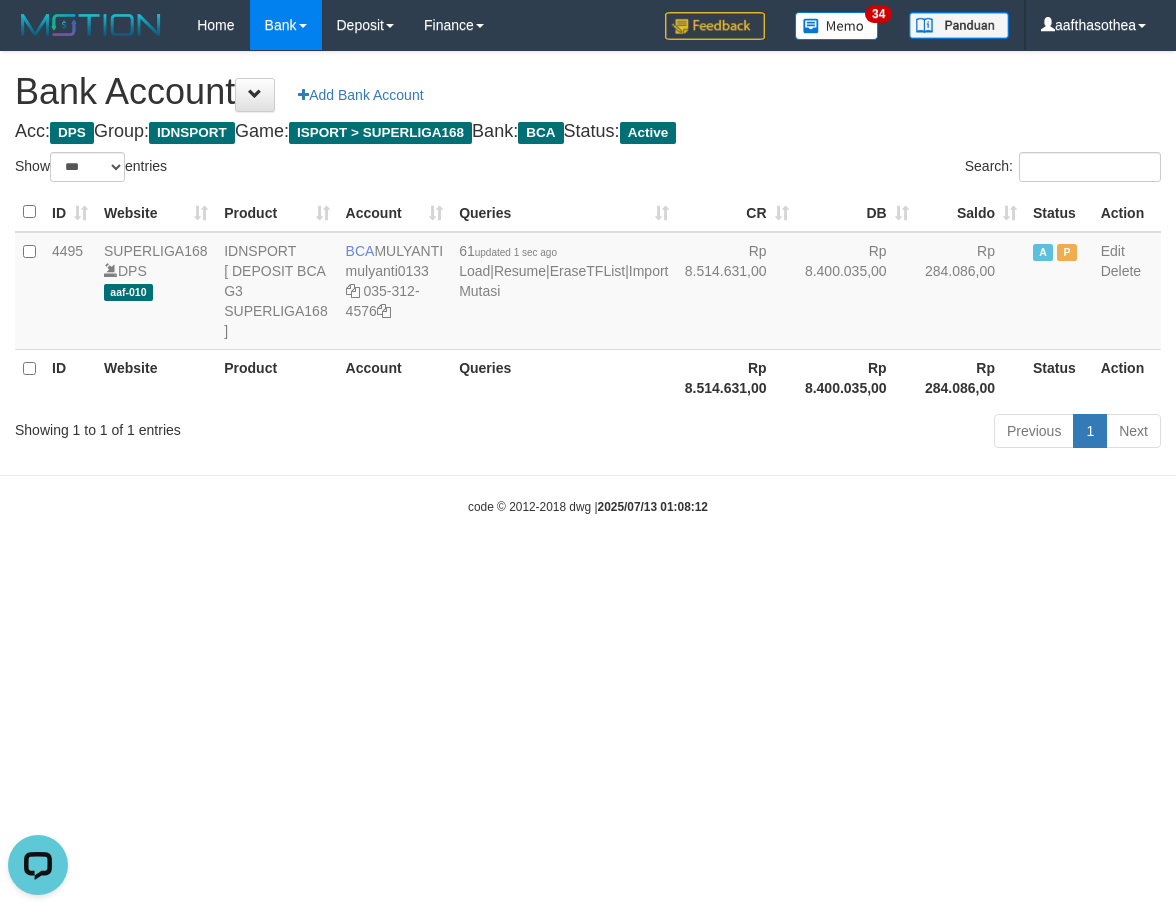 scroll, scrollTop: 0, scrollLeft: 0, axis: both 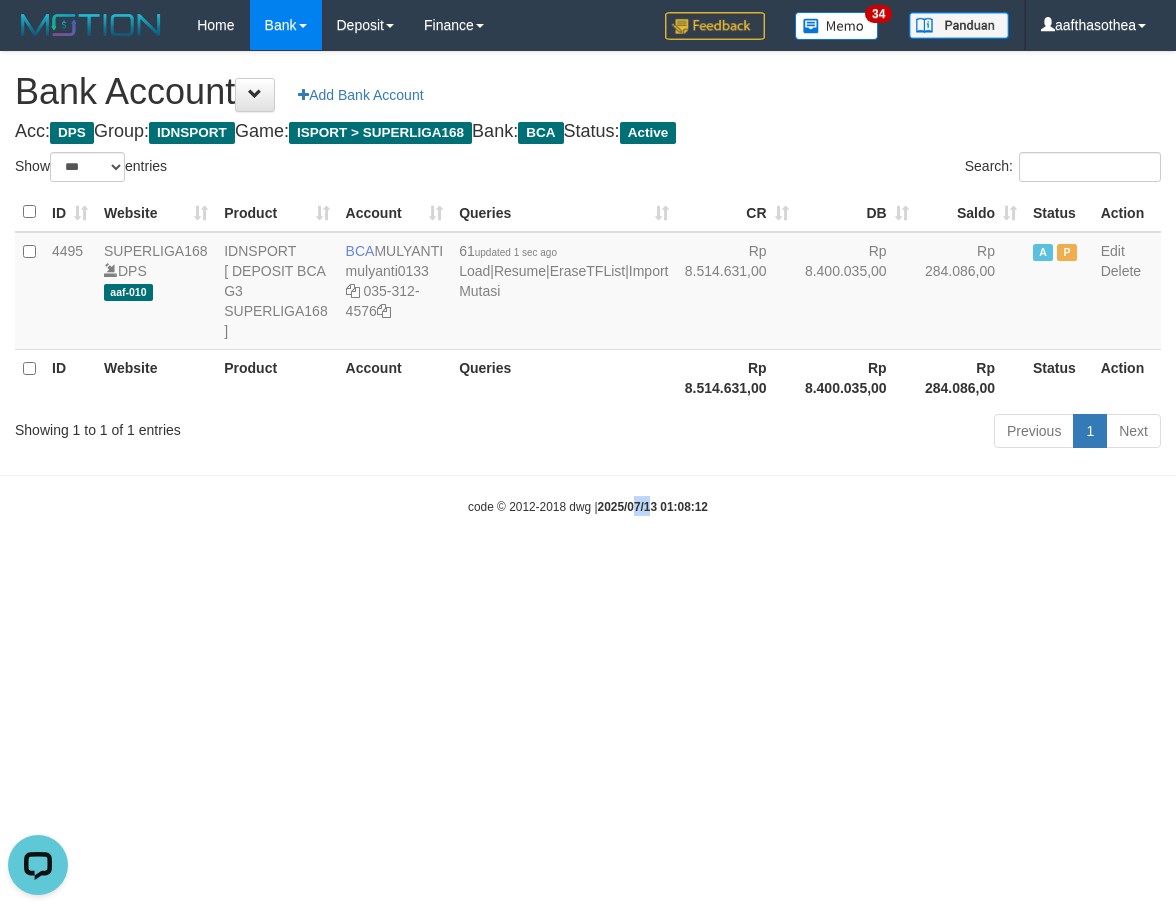 drag, startPoint x: 635, startPoint y: 712, endPoint x: 663, endPoint y: 696, distance: 32.24903 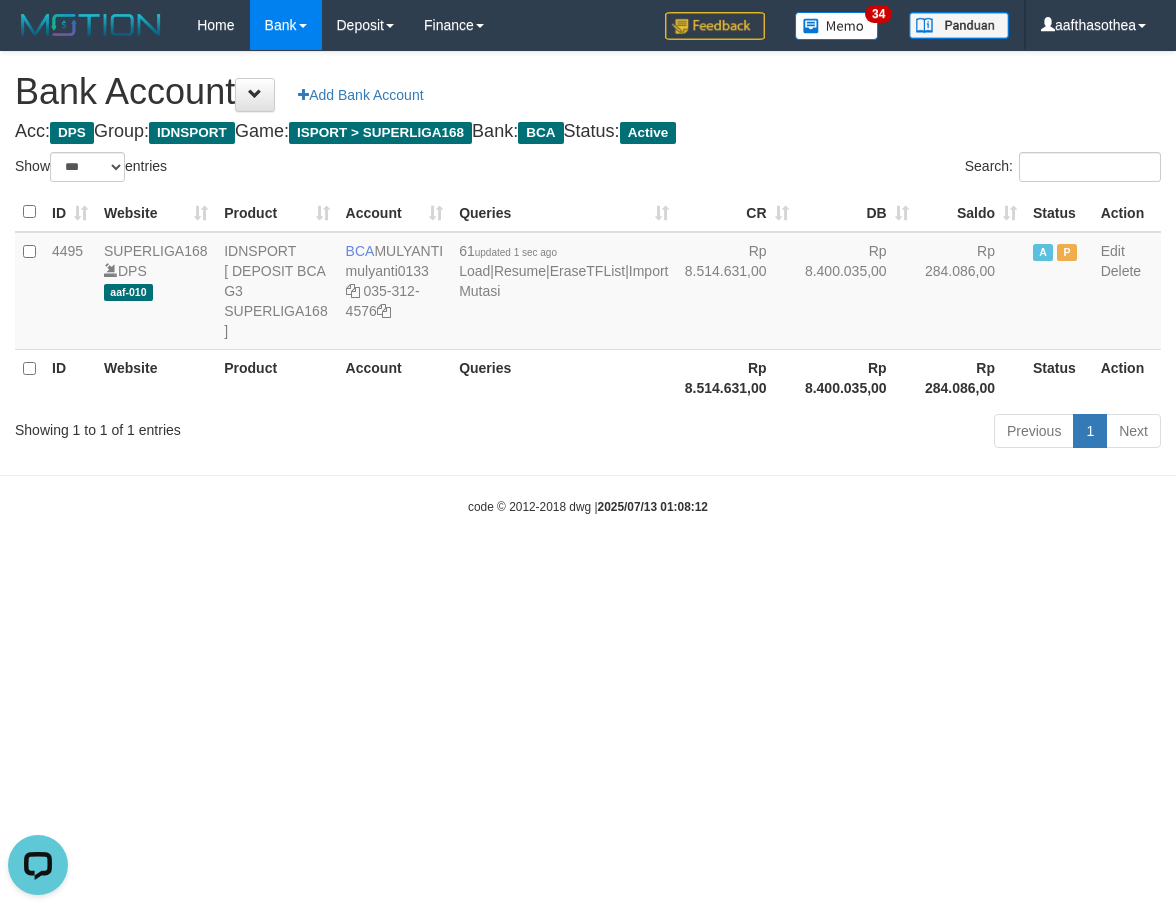 click on "Toggle navigation
Home
Bank
Account List
Load
By Website
Group
[ISPORT]													SUPERLIGA168
By Load Group (DPS)" at bounding box center (588, 283) 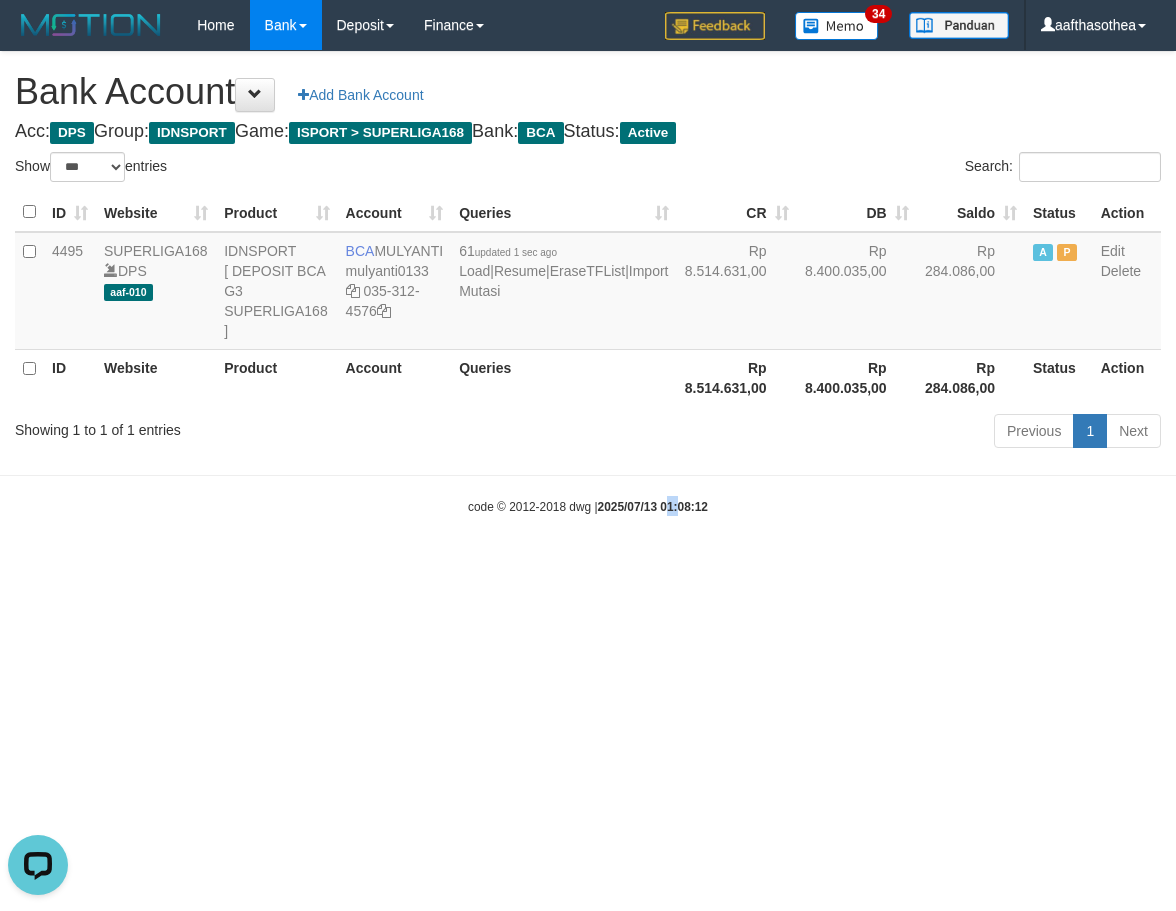 click on "Toggle navigation
Home
Bank
Account List
Load
By Website
Group
[ISPORT]													SUPERLIGA168
By Load Group (DPS)" at bounding box center (588, 283) 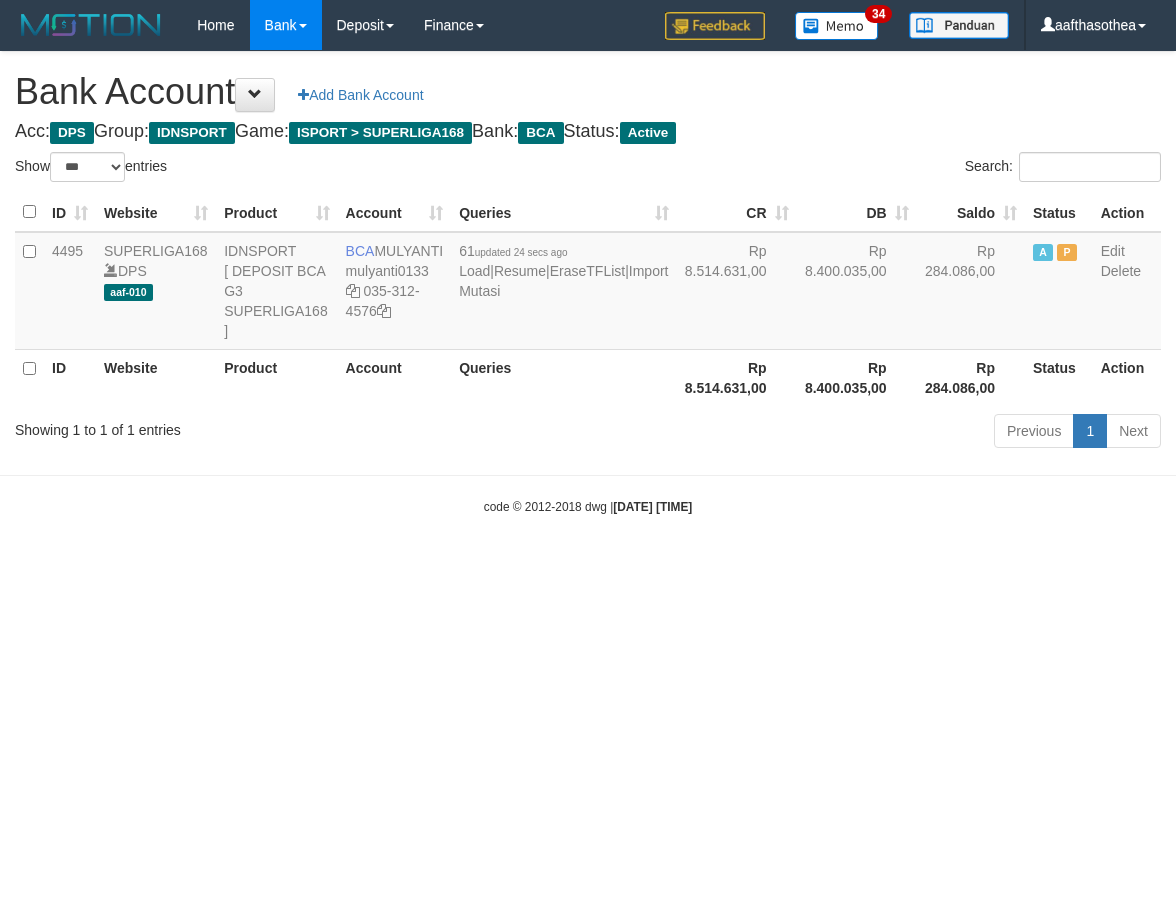 select on "***" 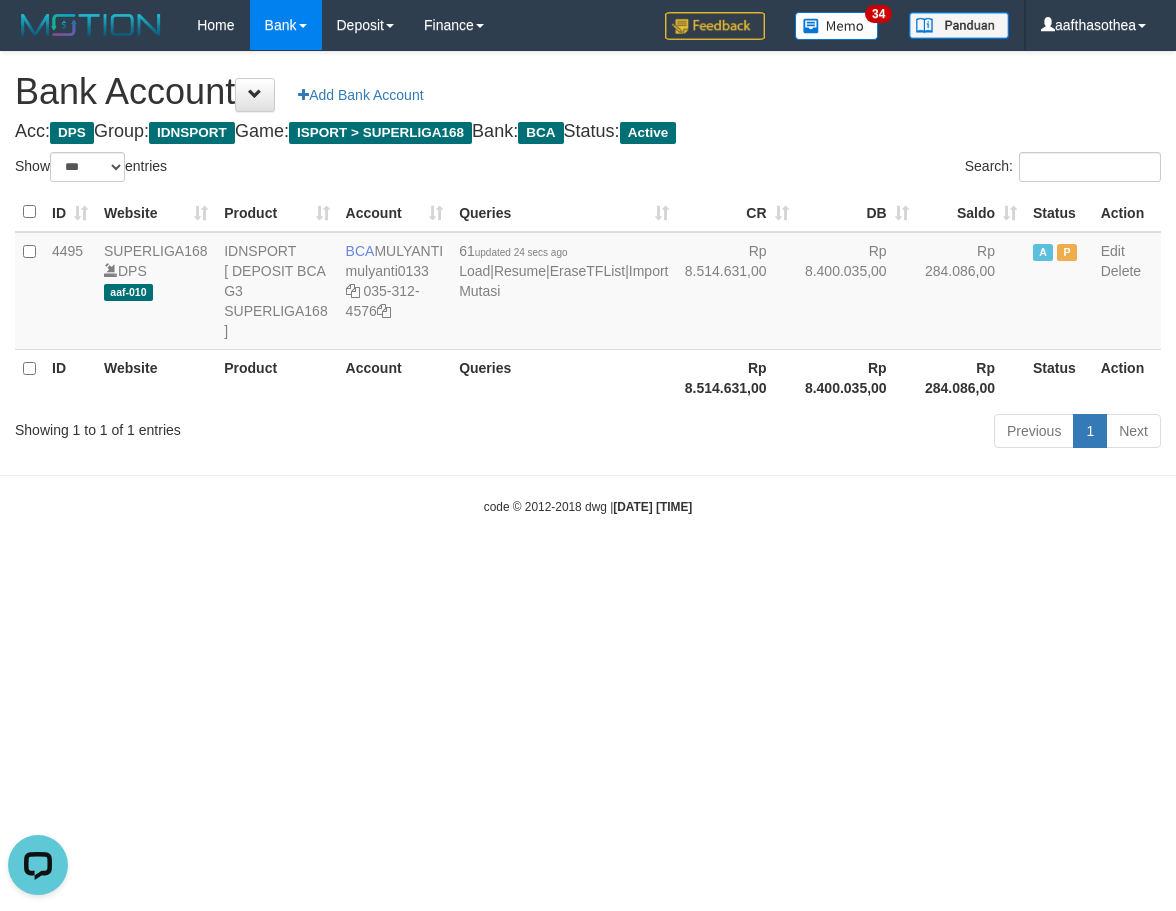 scroll, scrollTop: 0, scrollLeft: 0, axis: both 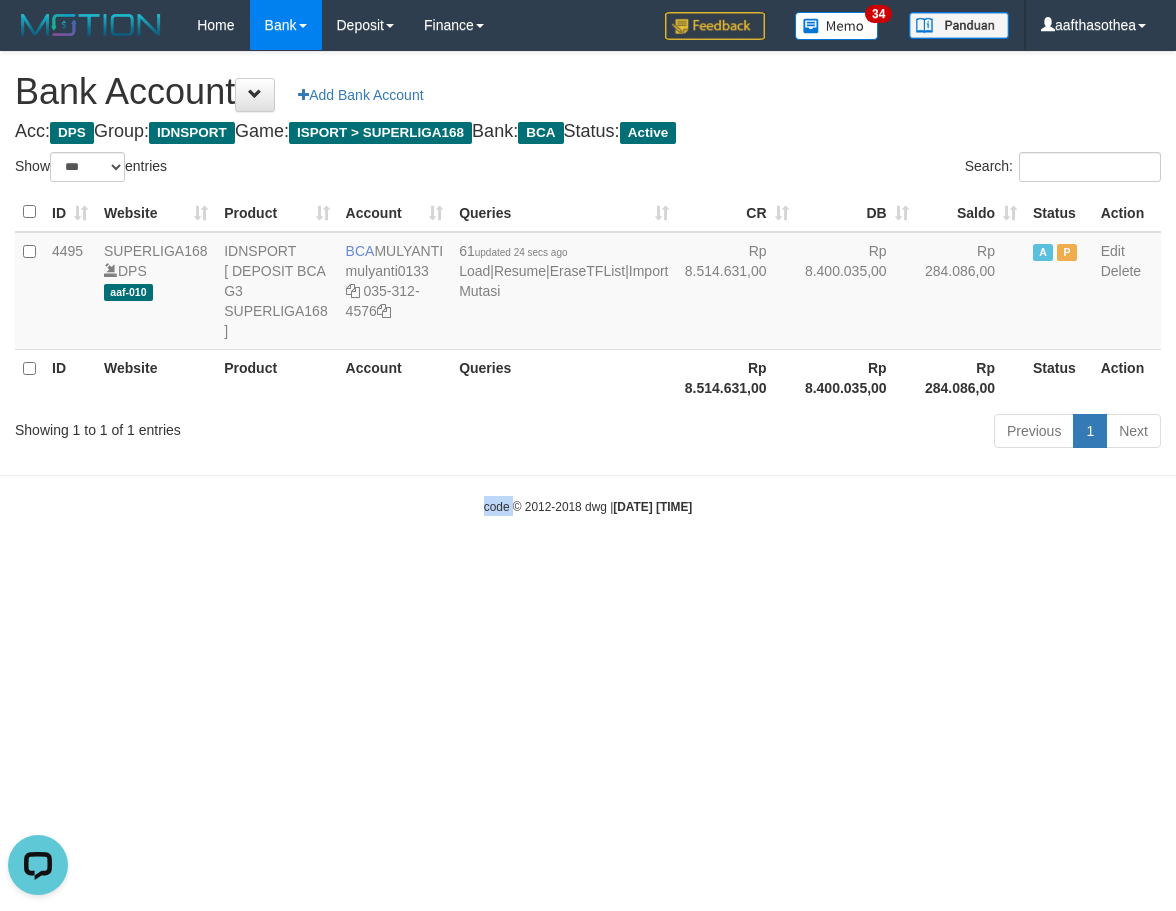 click on "Toggle navigation
Home
Bank
Account List
Load
By Website
Group
[ISPORT]													SUPERLIGA168
By Load Group (DPS)
34" at bounding box center (588, 283) 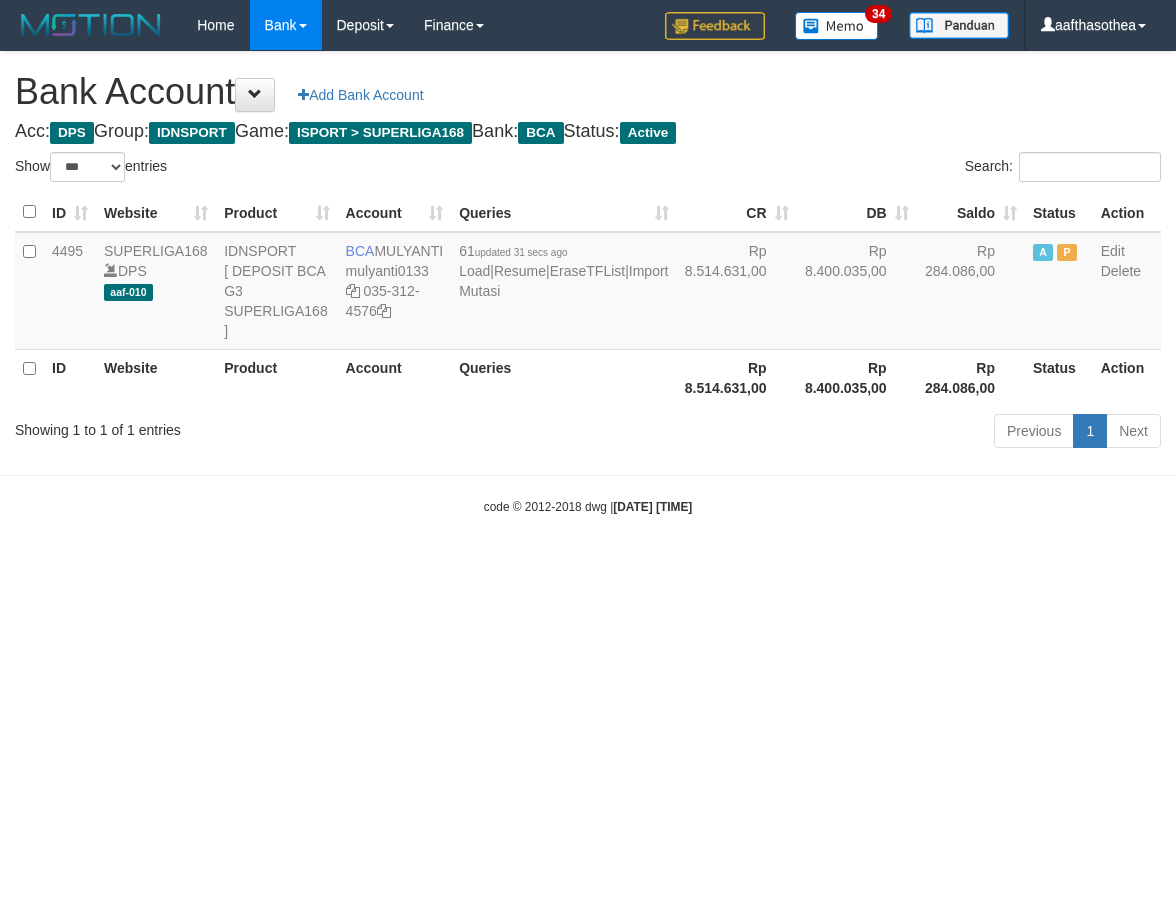 select on "***" 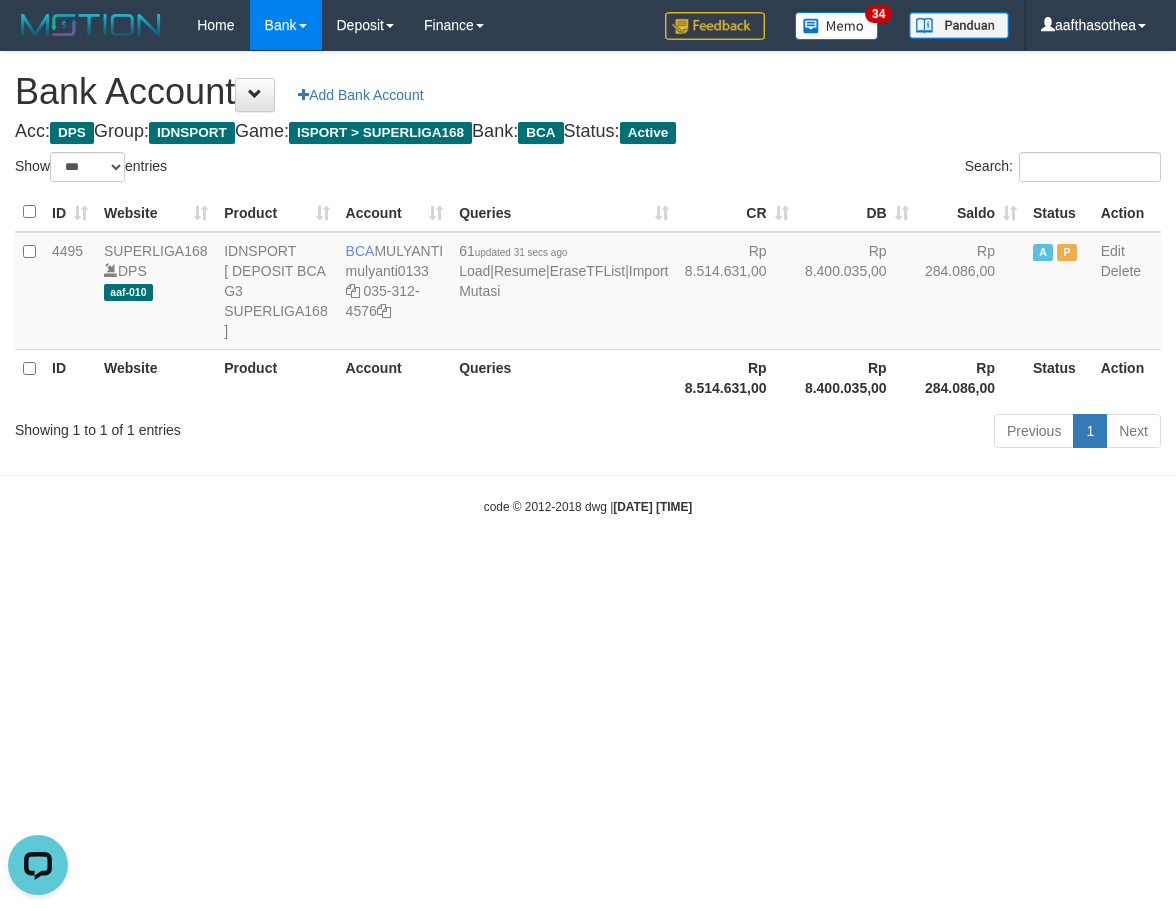 scroll, scrollTop: 0, scrollLeft: 0, axis: both 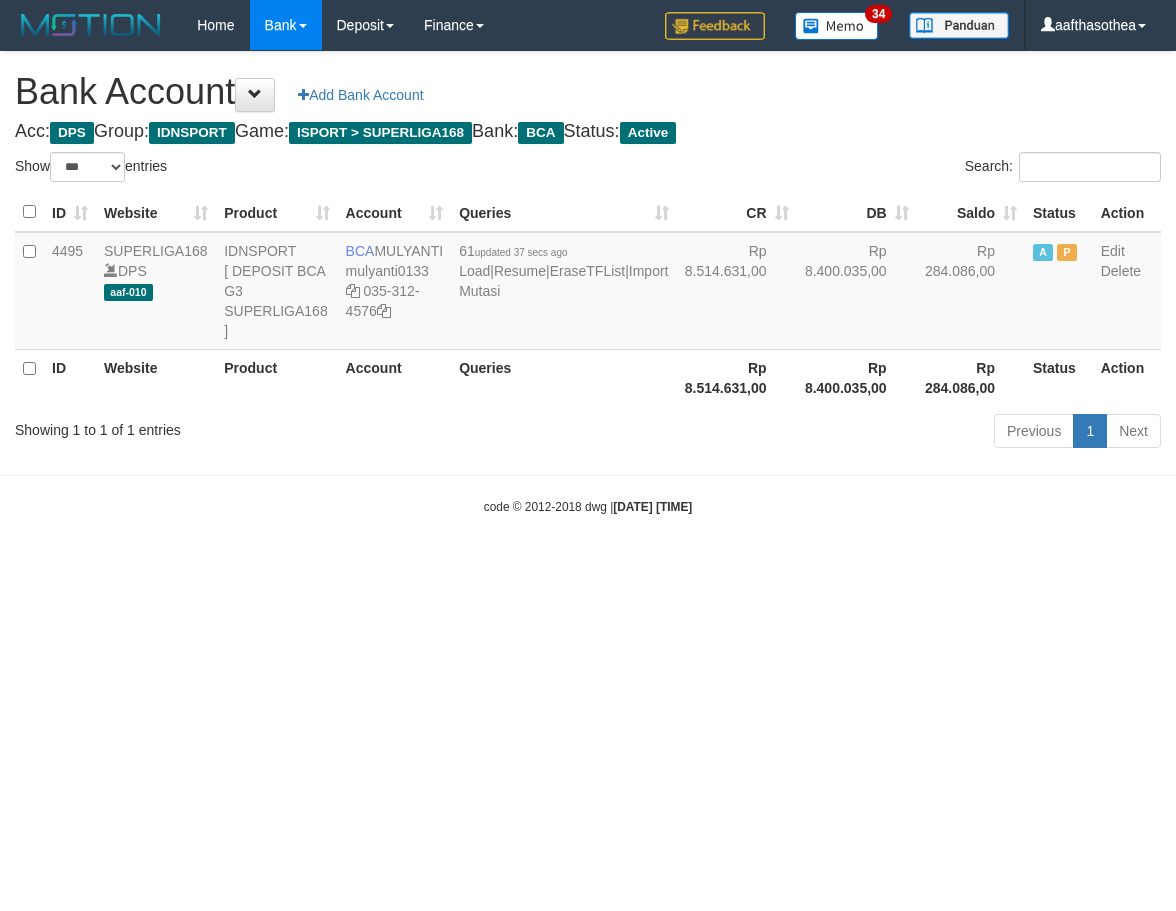 select on "***" 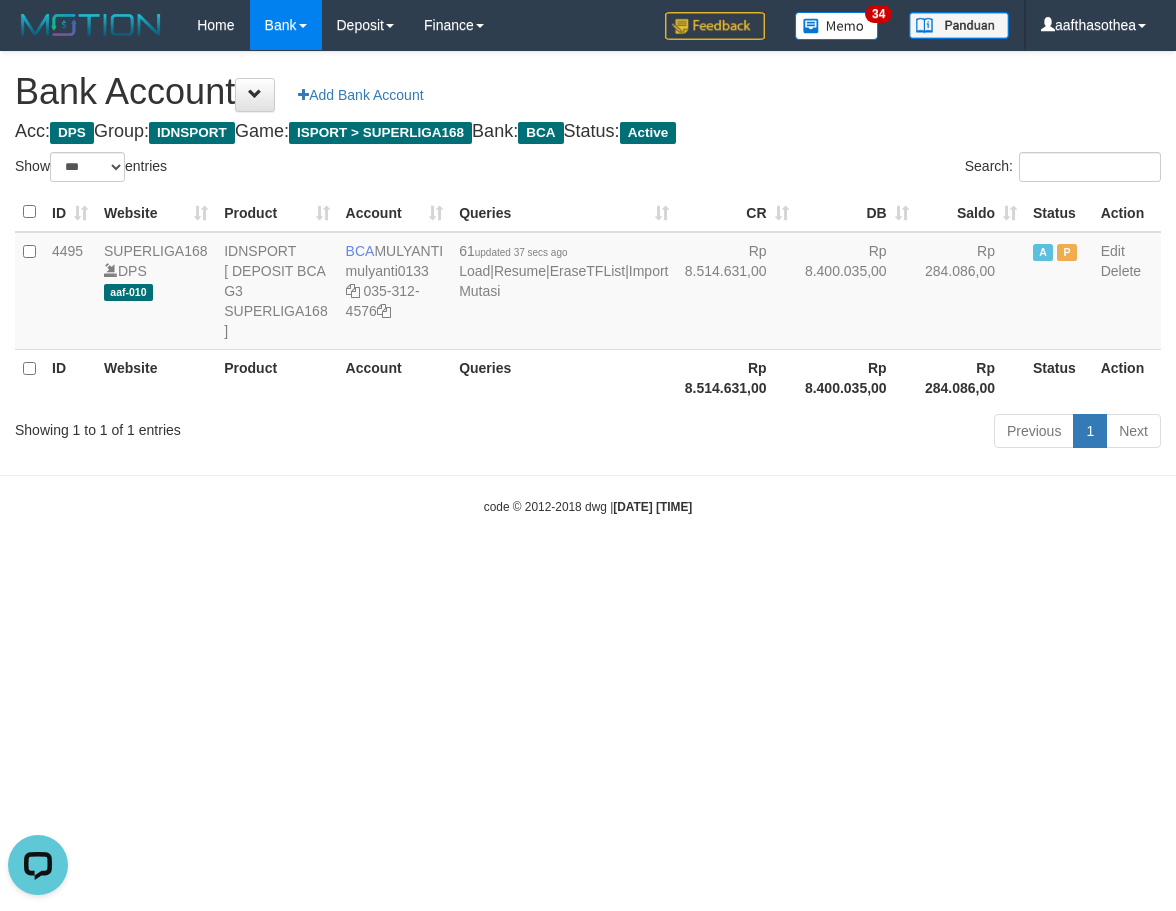 scroll, scrollTop: 0, scrollLeft: 0, axis: both 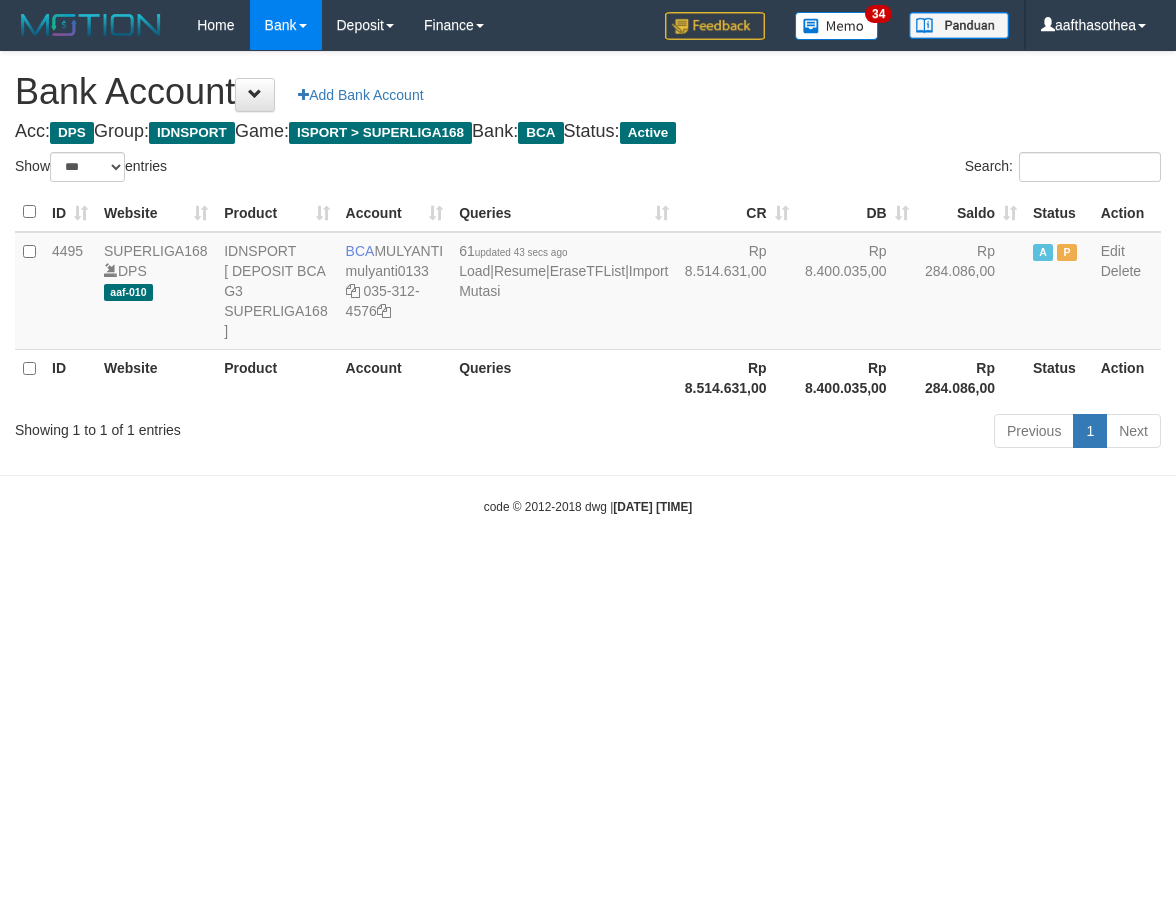 select on "***" 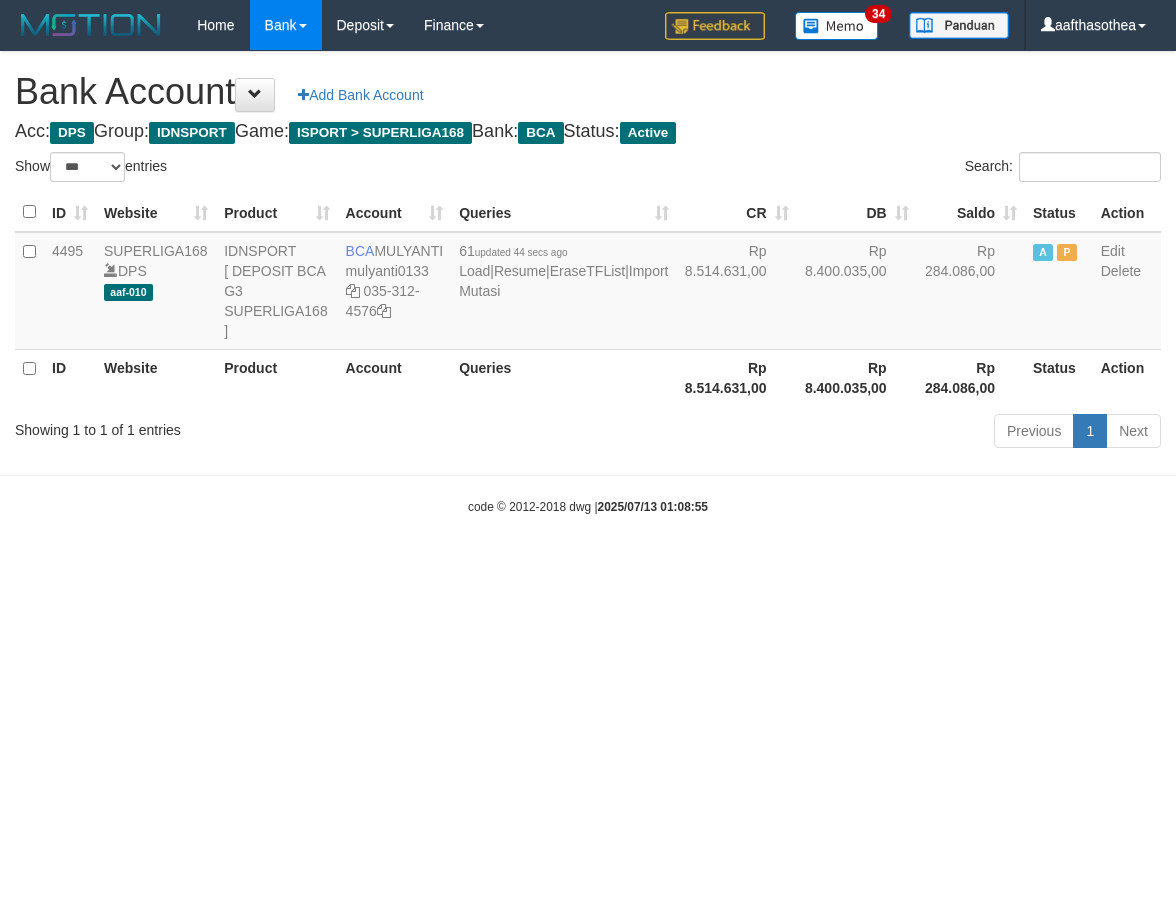 select on "***" 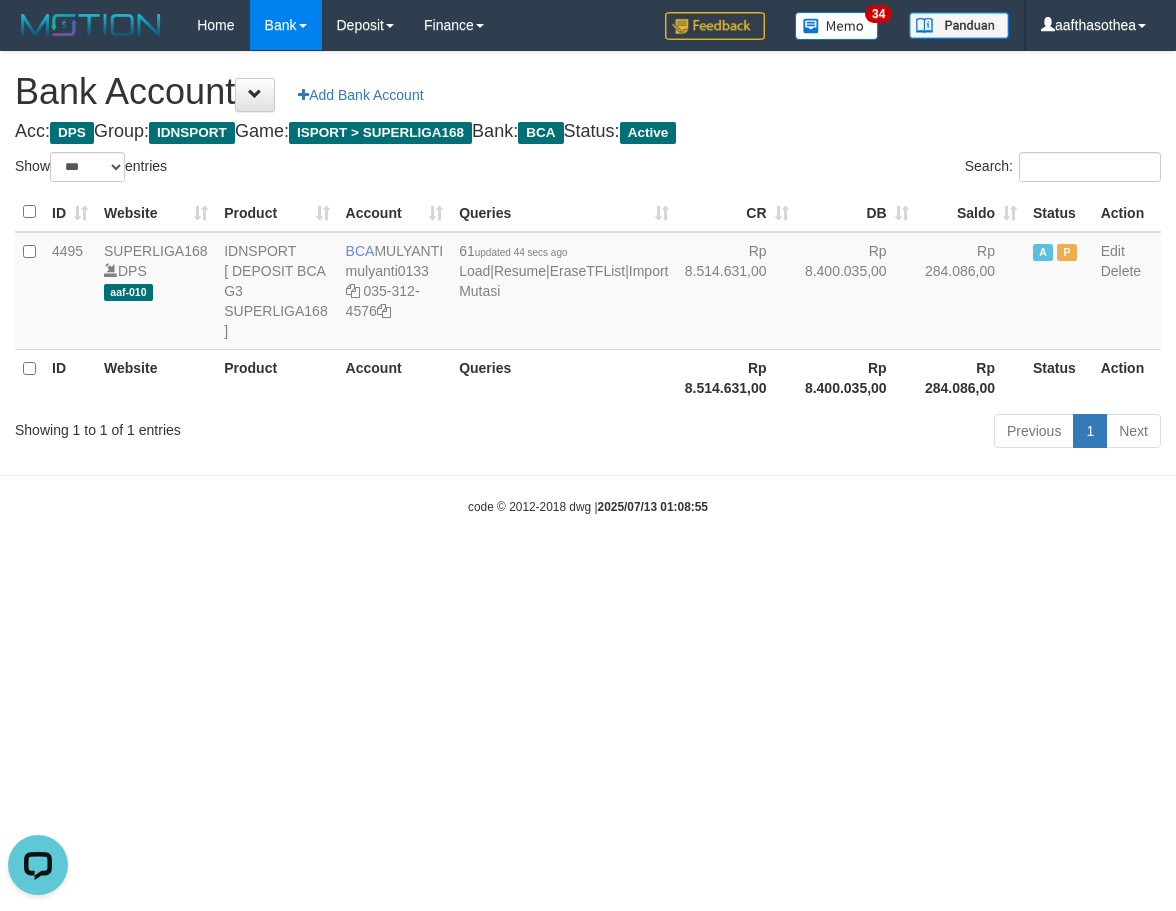 scroll, scrollTop: 0, scrollLeft: 0, axis: both 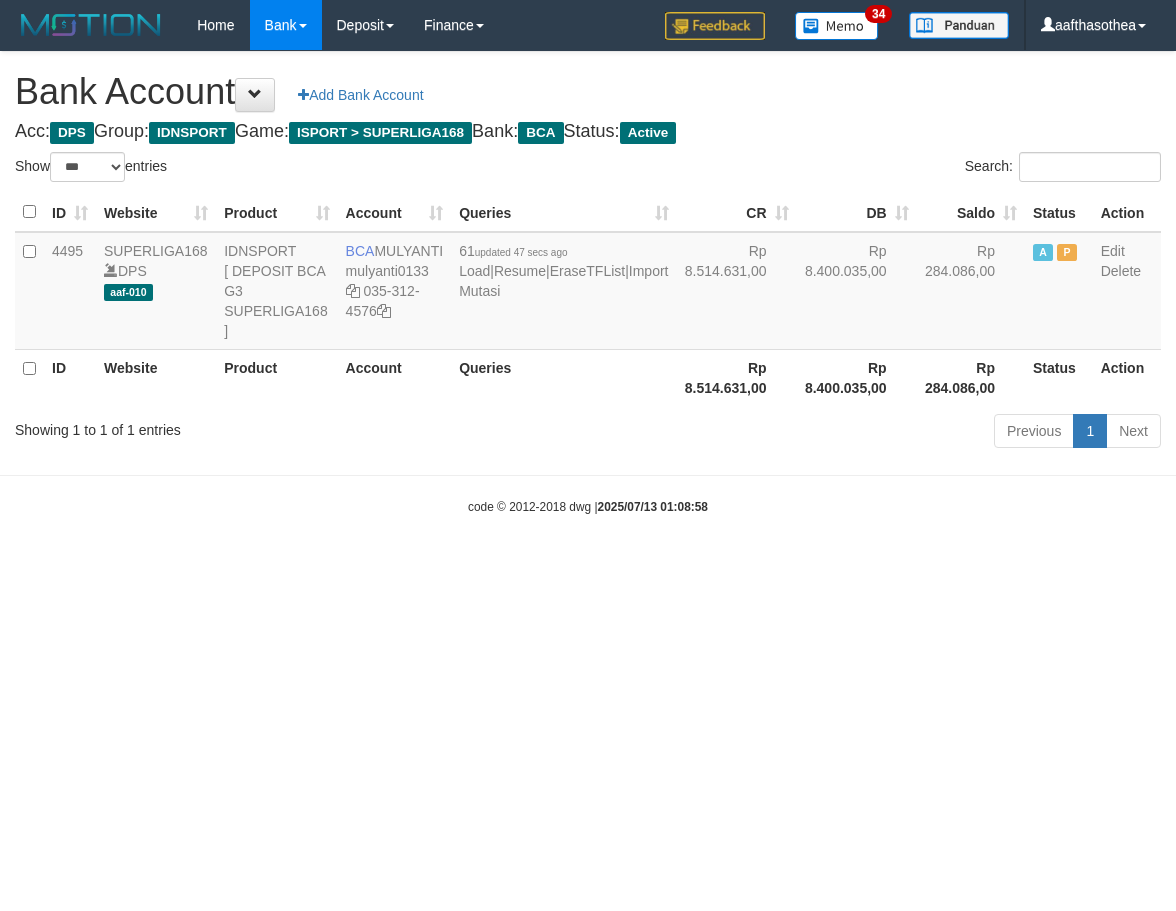select on "***" 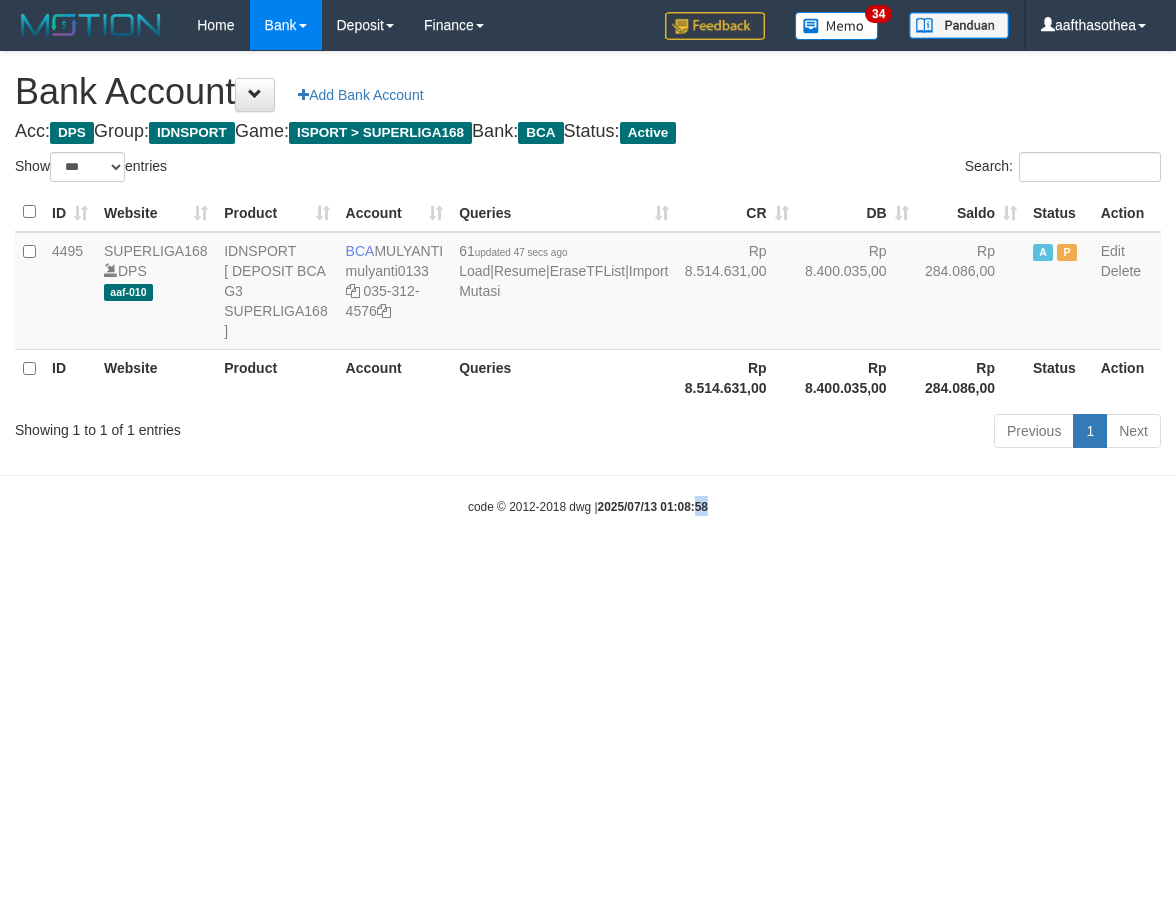click on "Toggle navigation
Home
Bank
Account List
Load
By Website
Group
[ISPORT]													SUPERLIGA168
By Load Group (DPS)
34" at bounding box center (588, 283) 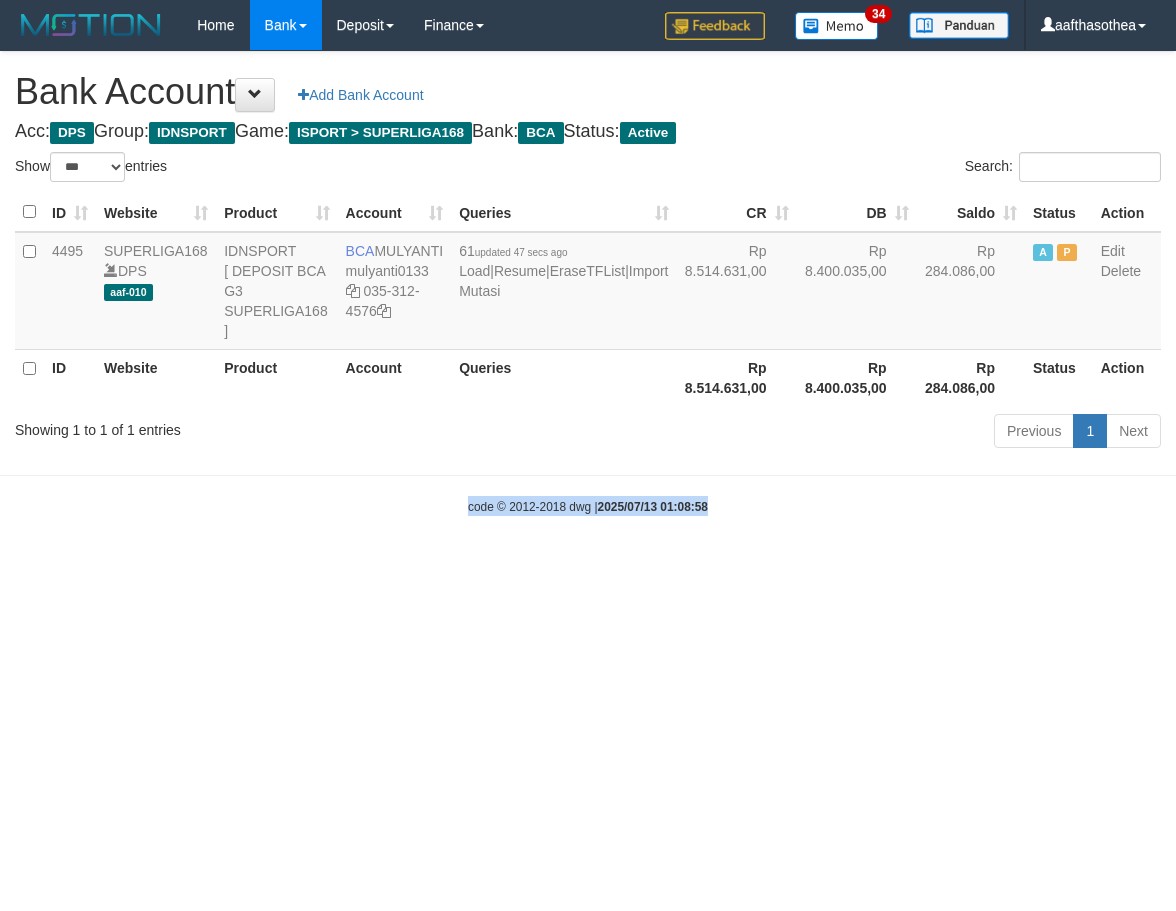 click on "Toggle navigation
Home
Bank
Account List
Load
By Website
Group
[ISPORT]													SUPERLIGA168
By Load Group (DPS)
34" at bounding box center [588, 283] 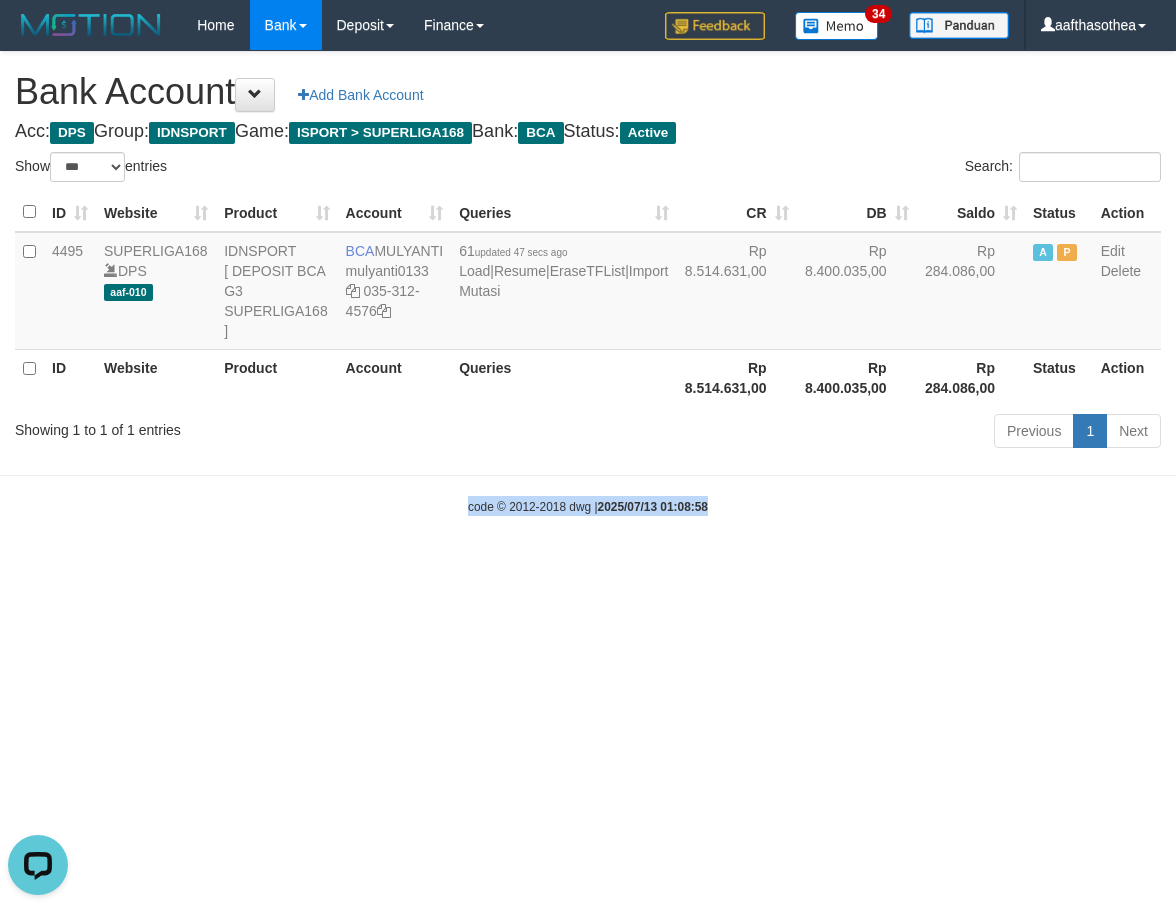 scroll, scrollTop: 0, scrollLeft: 0, axis: both 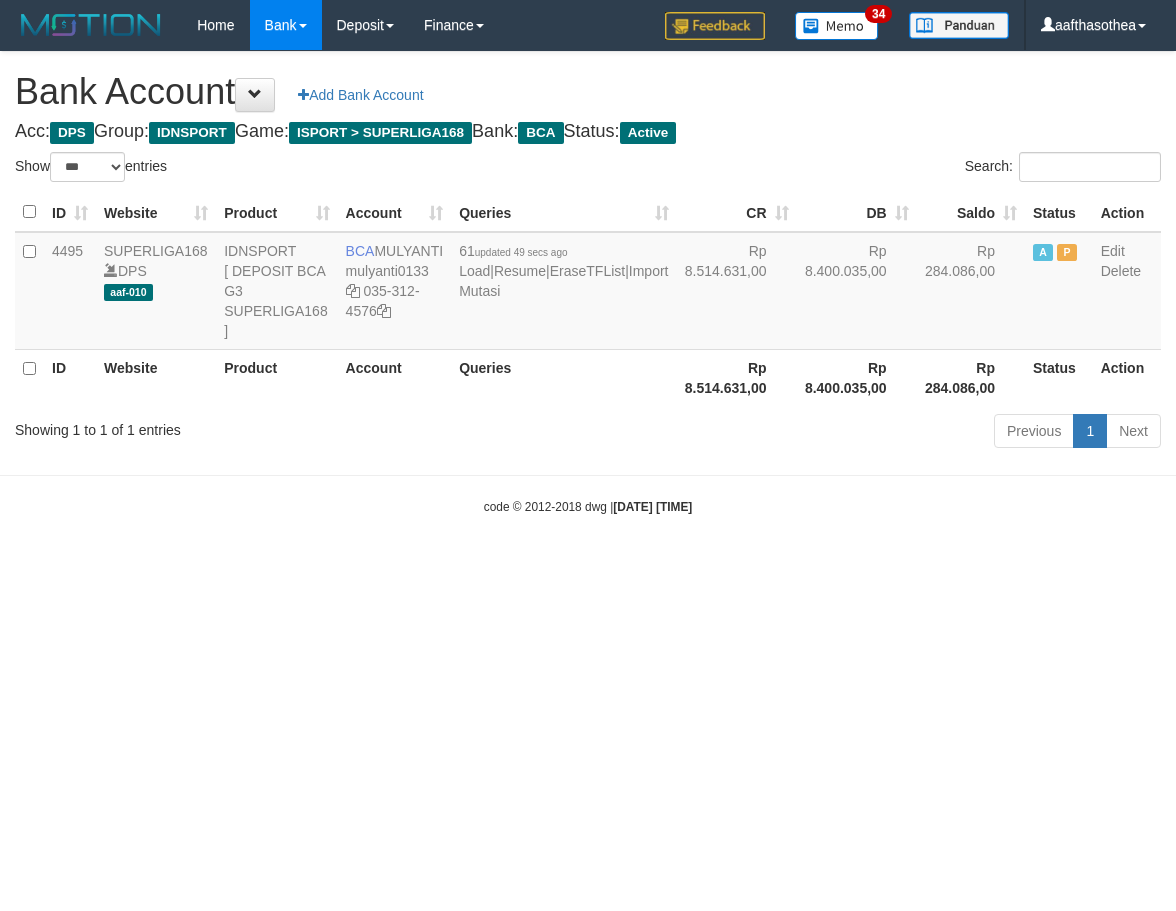 select on "***" 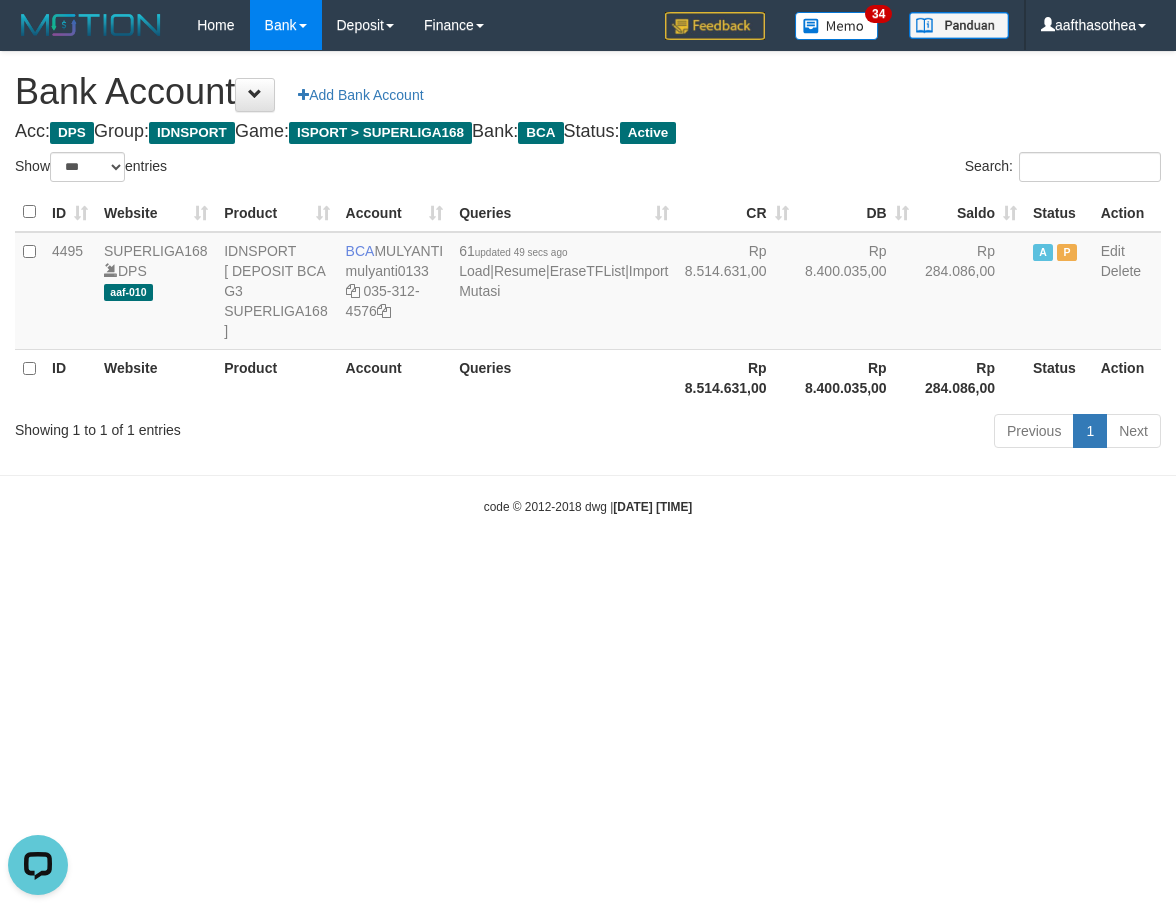 scroll, scrollTop: 0, scrollLeft: 0, axis: both 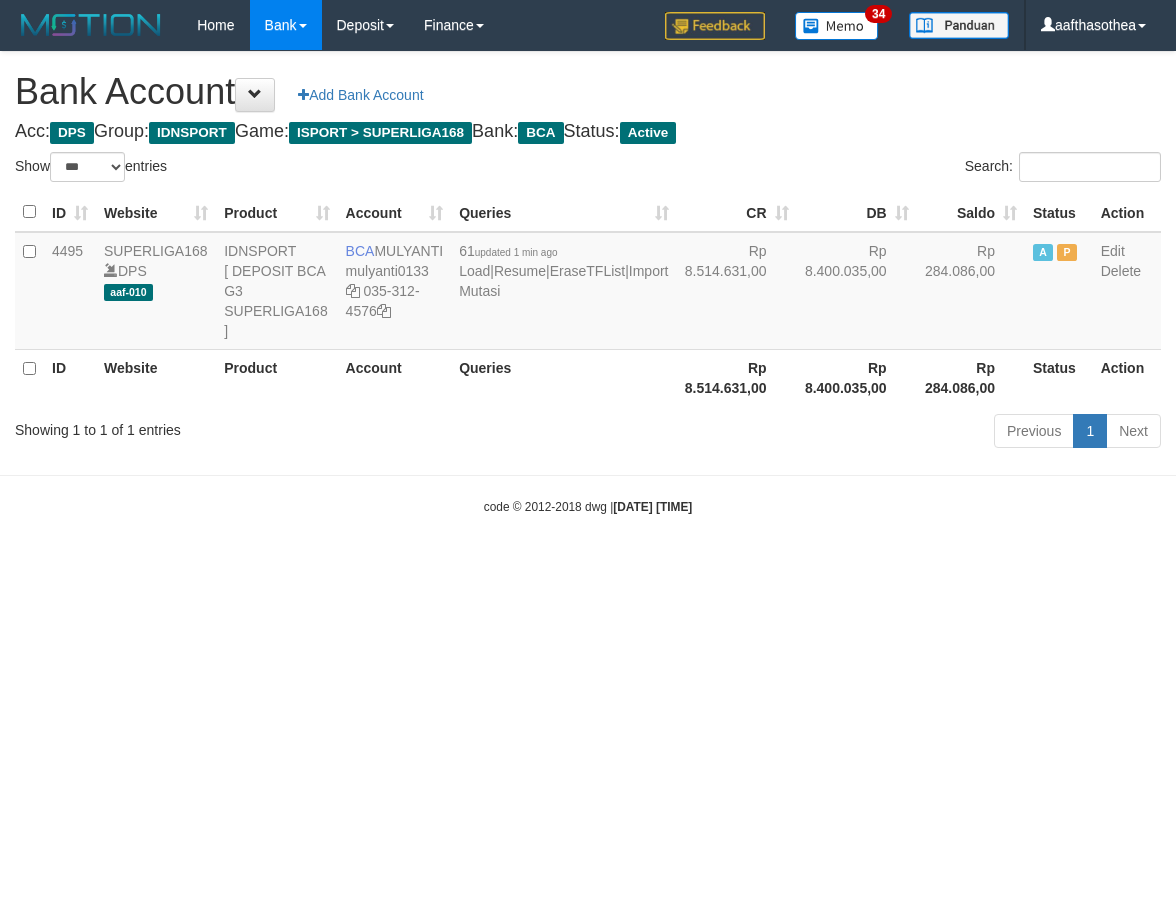 select on "***" 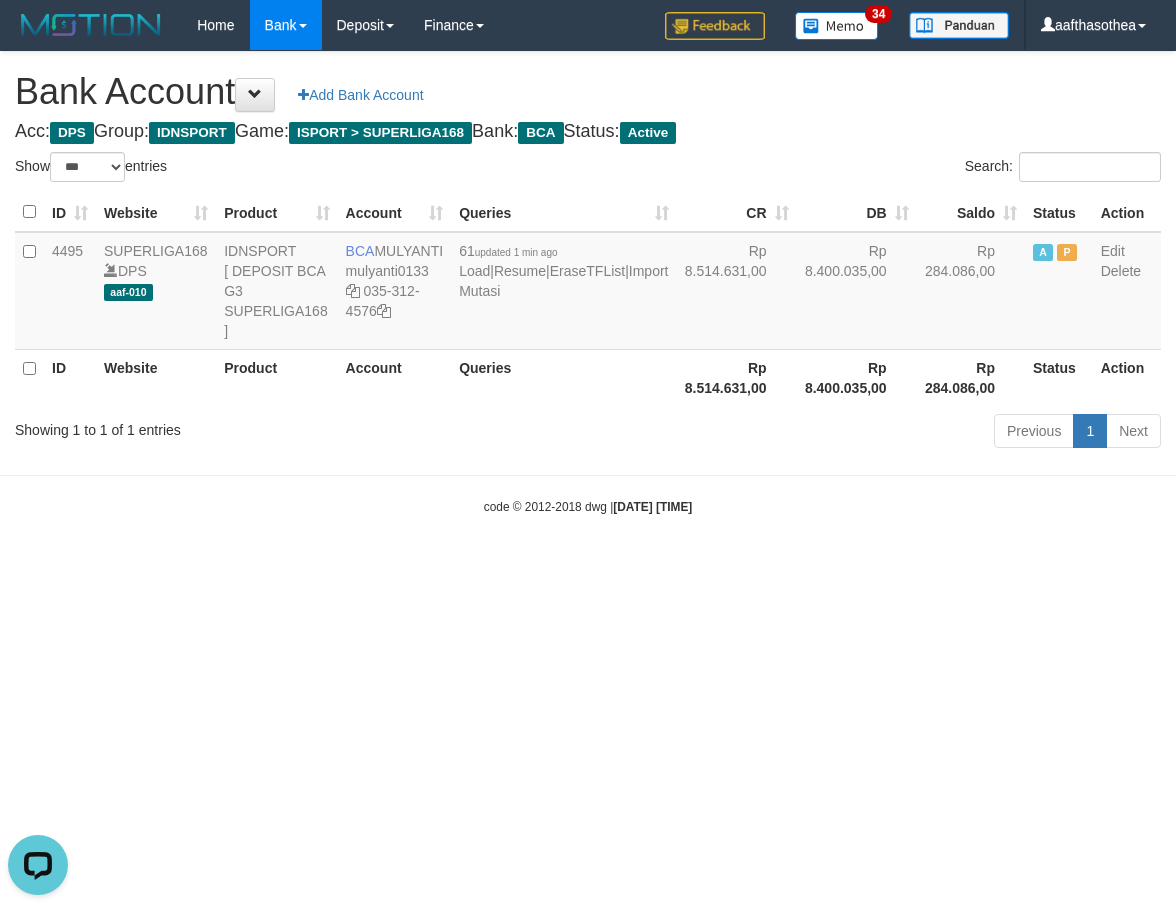 scroll, scrollTop: 0, scrollLeft: 0, axis: both 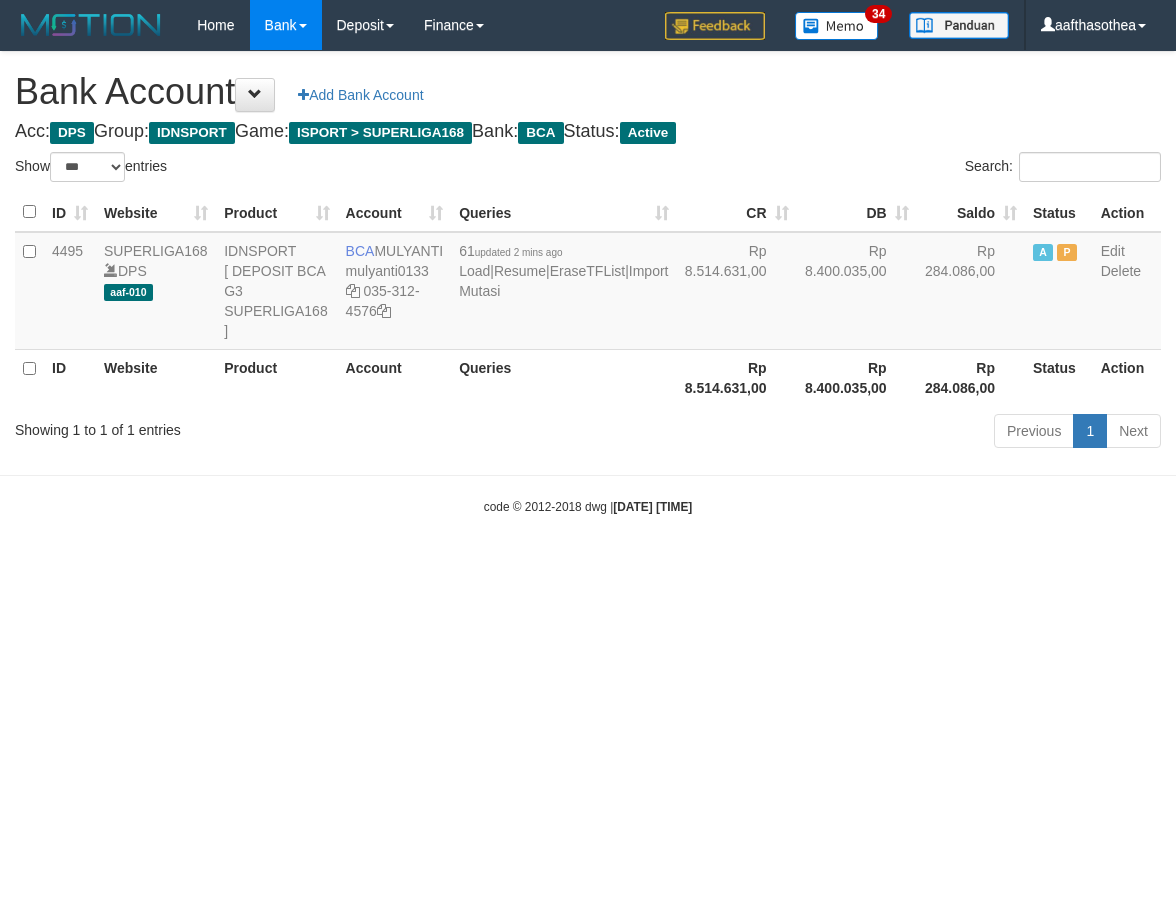 select on "***" 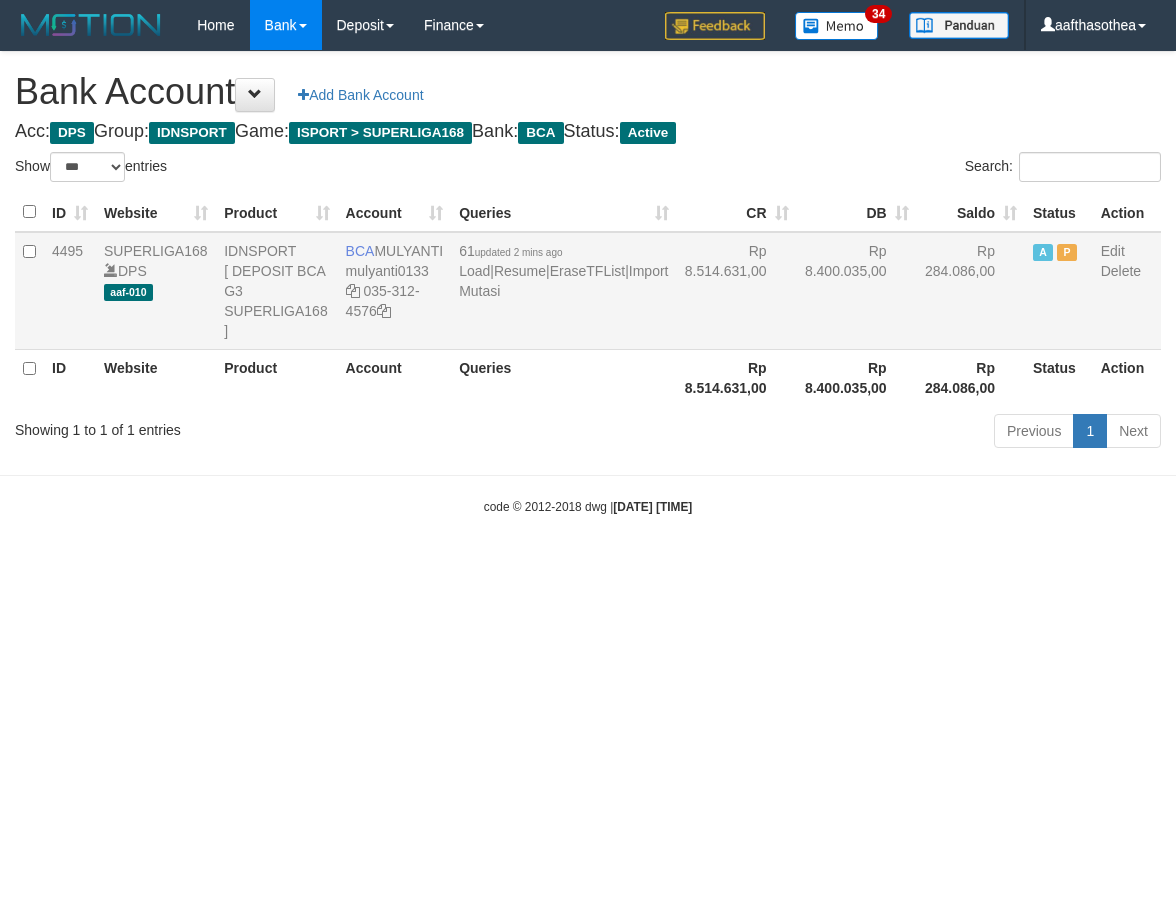 scroll, scrollTop: 0, scrollLeft: 0, axis: both 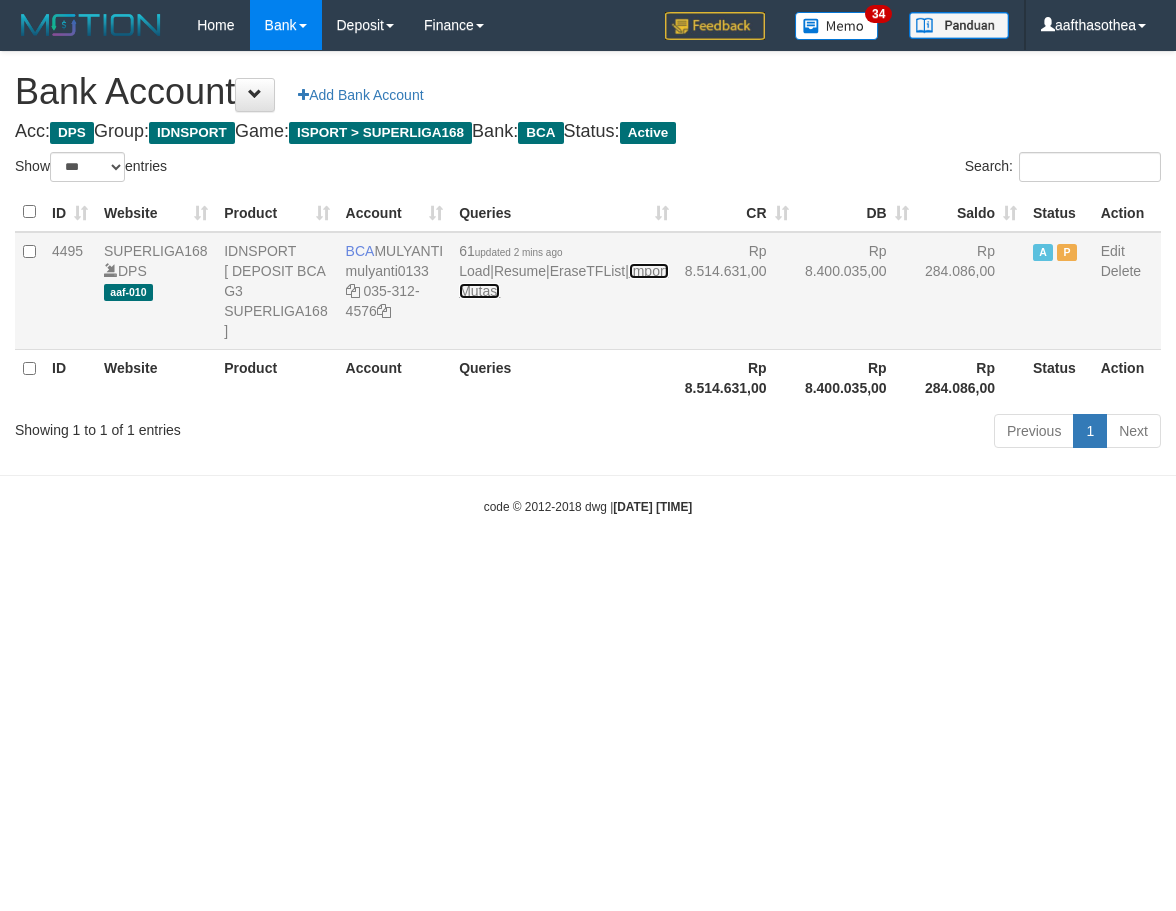 click on "Import Mutasi" at bounding box center (563, 281) 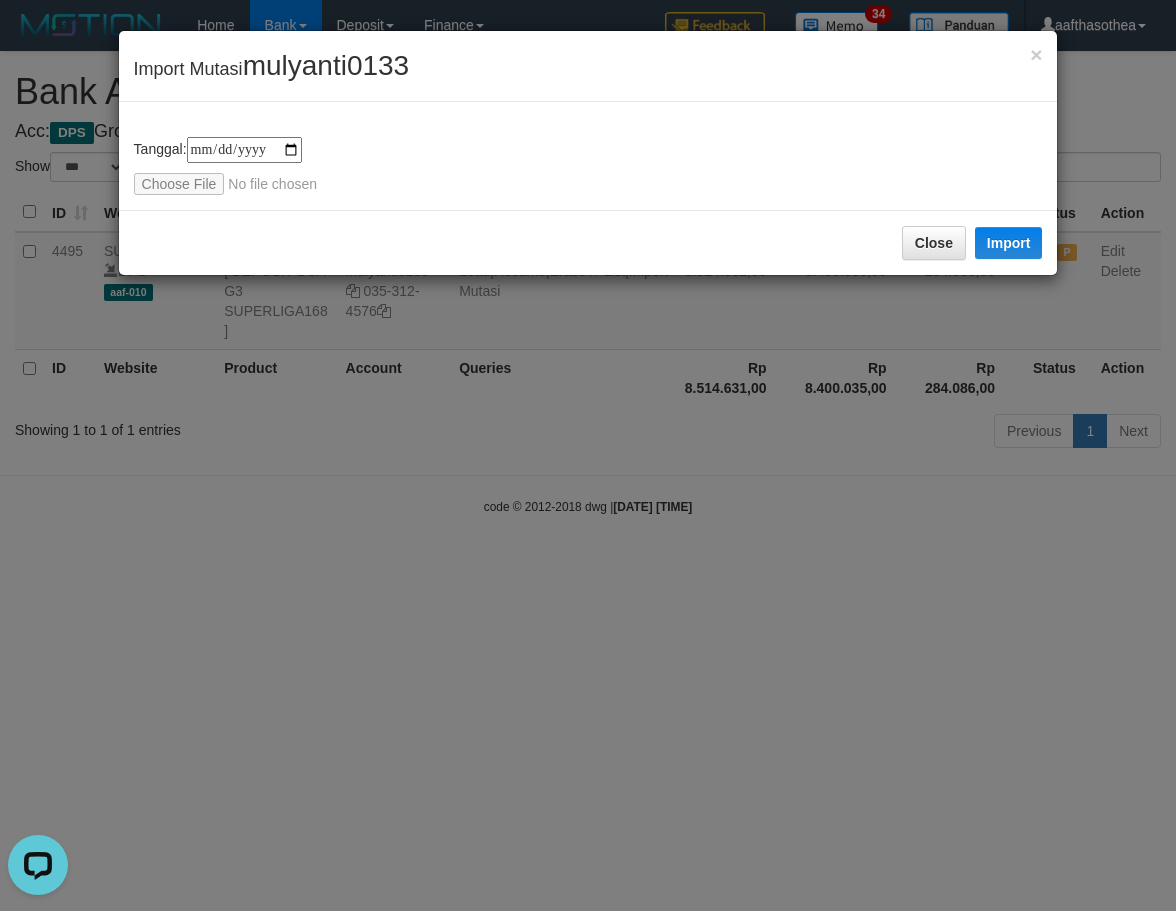 scroll, scrollTop: 0, scrollLeft: 0, axis: both 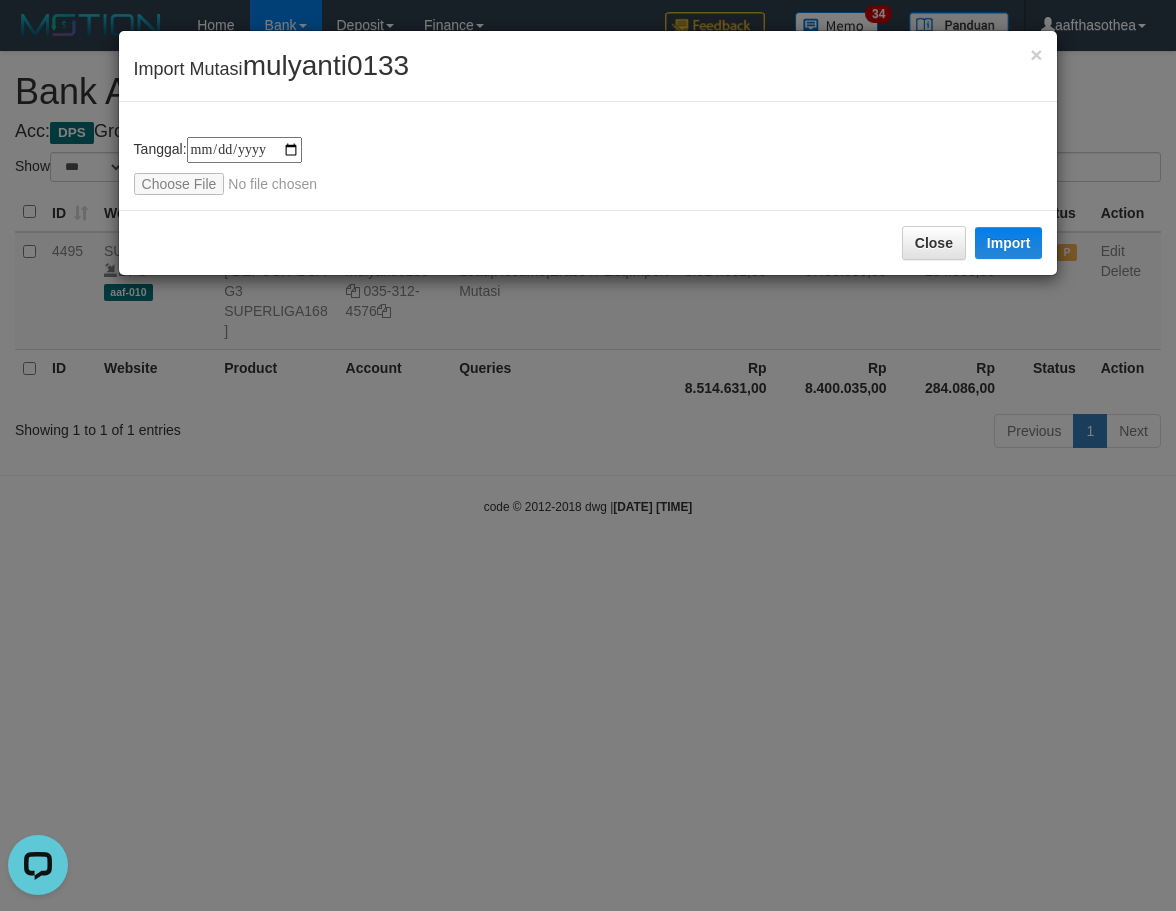 type on "**********" 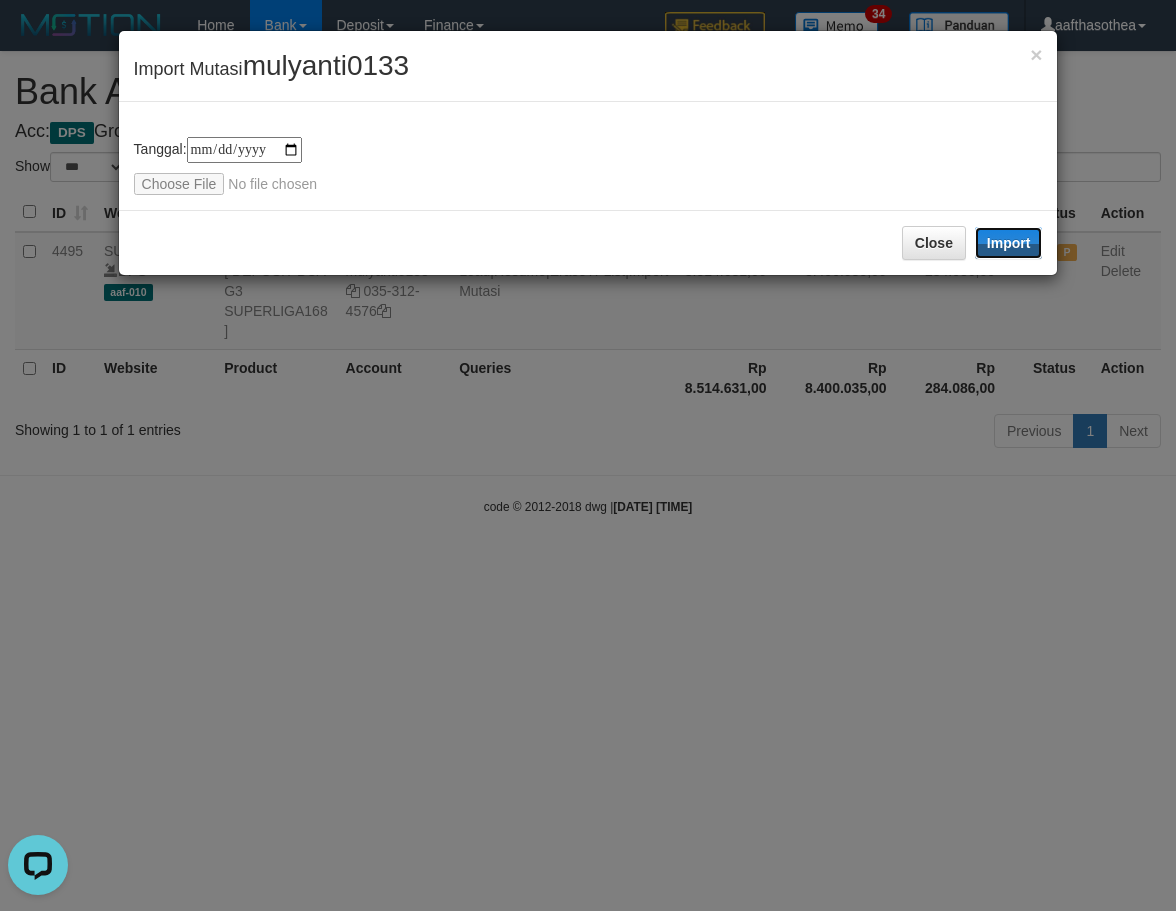 drag, startPoint x: 996, startPoint y: 248, endPoint x: 521, endPoint y: 522, distance: 548.3621 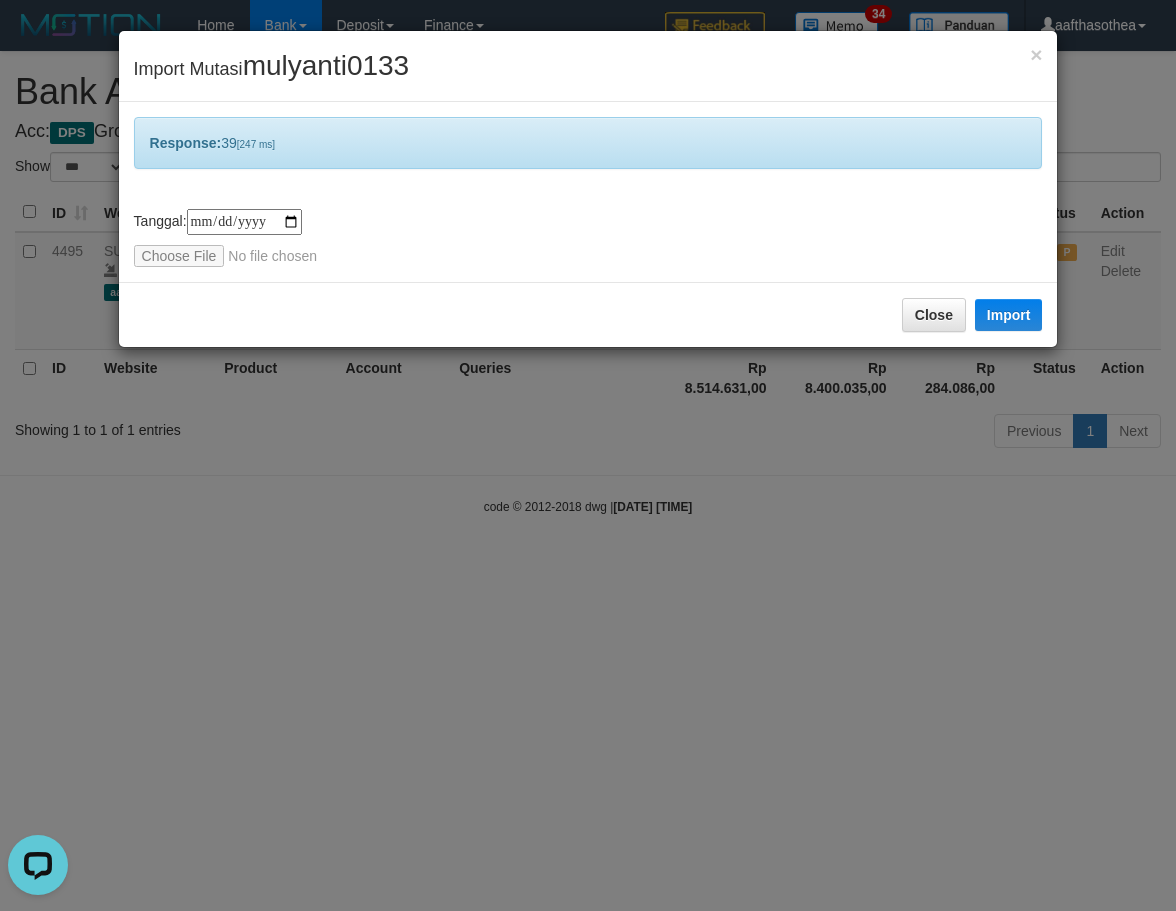 click on "**********" at bounding box center [588, 455] 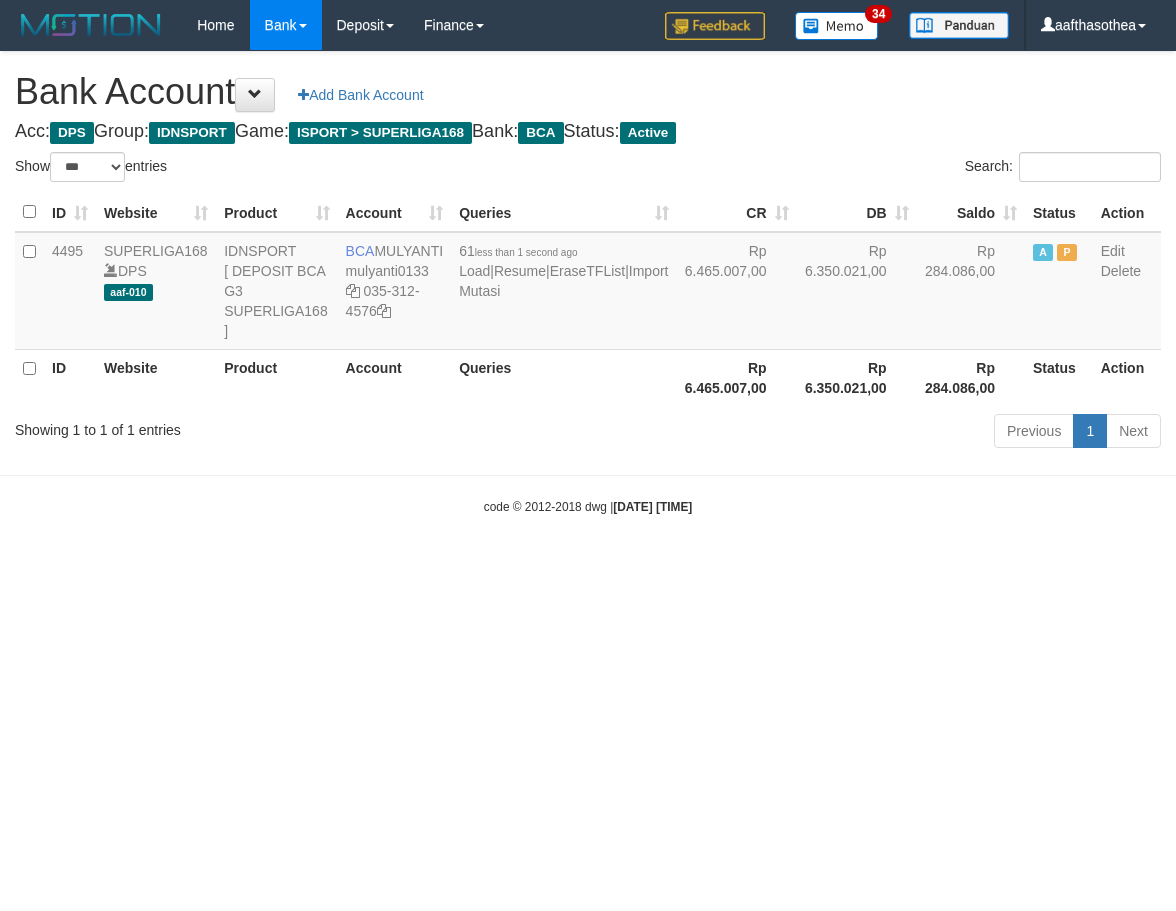 select on "***" 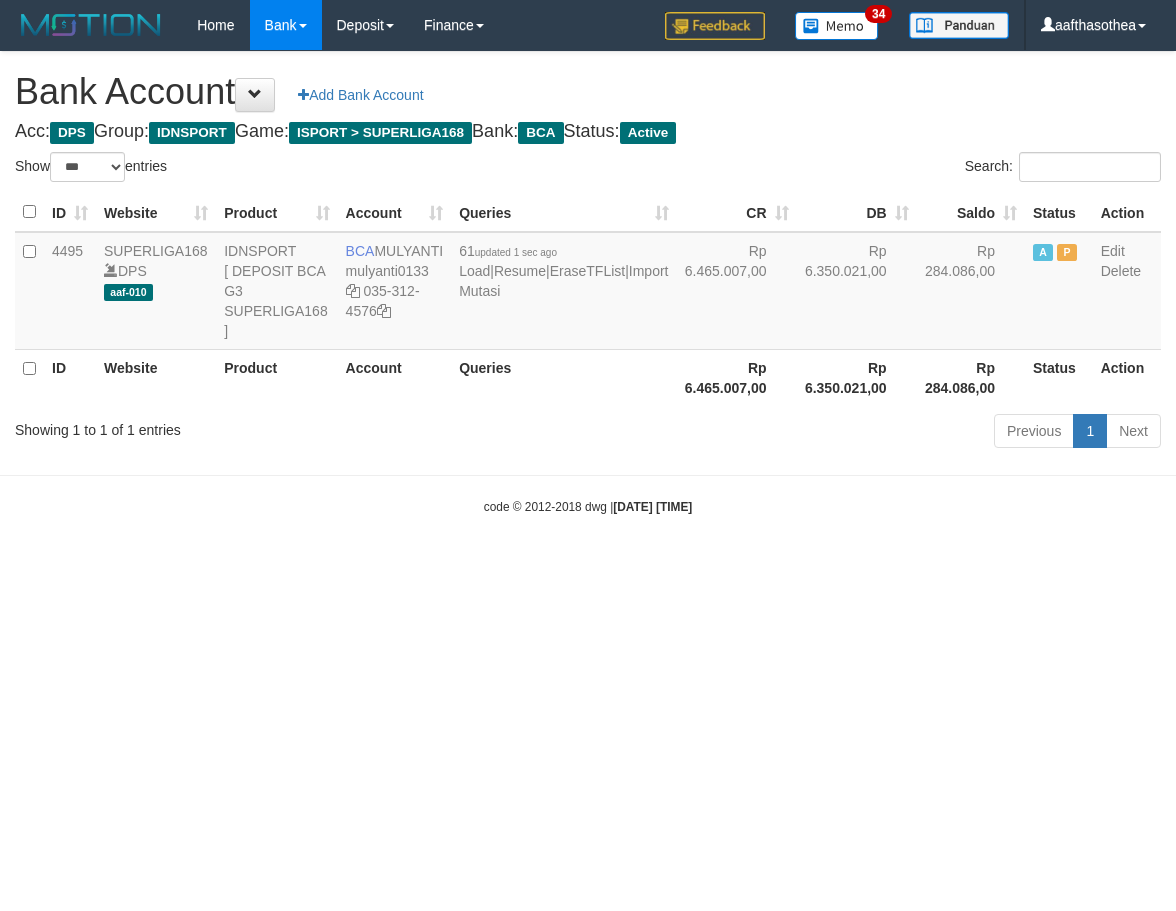 select on "***" 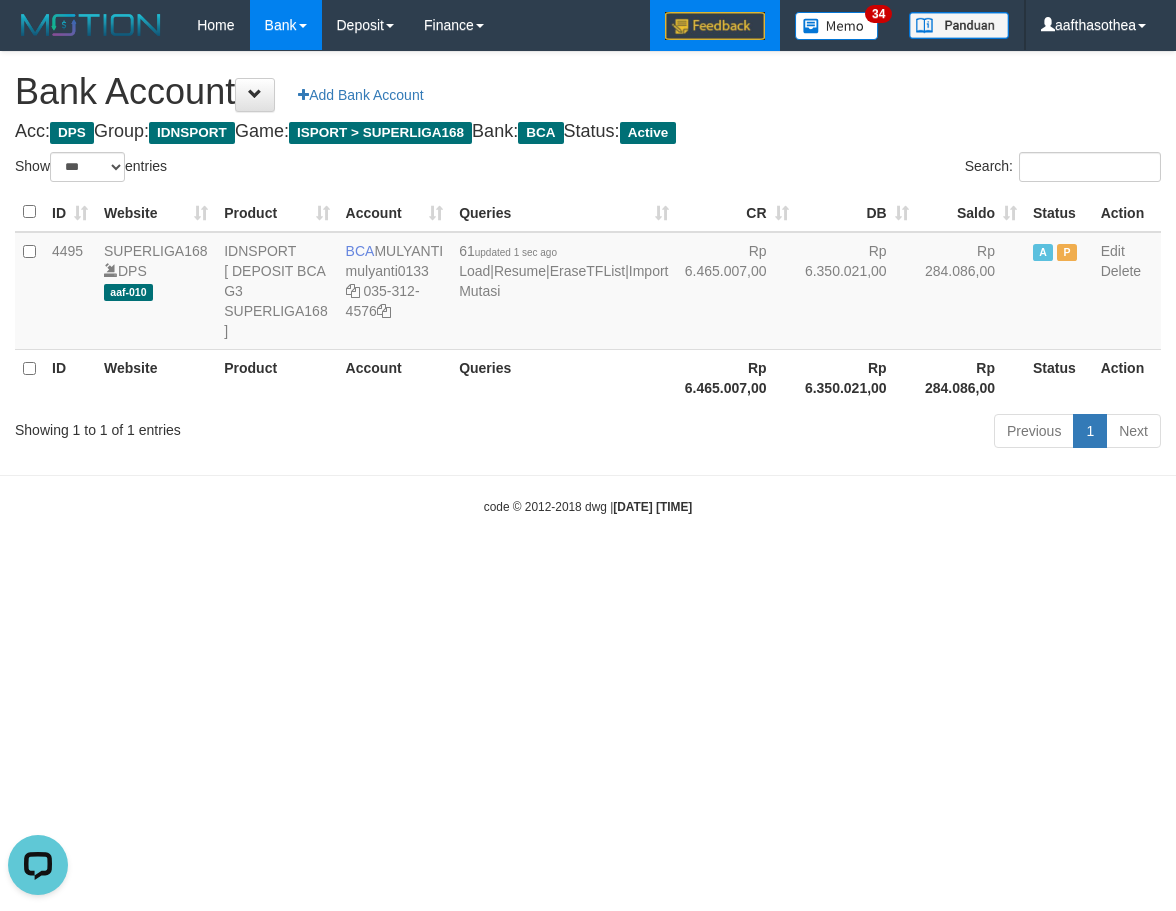 scroll, scrollTop: 0, scrollLeft: 0, axis: both 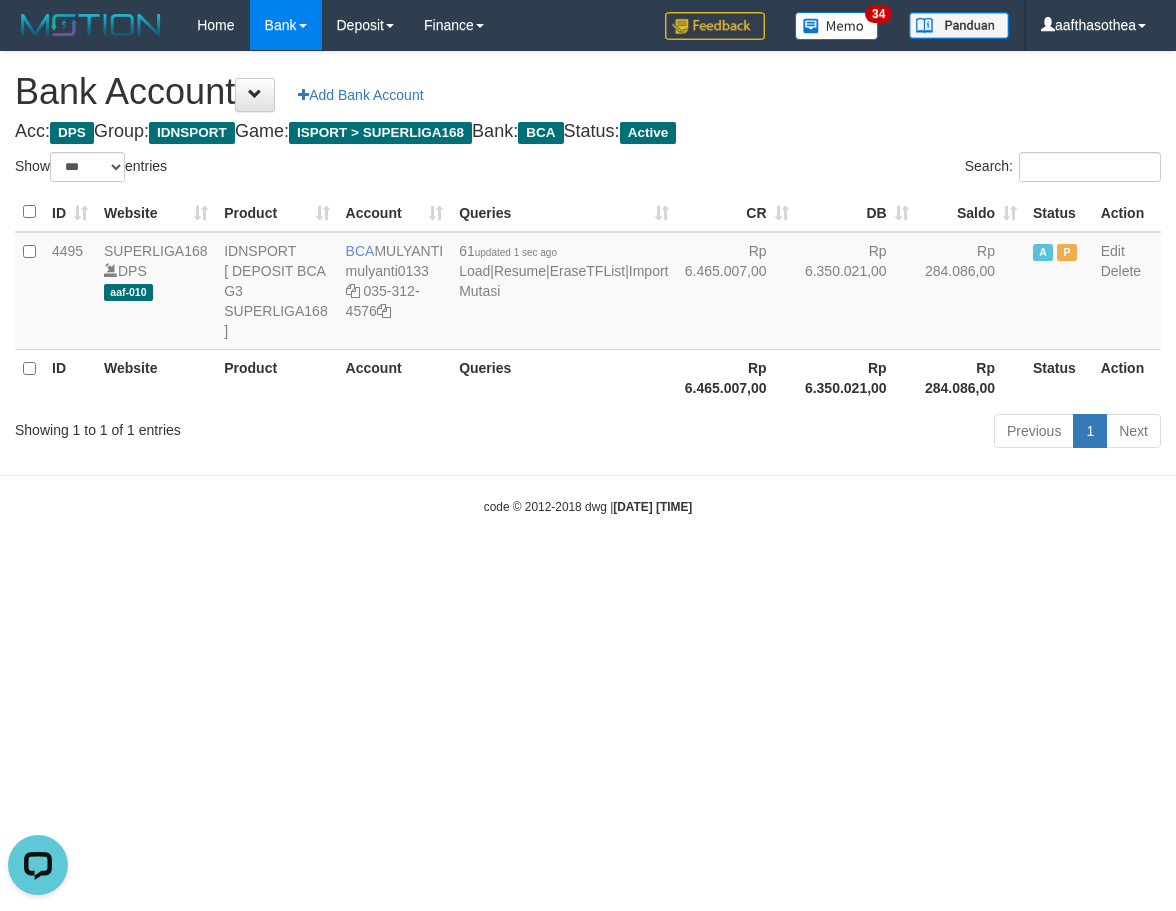 click on "Toggle navigation
Home
Bank
Account List
Load
By Website
Group
[ISPORT]													SUPERLIGA168
By Load Group (DPS)" at bounding box center [588, 283] 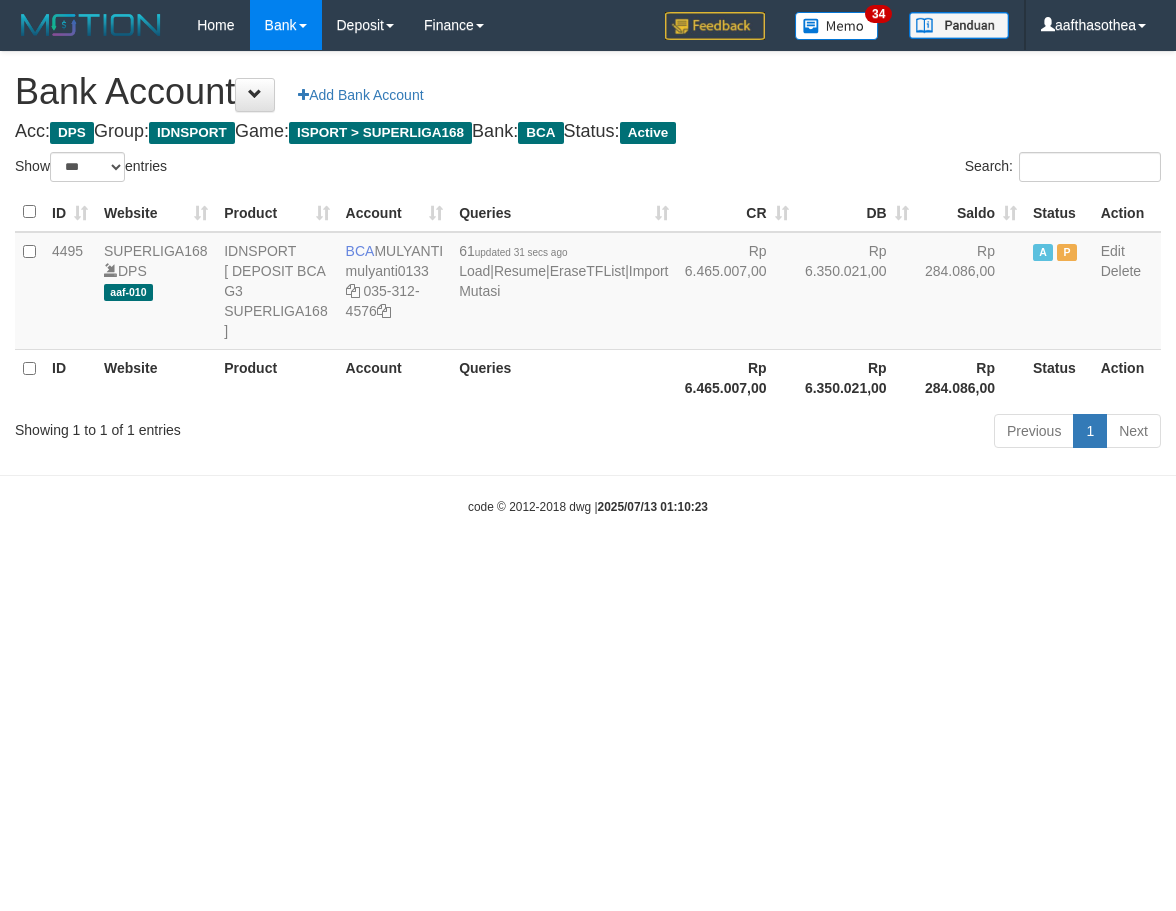 select on "***" 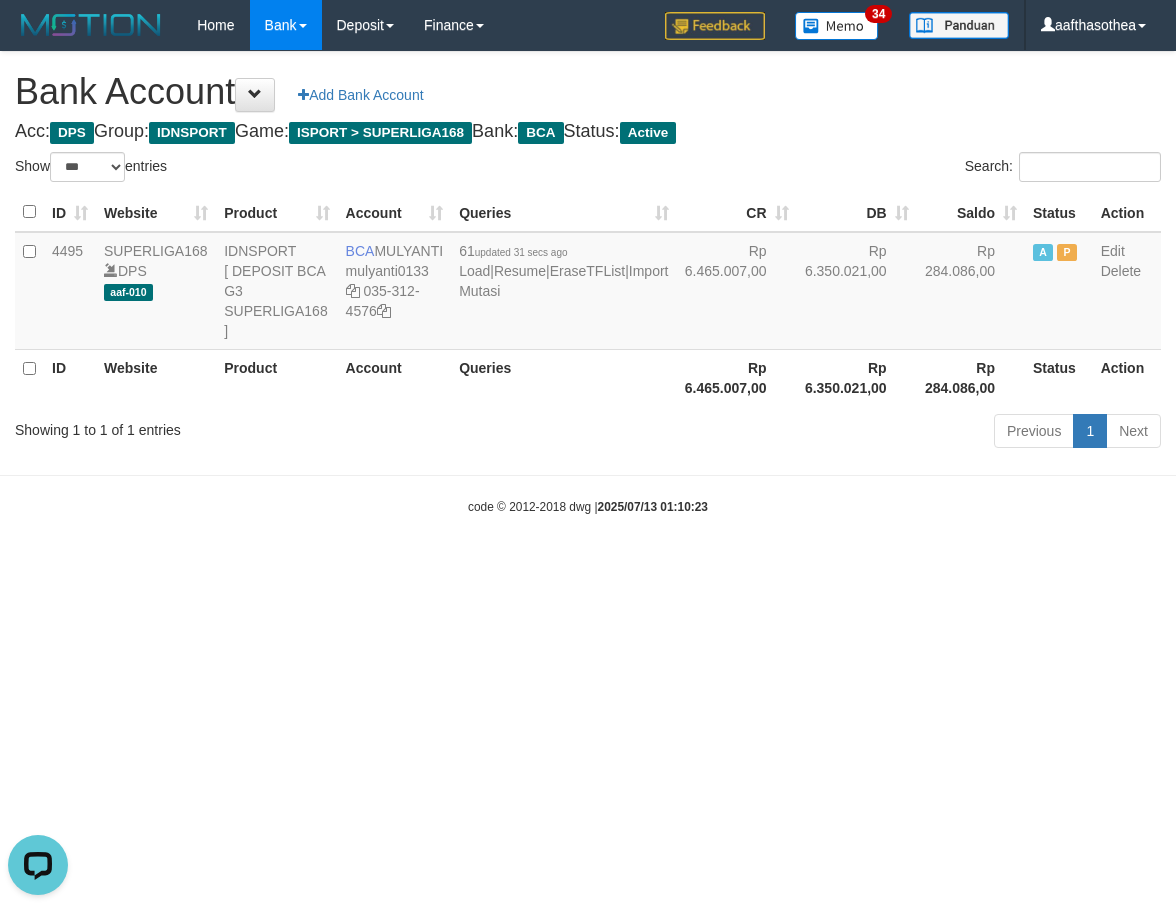 scroll, scrollTop: 0, scrollLeft: 0, axis: both 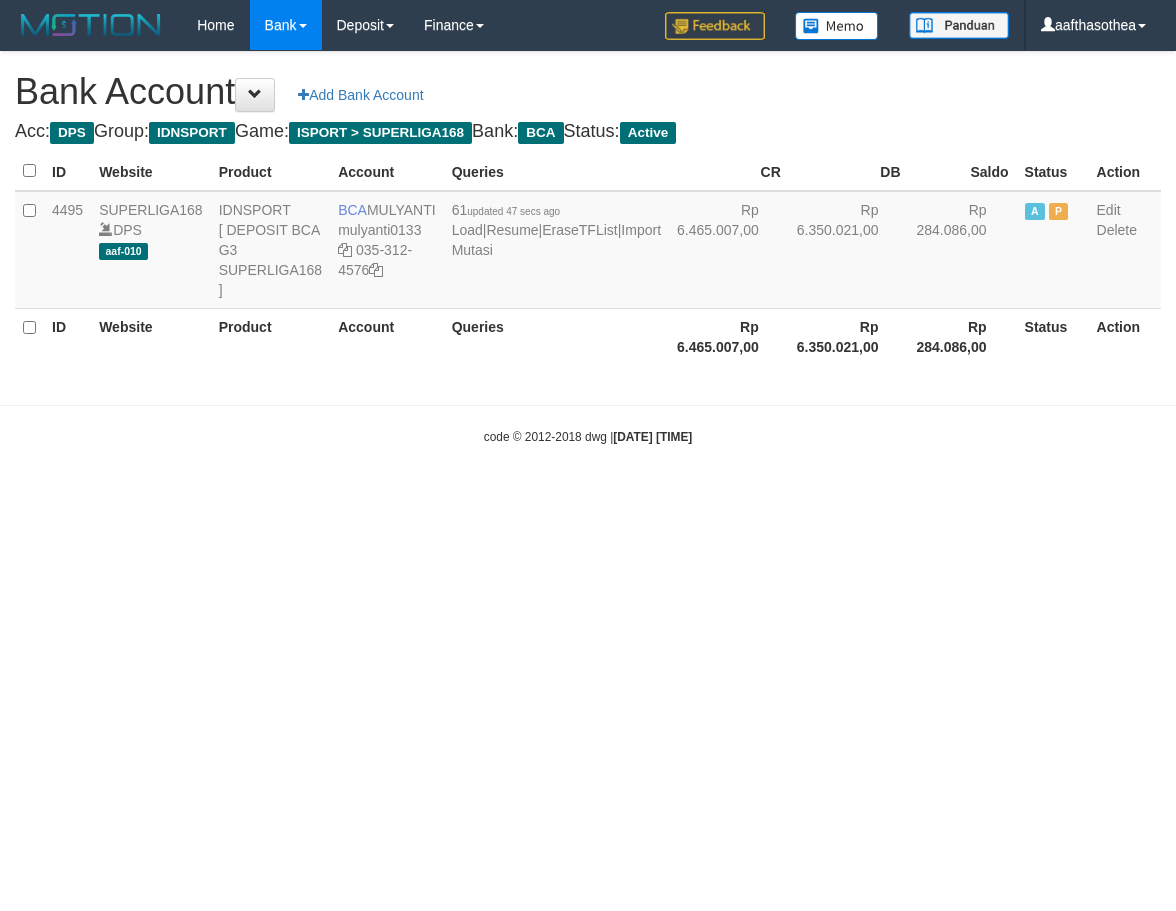 select on "***" 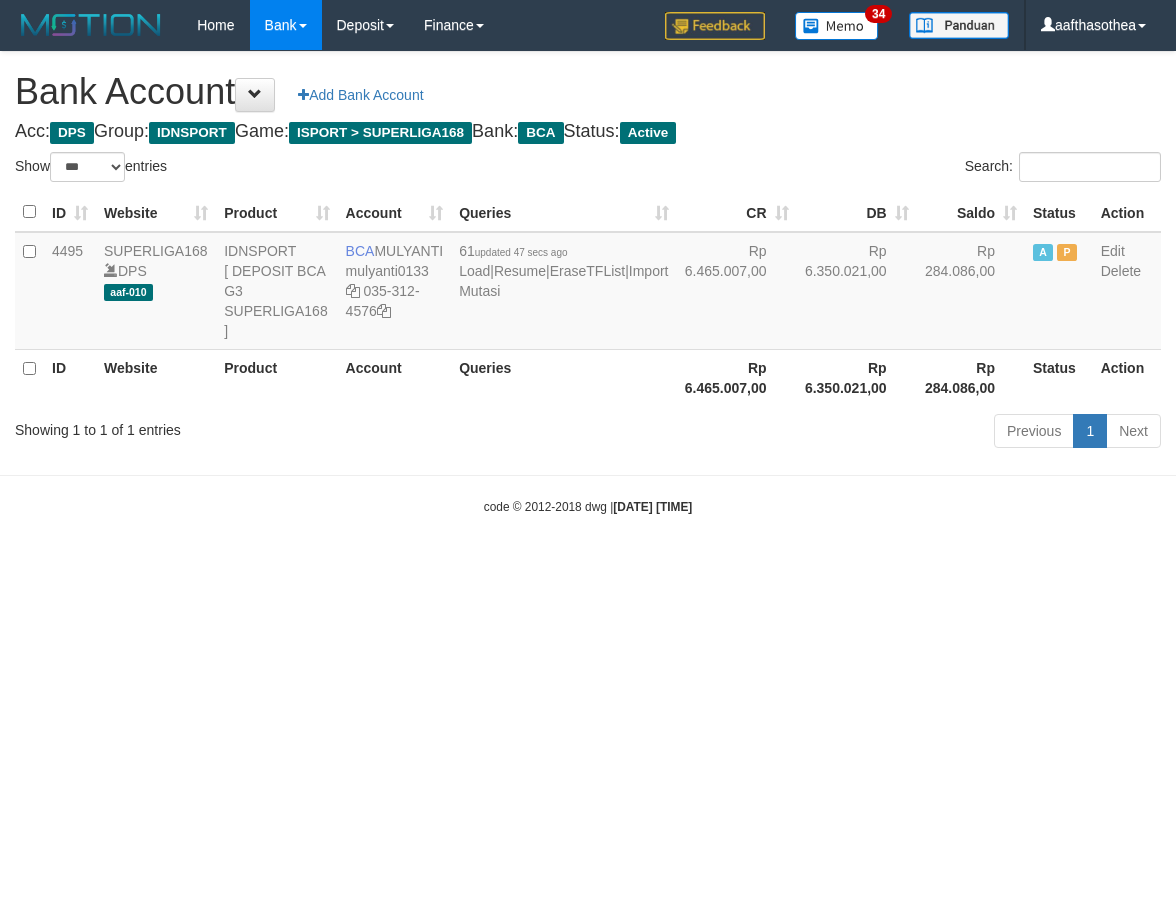 click on "Toggle navigation
Home
Bank
Account List
Load
By Website
Group
[ISPORT]													SUPERLIGA168
By Load Group (DPS)" at bounding box center [588, 283] 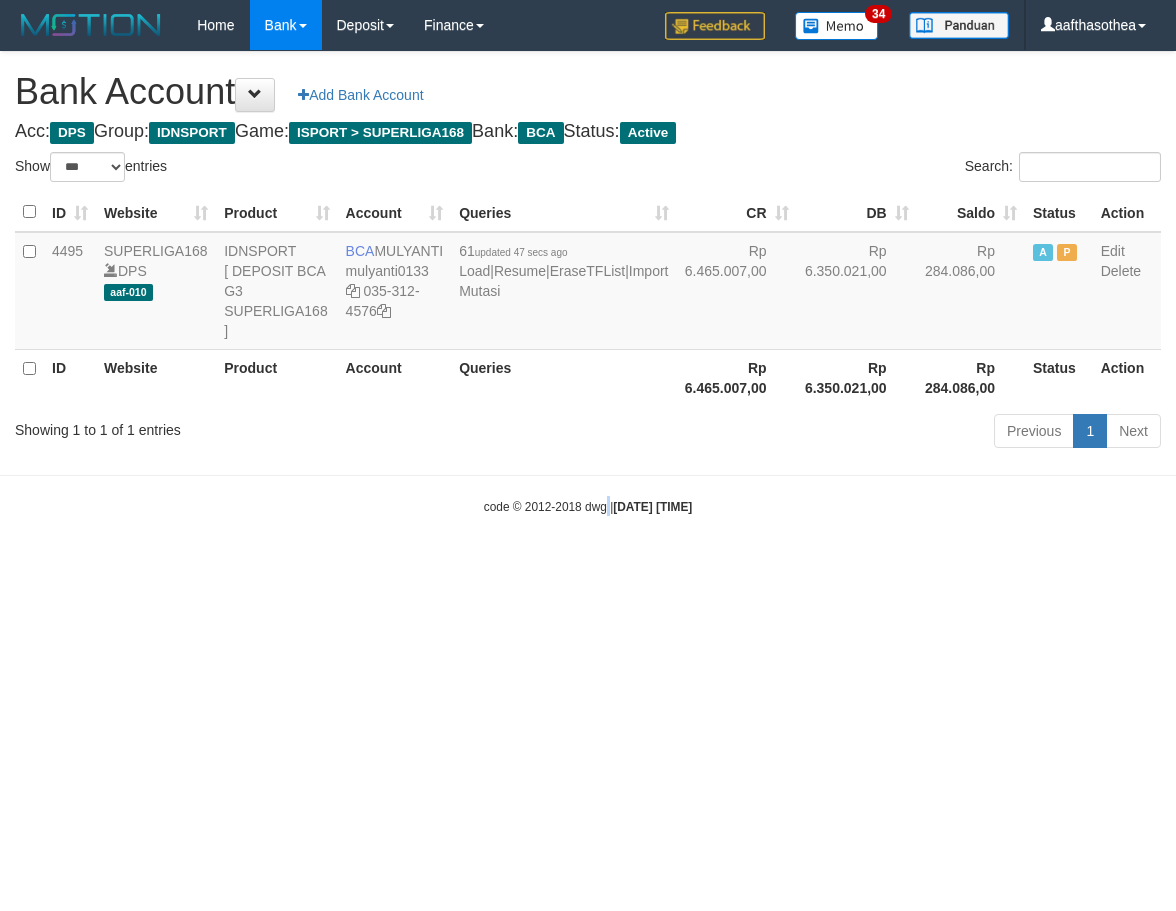 drag, startPoint x: 592, startPoint y: 659, endPoint x: 400, endPoint y: 533, distance: 229.65192 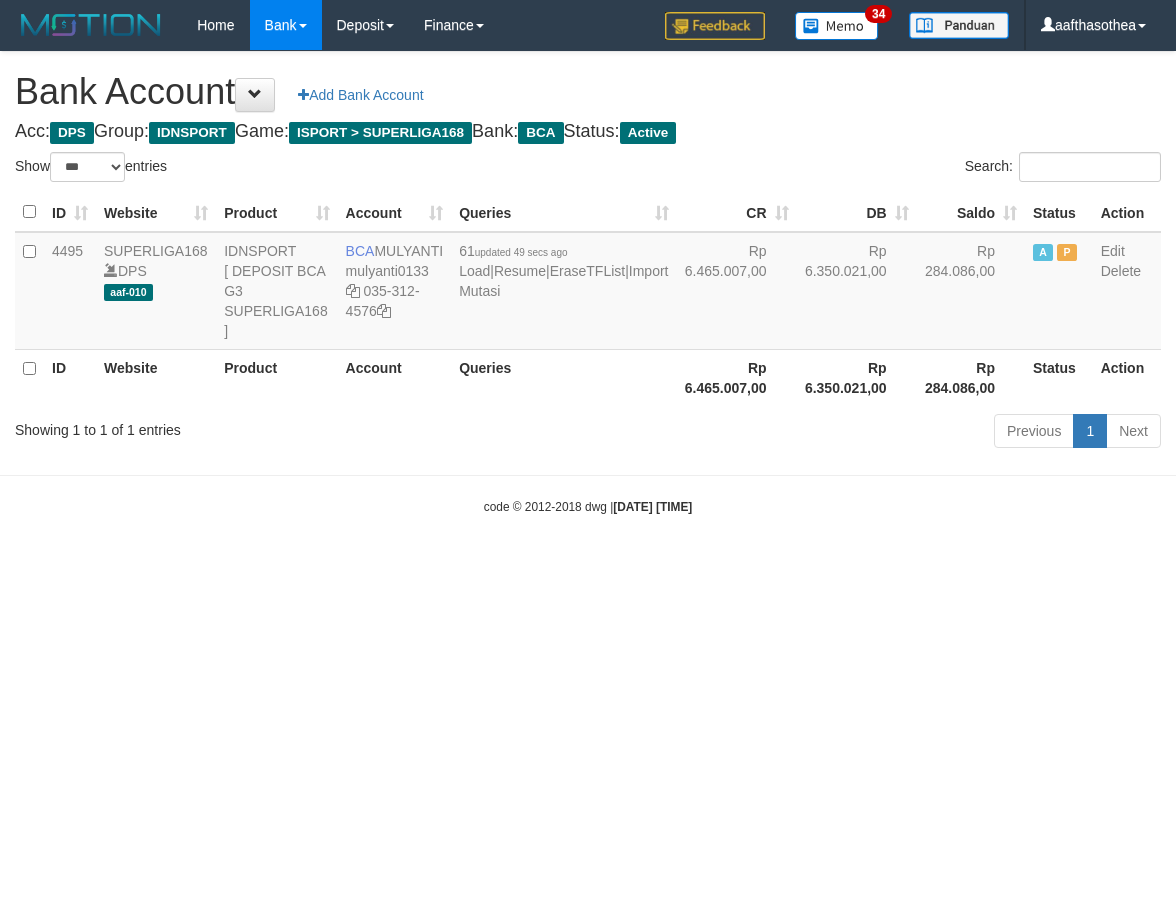 select on "***" 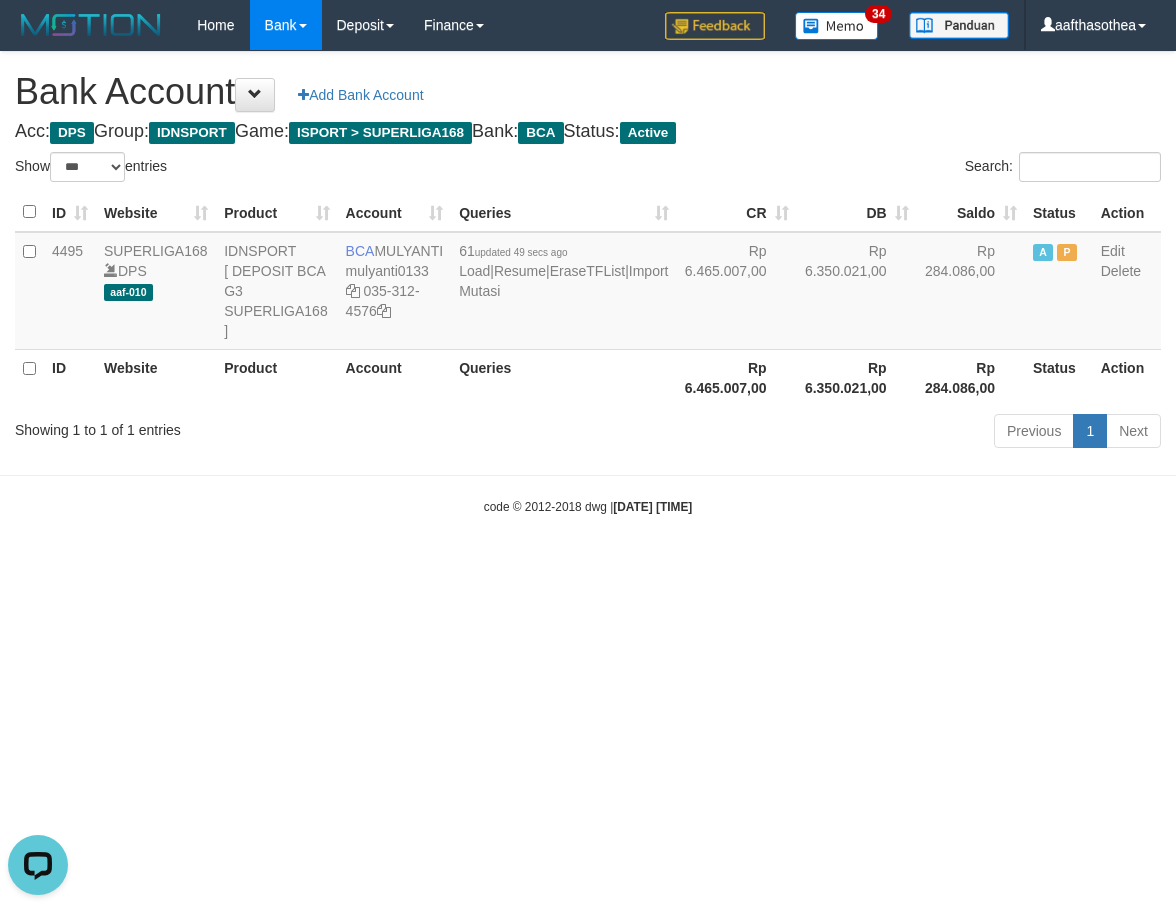 scroll, scrollTop: 0, scrollLeft: 0, axis: both 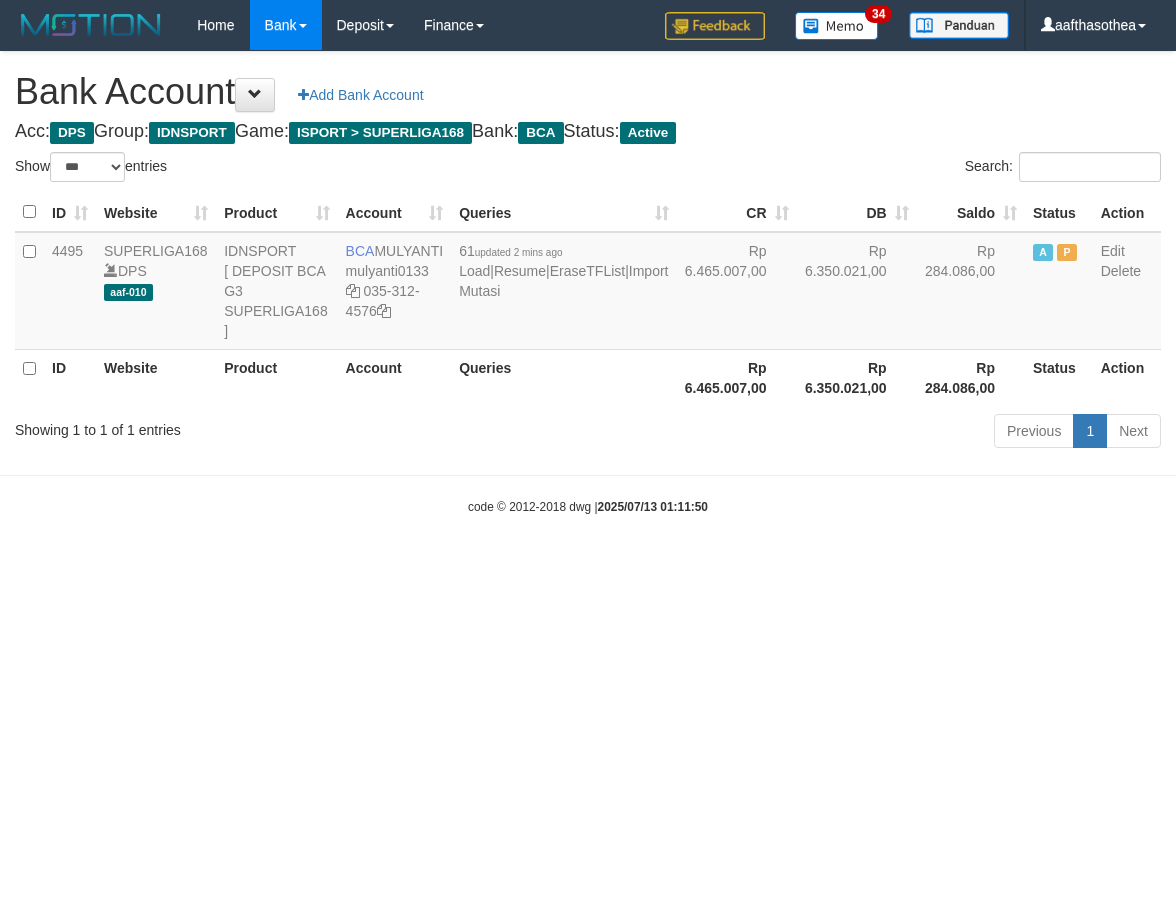 select on "***" 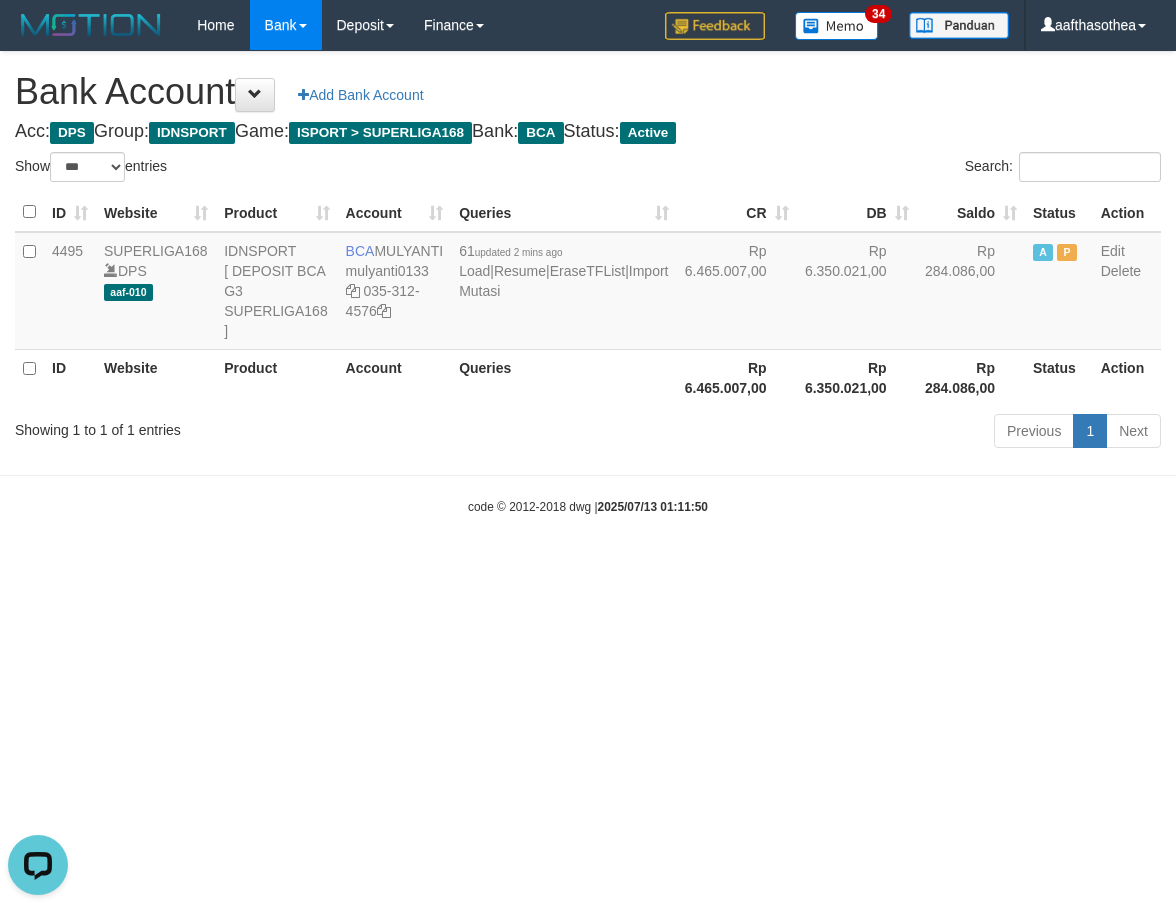 scroll, scrollTop: 0, scrollLeft: 0, axis: both 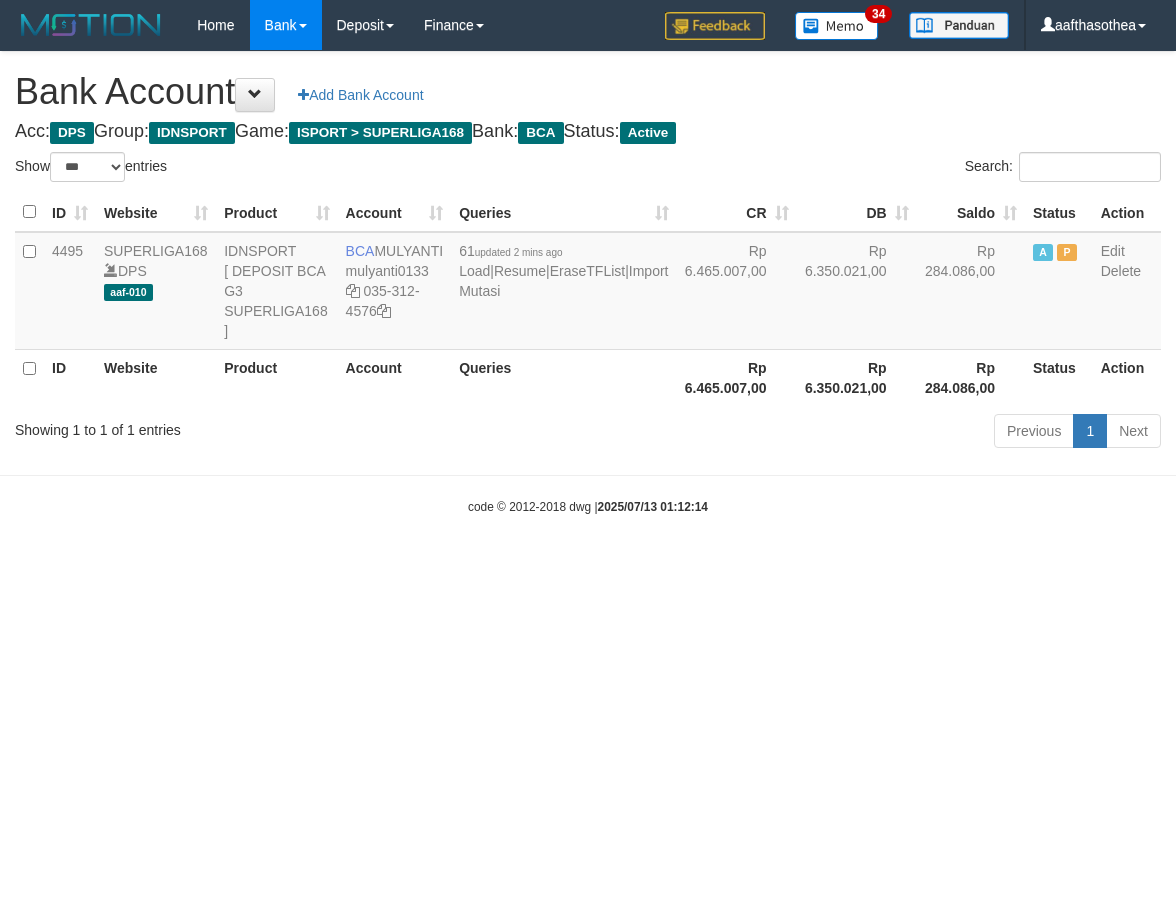 select on "***" 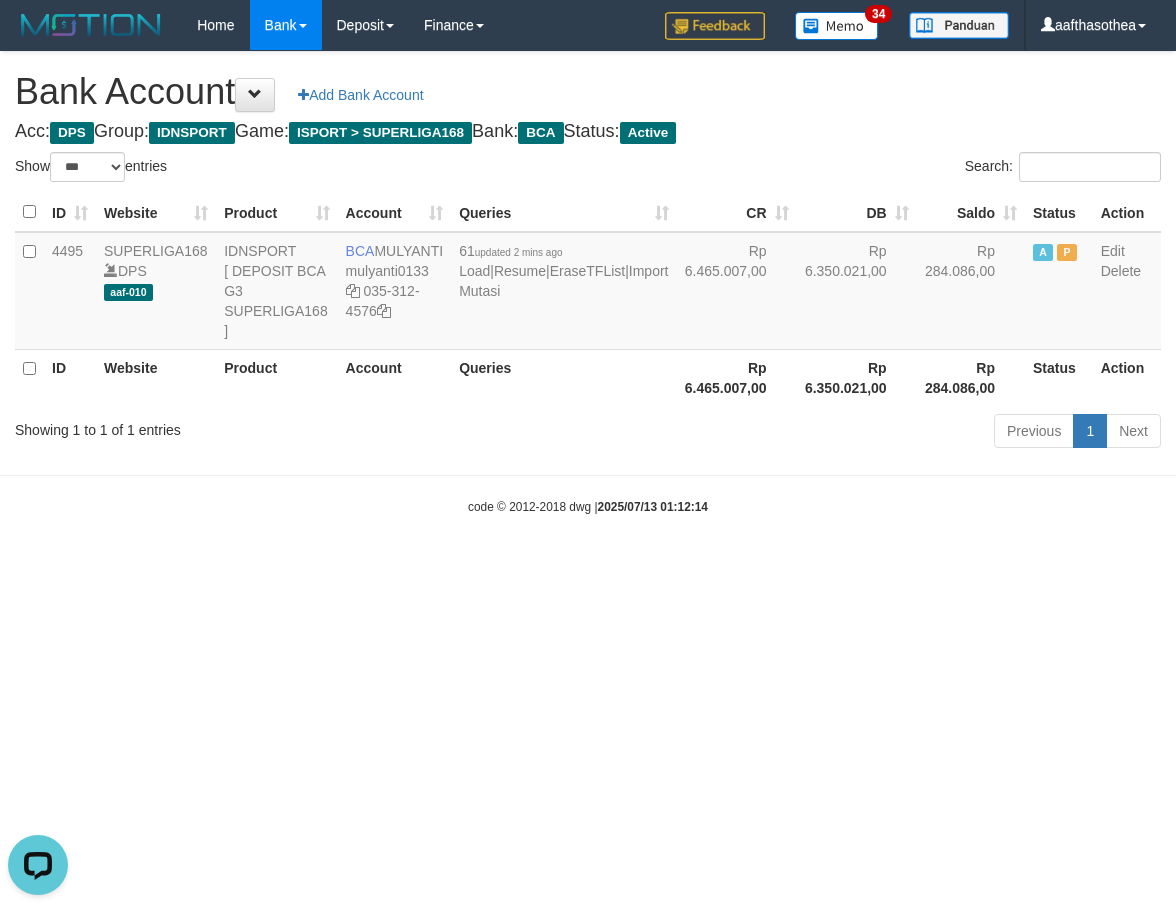 scroll, scrollTop: 0, scrollLeft: 0, axis: both 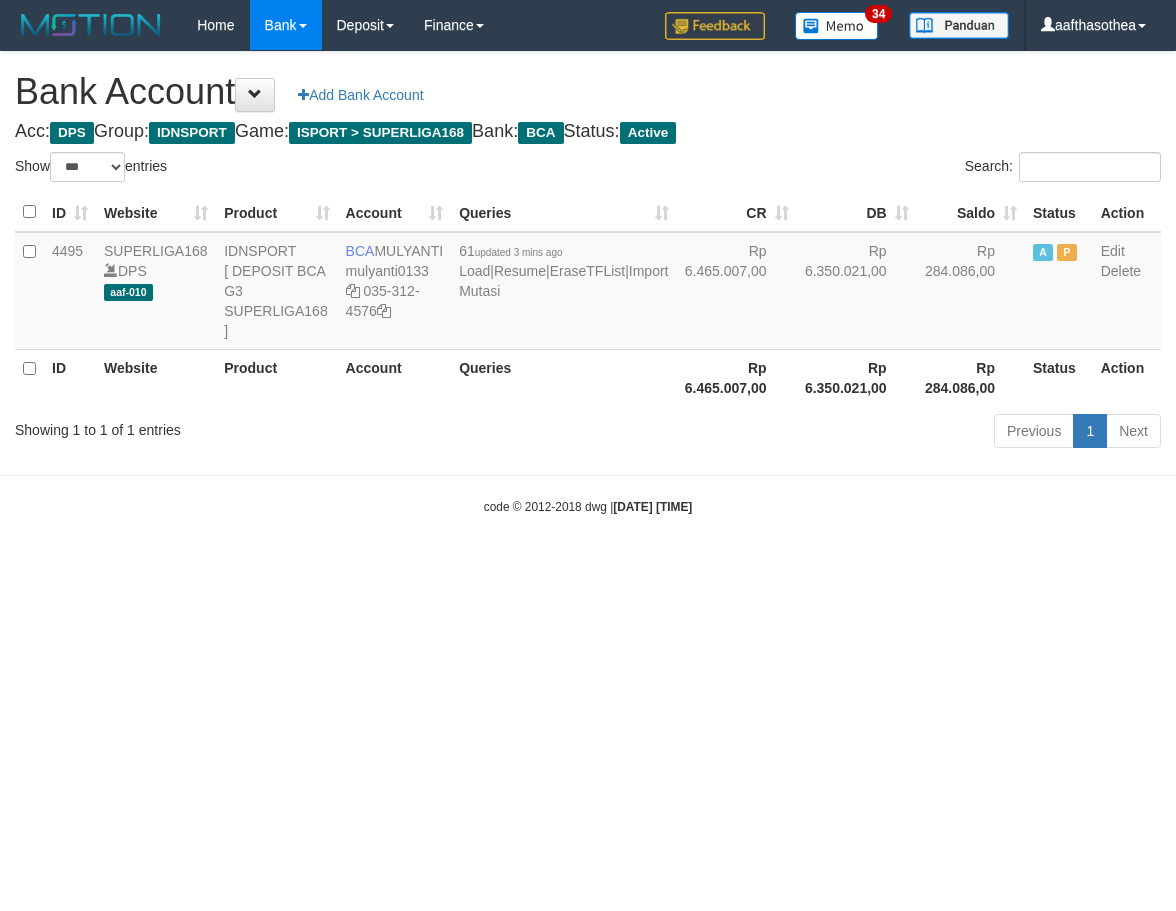 select on "***" 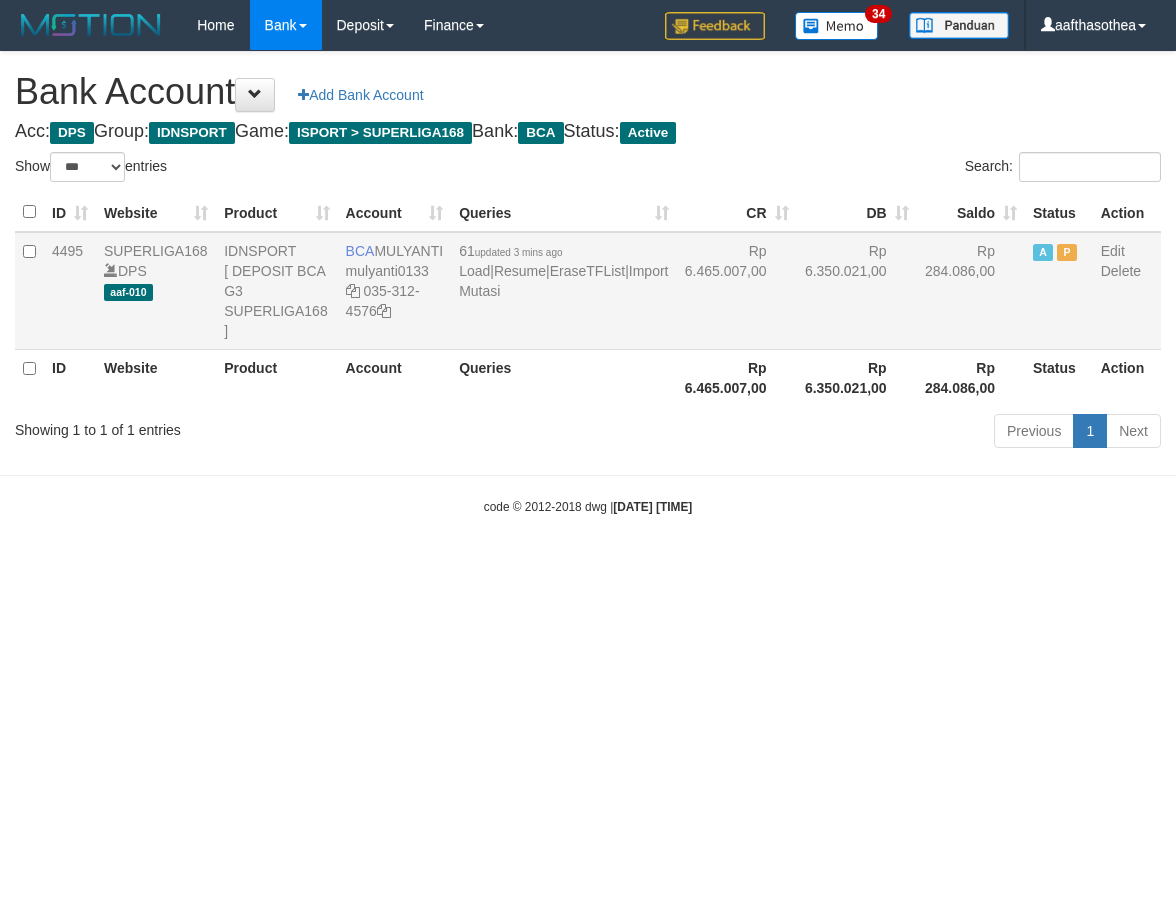 click on "61  updated 3 mins ago
Load
|
Resume
|
EraseTFList
|
Import Mutasi" at bounding box center (563, 291) 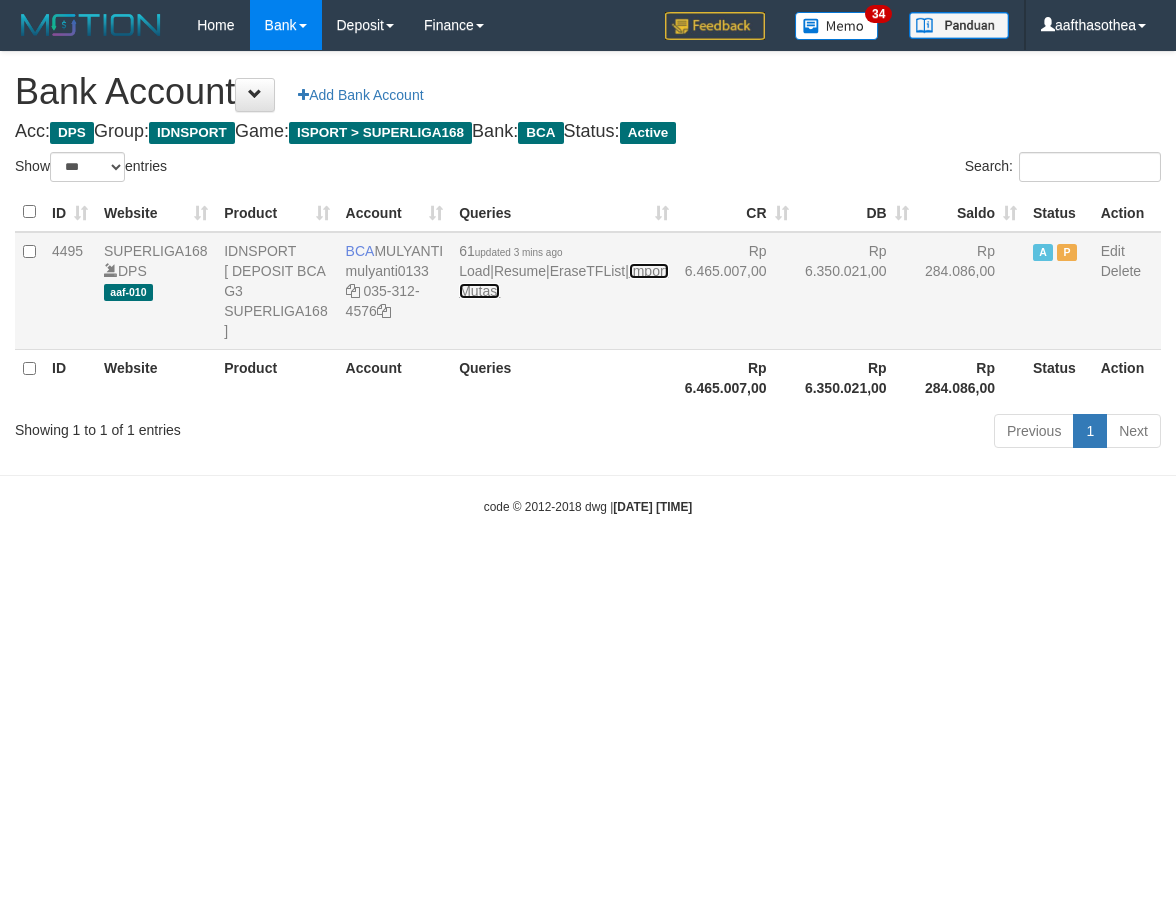 click on "Import Mutasi" at bounding box center [563, 281] 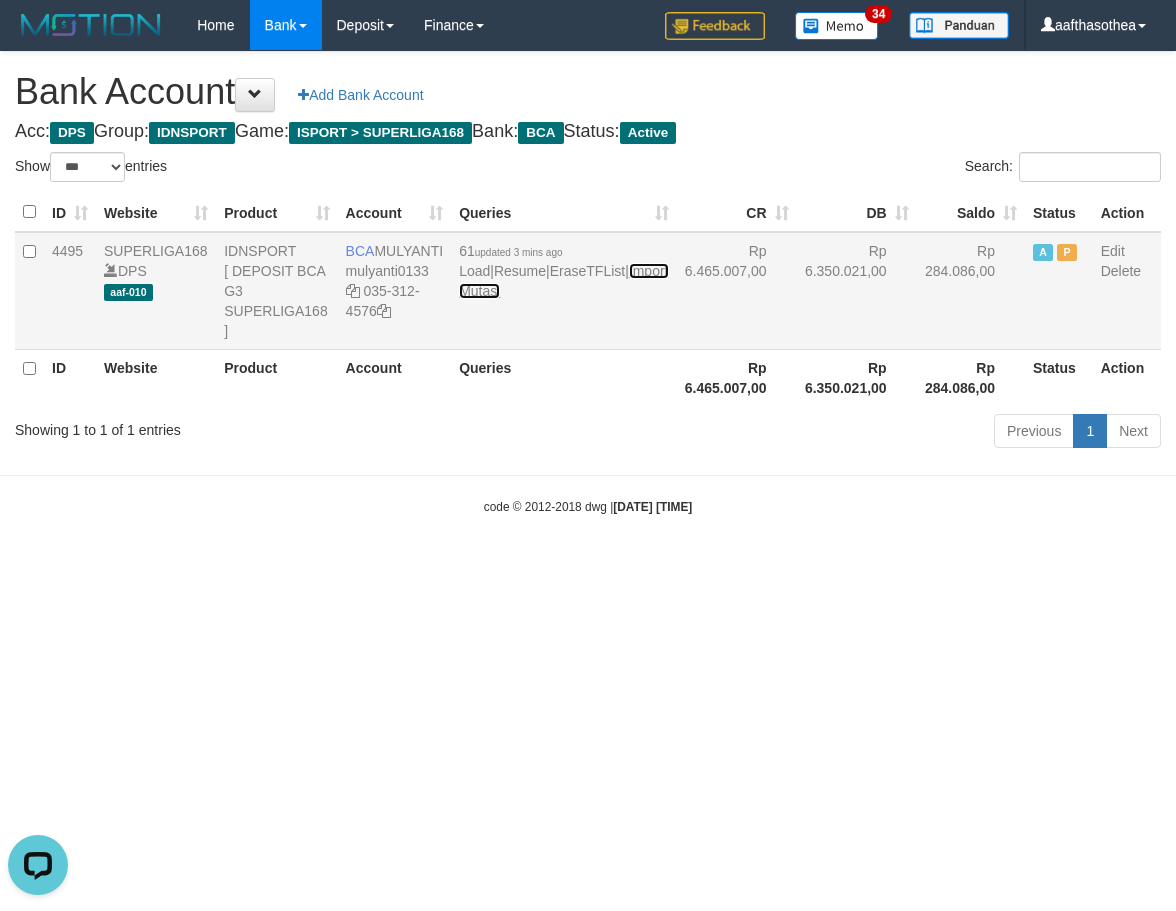 scroll, scrollTop: 0, scrollLeft: 0, axis: both 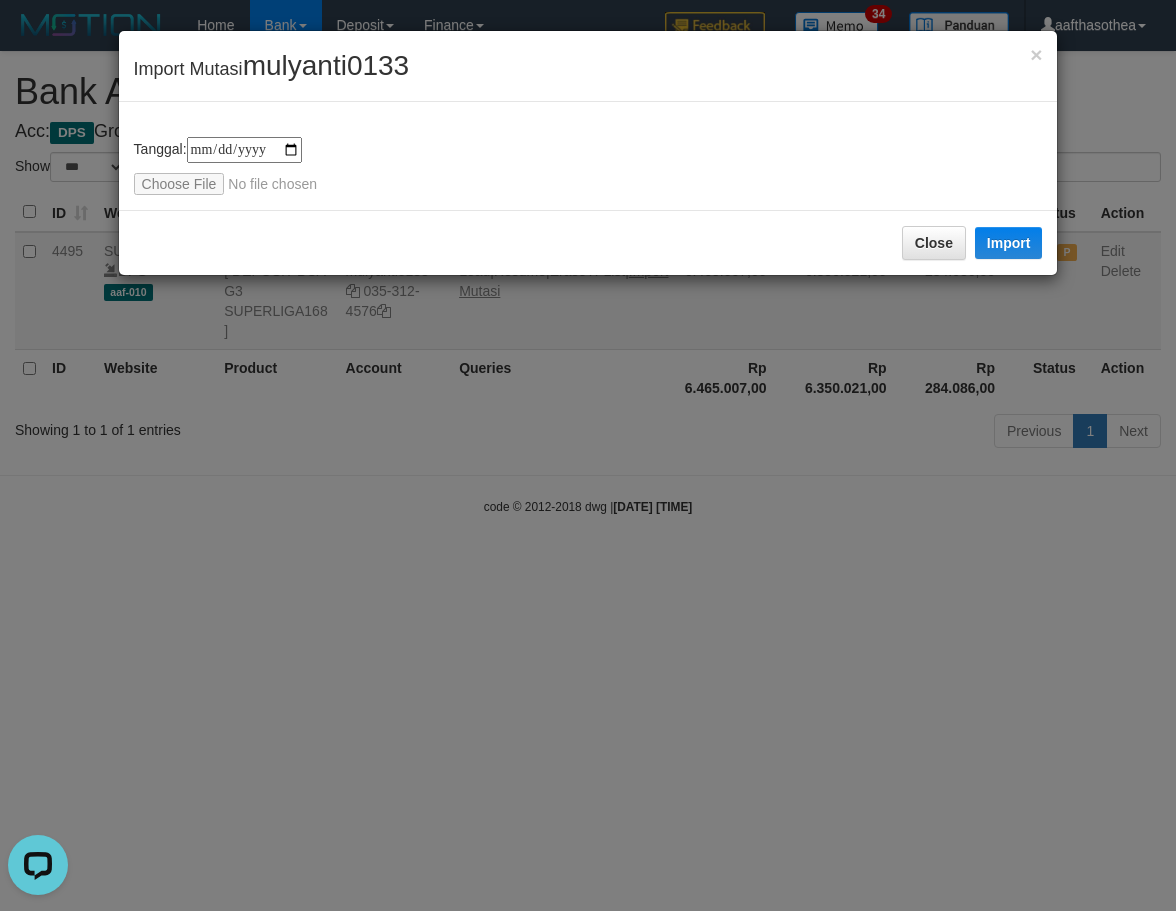 type on "**********" 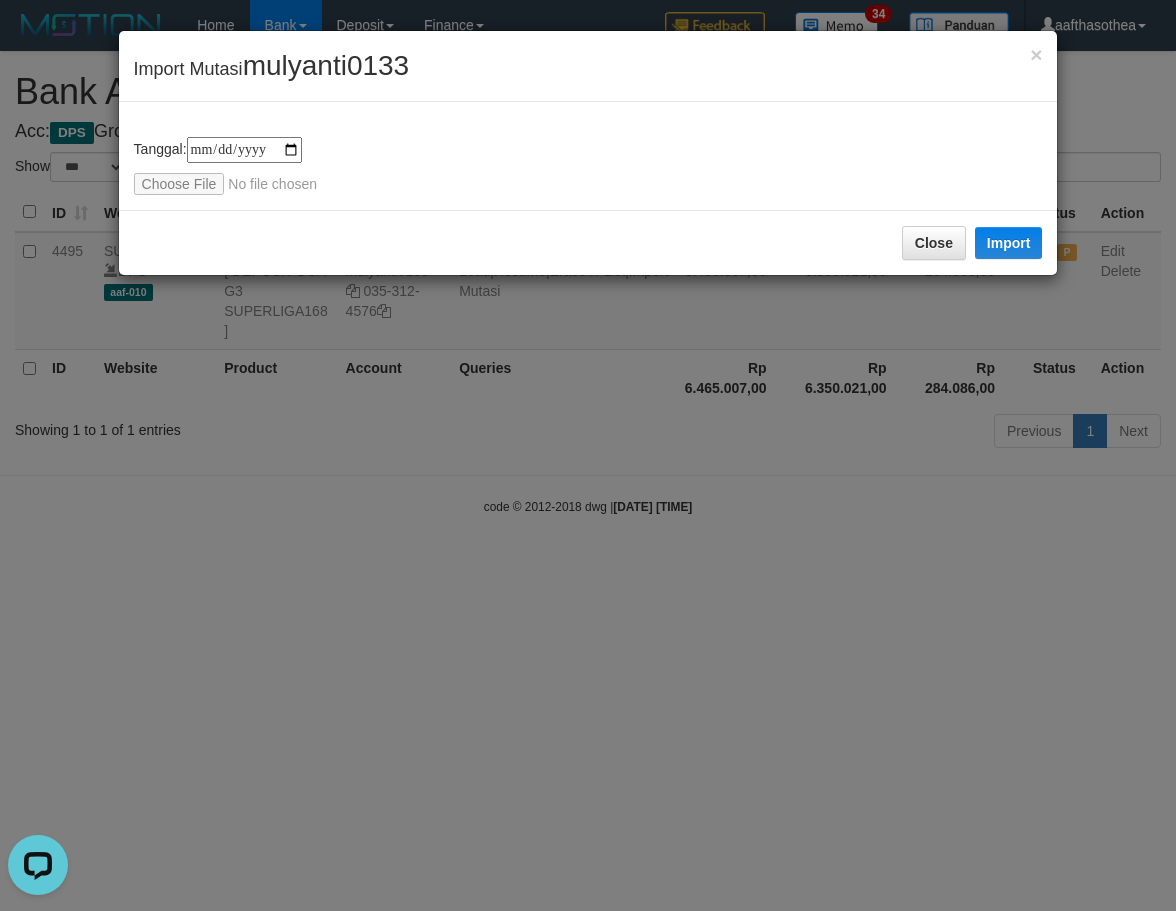 click on "**********" at bounding box center (588, 166) 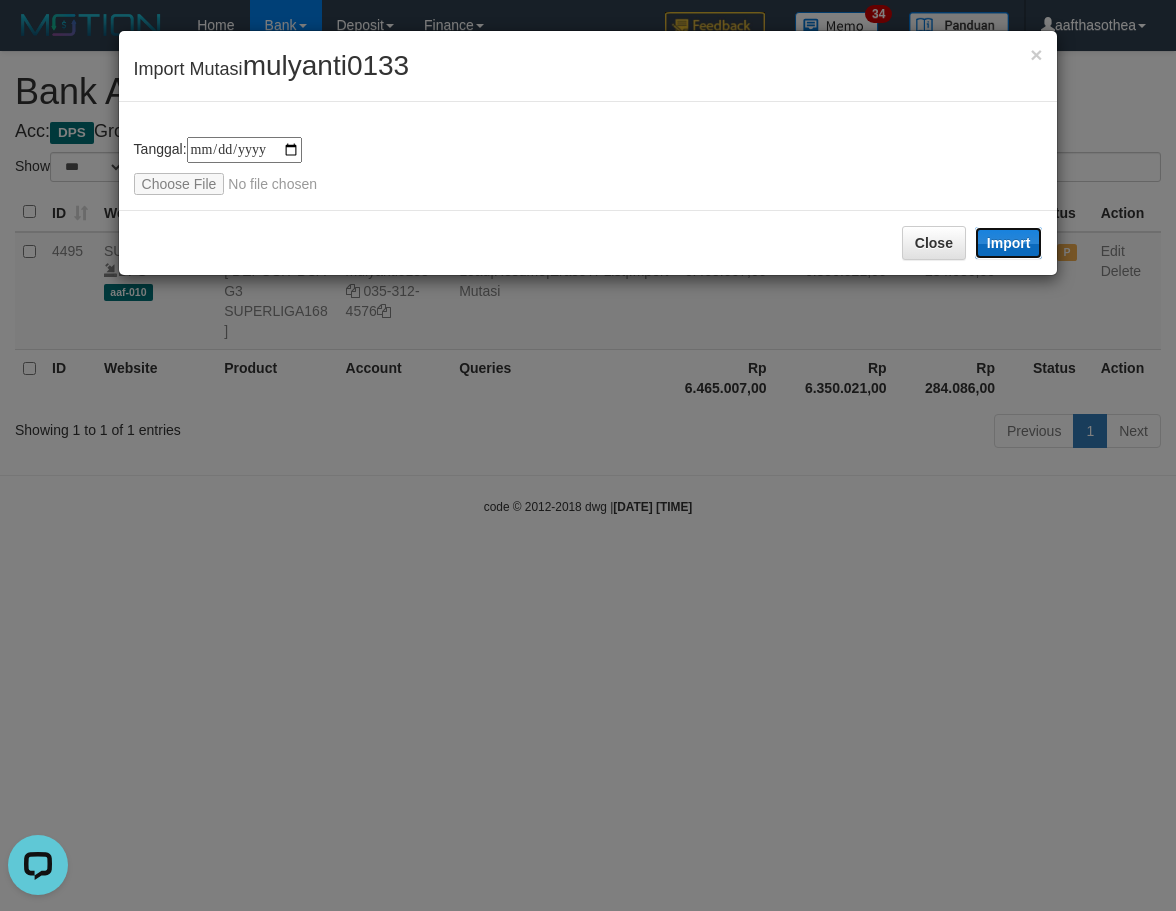 click on "Import" at bounding box center (1009, 243) 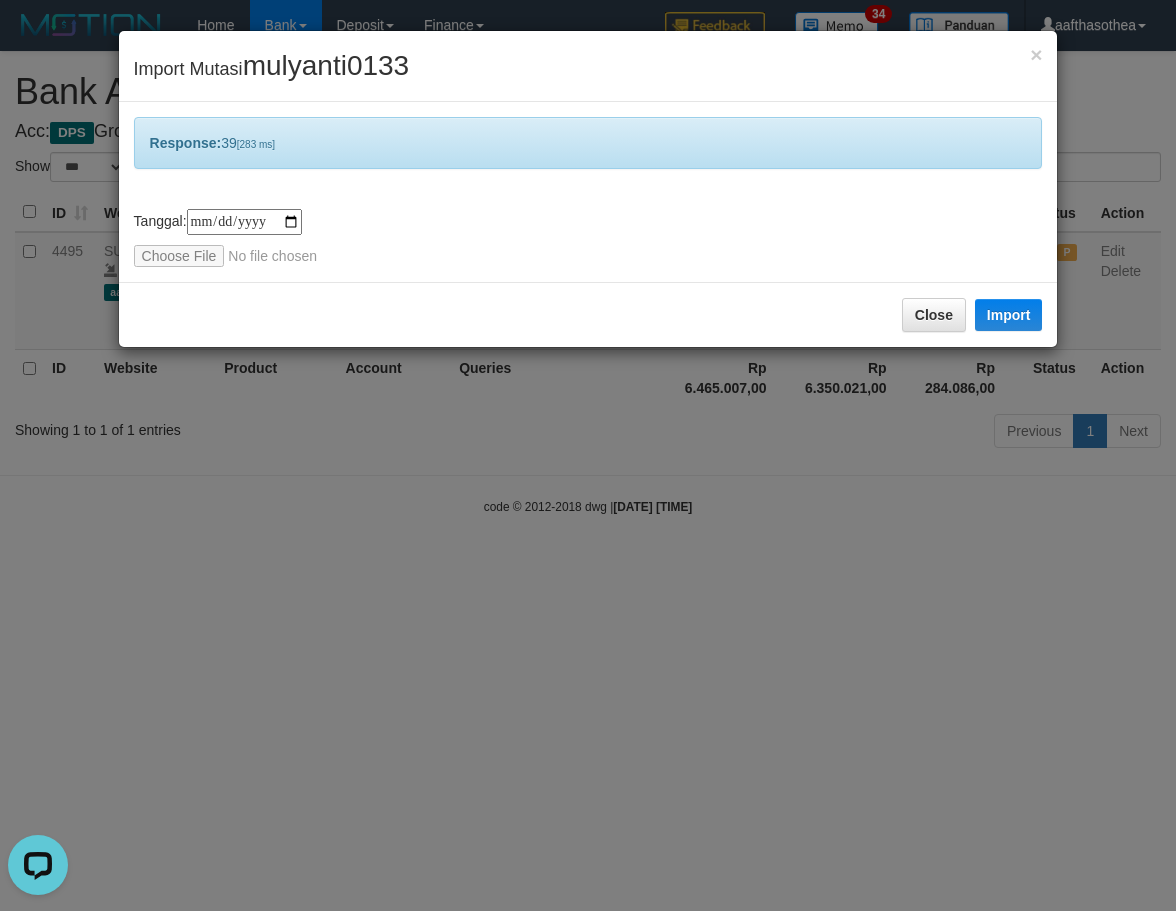click on "×
Import Mutasi  [USERNAME]
Response:  39  [283 ms]
tanggal transaksi debet kredit saldo 1 2 3 4 5 6 7 8 9 10 11 12 13 14 15 16 17 18 19 20 21   tanggal transaksi debet kredit saldo   1 2 3 4 5 6 7 8 9 10 11 12 13 14 15 16 17 18 19 20 21
Tanggal:  [DATE]
Close
Import" at bounding box center (588, 455) 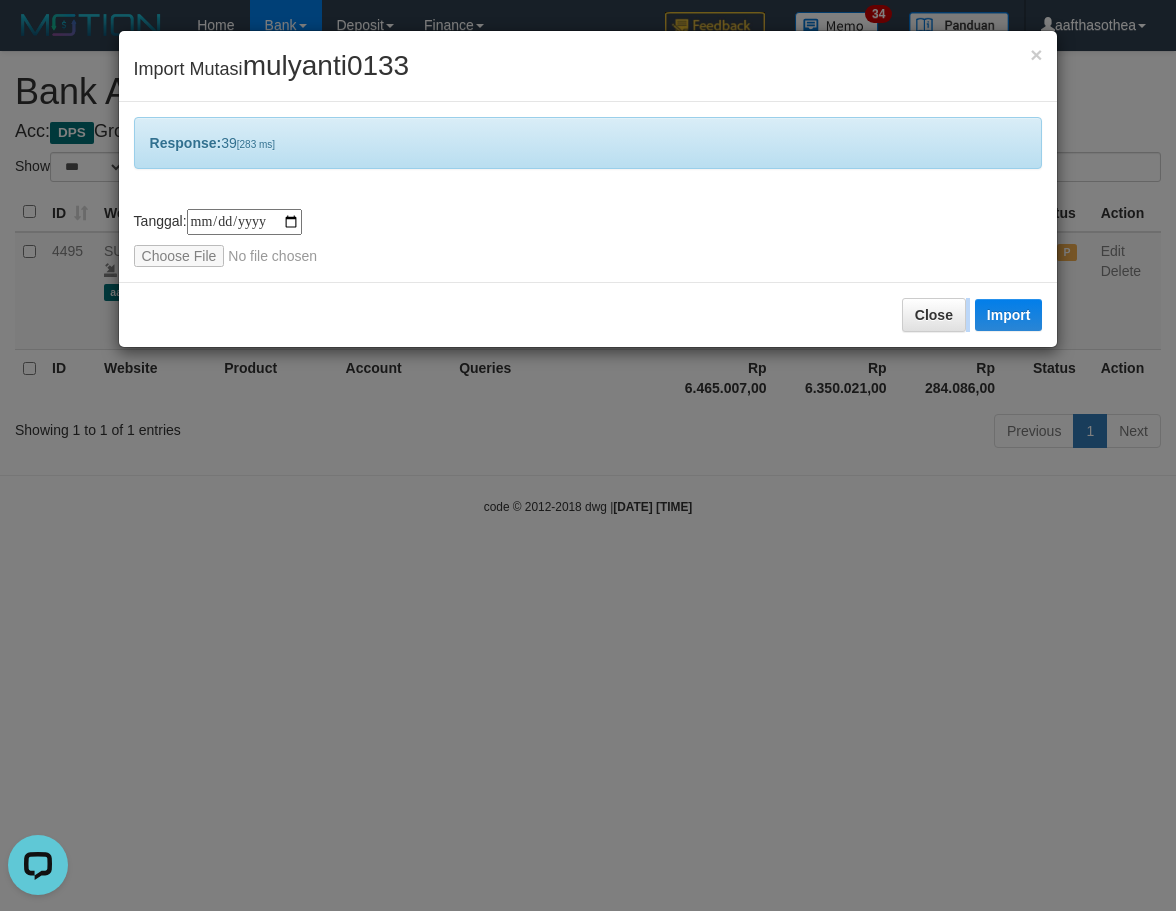drag, startPoint x: 422, startPoint y: 564, endPoint x: 436, endPoint y: 555, distance: 16.643316 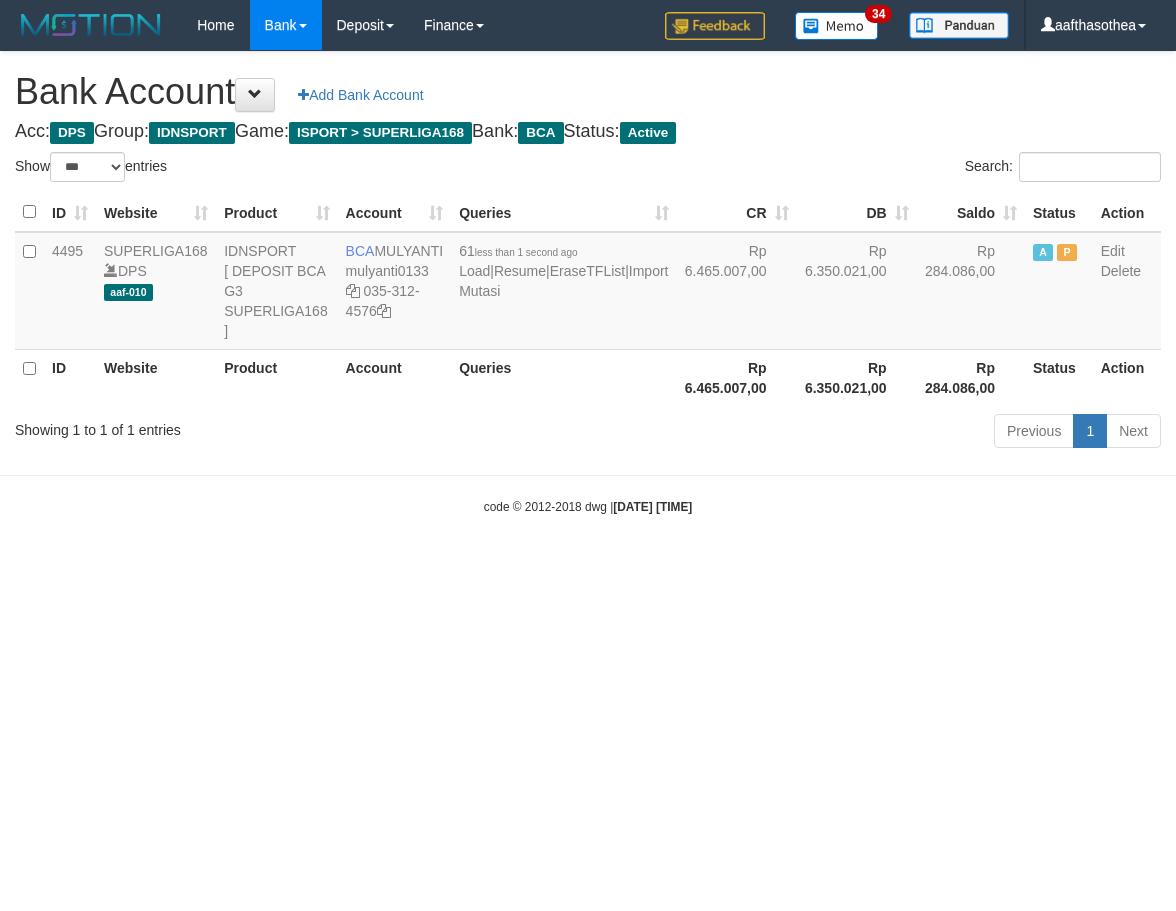 select on "***" 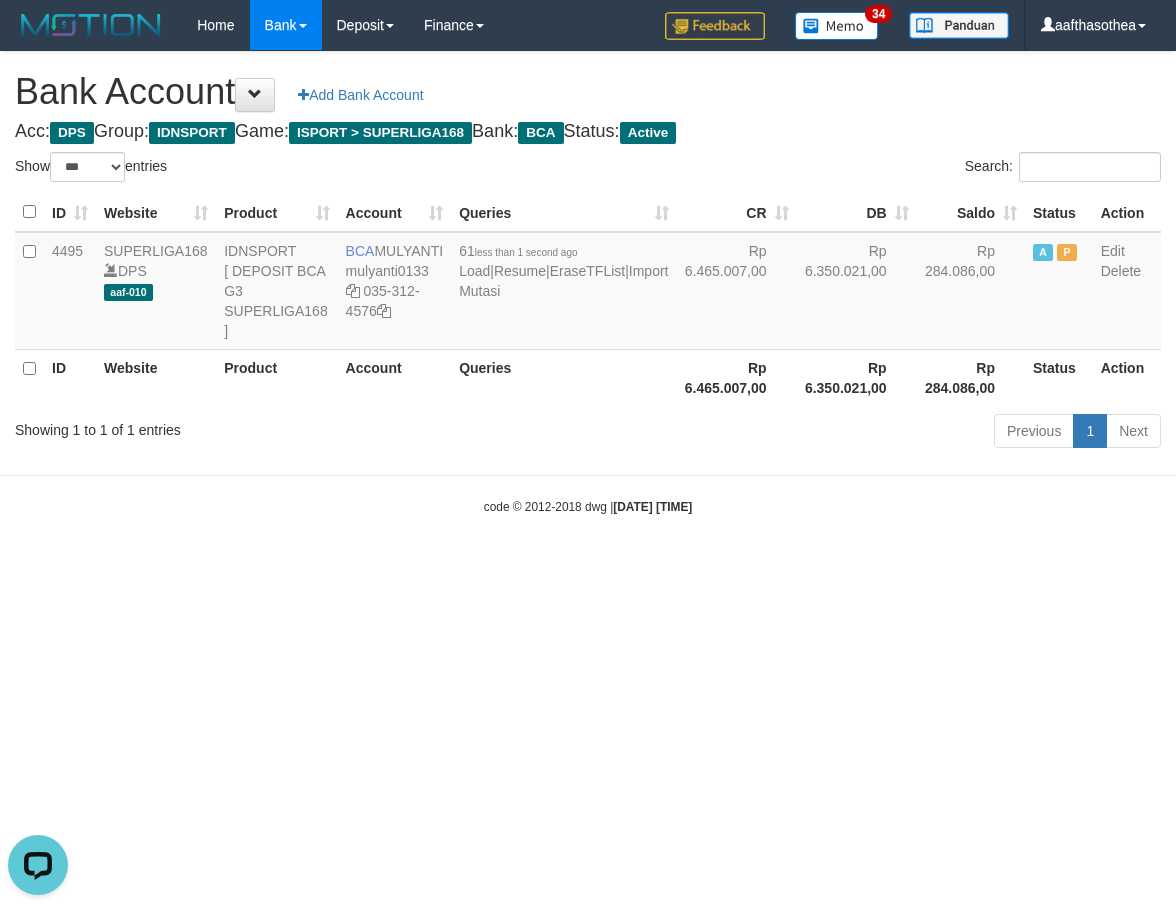 scroll, scrollTop: 0, scrollLeft: 0, axis: both 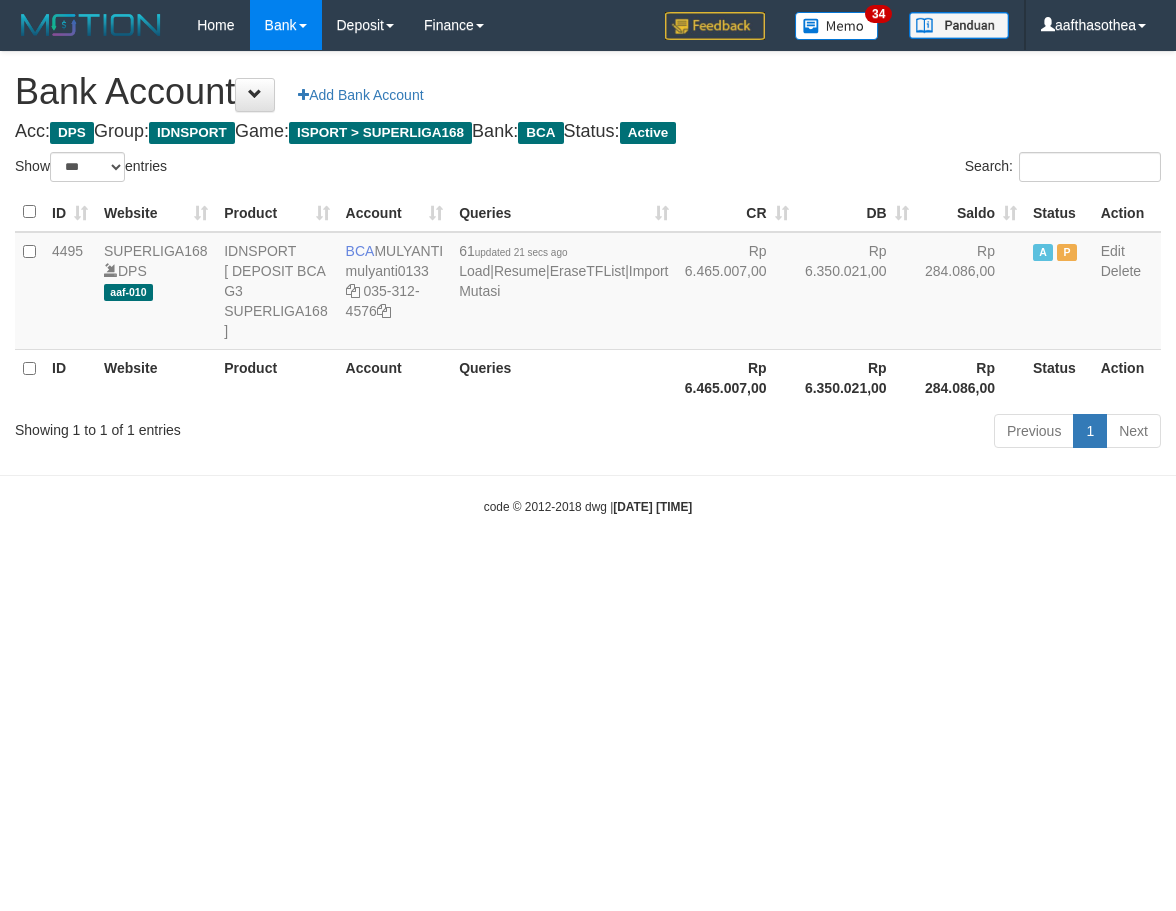 select on "***" 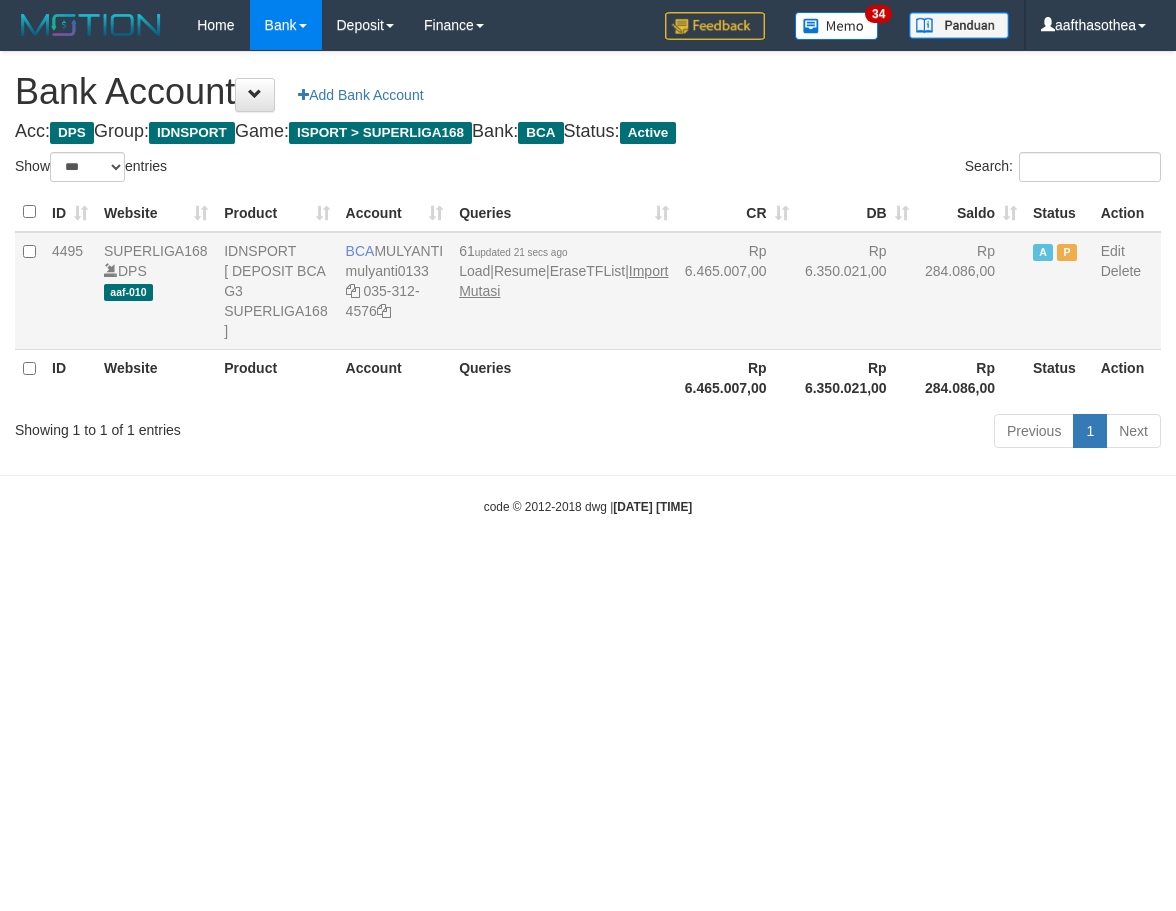scroll, scrollTop: 0, scrollLeft: 0, axis: both 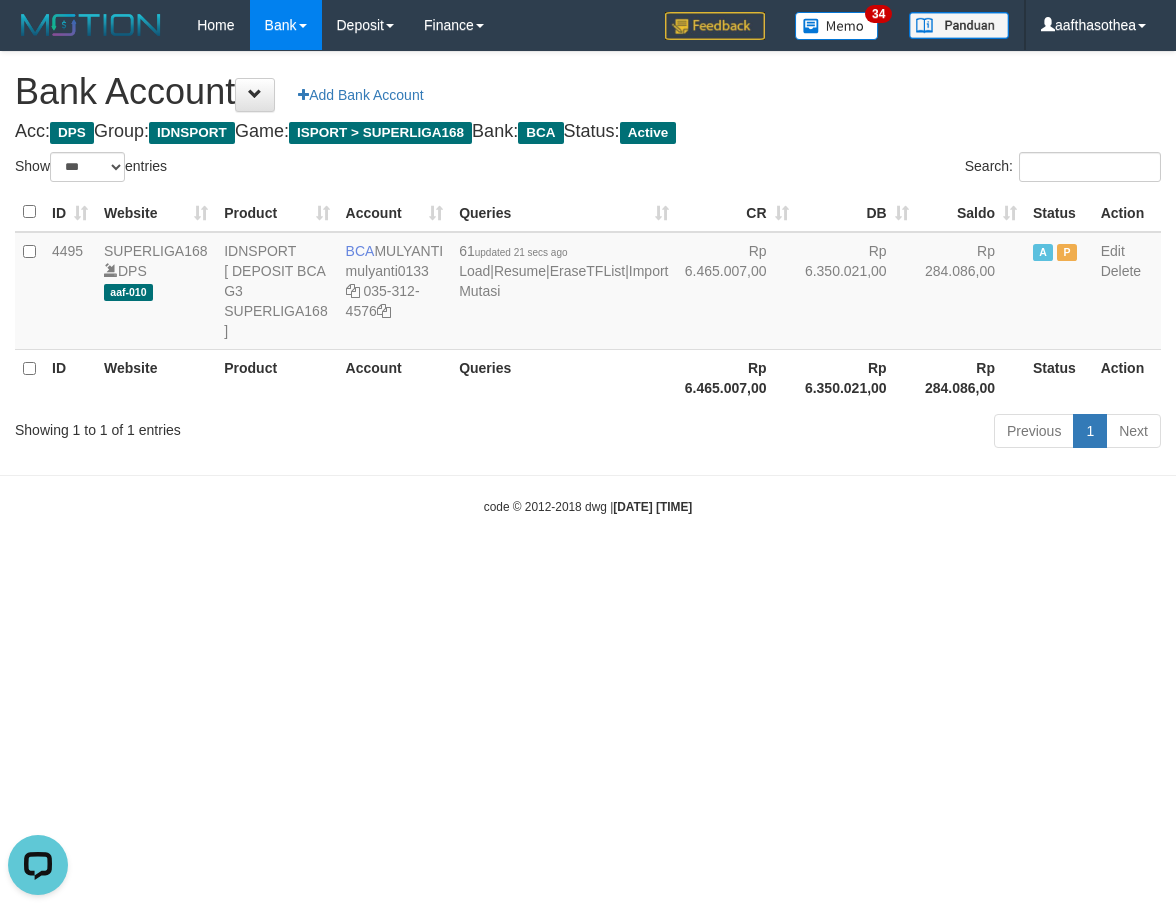 drag, startPoint x: 236, startPoint y: 562, endPoint x: 465, endPoint y: 481, distance: 242.90327 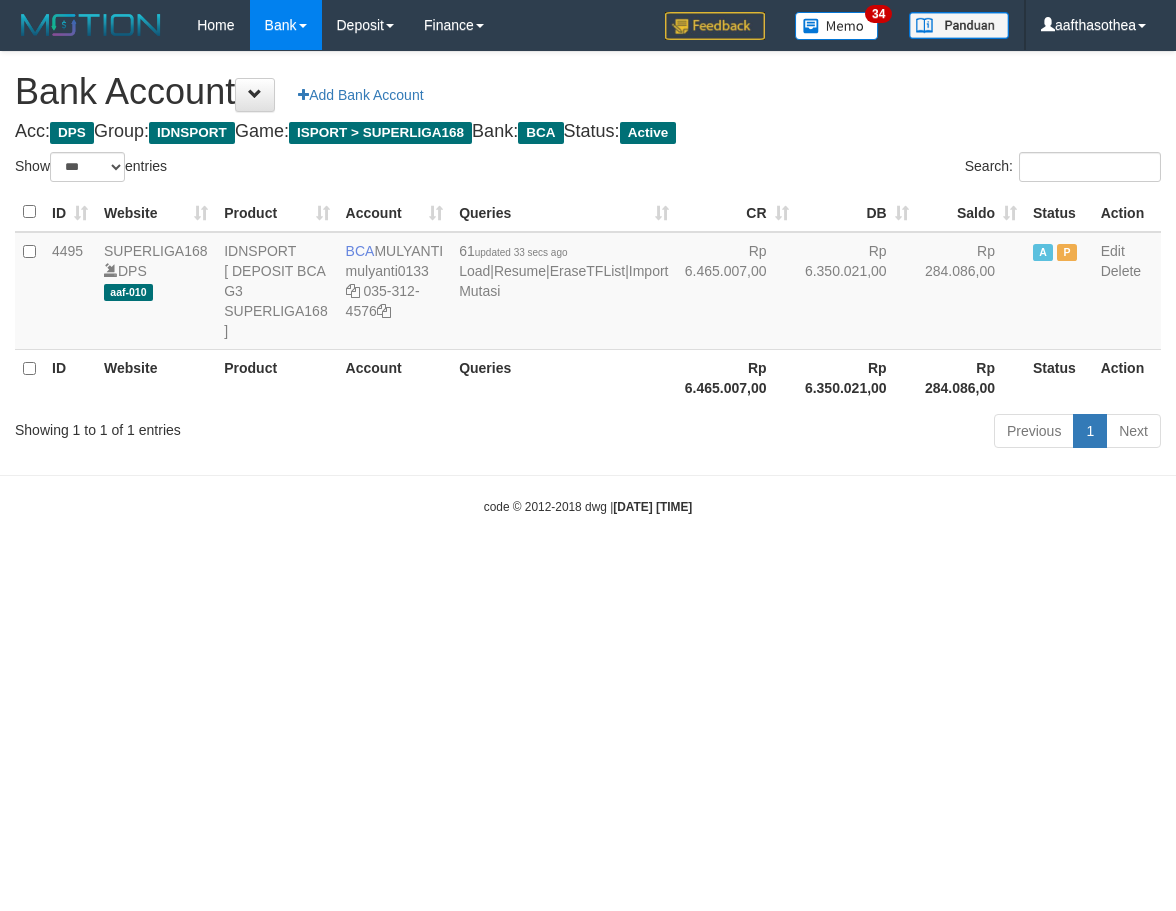 select on "***" 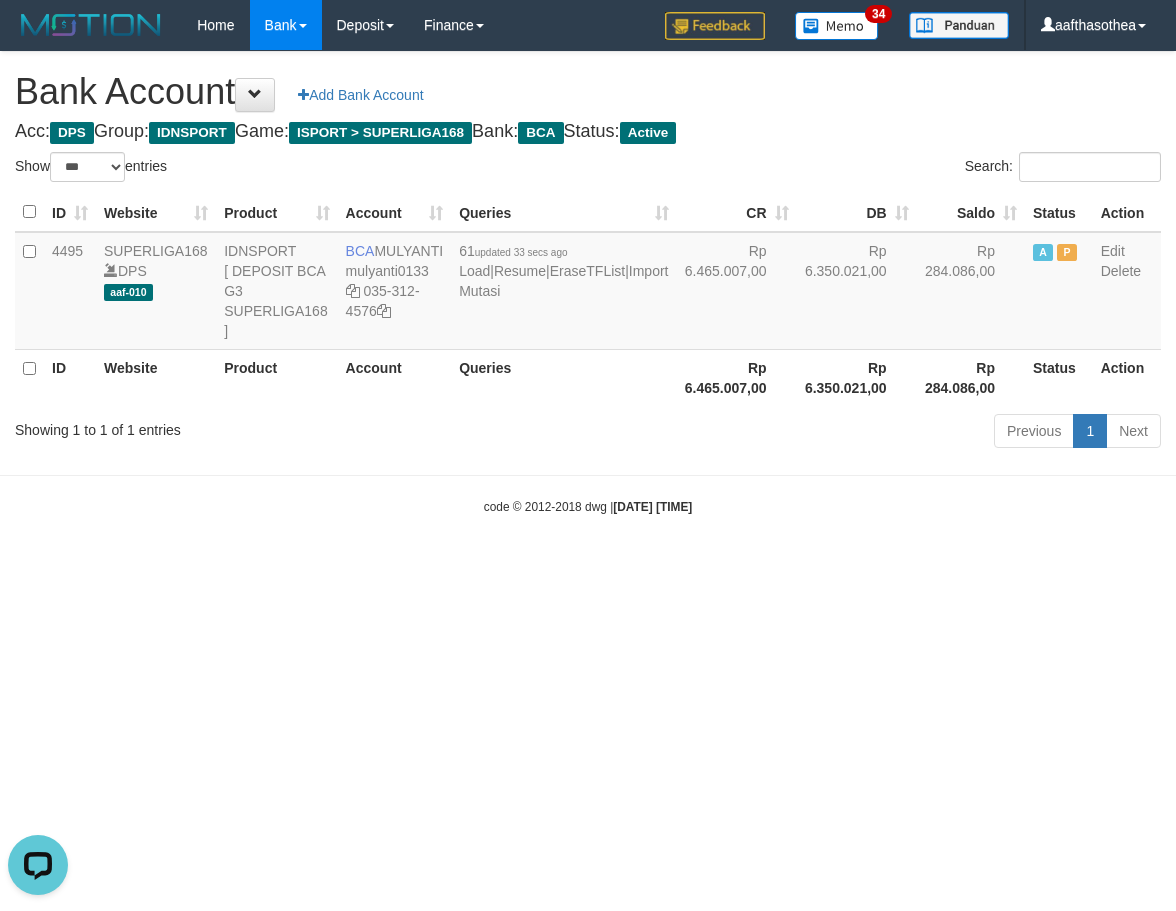 scroll, scrollTop: 0, scrollLeft: 0, axis: both 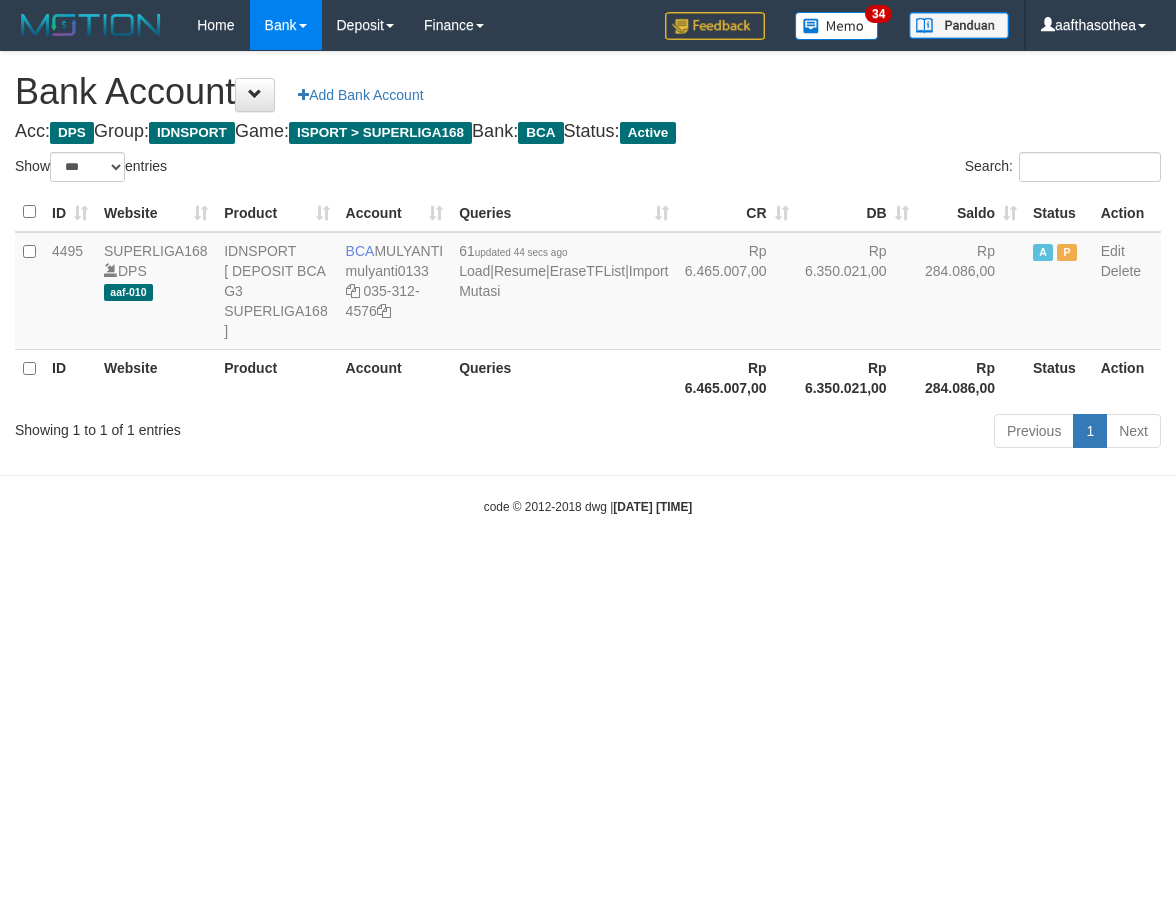 select on "***" 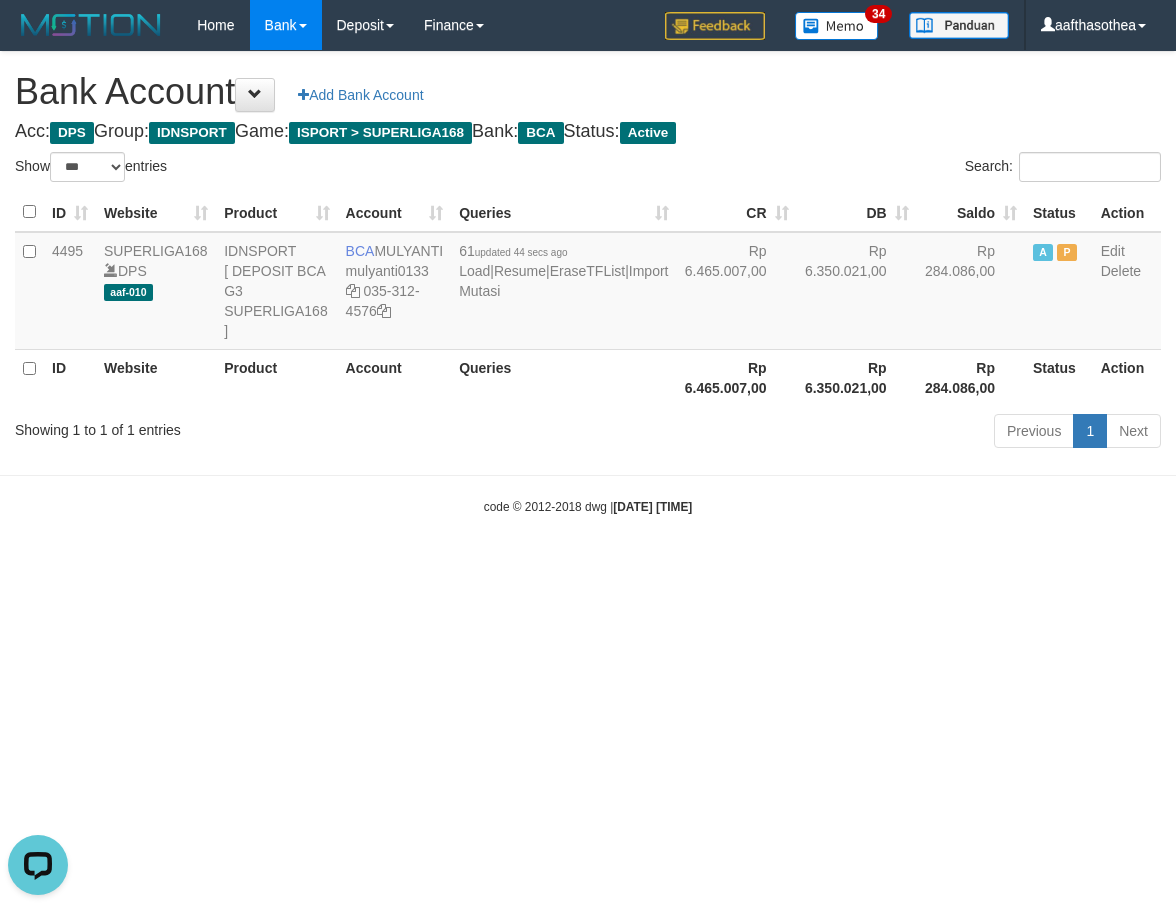 scroll, scrollTop: 0, scrollLeft: 0, axis: both 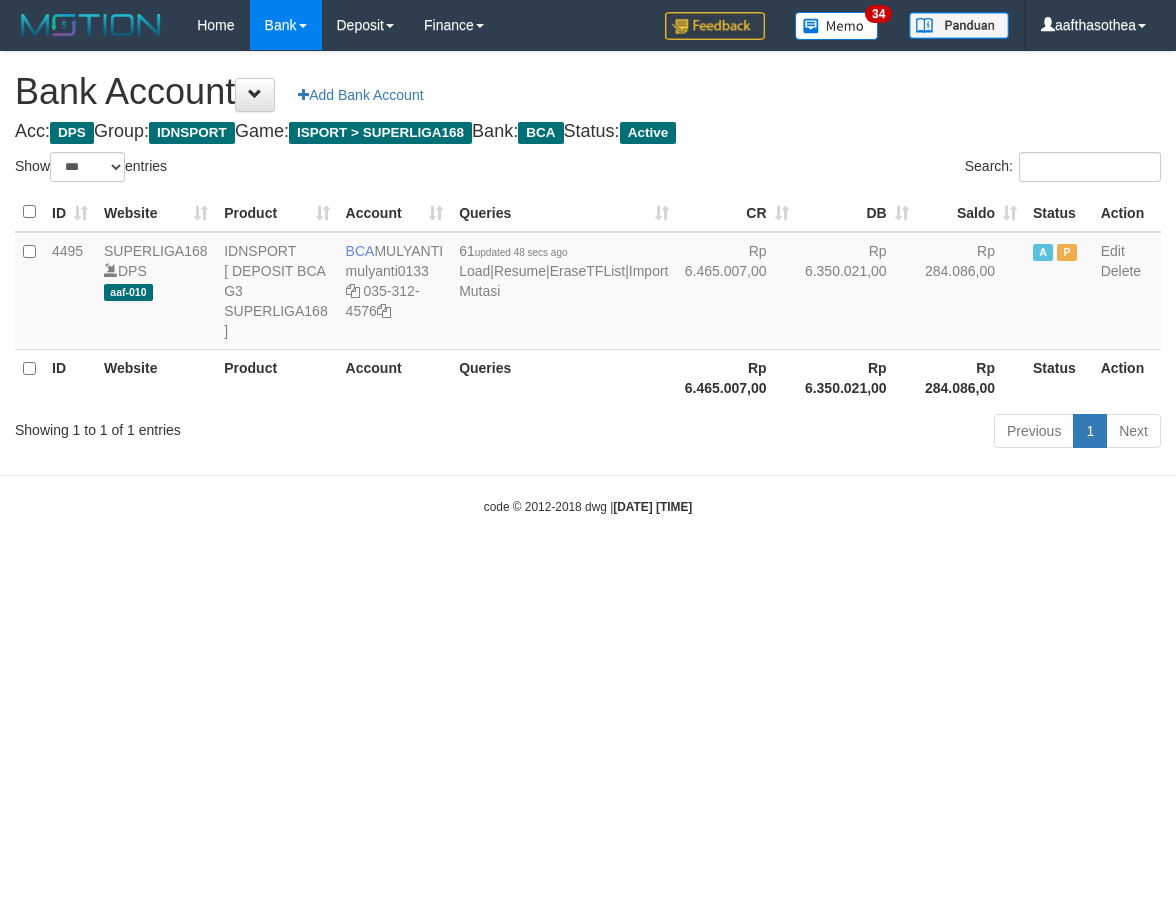 select on "***" 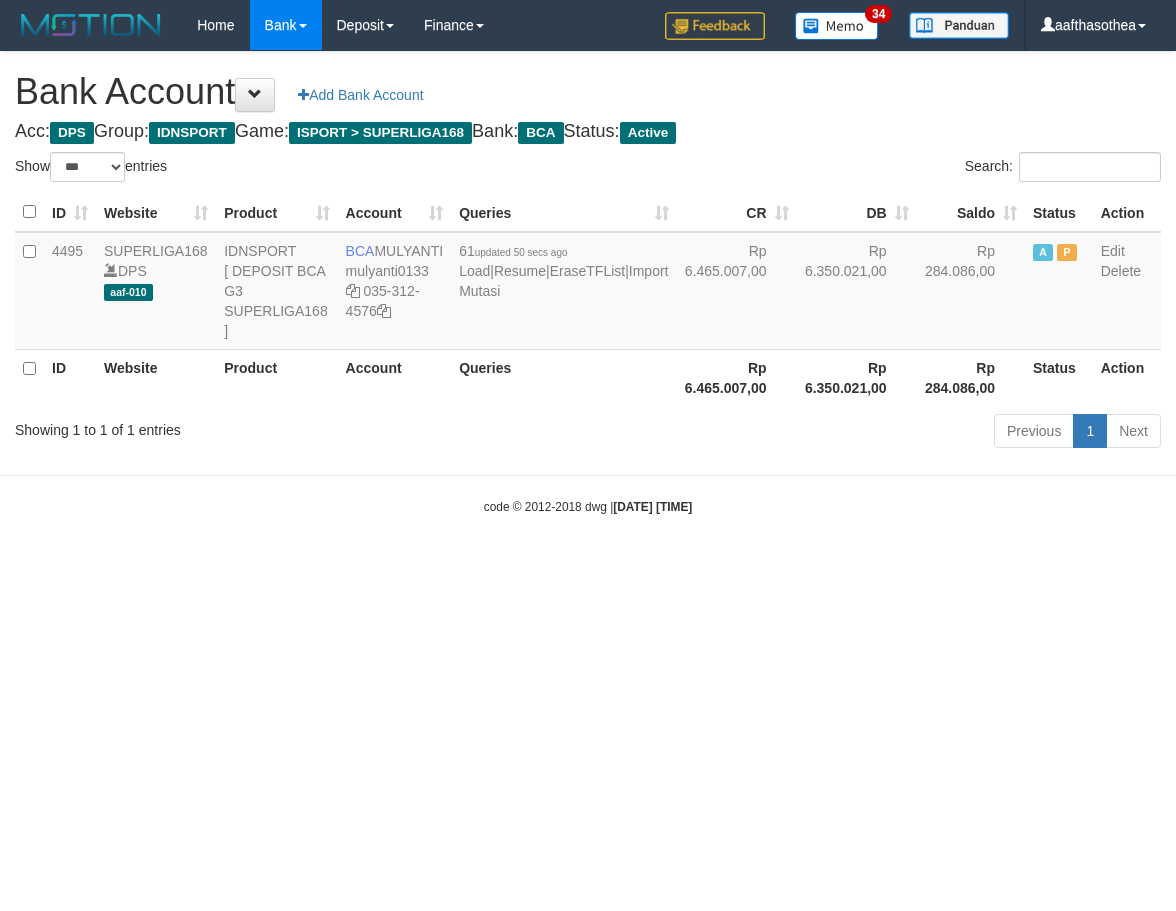 select on "***" 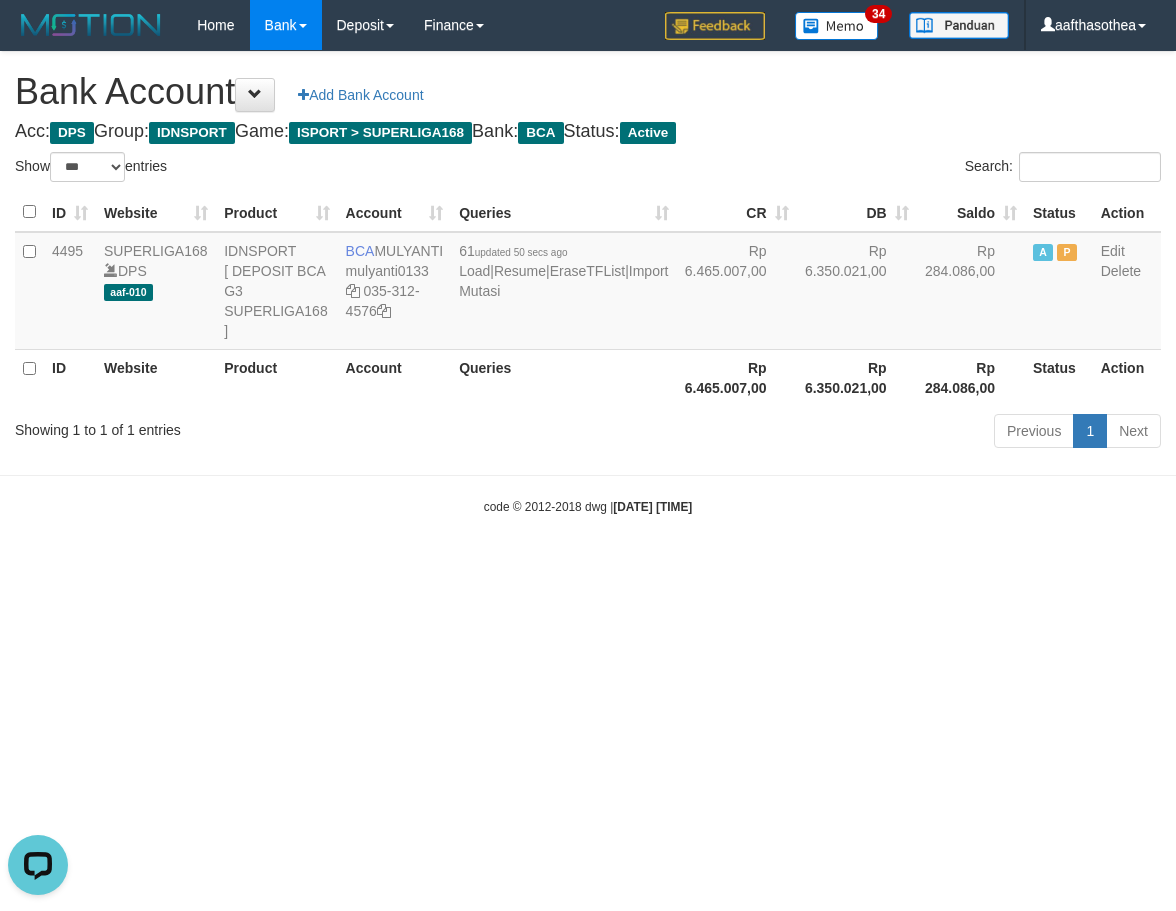 scroll, scrollTop: 0, scrollLeft: 0, axis: both 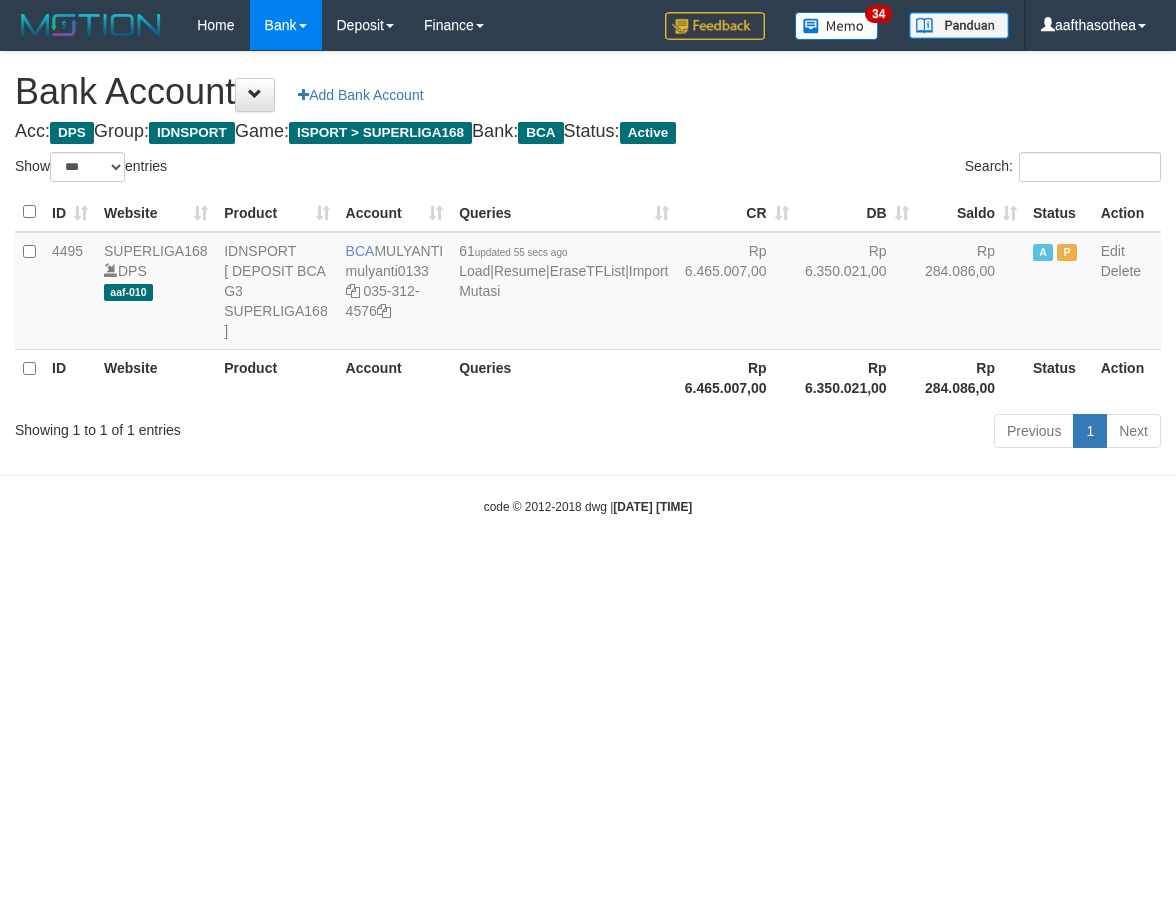 select on "***" 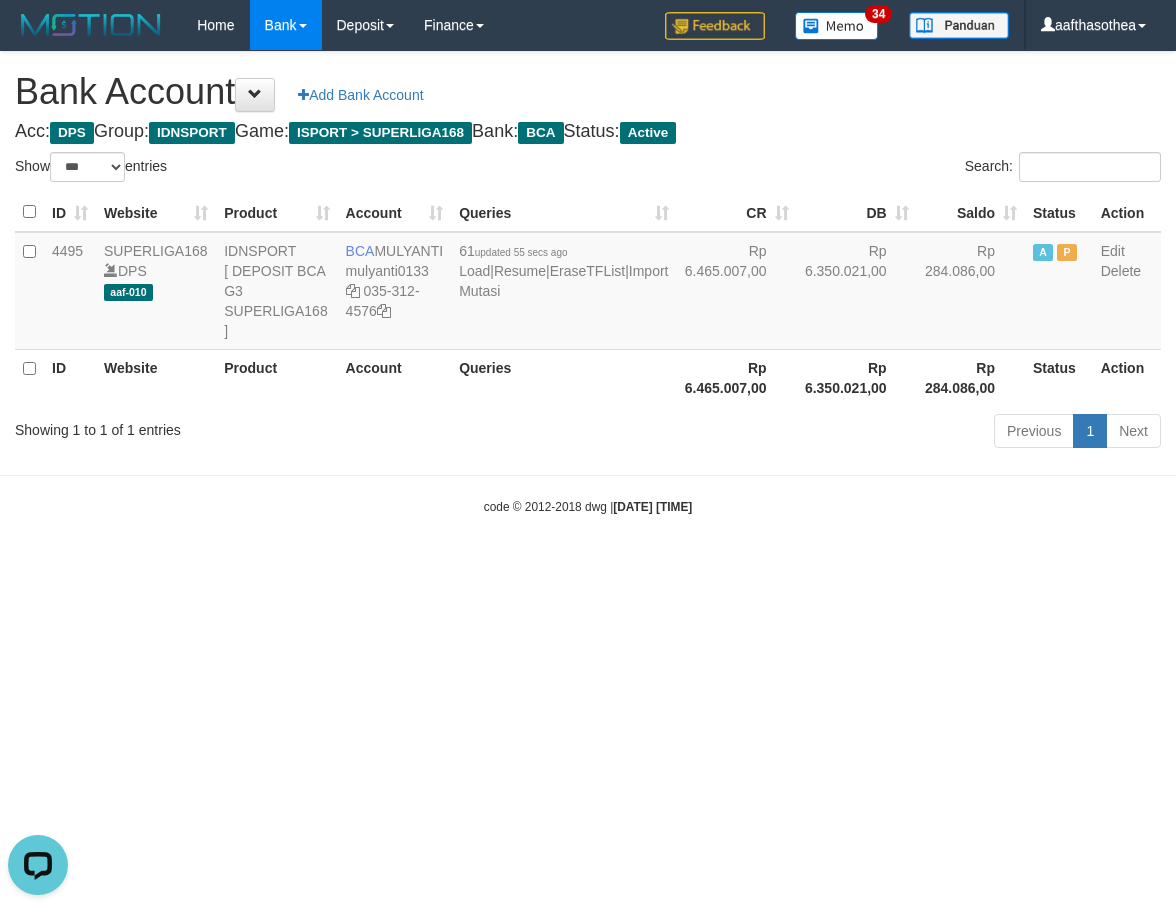 scroll, scrollTop: 0, scrollLeft: 0, axis: both 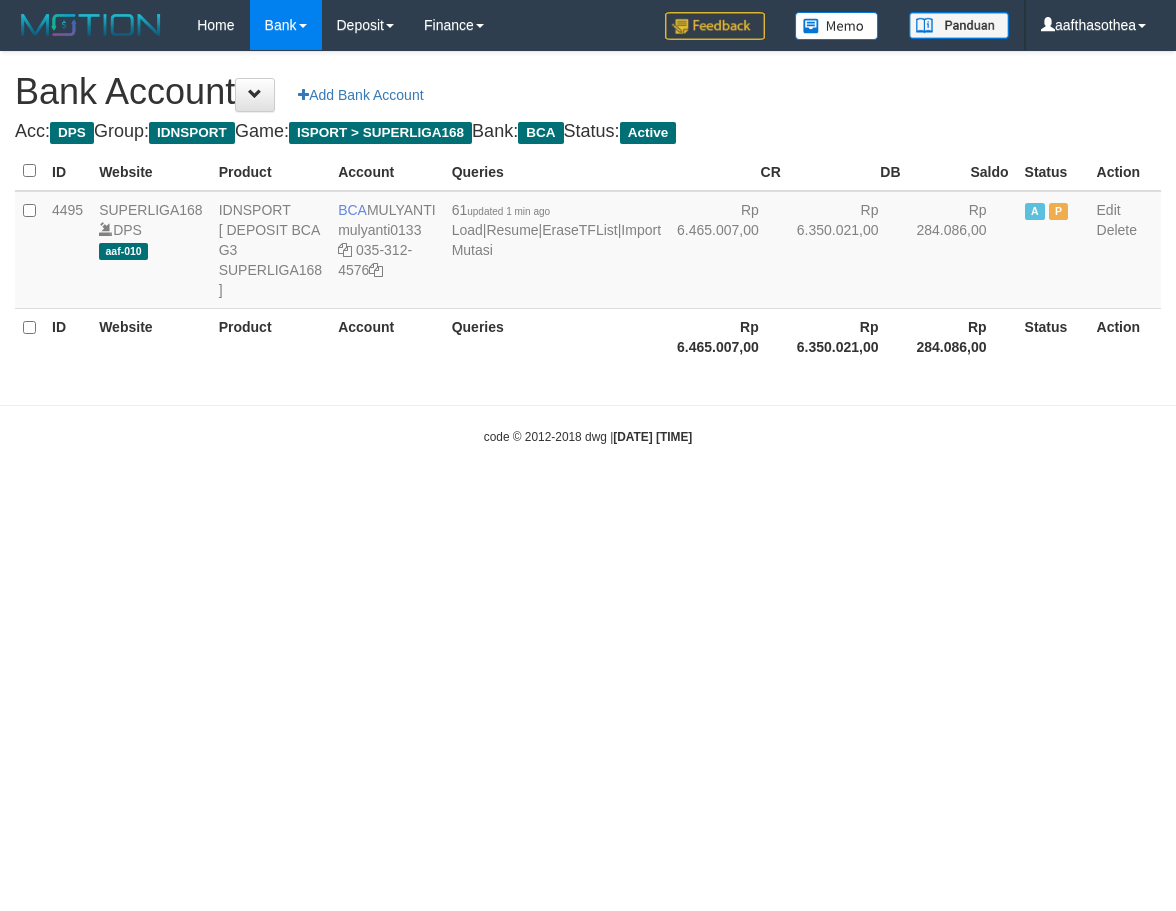 select on "***" 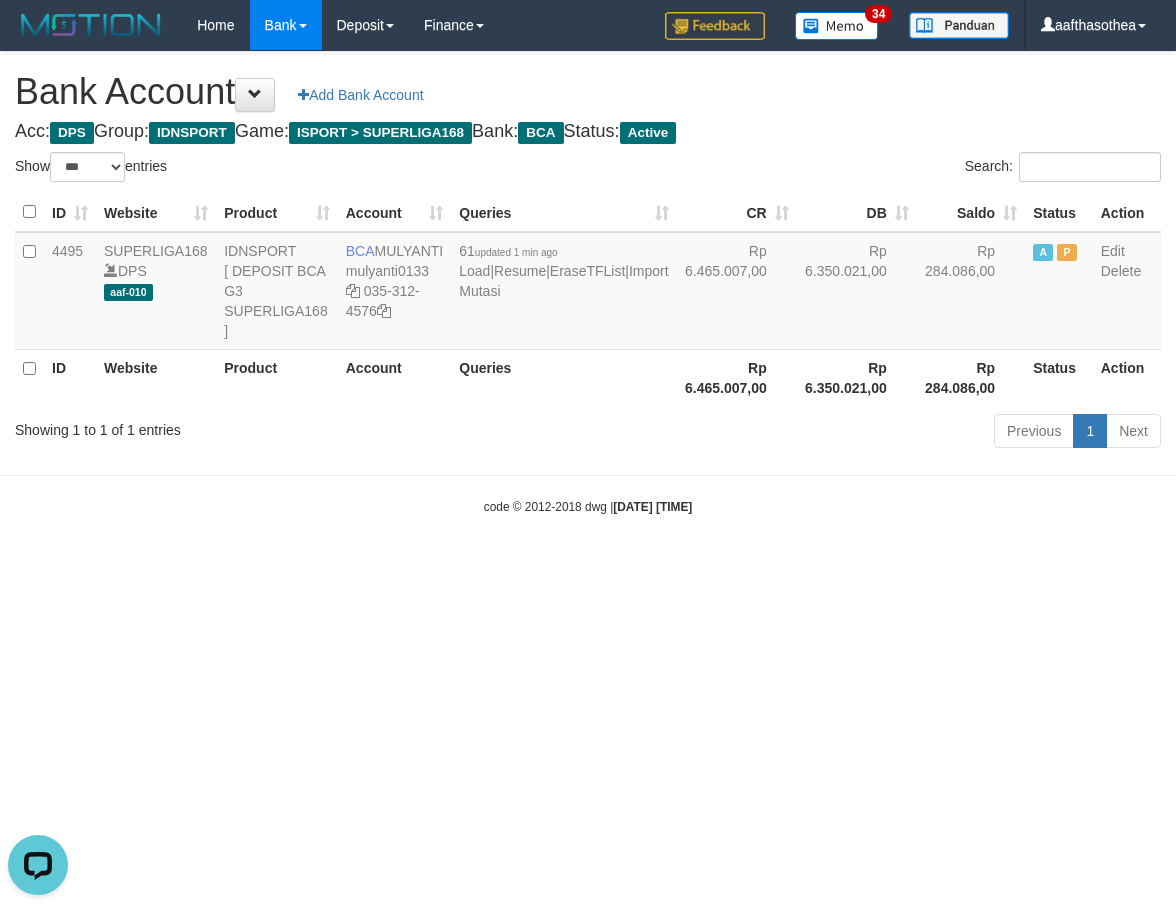 scroll, scrollTop: 0, scrollLeft: 0, axis: both 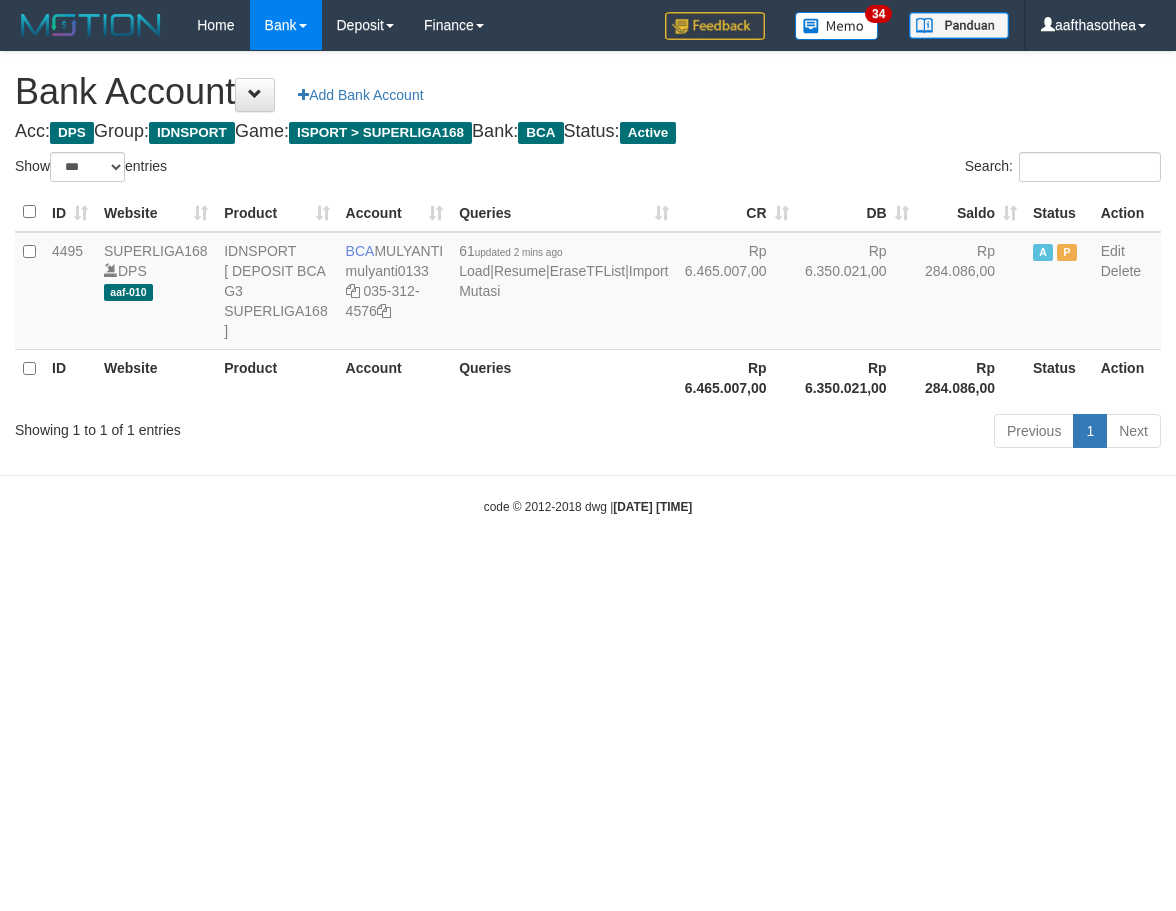 select on "***" 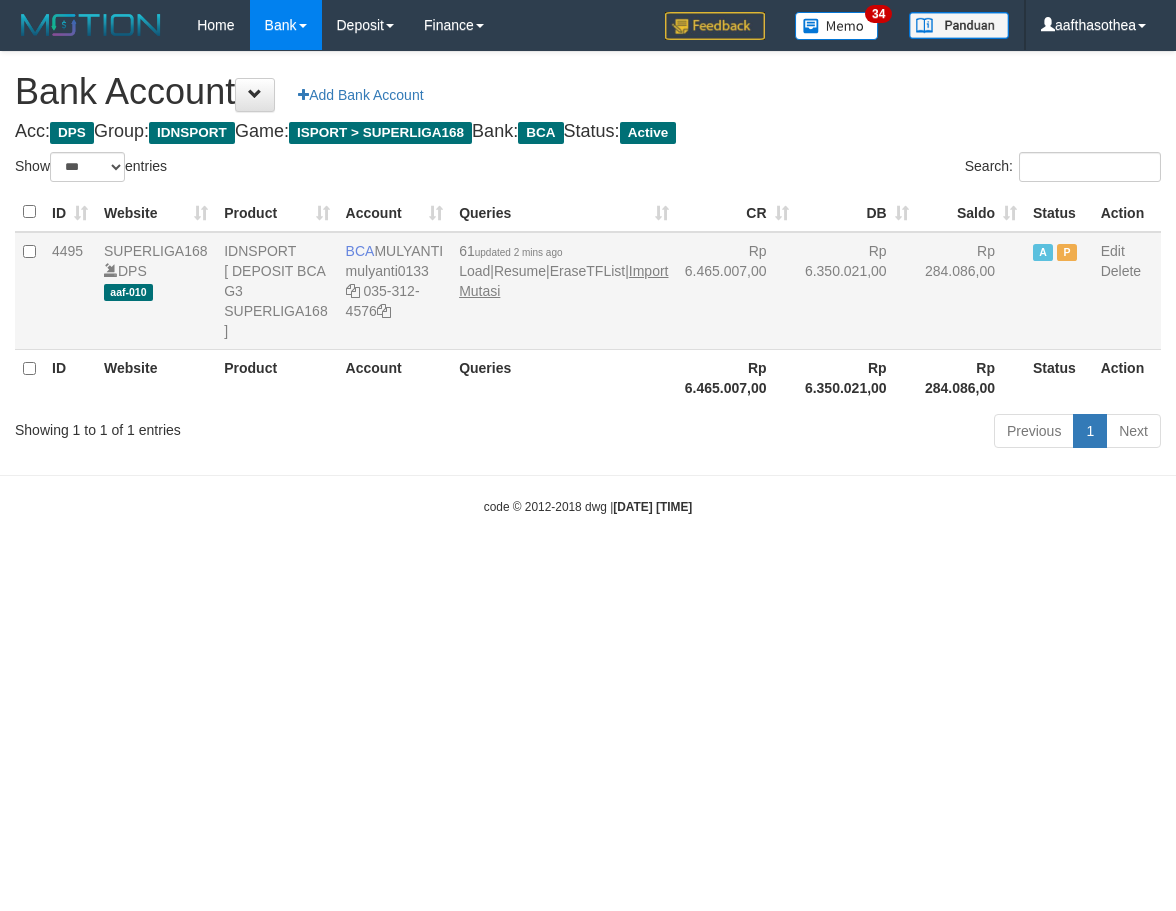 scroll, scrollTop: 0, scrollLeft: 0, axis: both 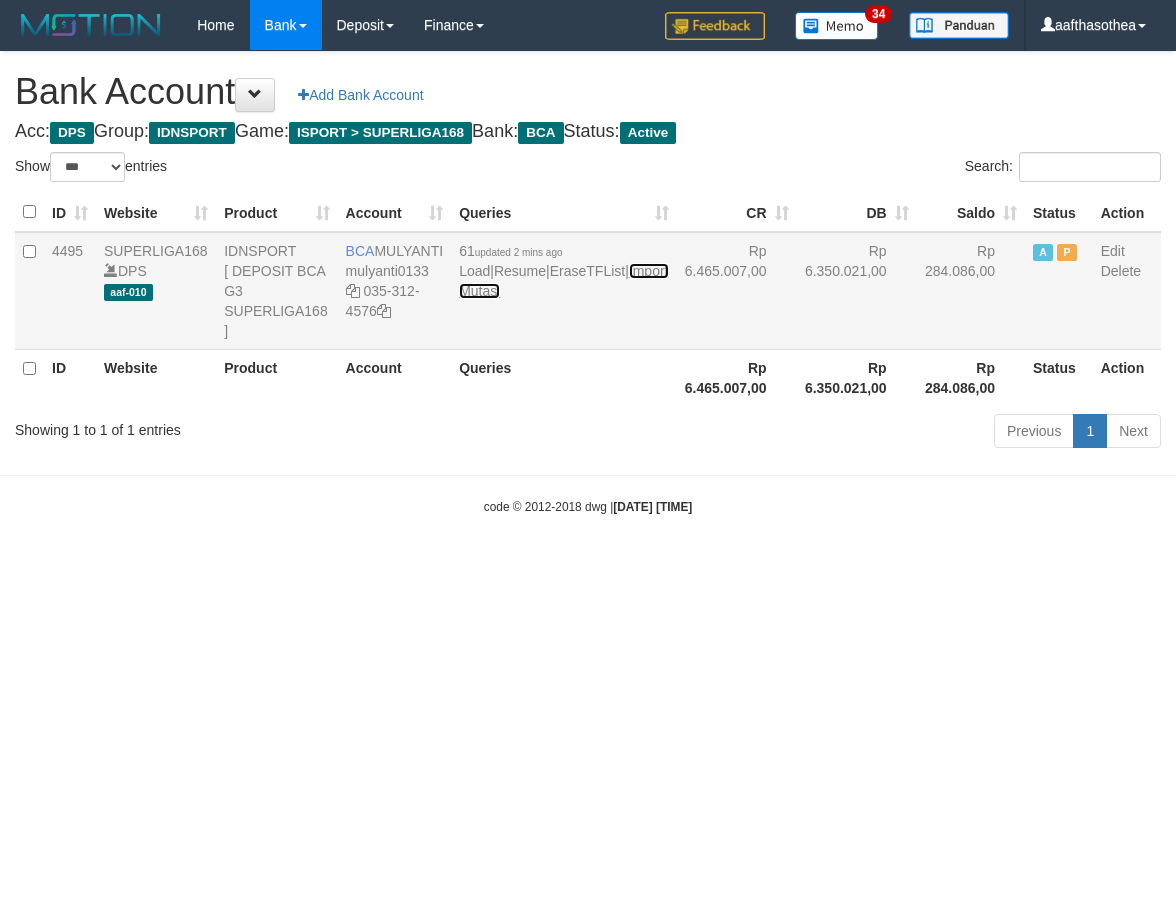 click on "Import Mutasi" at bounding box center [563, 281] 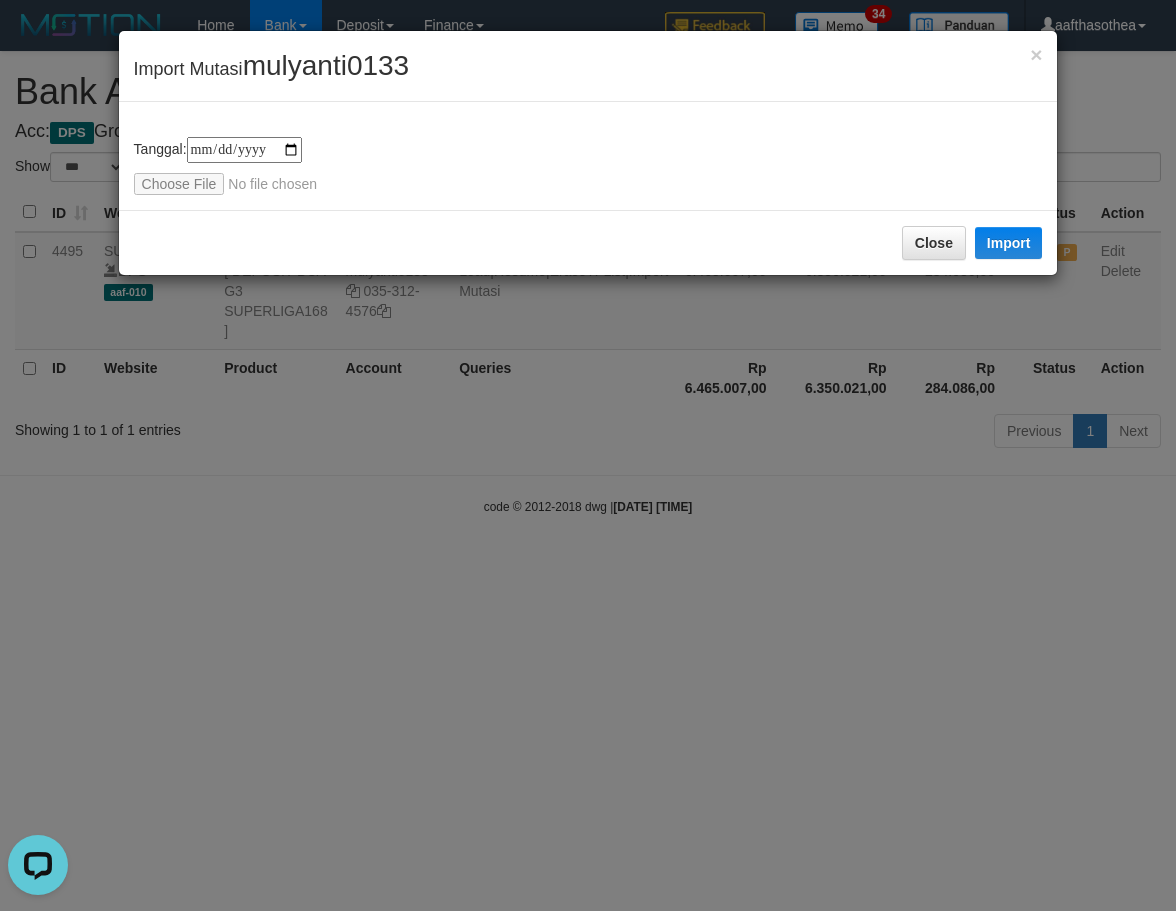 scroll, scrollTop: 0, scrollLeft: 0, axis: both 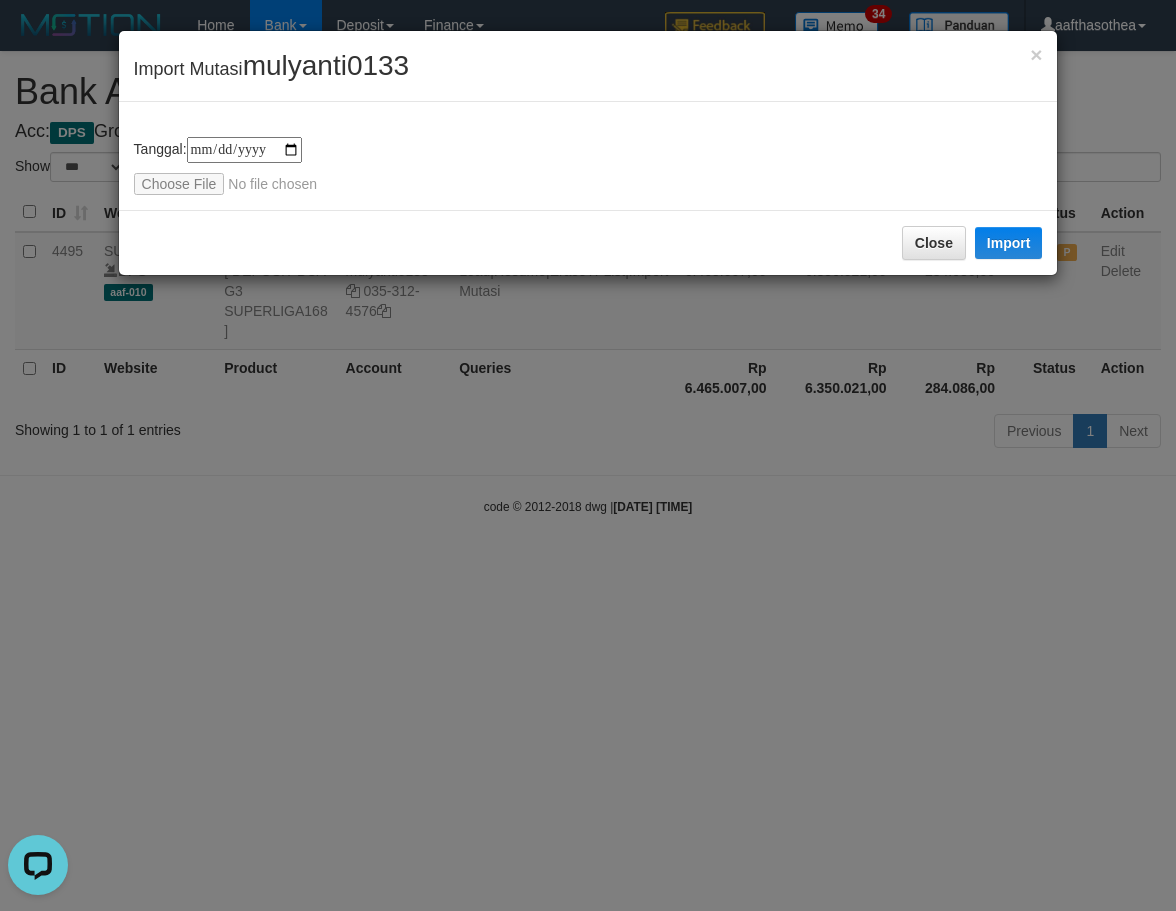 type on "**********" 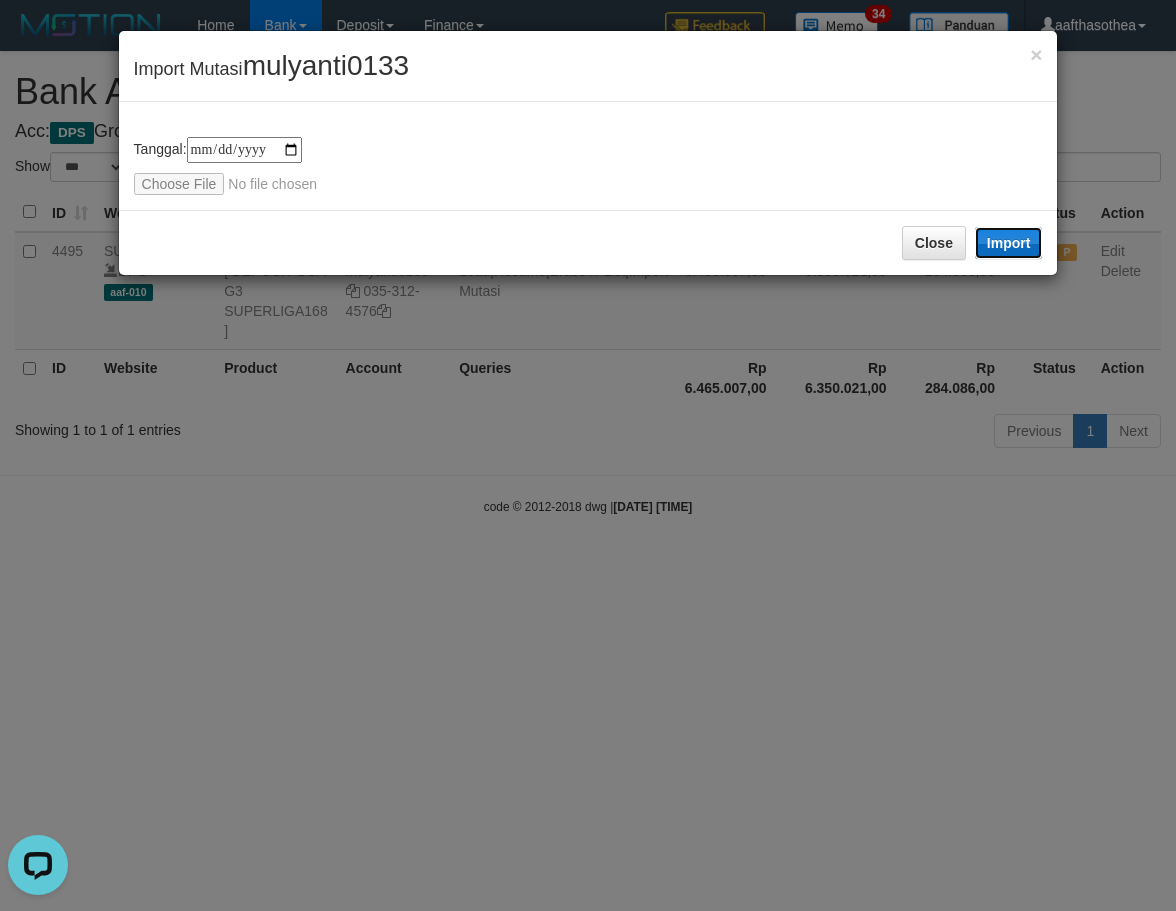 click on "Import" at bounding box center [1009, 243] 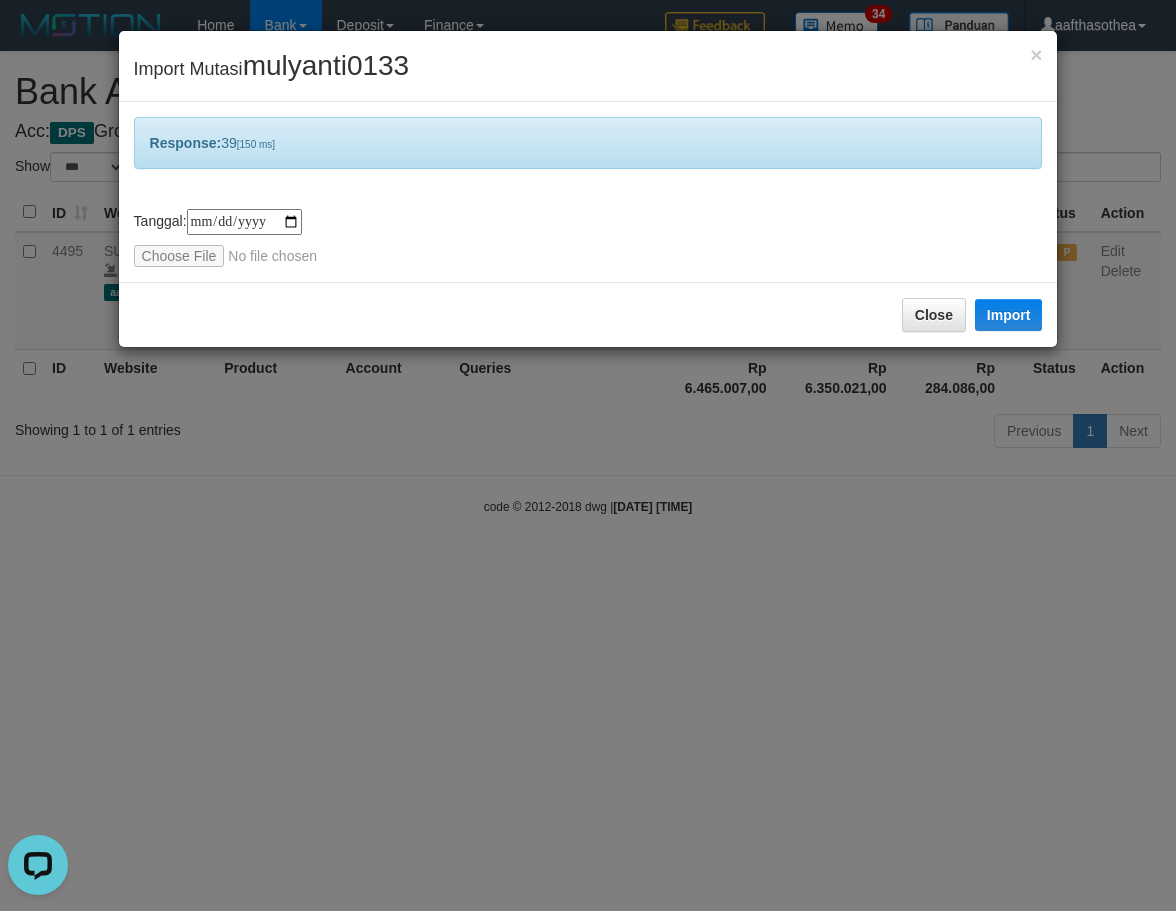 drag, startPoint x: 787, startPoint y: 630, endPoint x: 778, endPoint y: 636, distance: 10.816654 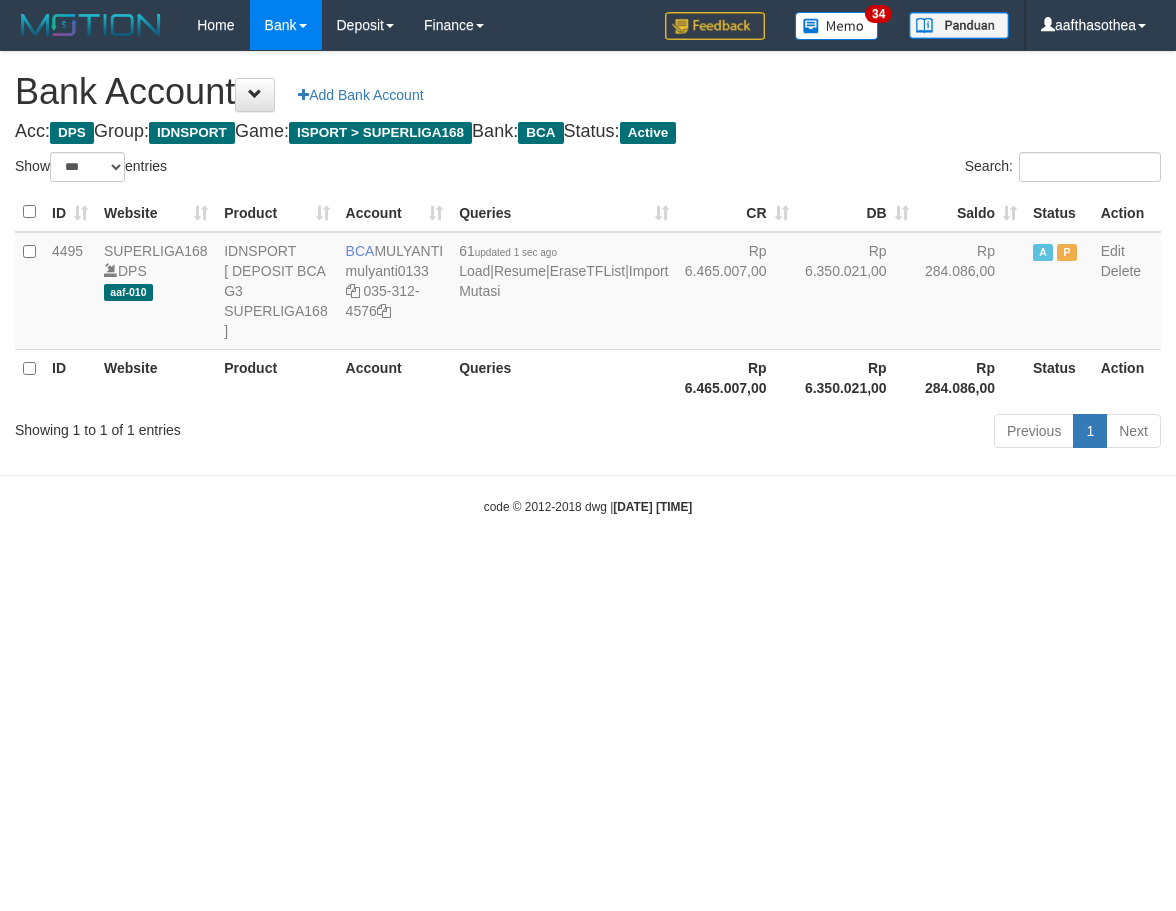 select on "***" 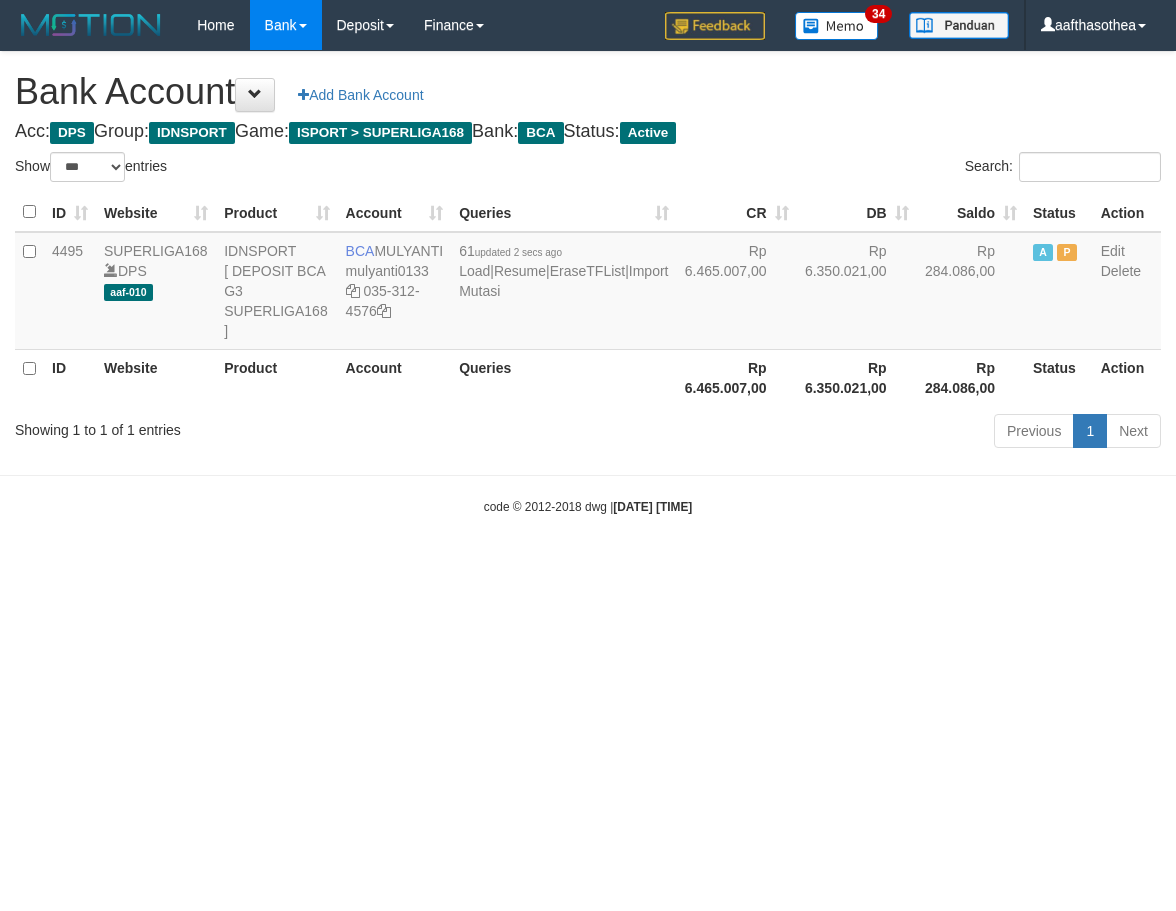 select on "***" 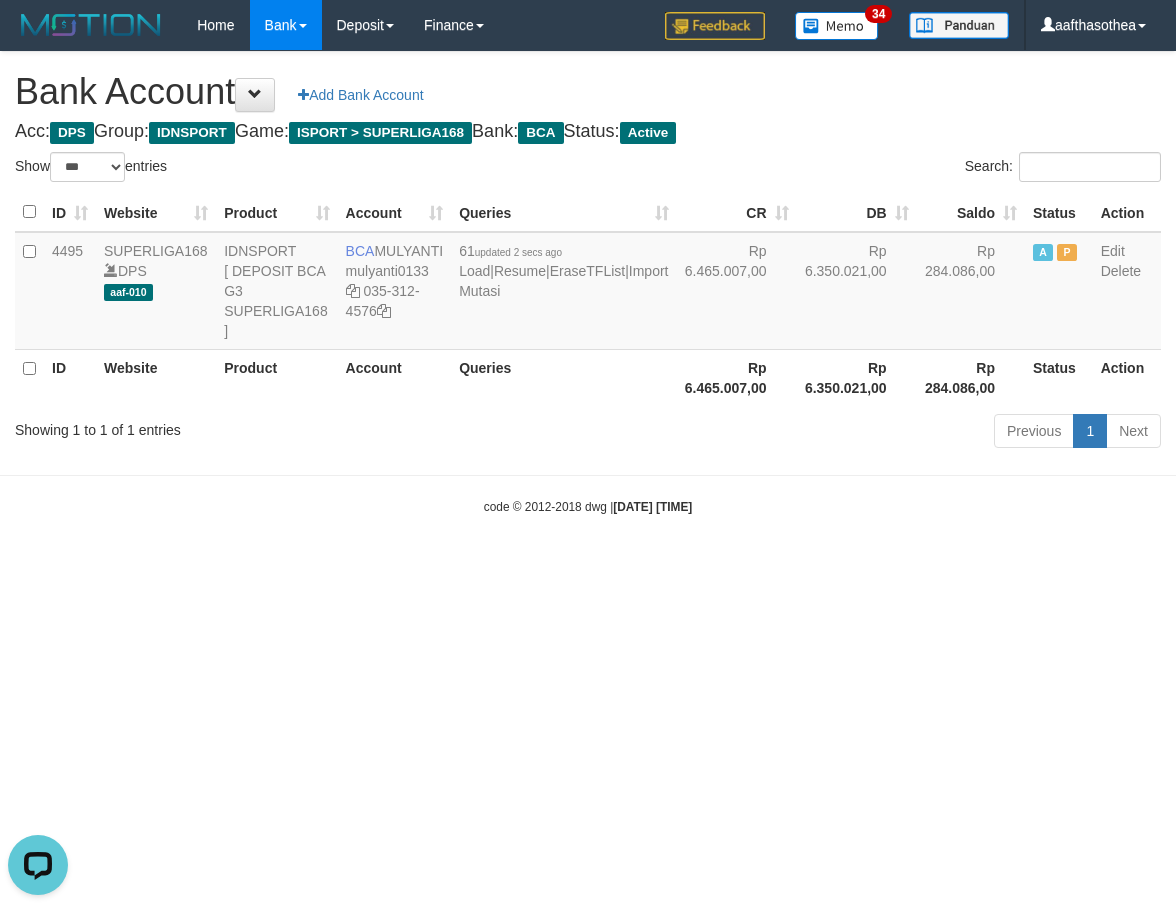 scroll, scrollTop: 0, scrollLeft: 0, axis: both 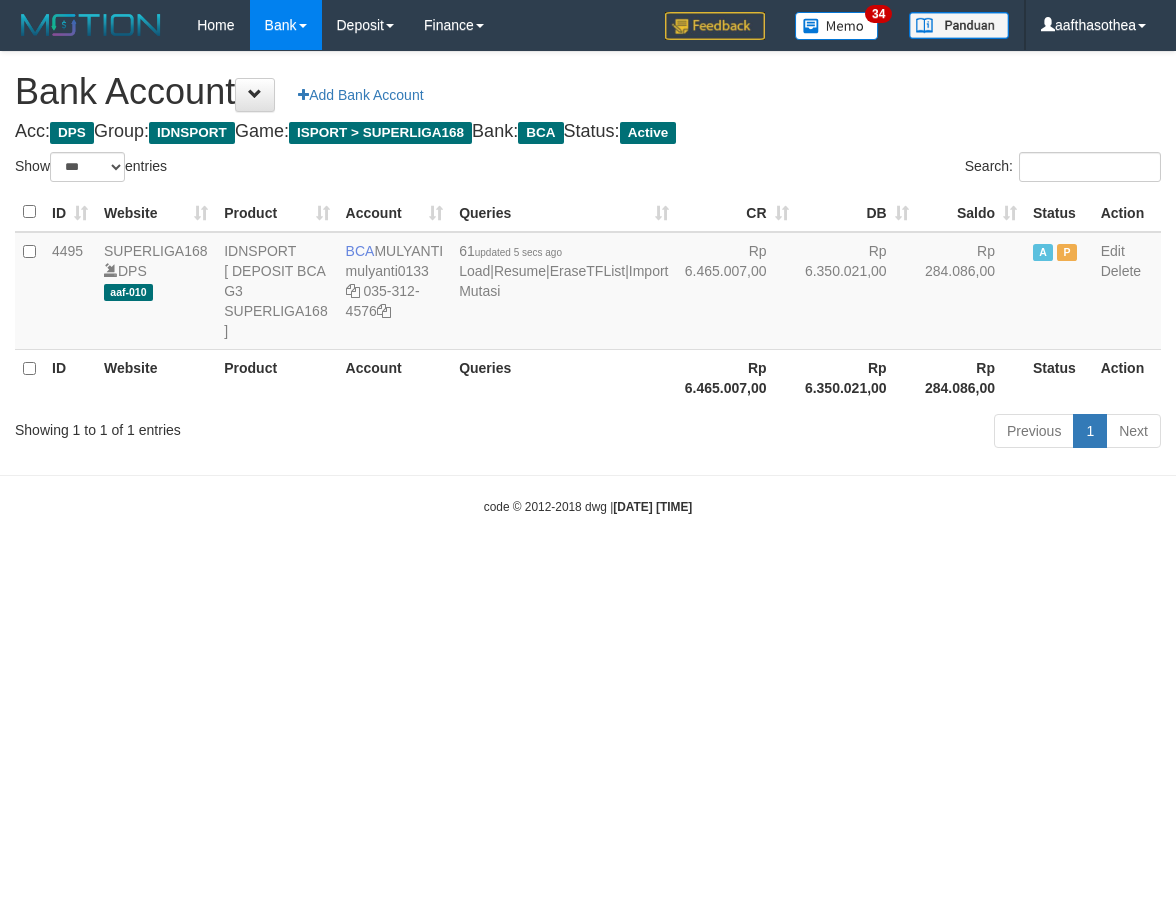 select on "***" 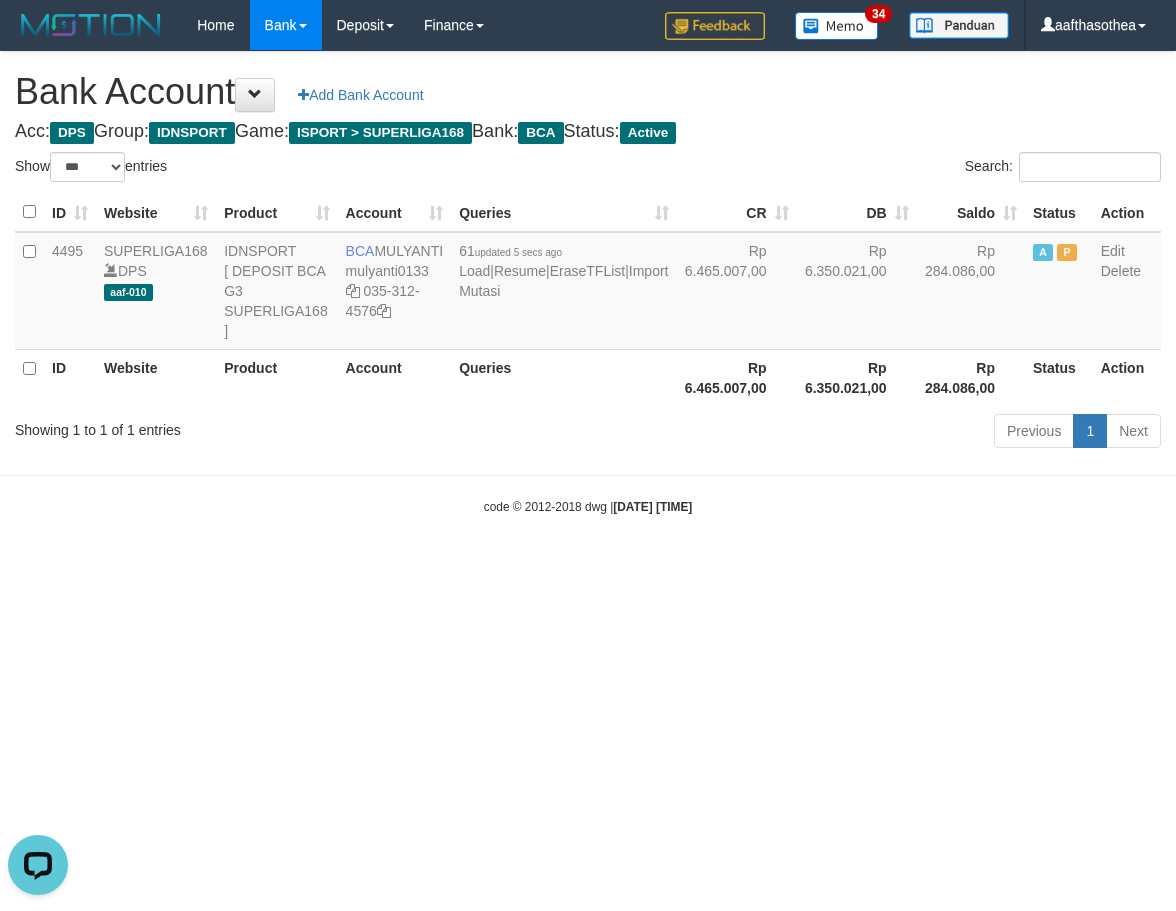 scroll, scrollTop: 0, scrollLeft: 0, axis: both 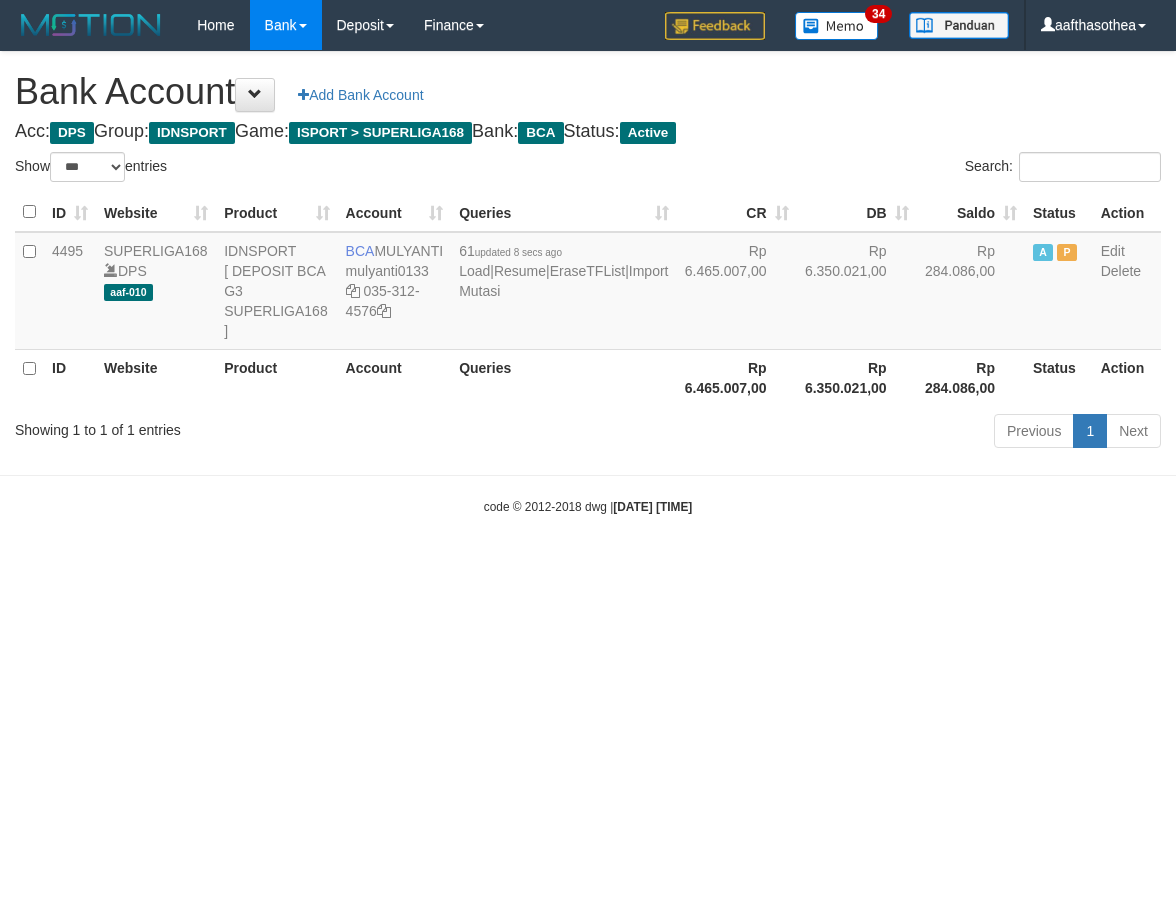 select on "***" 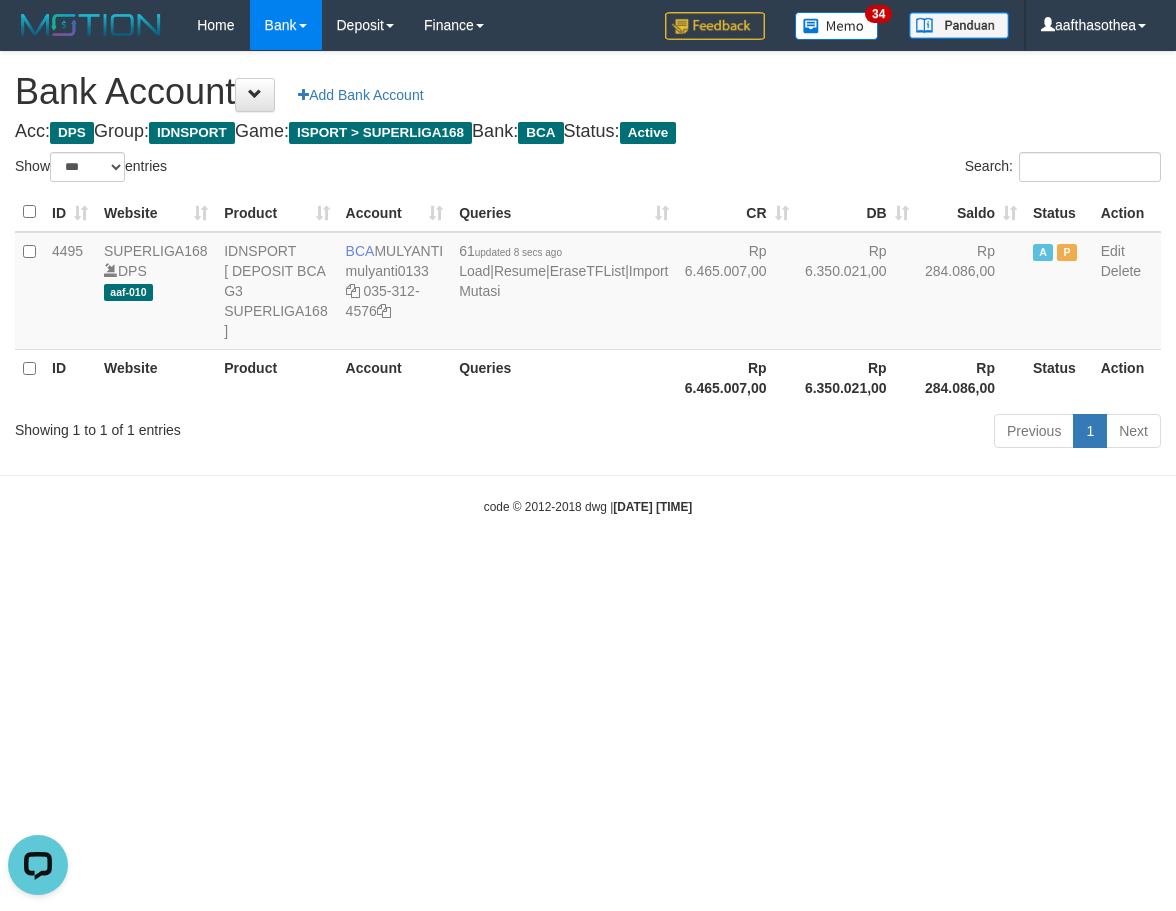 scroll, scrollTop: 0, scrollLeft: 0, axis: both 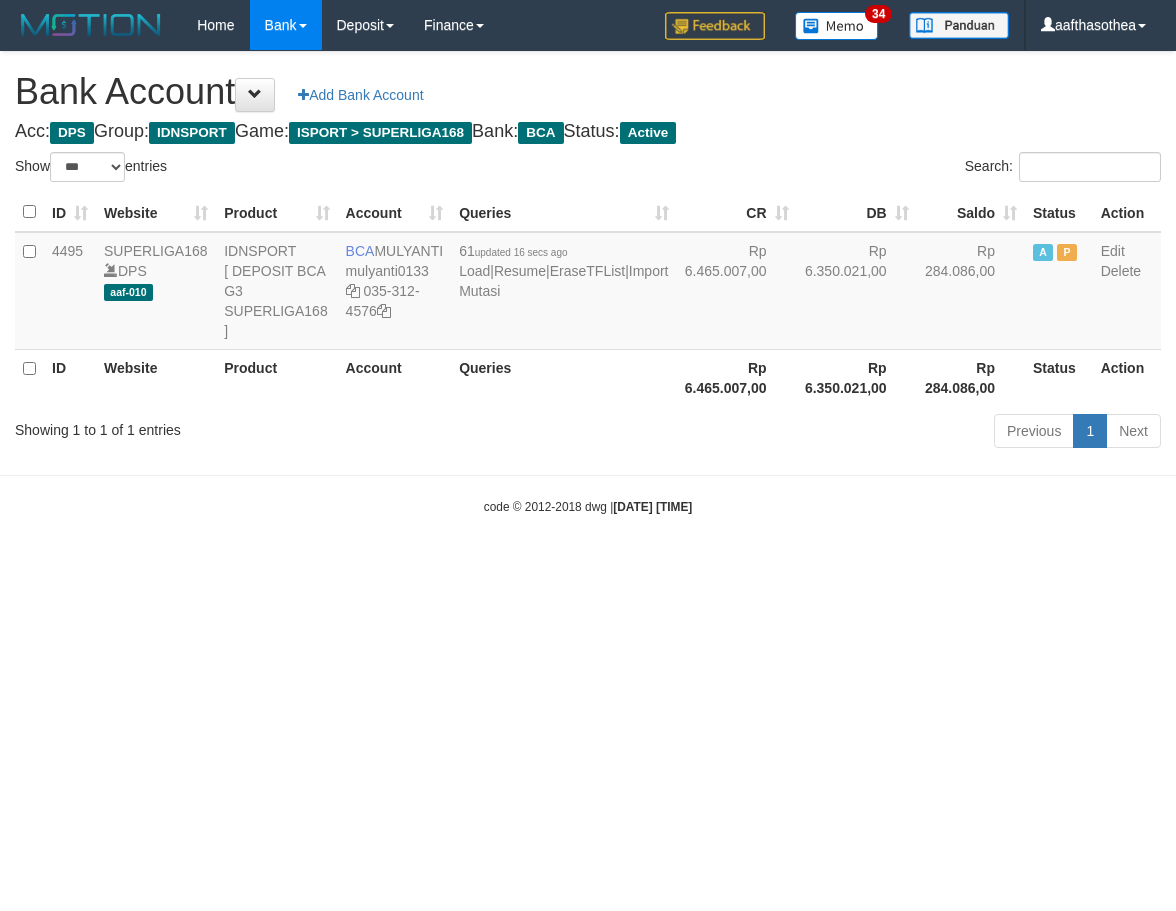select on "***" 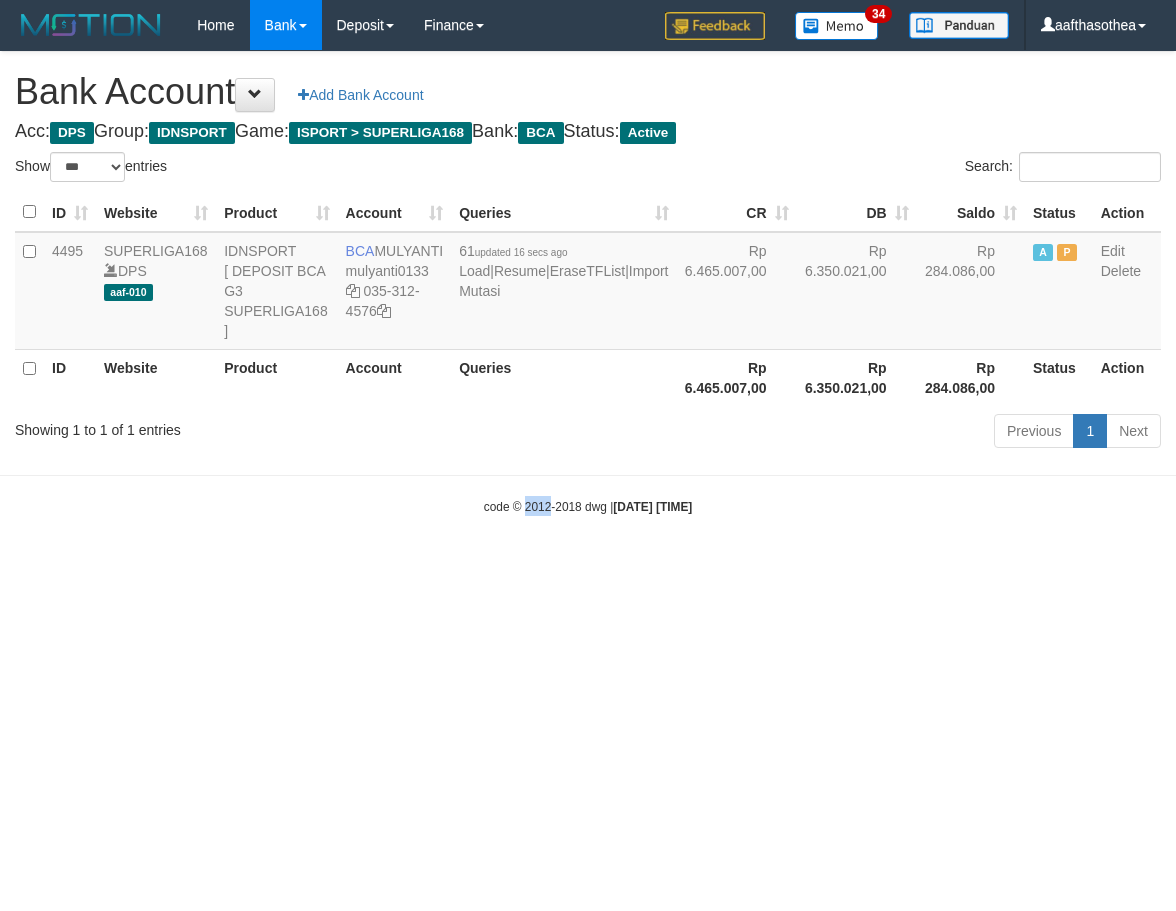 click on "Toggle navigation
Home
Bank
Account List
Load
By Website
Group
[ISPORT]													SUPERLIGA168
By Load Group (DPS)" at bounding box center (588, 283) 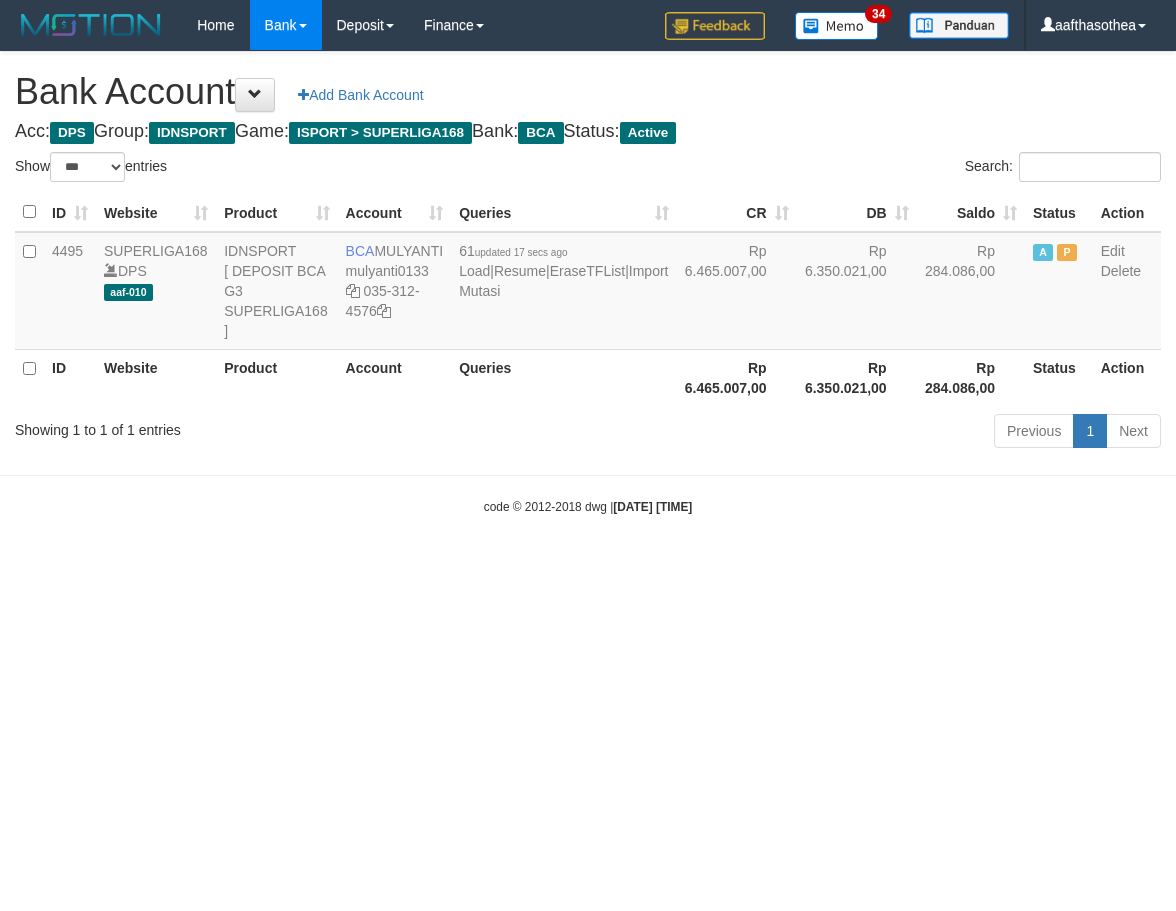 select on "***" 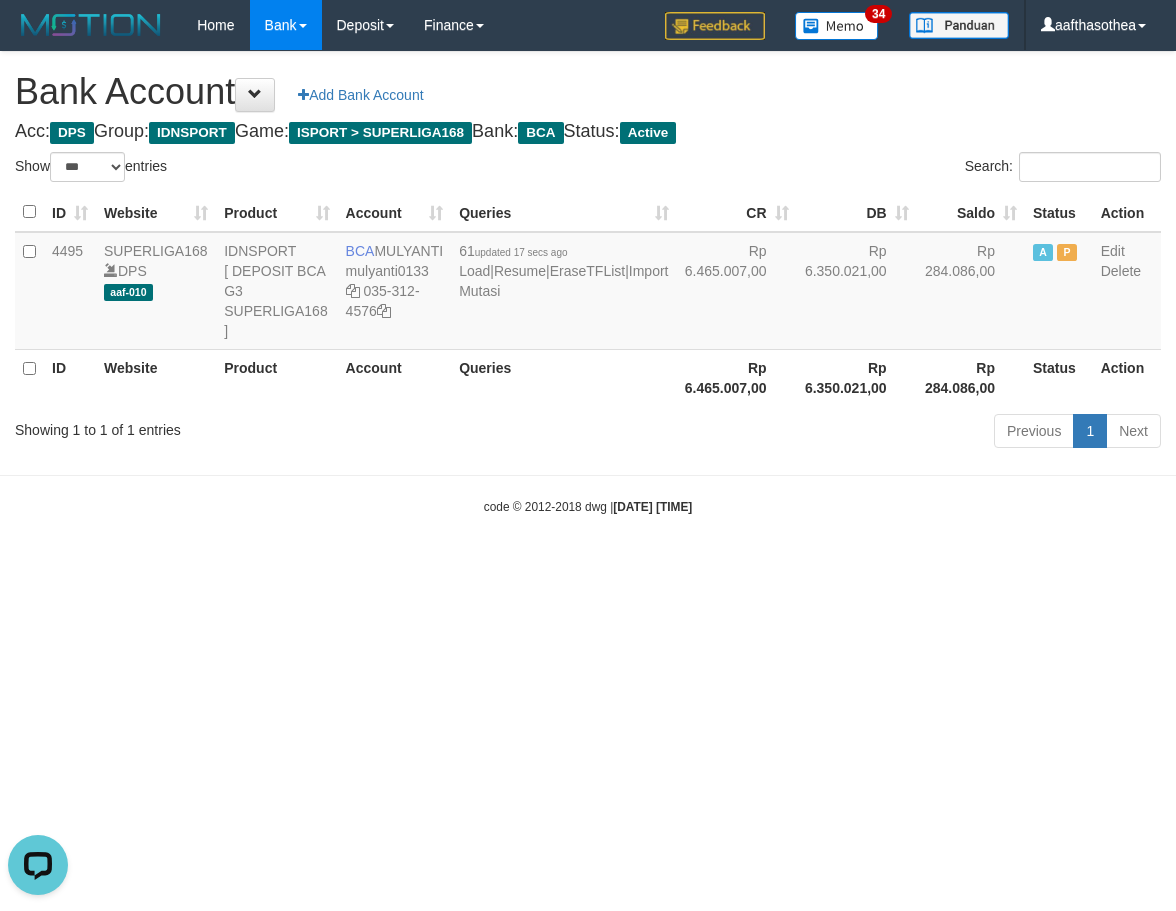 scroll, scrollTop: 0, scrollLeft: 0, axis: both 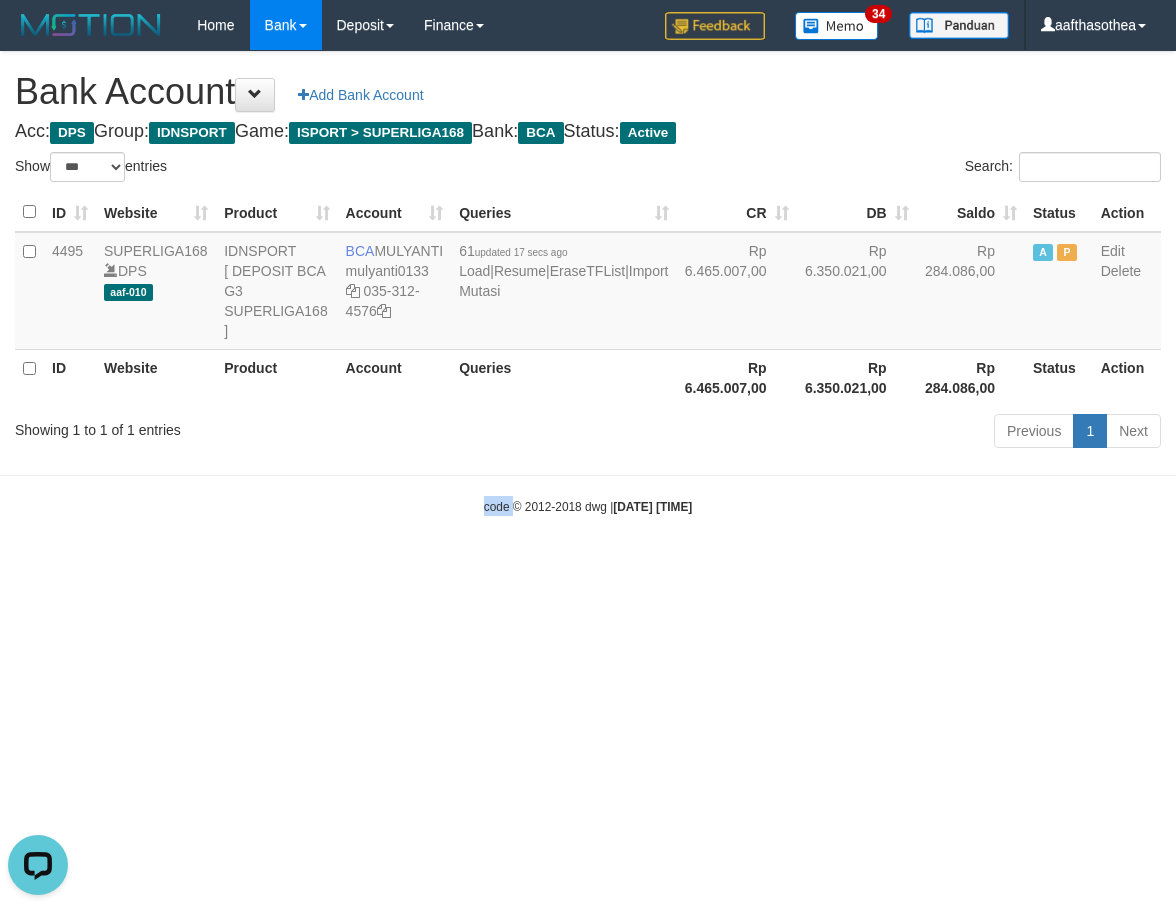 click on "Toggle navigation
Home
Bank
Account List
Load
By Website
Group
[ISPORT]													SUPERLIGA168
By Load Group (DPS)
34" at bounding box center (588, 283) 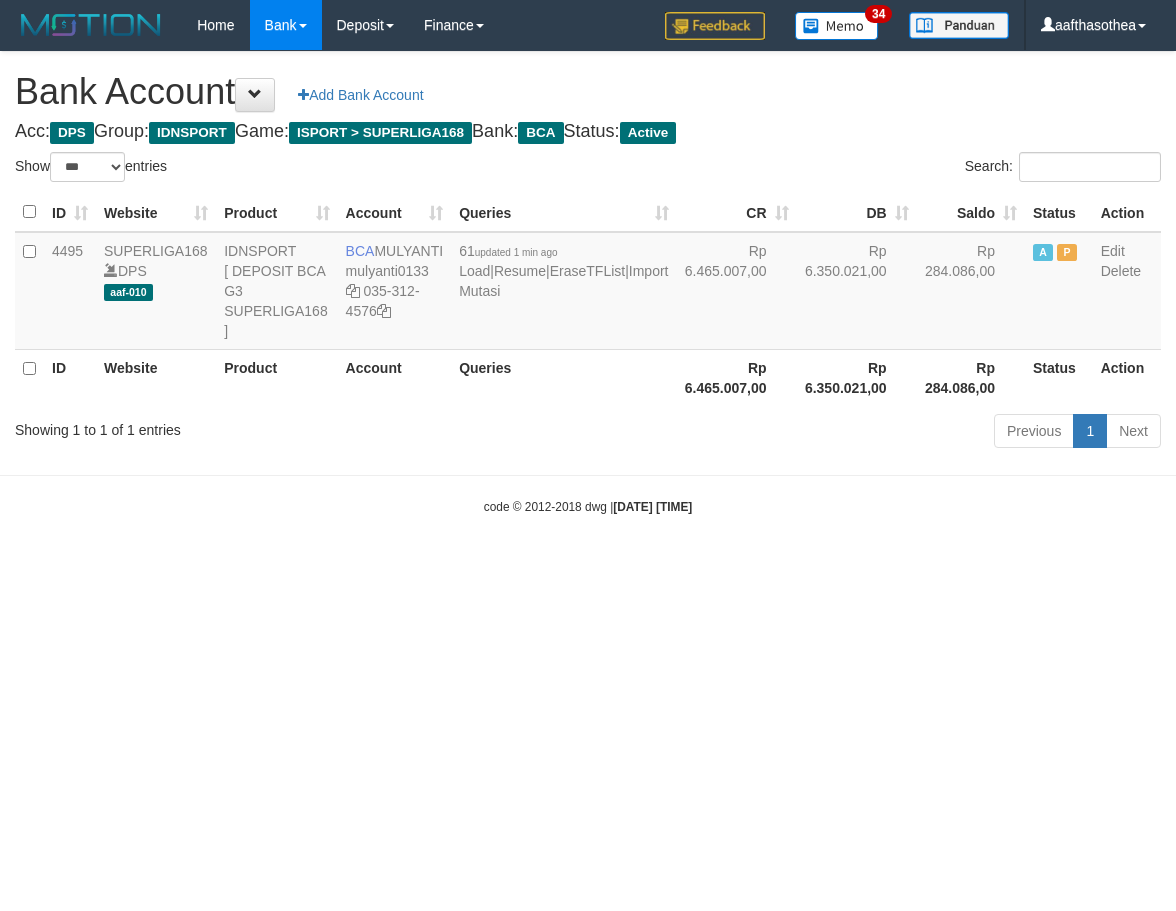 select on "***" 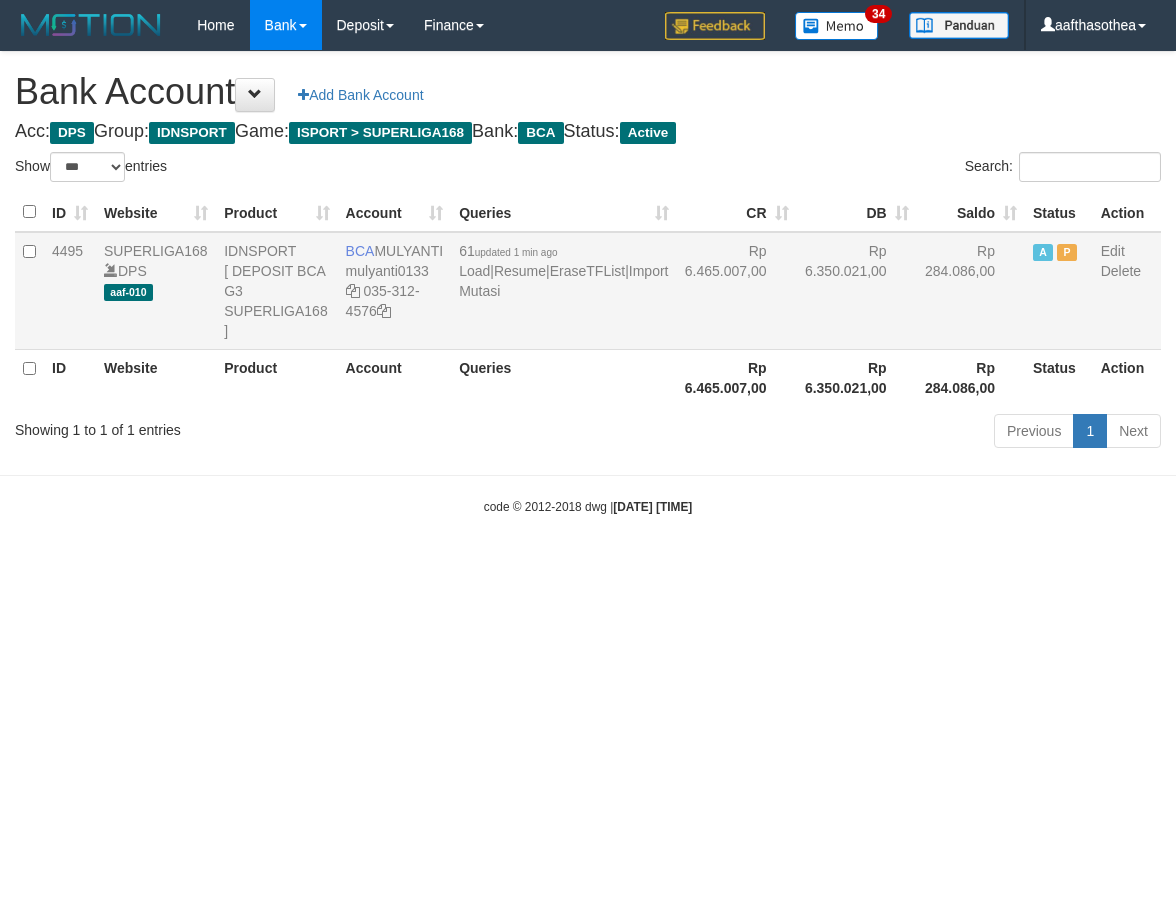 scroll, scrollTop: 0, scrollLeft: 0, axis: both 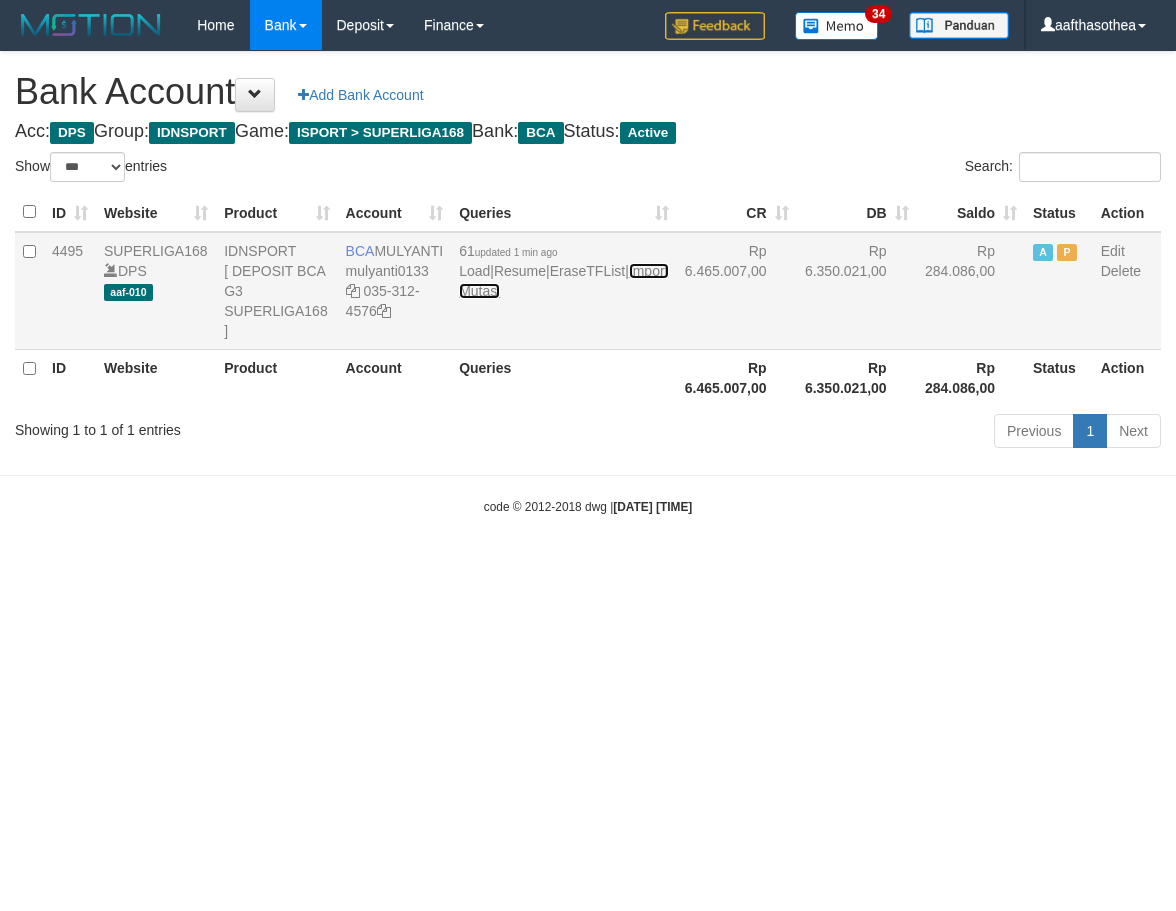 click on "Import Mutasi" at bounding box center [563, 281] 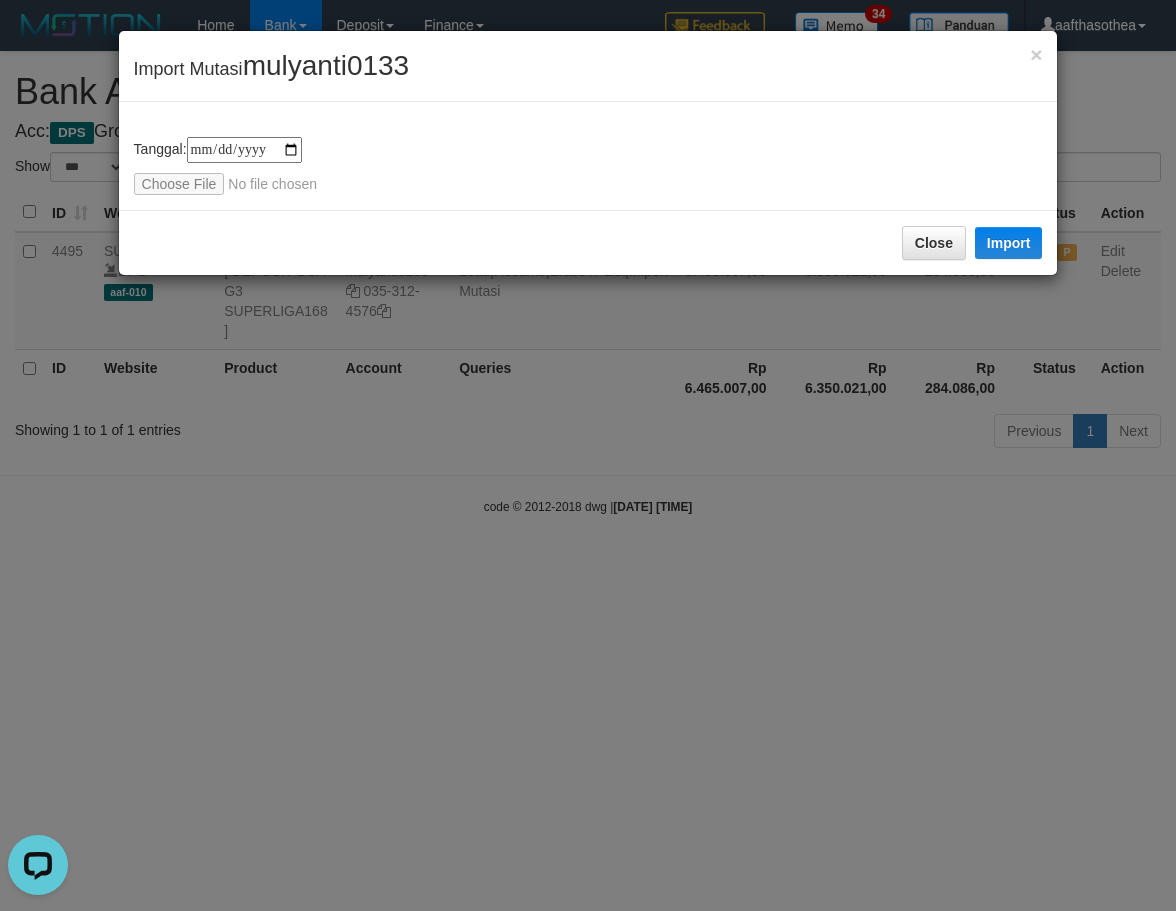 scroll, scrollTop: 0, scrollLeft: 0, axis: both 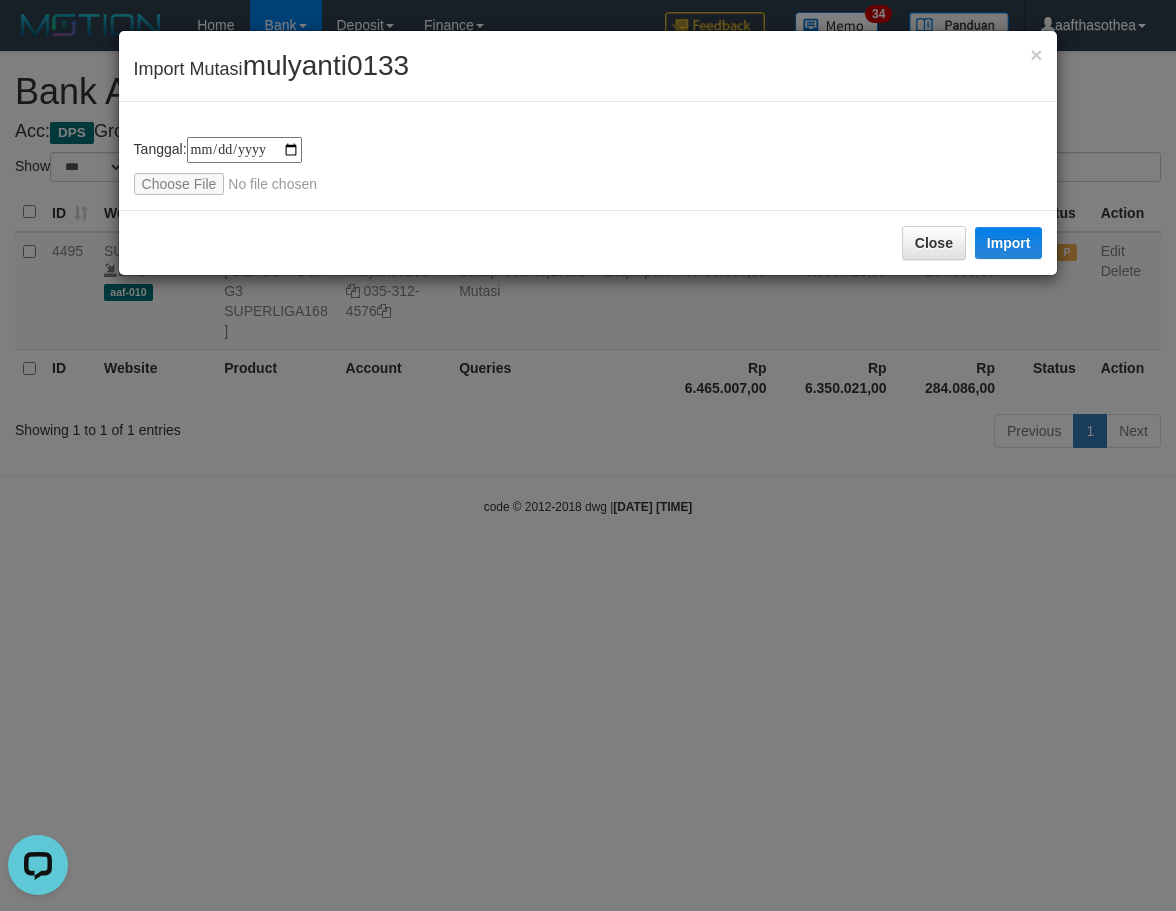 type on "**********" 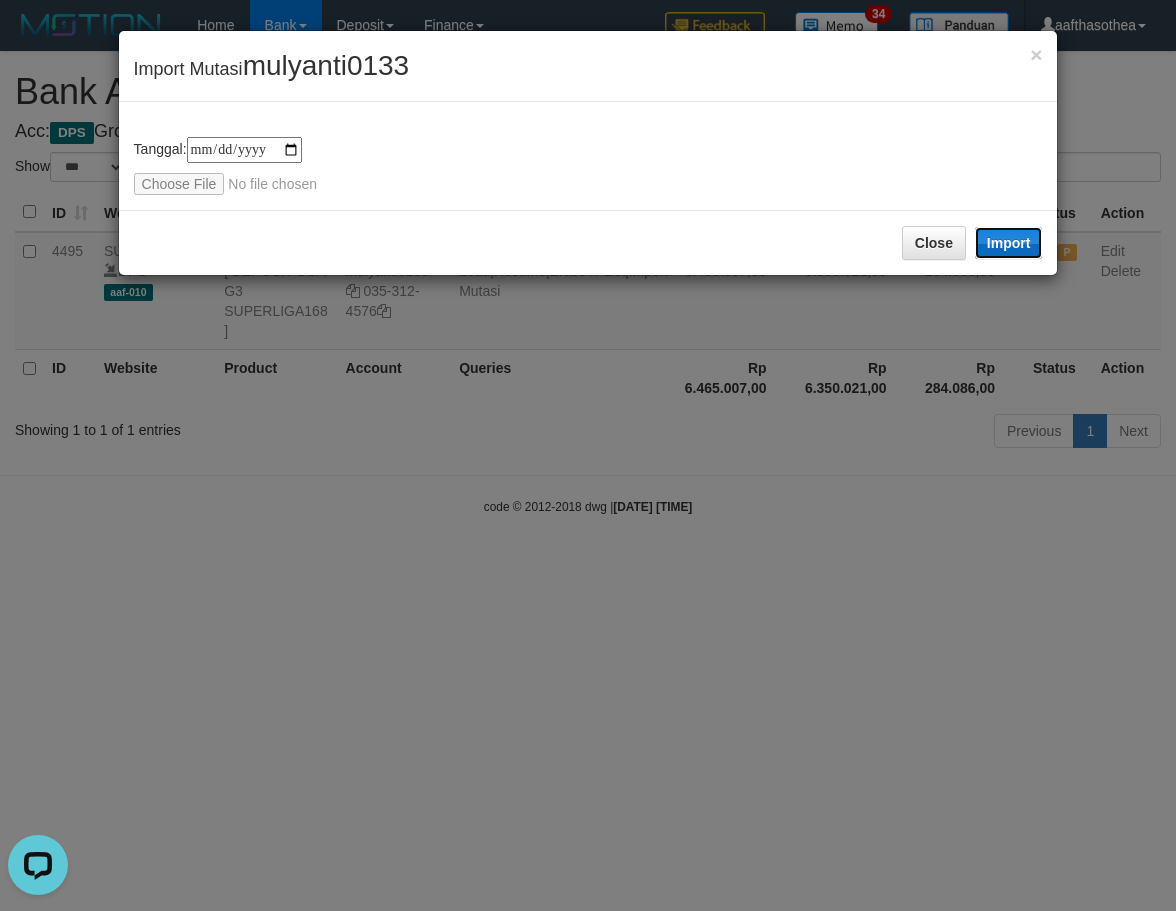 click on "Import" at bounding box center (1009, 243) 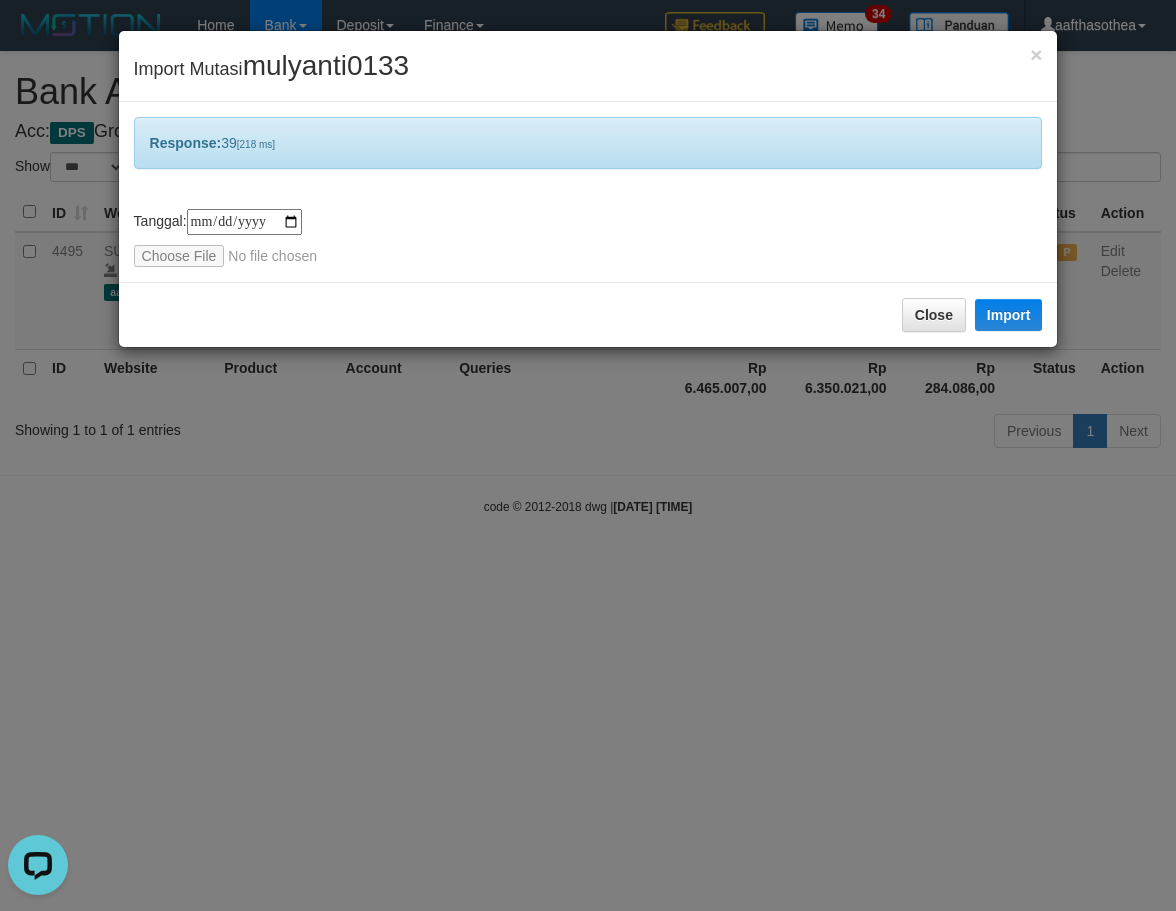 drag, startPoint x: 496, startPoint y: 501, endPoint x: 461, endPoint y: 495, distance: 35.510563 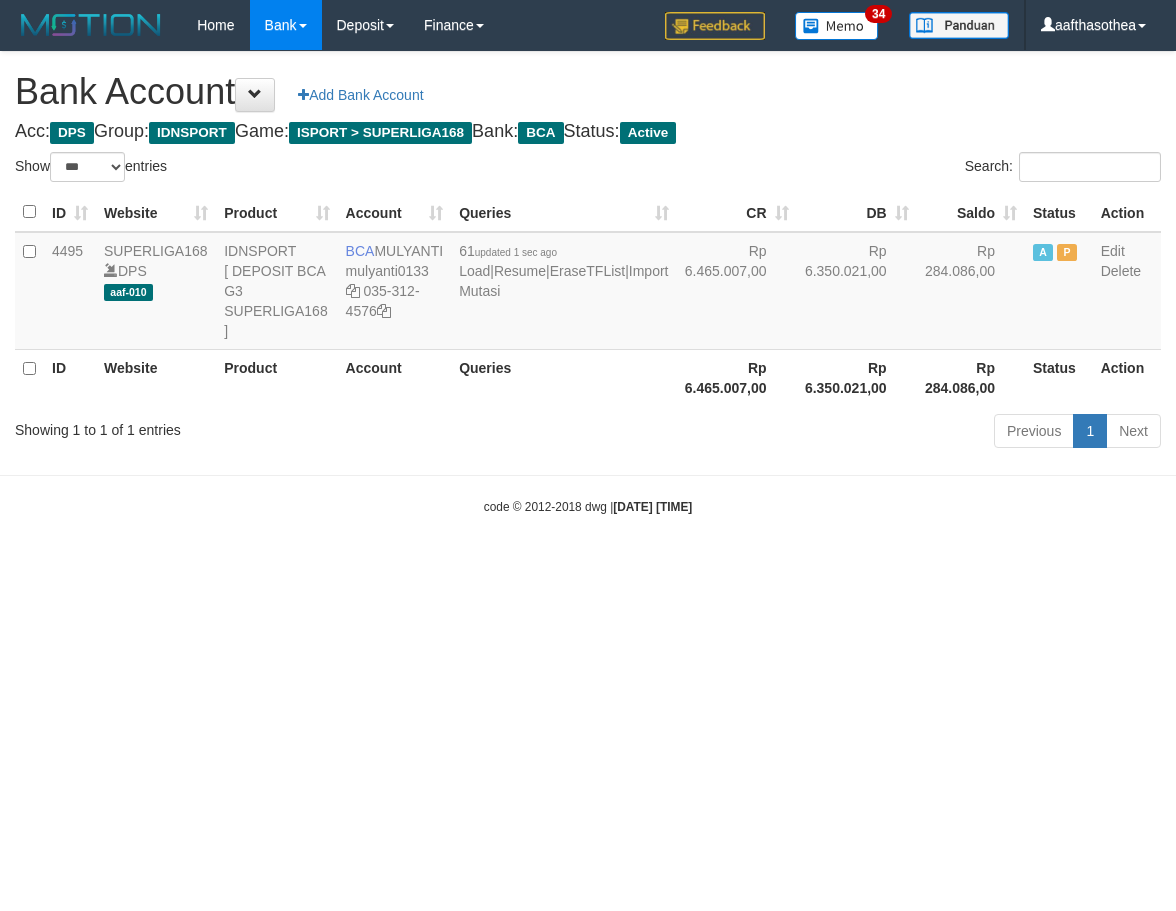 select on "***" 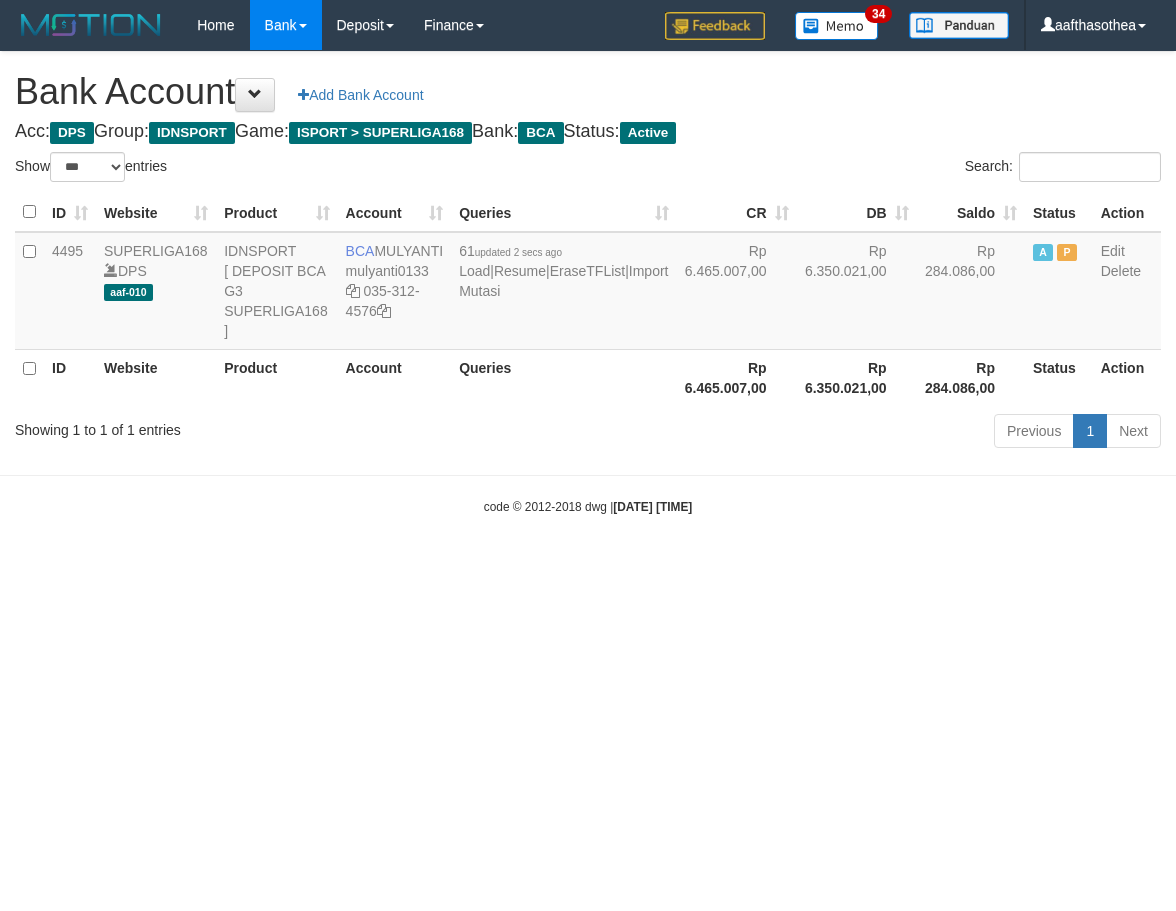 select on "***" 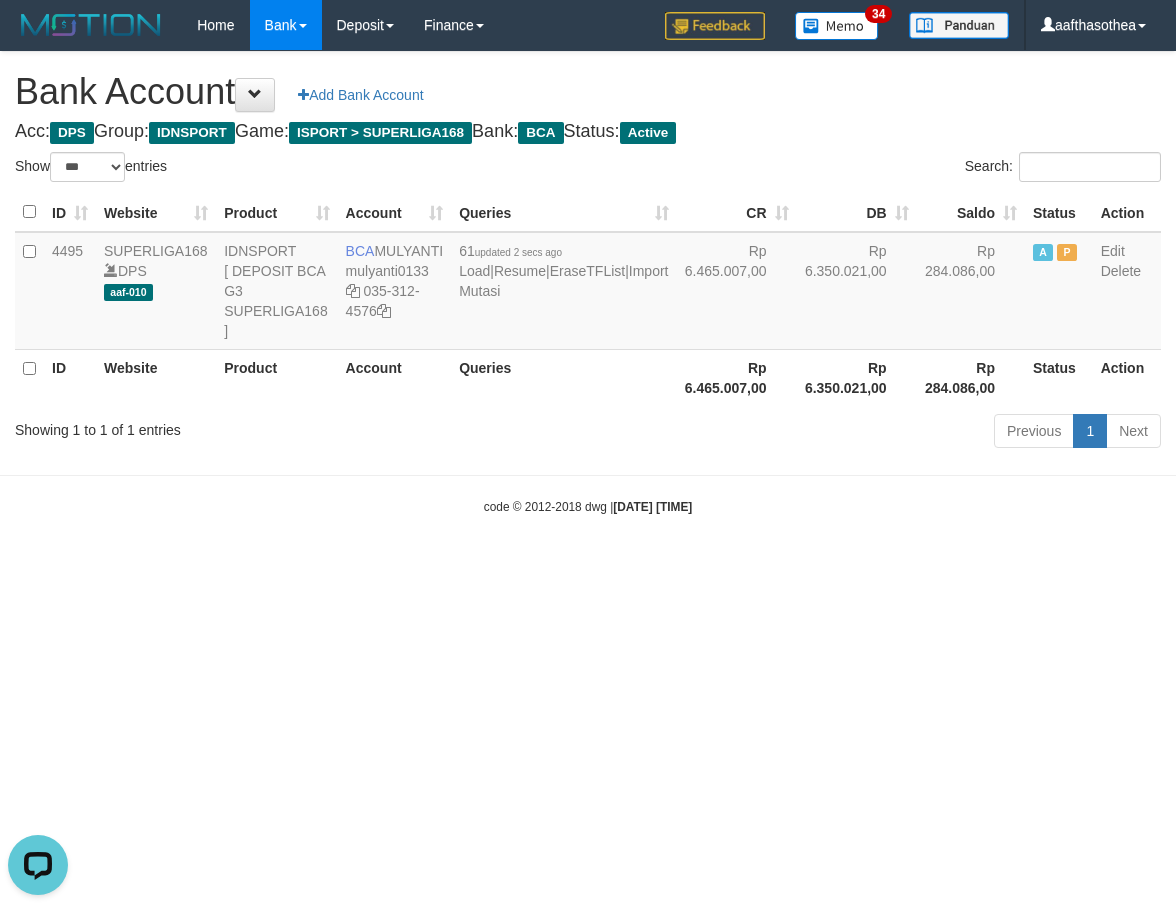 scroll, scrollTop: 0, scrollLeft: 0, axis: both 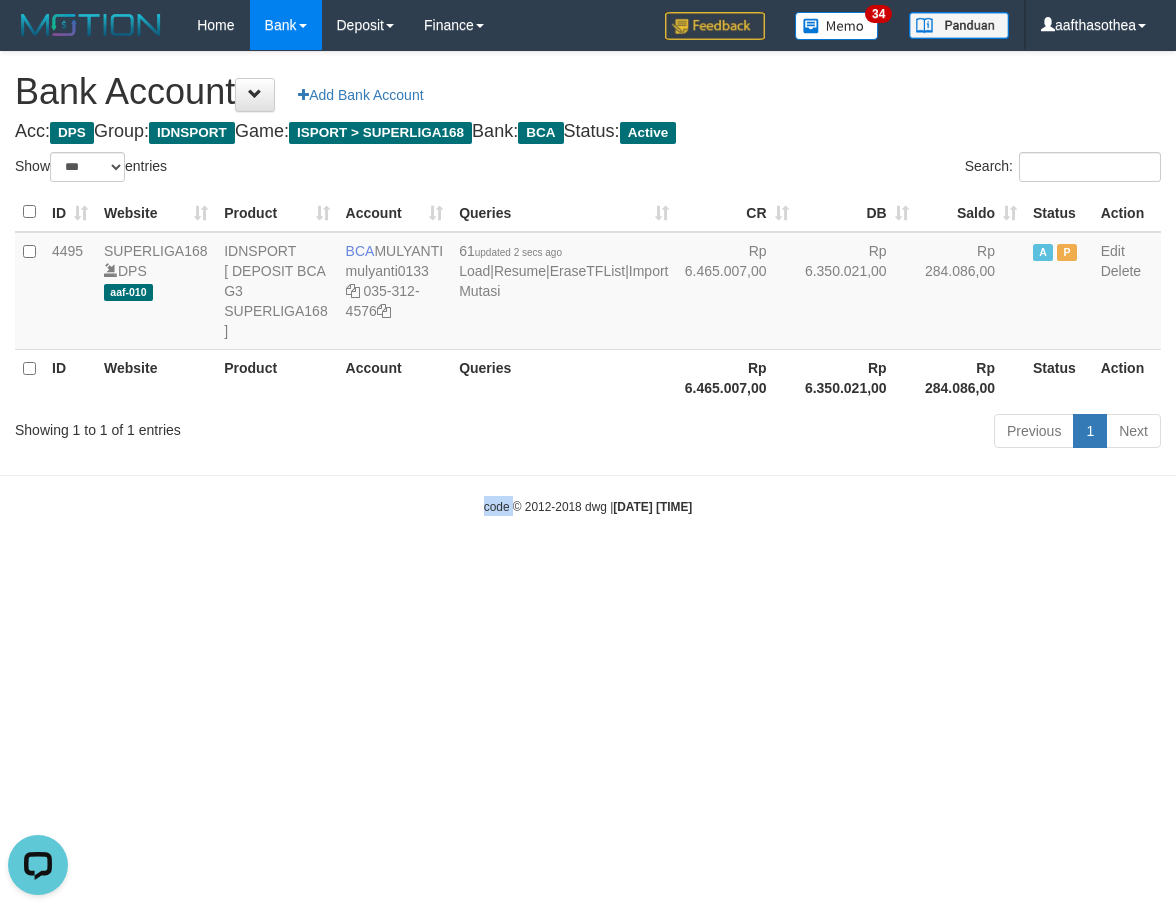 click on "Toggle navigation
Home
Bank
Account List
Load
By Website
Group
[ISPORT]													SUPERLIGA168
By Load Group (DPS)" at bounding box center [588, 283] 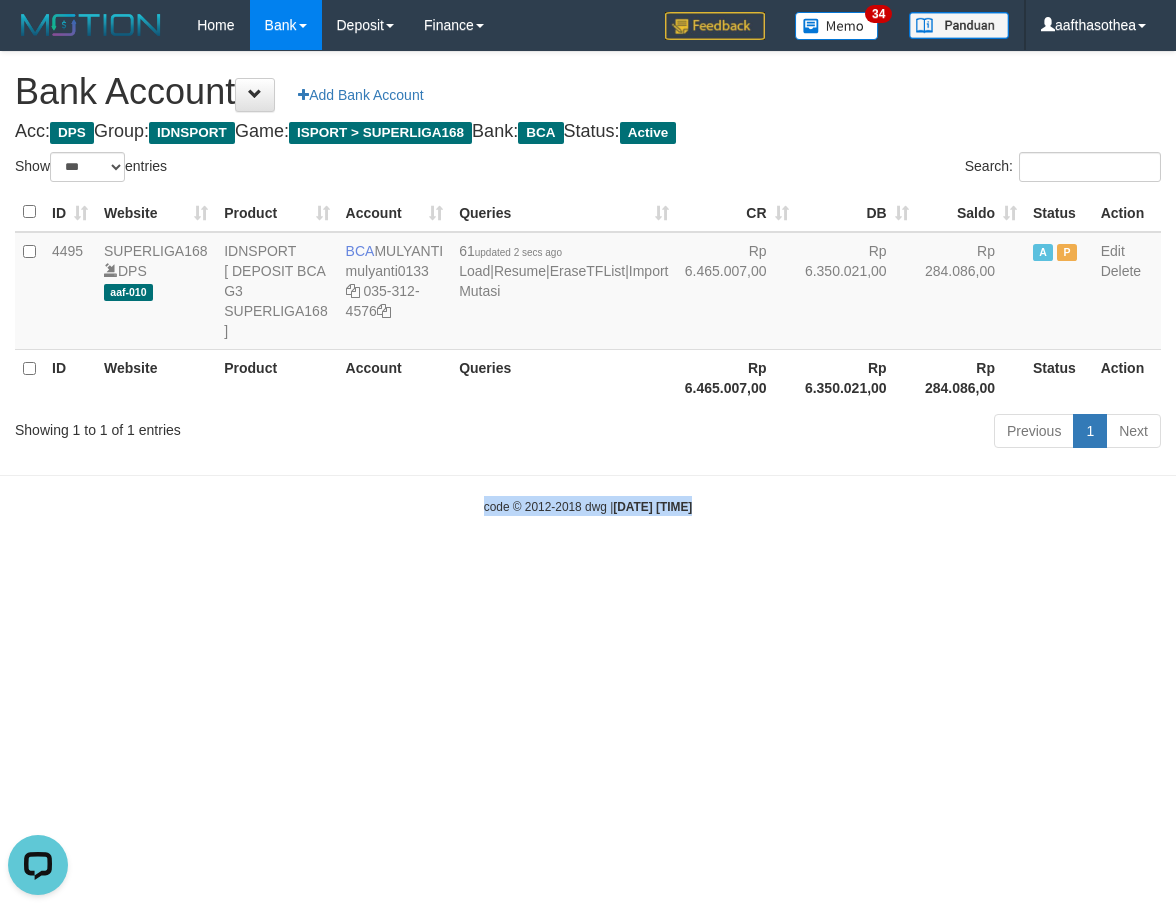 click on "Toggle navigation
Home
Bank
Account List
Load
By Website
Group
[ISPORT]													SUPERLIGA168
By Load Group (DPS)" at bounding box center (588, 283) 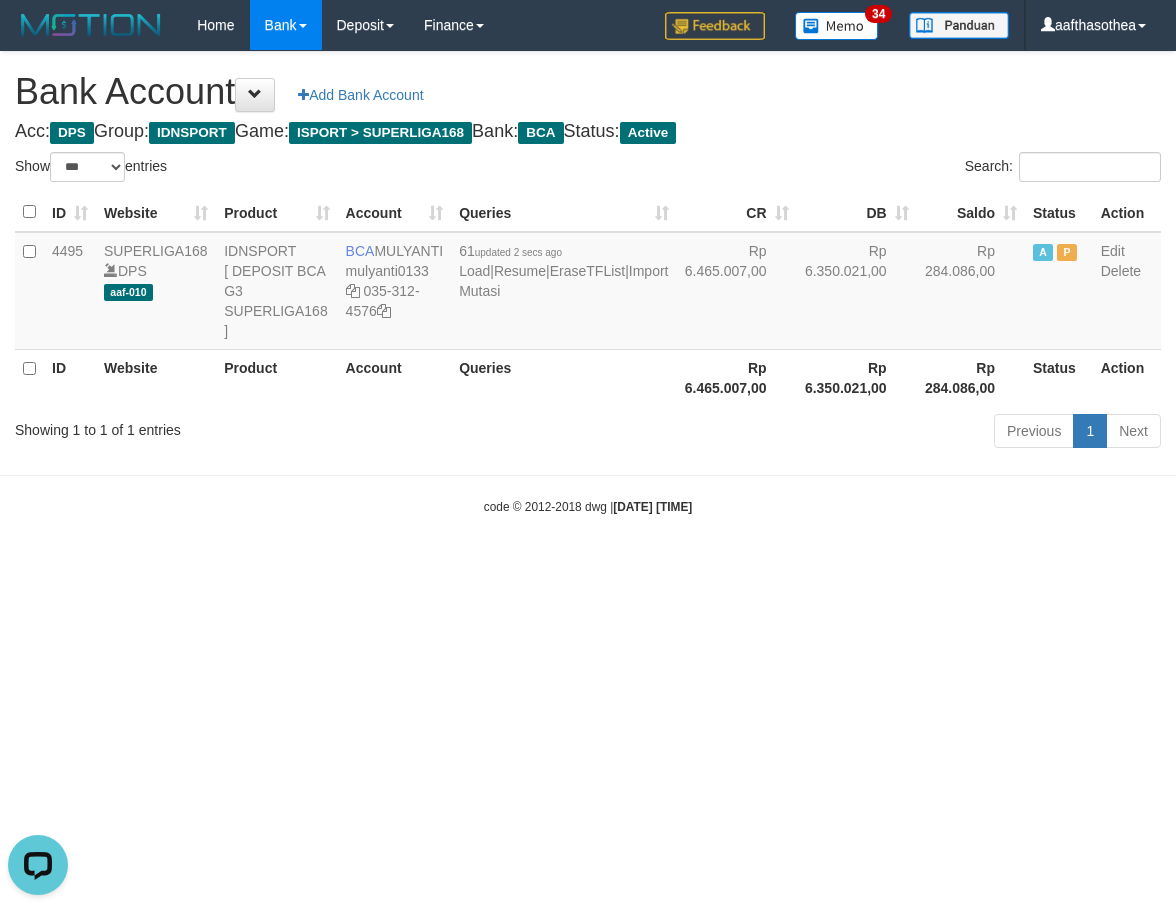 click on "Toggle navigation
Home
Bank
Account List
Load
By Website
Group
[ISPORT]													SUPERLIGA168
By Load Group (DPS)" at bounding box center [588, 283] 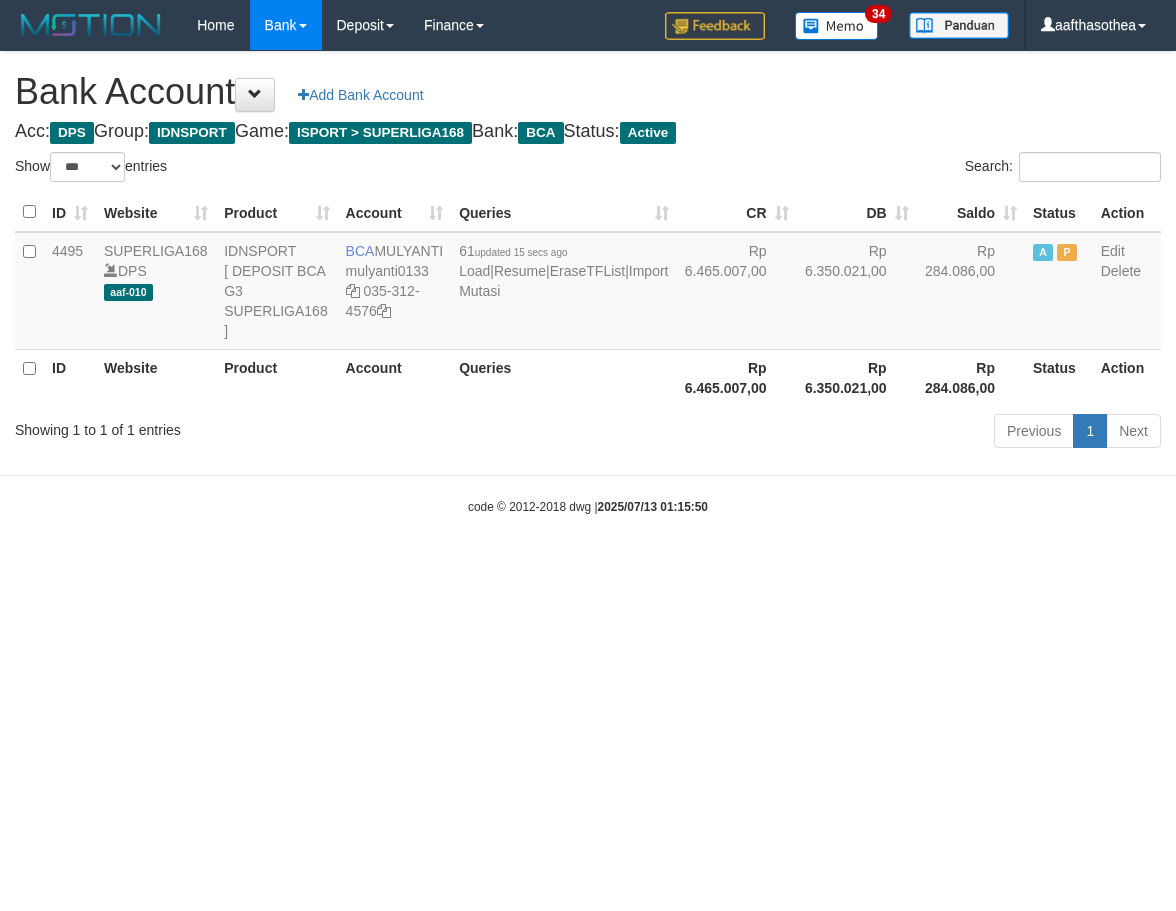 select on "***" 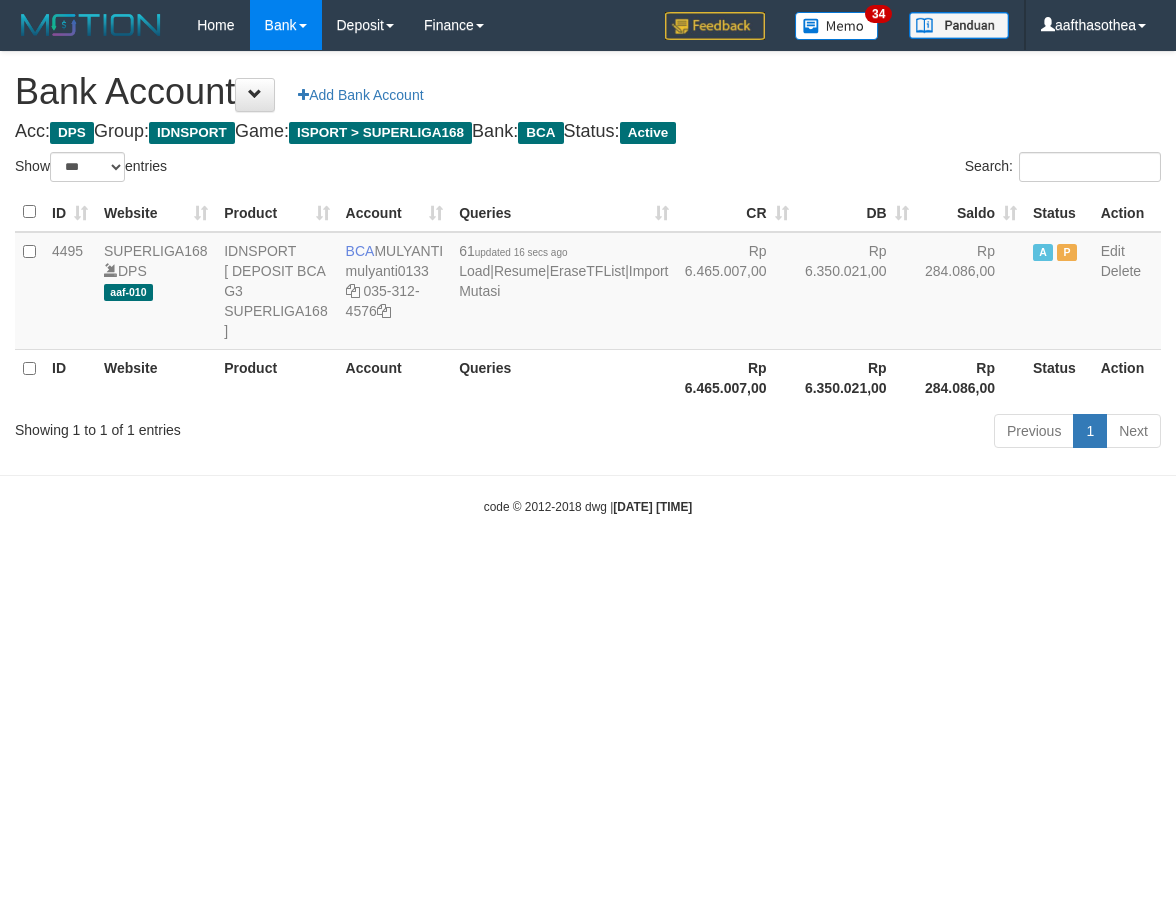 select on "***" 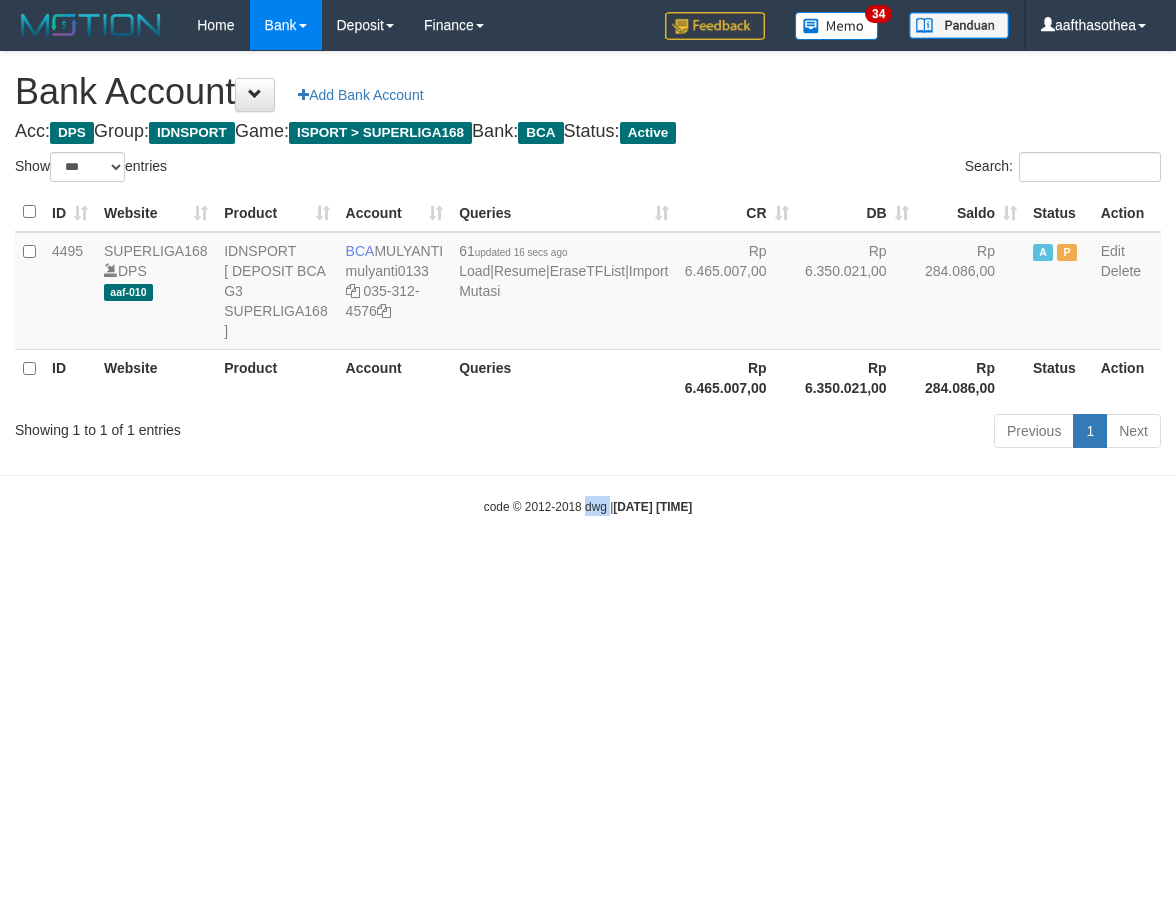 click on "Toggle navigation
Home
Bank
Account List
Load
By Website
Group
[ISPORT]													SUPERLIGA168
By Load Group (DPS)" at bounding box center [588, 283] 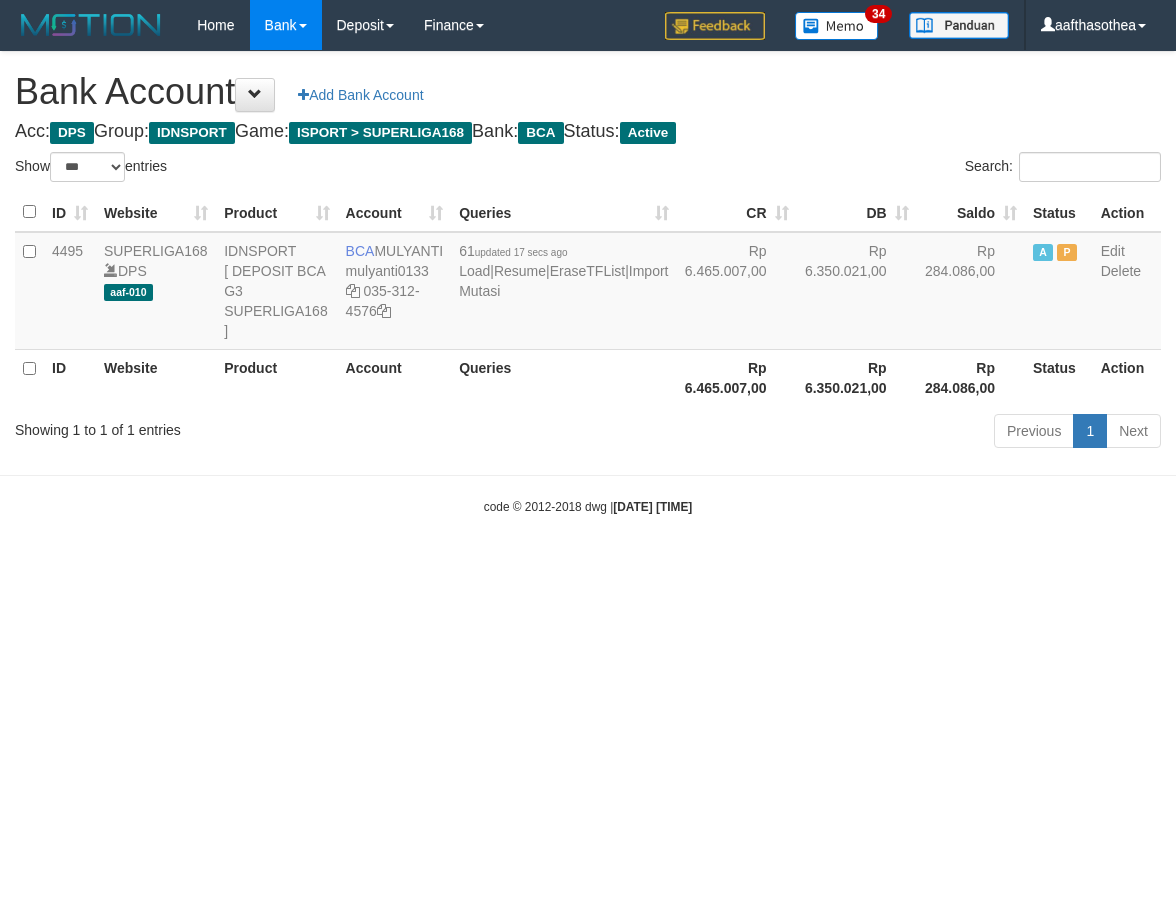 select on "***" 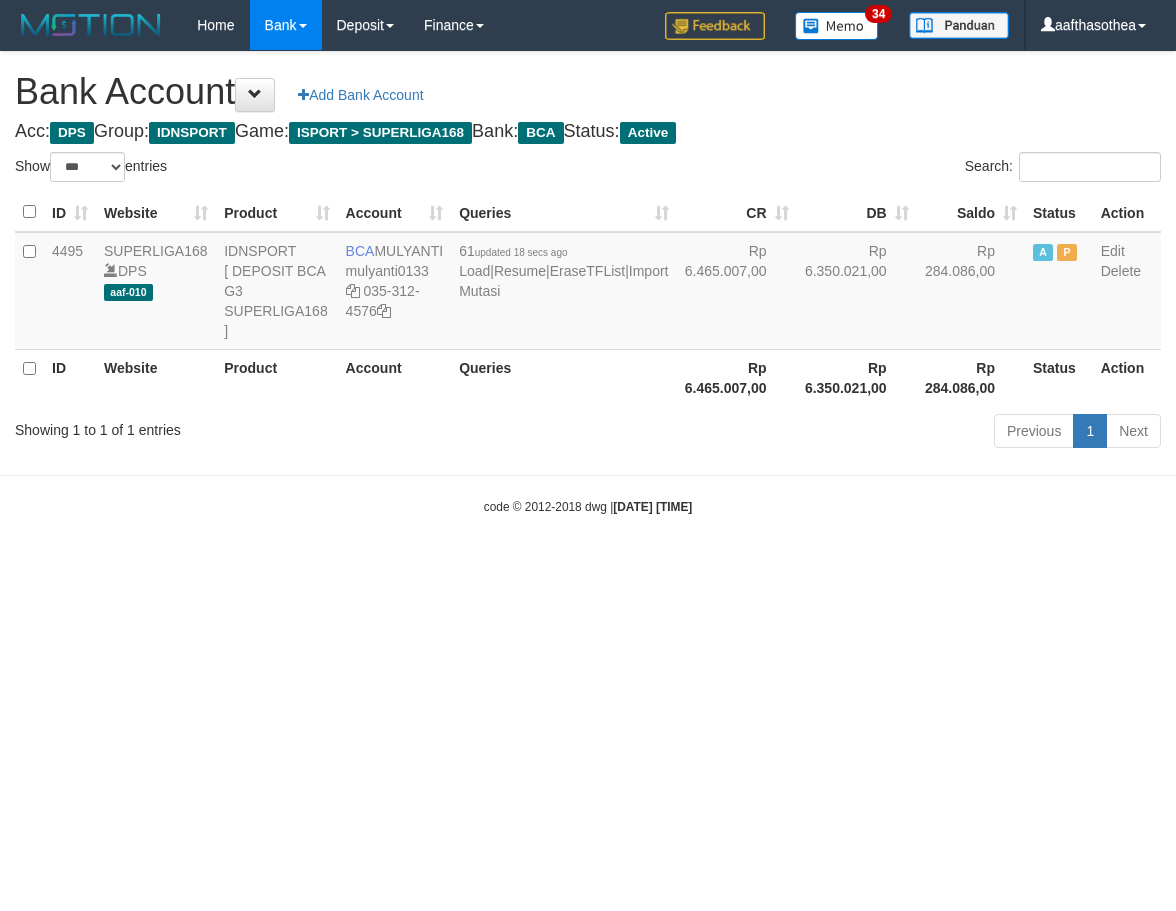 select on "***" 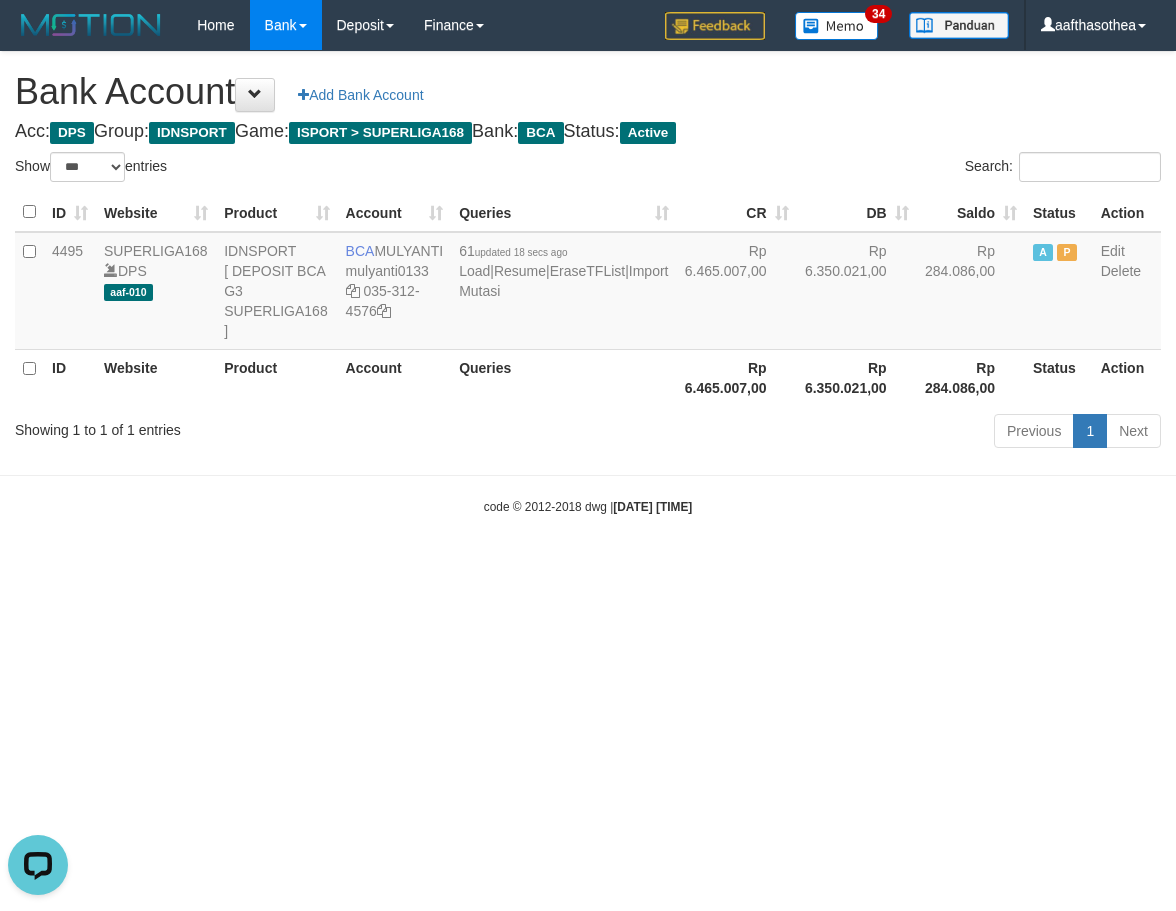 scroll, scrollTop: 0, scrollLeft: 0, axis: both 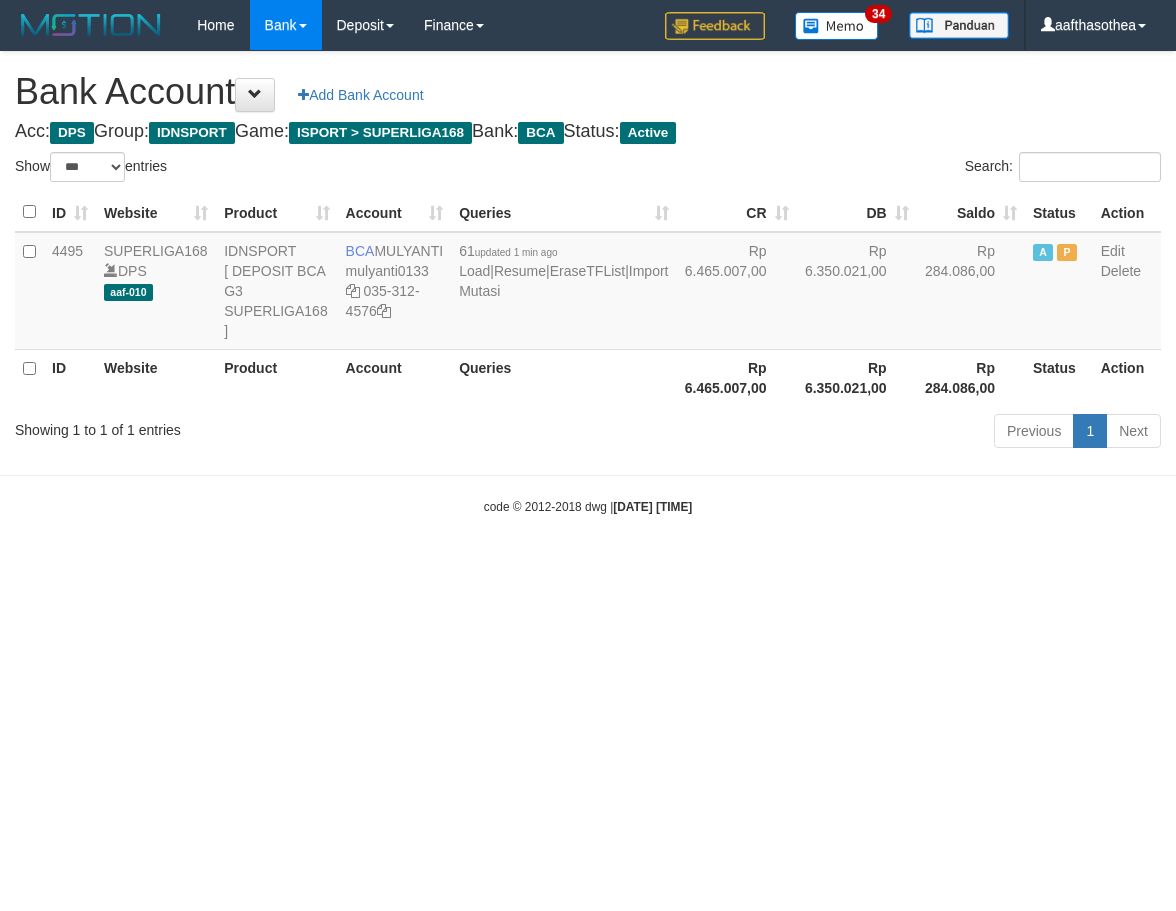 select on "***" 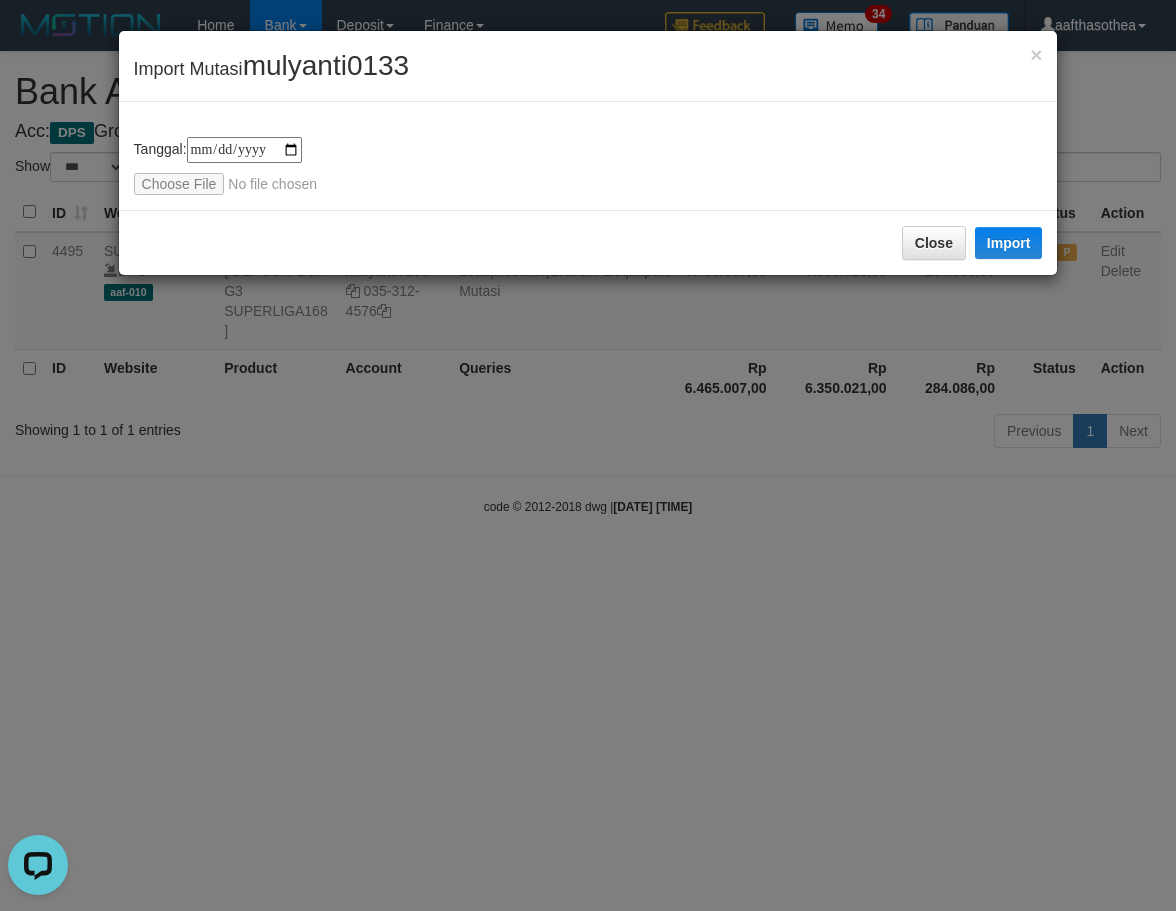 scroll, scrollTop: 0, scrollLeft: 0, axis: both 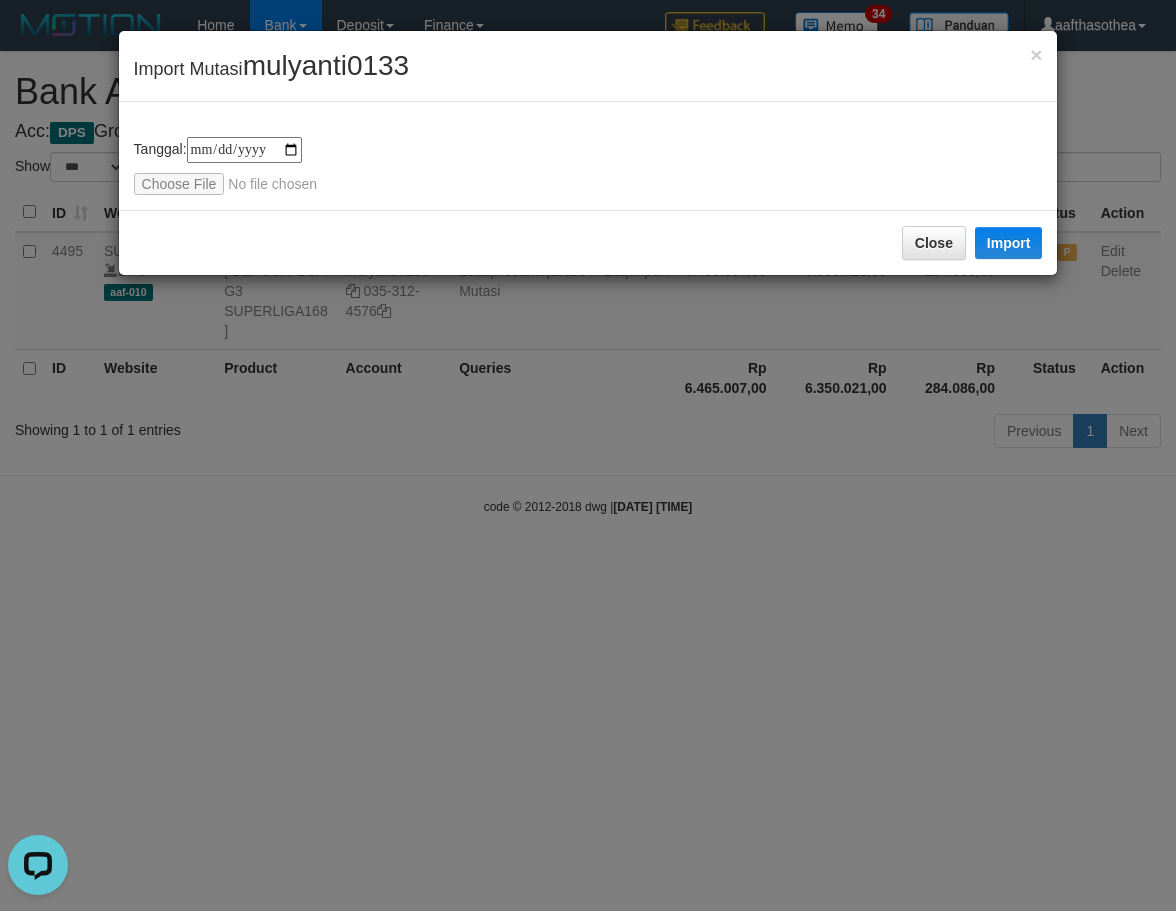 type on "**********" 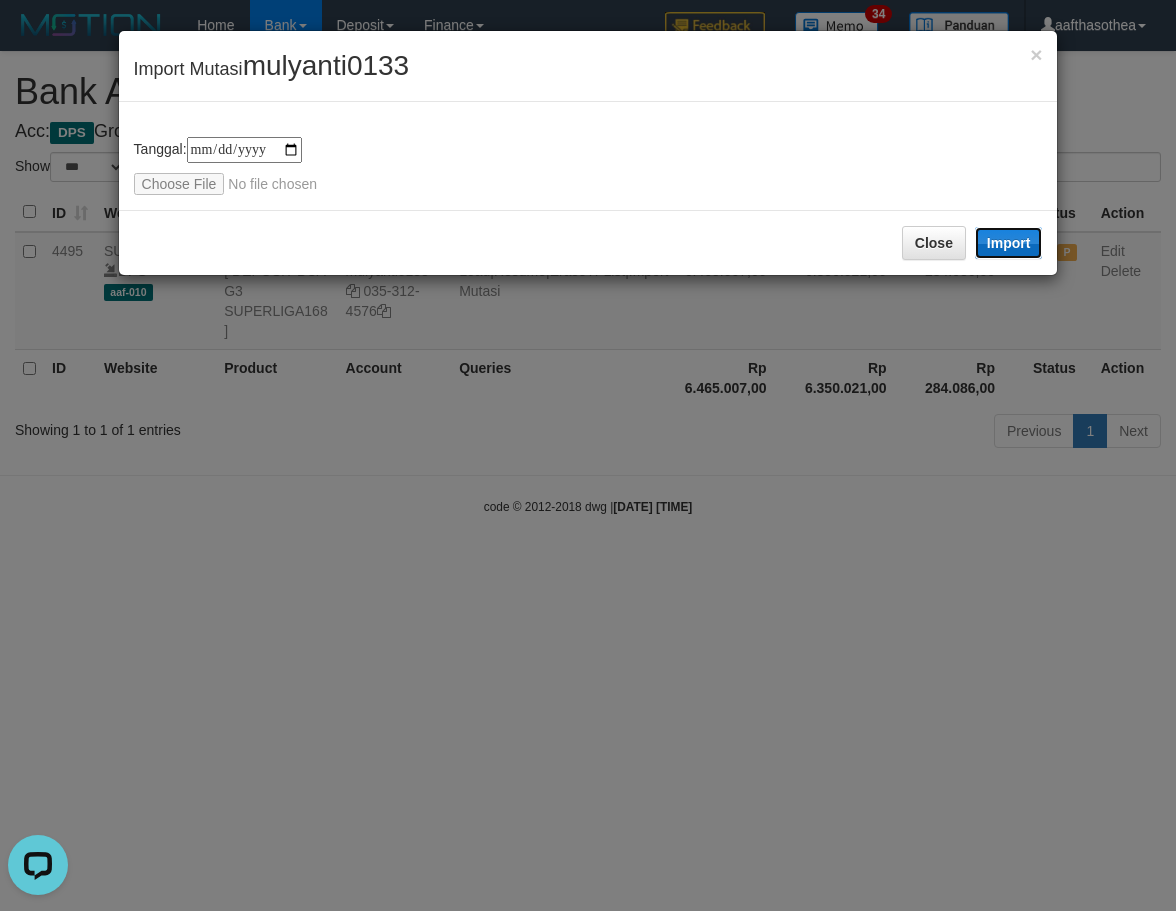 click on "Import" at bounding box center [1009, 243] 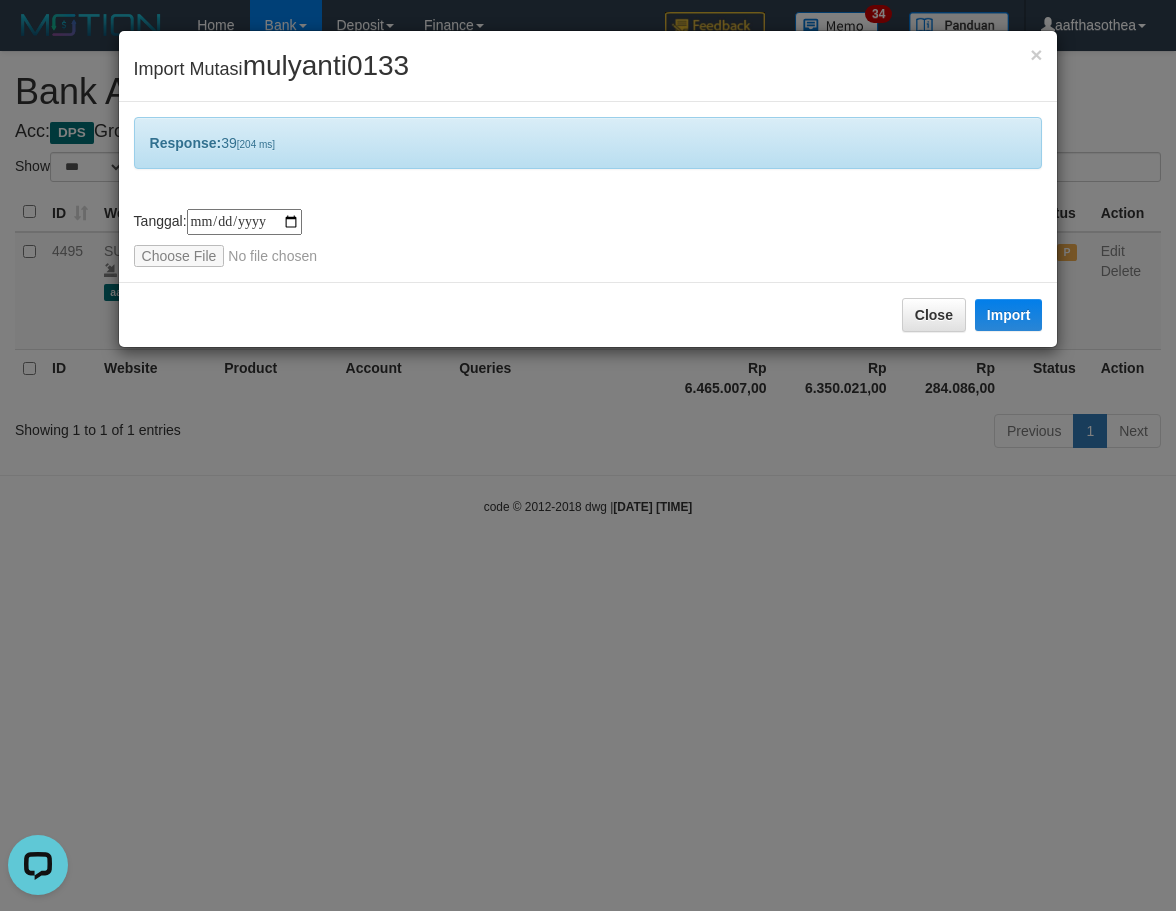 click on "**********" at bounding box center (588, 455) 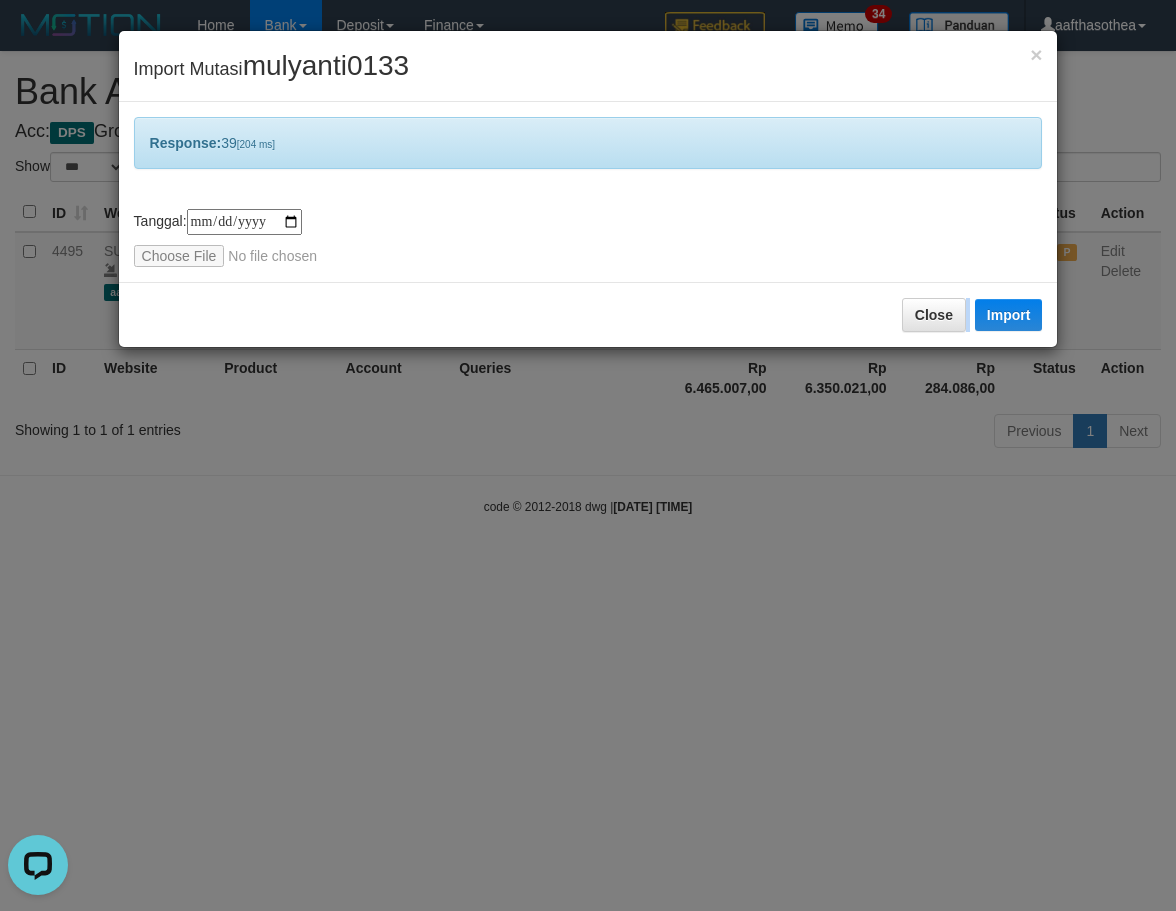 click on "**********" at bounding box center [588, 455] 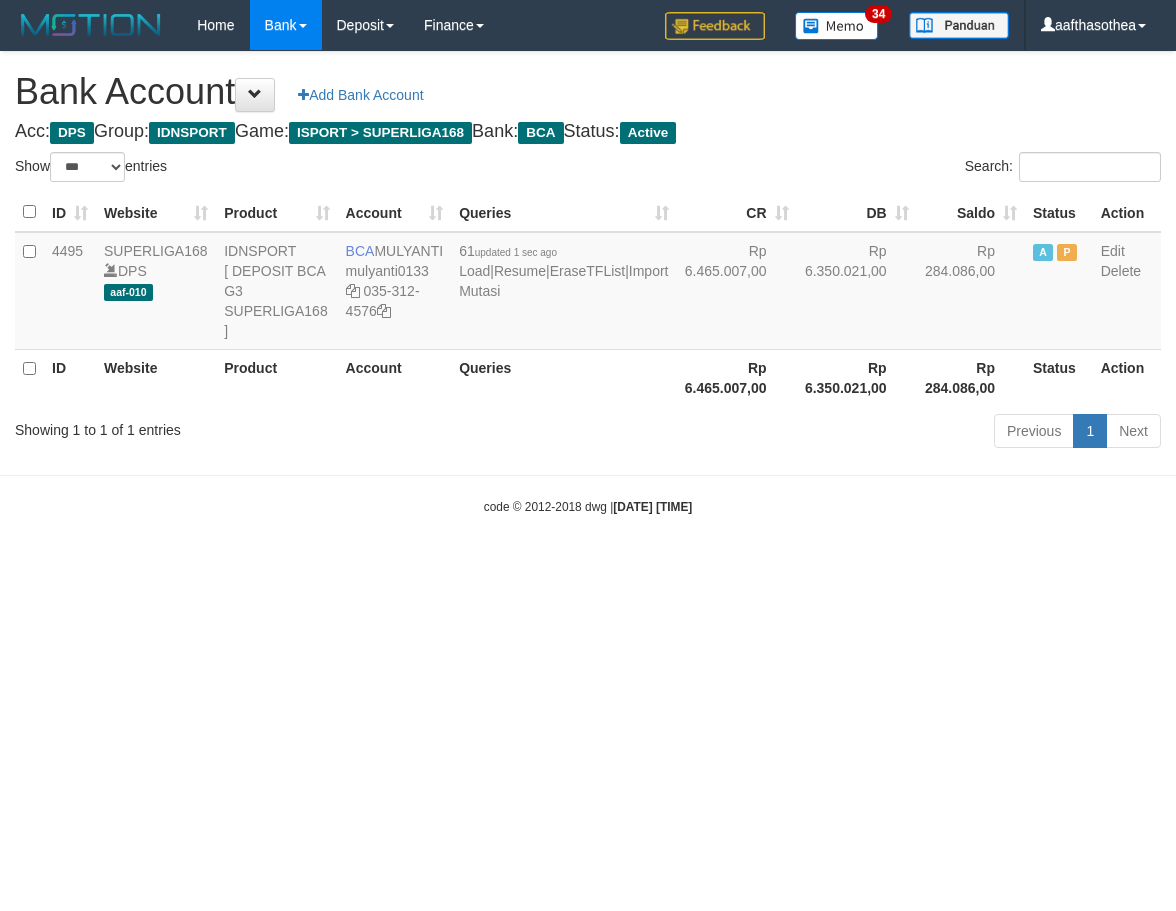 select on "***" 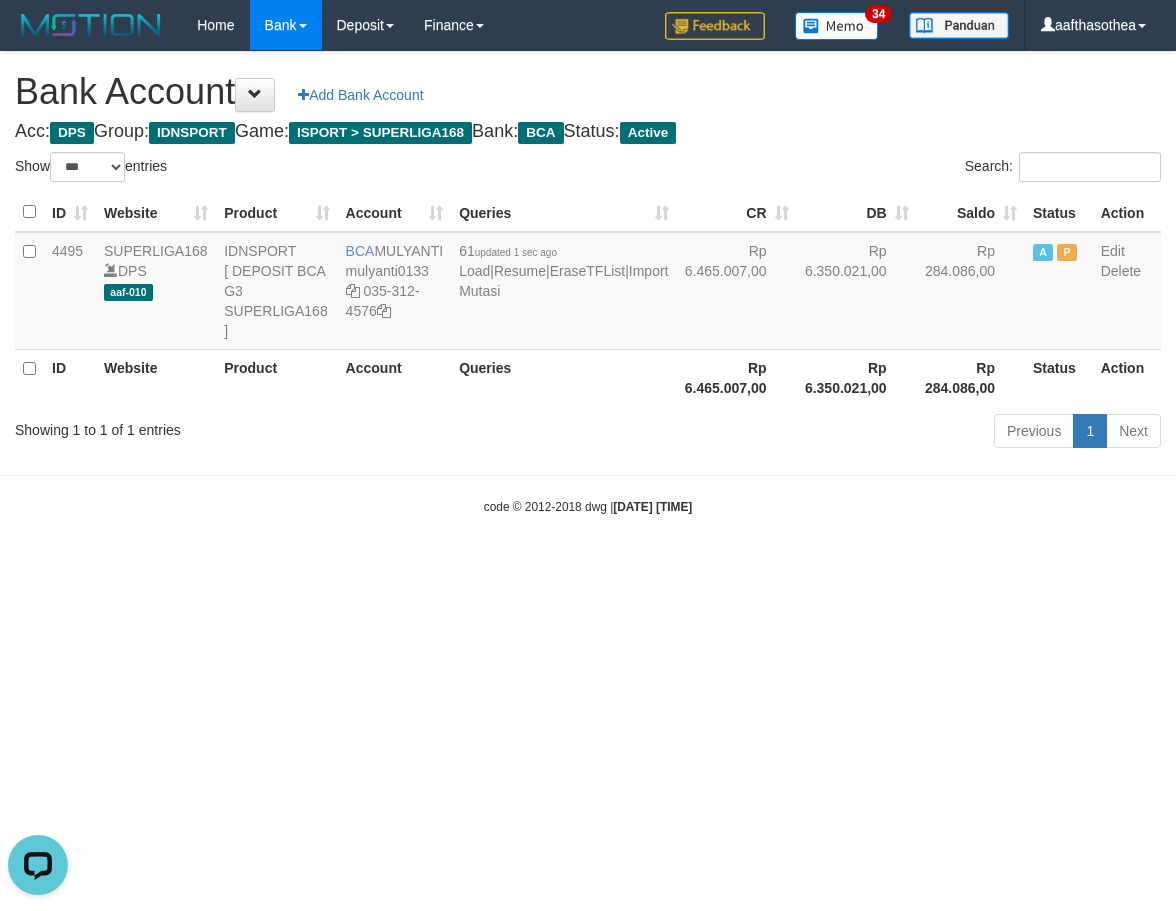 scroll, scrollTop: 0, scrollLeft: 0, axis: both 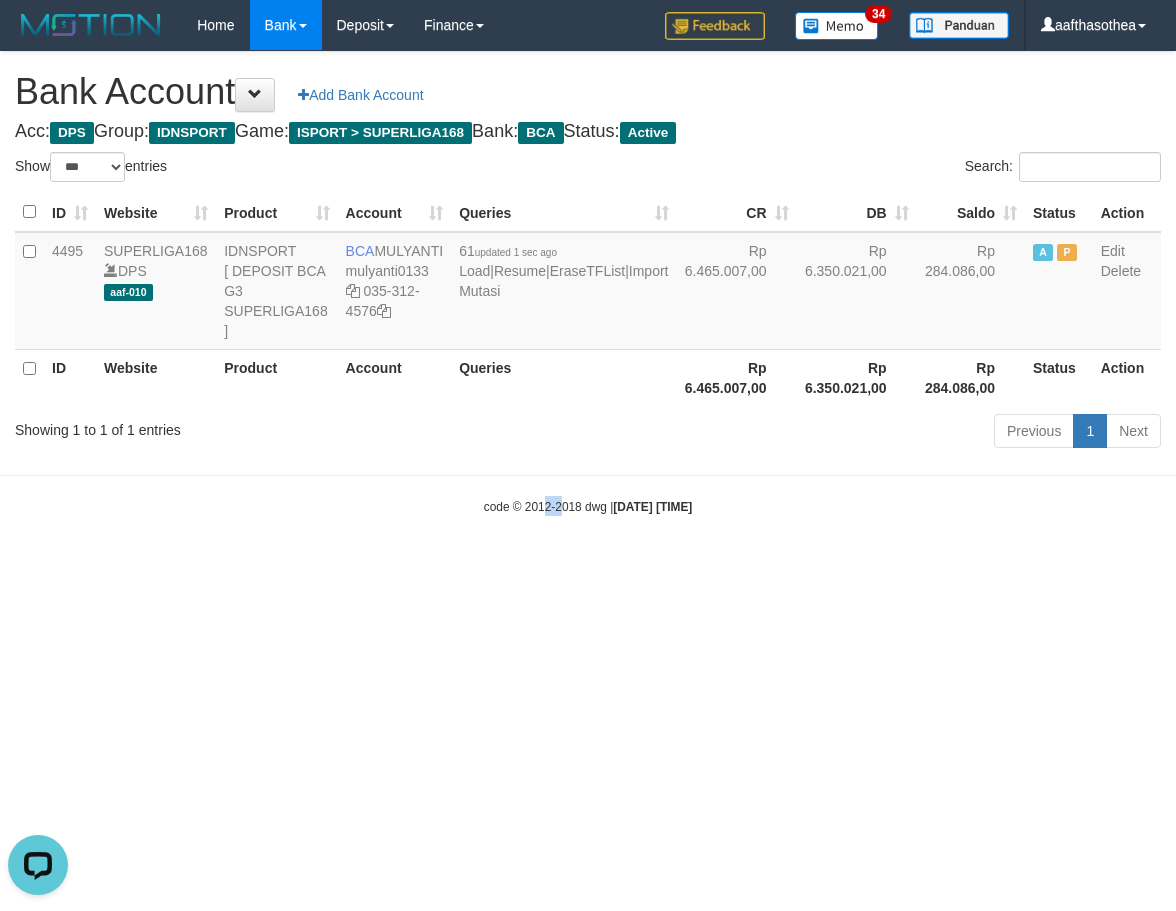 drag, startPoint x: 526, startPoint y: 603, endPoint x: 551, endPoint y: 598, distance: 25.495098 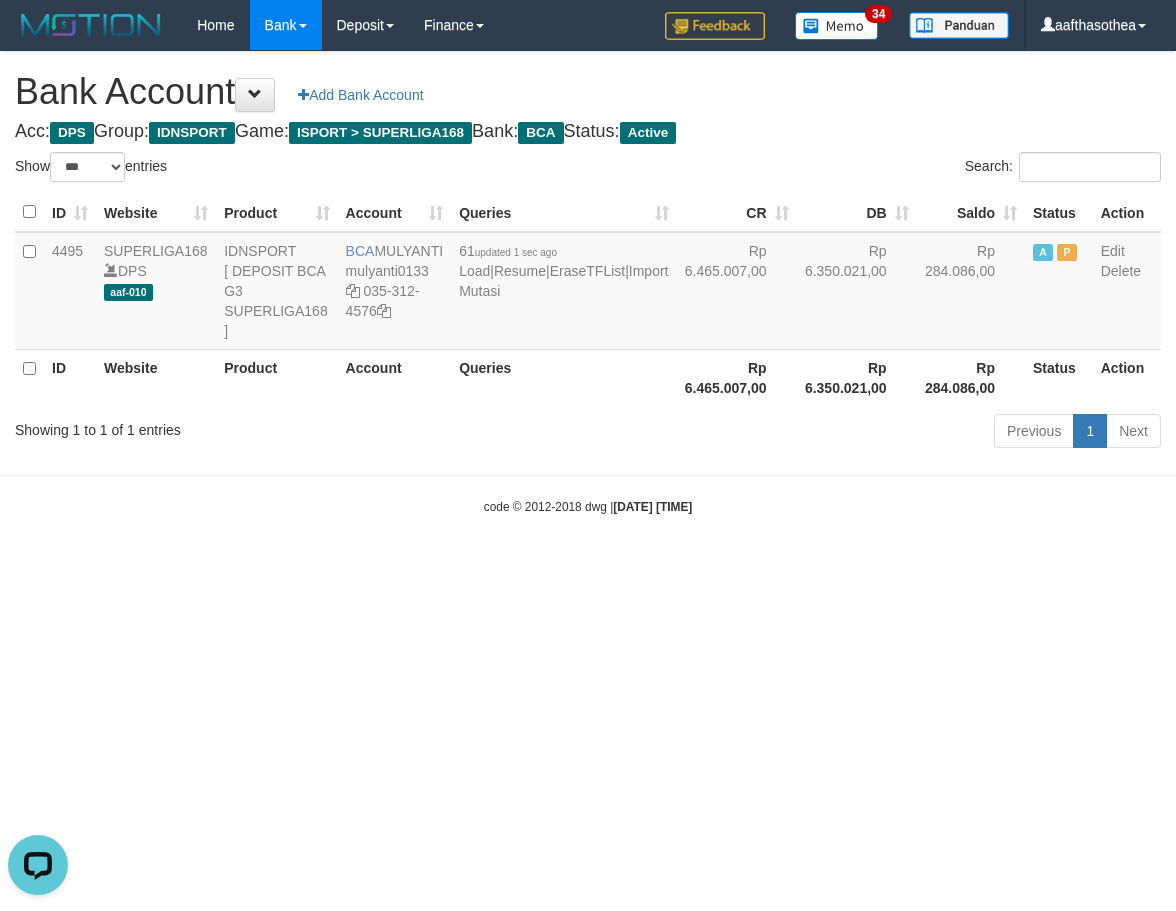 click on "Toggle navigation
Home
Bank
Account List
Load
By Website
Group
[ISPORT]													SUPERLIGA168
By Load Group (DPS)" at bounding box center (588, 283) 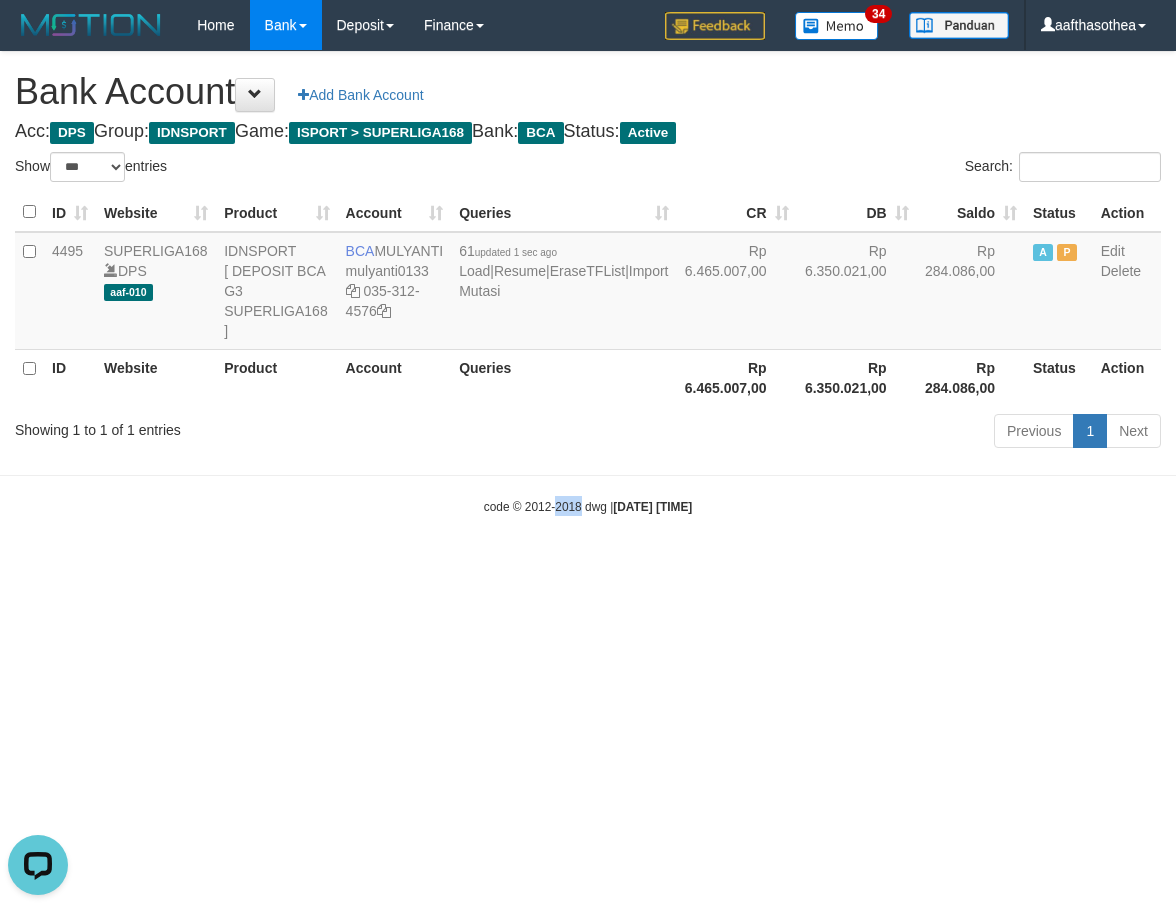 click on "Toggle navigation
Home
Bank
Account List
Load
By Website
Group
[ISPORT]													SUPERLIGA168
By Load Group (DPS)" at bounding box center (588, 283) 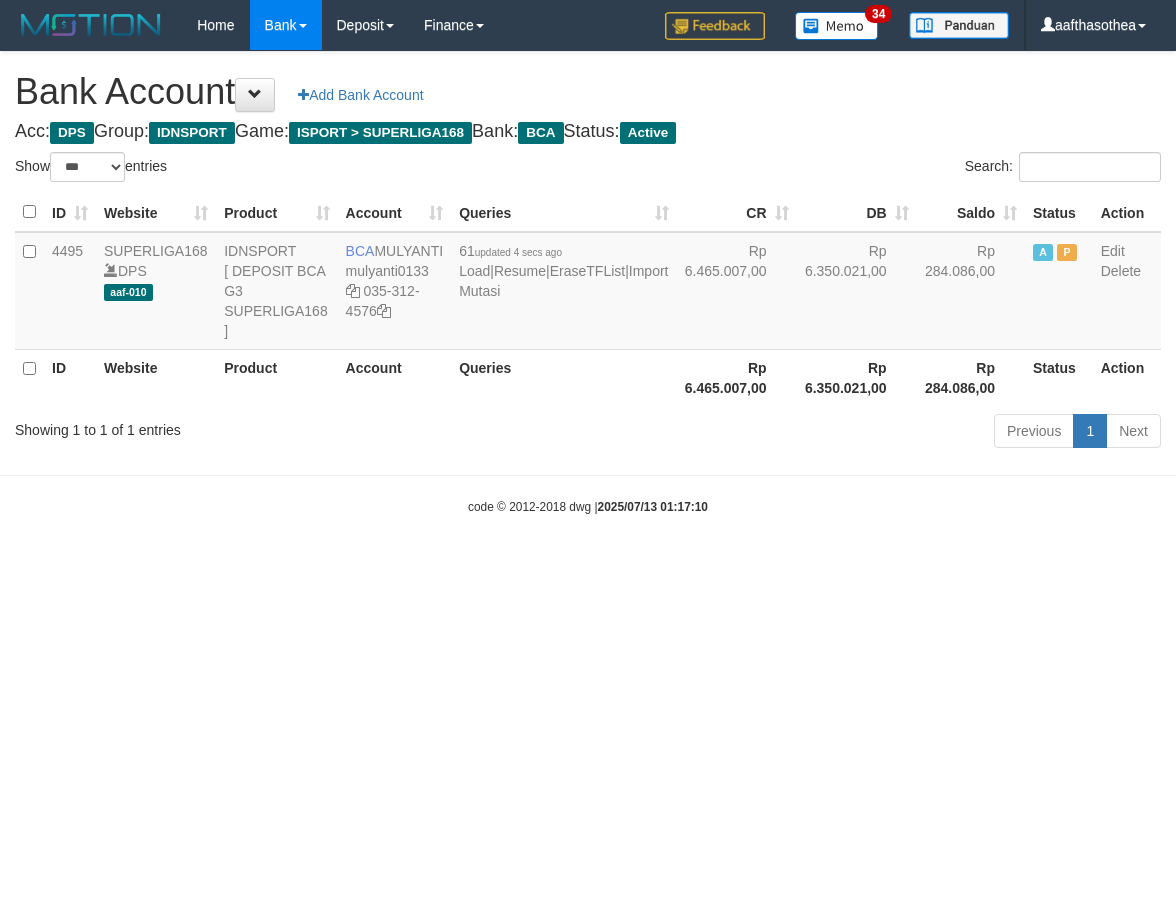 select on "***" 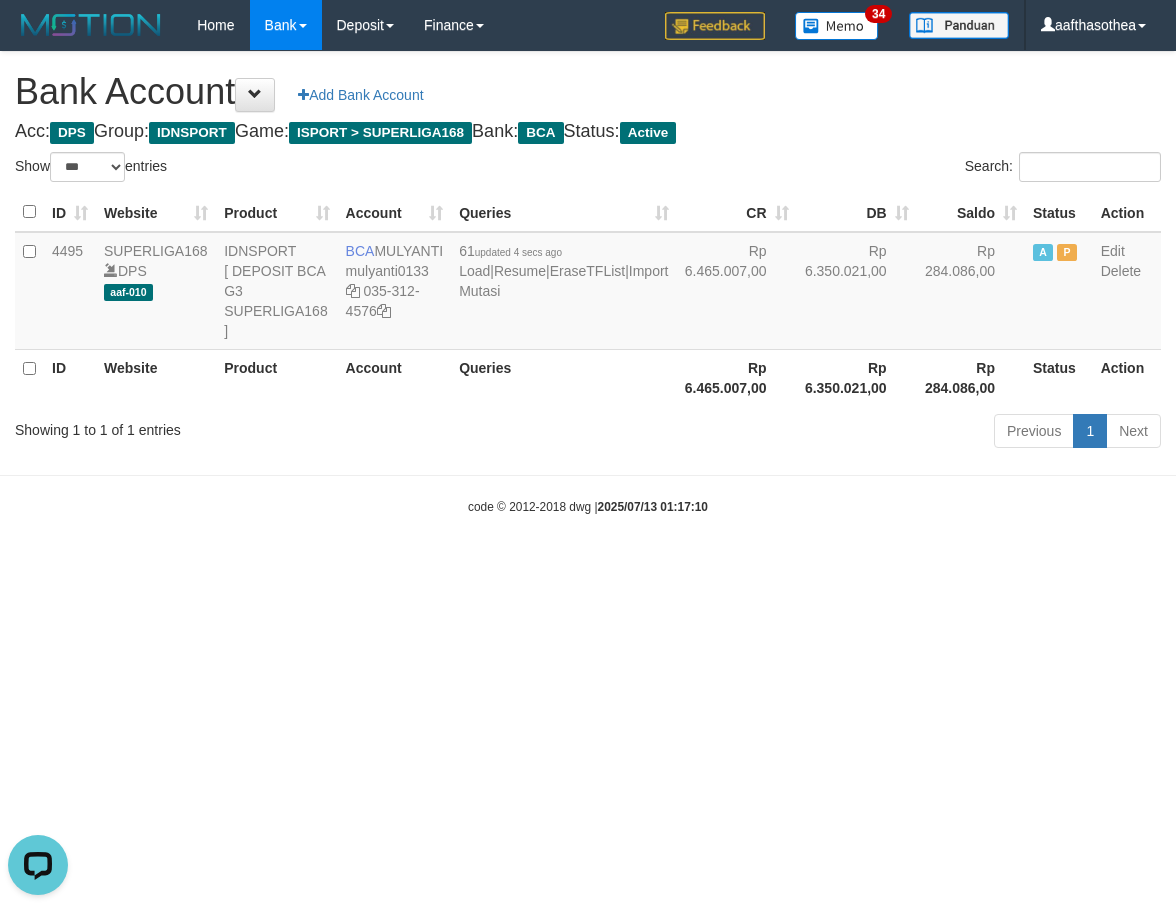 scroll, scrollTop: 0, scrollLeft: 0, axis: both 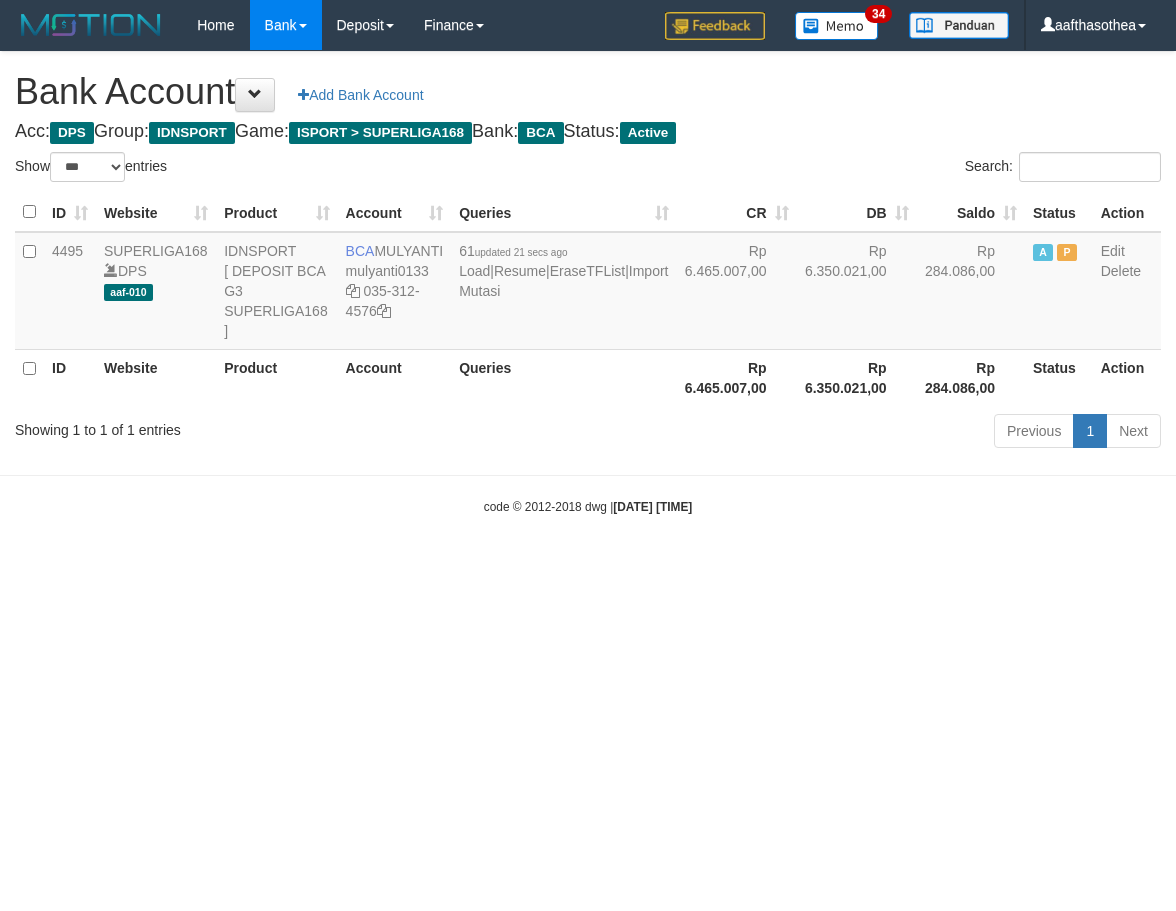 select on "***" 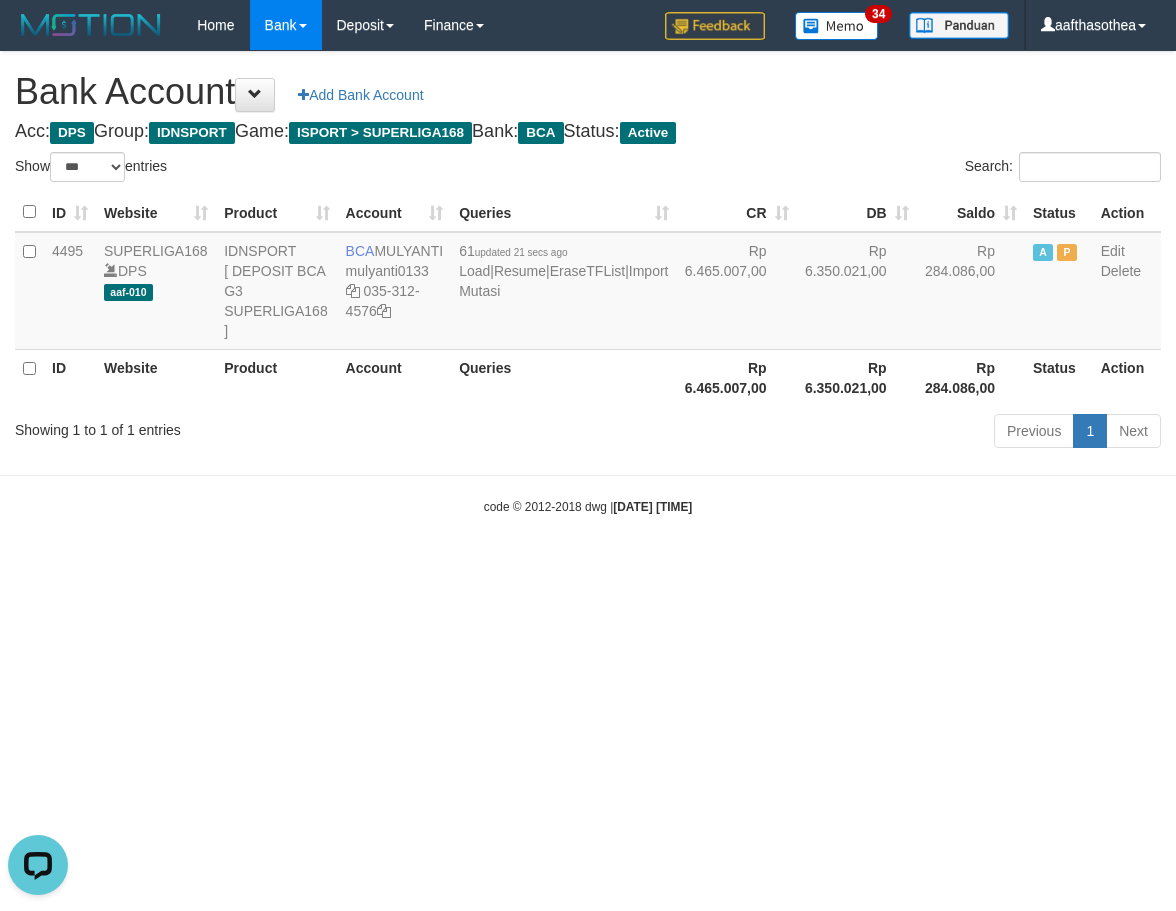 scroll, scrollTop: 0, scrollLeft: 0, axis: both 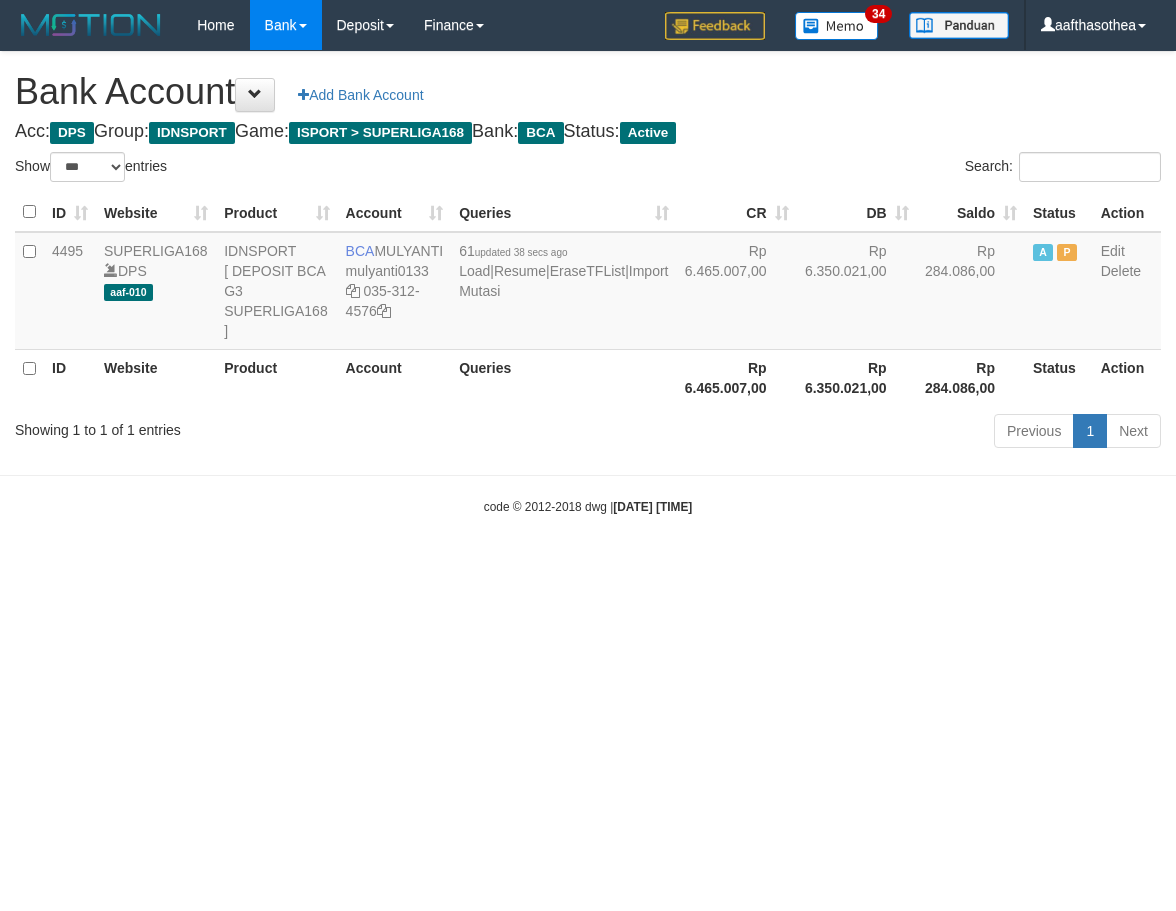 select on "***" 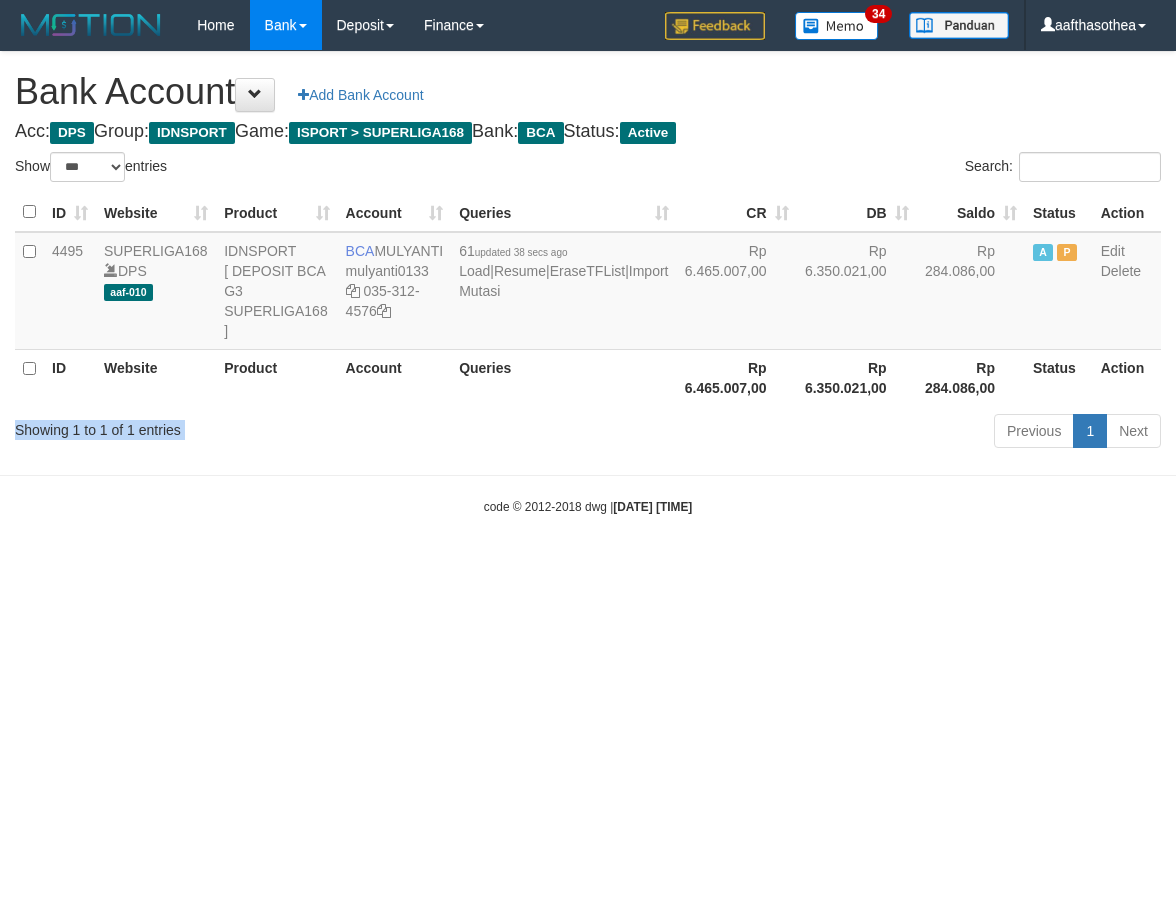 click on "Showing 1 to 1 of 1 entries" at bounding box center [245, 426] 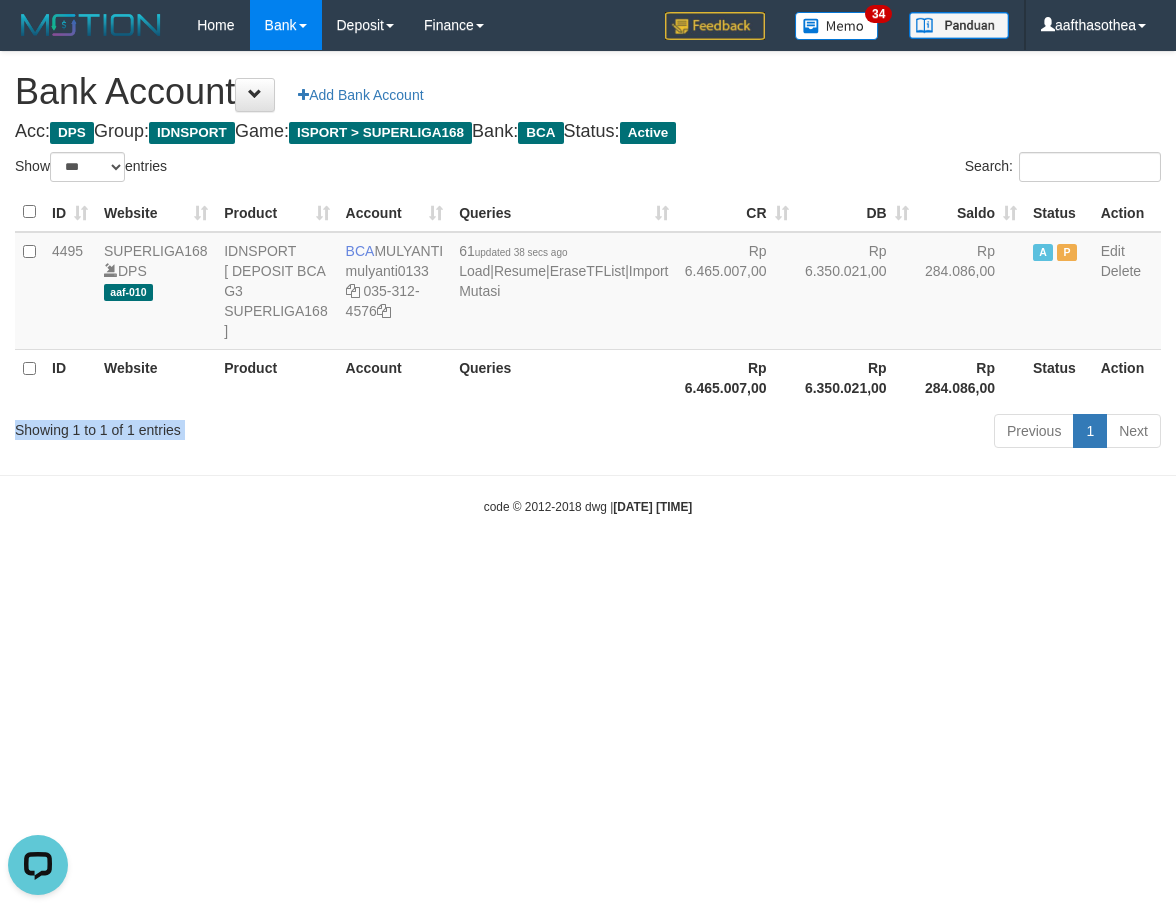 scroll, scrollTop: 0, scrollLeft: 0, axis: both 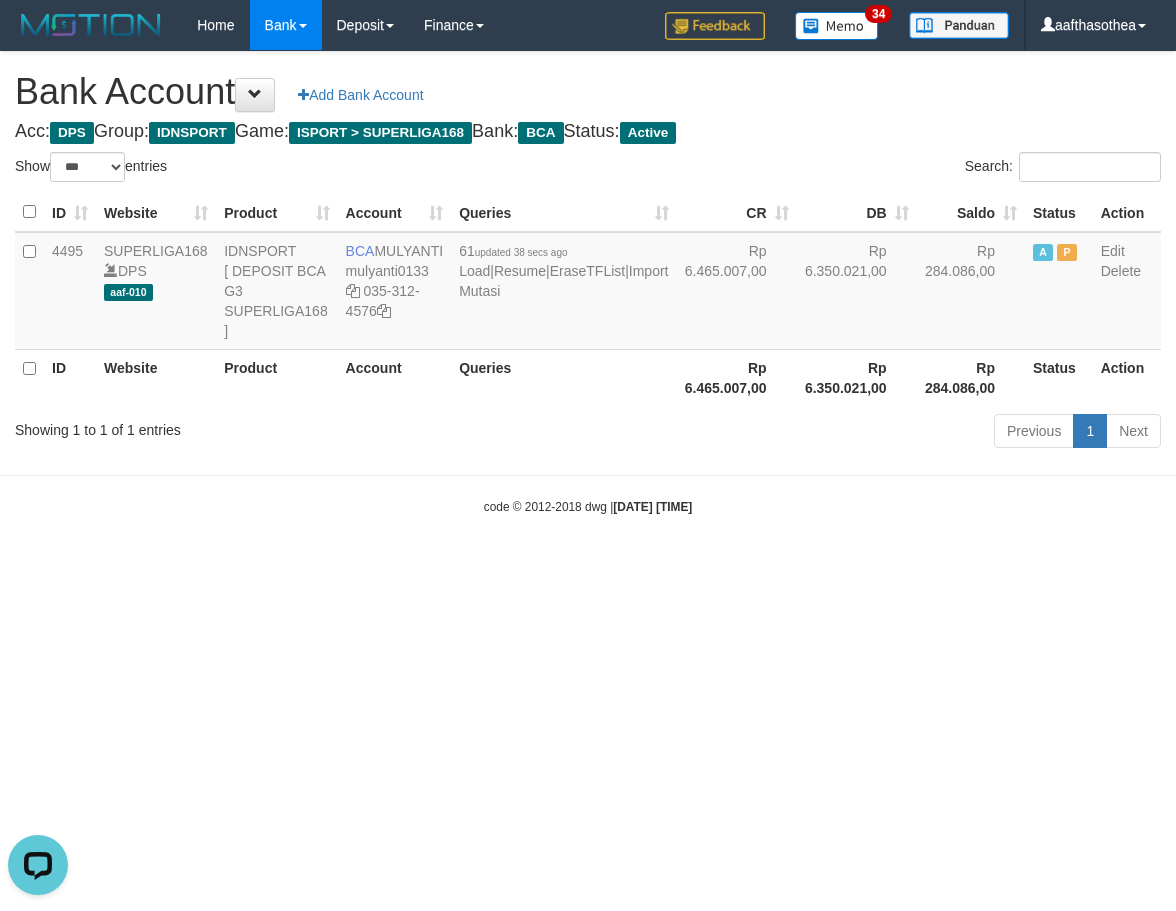 click on "Showing 1 to 1 of 1 entries" at bounding box center (245, 426) 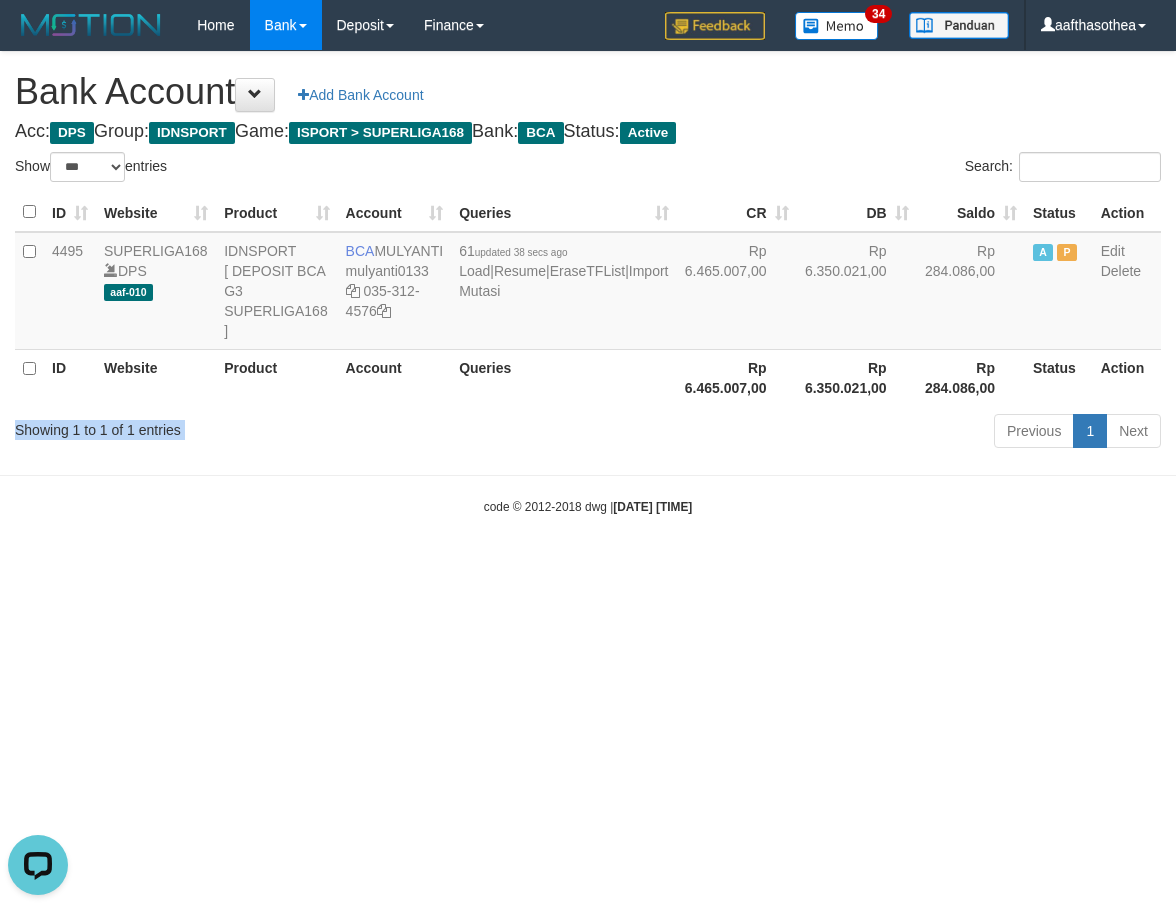 click on "Showing 1 to 1 of 1 entries" at bounding box center (245, 426) 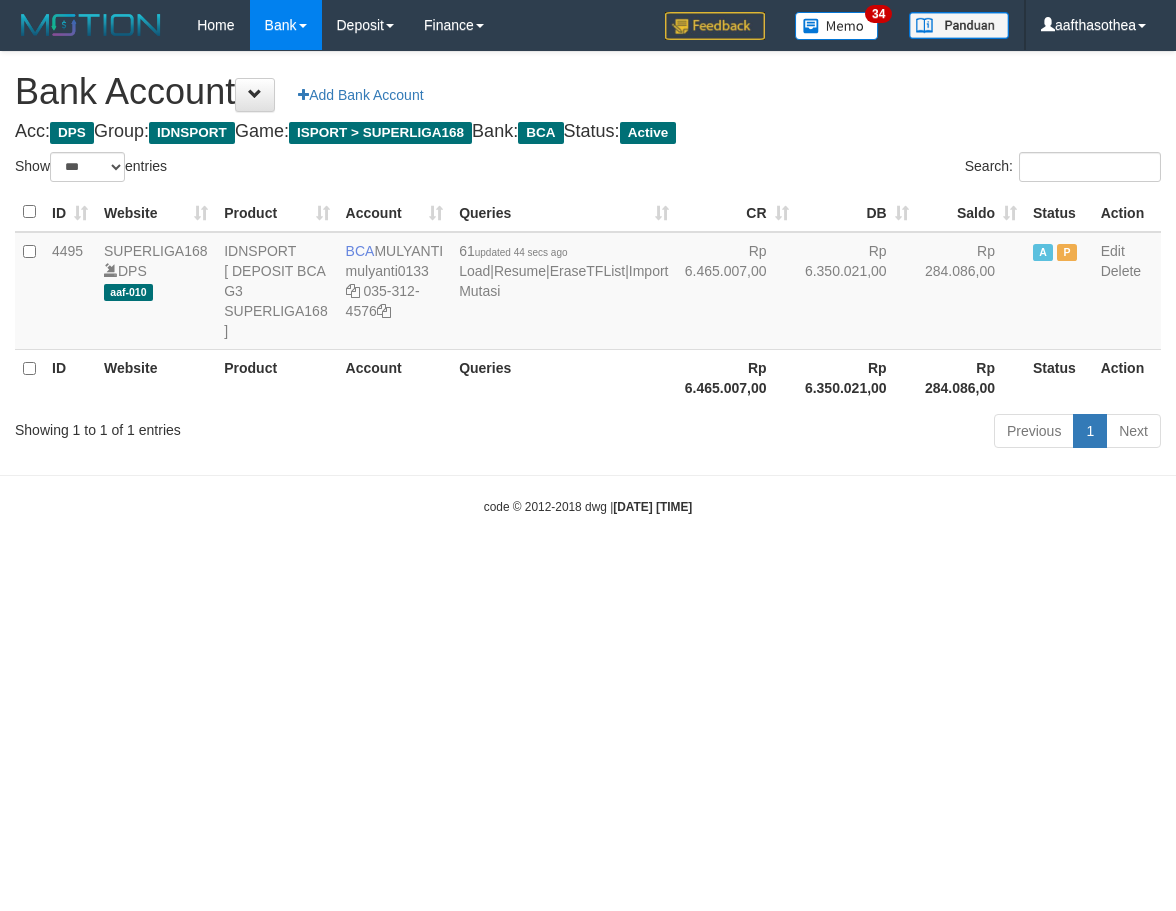 select on "***" 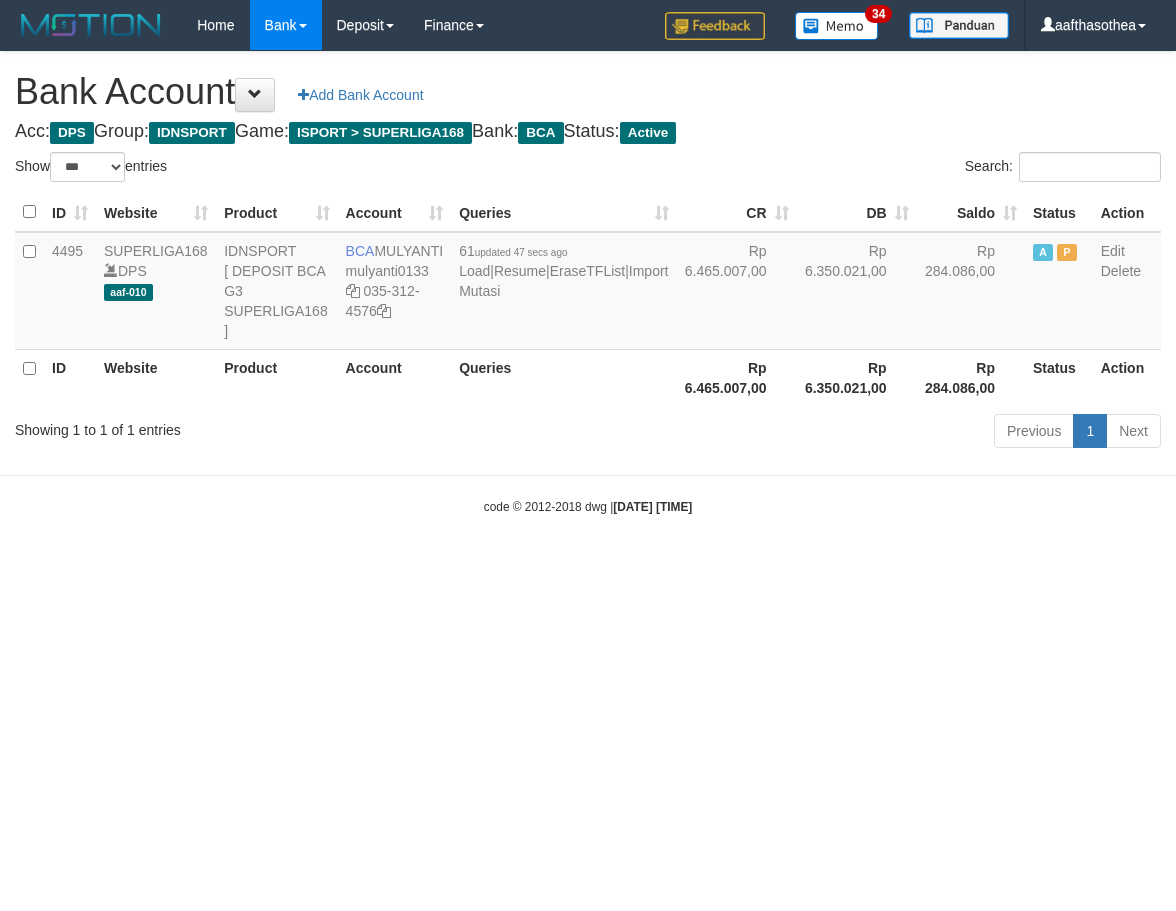 select on "***" 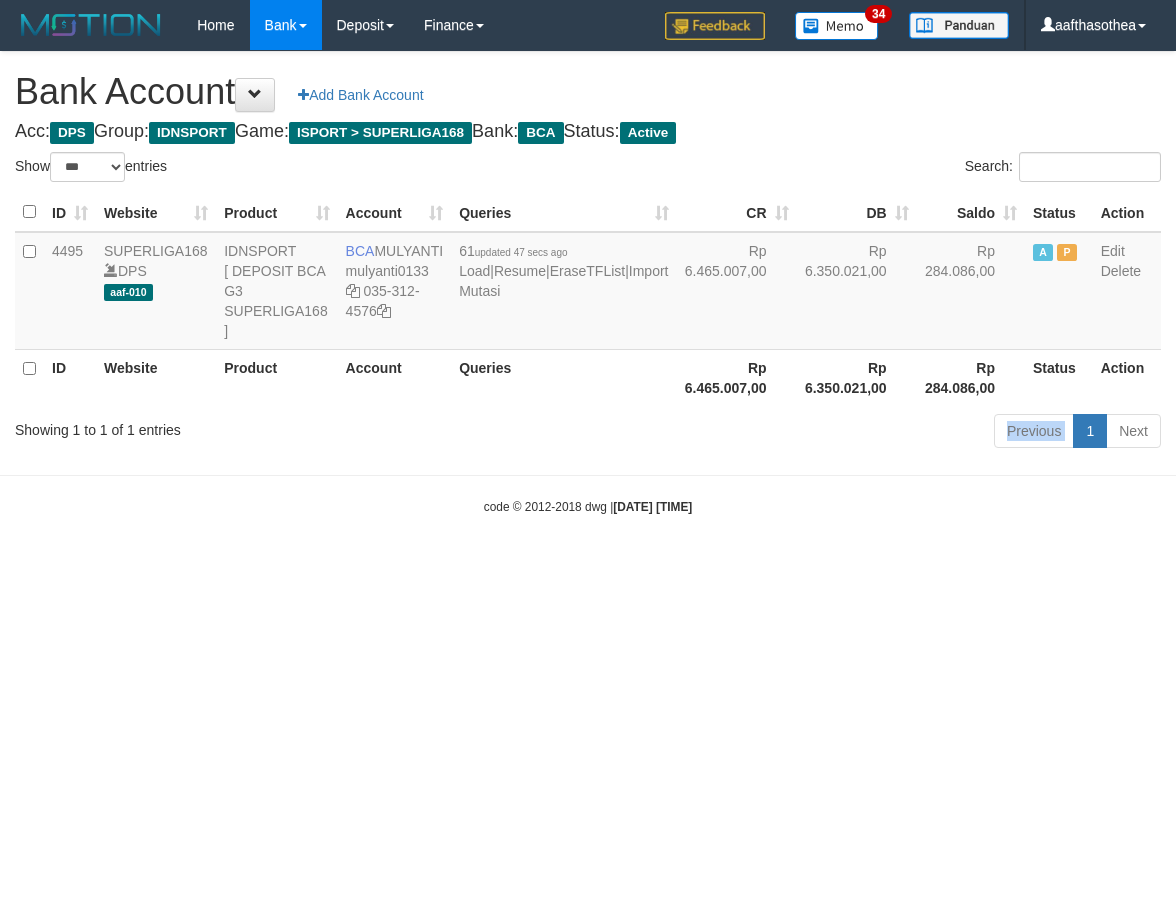 drag, startPoint x: 0, startPoint y: 0, endPoint x: 544, endPoint y: 449, distance: 705.36304 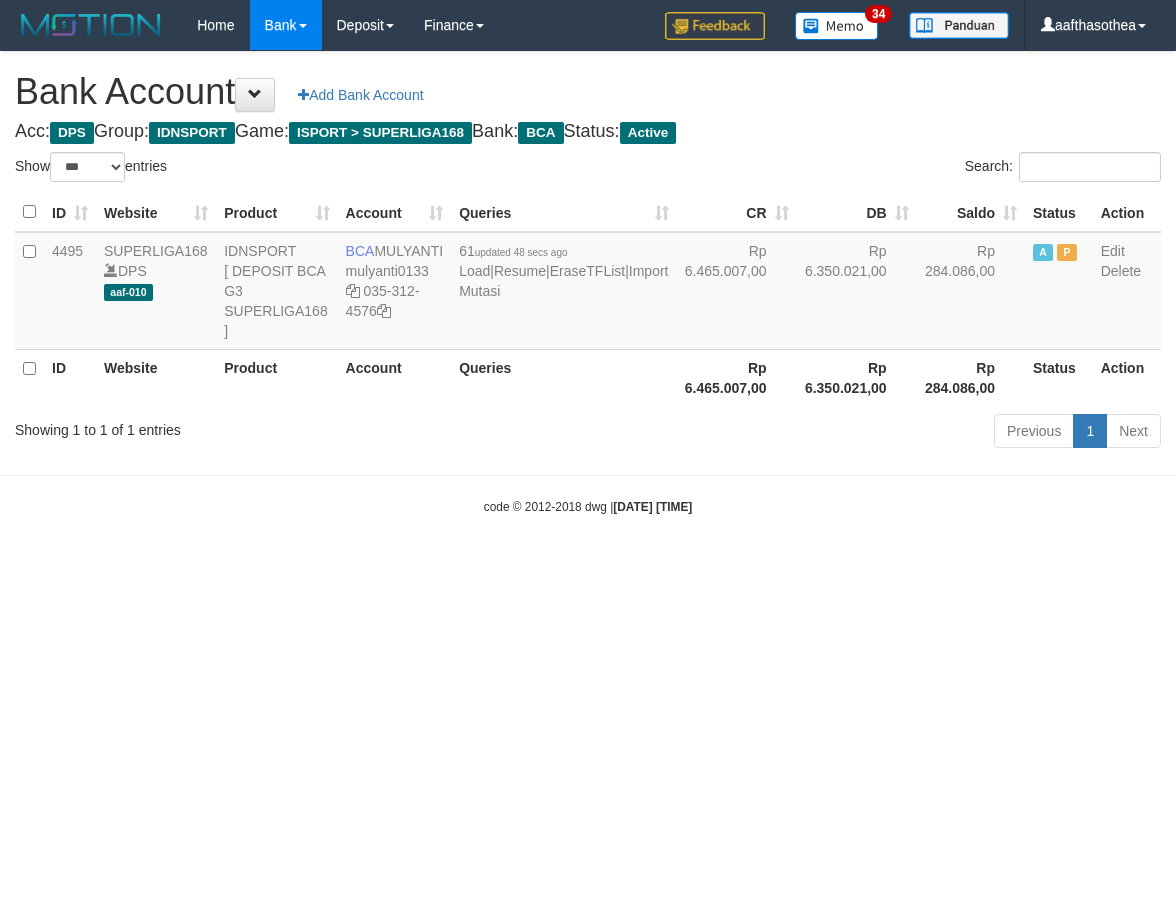 select on "***" 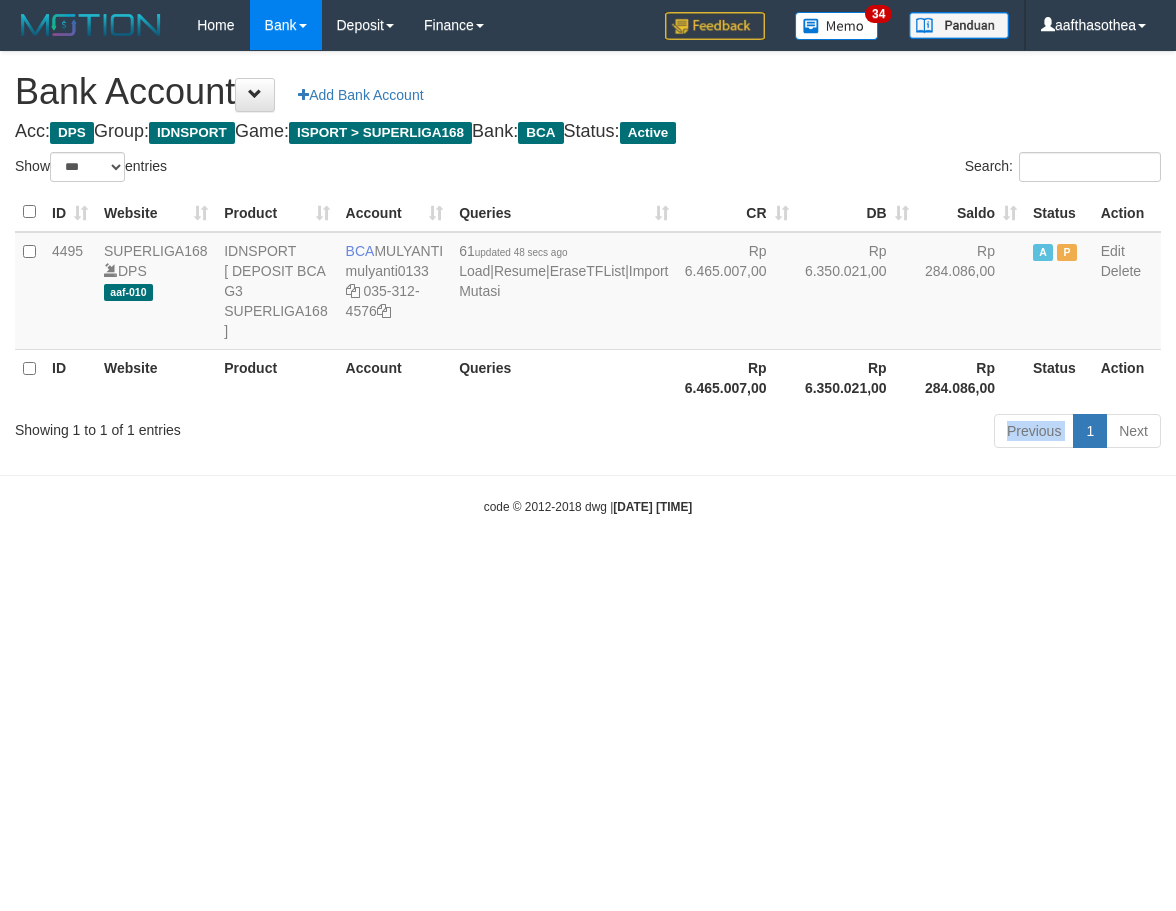 click on "Previous 1 Next" at bounding box center [833, 433] 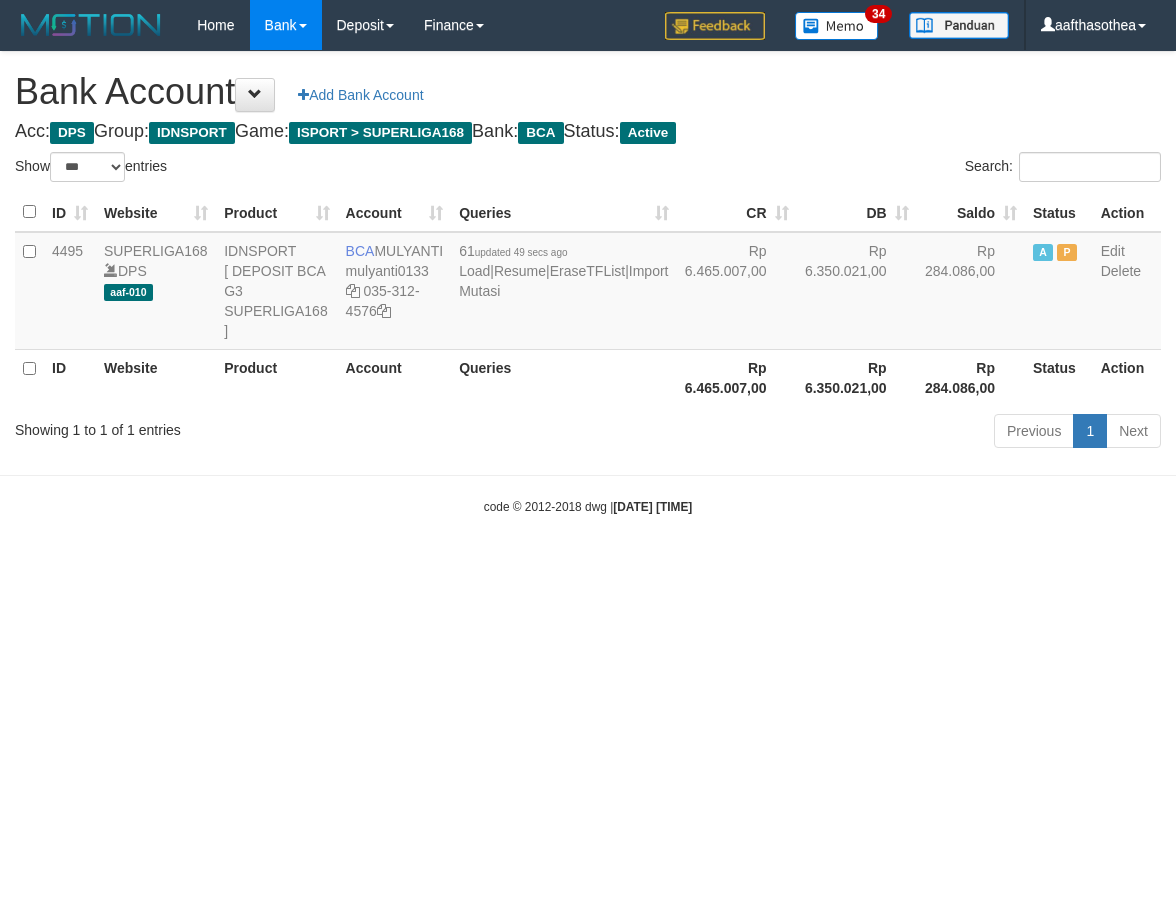 select on "***" 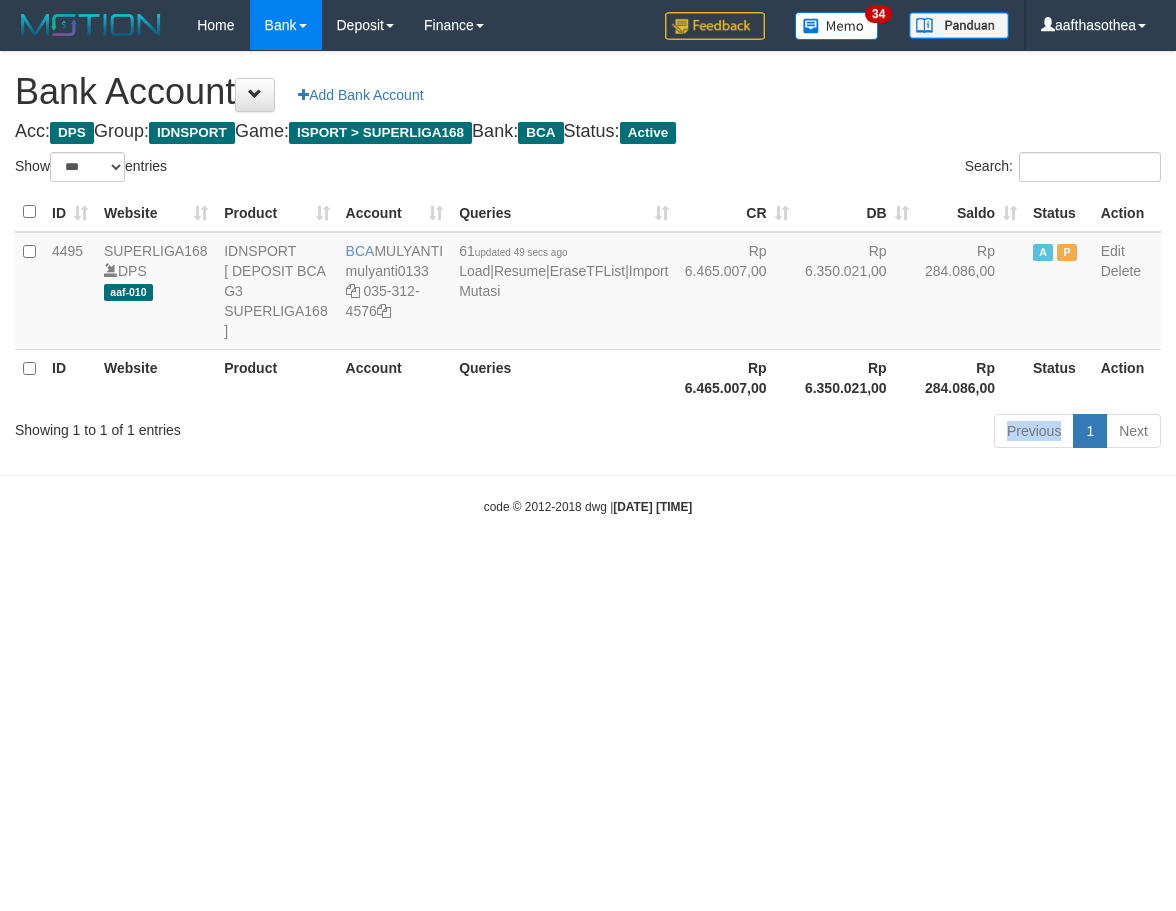 click on "Previous 1 Next" at bounding box center [833, 433] 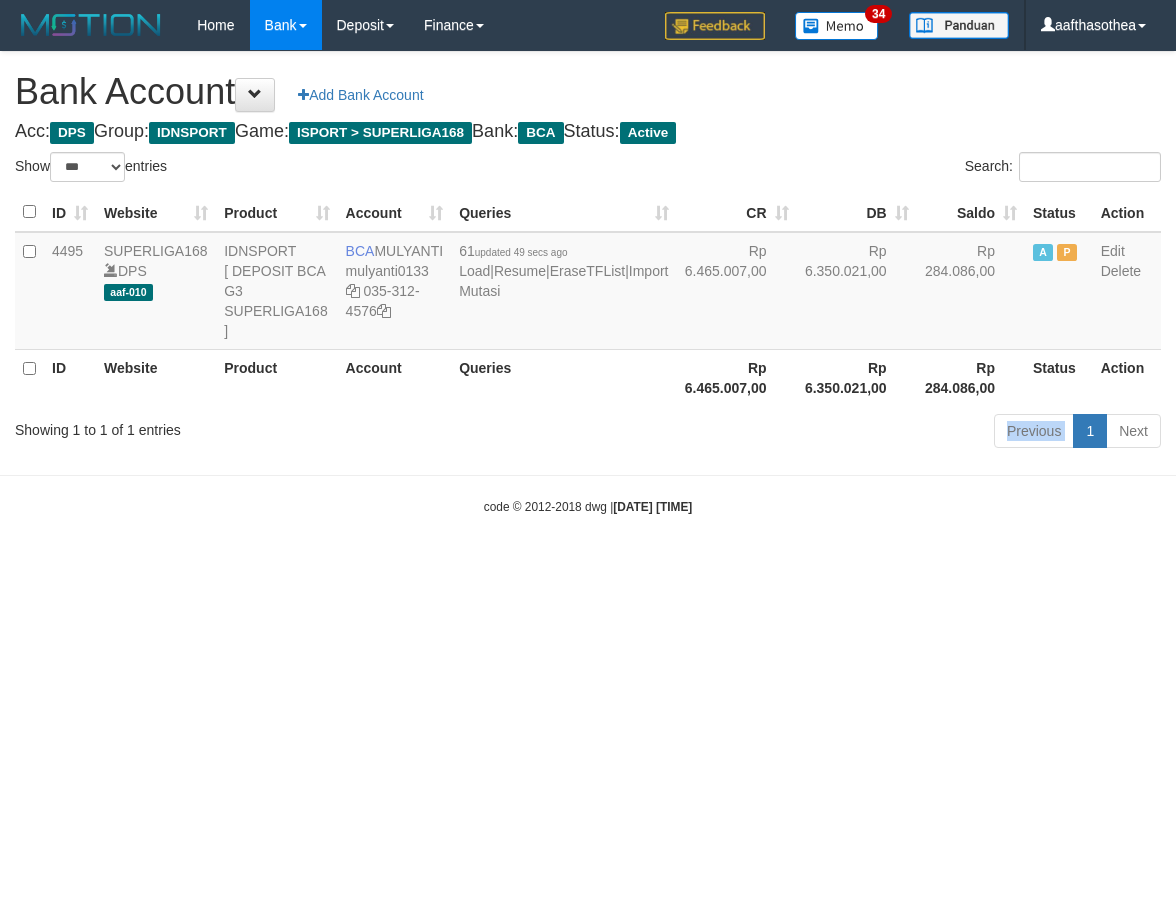 click on "Previous 1 Next" at bounding box center [833, 433] 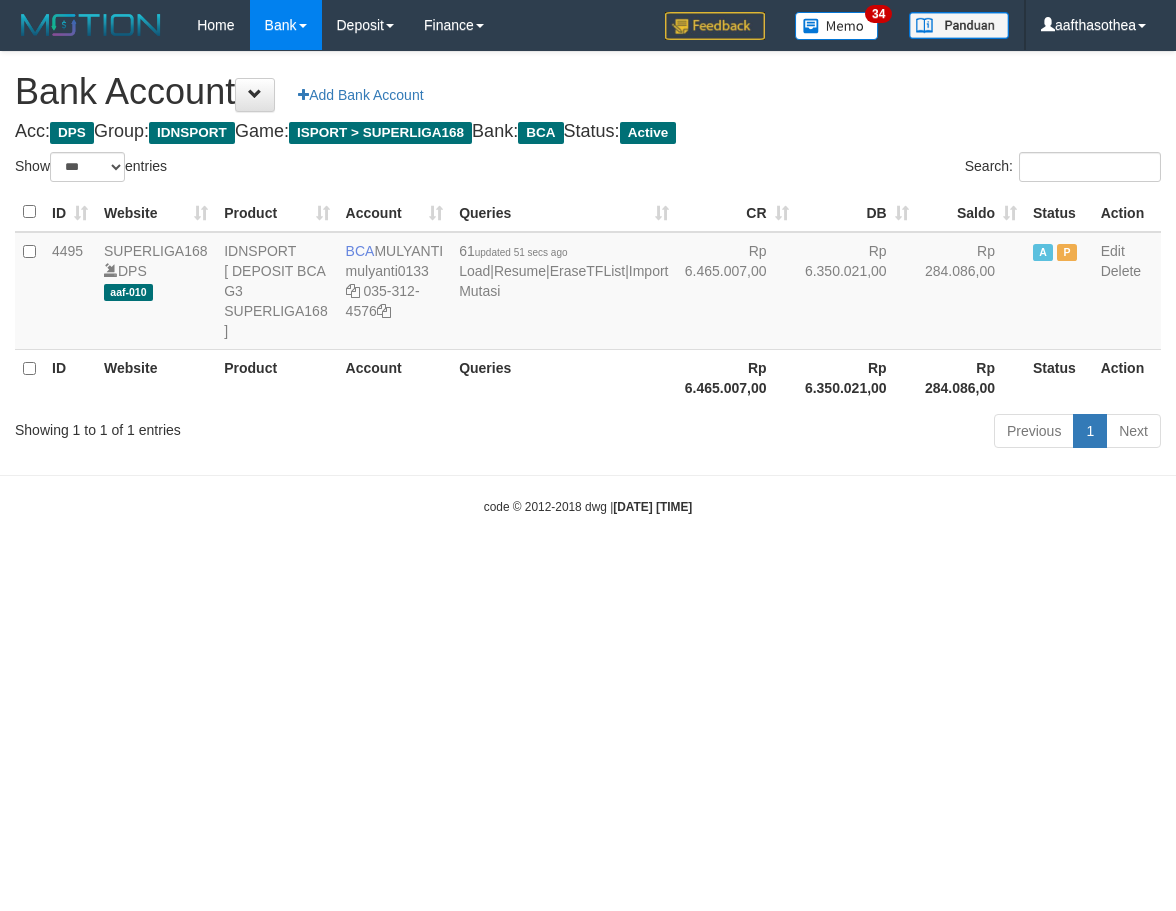 select on "***" 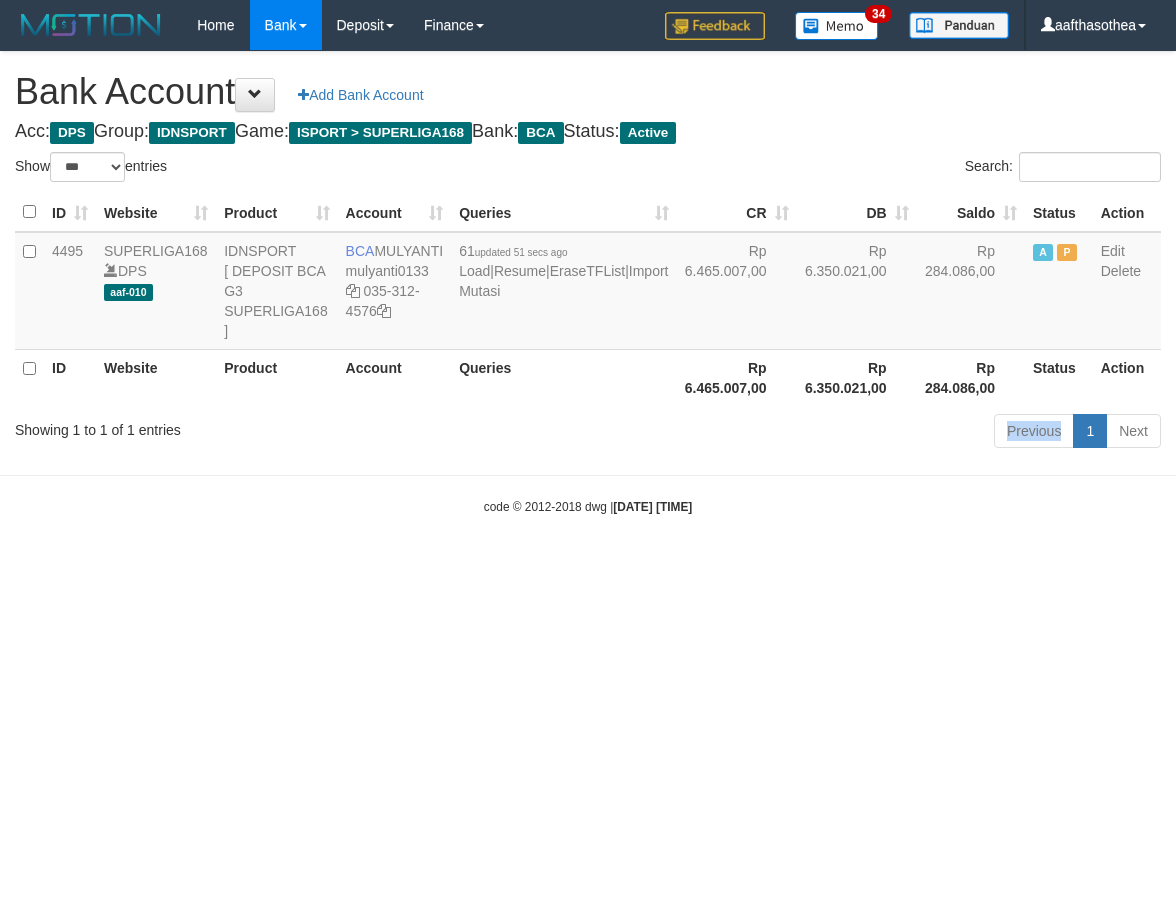 click on "Previous 1 Next" at bounding box center (833, 433) 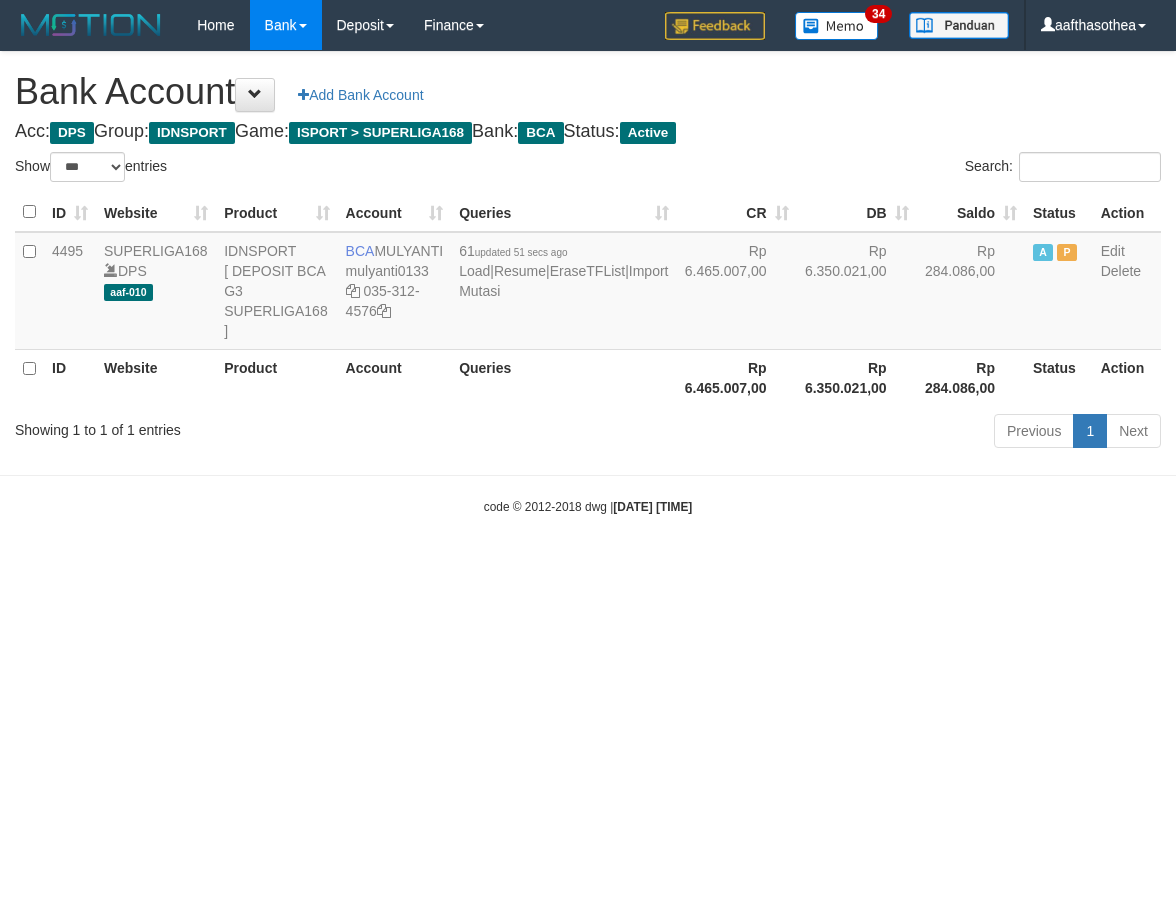 select on "***" 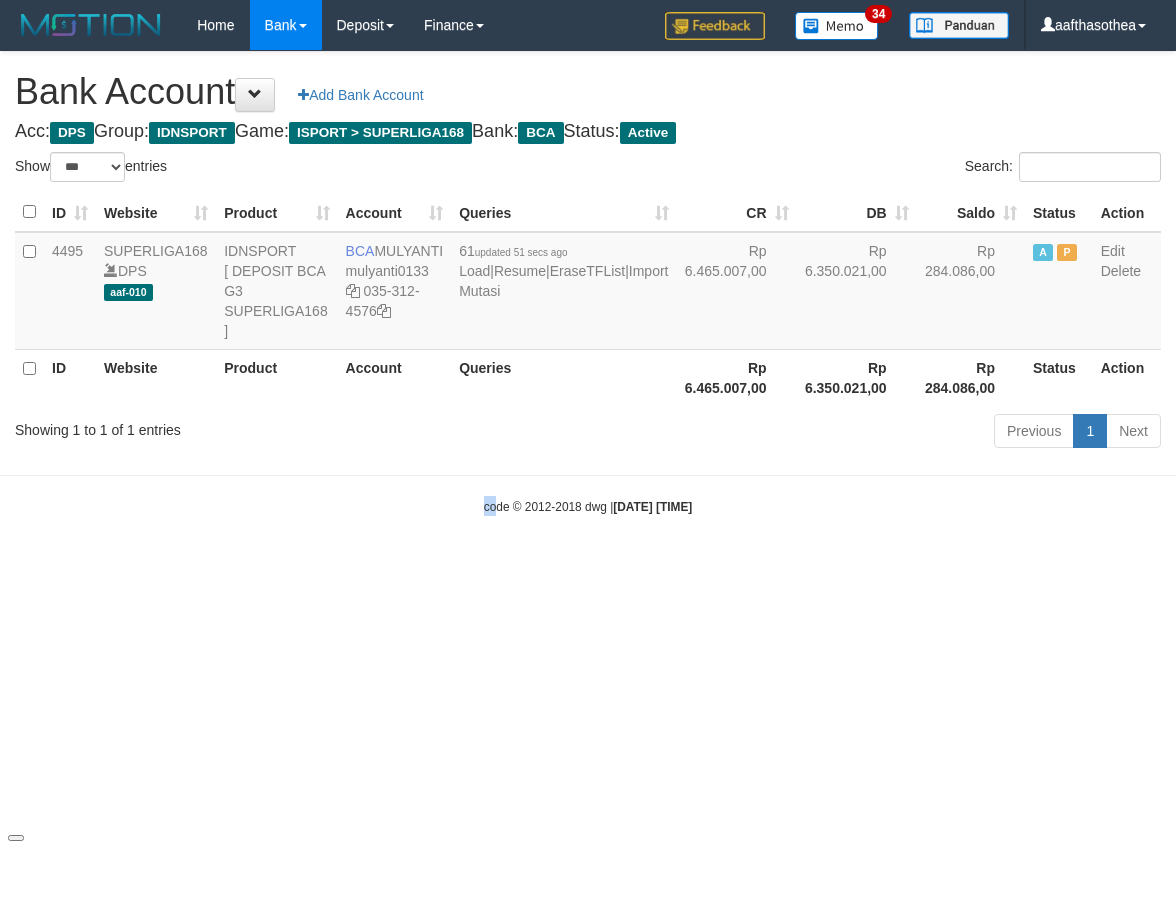 drag, startPoint x: 469, startPoint y: 551, endPoint x: 518, endPoint y: 561, distance: 50.01 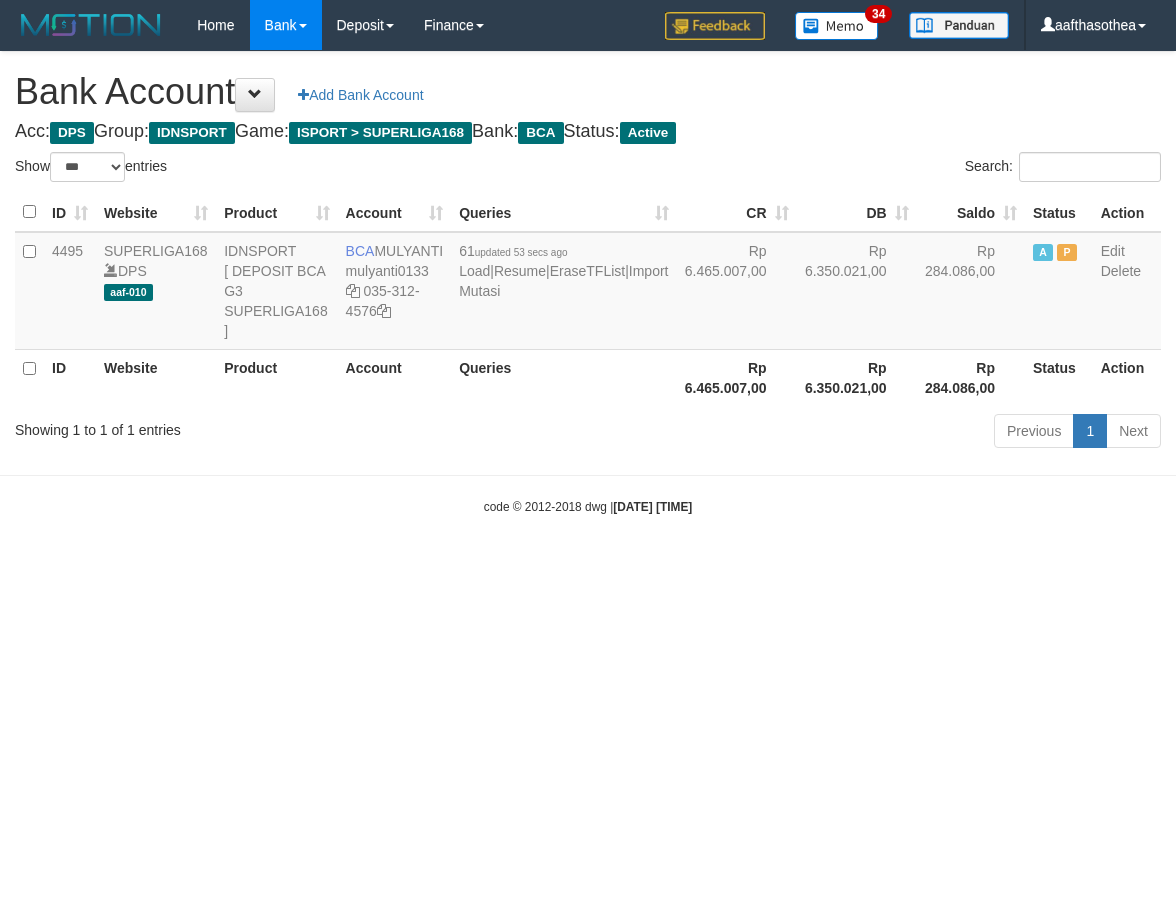 select on "***" 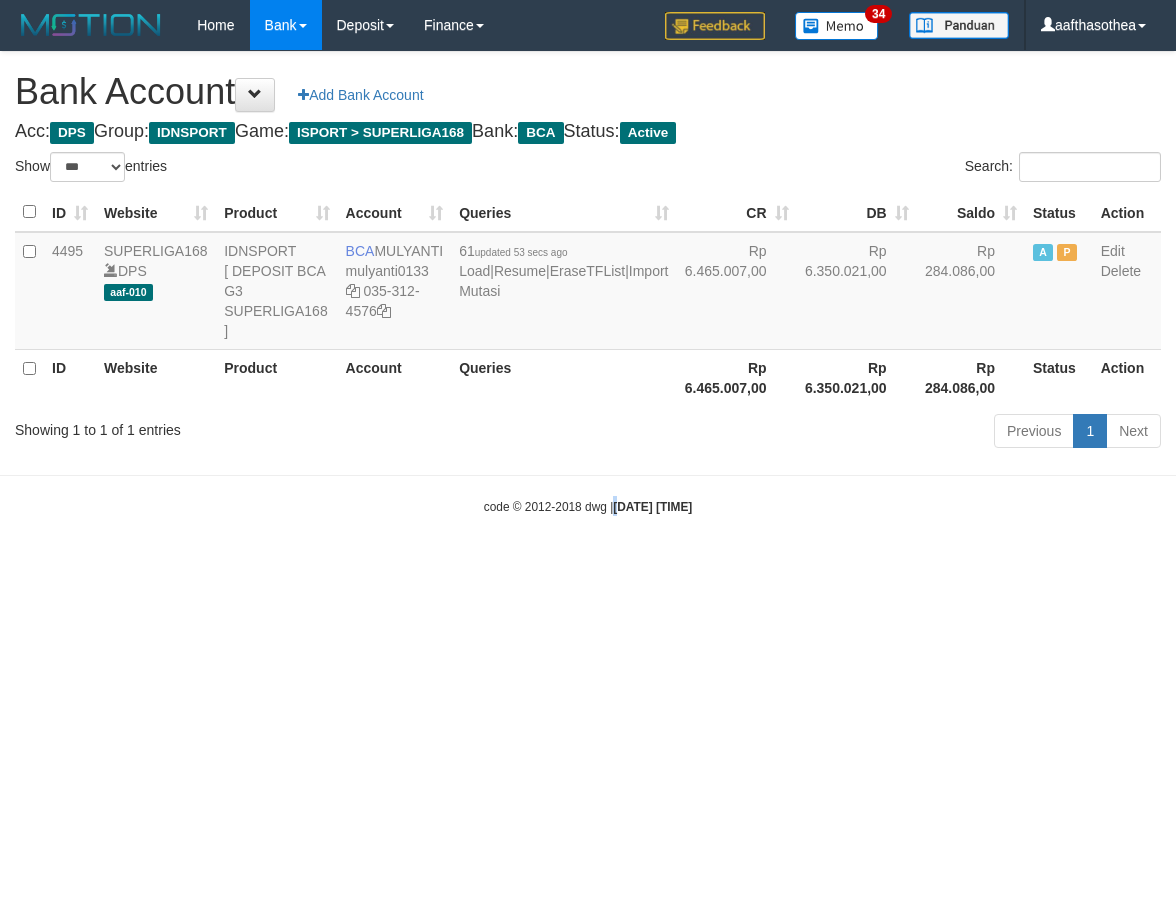 click on "Toggle navigation
Home
Bank
Account List
Load
By Website
Group
[ISPORT]													SUPERLIGA168
By Load Group (DPS)" at bounding box center [588, 283] 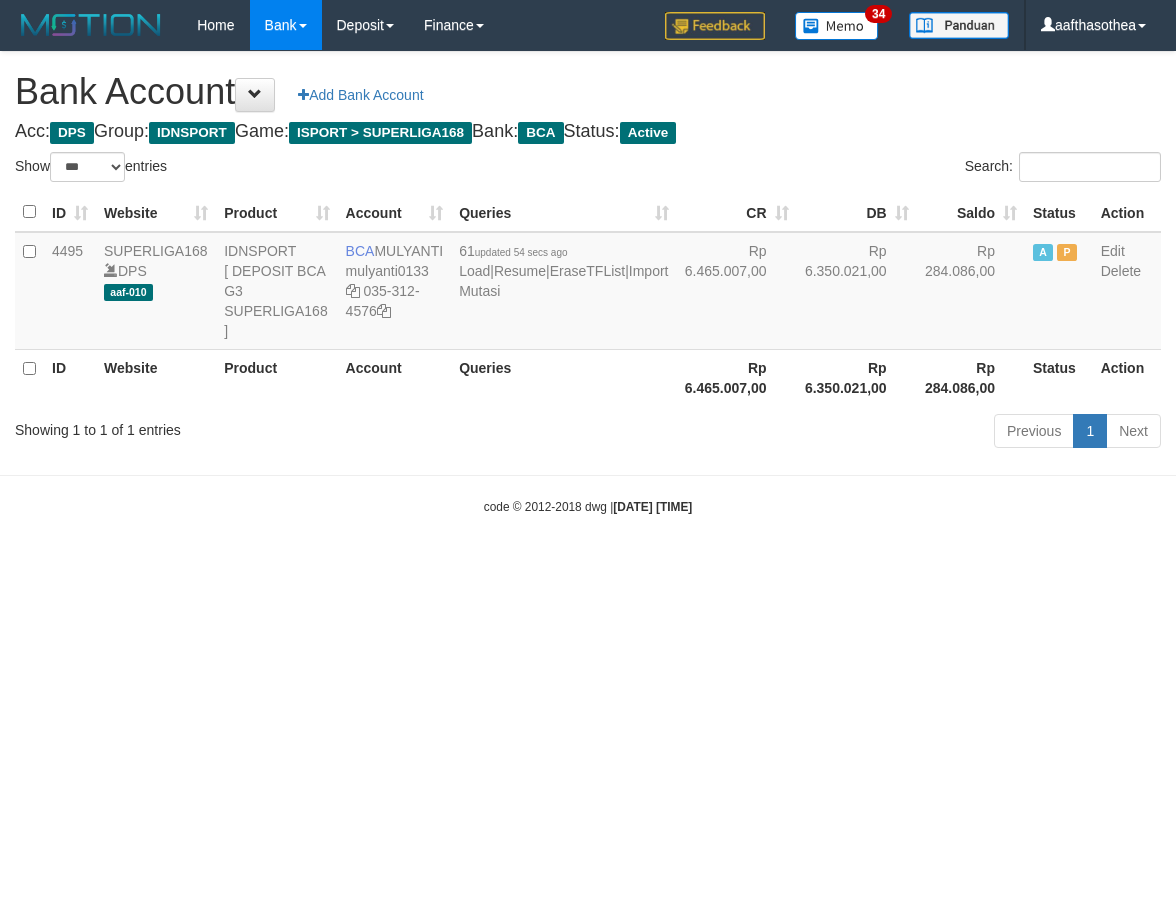 select on "***" 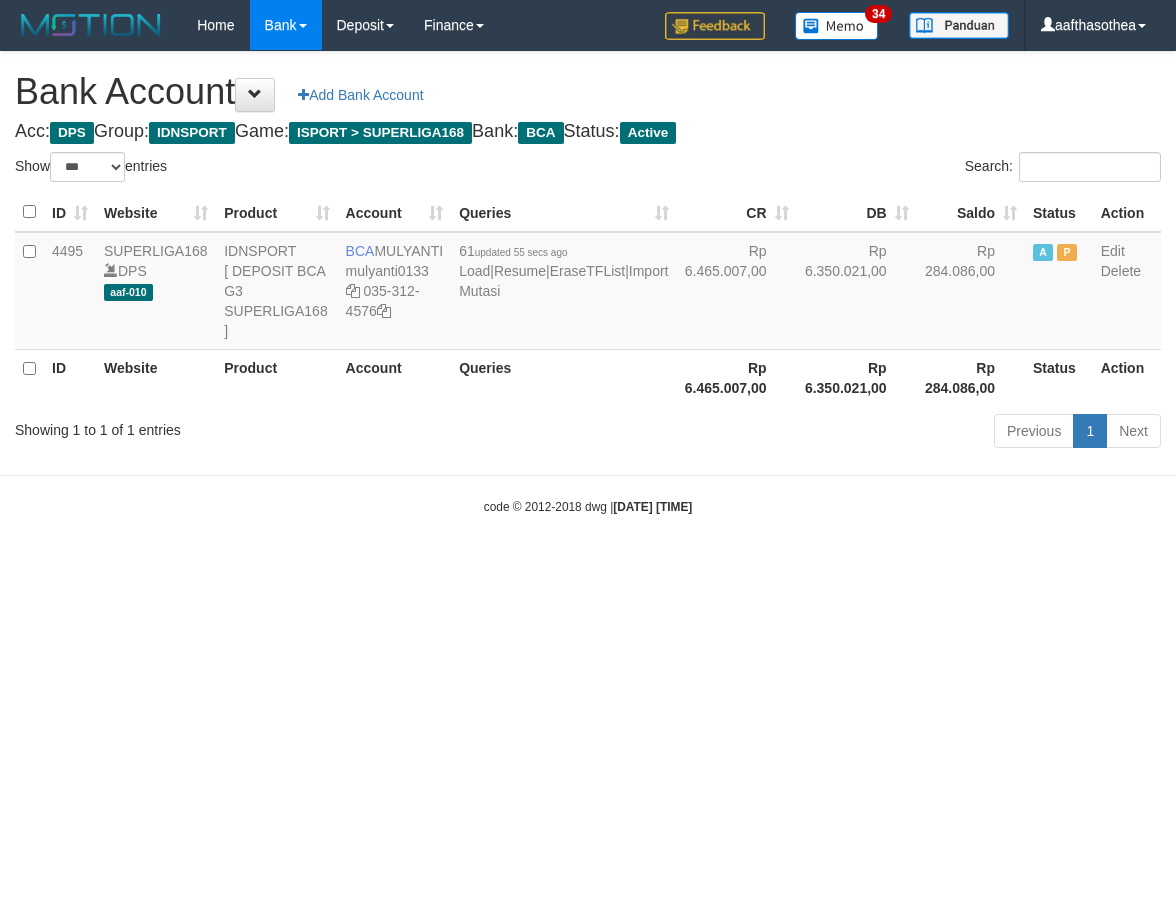select on "***" 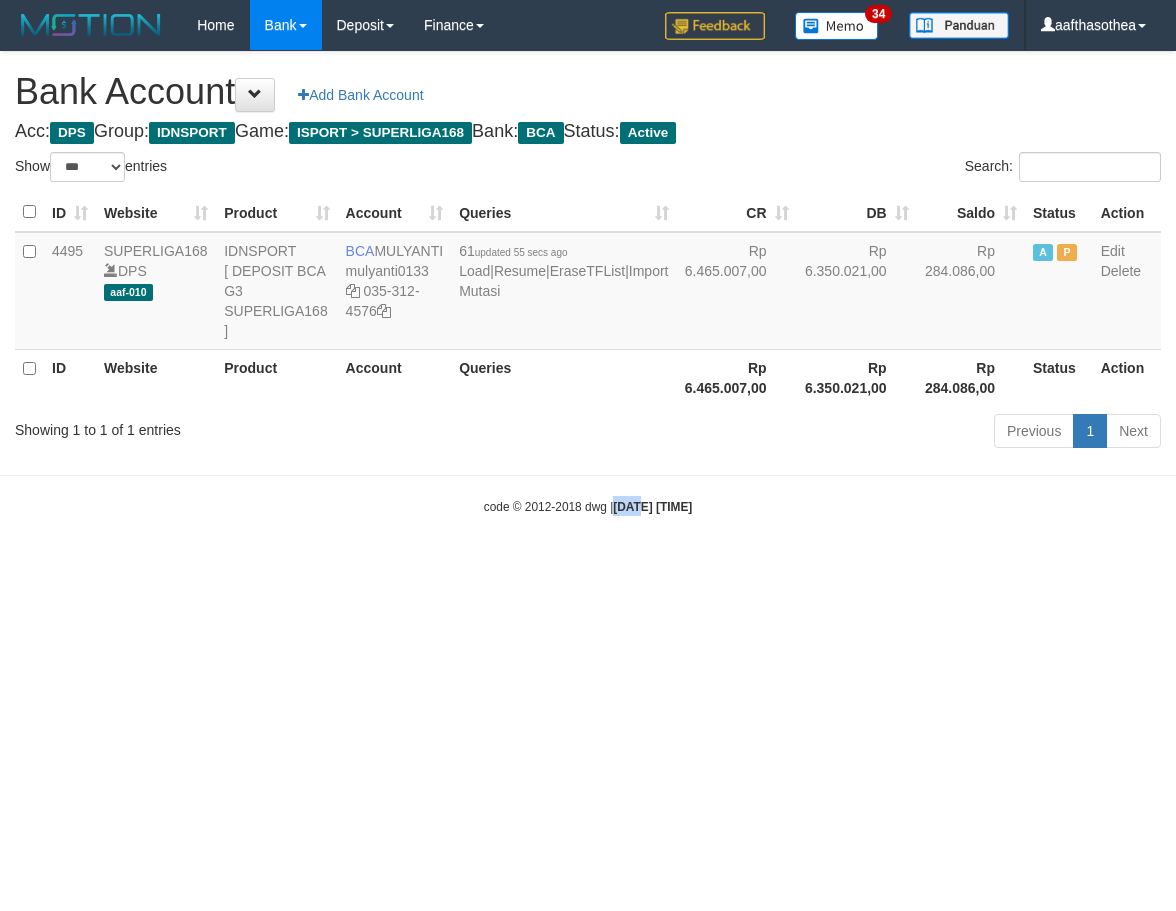 drag, startPoint x: 0, startPoint y: 0, endPoint x: 614, endPoint y: 540, distance: 817.6772 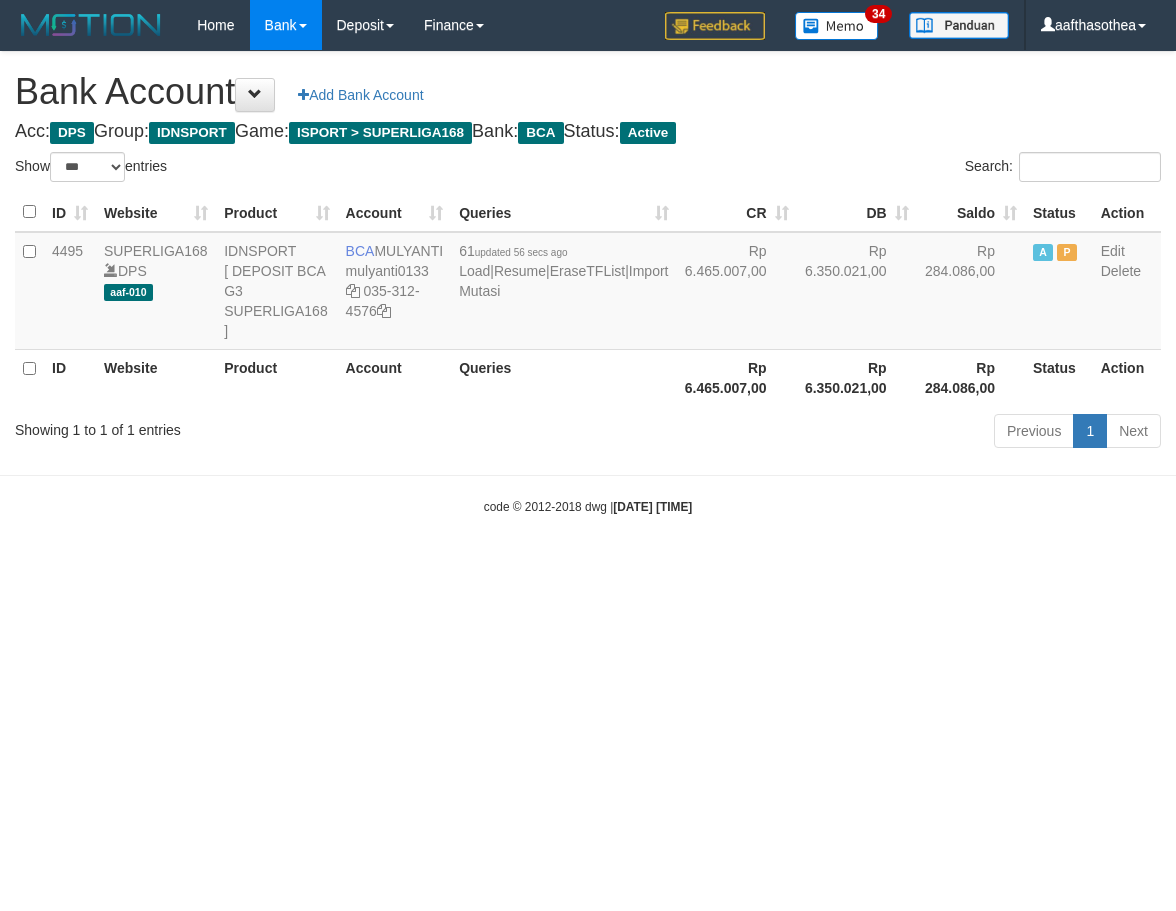 select on "***" 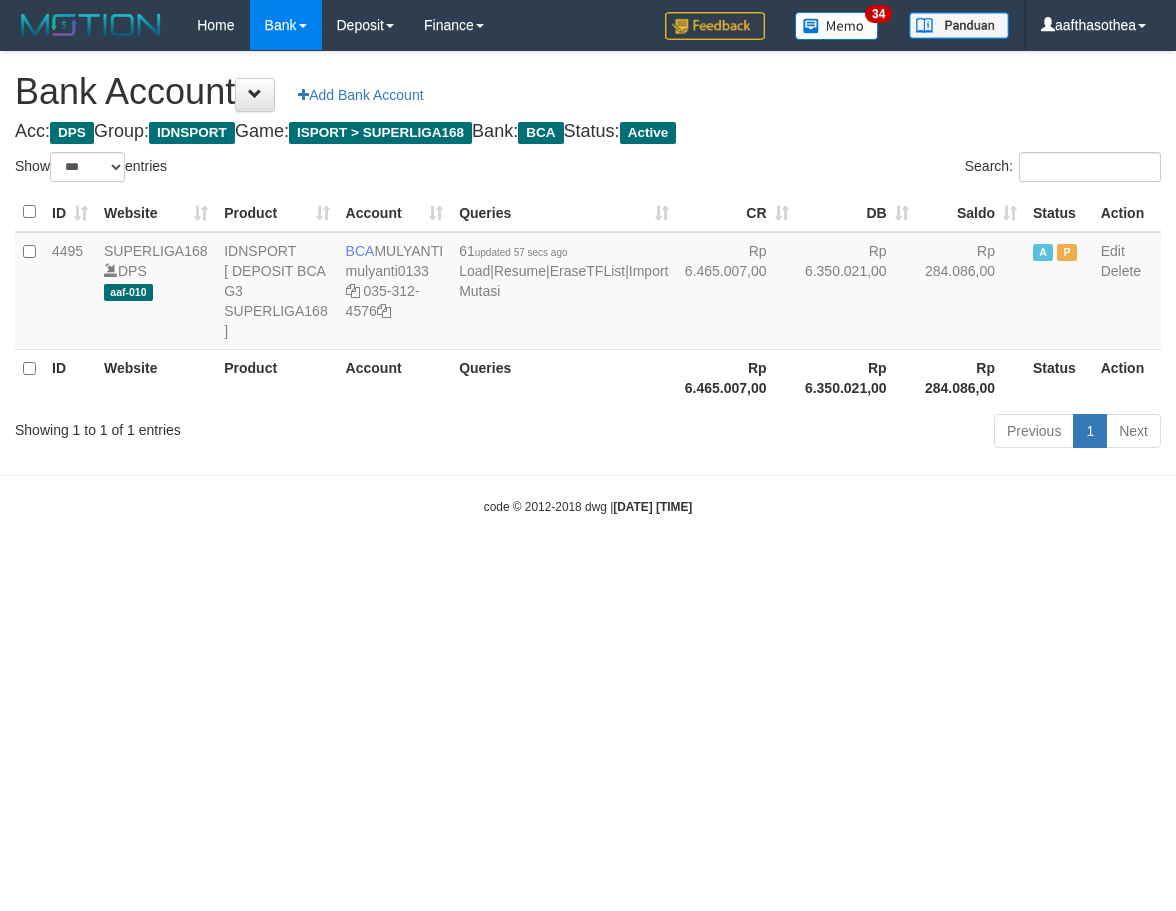 select on "***" 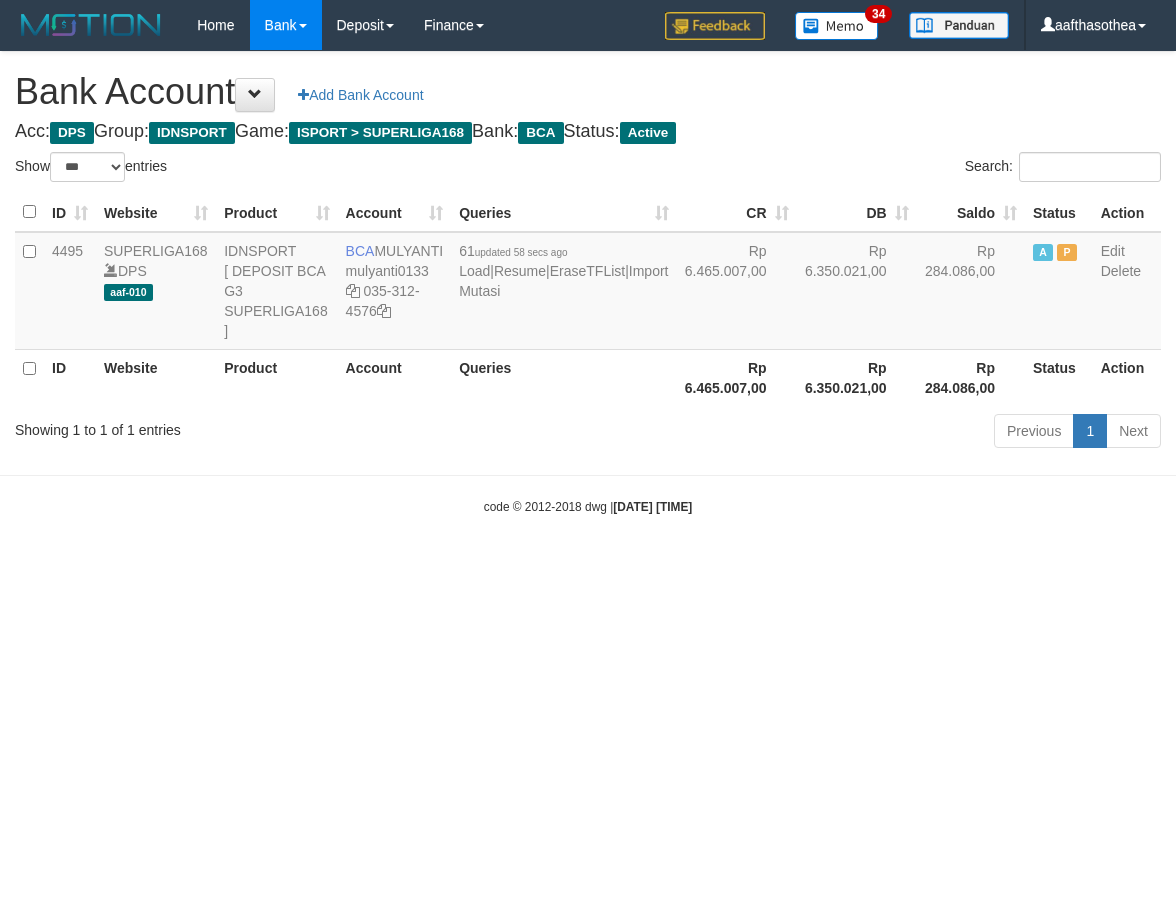 select on "***" 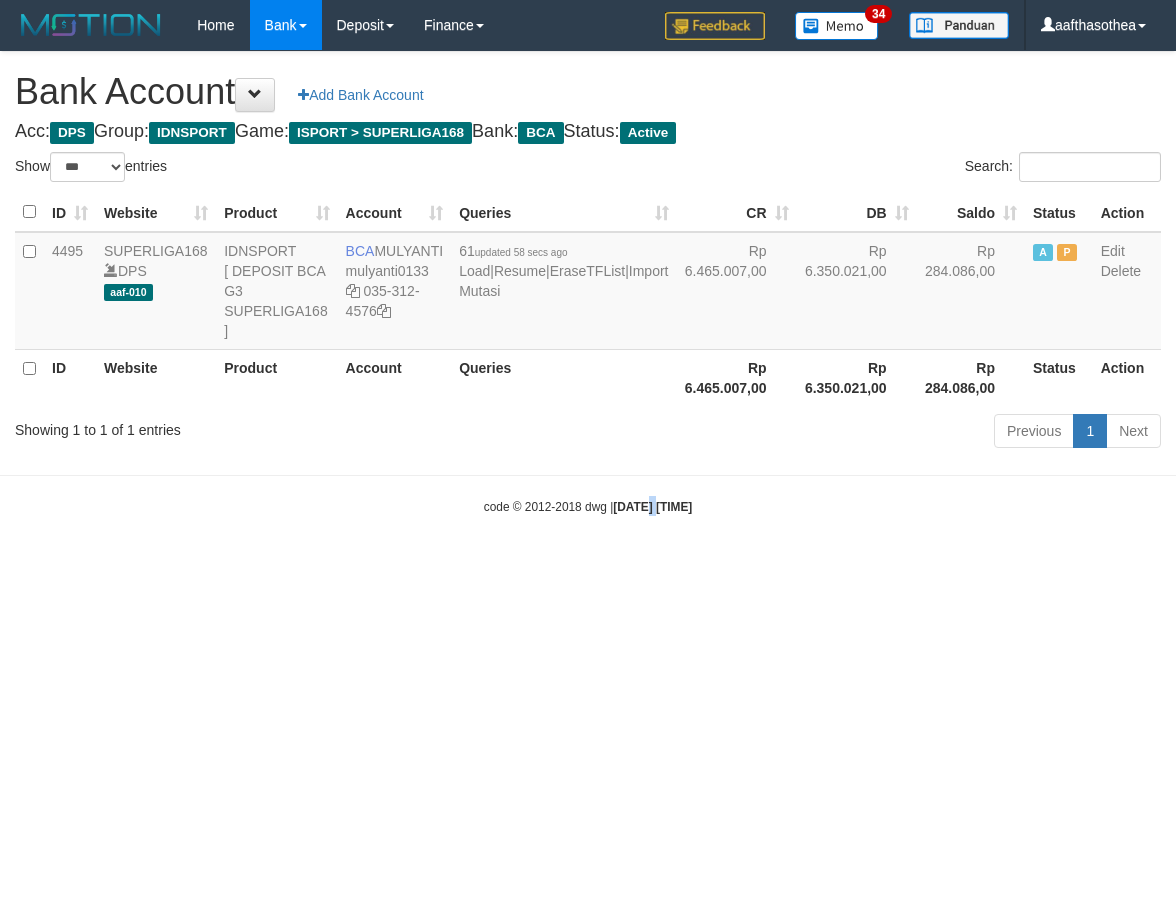 click on "Toggle navigation
Home
Bank
Account List
Load
By Website
Group
[ISPORT]													SUPERLIGA168
By Load Group (DPS)
34" at bounding box center (588, 283) 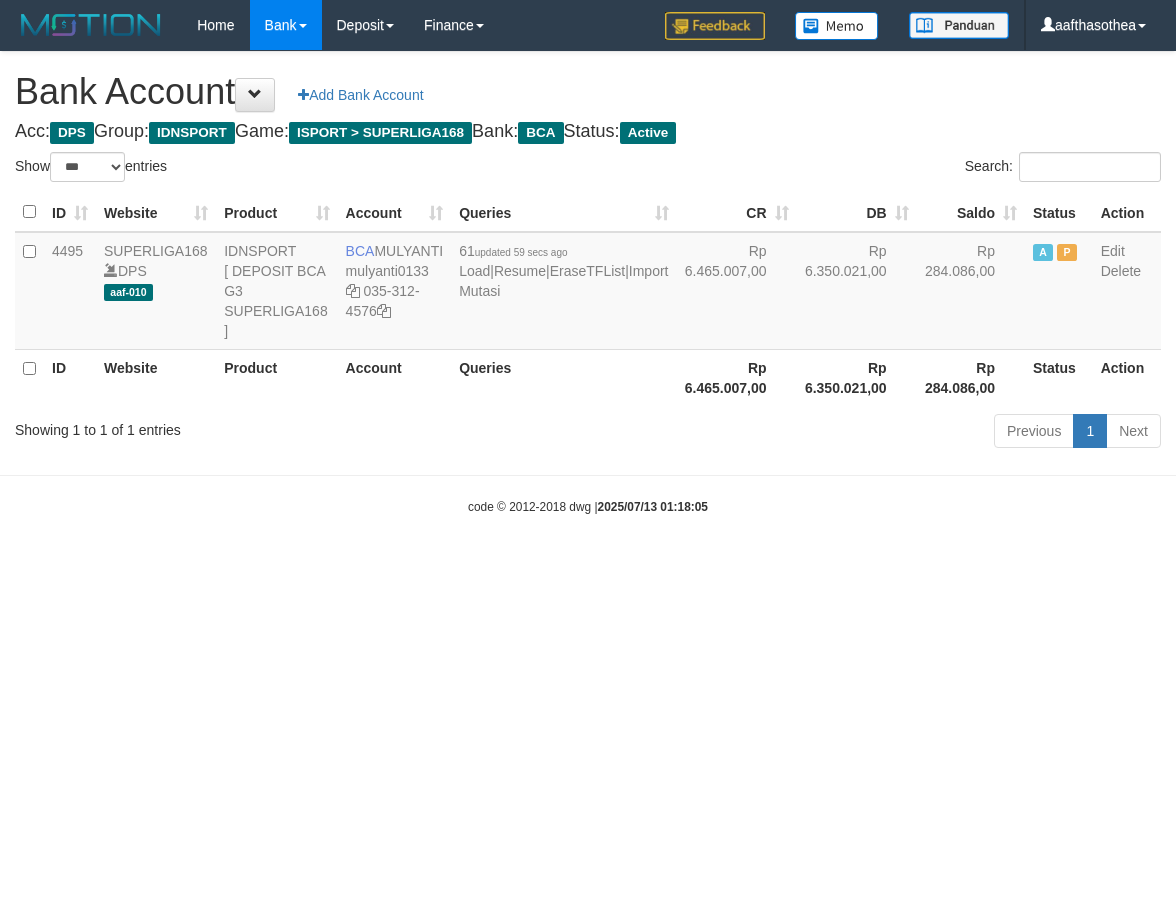select on "***" 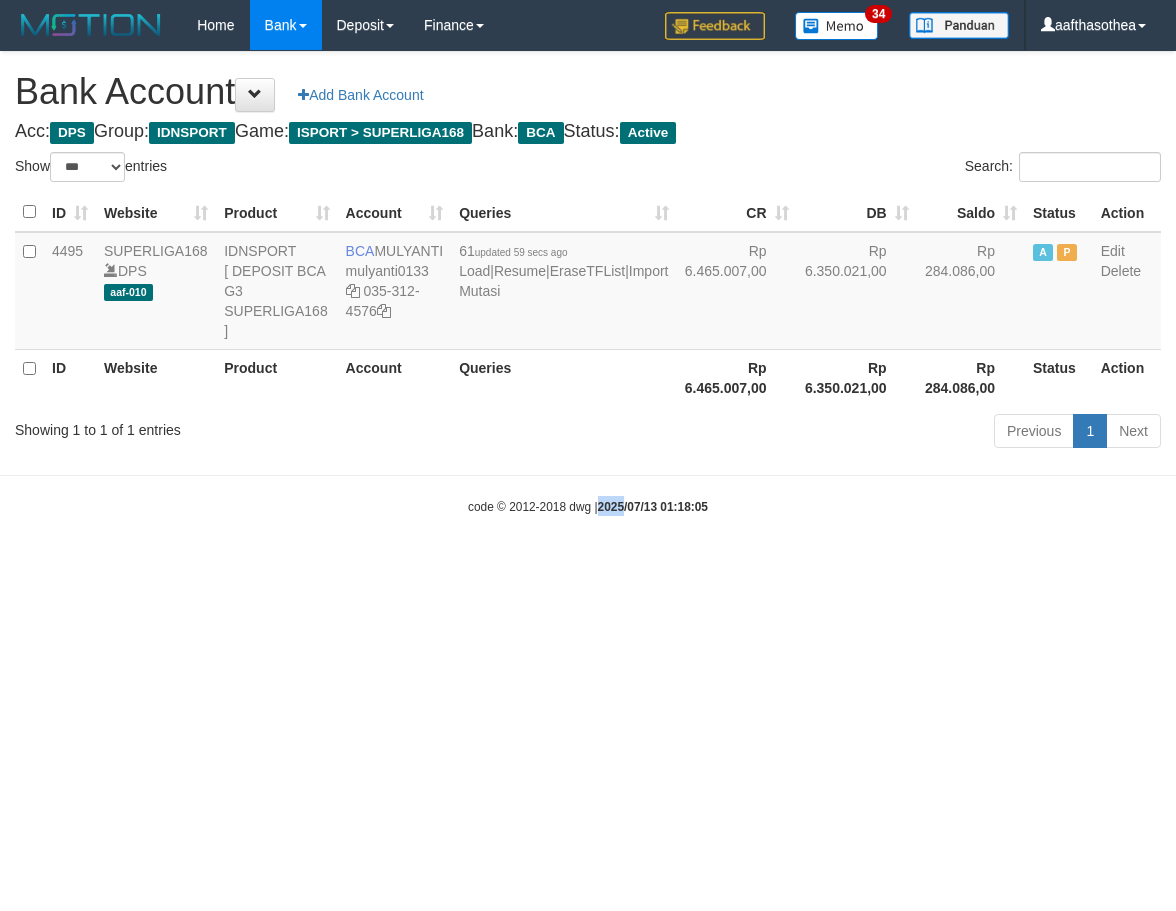 click on "Toggle navigation
Home
Bank
Account List
Load
By Website
Group
[ISPORT]													SUPERLIGA168
By Load Group (DPS)
34" at bounding box center (588, 283) 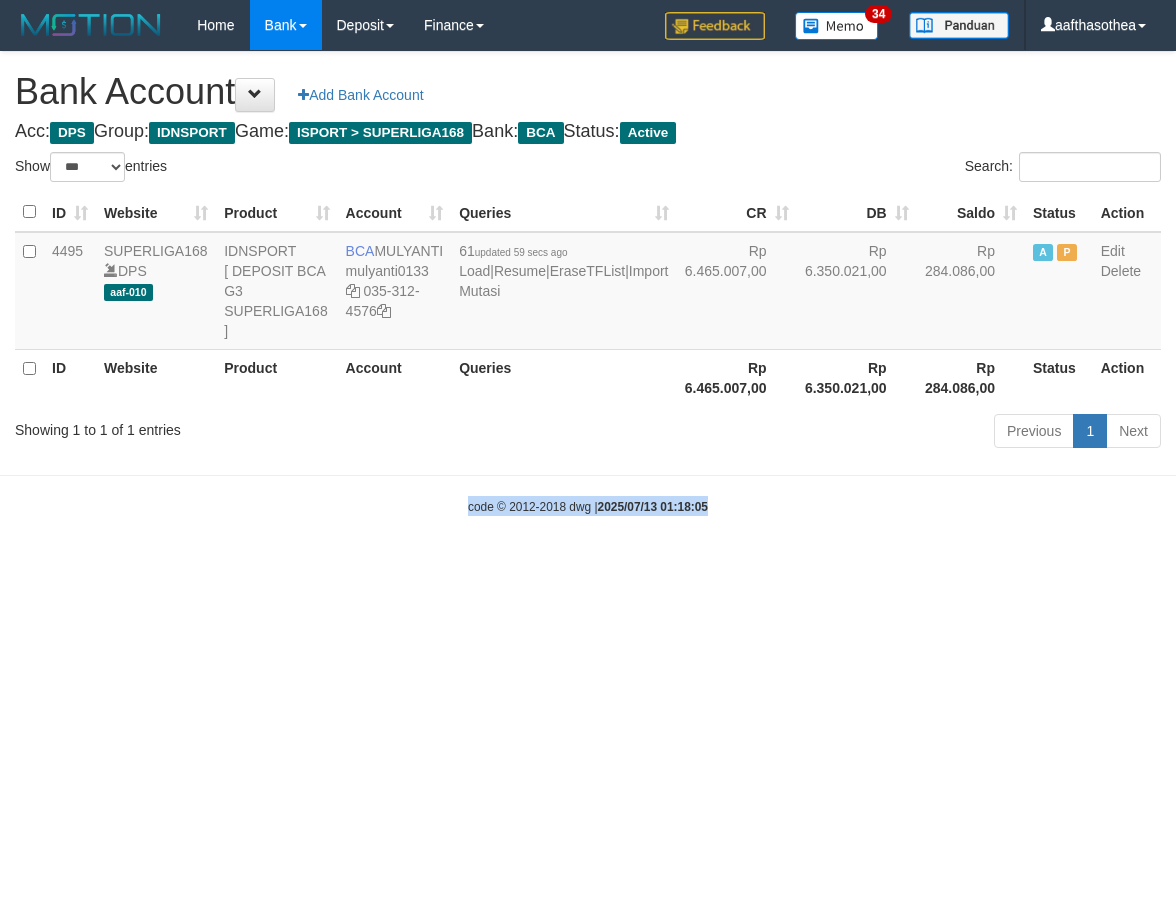 click on "Toggle navigation
Home
Bank
Account List
Load
By Website
Group
[ISPORT]													SUPERLIGA168
By Load Group (DPS)
34" at bounding box center [588, 283] 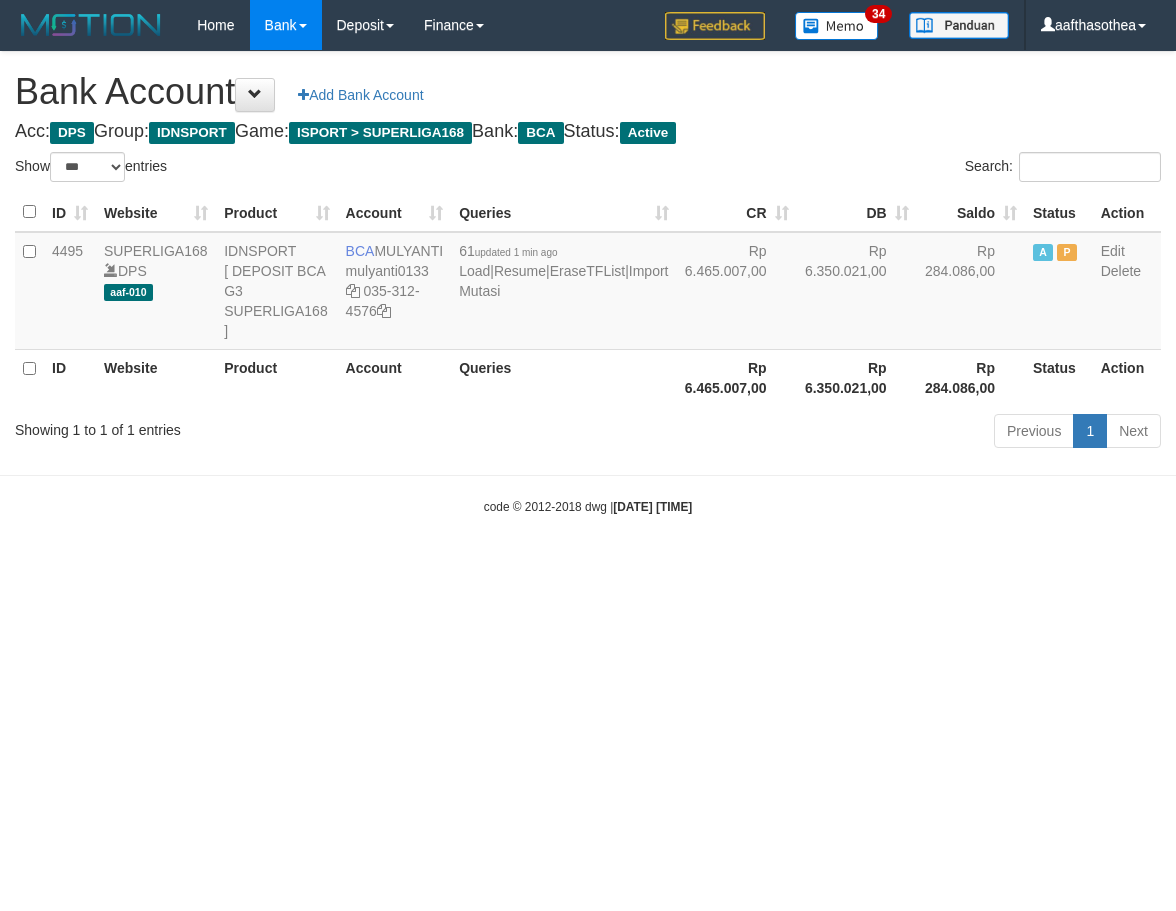 select on "***" 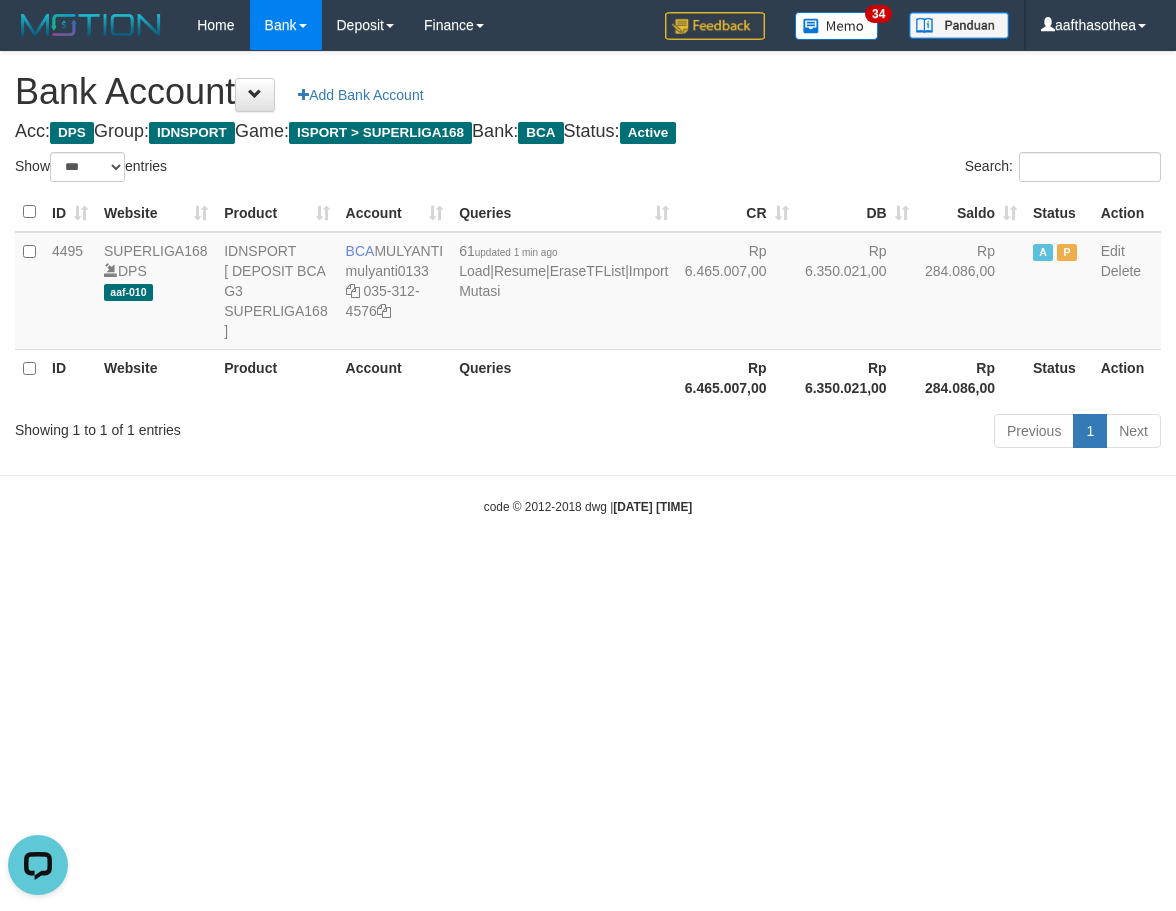 scroll, scrollTop: 0, scrollLeft: 0, axis: both 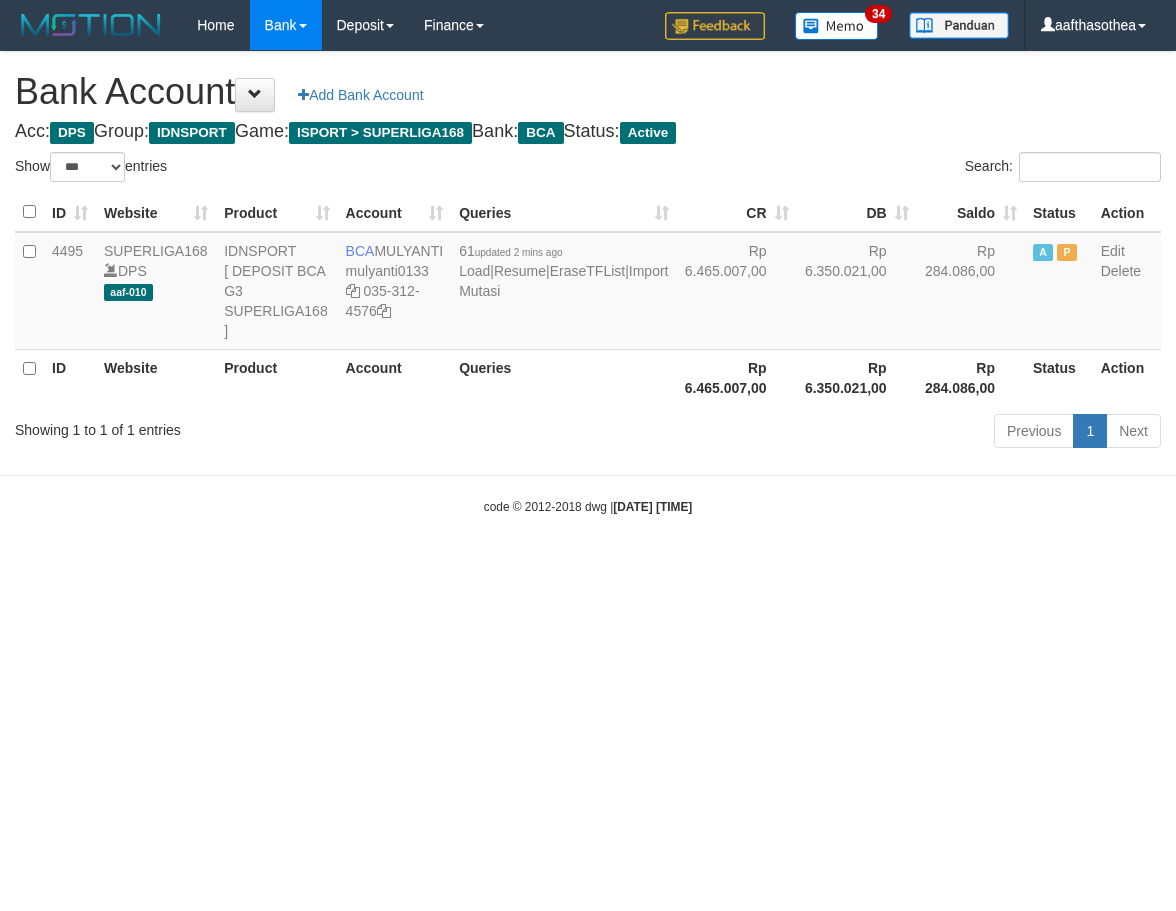 select on "***" 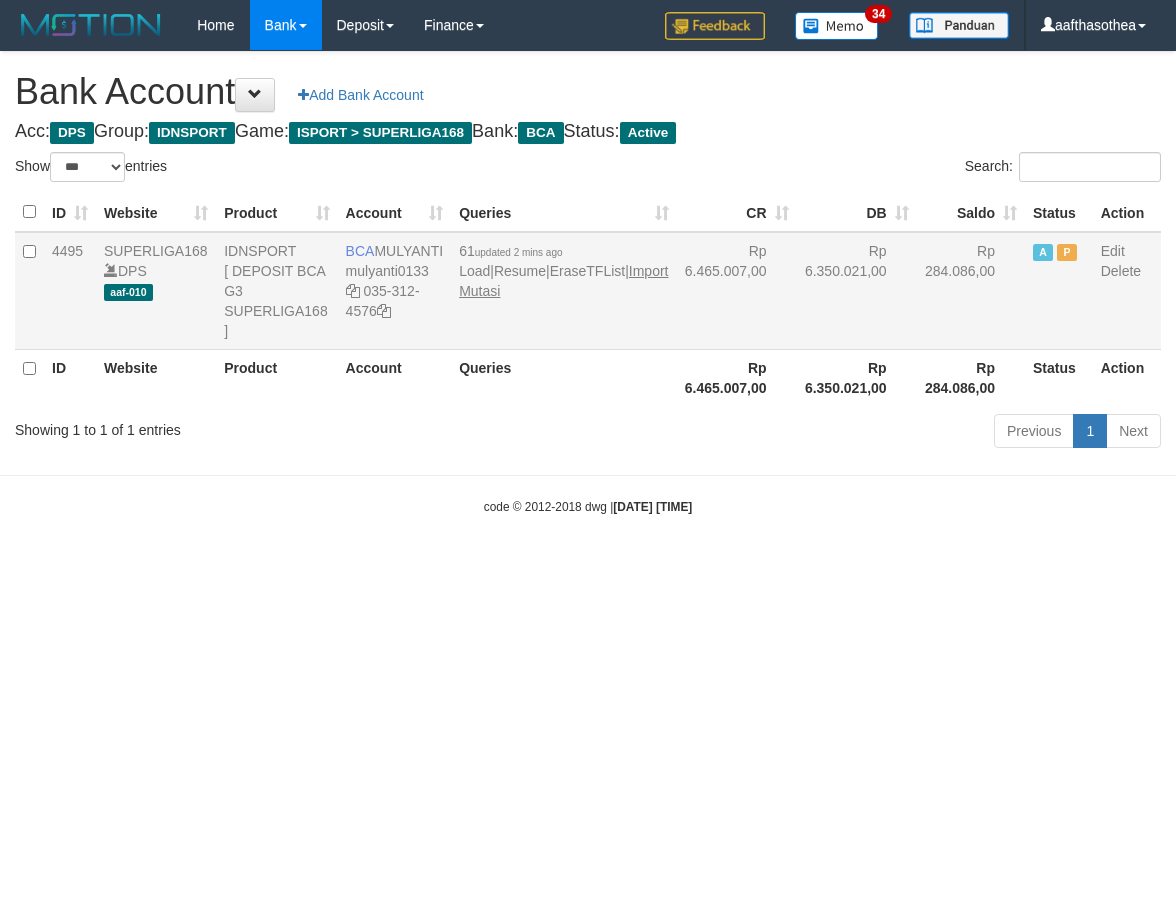 scroll, scrollTop: 0, scrollLeft: 0, axis: both 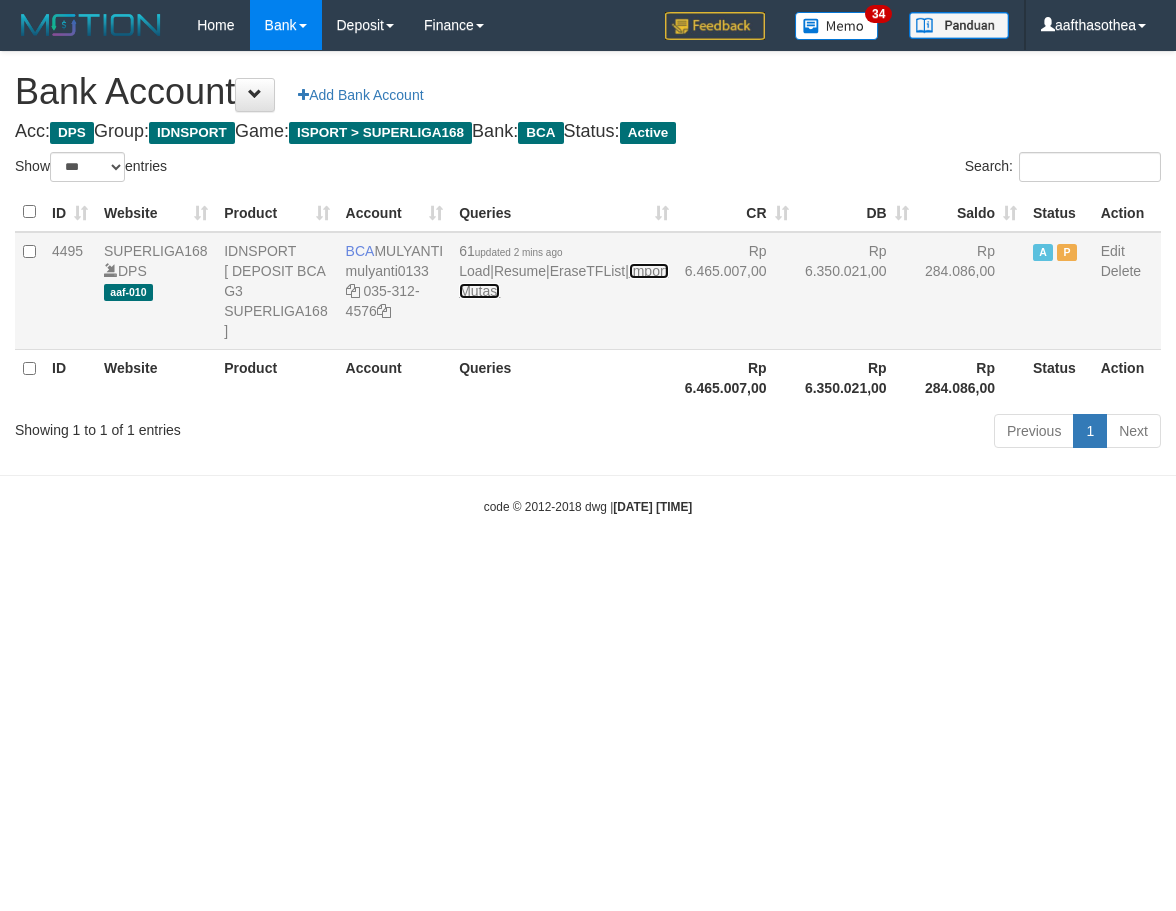 click on "Import Mutasi" at bounding box center [563, 281] 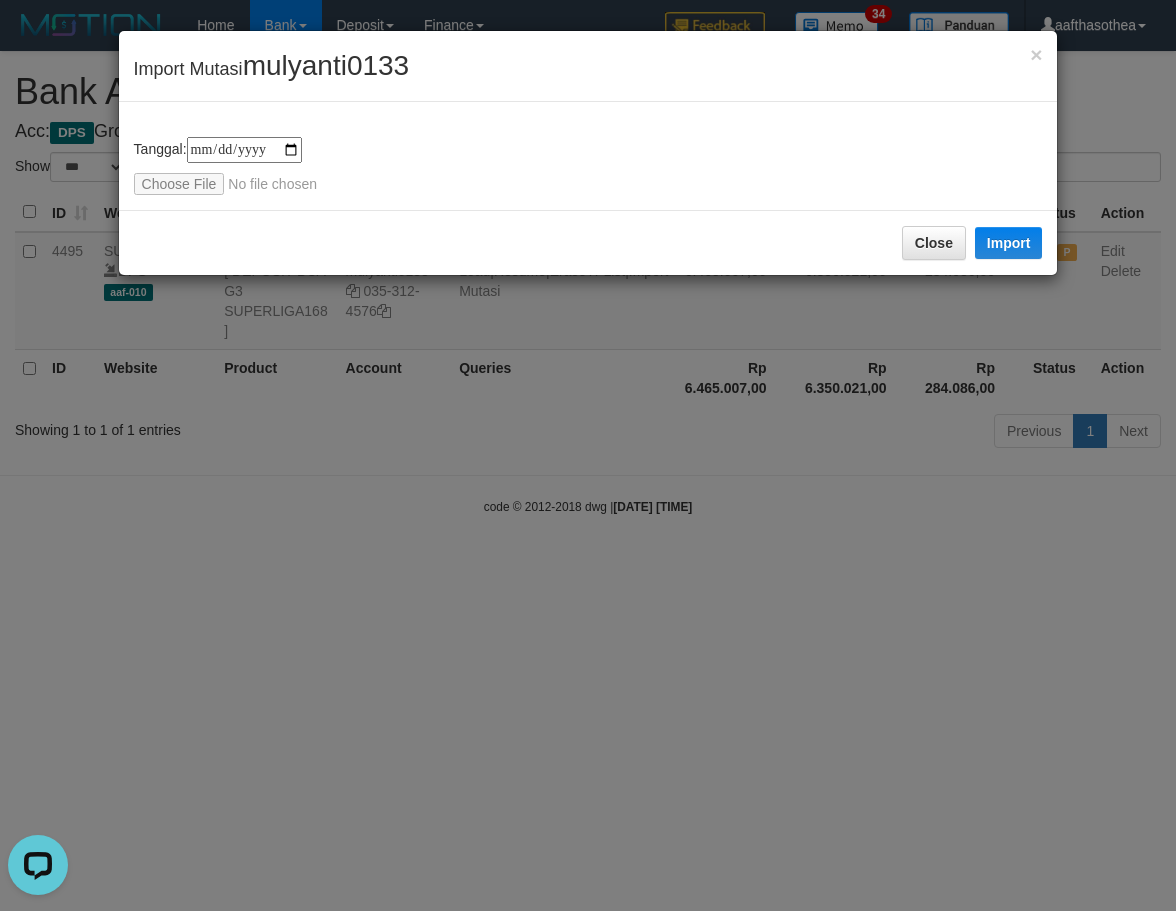 scroll, scrollTop: 0, scrollLeft: 0, axis: both 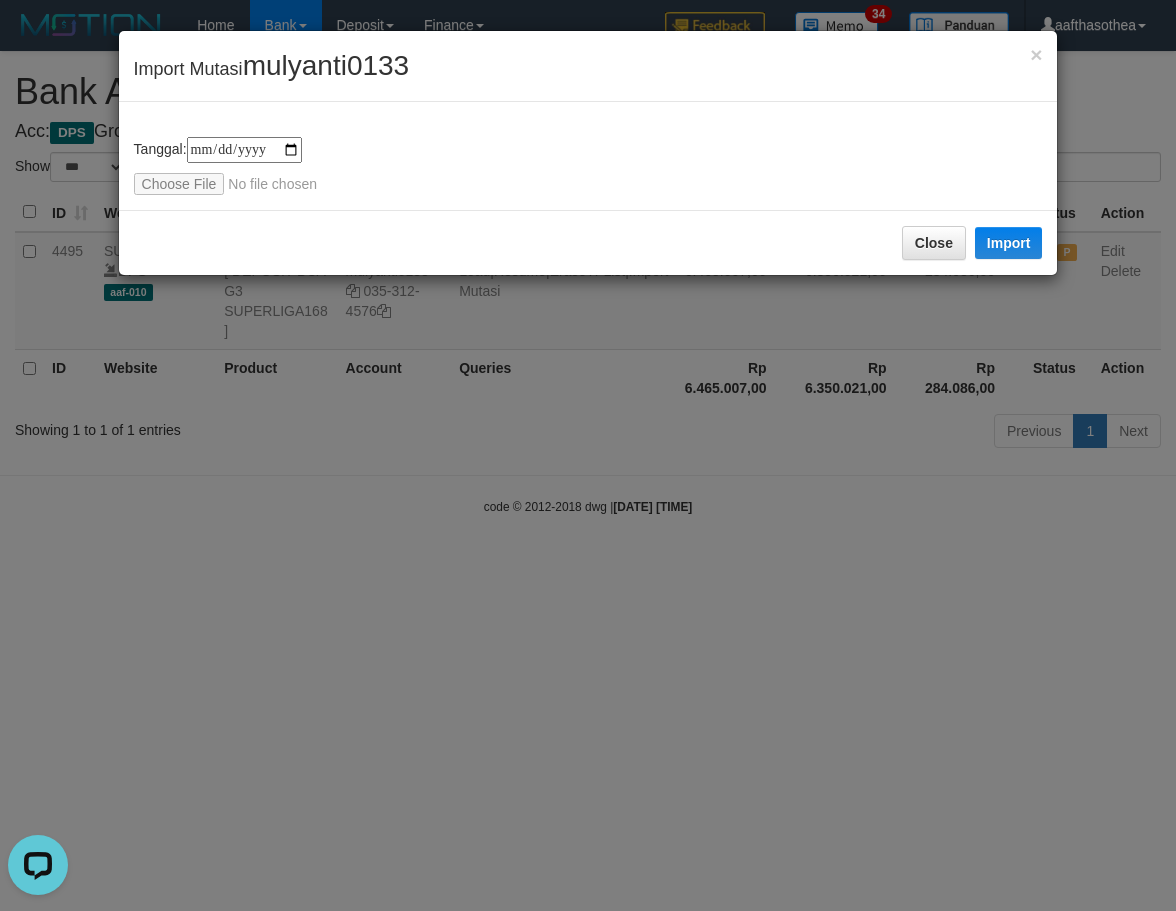 type on "**********" 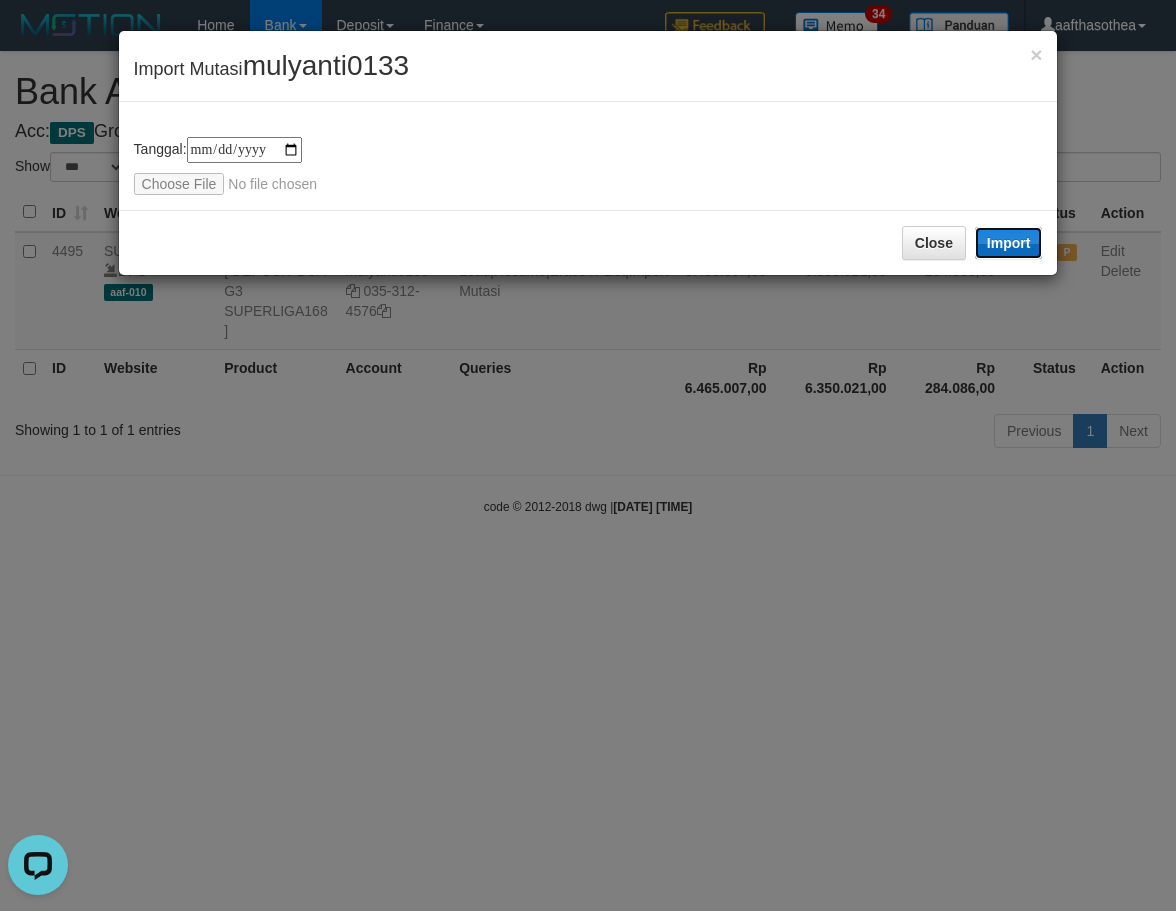 drag, startPoint x: 1016, startPoint y: 244, endPoint x: 461, endPoint y: 632, distance: 677.17725 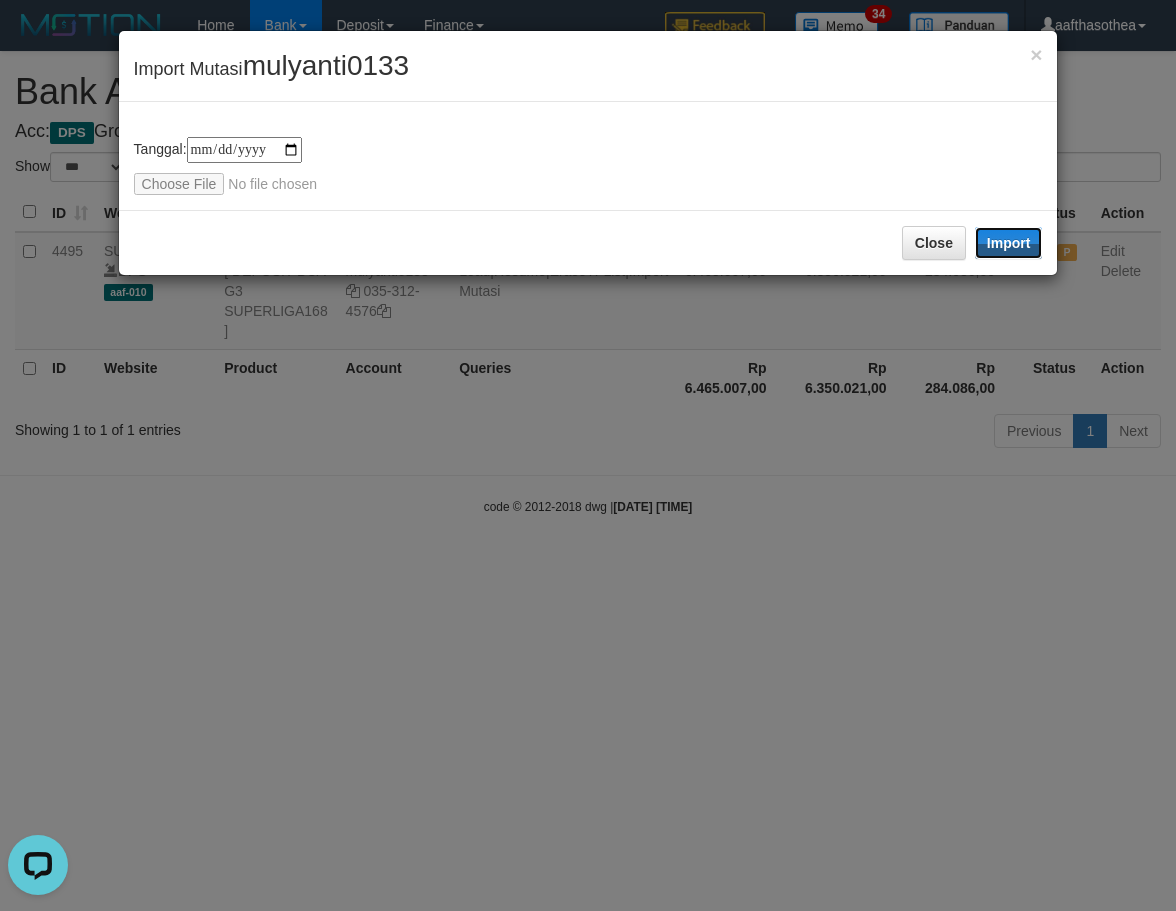 click on "Import" at bounding box center (1009, 243) 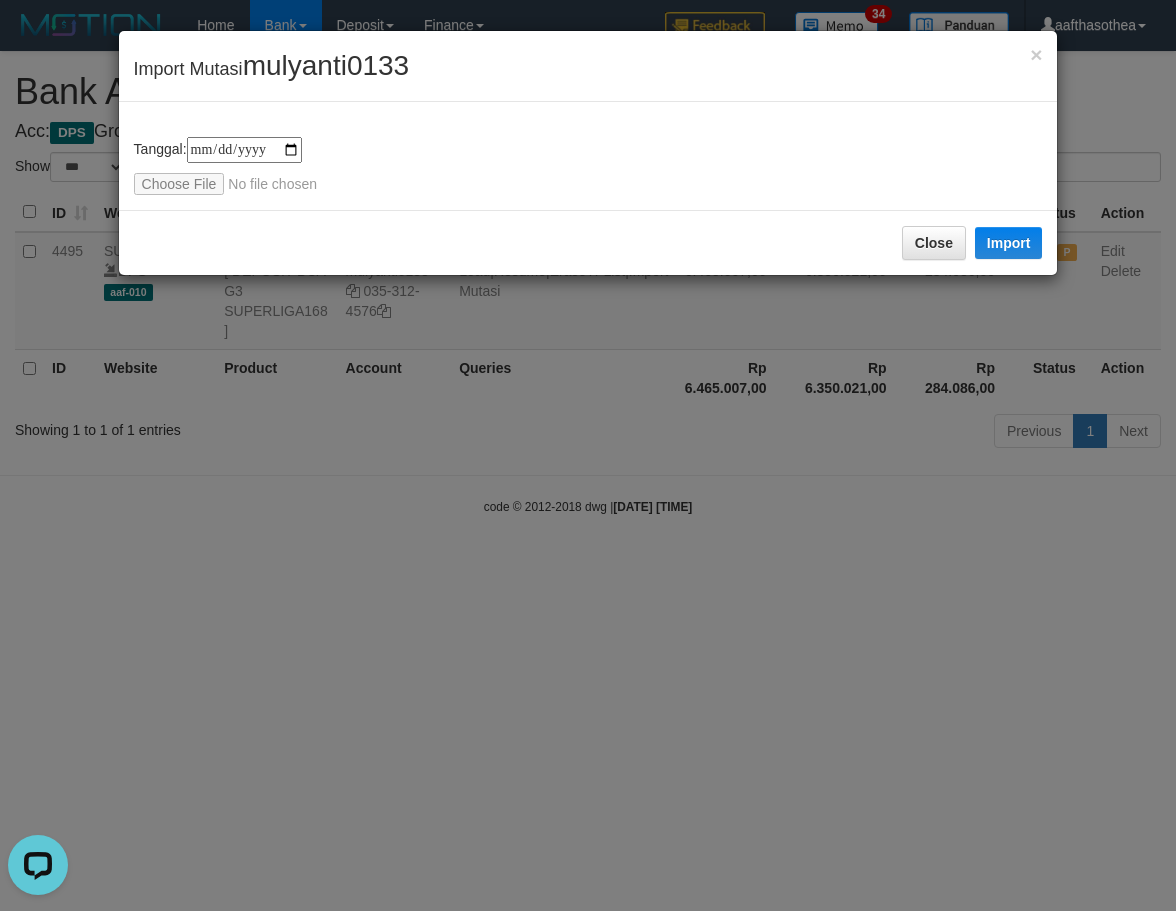 click on "**********" at bounding box center [588, 455] 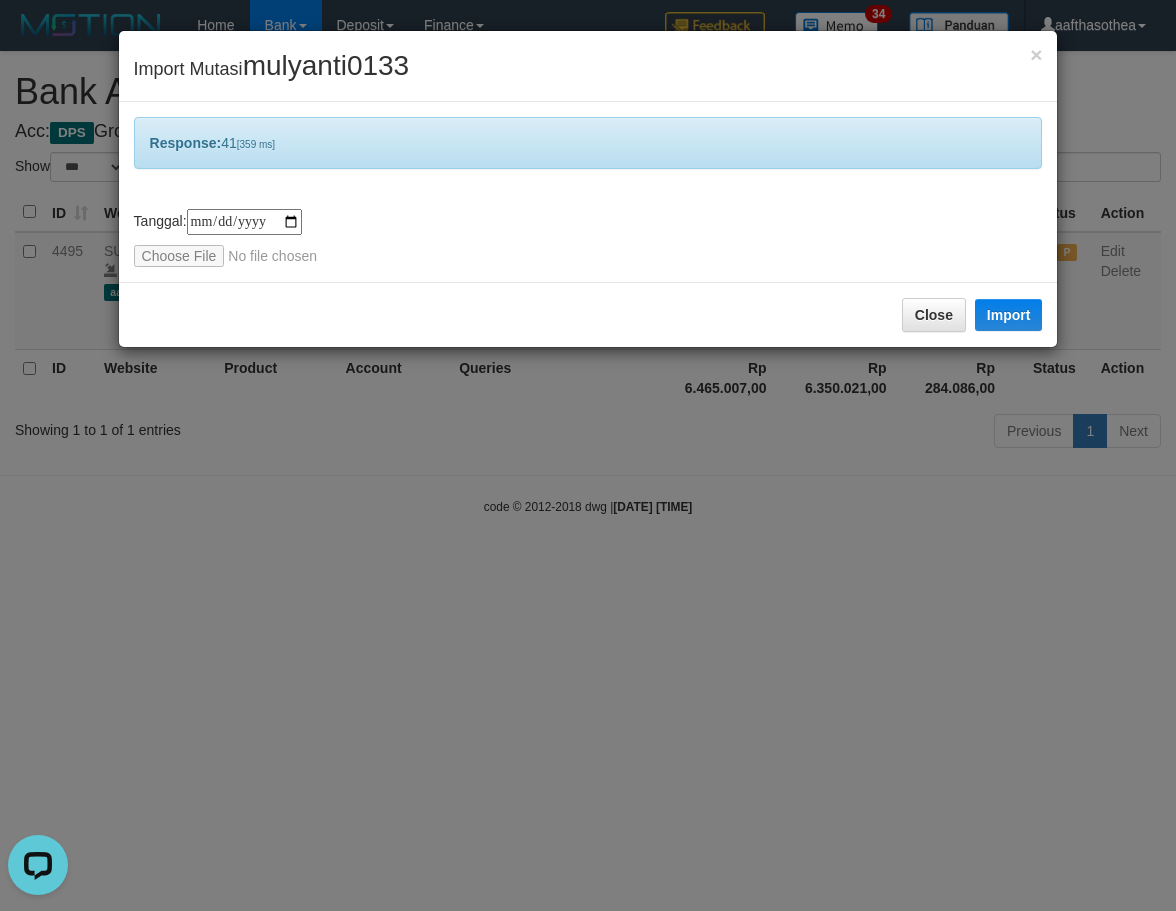 click on "**********" at bounding box center [588, 455] 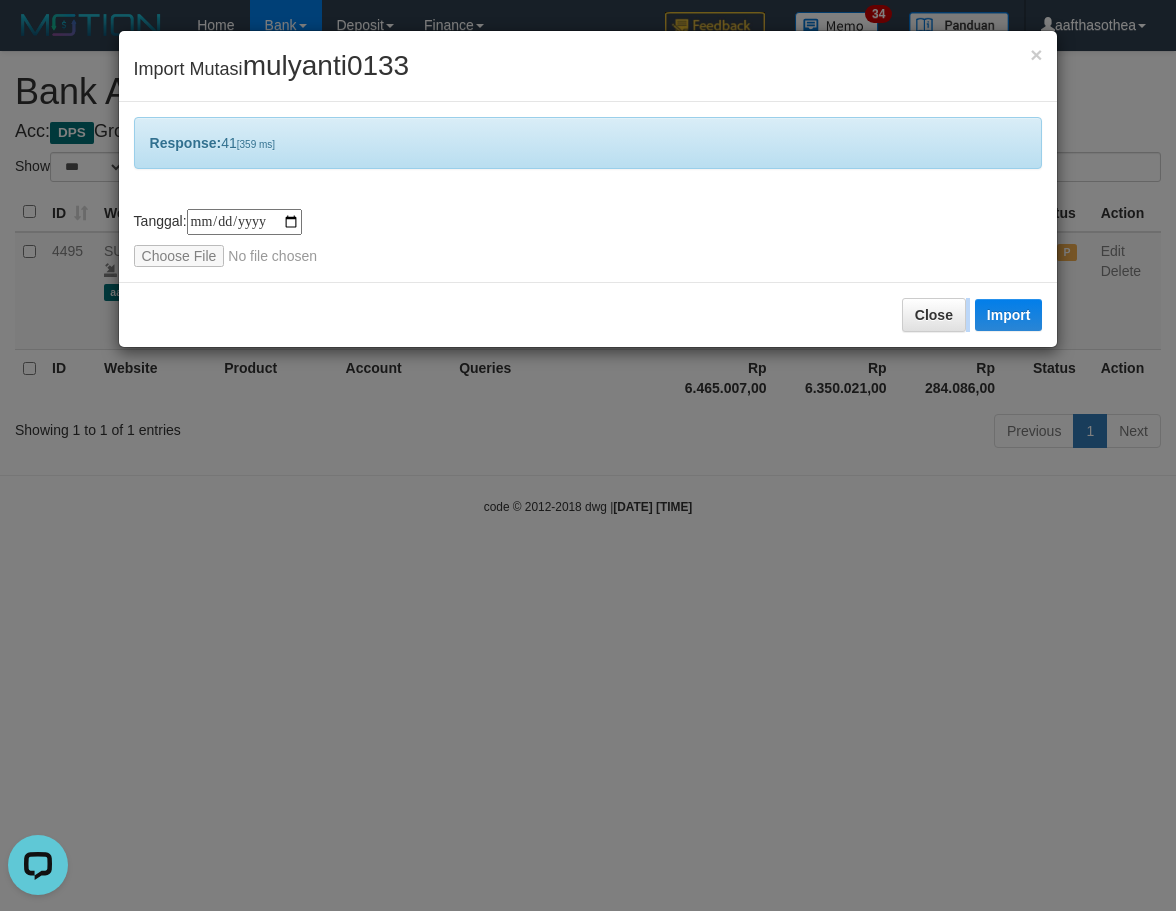 click on "**********" at bounding box center (588, 455) 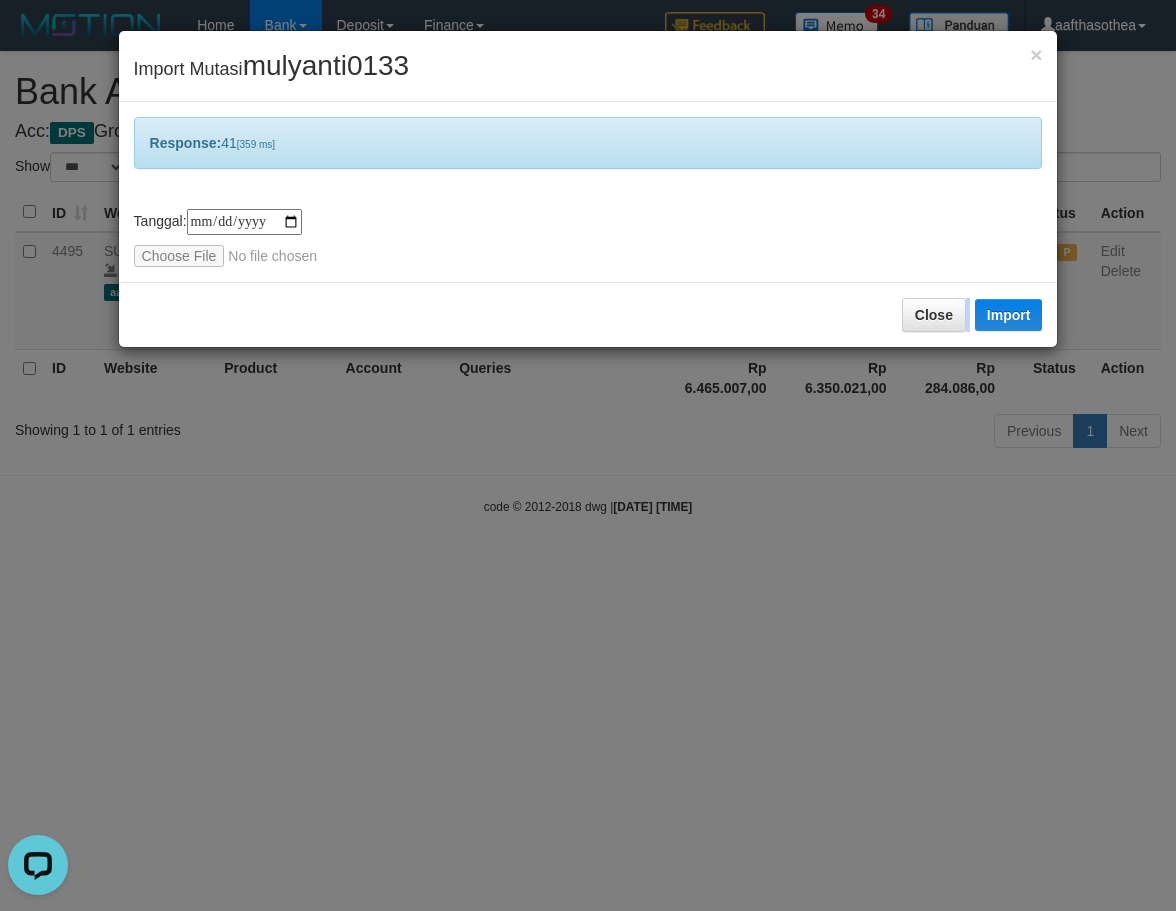 click on "**********" at bounding box center [588, 455] 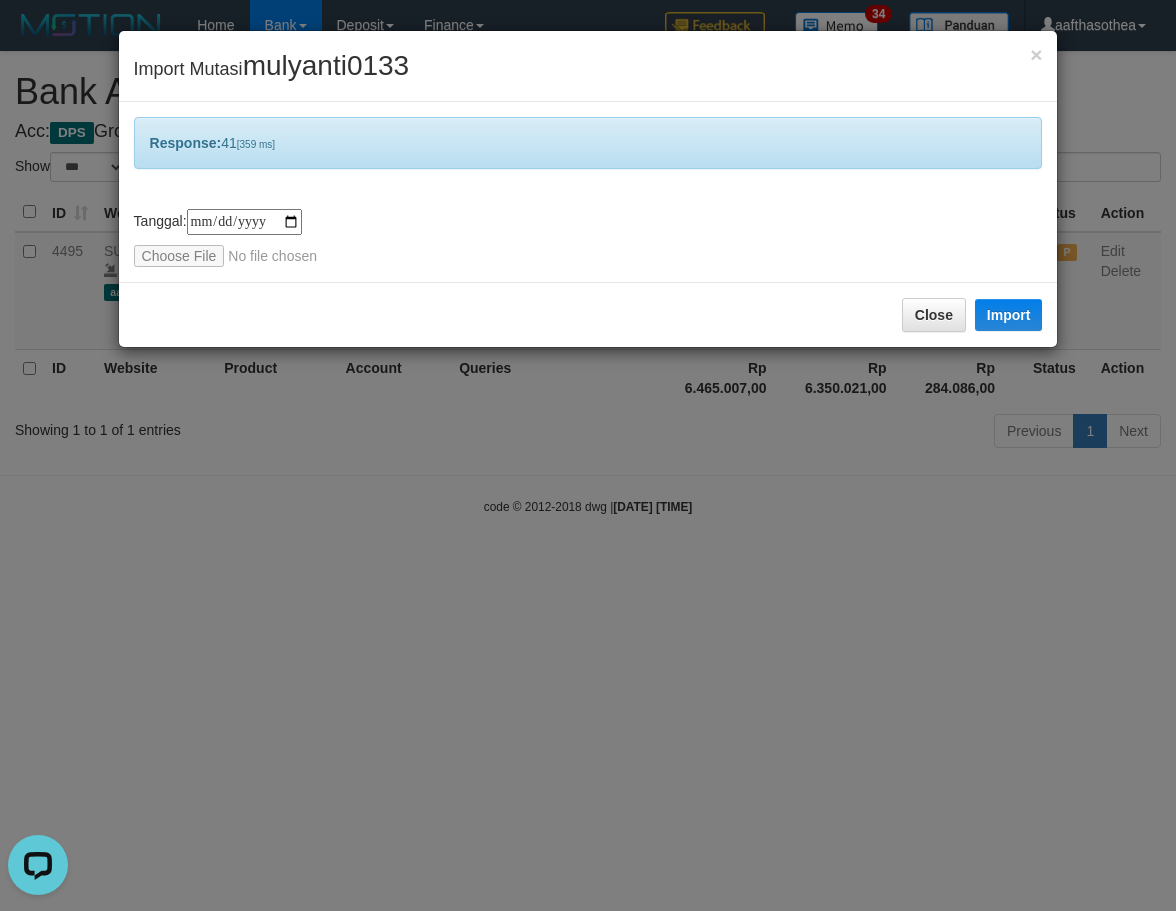 click on "**********" at bounding box center [588, 455] 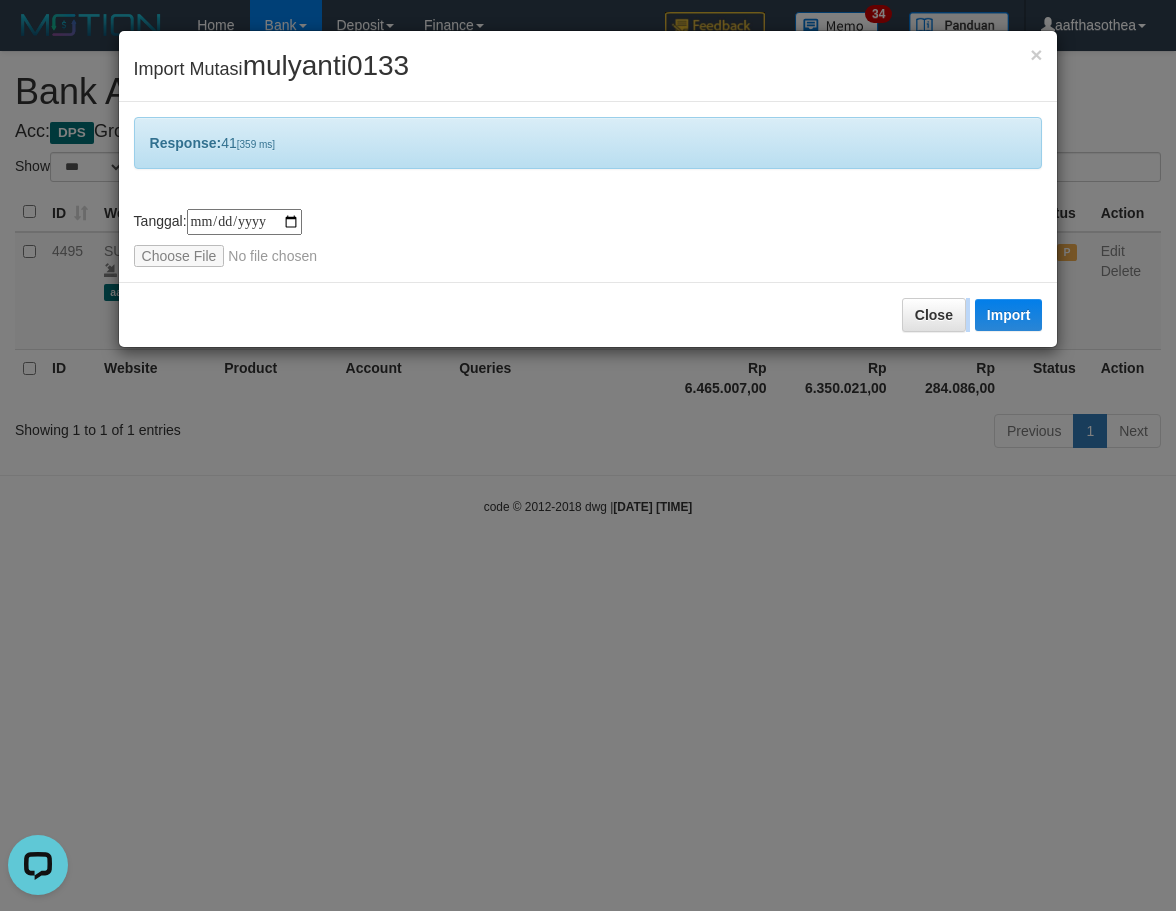 click on "**********" at bounding box center (588, 455) 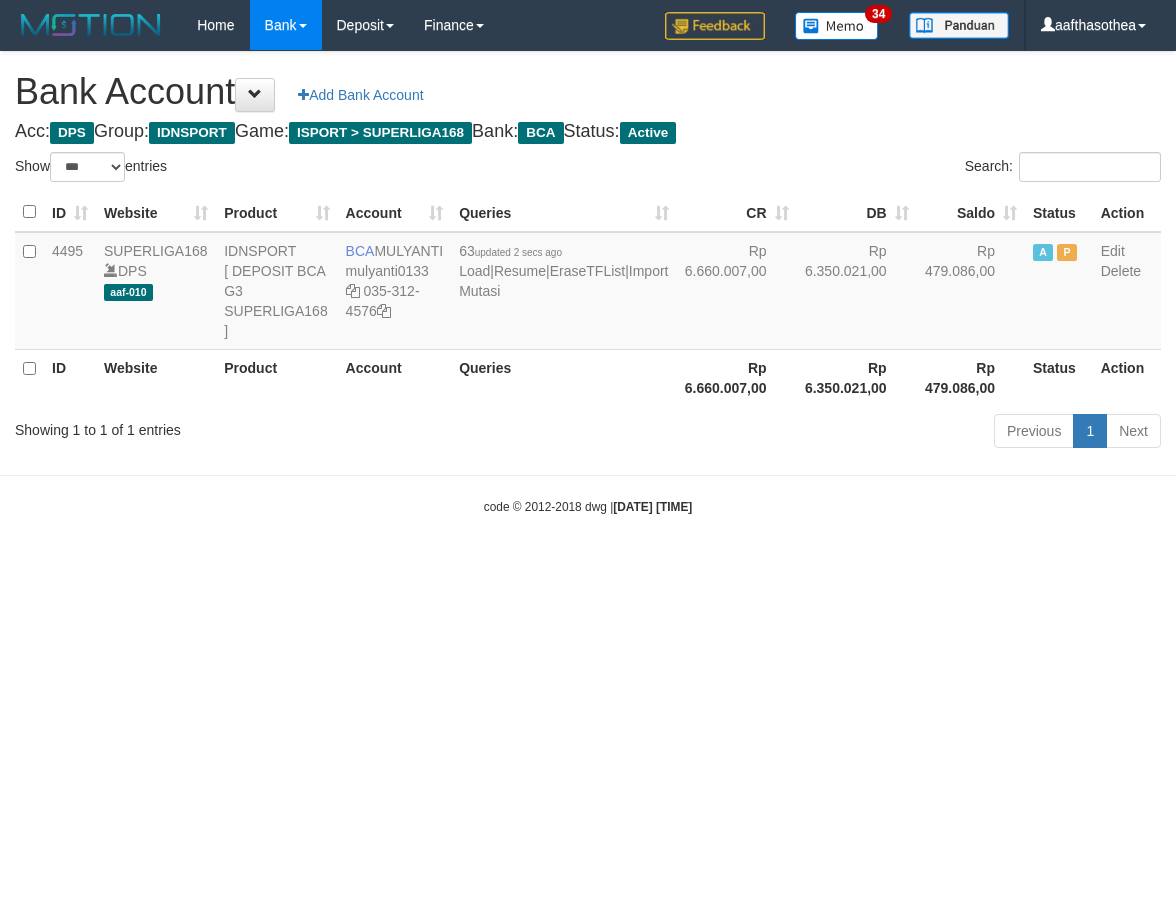 select on "***" 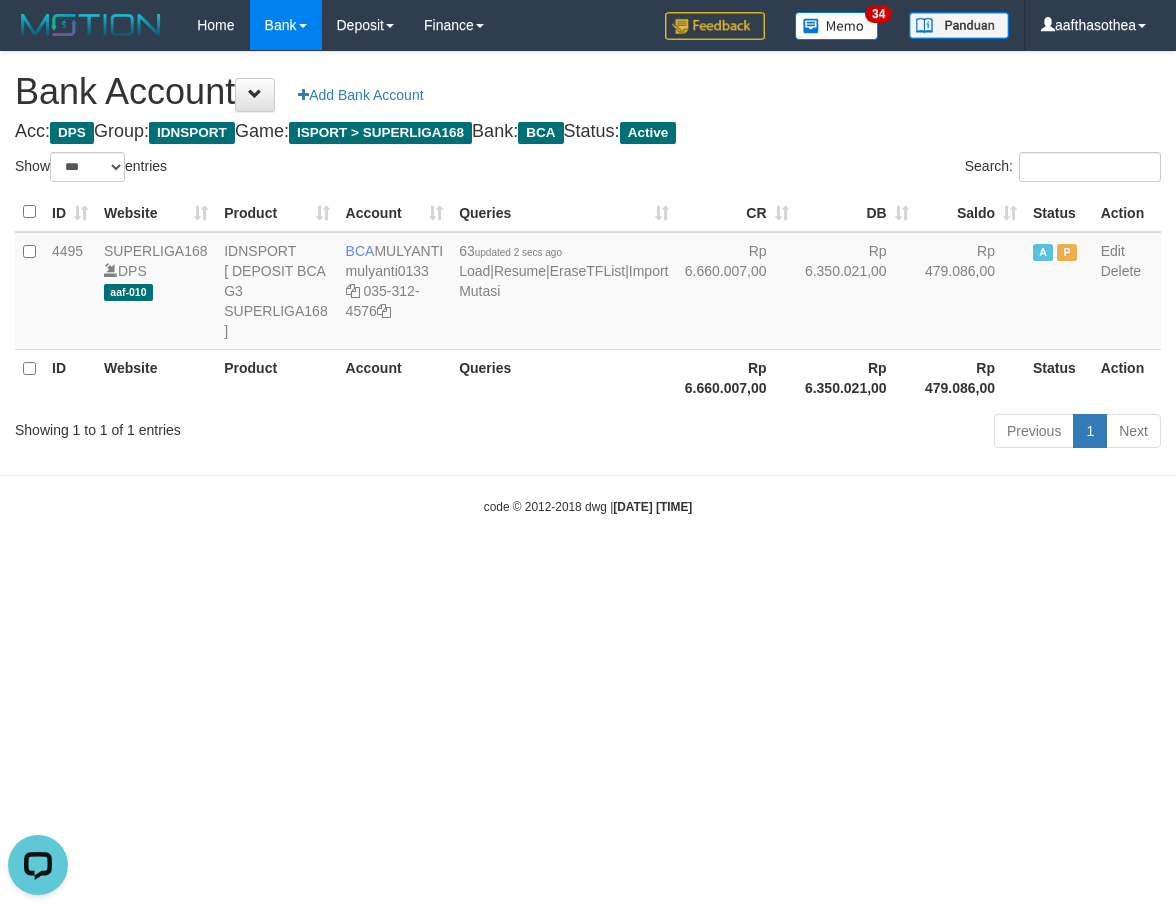 click on "Toggle navigation
Home
Bank
Account List
Load
By Website
Group
[ISPORT]													SUPERLIGA168
By Load Group (DPS)" at bounding box center (588, 283) 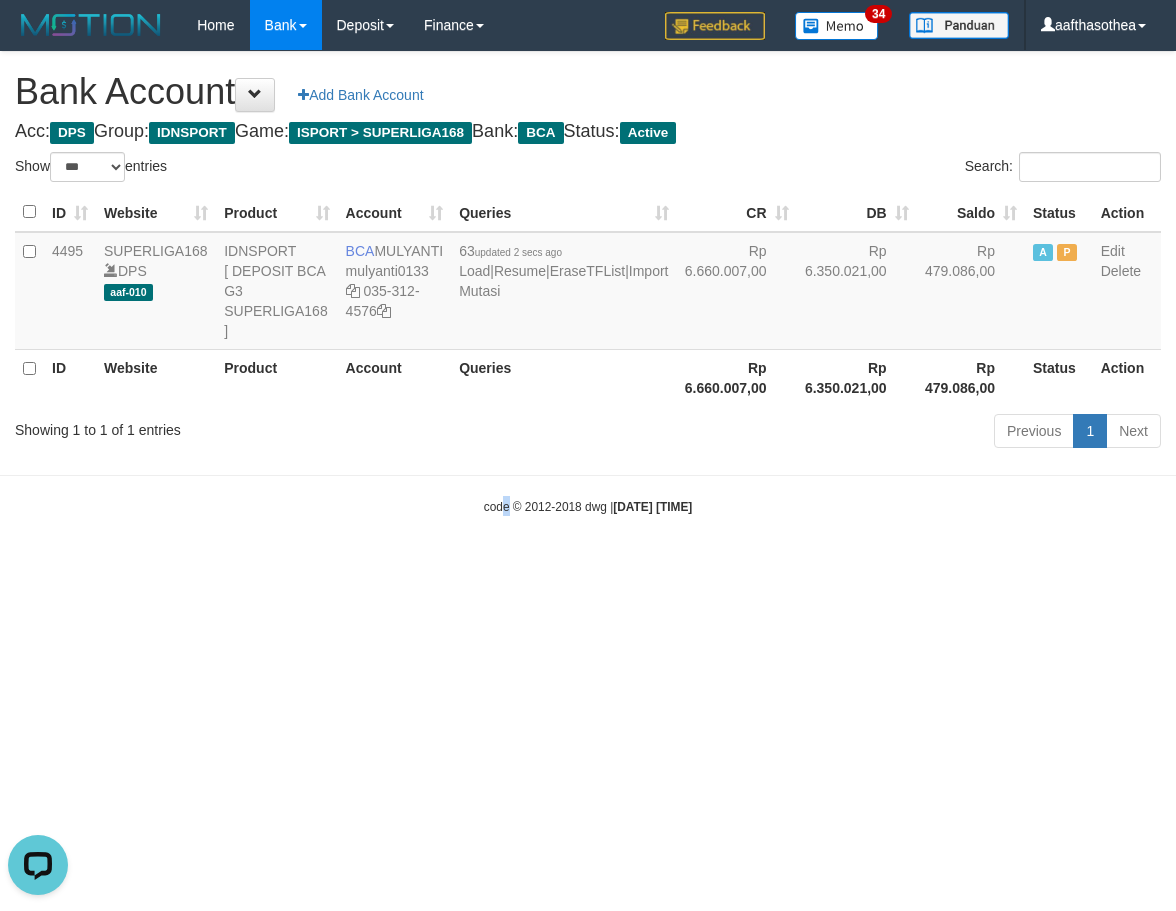 drag, startPoint x: 487, startPoint y: 622, endPoint x: 621, endPoint y: 592, distance: 137.31715 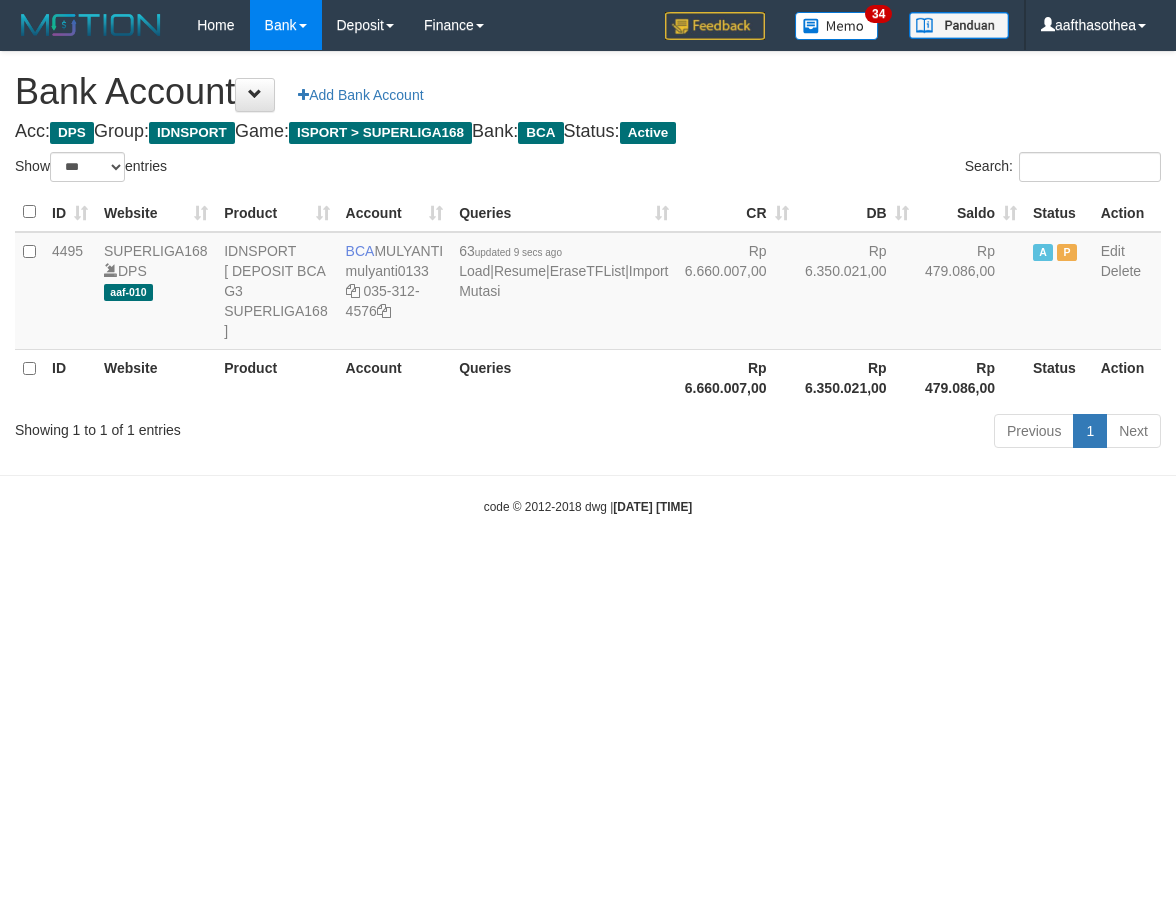 select on "***" 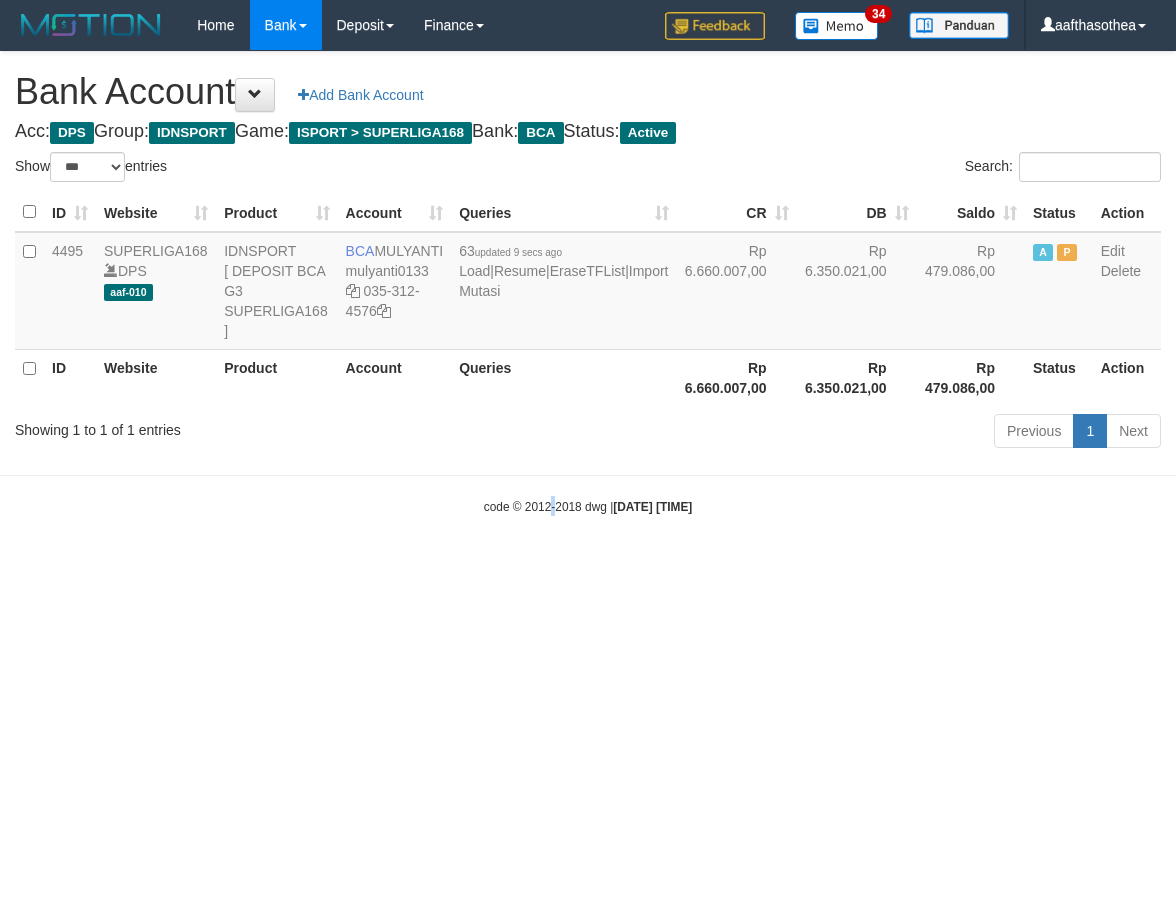 click on "Toggle navigation
Home
Bank
Account List
Load
By Website
Group
[ISPORT]													SUPERLIGA168
By Load Group (DPS)
34" at bounding box center [588, 283] 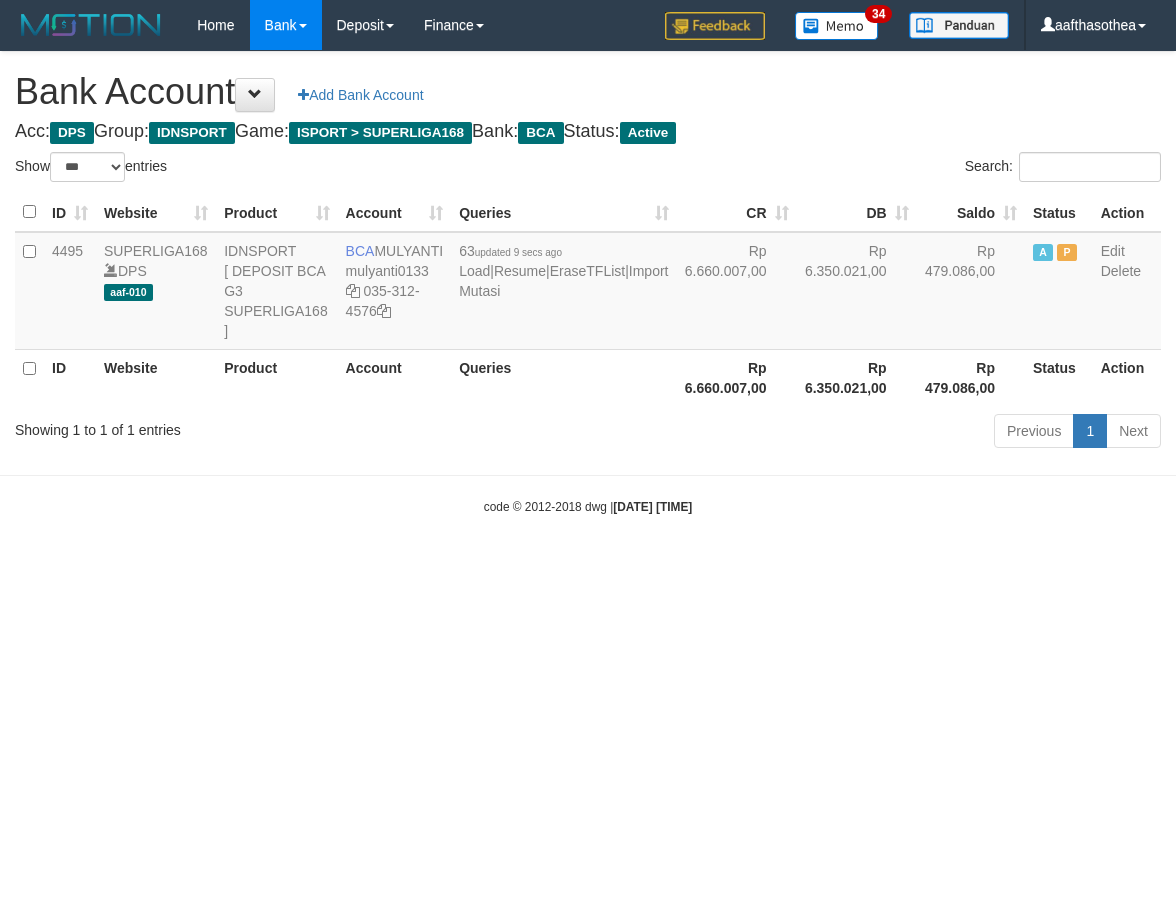 select on "***" 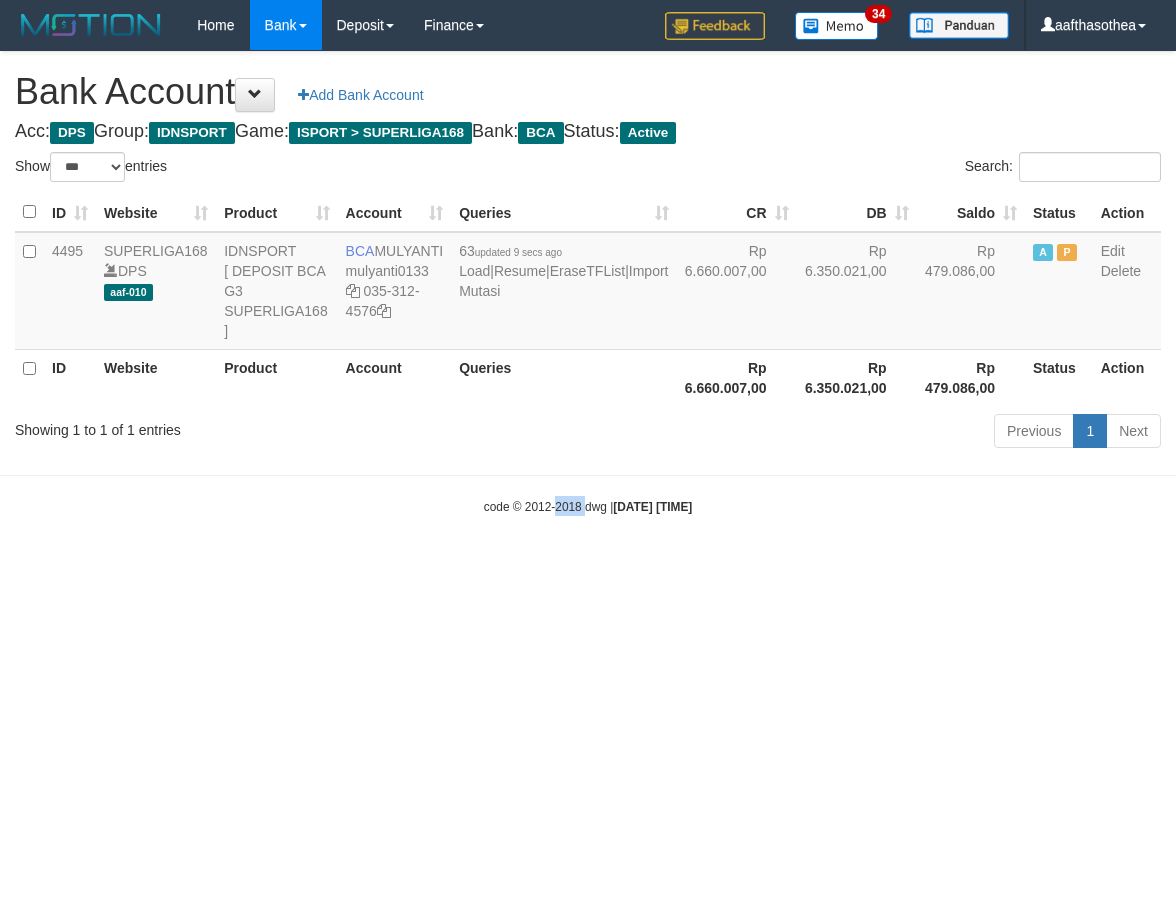 click on "Toggle navigation
Home
Bank
Account List
Load
By Website
Group
[ISPORT]													SUPERLIGA168
By Load Group (DPS)
34" at bounding box center [588, 283] 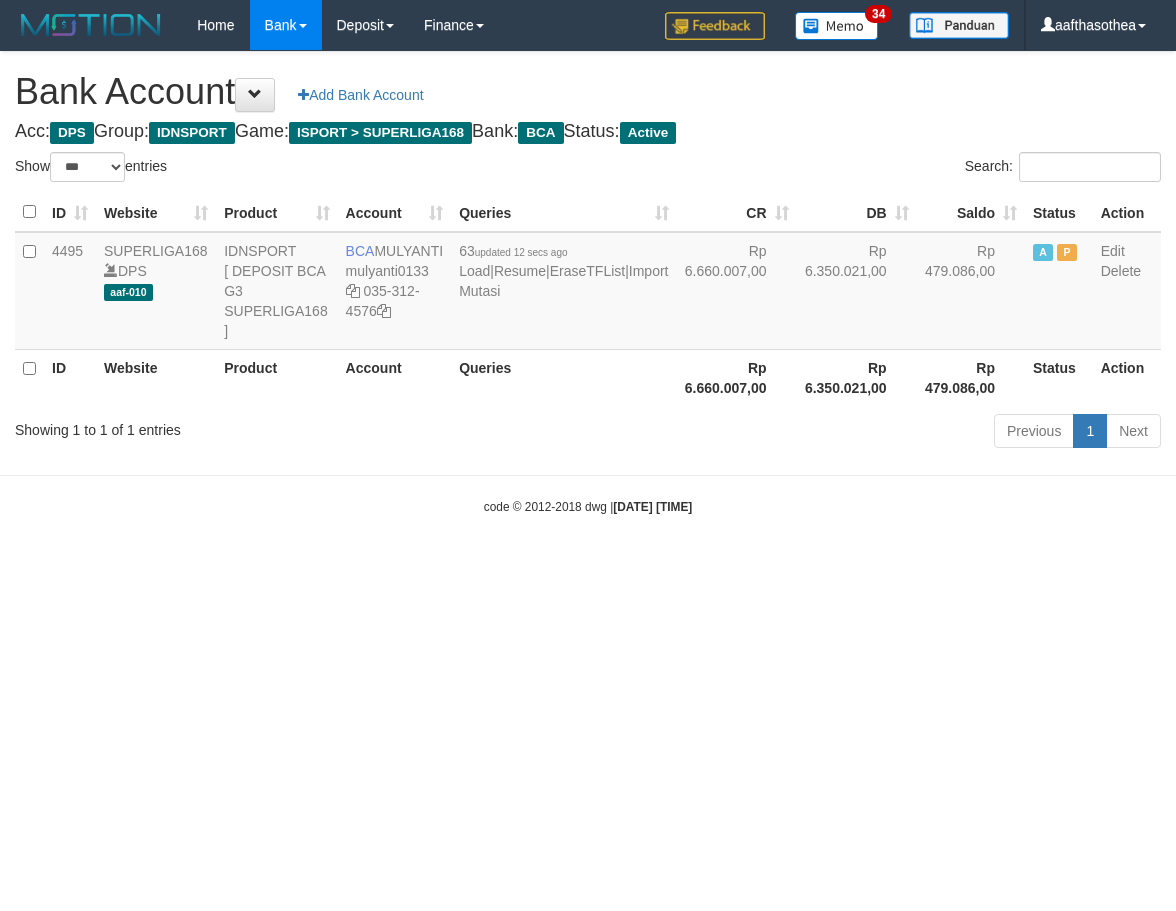 select on "***" 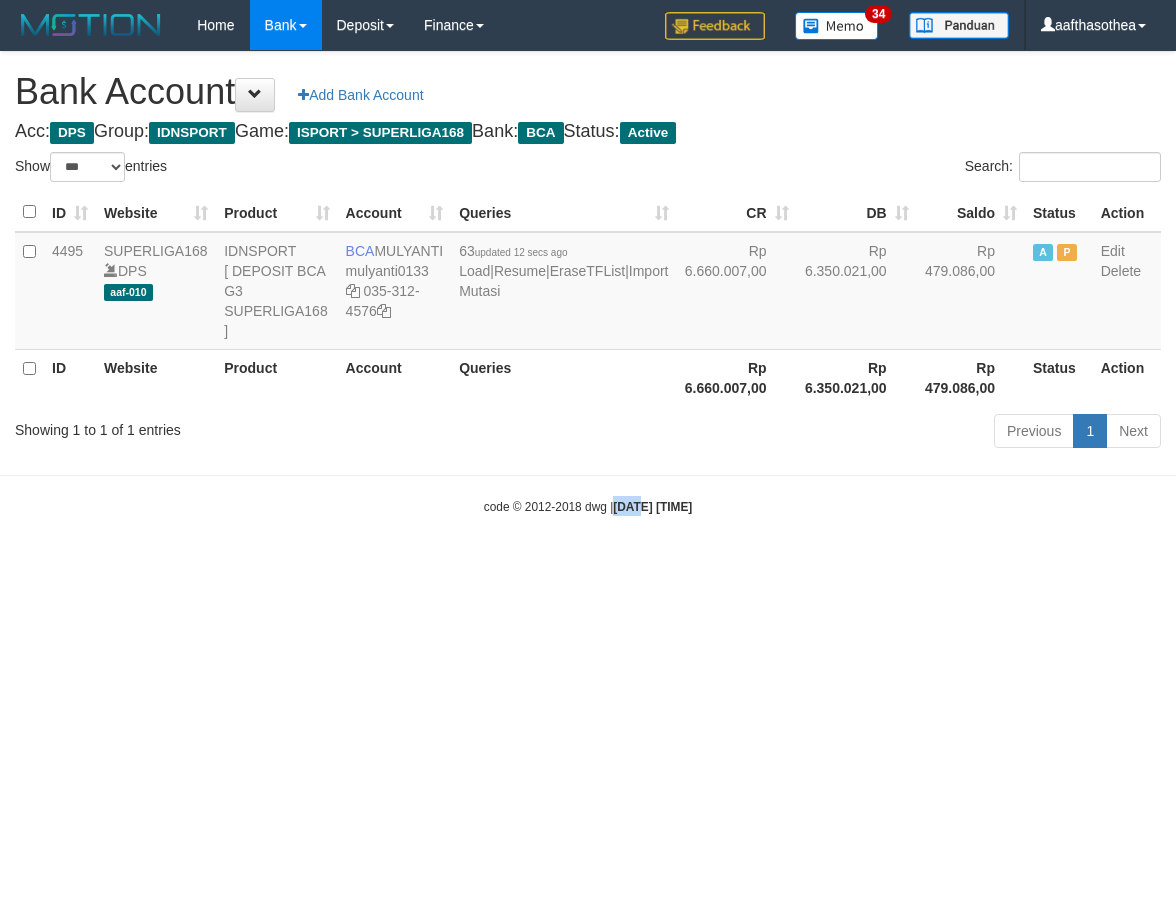 click on "Toggle navigation
Home
Bank
Account List
Load
By Website
Group
[ISPORT]													SUPERLIGA168
By Load Group (DPS)
34" at bounding box center [588, 283] 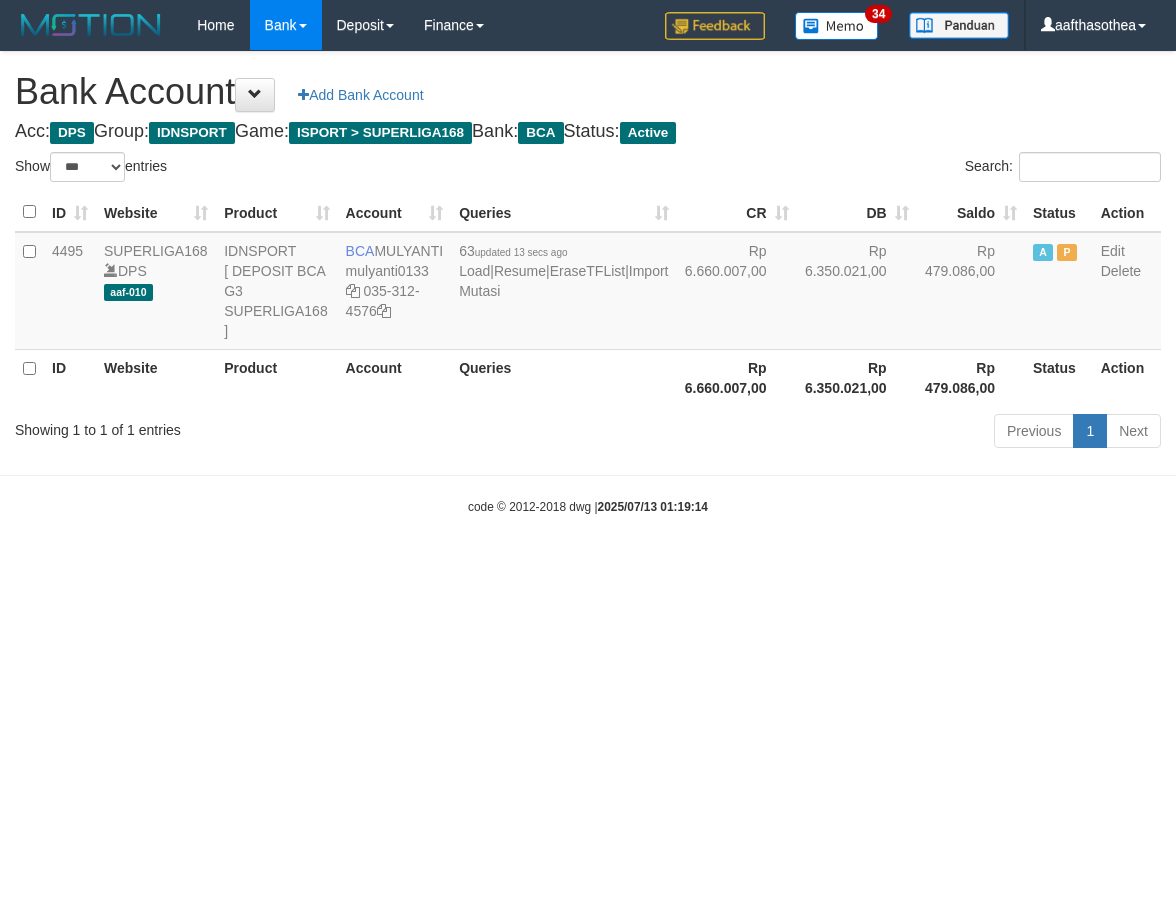 select on "***" 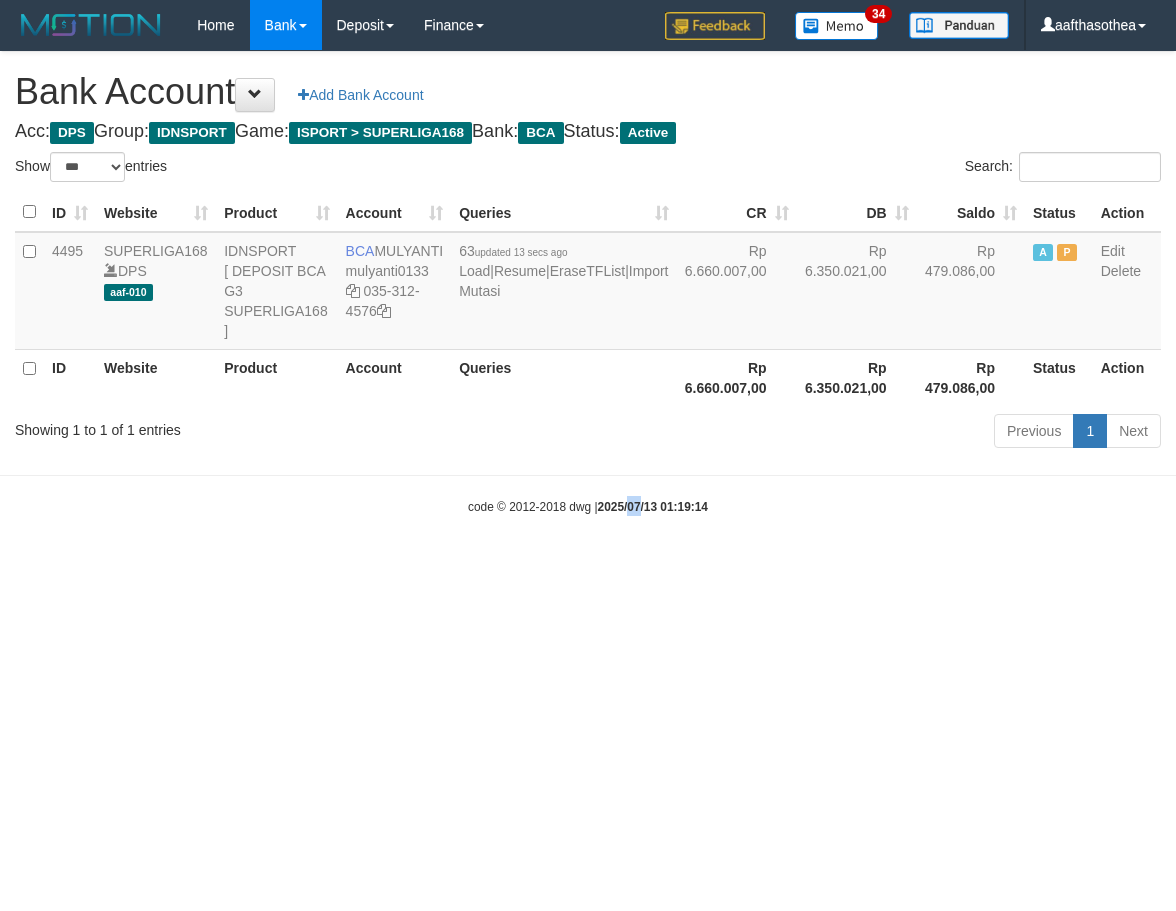 click on "code © 2012-2018 dwg |  2025/07/13 01:19:14" at bounding box center (588, 506) 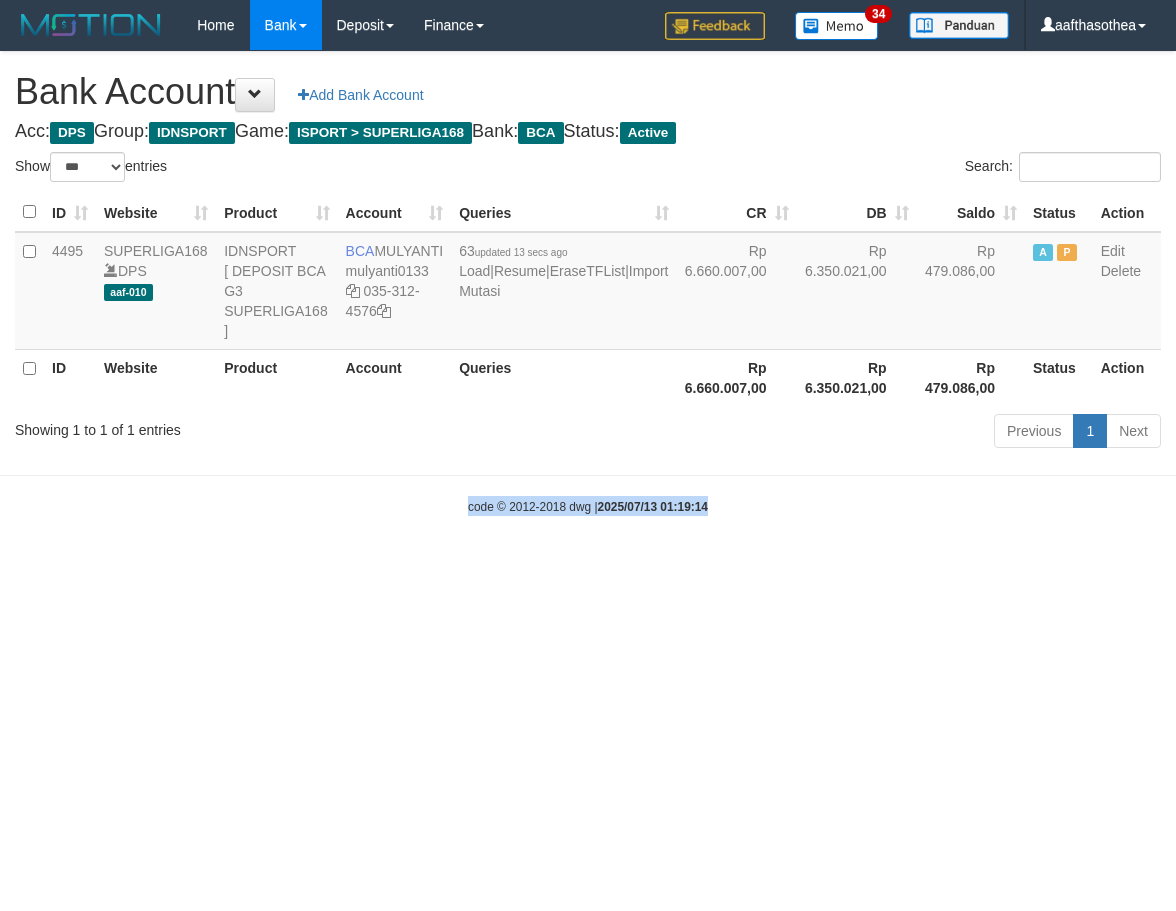 click on "code © 2012-2018 dwg |  2025/07/13 01:19:14" at bounding box center [588, 506] 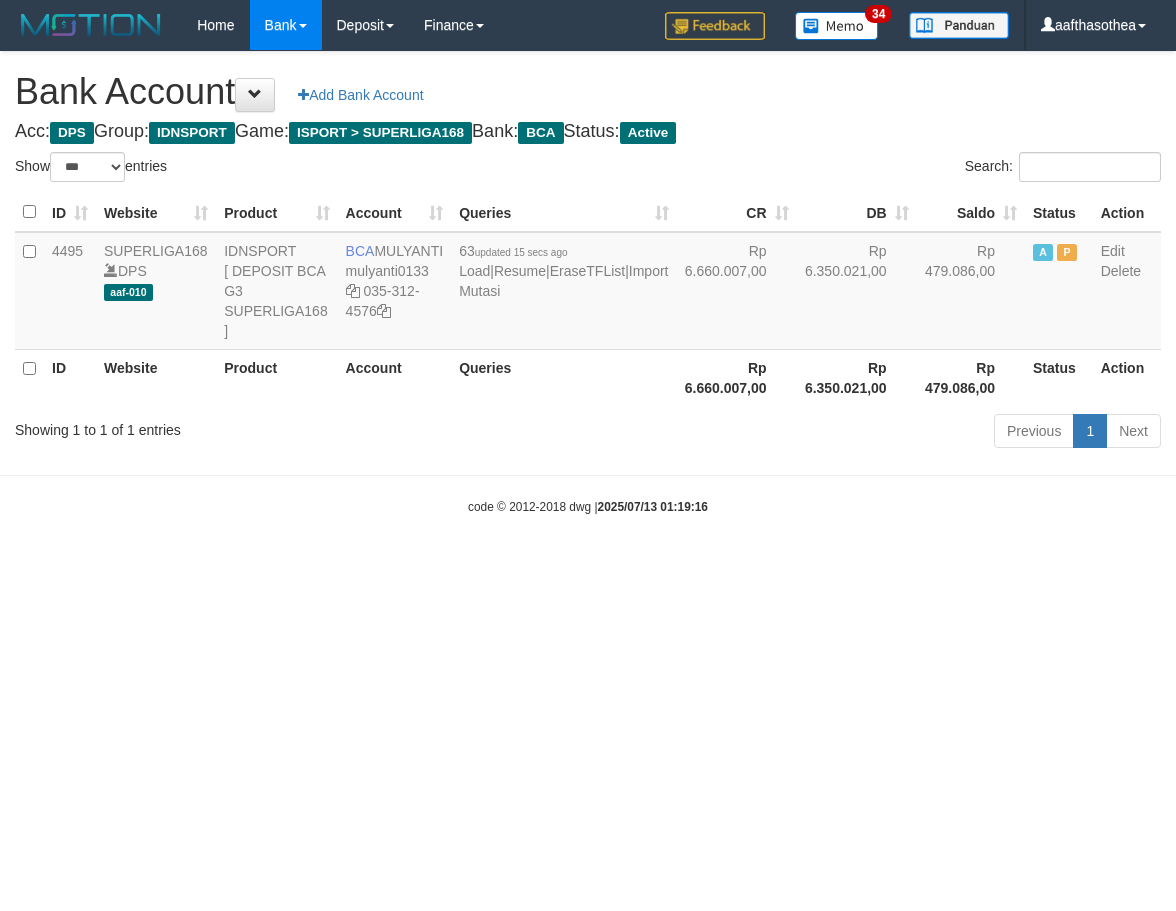 select on "***" 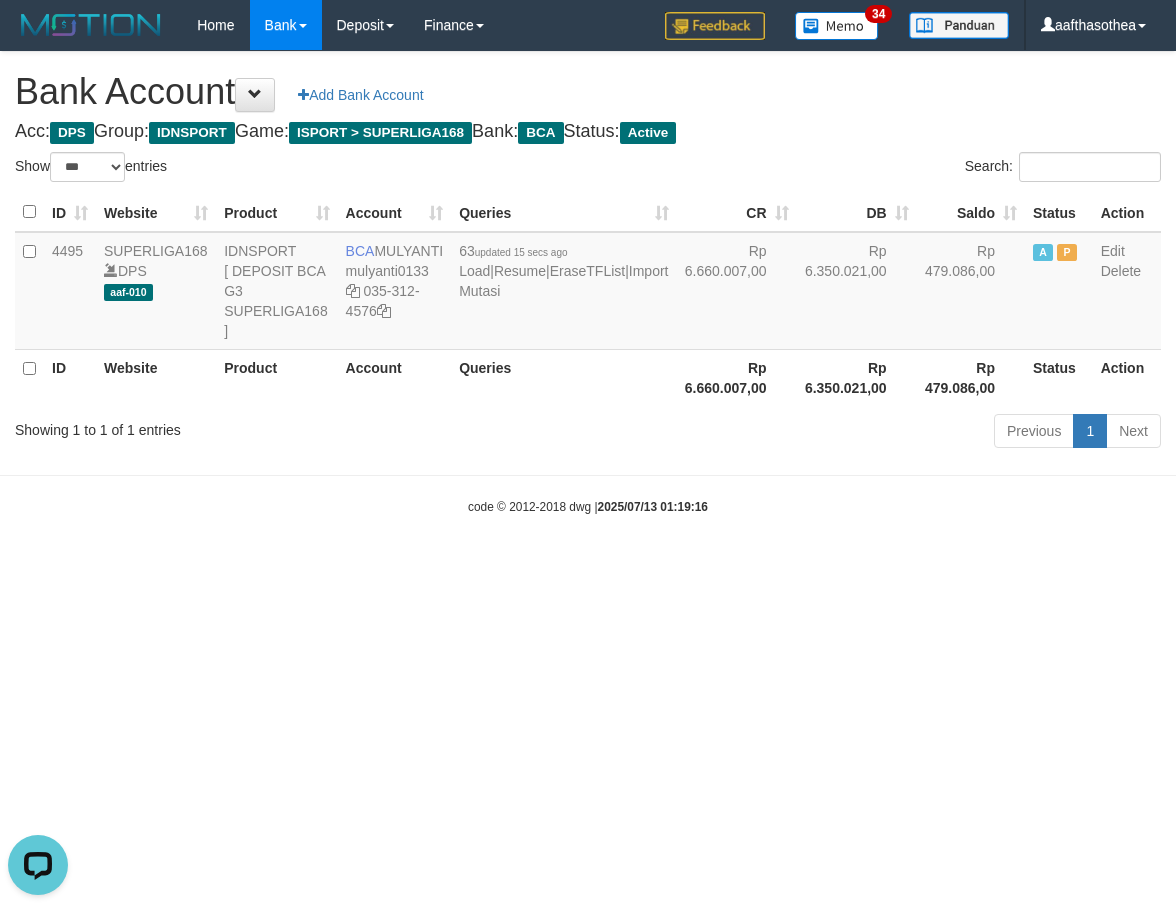 scroll, scrollTop: 0, scrollLeft: 0, axis: both 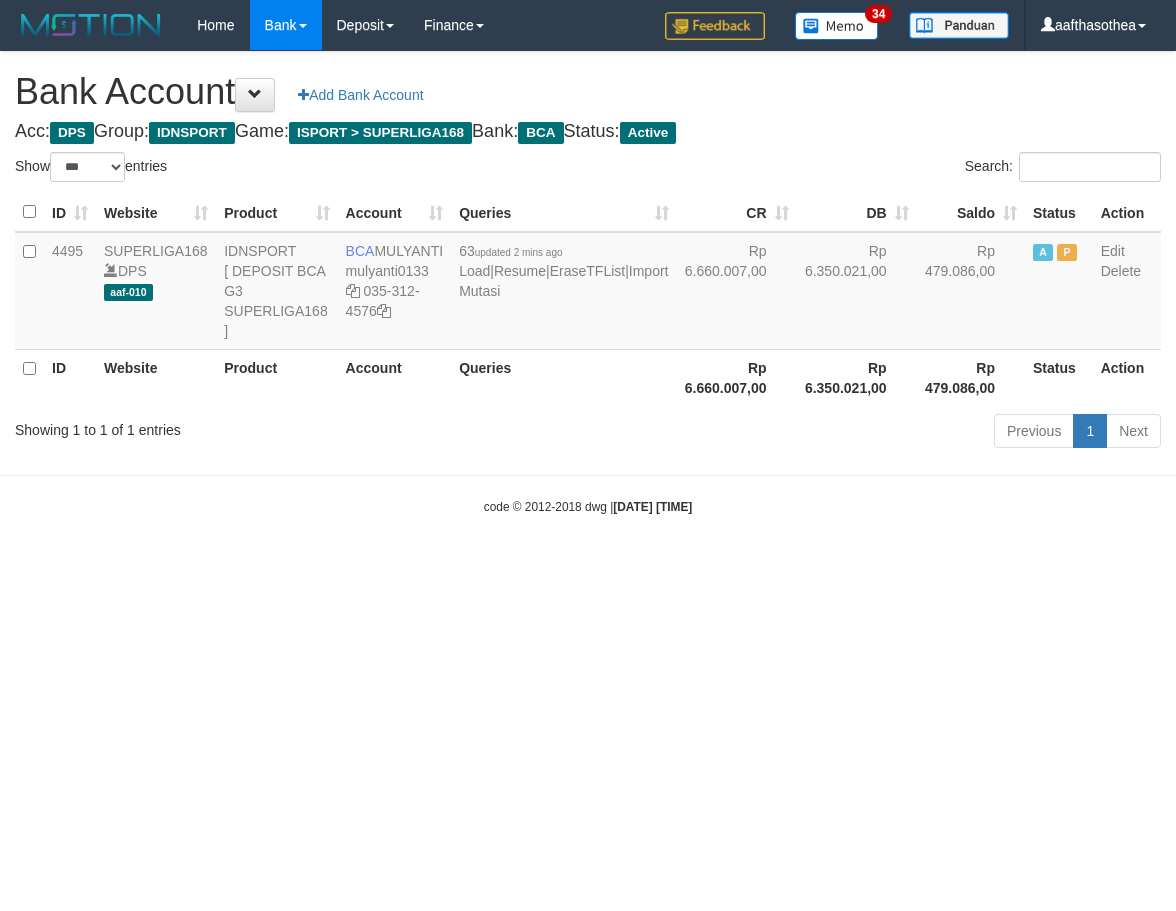 select on "***" 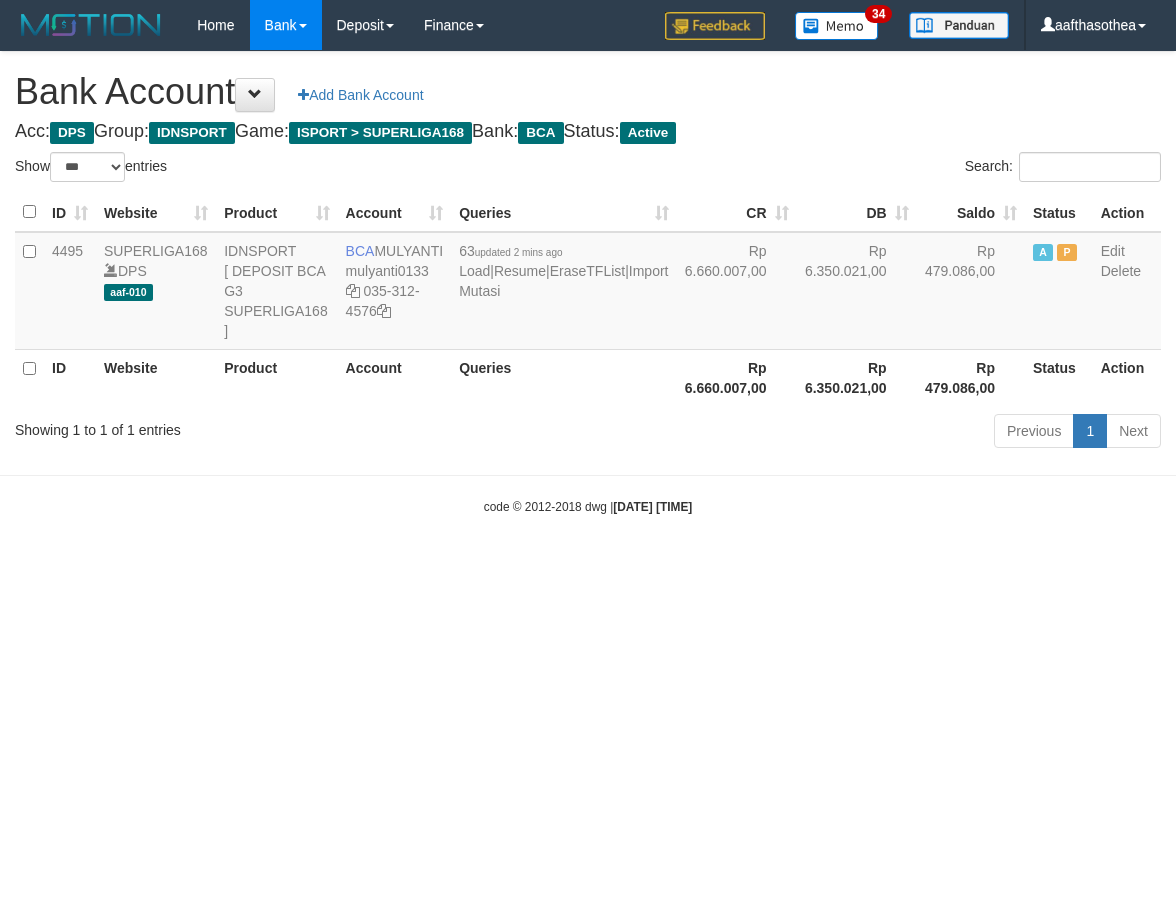 select on "***" 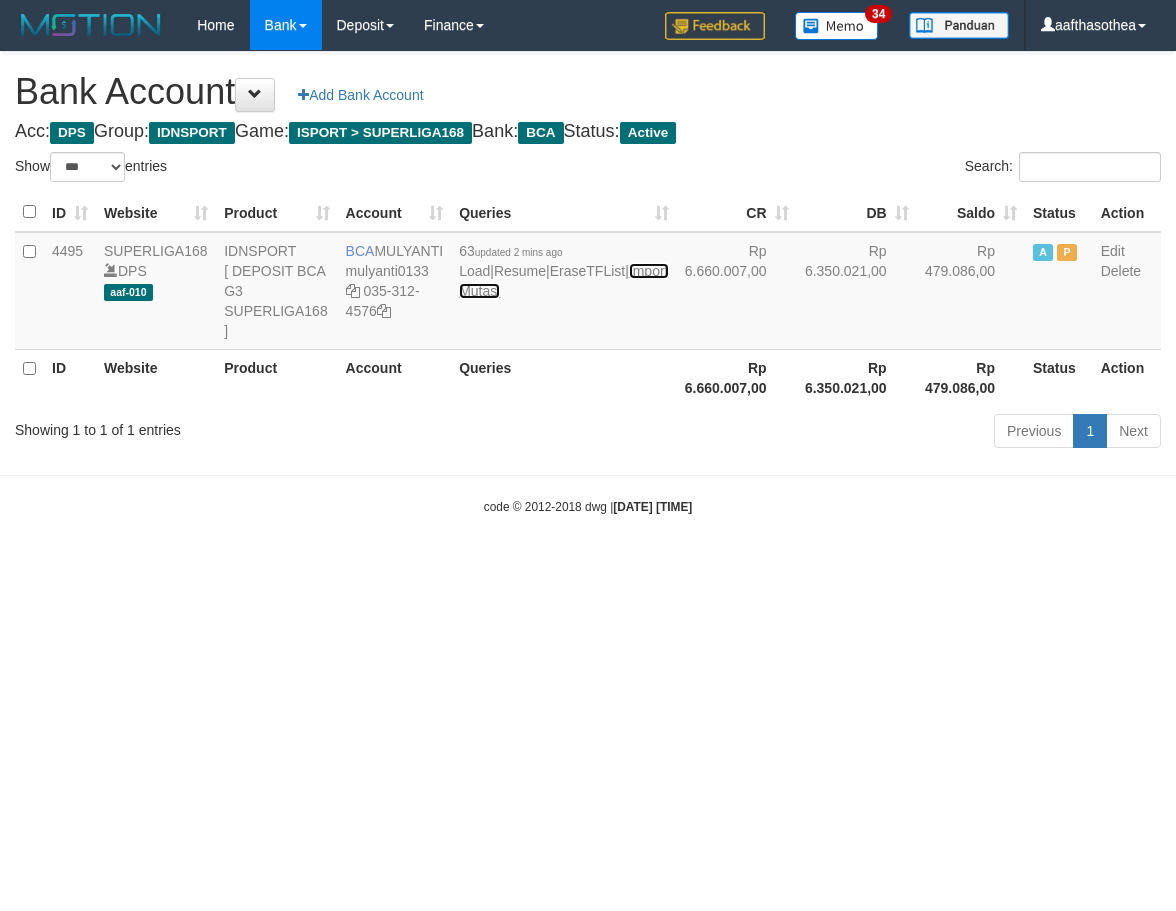 click on "Import Mutasi" at bounding box center (563, 281) 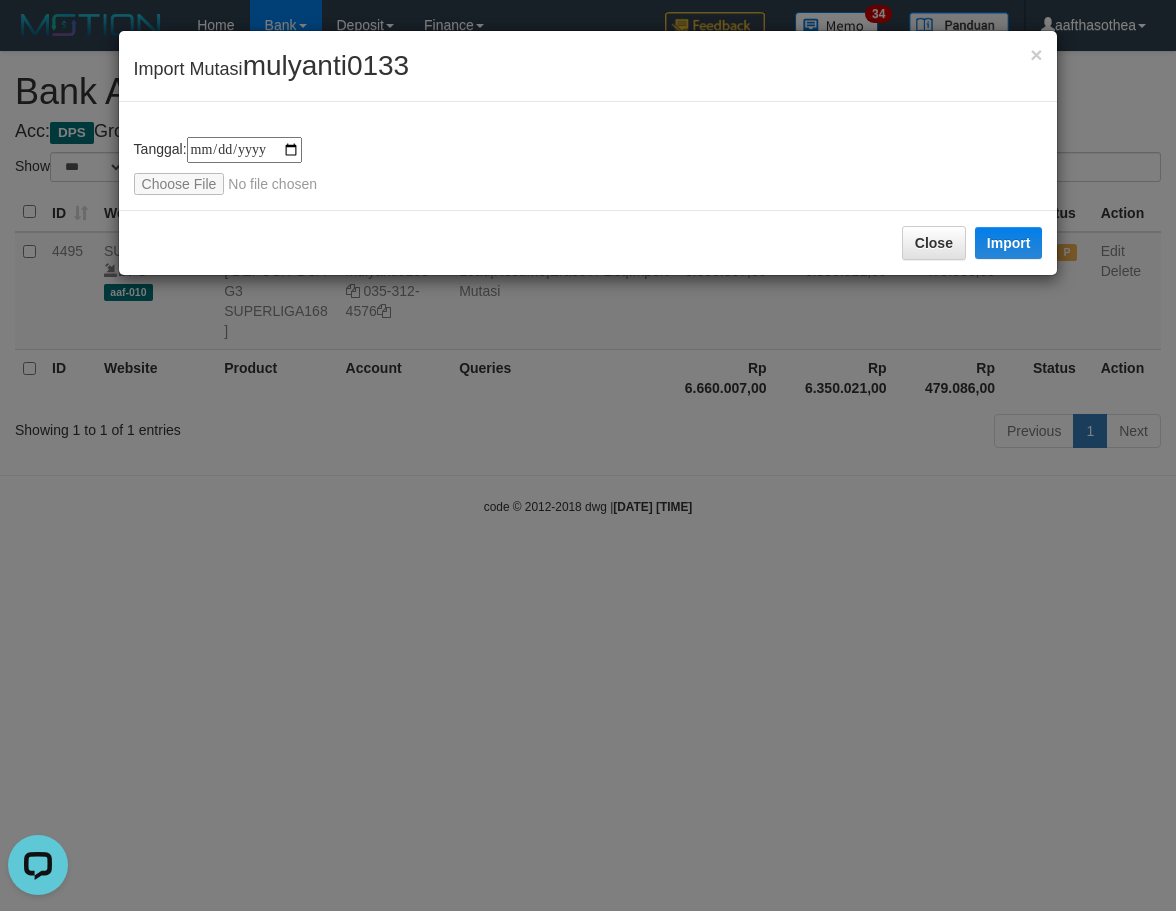 scroll, scrollTop: 0, scrollLeft: 0, axis: both 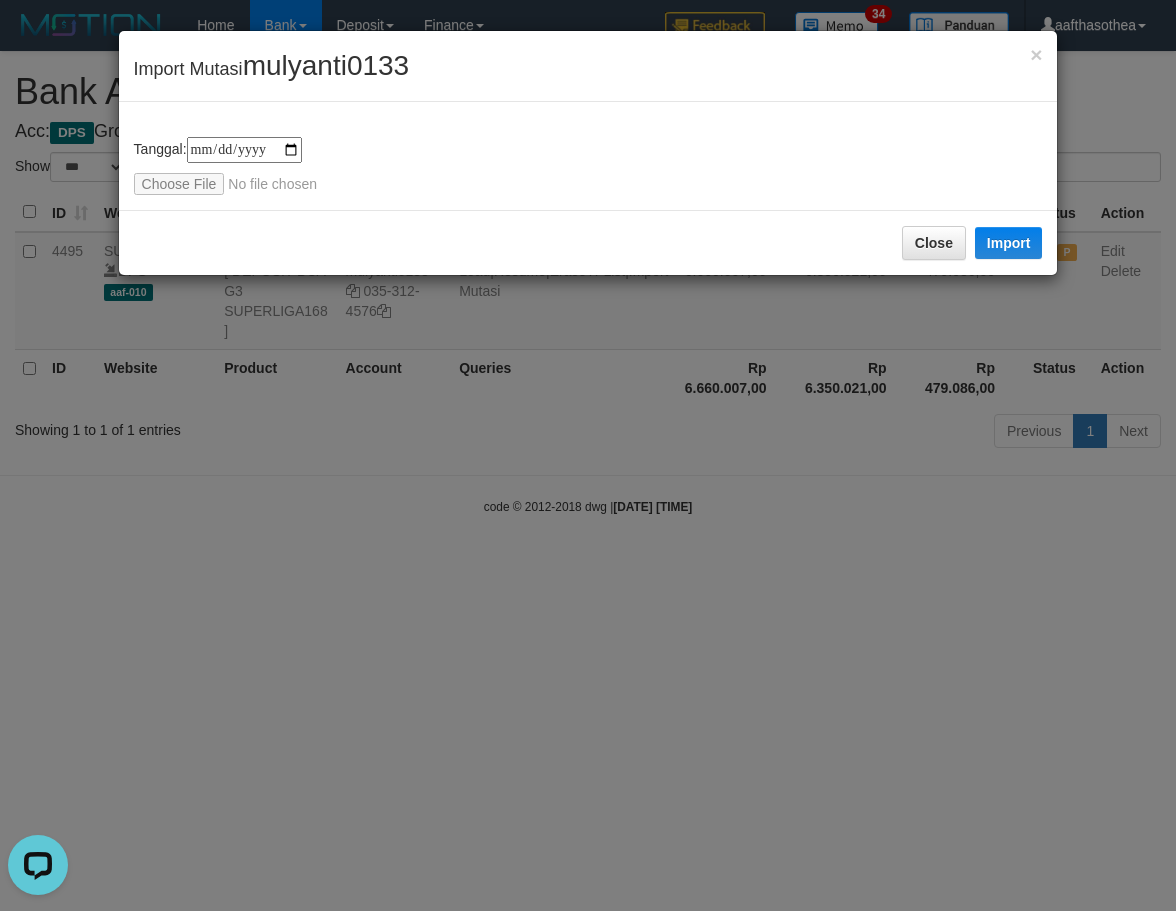 type on "**********" 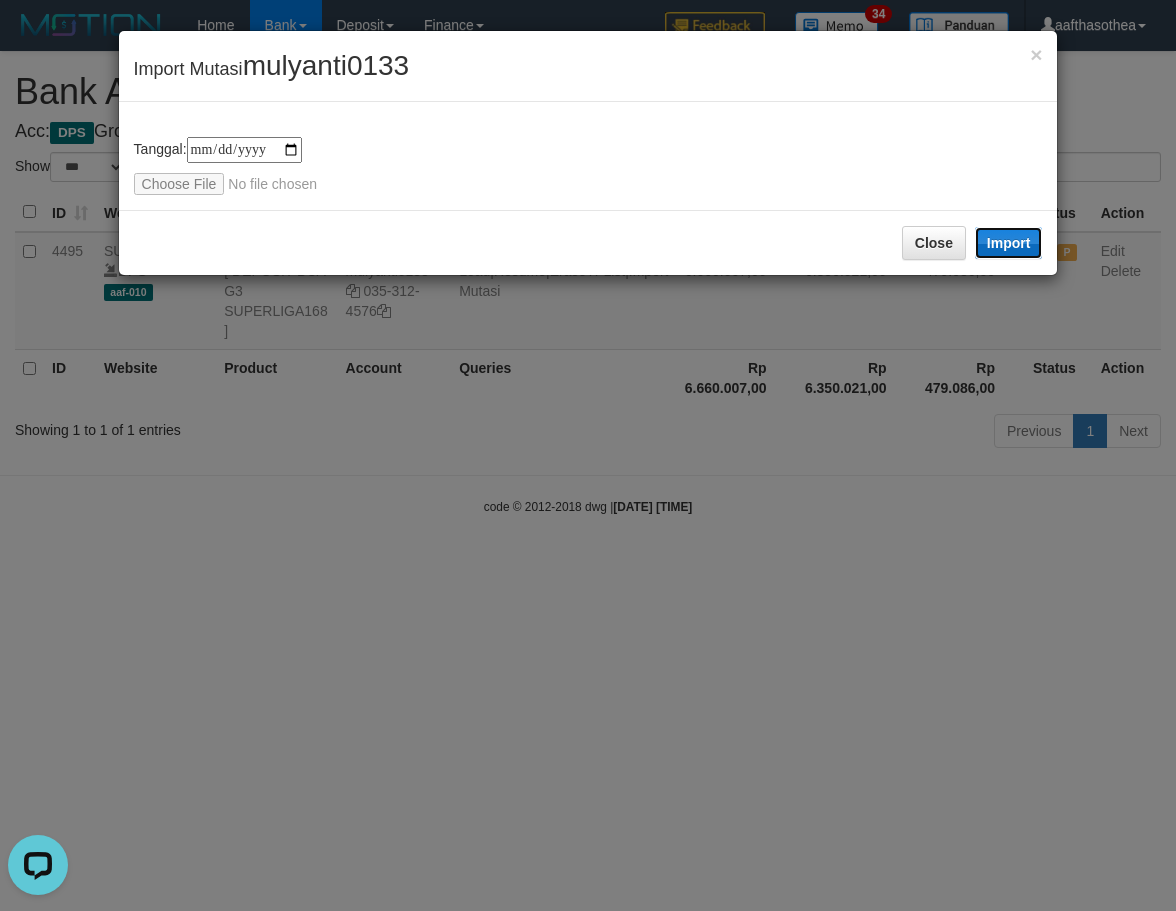 click on "Import" at bounding box center [1009, 243] 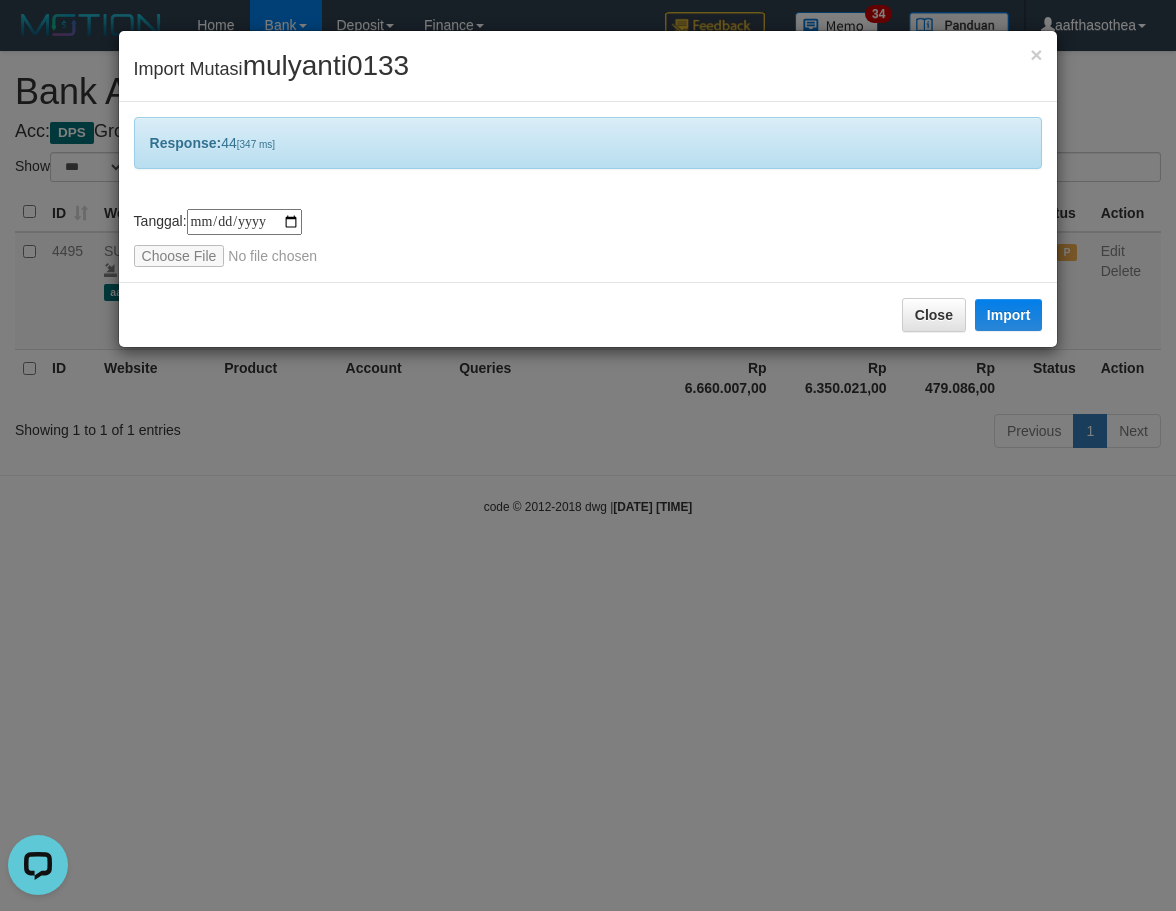 drag, startPoint x: 729, startPoint y: 545, endPoint x: 722, endPoint y: 565, distance: 21.189621 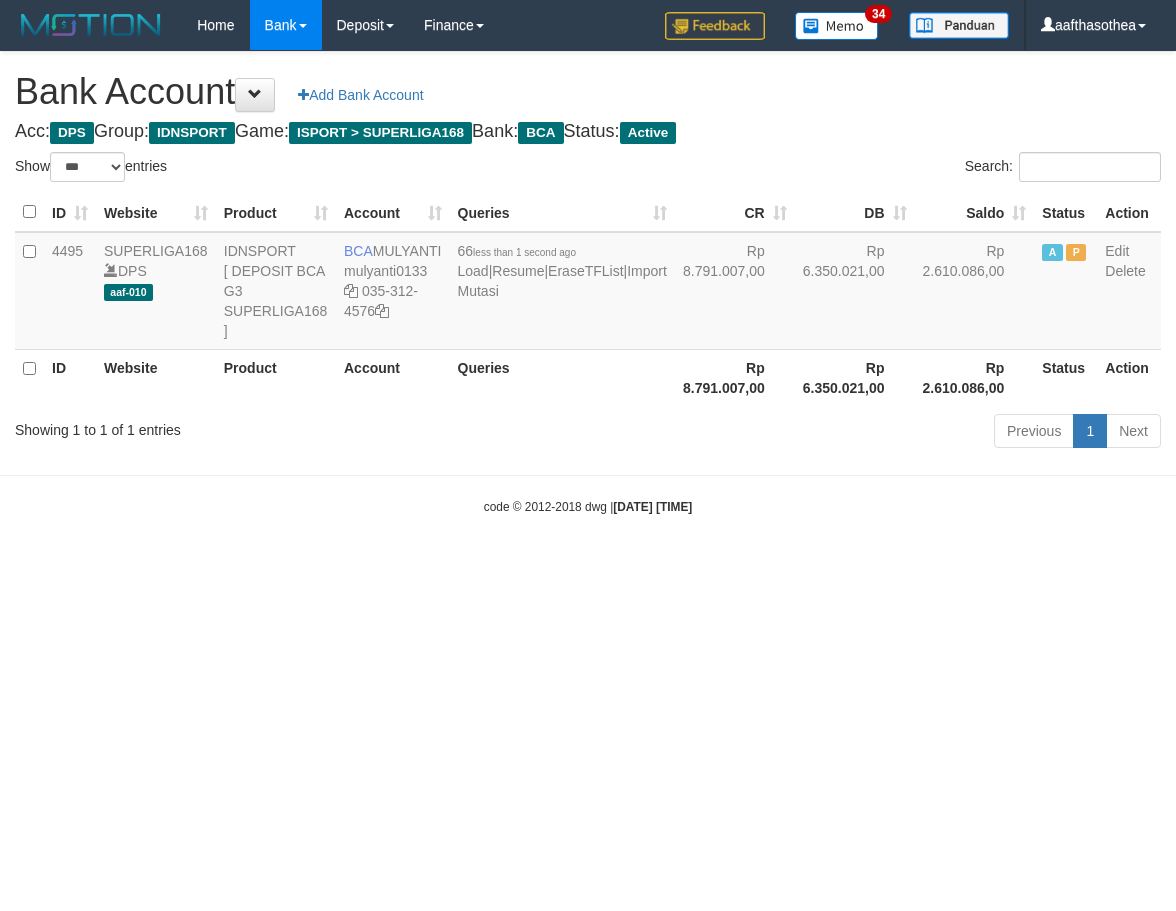 select on "***" 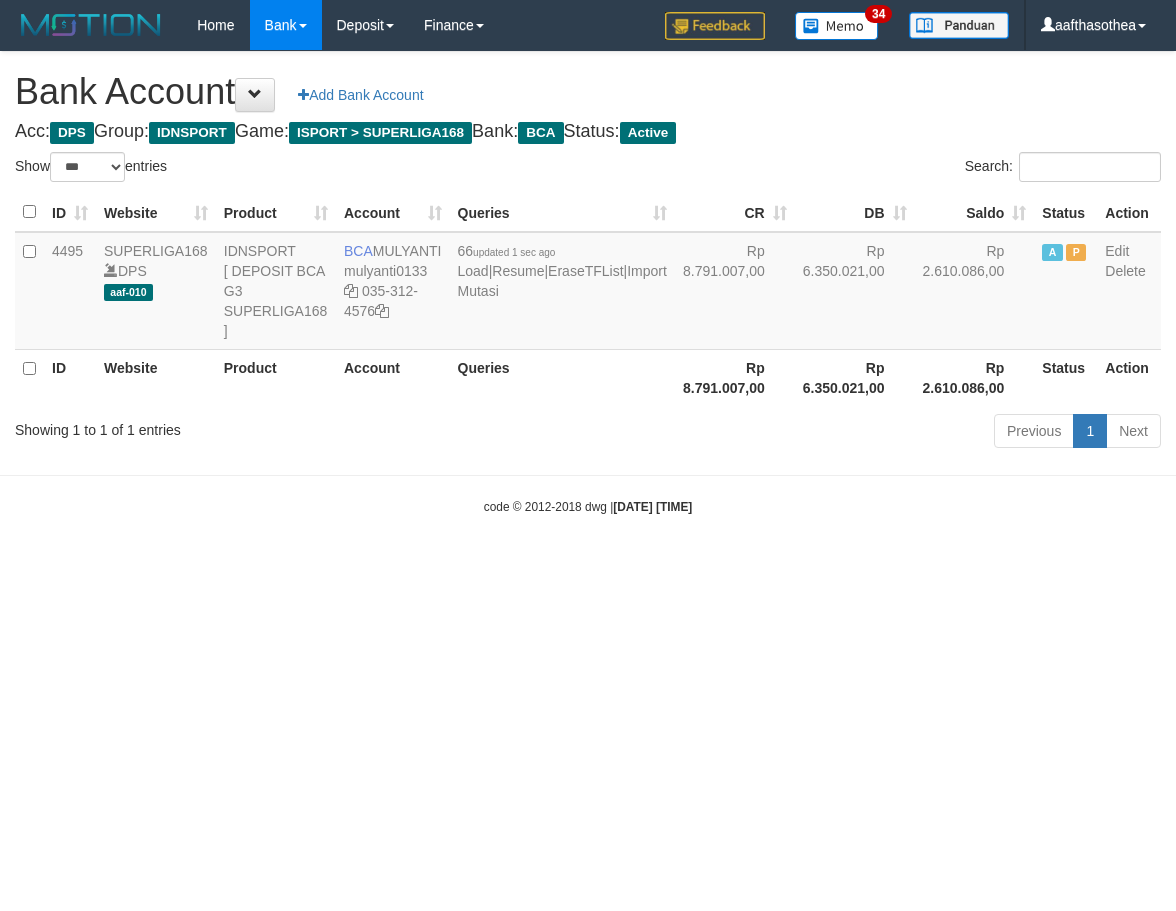 select on "***" 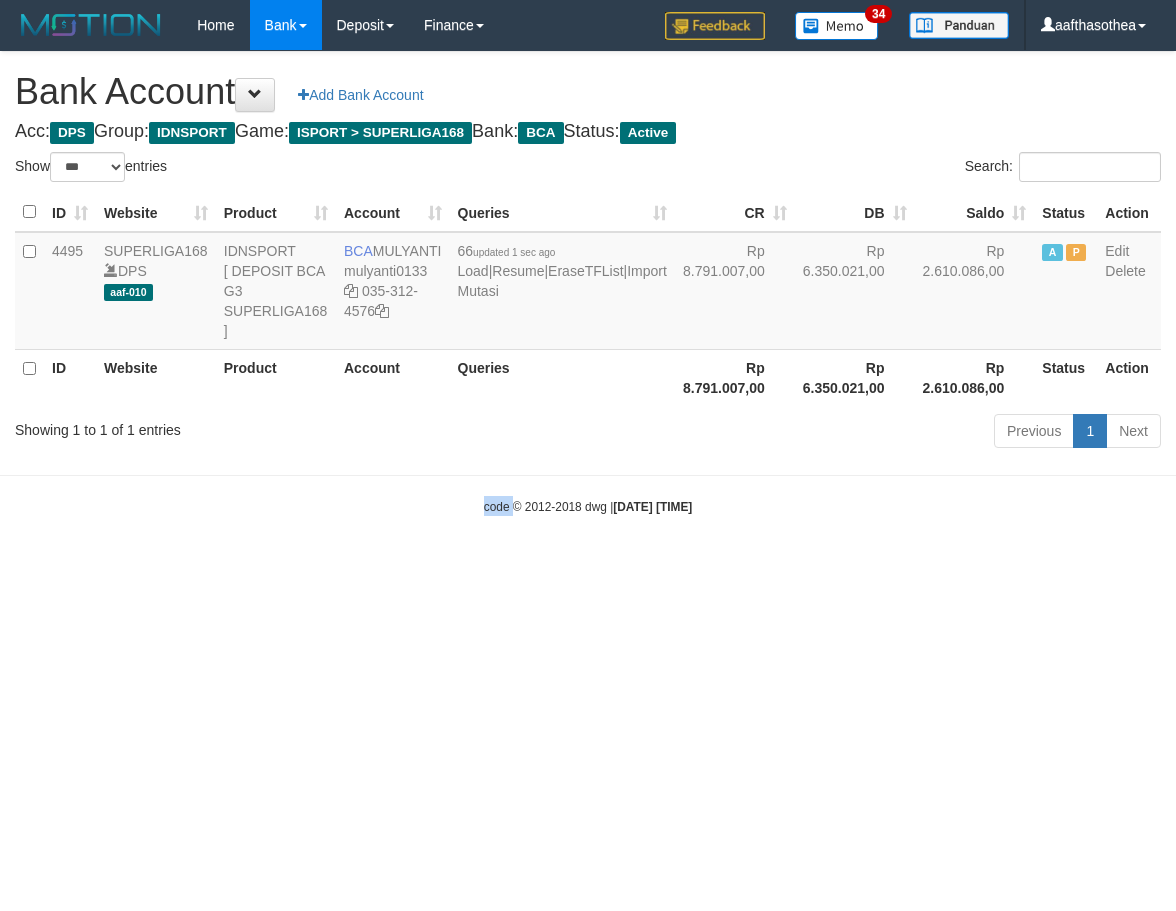 click on "Toggle navigation
Home
Bank
Account List
Load
By Website
Group
[ISPORT]													SUPERLIGA168
By Load Group (DPS)" at bounding box center [588, 283] 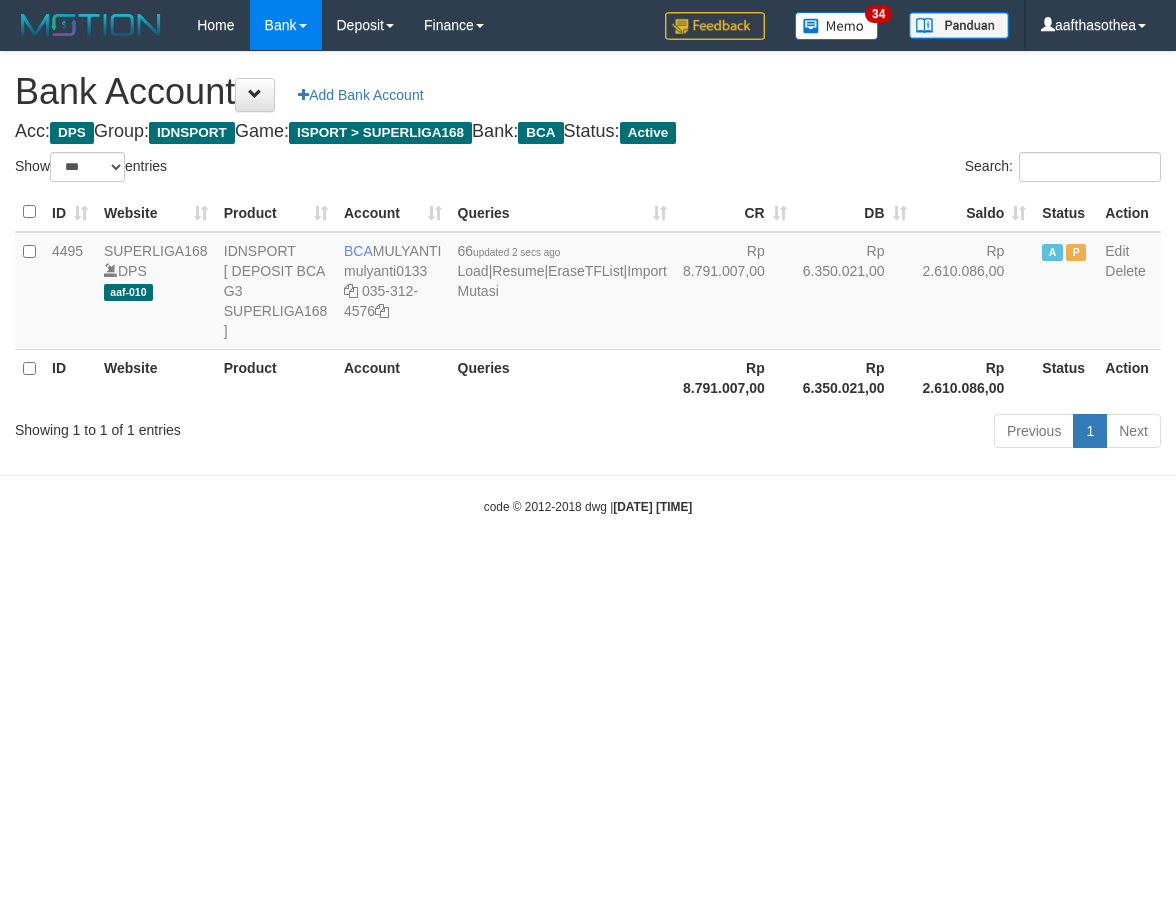 select on "***" 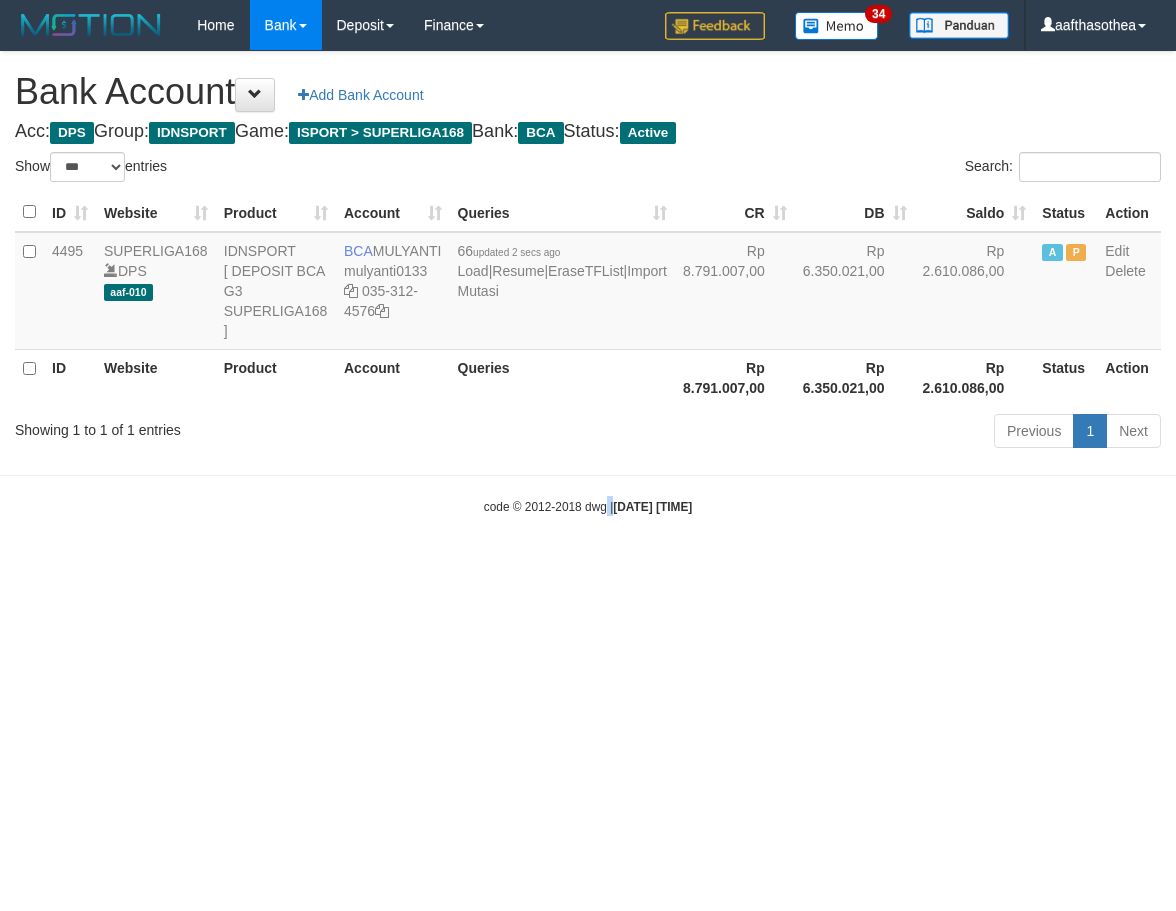 click on "Toggle navigation
Home
Bank
Account List
Load
By Website
Group
[ISPORT]													SUPERLIGA168
By Load Group (DPS)" at bounding box center [588, 283] 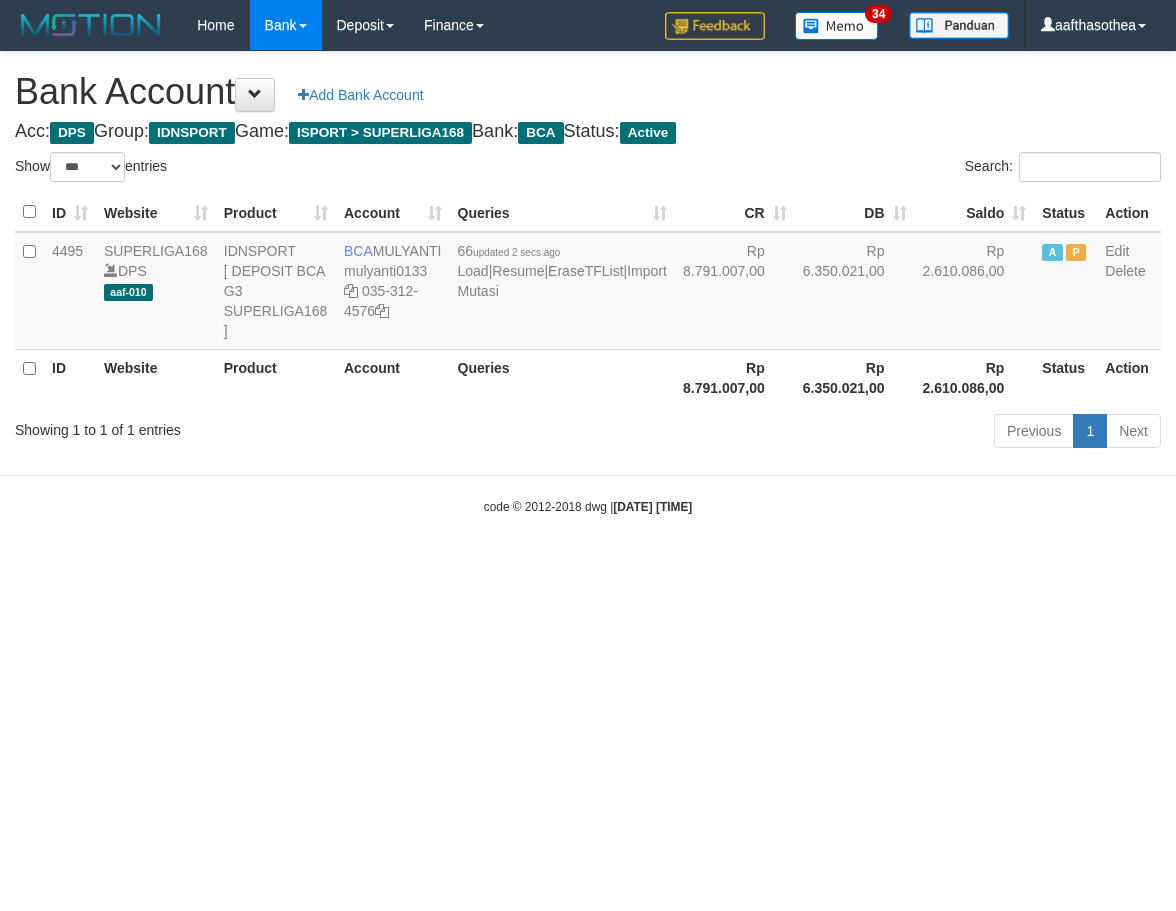 click on "Toggle navigation
Home
Bank
Account List
Load
By Website
Group
[ISPORT]													SUPERLIGA168
By Load Group (DPS)" at bounding box center [588, 283] 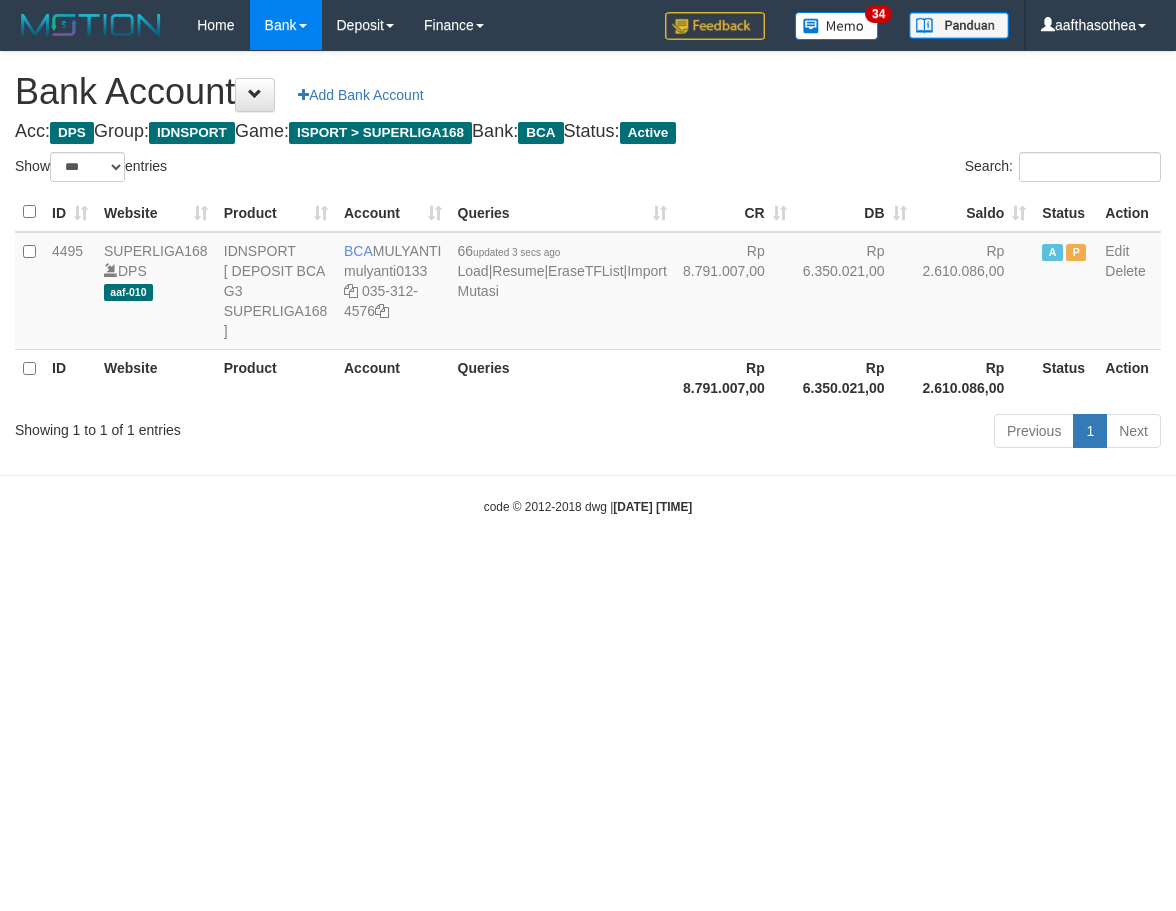 select on "***" 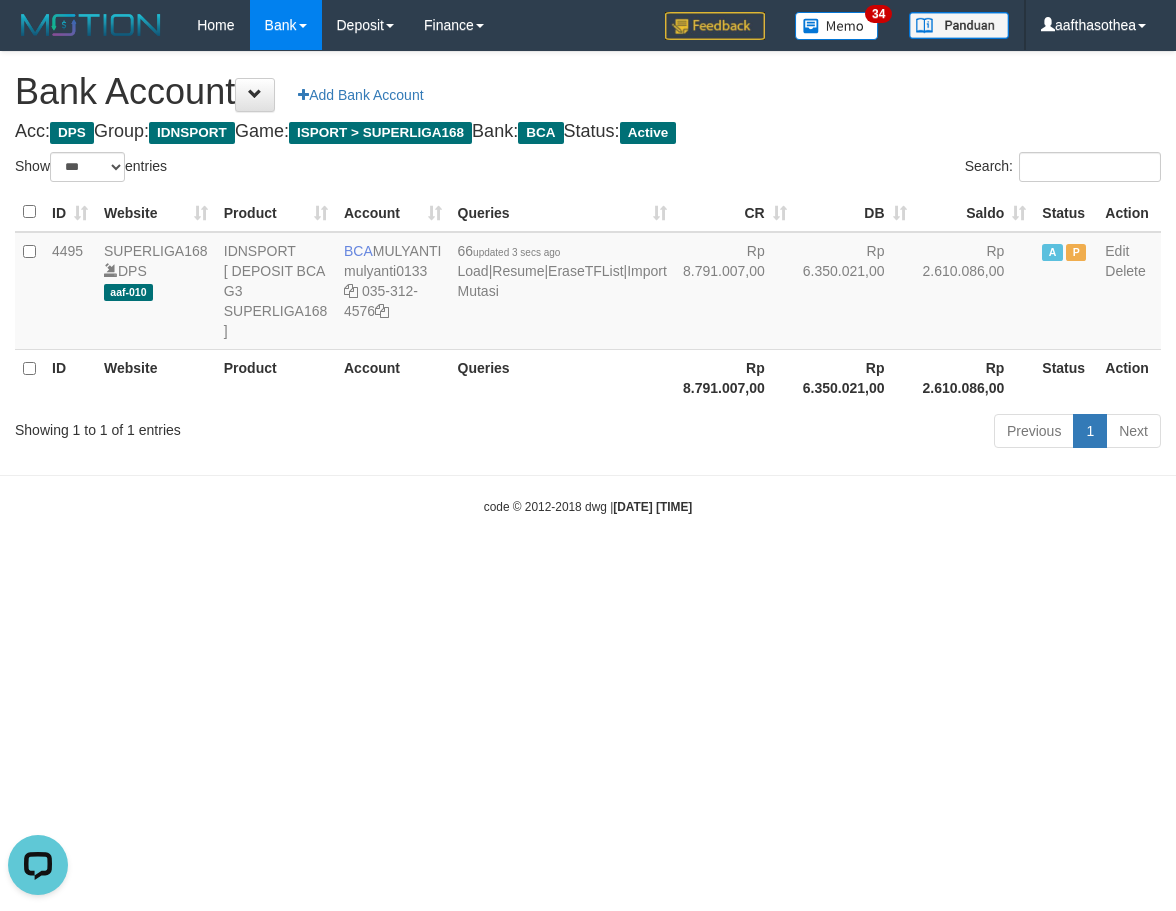 scroll, scrollTop: 0, scrollLeft: 0, axis: both 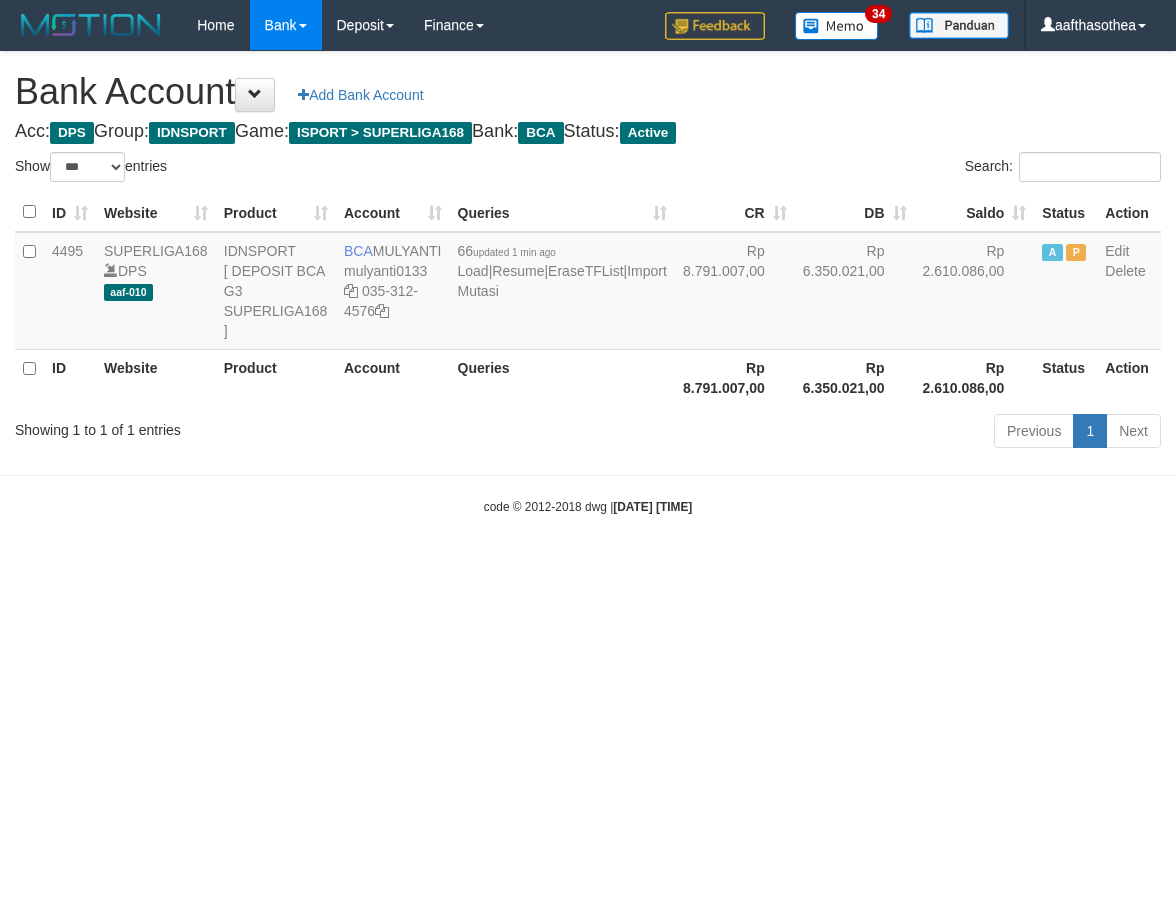 select on "***" 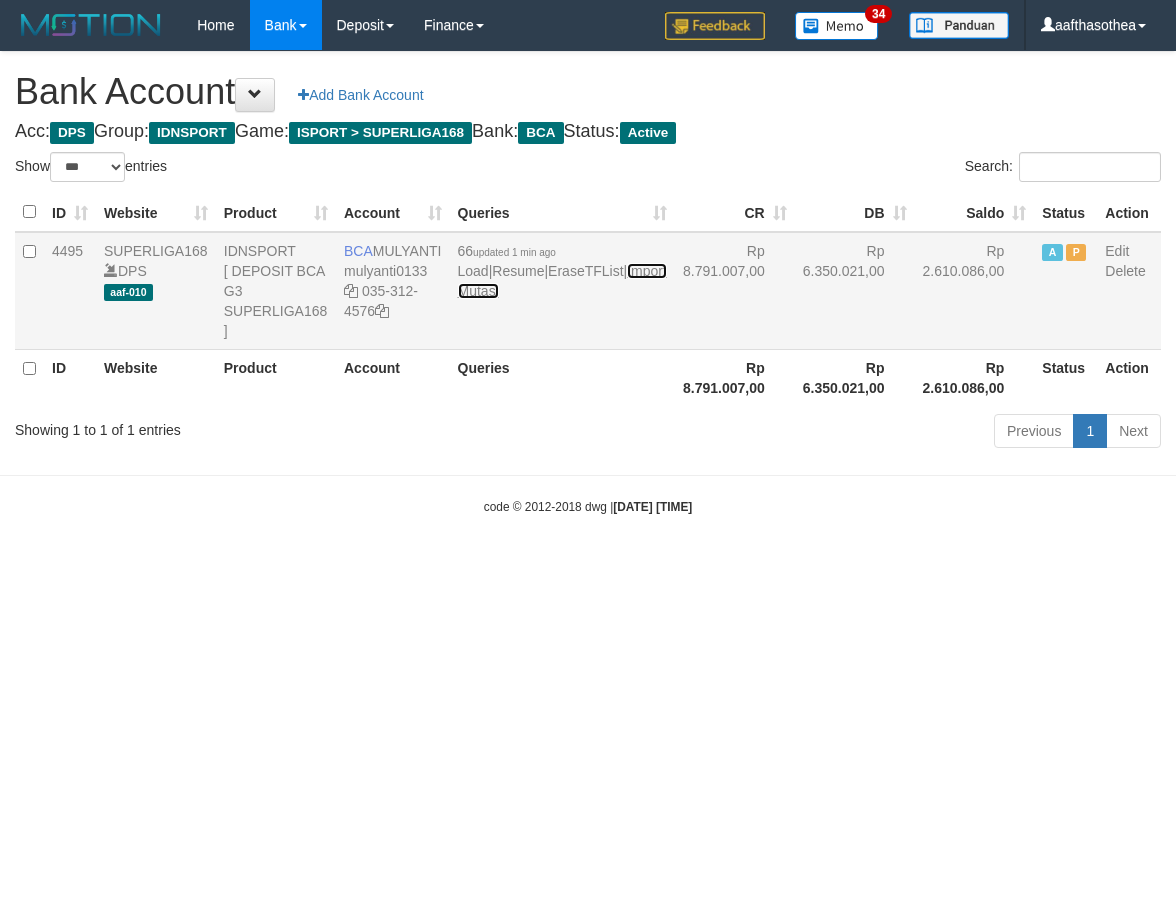 click on "Import Mutasi" at bounding box center [562, 281] 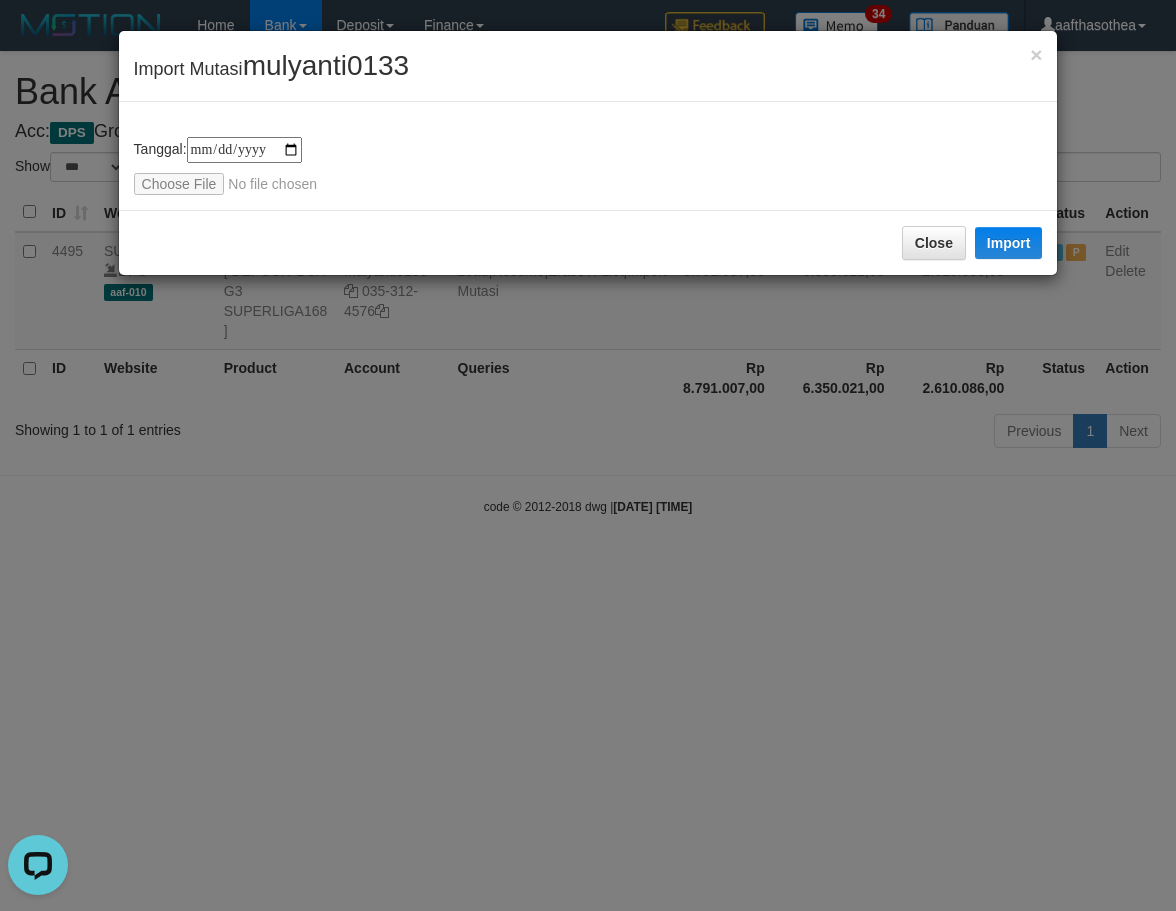 scroll, scrollTop: 0, scrollLeft: 0, axis: both 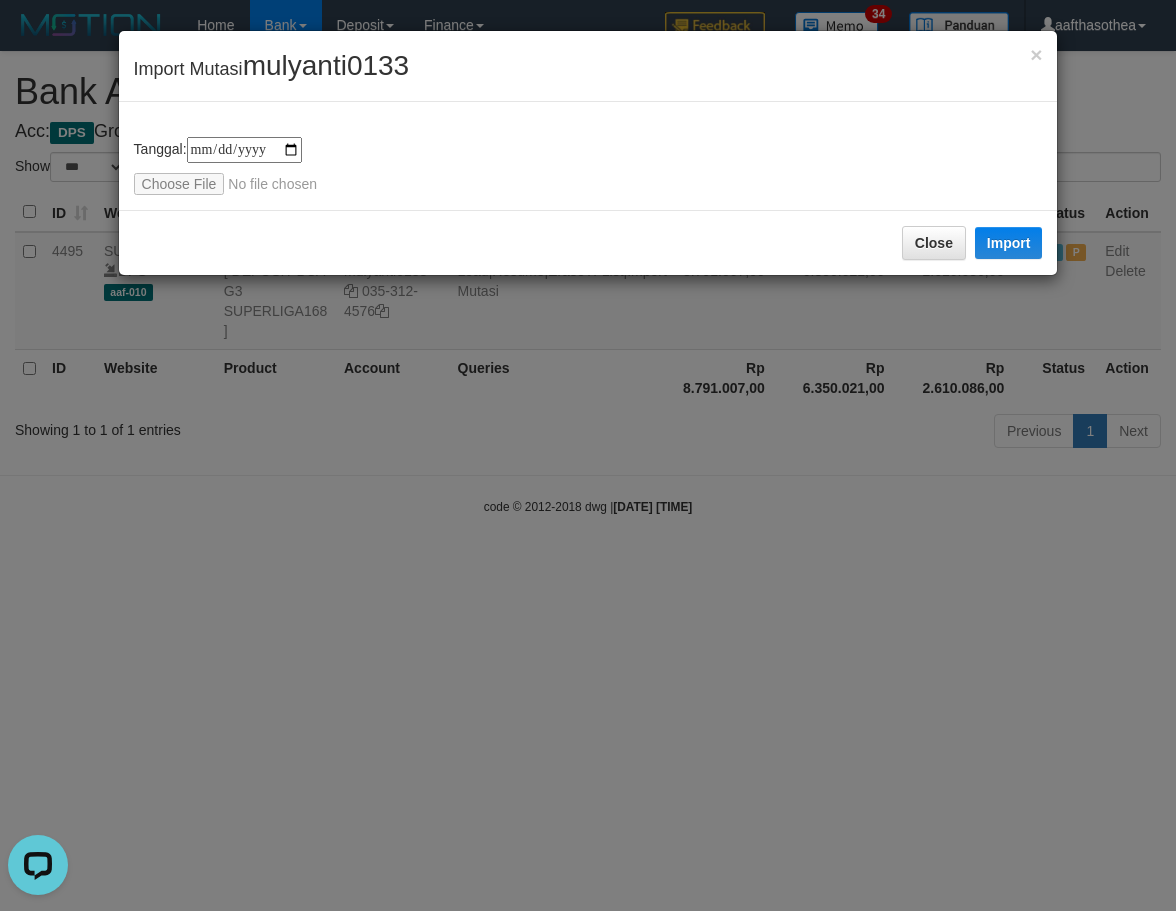 type on "**********" 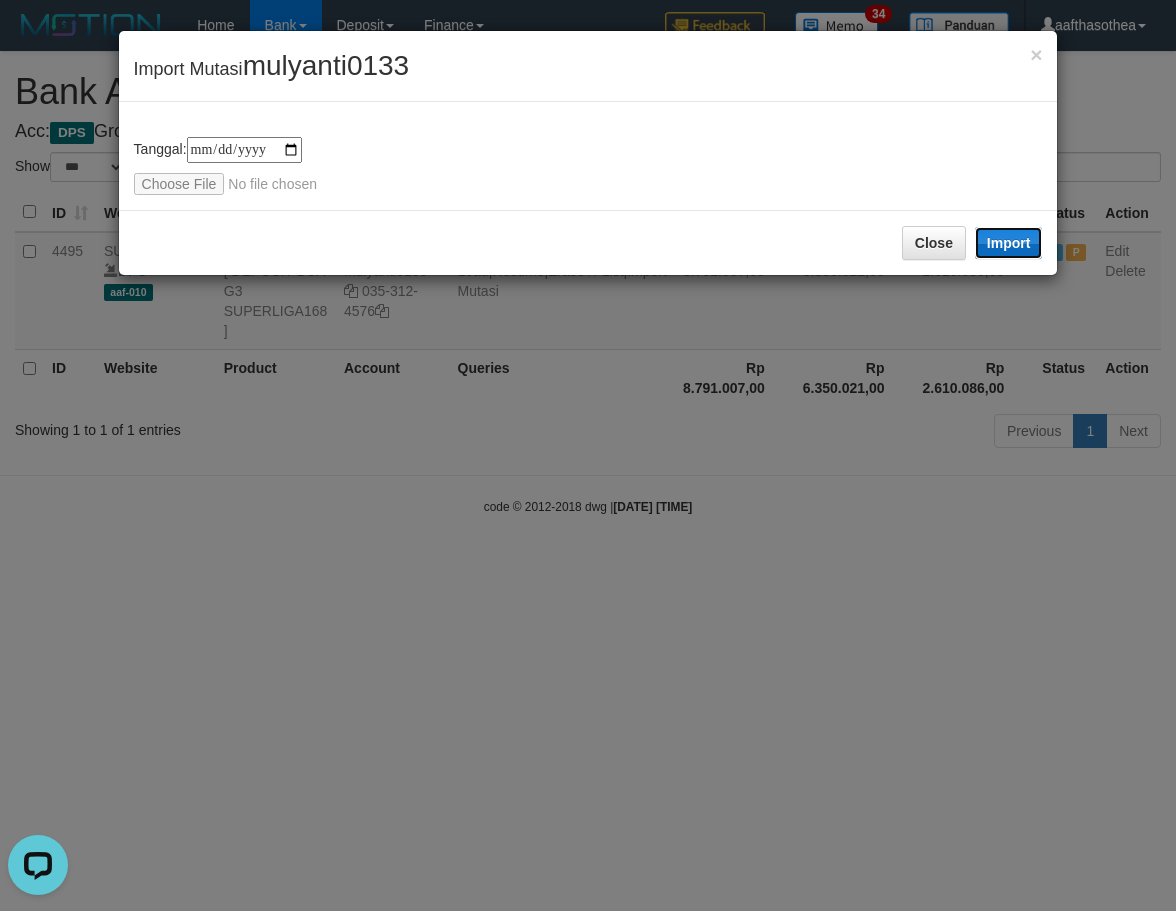 click on "Import" at bounding box center [1009, 243] 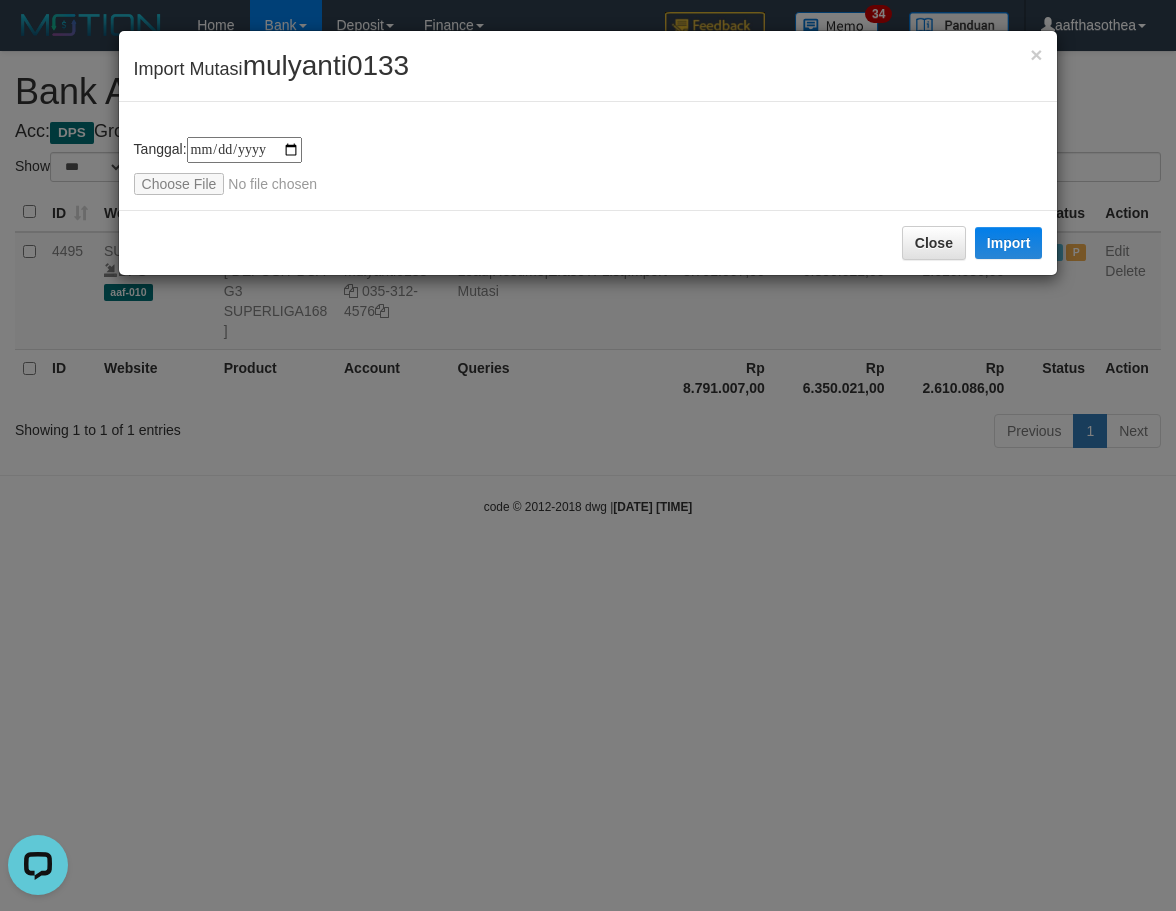 click on "**********" at bounding box center (588, 455) 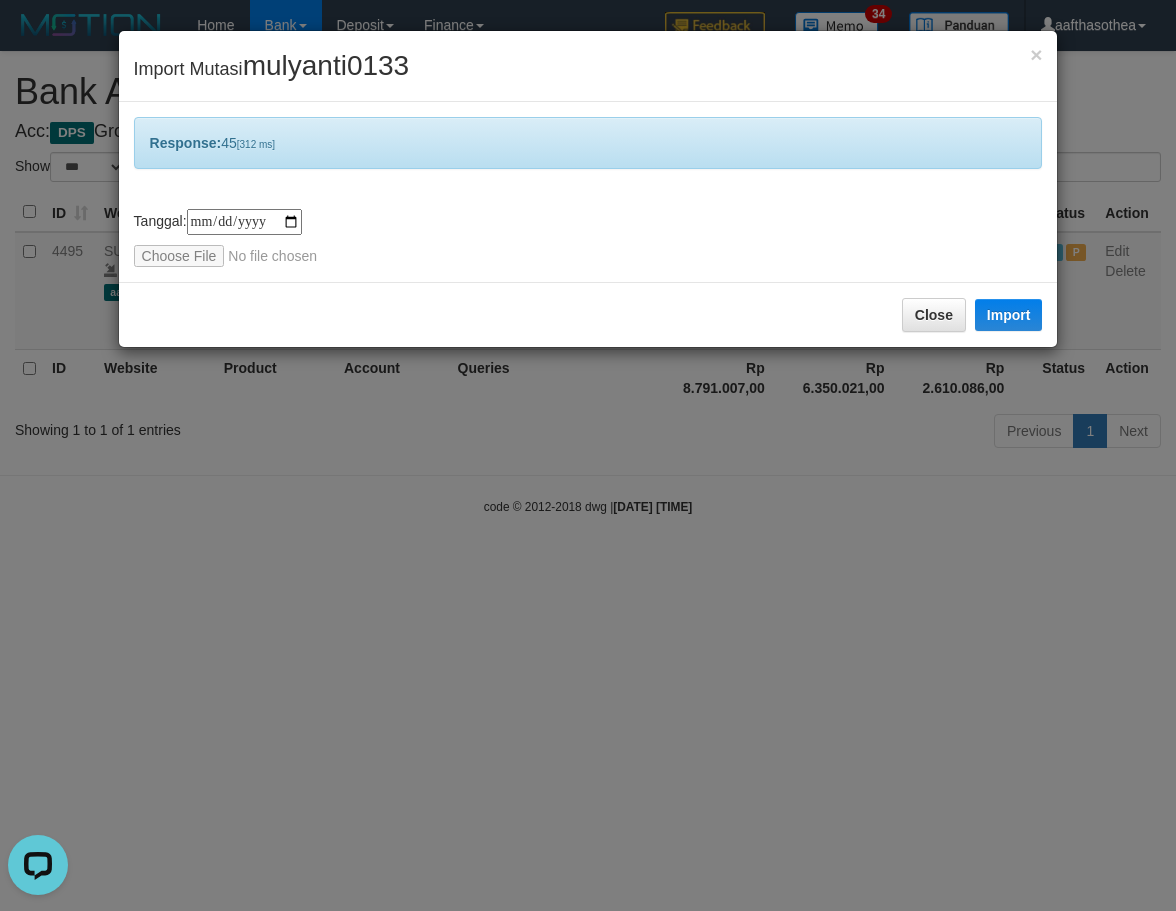 click on "**********" at bounding box center (588, 455) 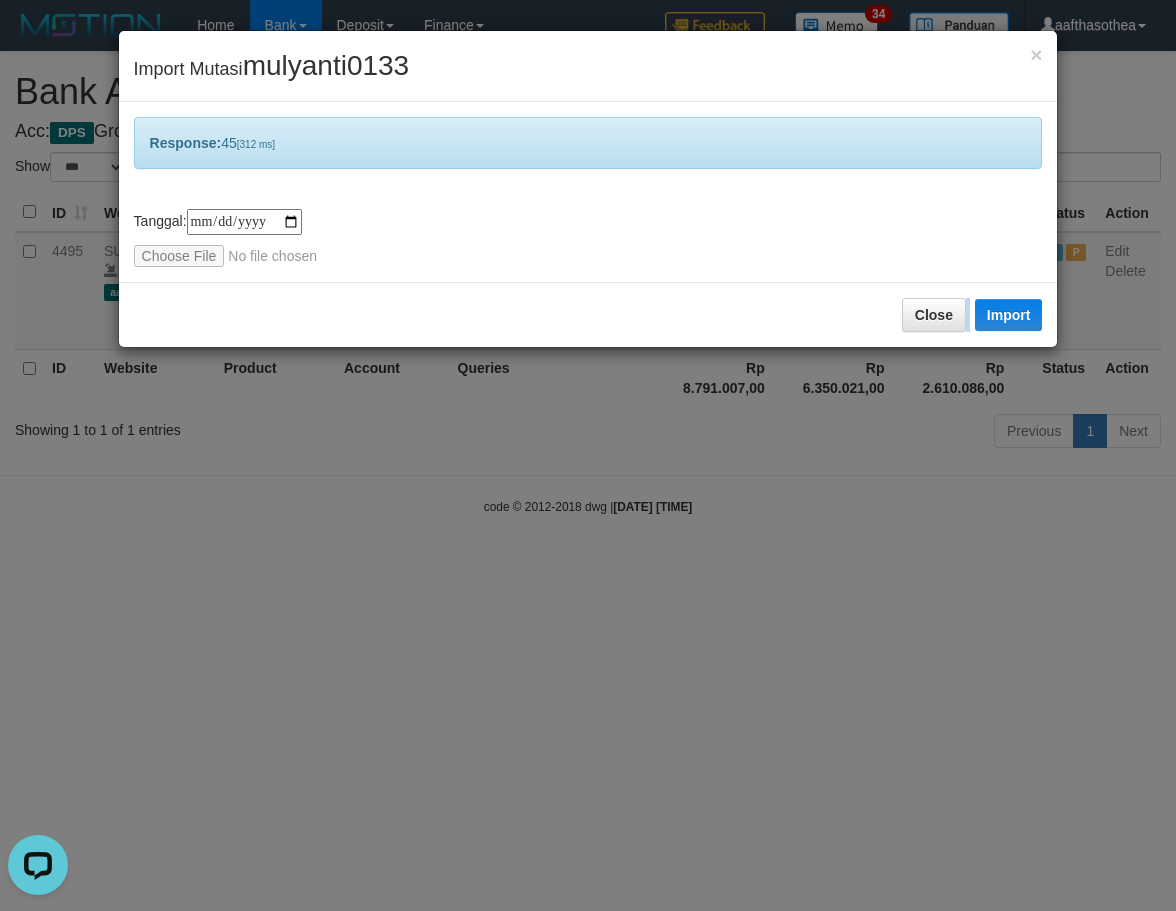 click on "**********" at bounding box center [588, 455] 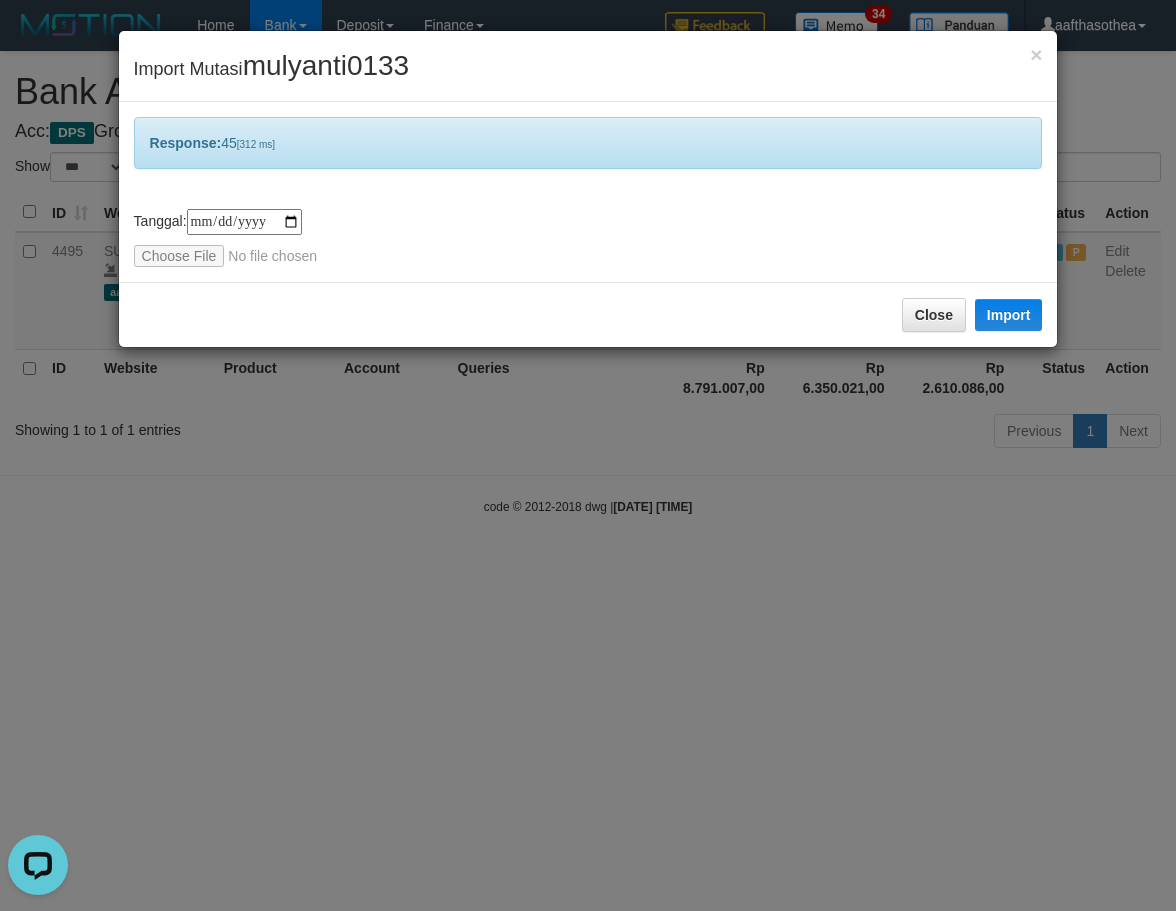 click on "**********" at bounding box center [588, 455] 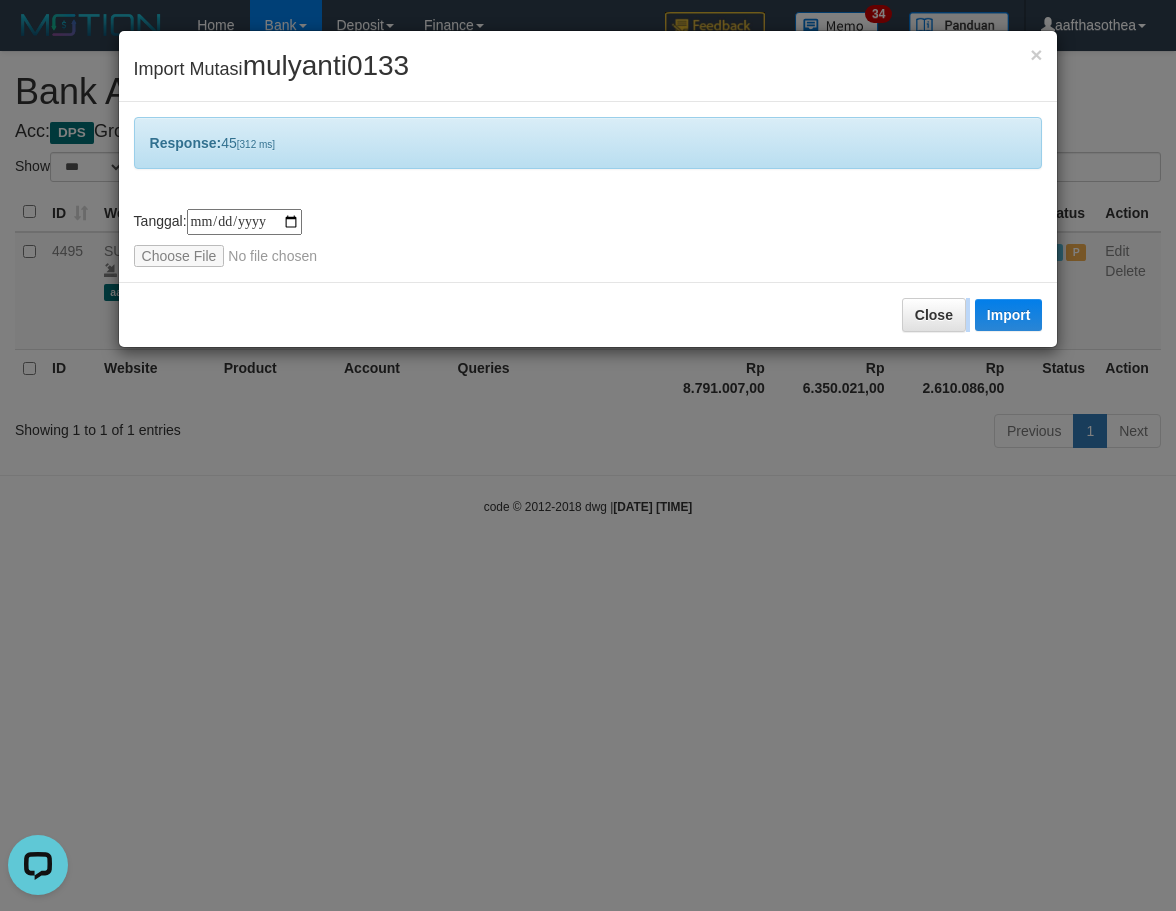 click on "**********" at bounding box center (588, 455) 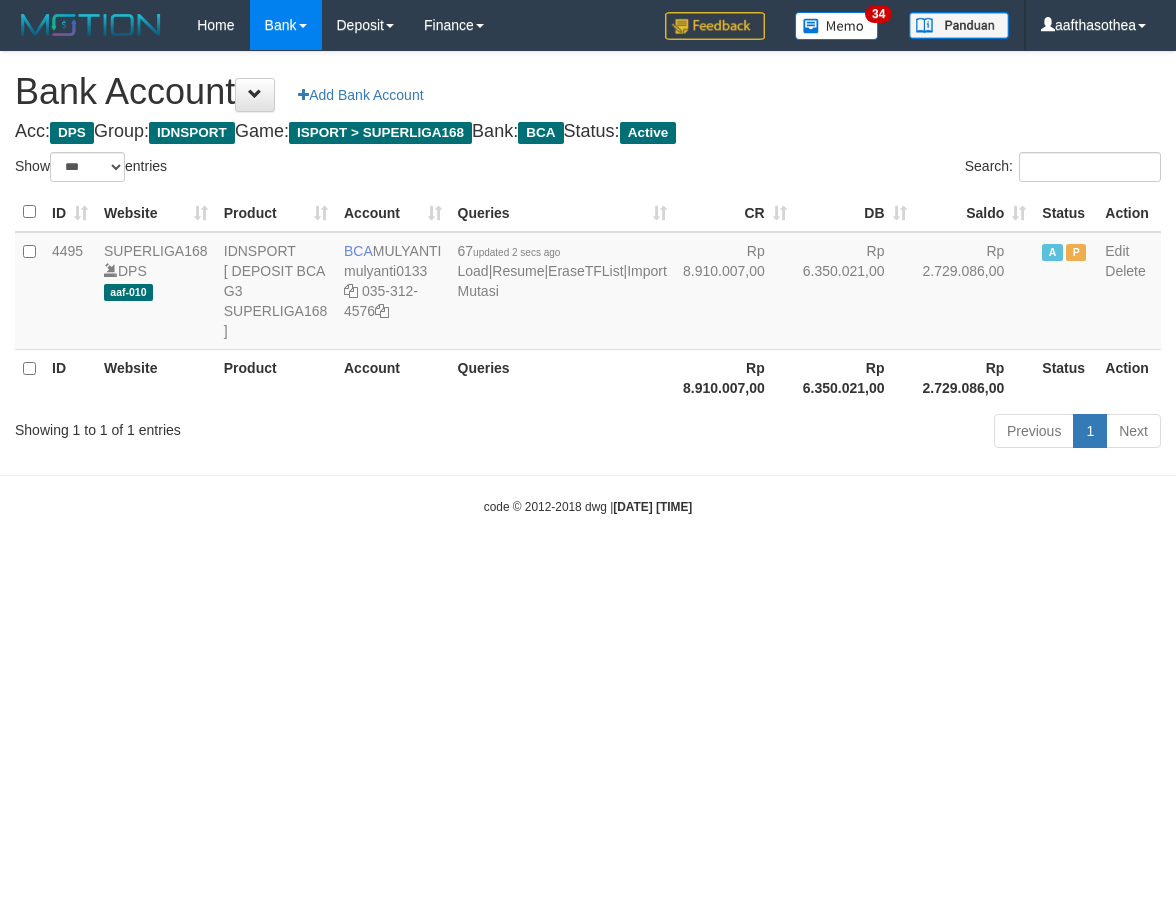 select on "***" 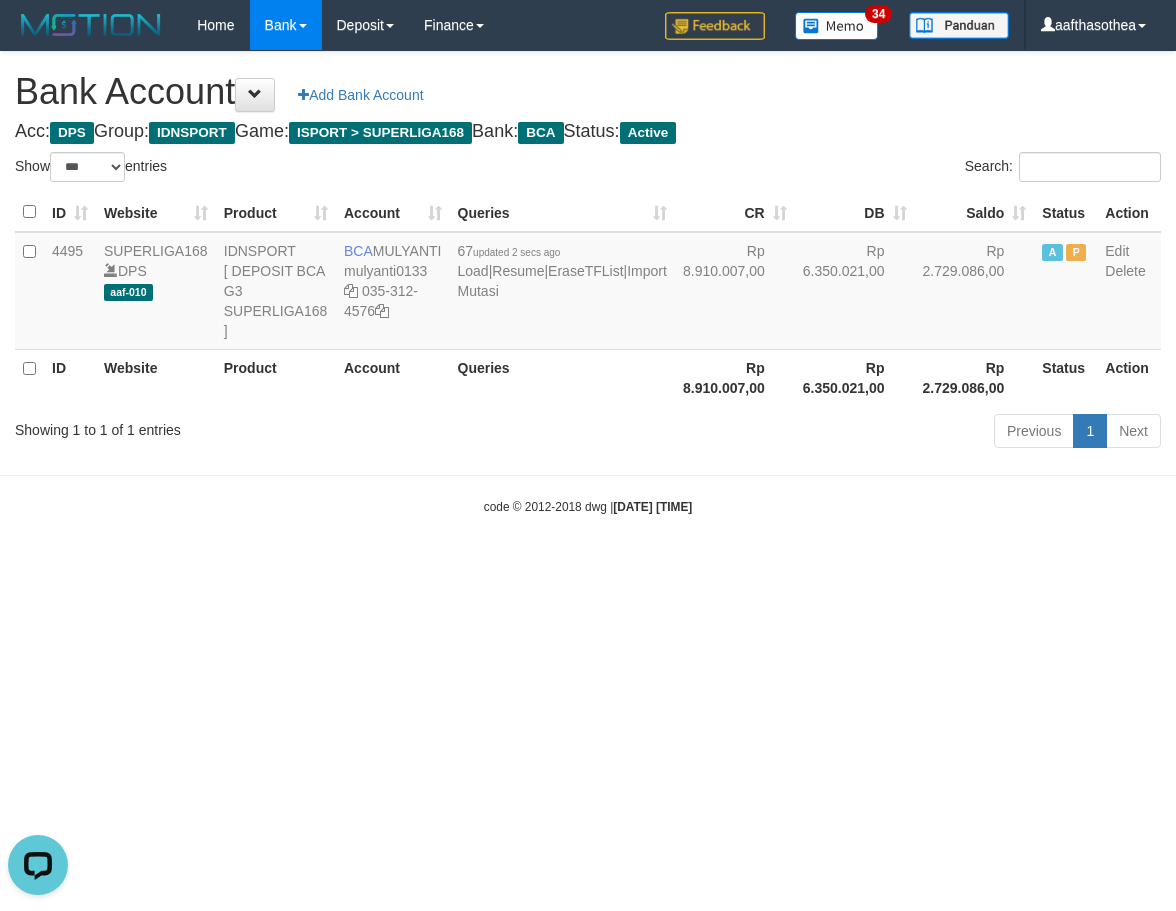 scroll, scrollTop: 0, scrollLeft: 0, axis: both 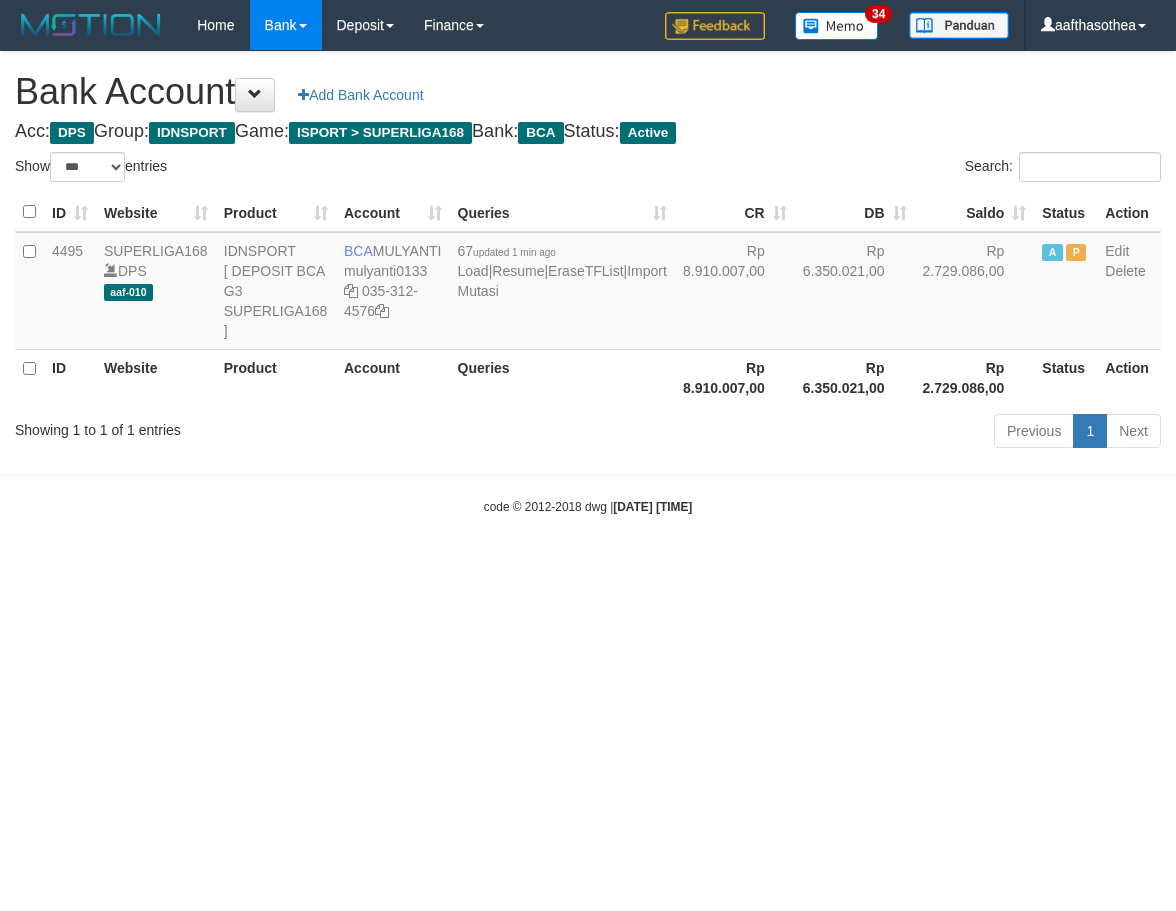 select on "***" 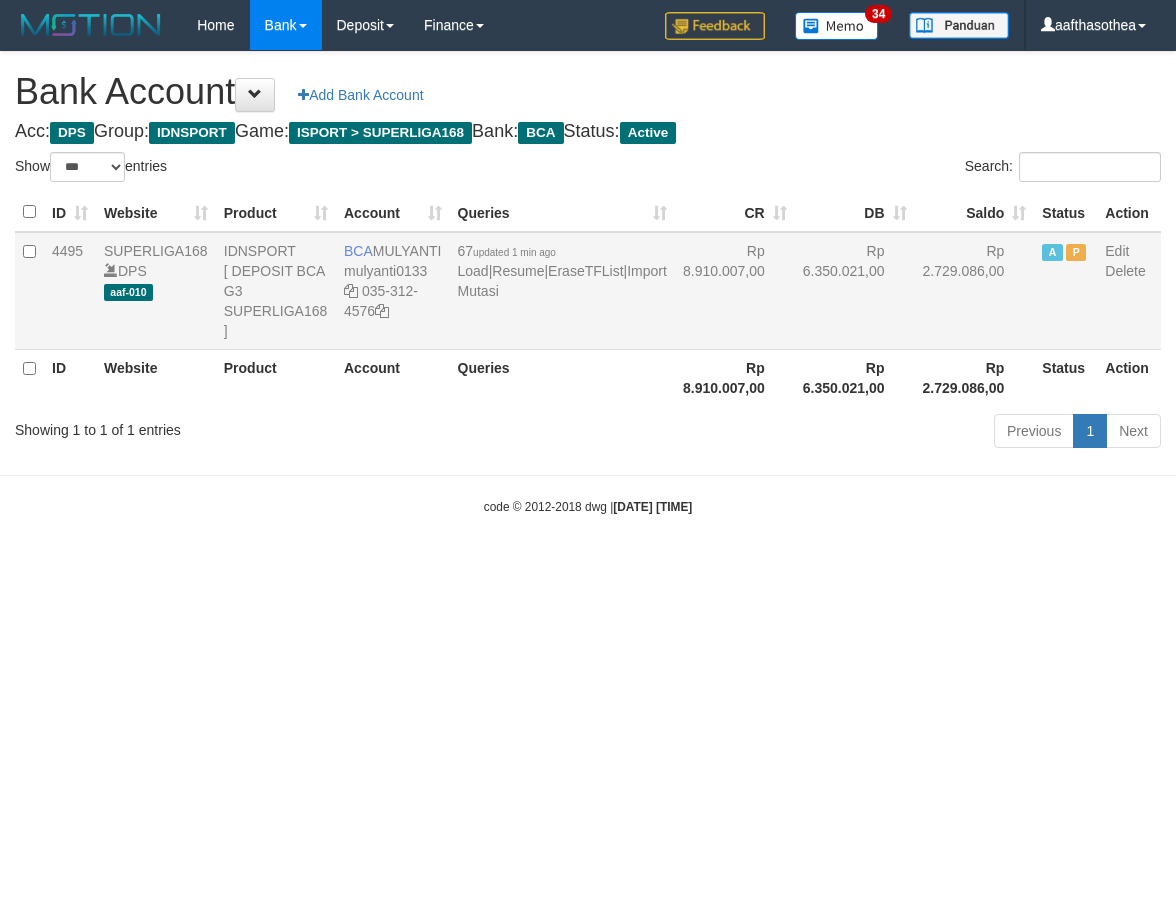 click on "67  updated 1 min ago
Load
|
Resume
|
EraseTFList
|
Import Mutasi" at bounding box center [562, 291] 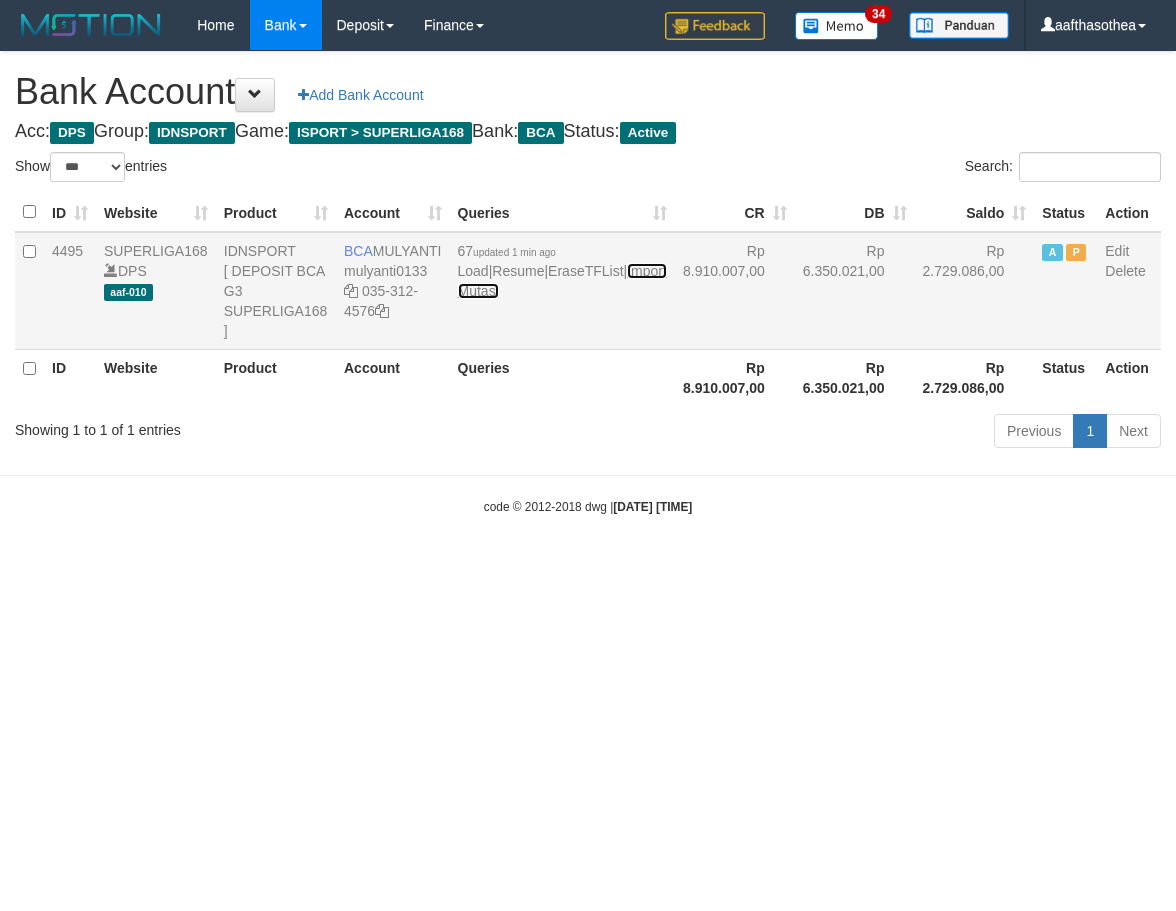 click on "Import Mutasi" at bounding box center [562, 281] 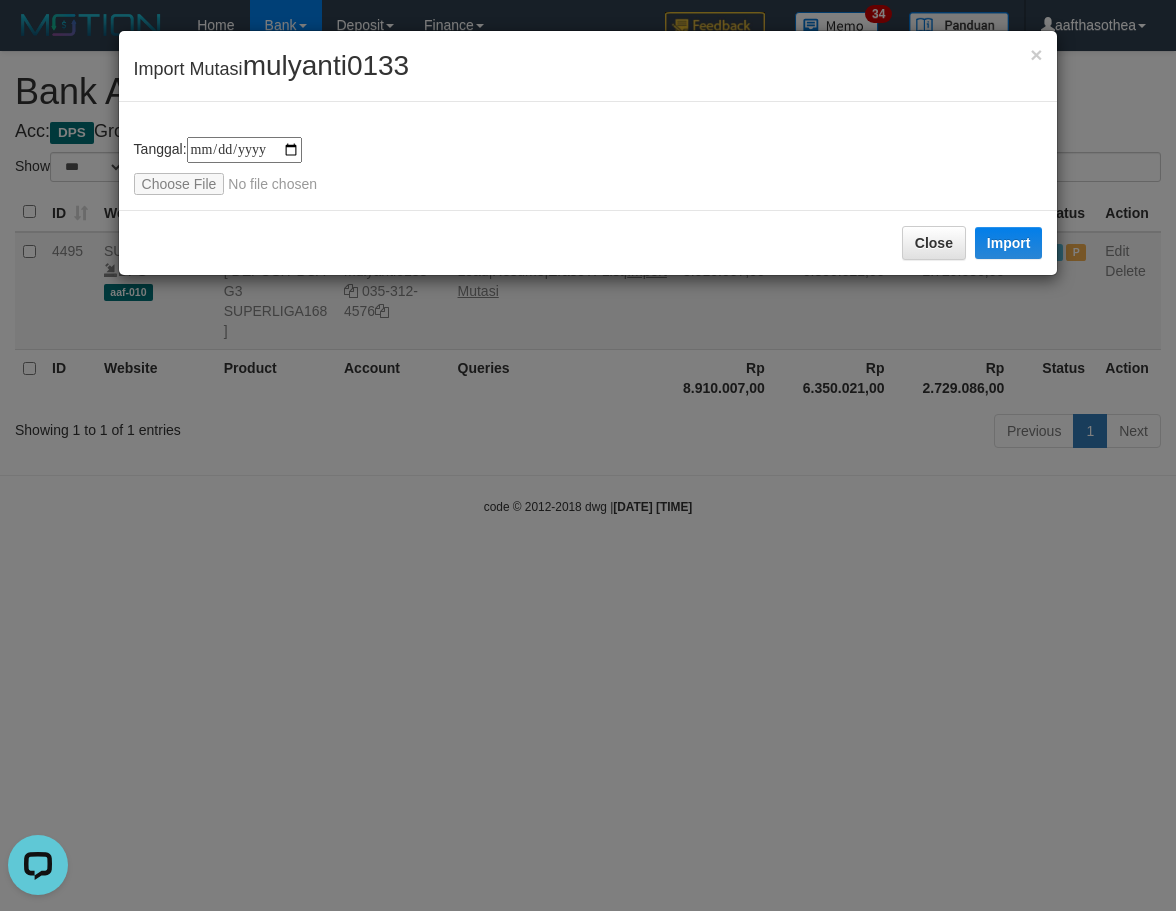 scroll, scrollTop: 0, scrollLeft: 0, axis: both 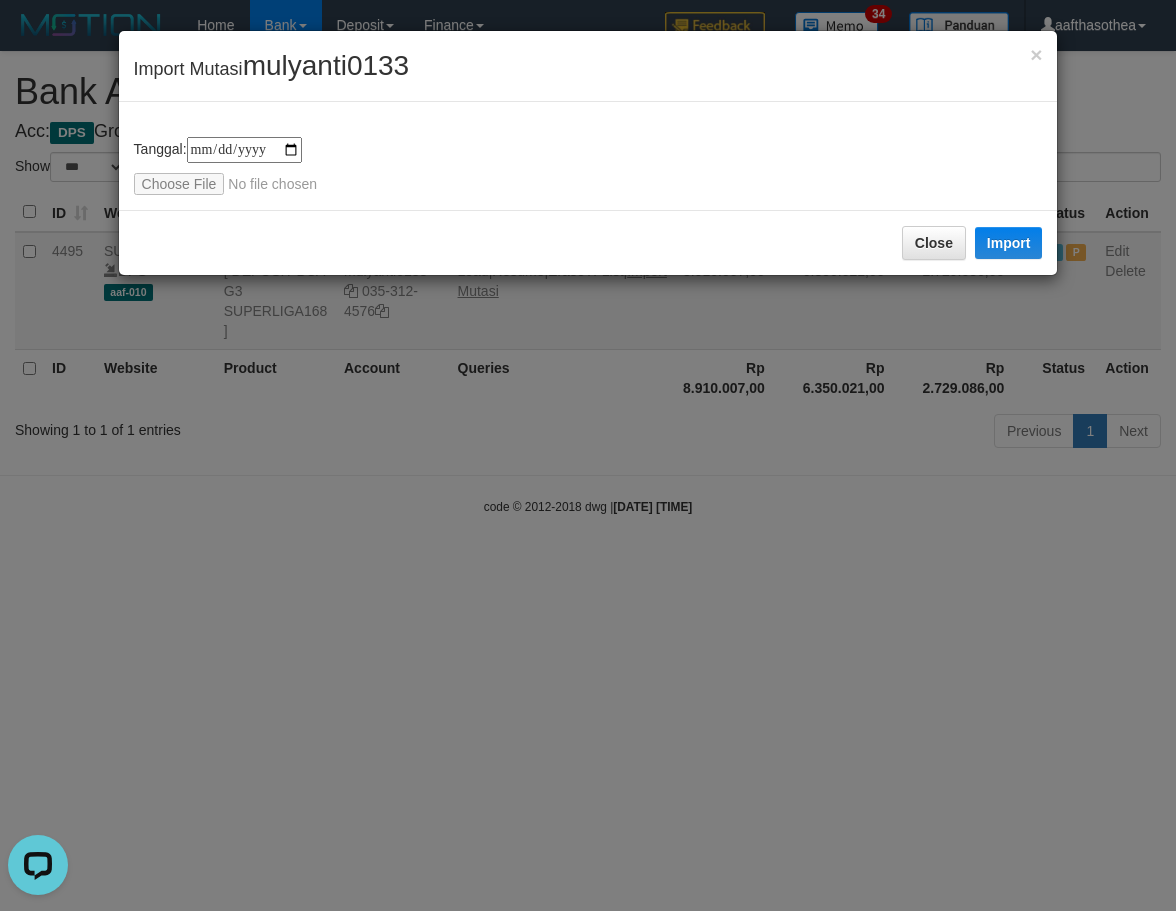 type on "**********" 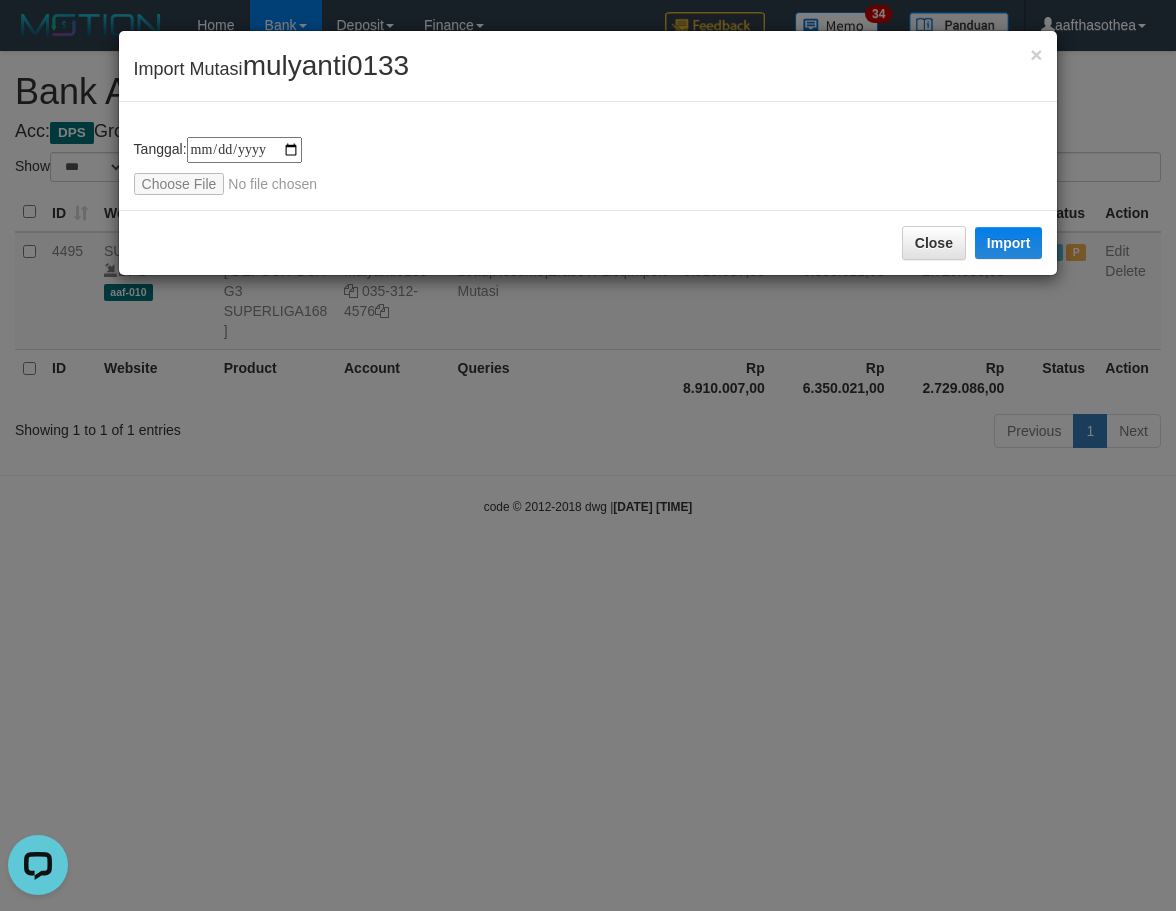 click on "**********" at bounding box center (588, 166) 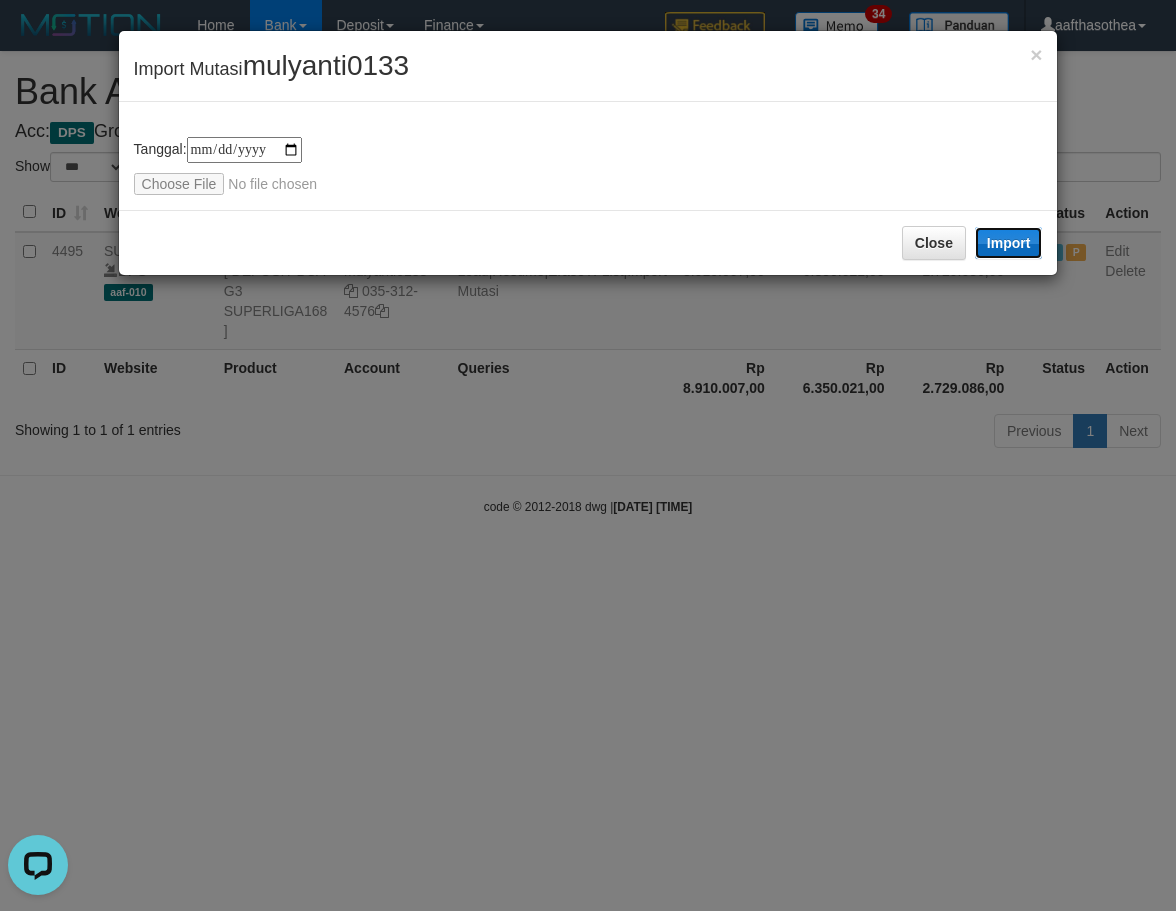 drag, startPoint x: 1015, startPoint y: 236, endPoint x: 636, endPoint y: 549, distance: 491.5384 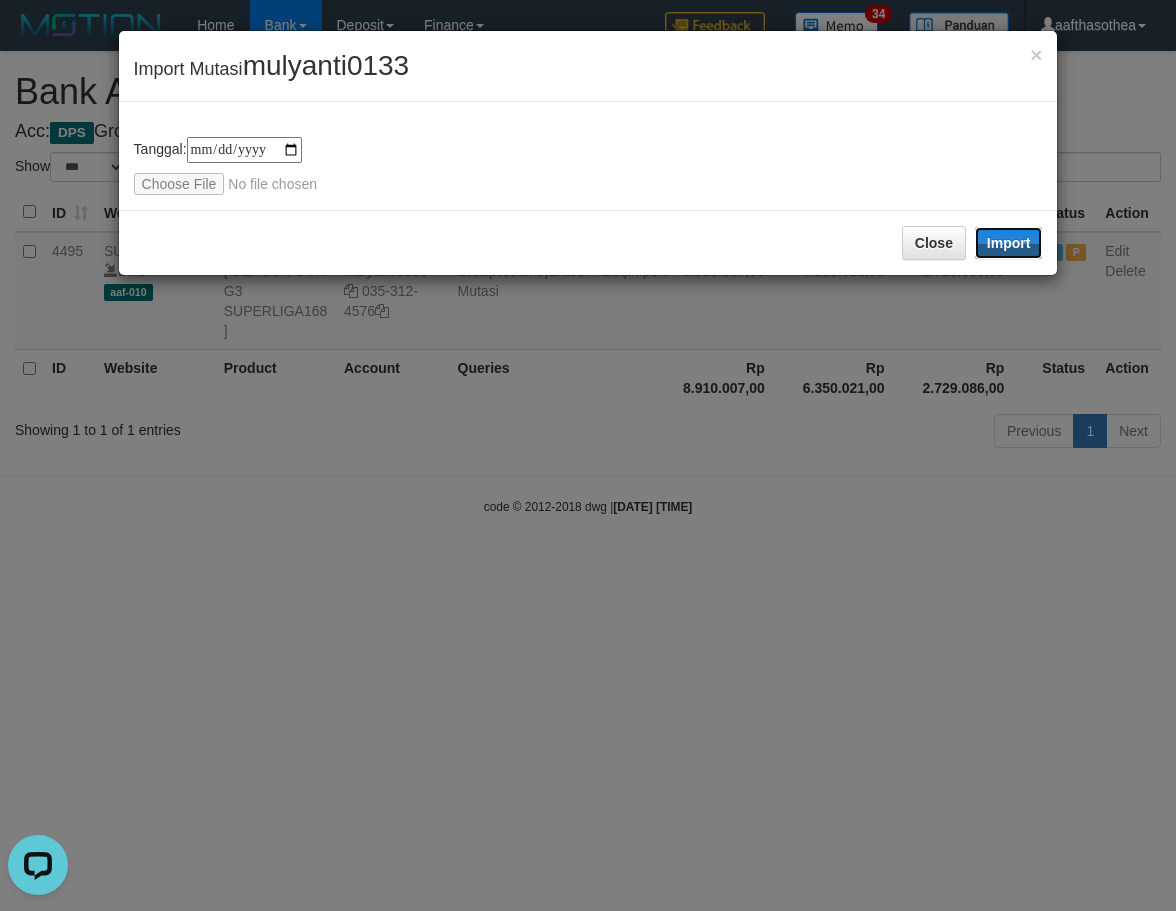 click on "Import" at bounding box center [1009, 243] 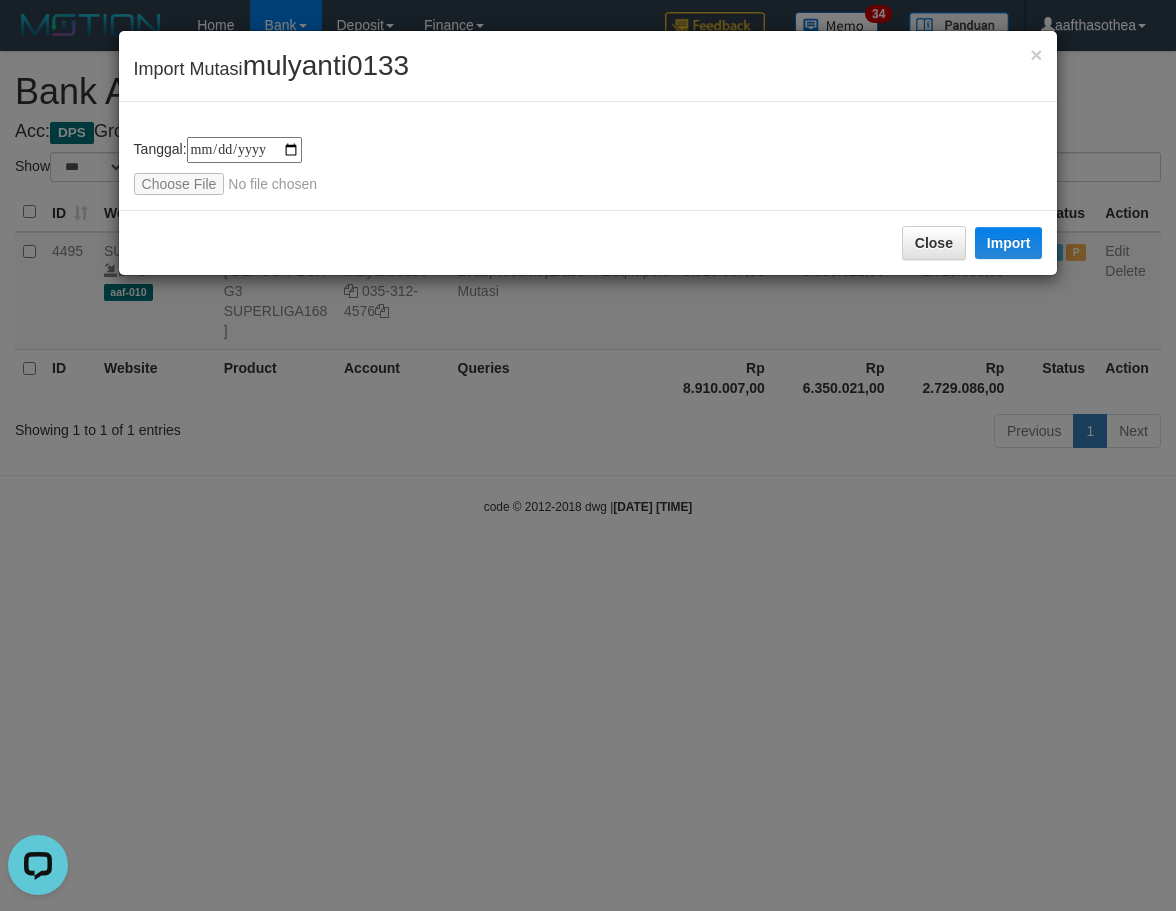 click on "**********" at bounding box center [588, 455] 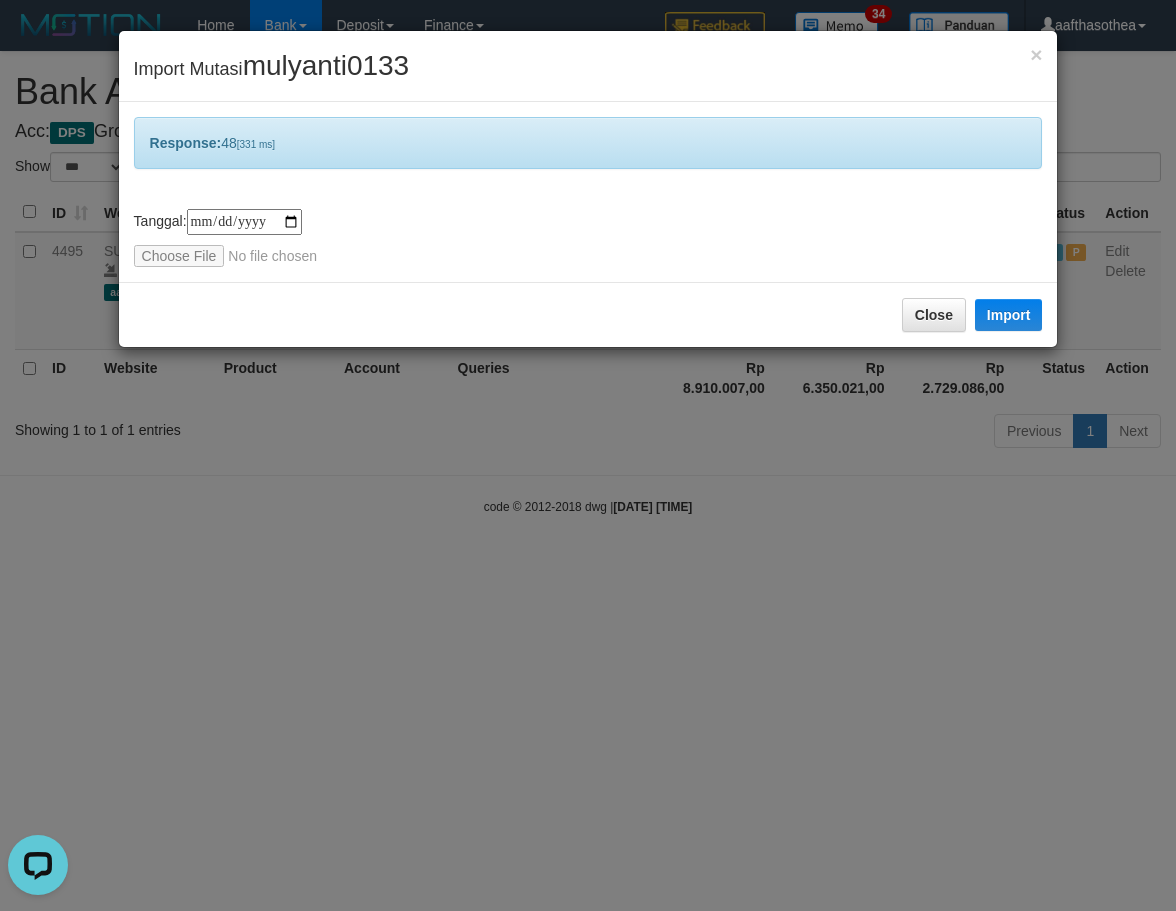 click on "**********" at bounding box center (588, 455) 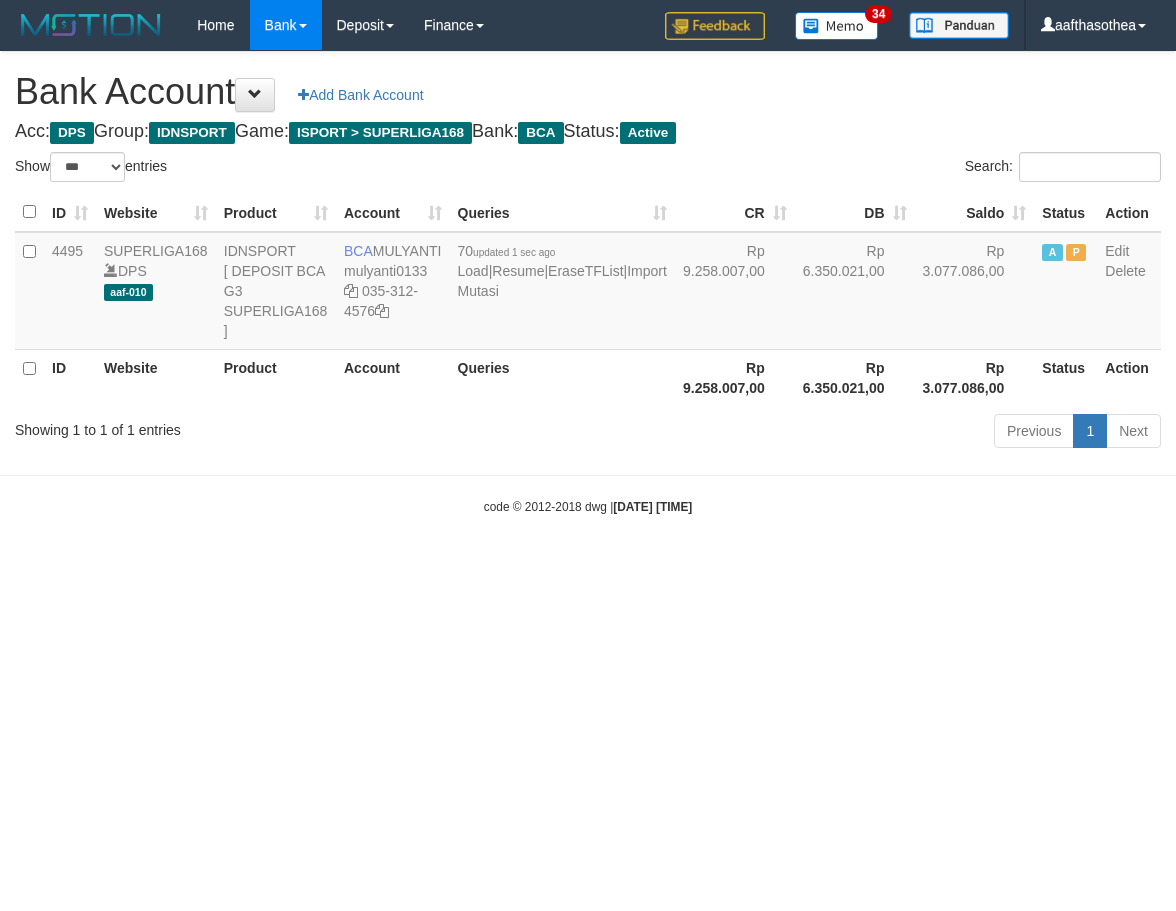 select on "***" 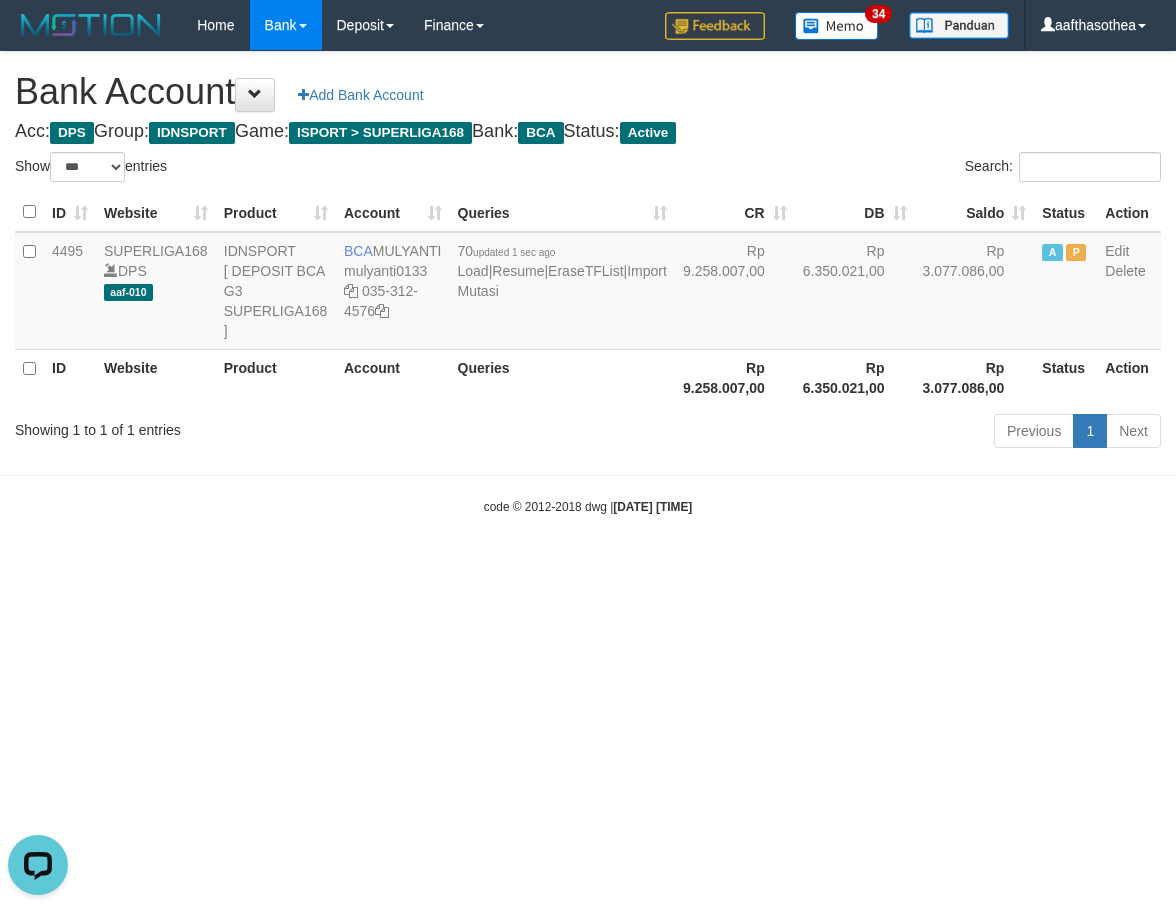 scroll, scrollTop: 0, scrollLeft: 0, axis: both 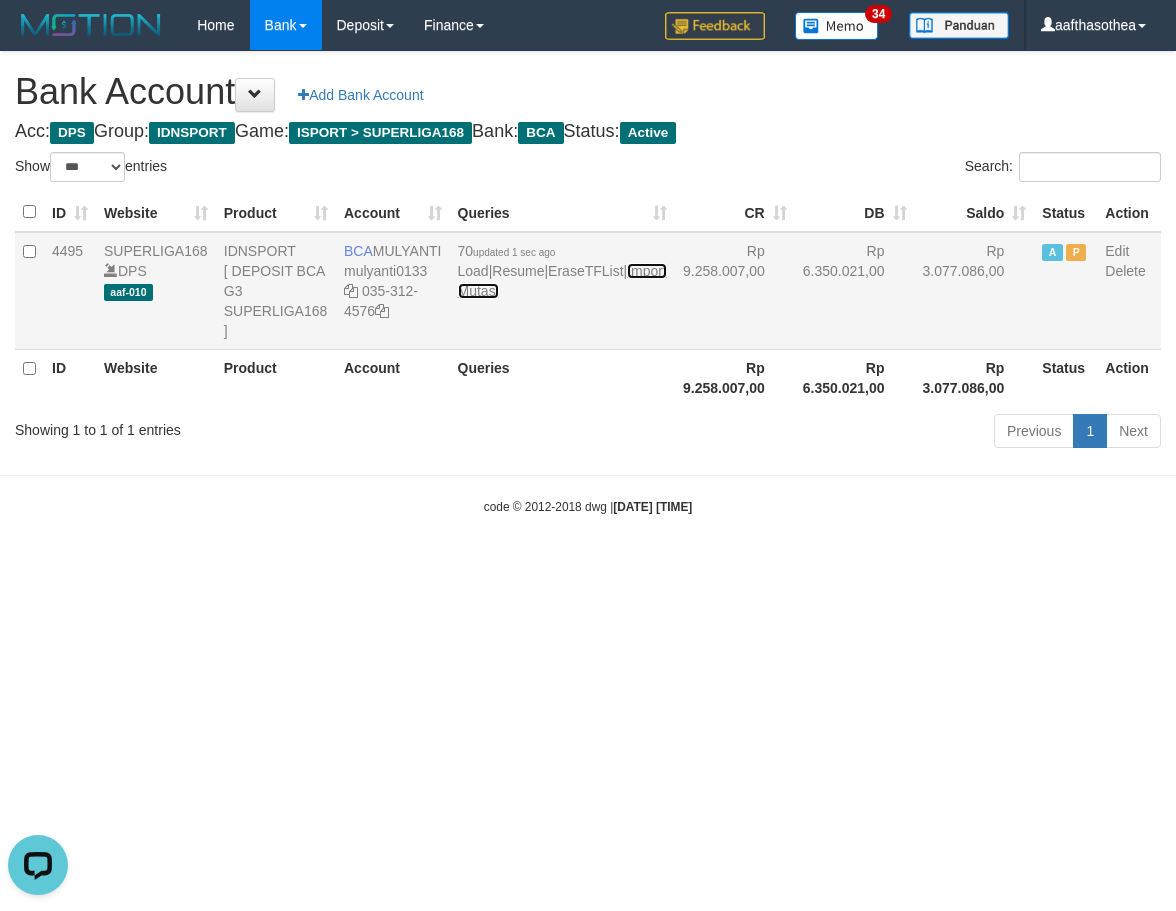 click on "Import Mutasi" at bounding box center [562, 281] 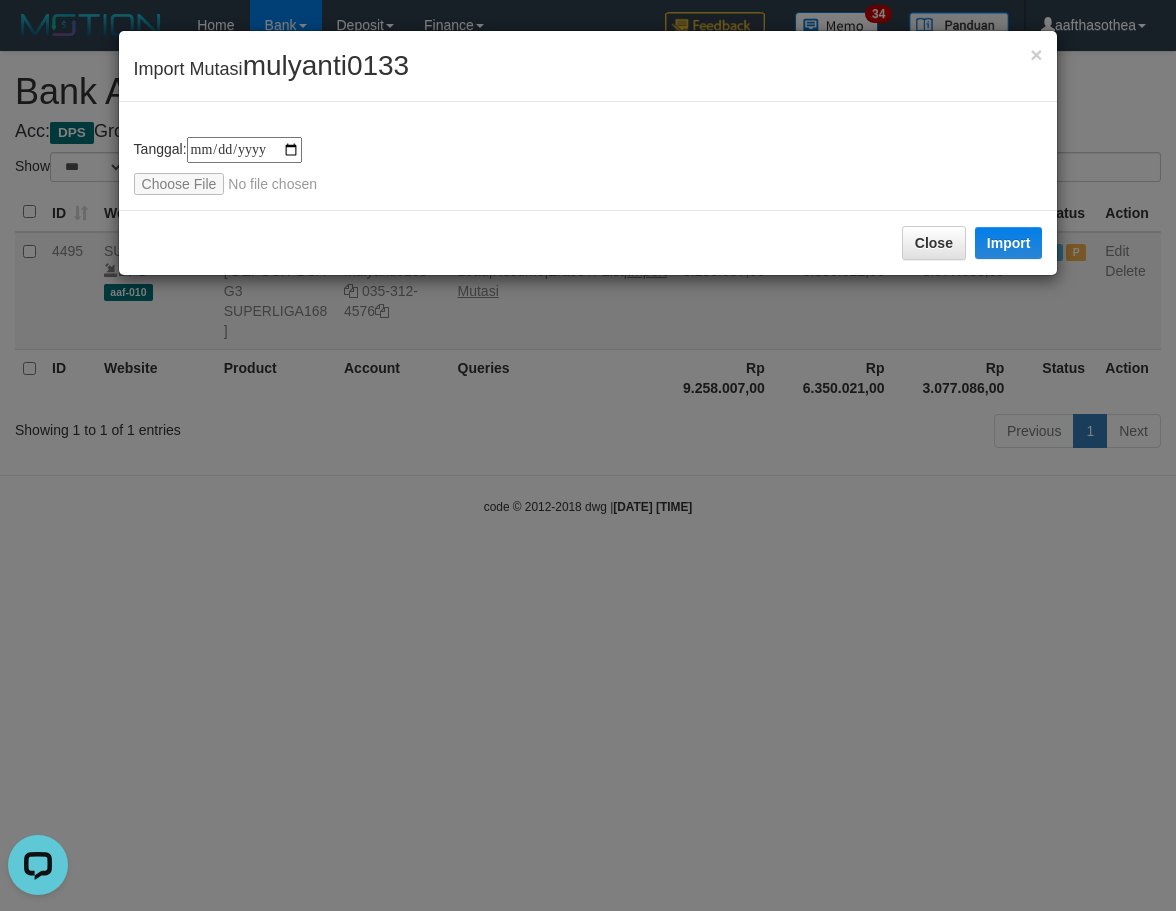 type on "**********" 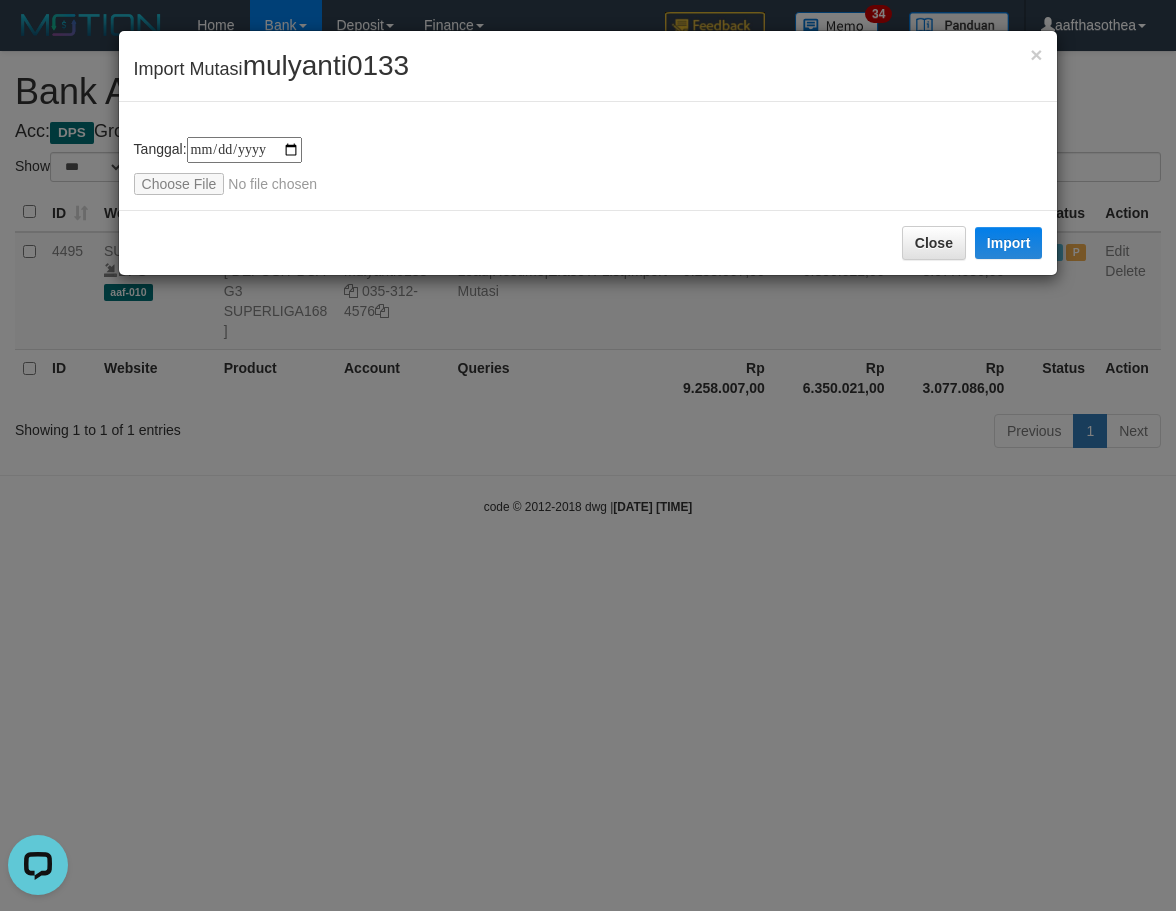 click on "**********" at bounding box center (588, 166) 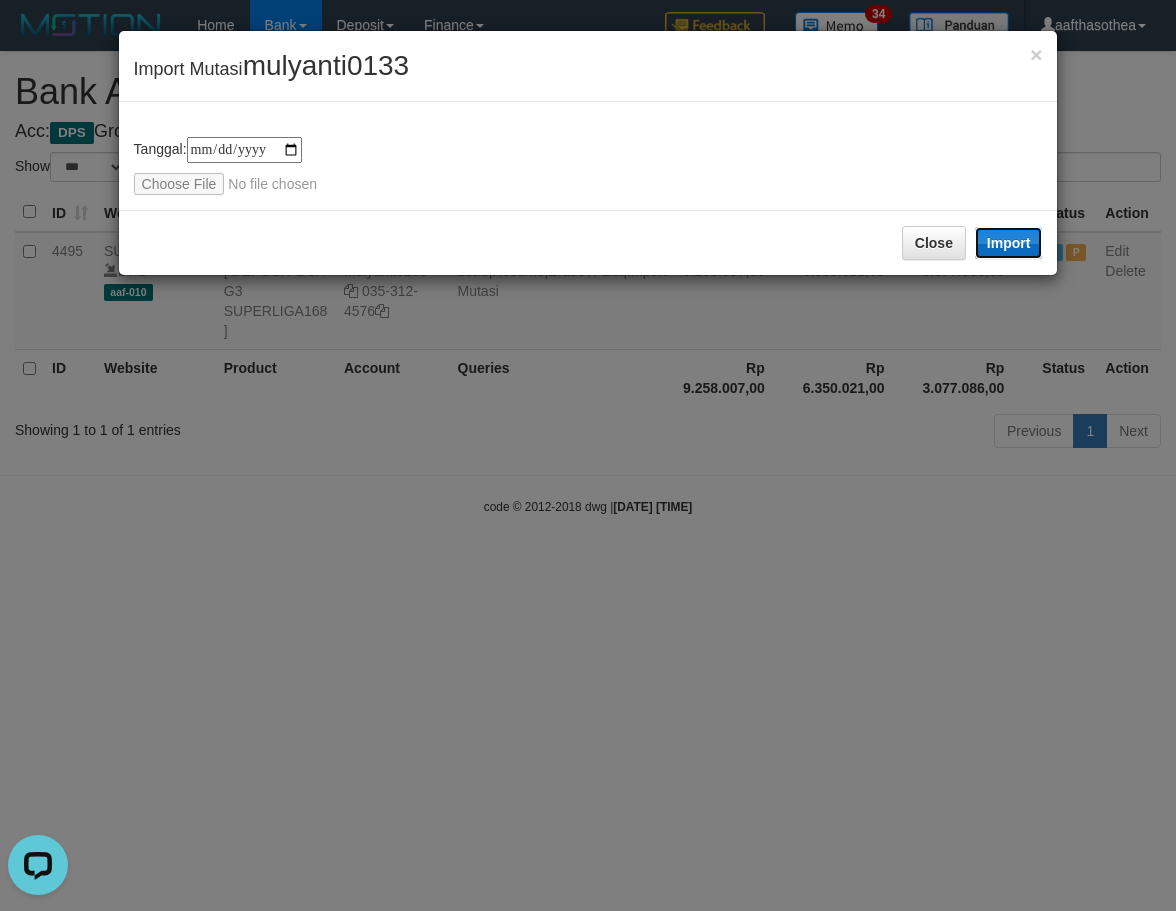 drag, startPoint x: 1026, startPoint y: 257, endPoint x: 691, endPoint y: 480, distance: 402.4351 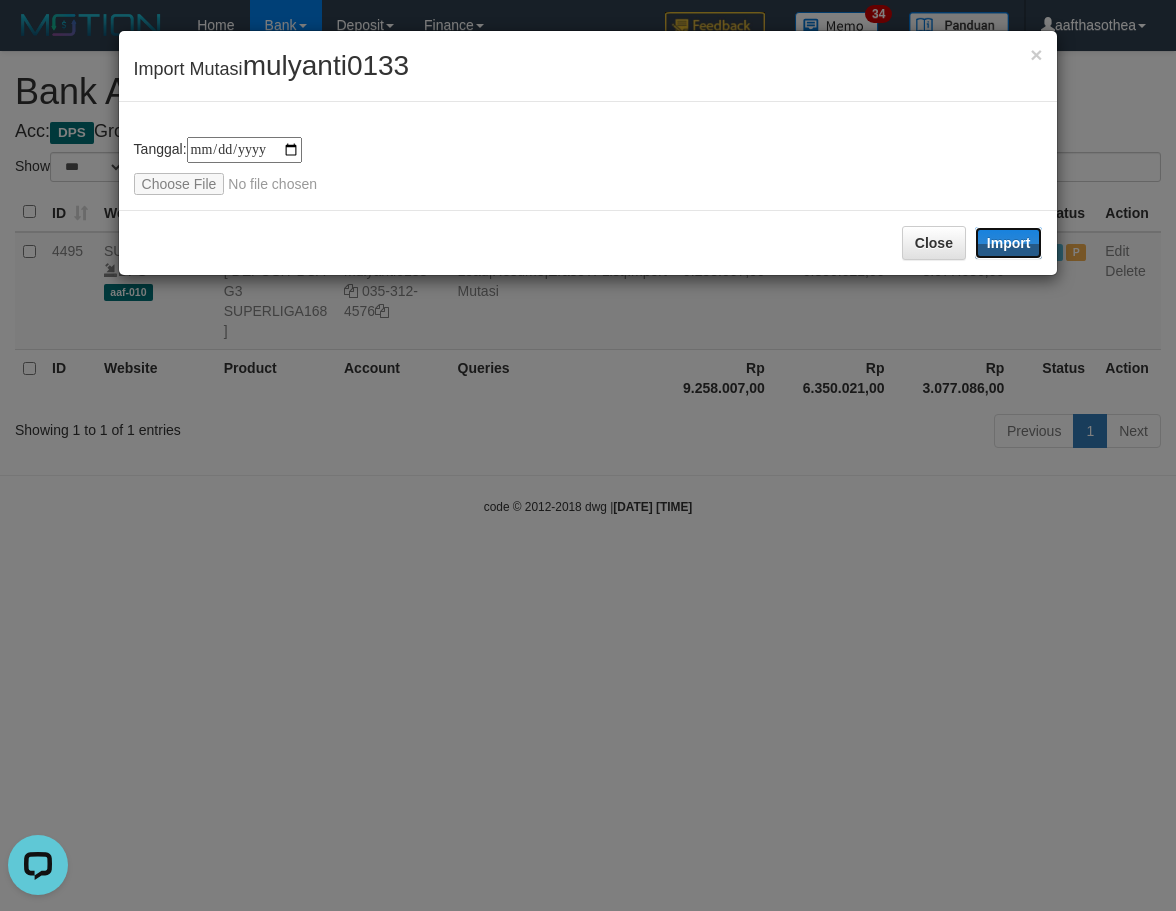 click on "Import" at bounding box center [1009, 243] 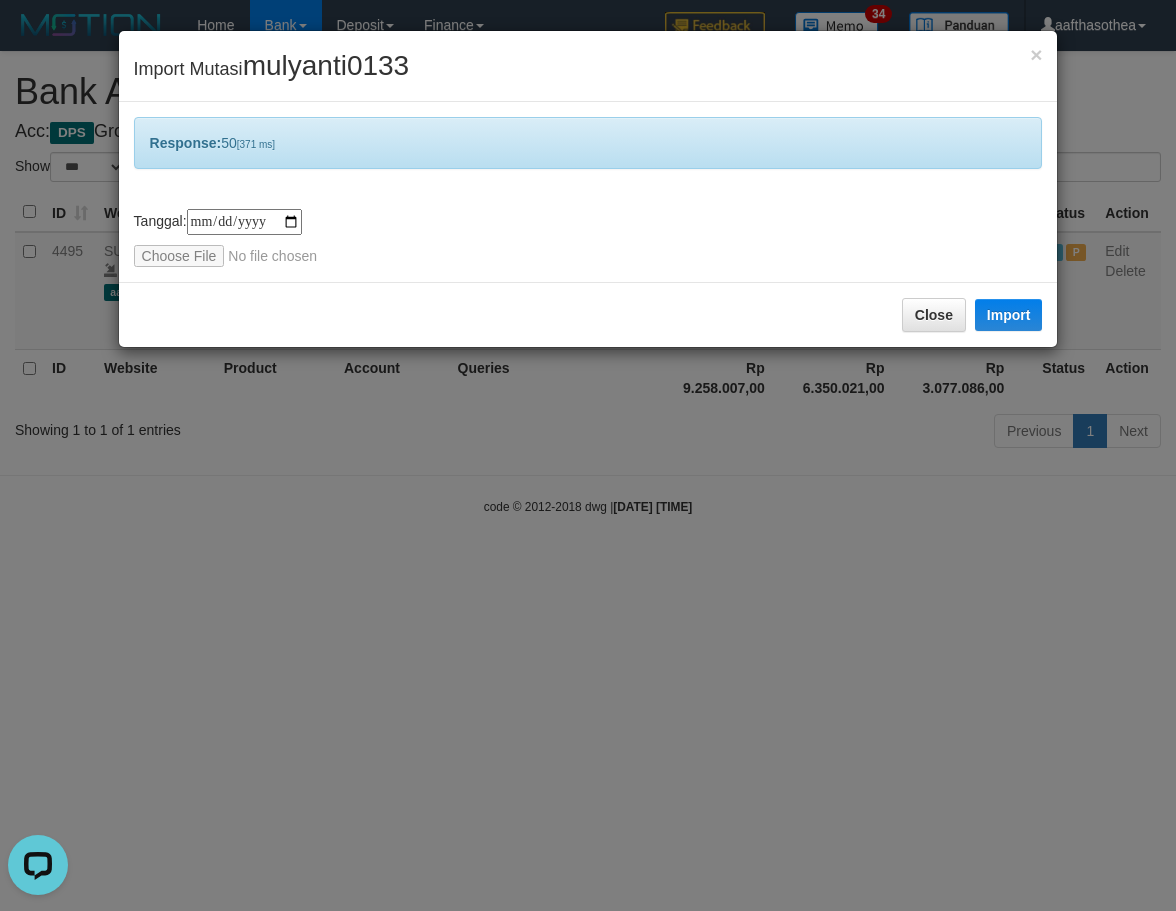 click on "**********" at bounding box center (588, 455) 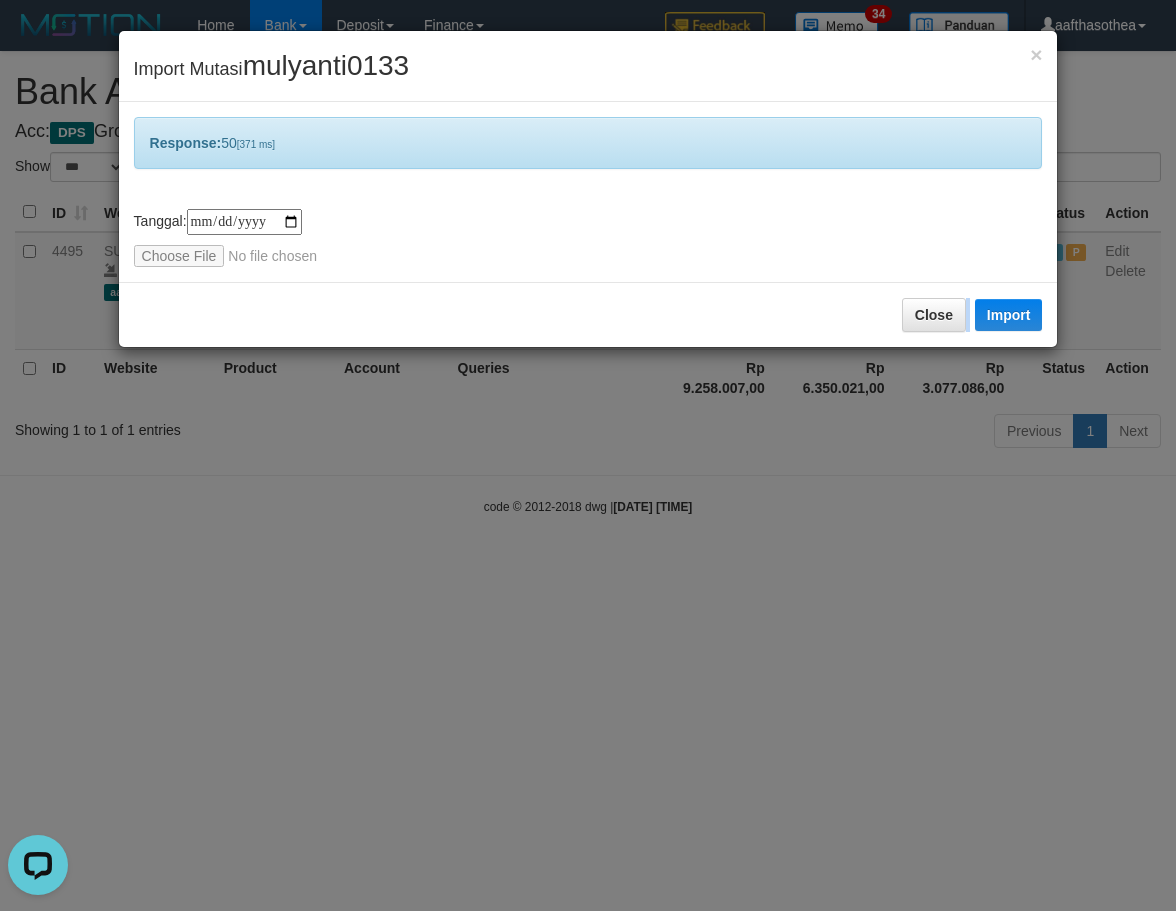 click on "**********" at bounding box center [588, 455] 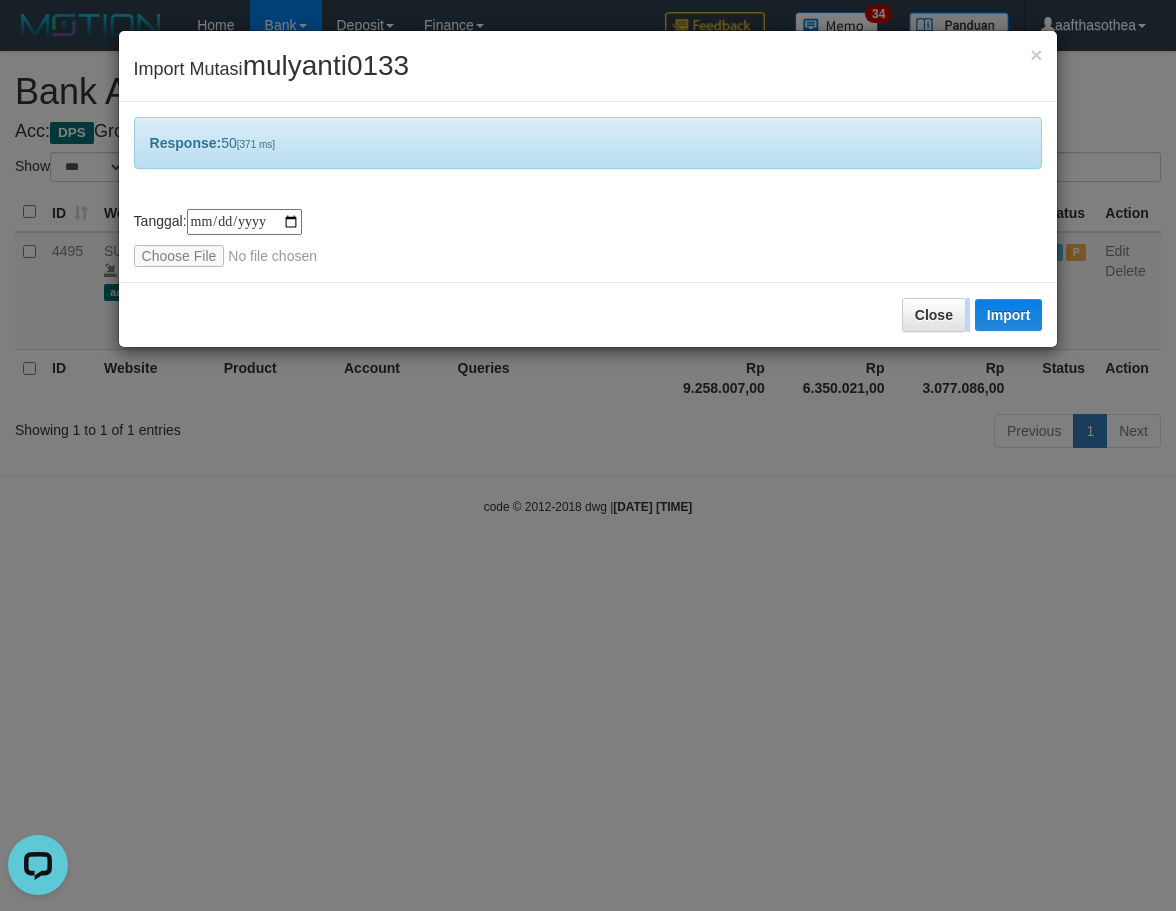 click on "**********" at bounding box center [588, 455] 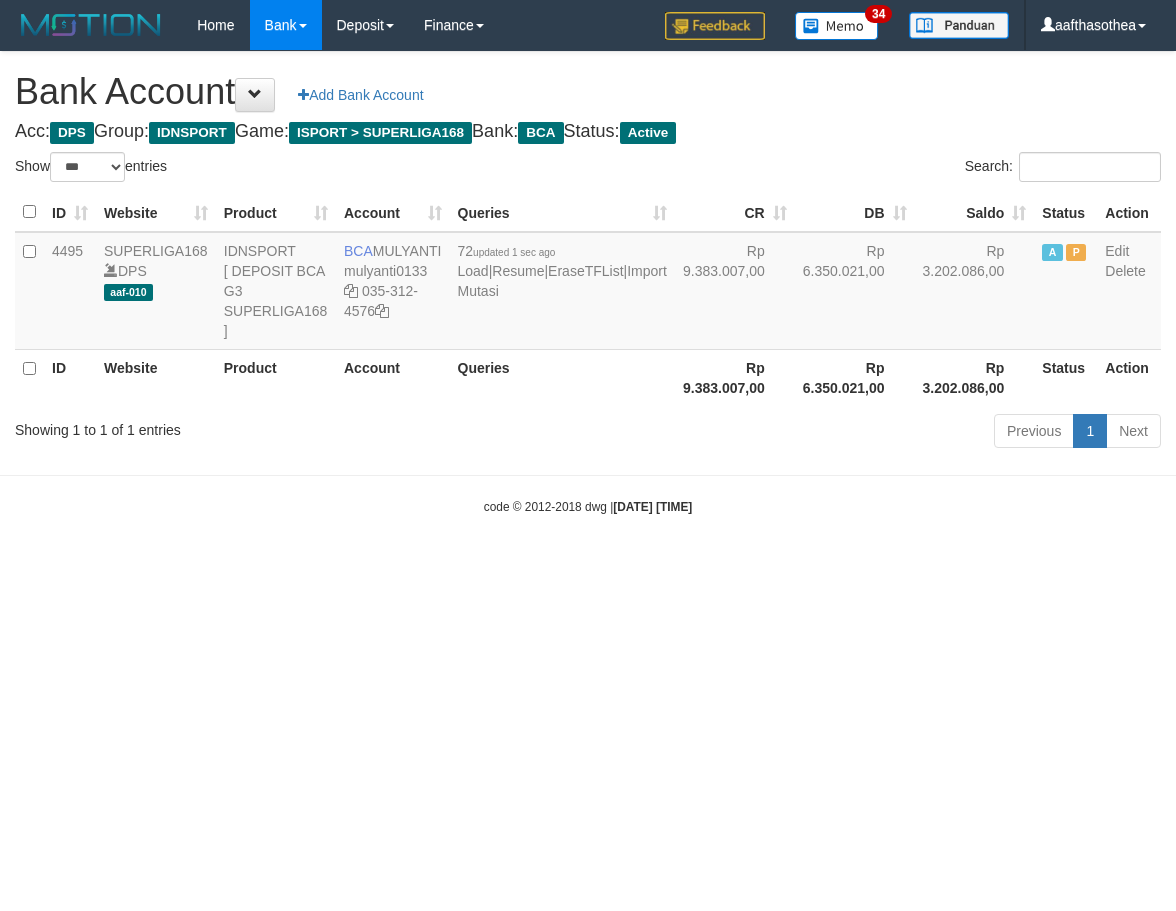select on "***" 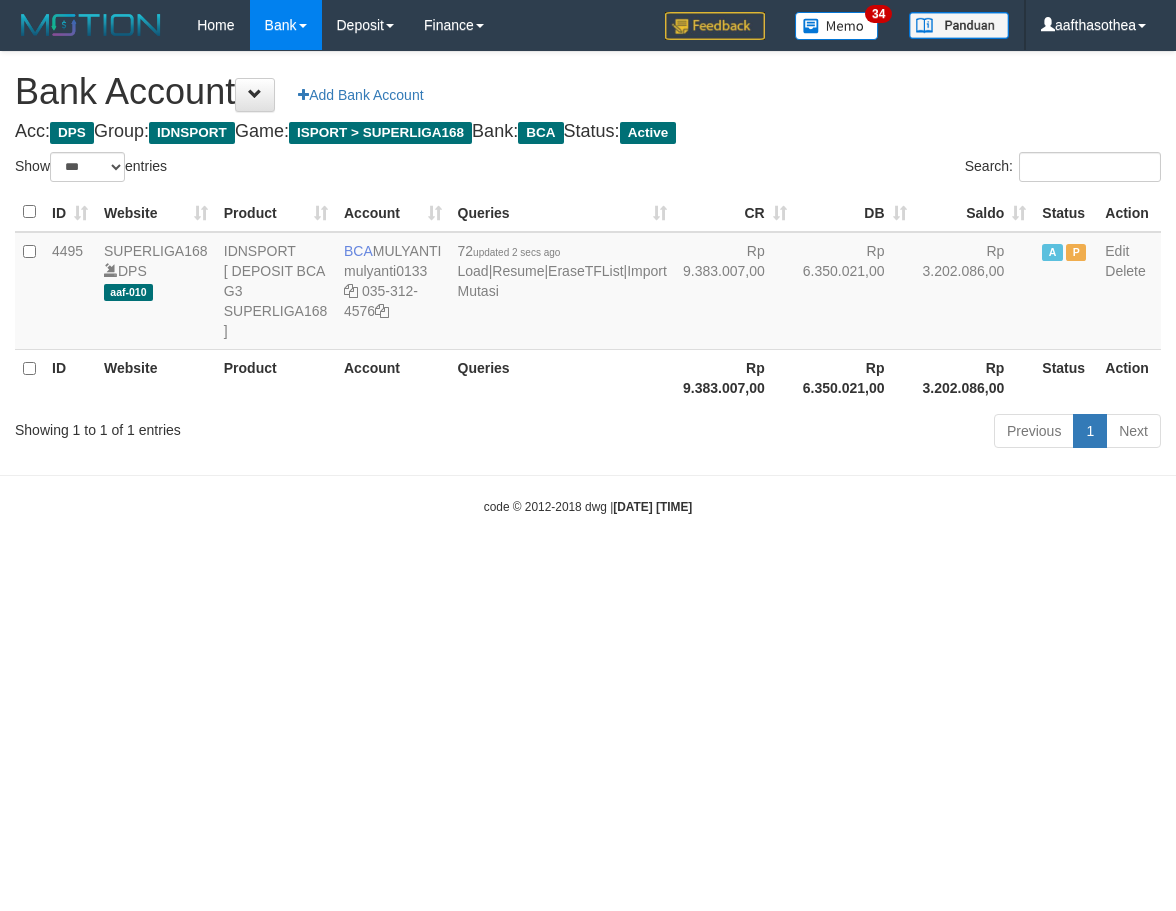 select on "***" 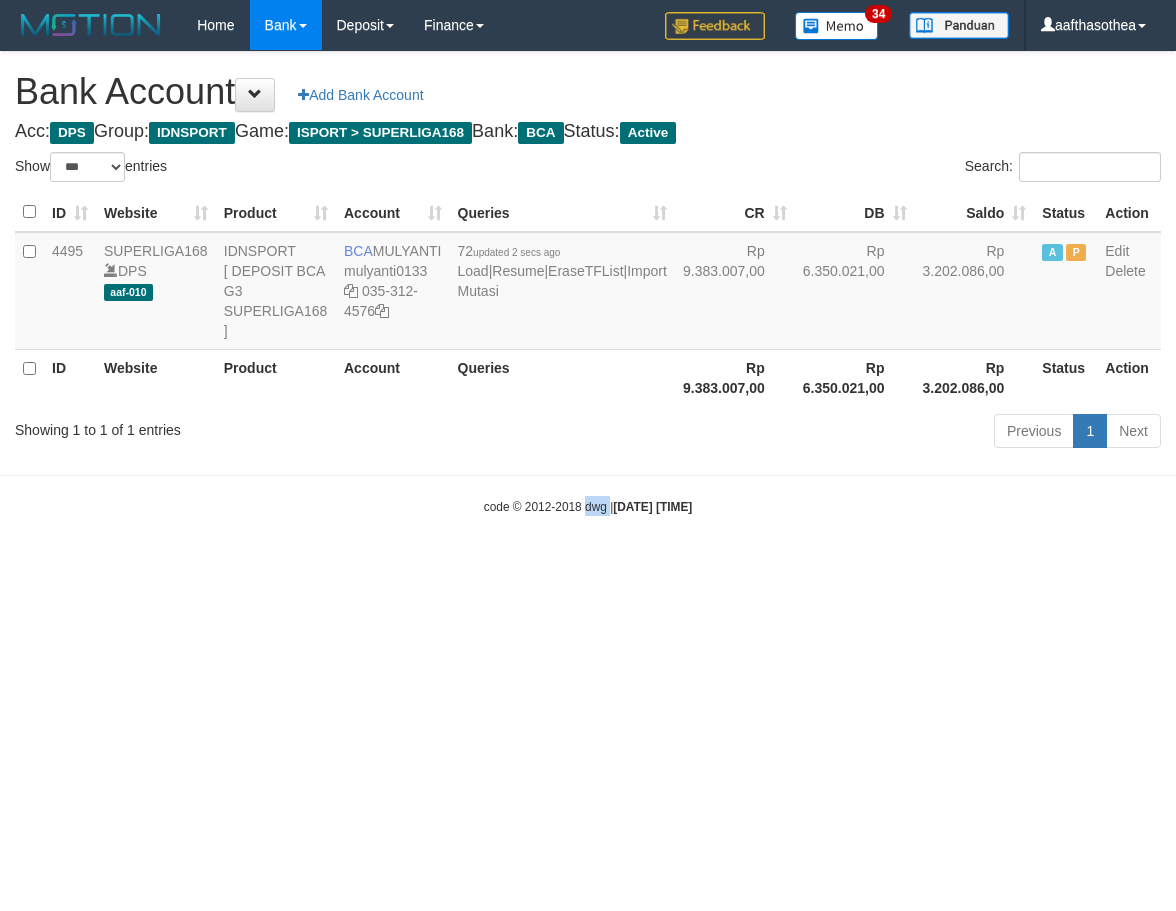 click on "Toggle navigation
Home
Bank
Account List
Load
By Website
Group
[ISPORT]													SUPERLIGA168
By Load Group (DPS)" at bounding box center (588, 283) 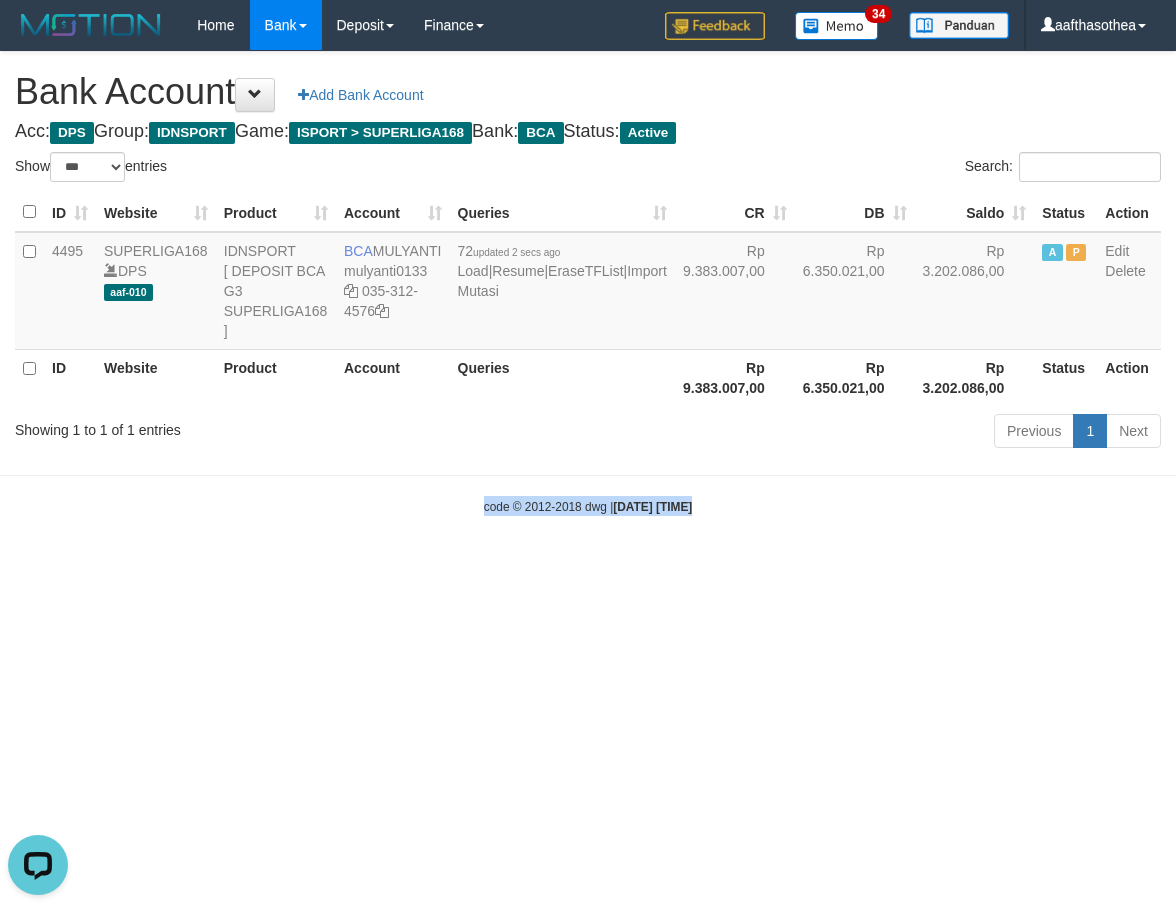 scroll, scrollTop: 0, scrollLeft: 0, axis: both 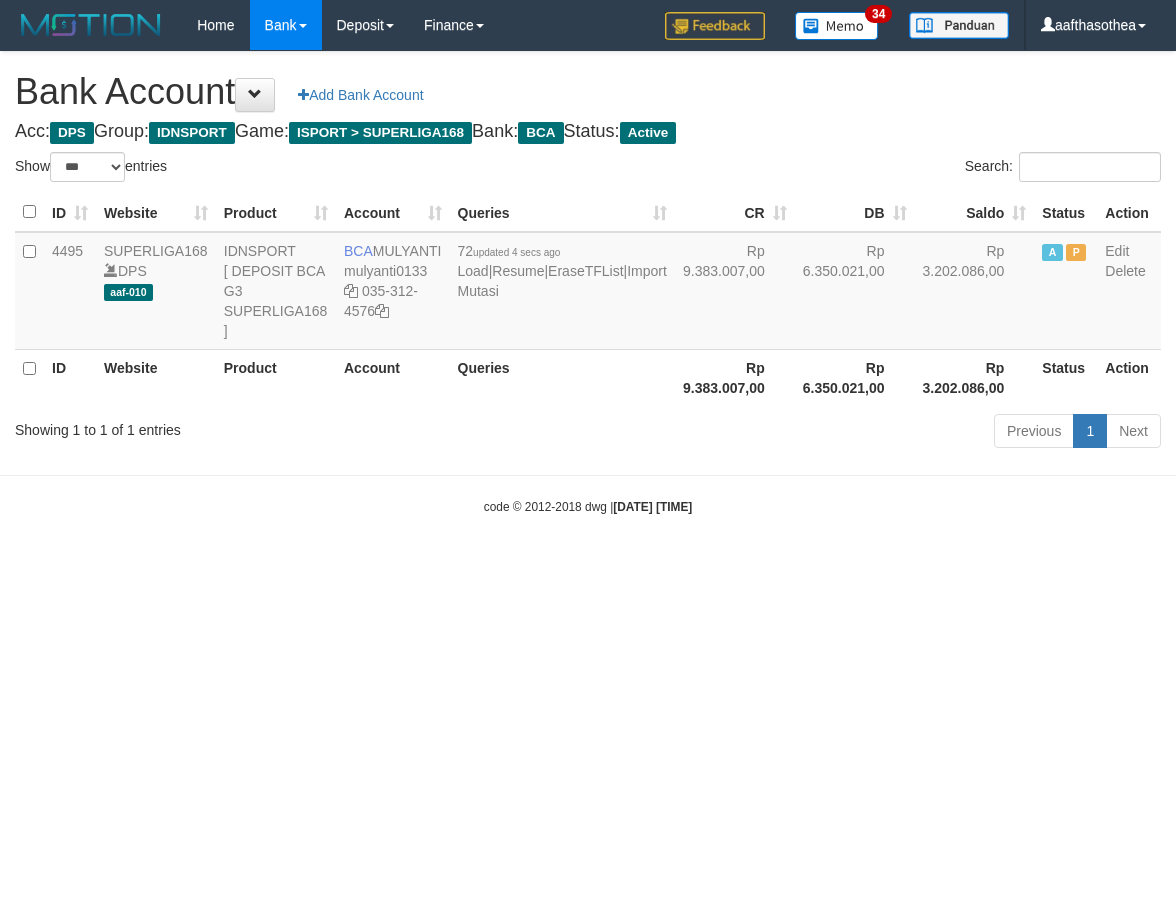 select on "***" 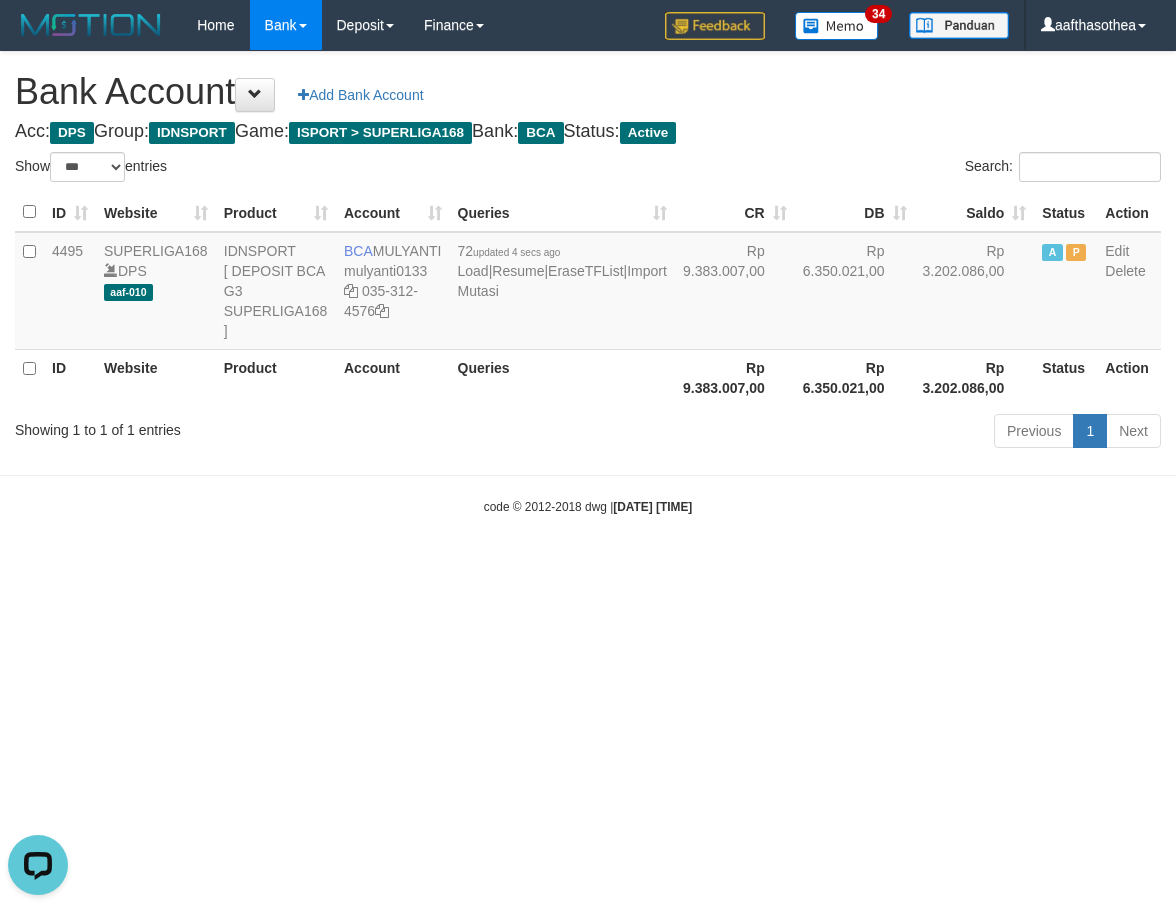scroll, scrollTop: 0, scrollLeft: 0, axis: both 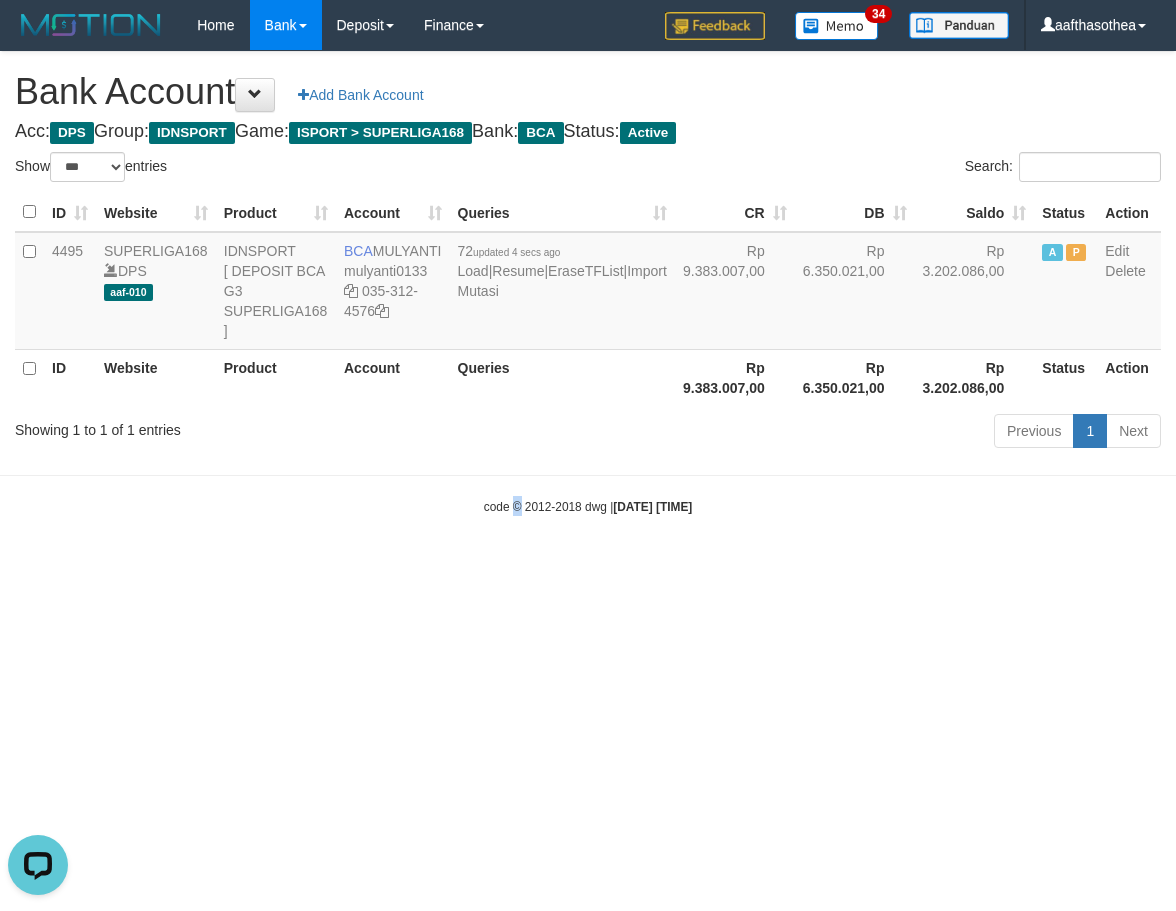 click on "Toggle navigation
Home
Bank
Account List
Load
By Website
Group
[ISPORT]													SUPERLIGA168
By Load Group (DPS)" at bounding box center [588, 283] 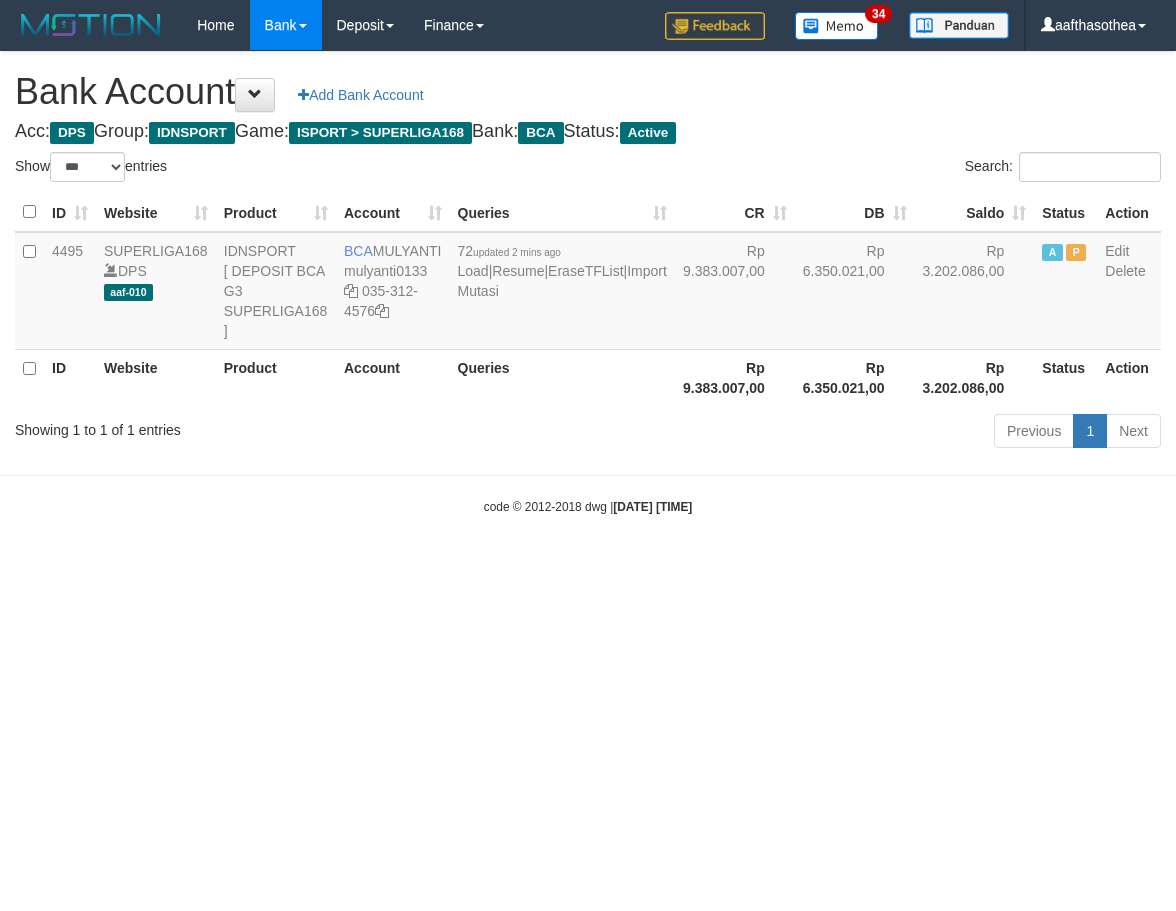 select on "***" 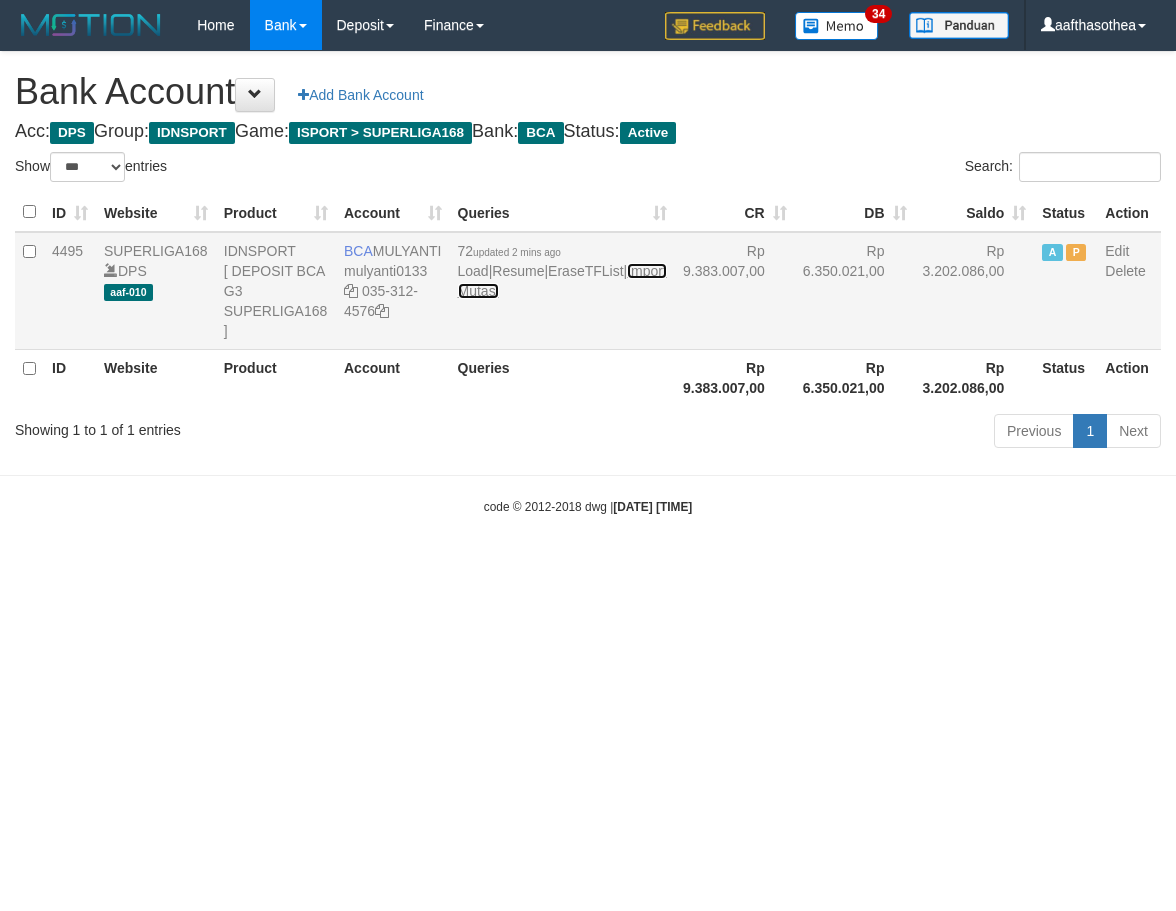 click on "Import Mutasi" at bounding box center (562, 281) 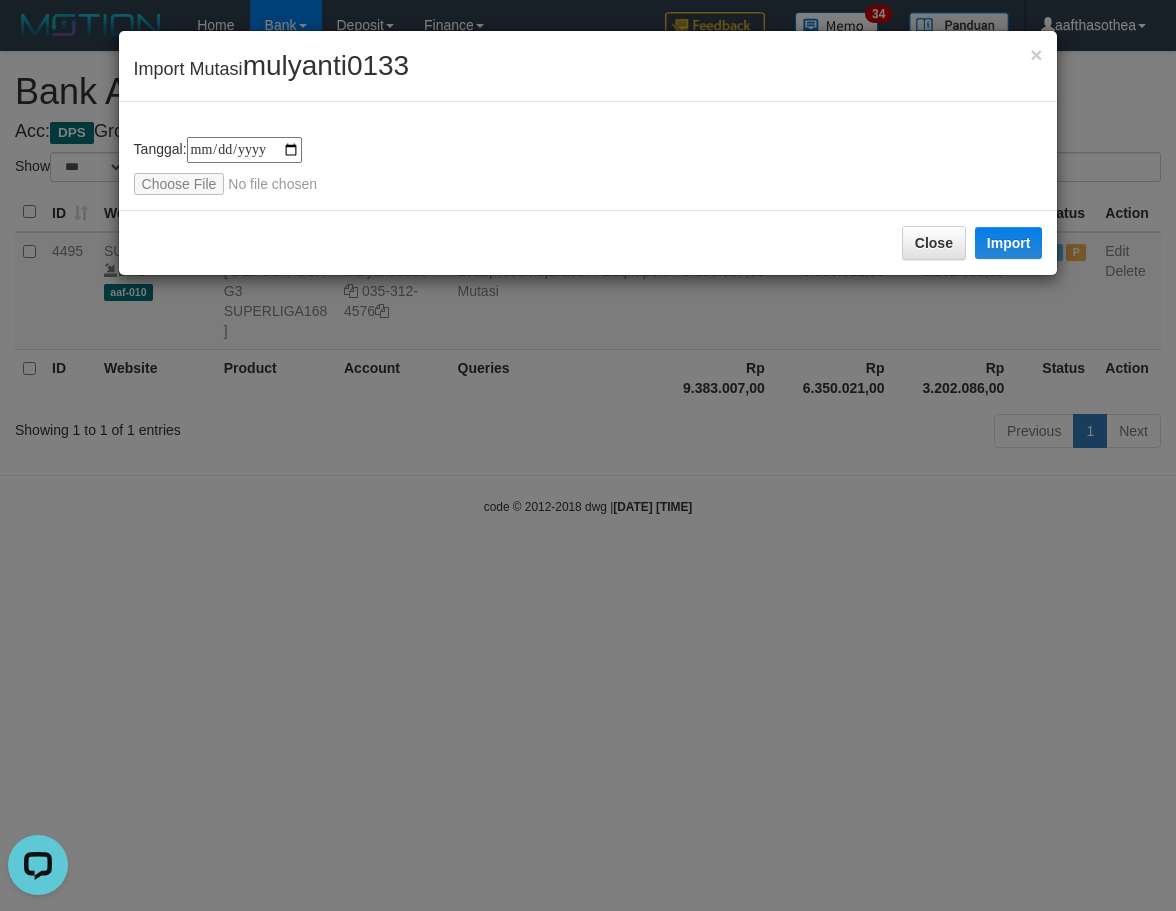 scroll, scrollTop: 0, scrollLeft: 0, axis: both 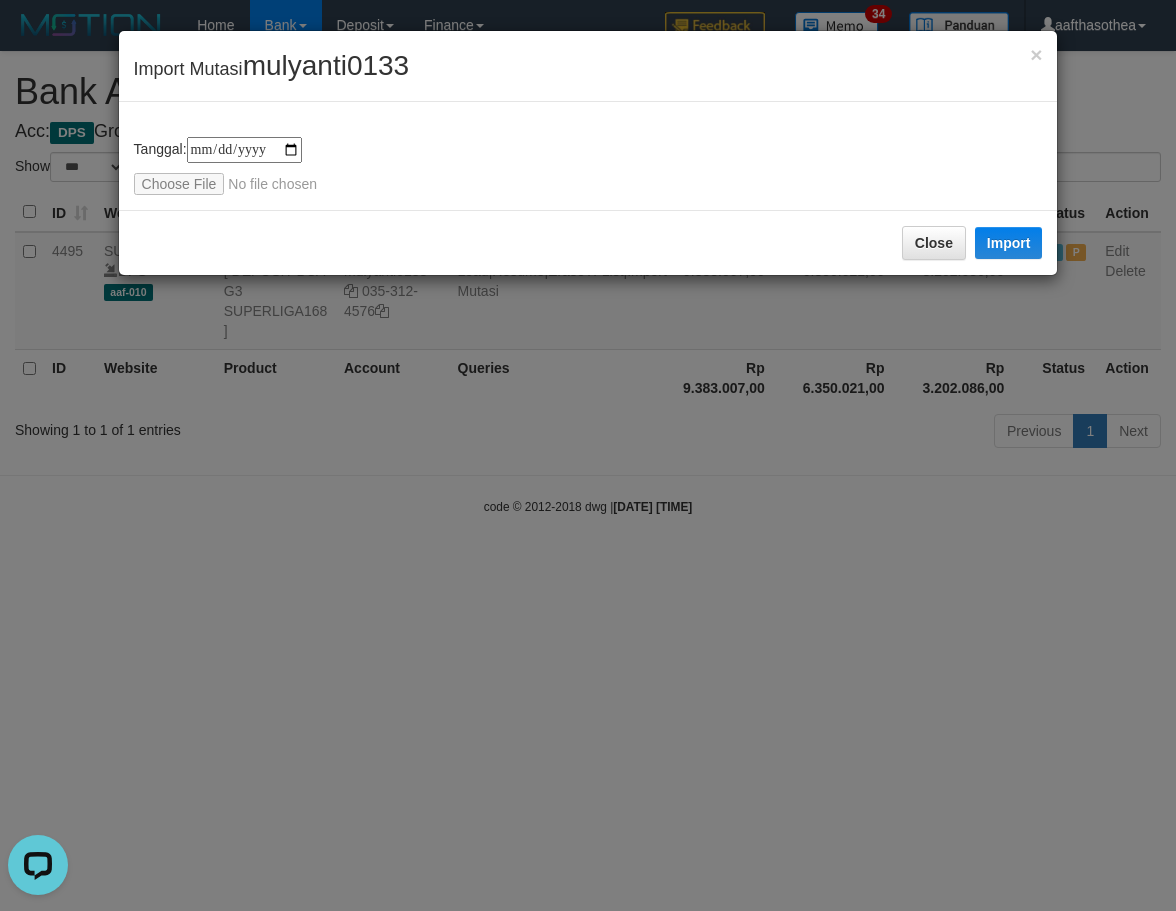 type on "**********" 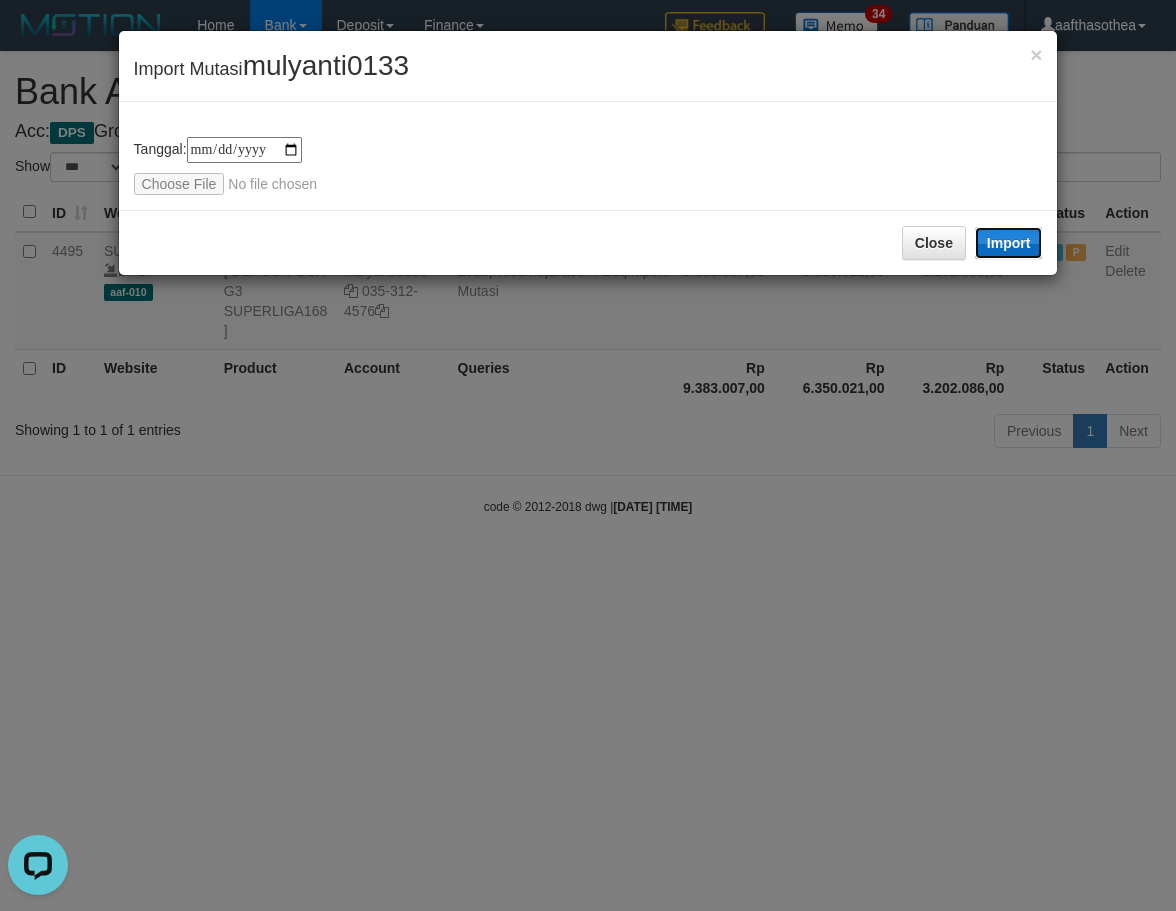 click on "Import" at bounding box center [1009, 243] 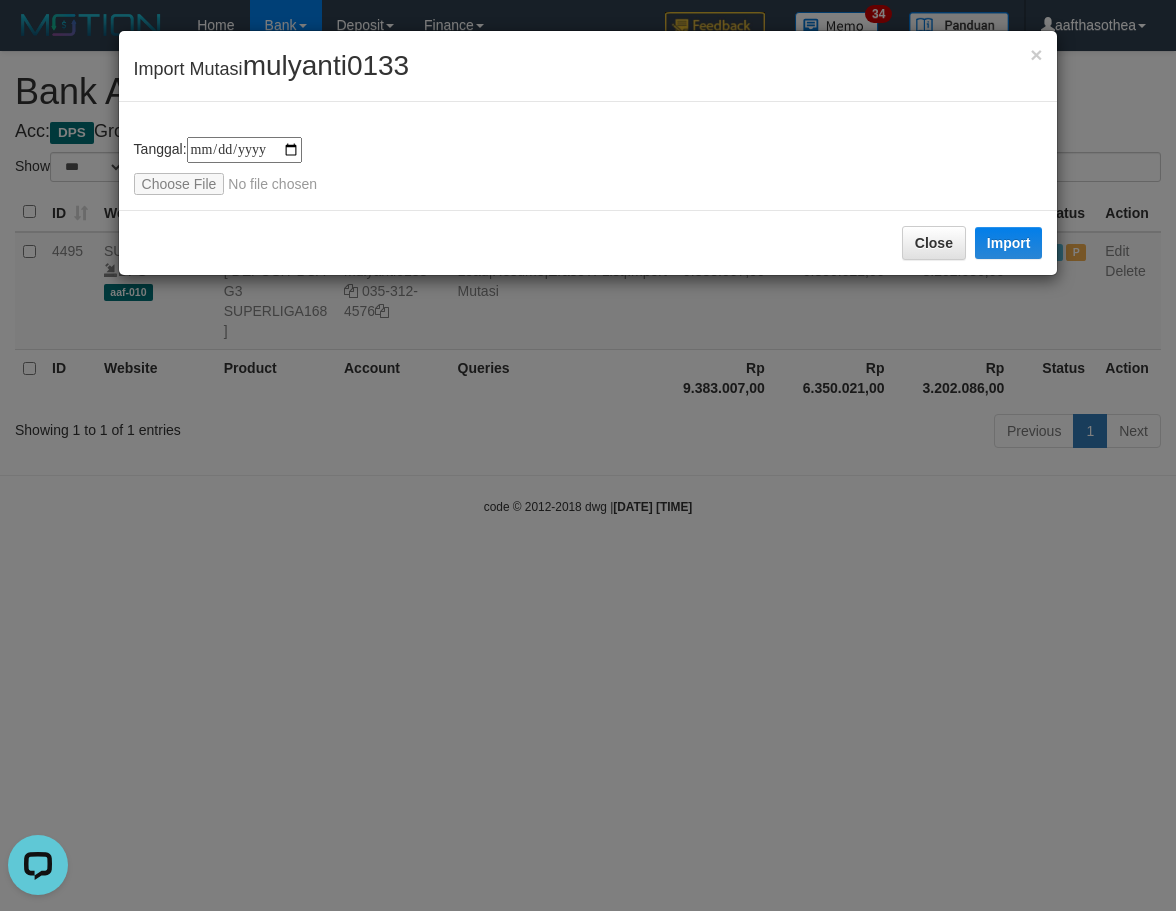 click on "**********" at bounding box center (588, 455) 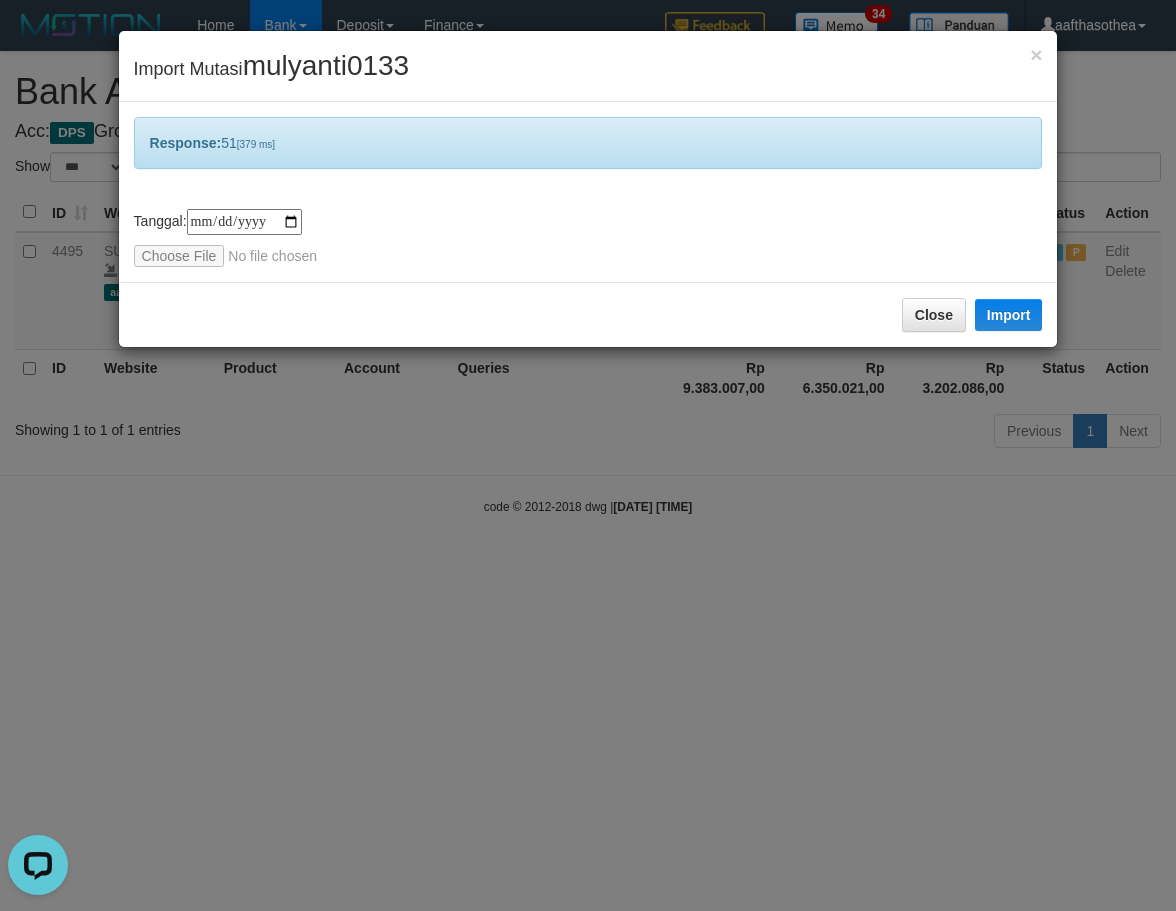 click on "**********" at bounding box center (588, 455) 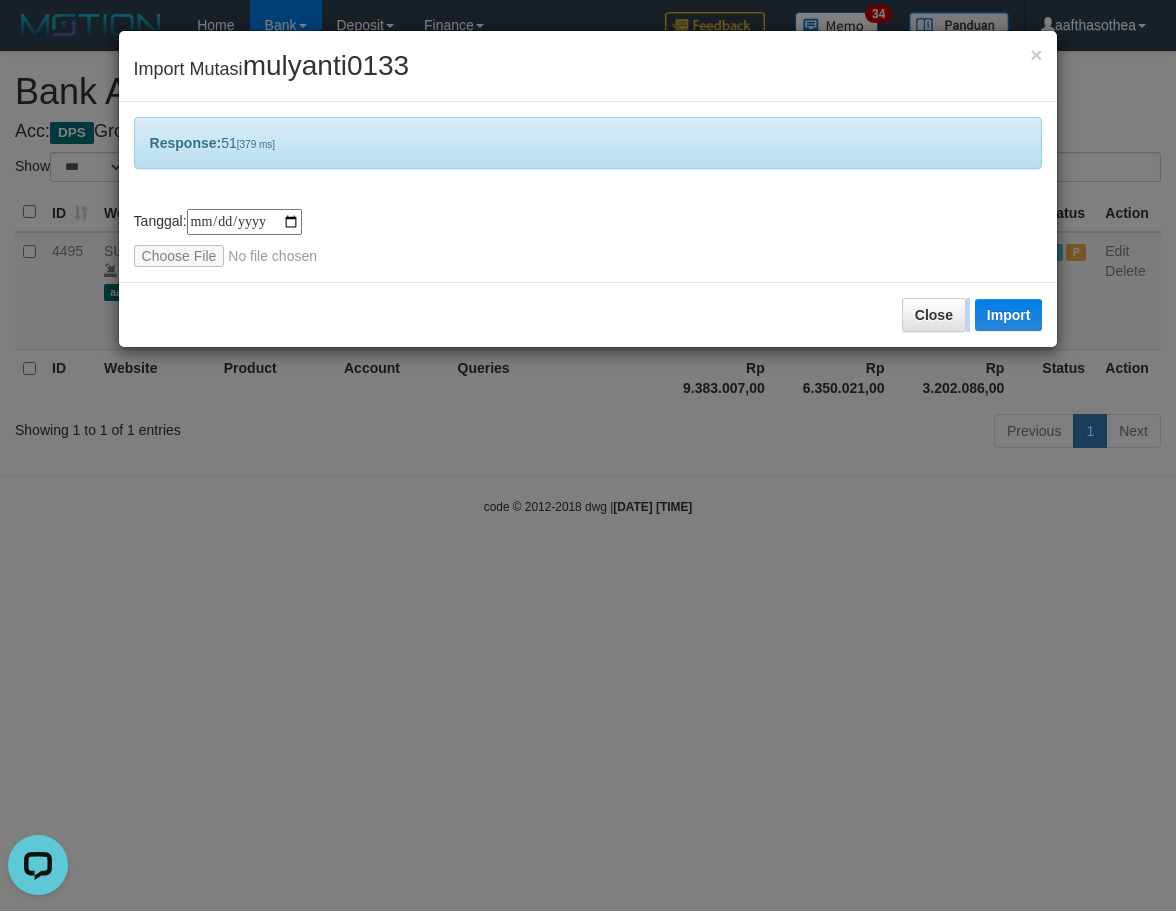 click on "**********" at bounding box center (588, 455) 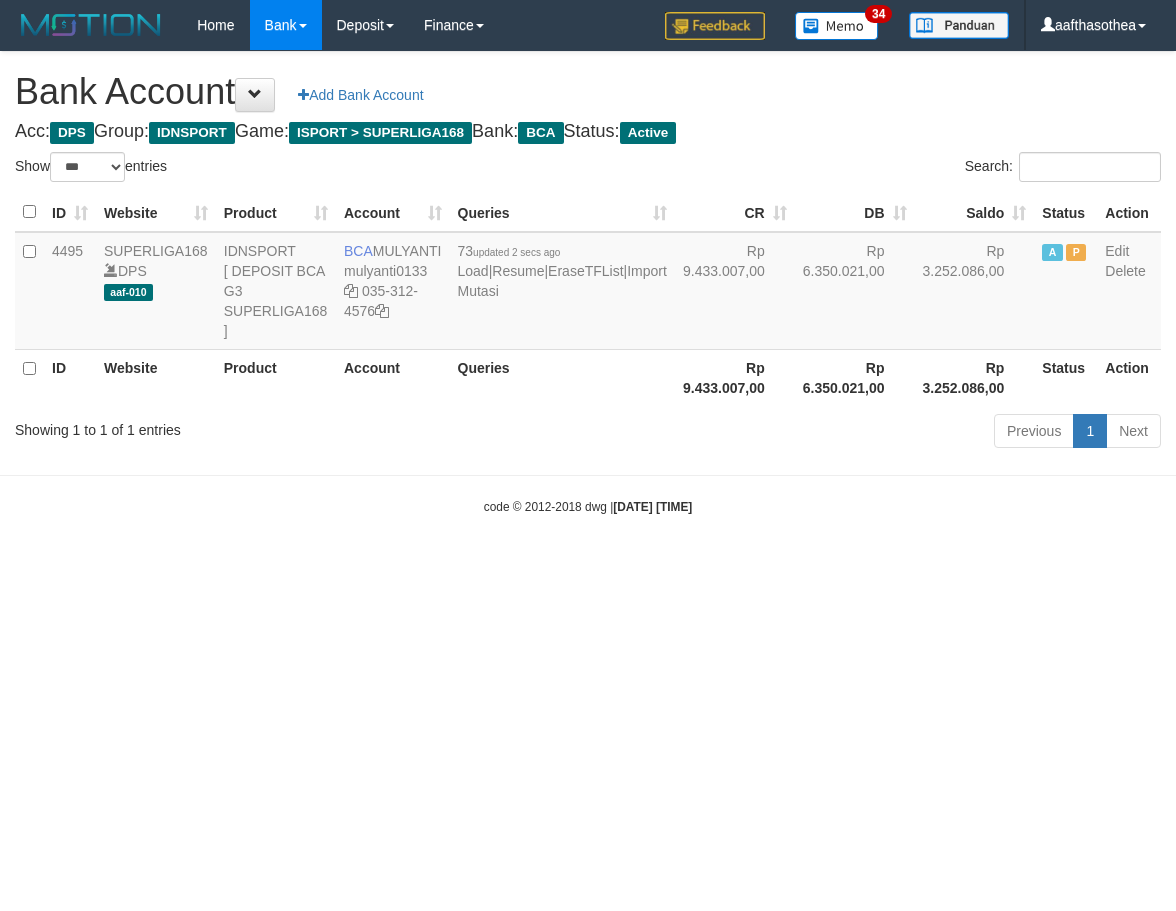 select on "***" 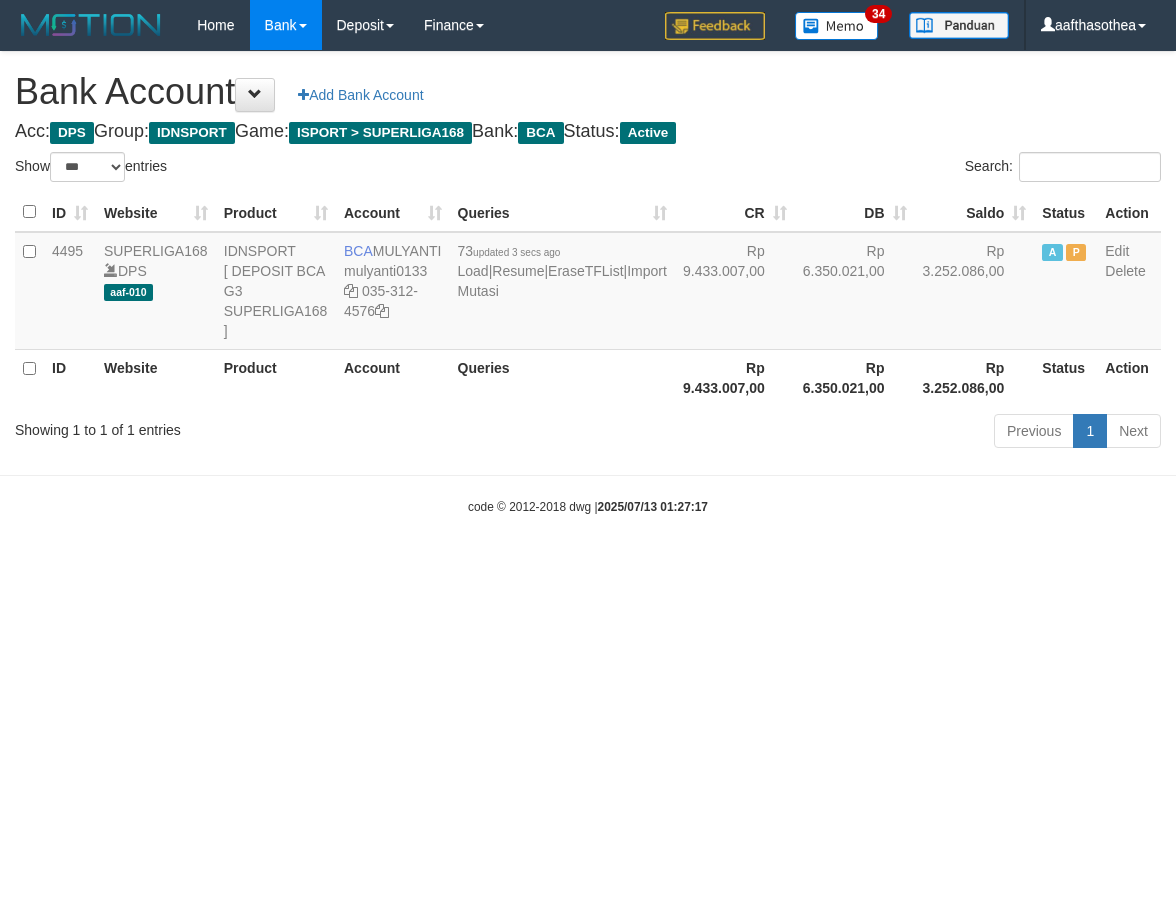 select on "***" 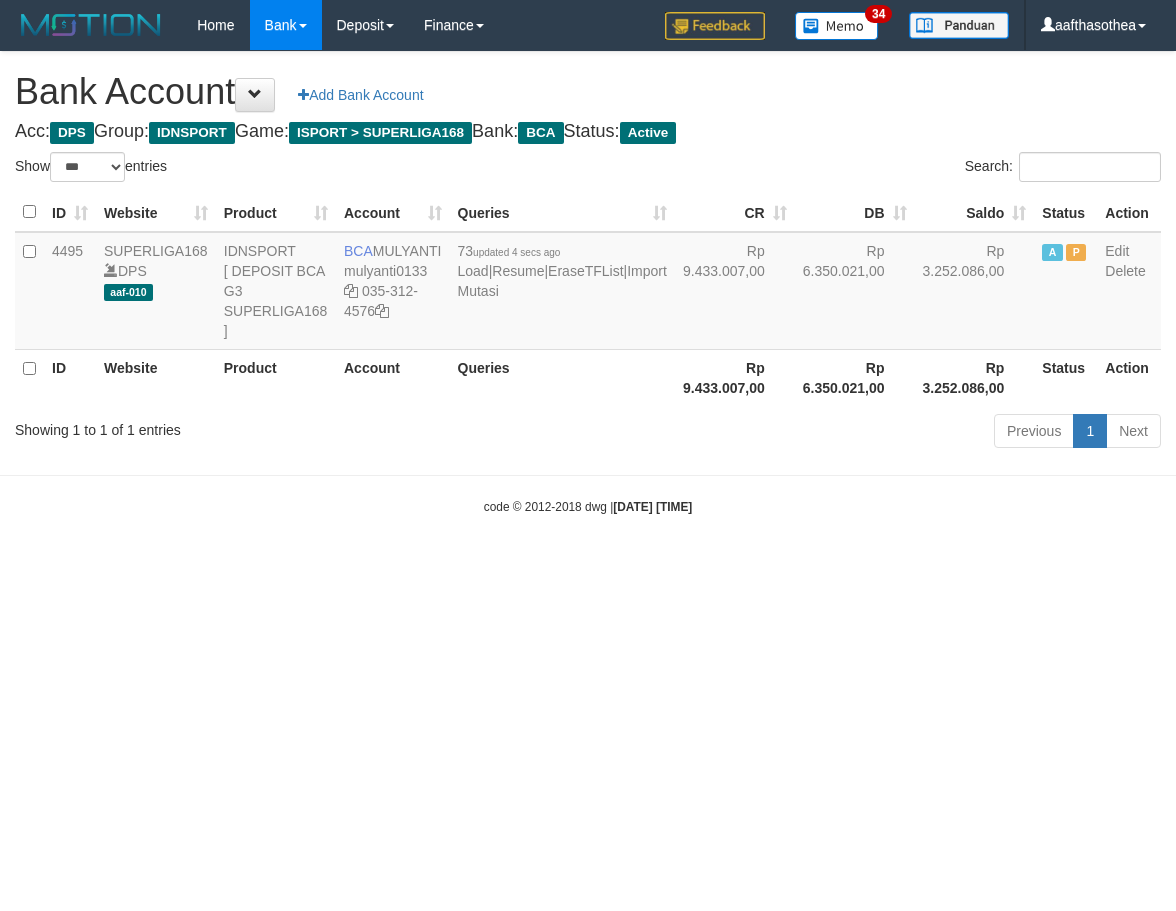 select on "***" 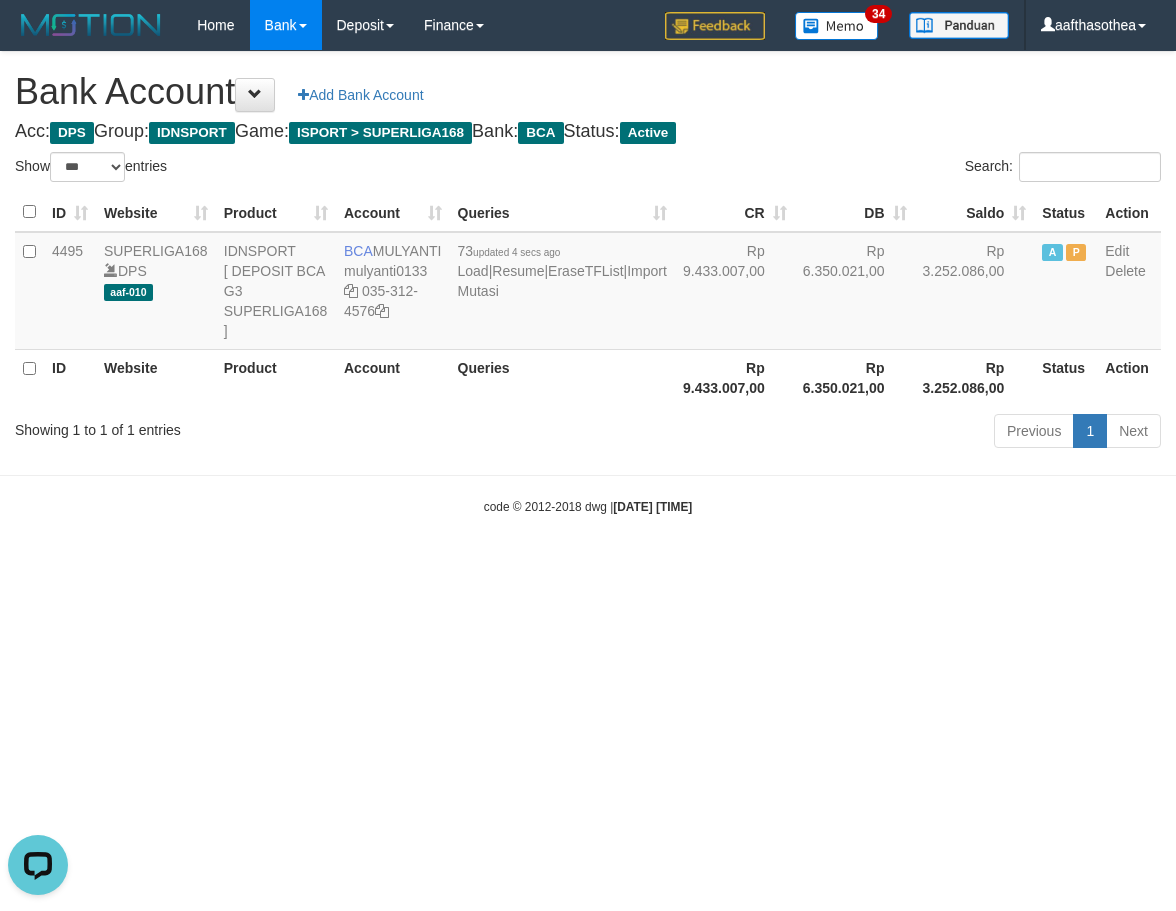 scroll, scrollTop: 0, scrollLeft: 0, axis: both 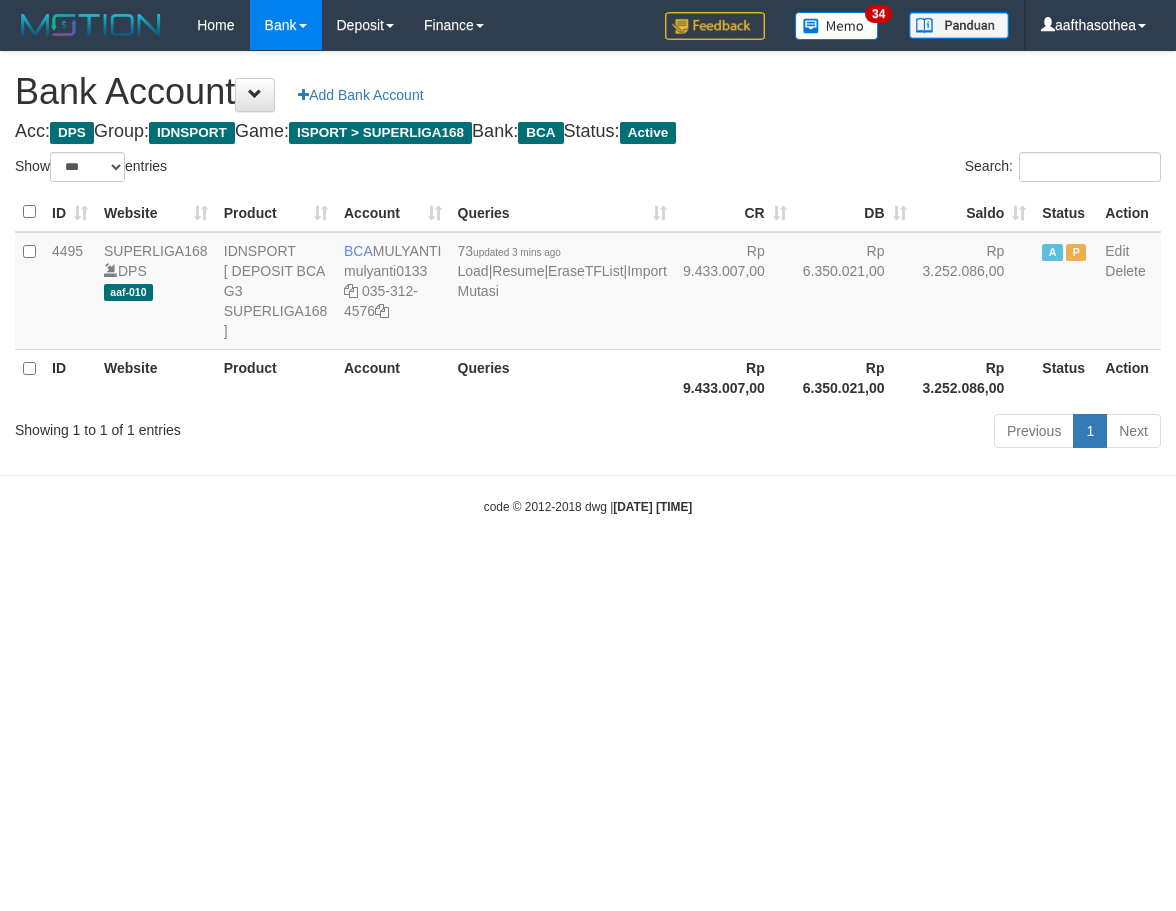 select on "***" 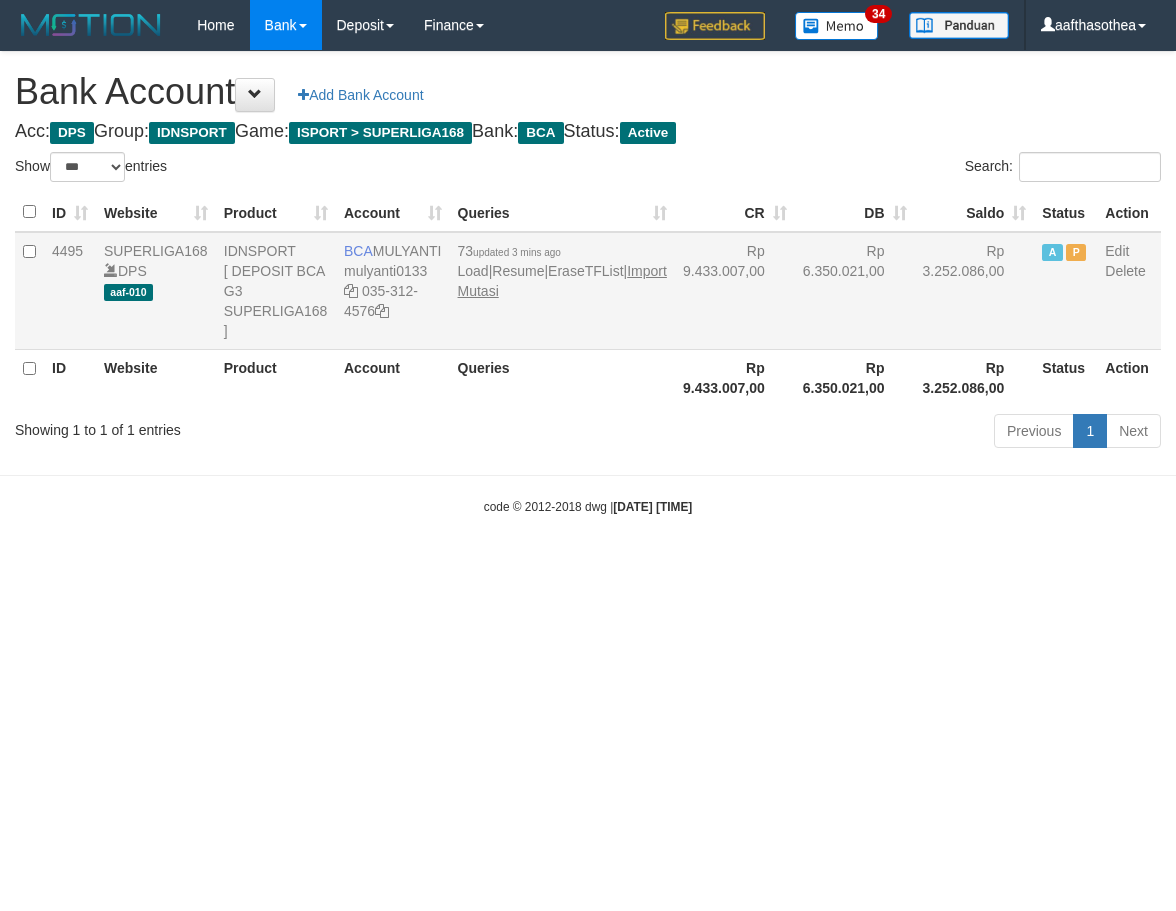 scroll, scrollTop: 0, scrollLeft: 0, axis: both 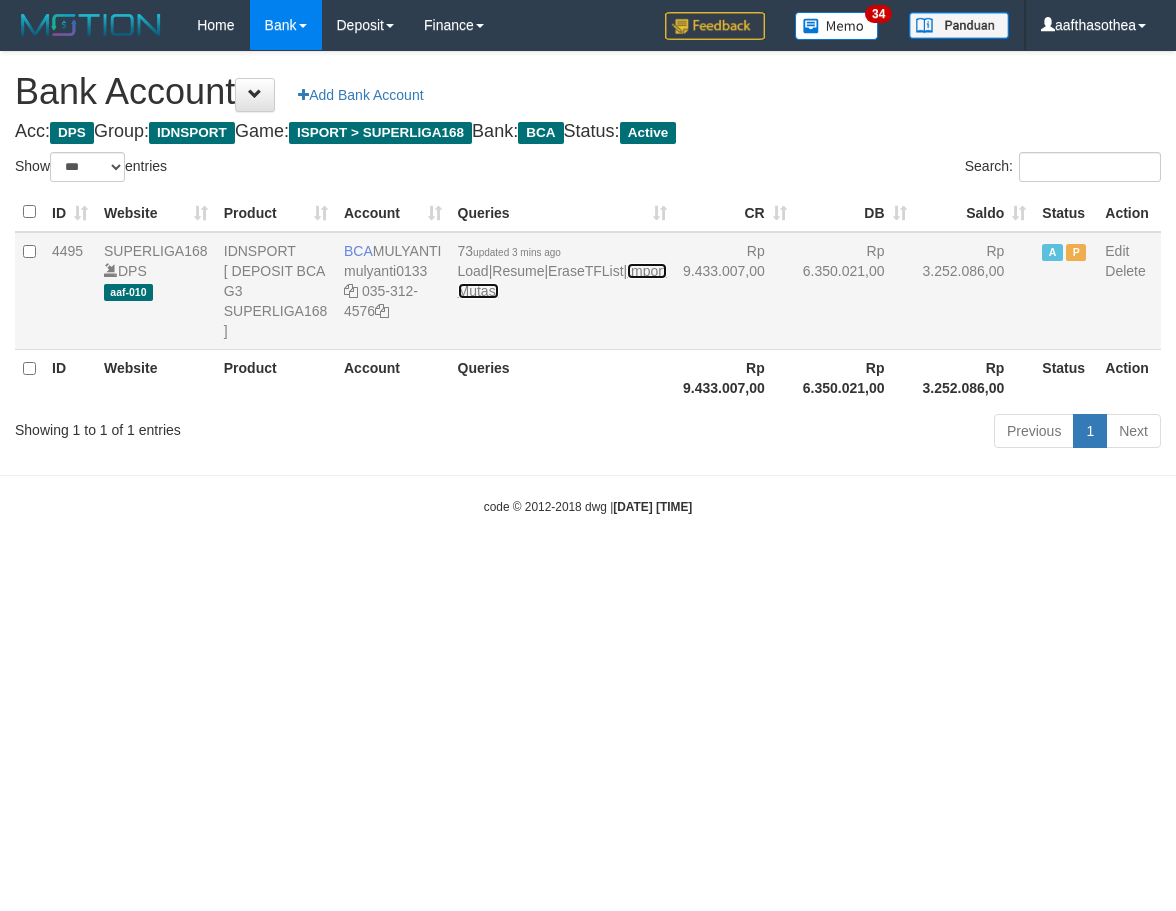 click on "Import Mutasi" at bounding box center (562, 281) 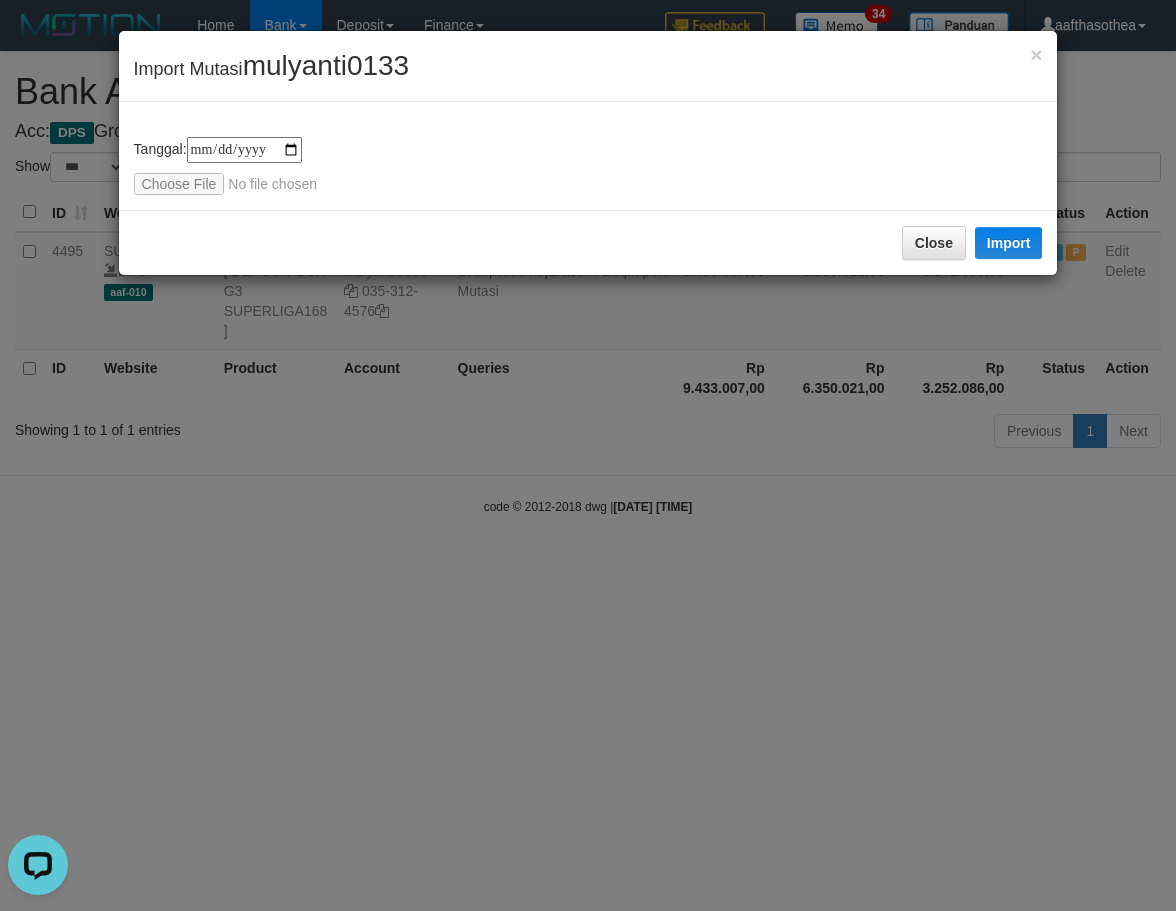 scroll, scrollTop: 0, scrollLeft: 0, axis: both 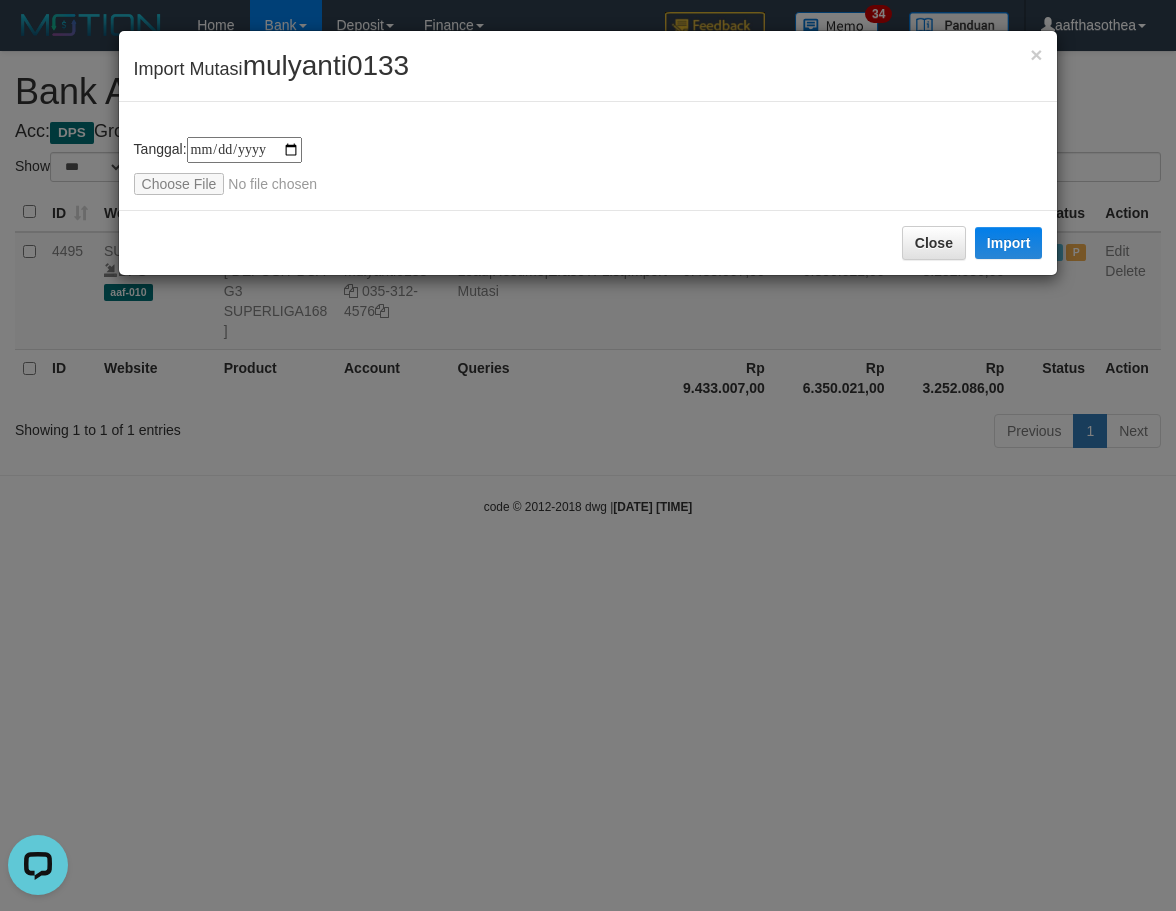 type on "**********" 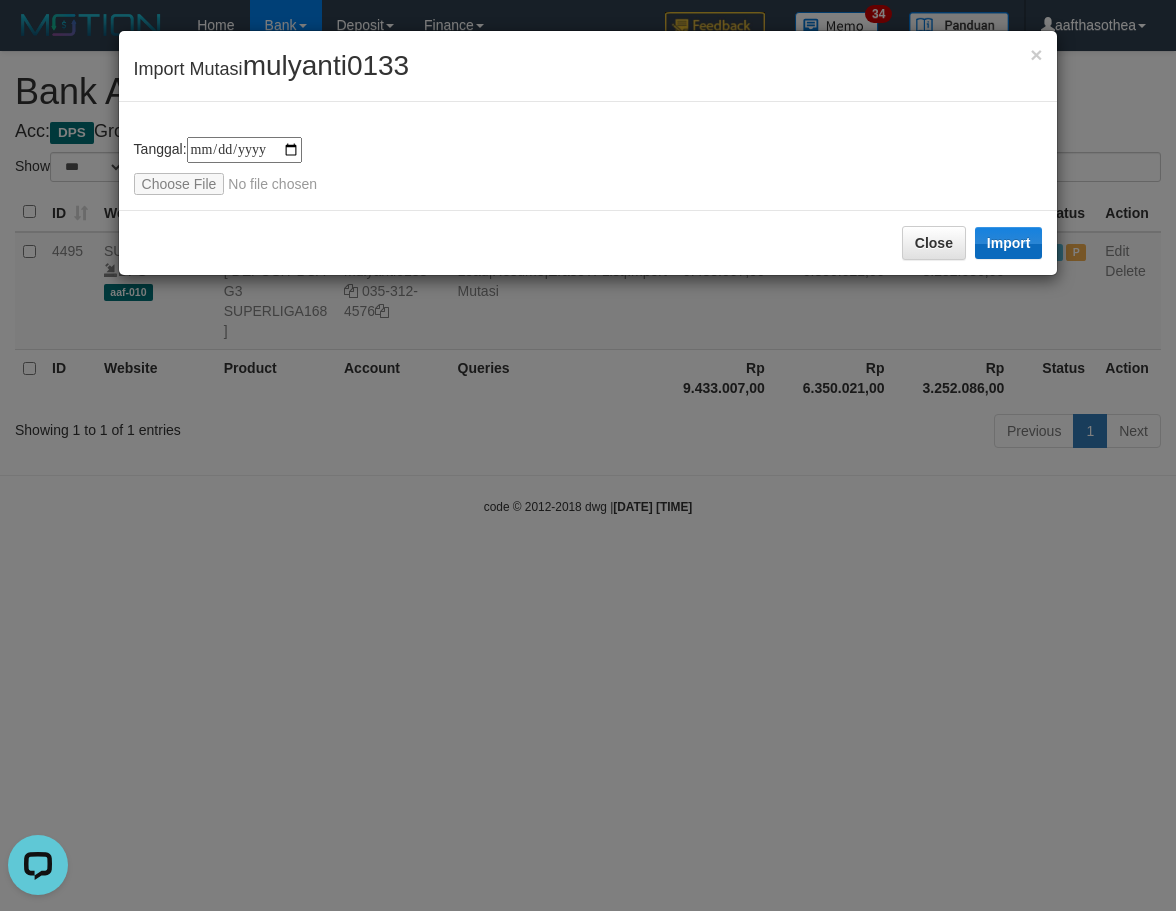 drag, startPoint x: 1121, startPoint y: 270, endPoint x: 1036, endPoint y: 244, distance: 88.88757 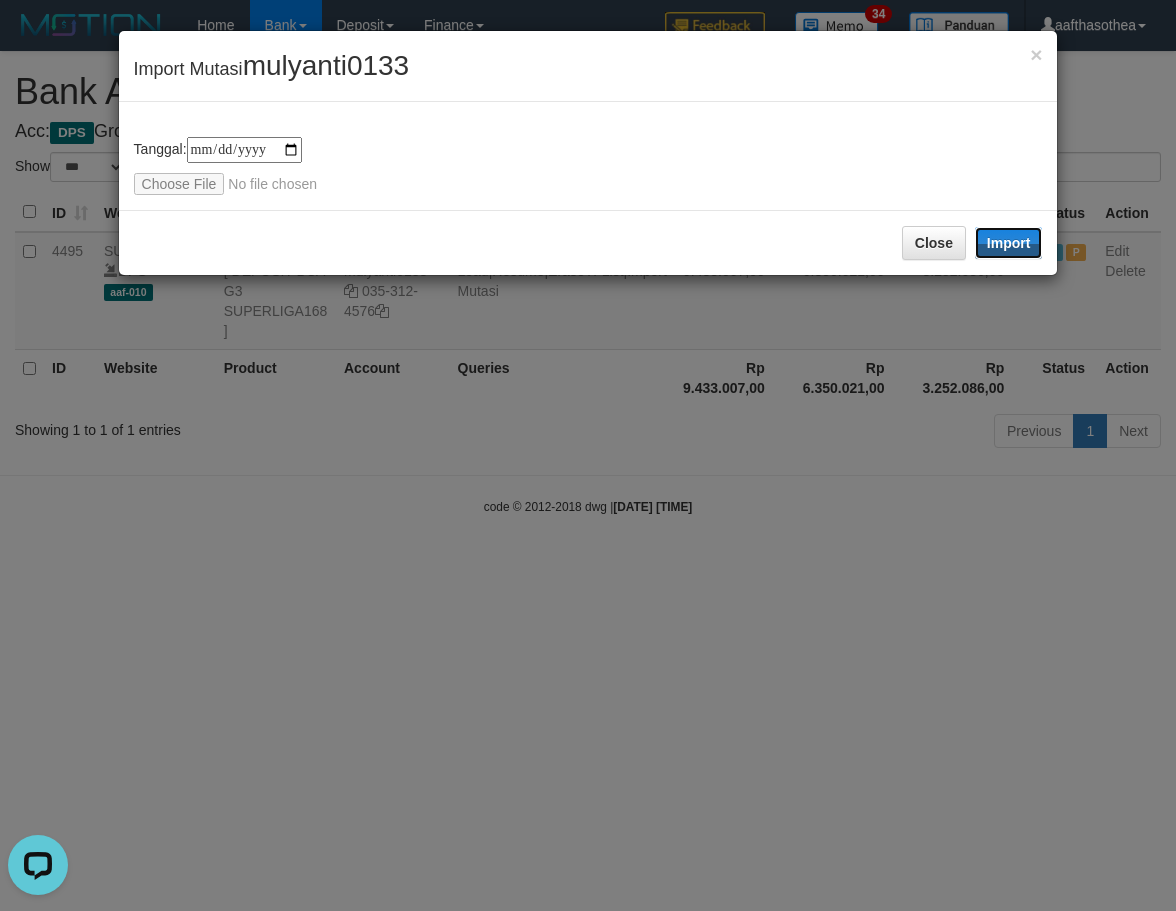 drag, startPoint x: 1021, startPoint y: 236, endPoint x: 514, endPoint y: 604, distance: 626.4767 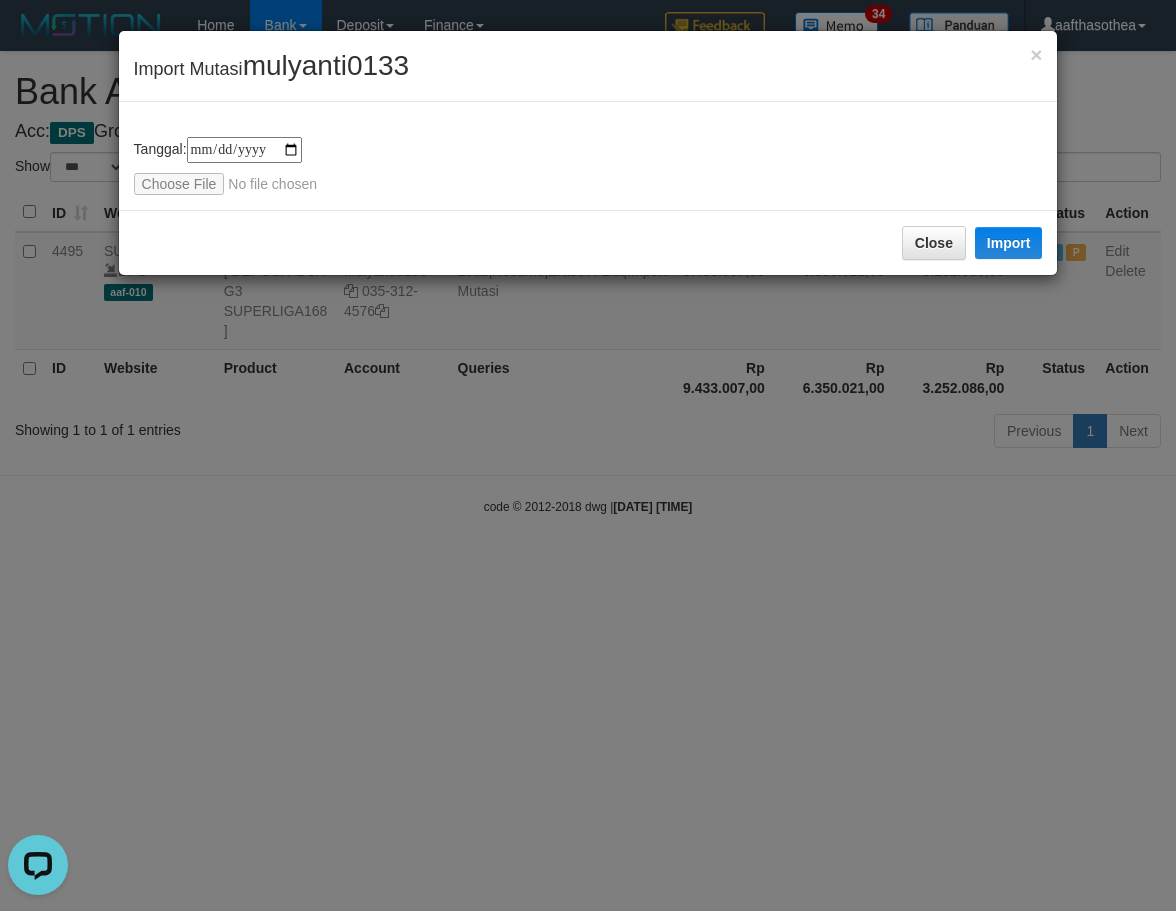 click on "**********" at bounding box center (588, 455) 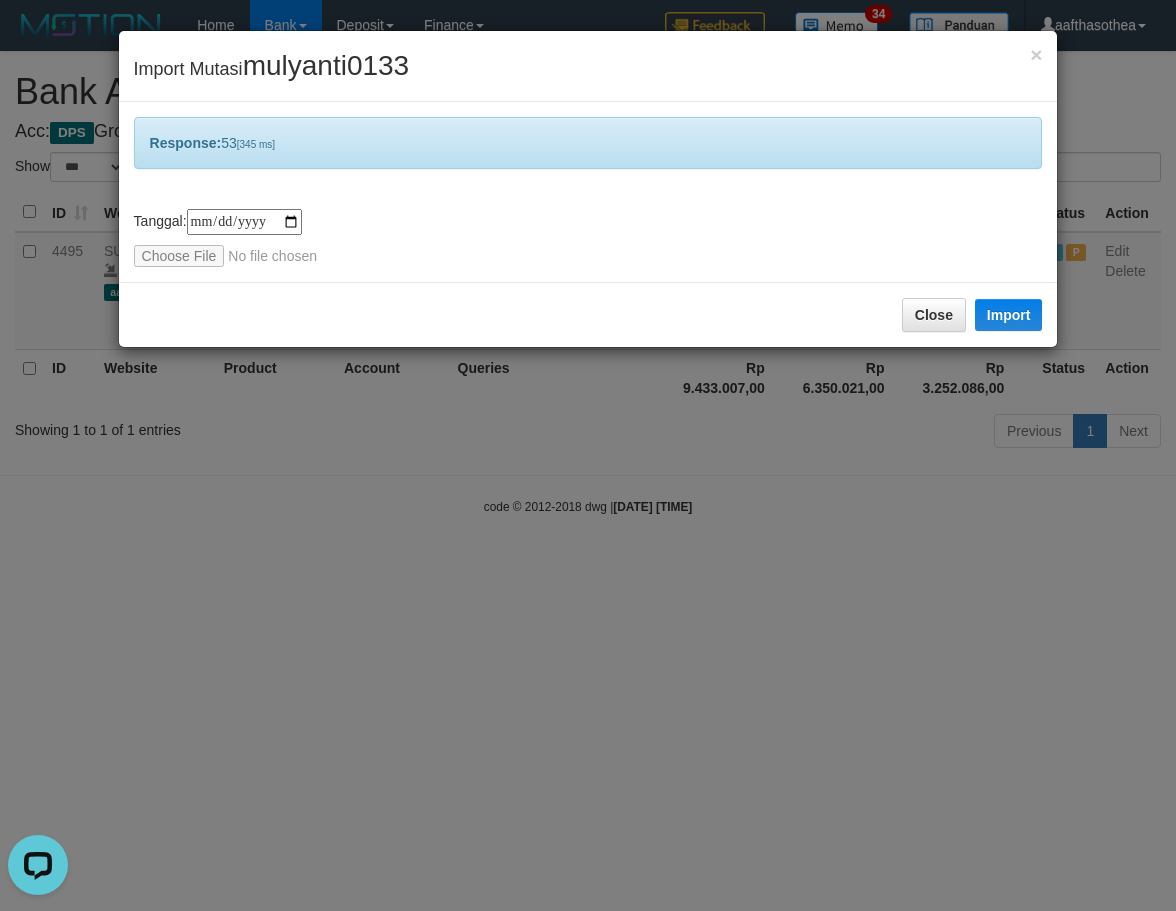 click on "**********" at bounding box center (588, 455) 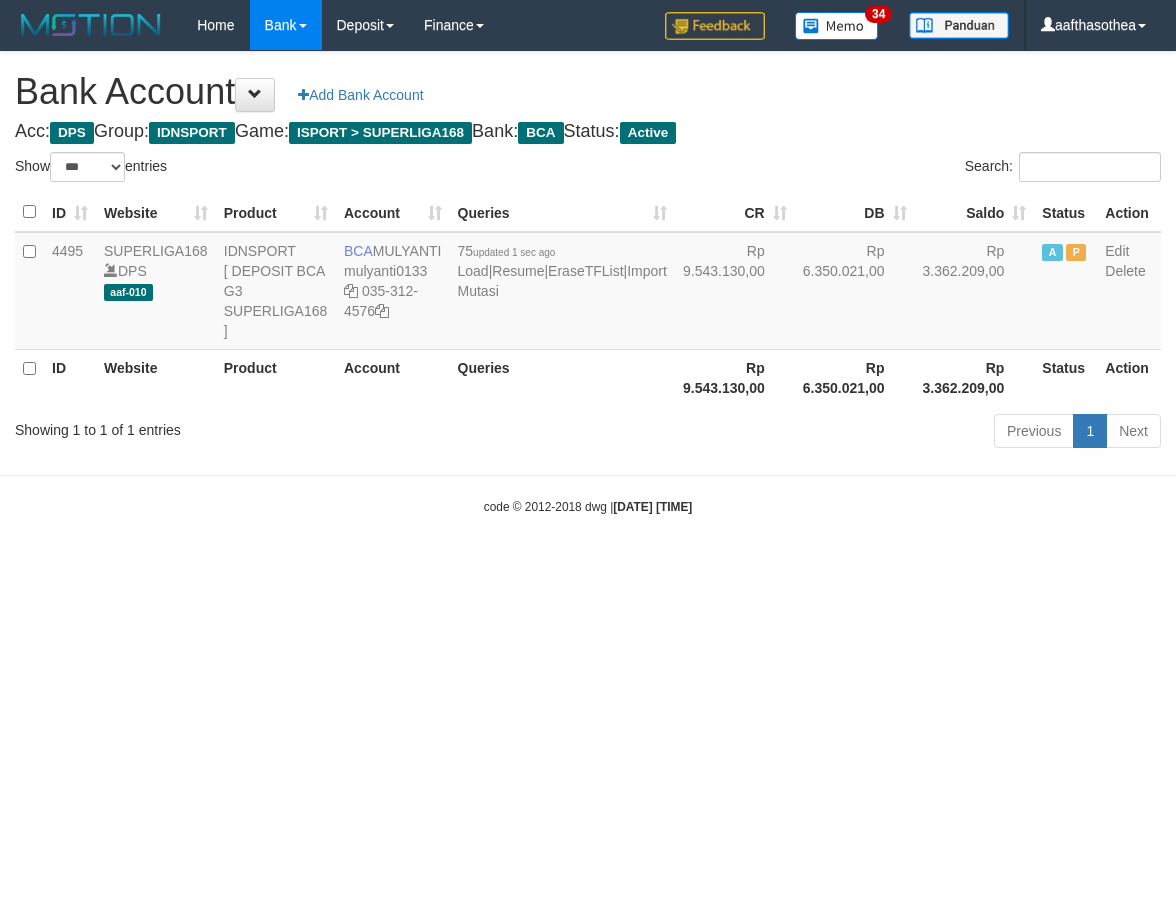 select on "***" 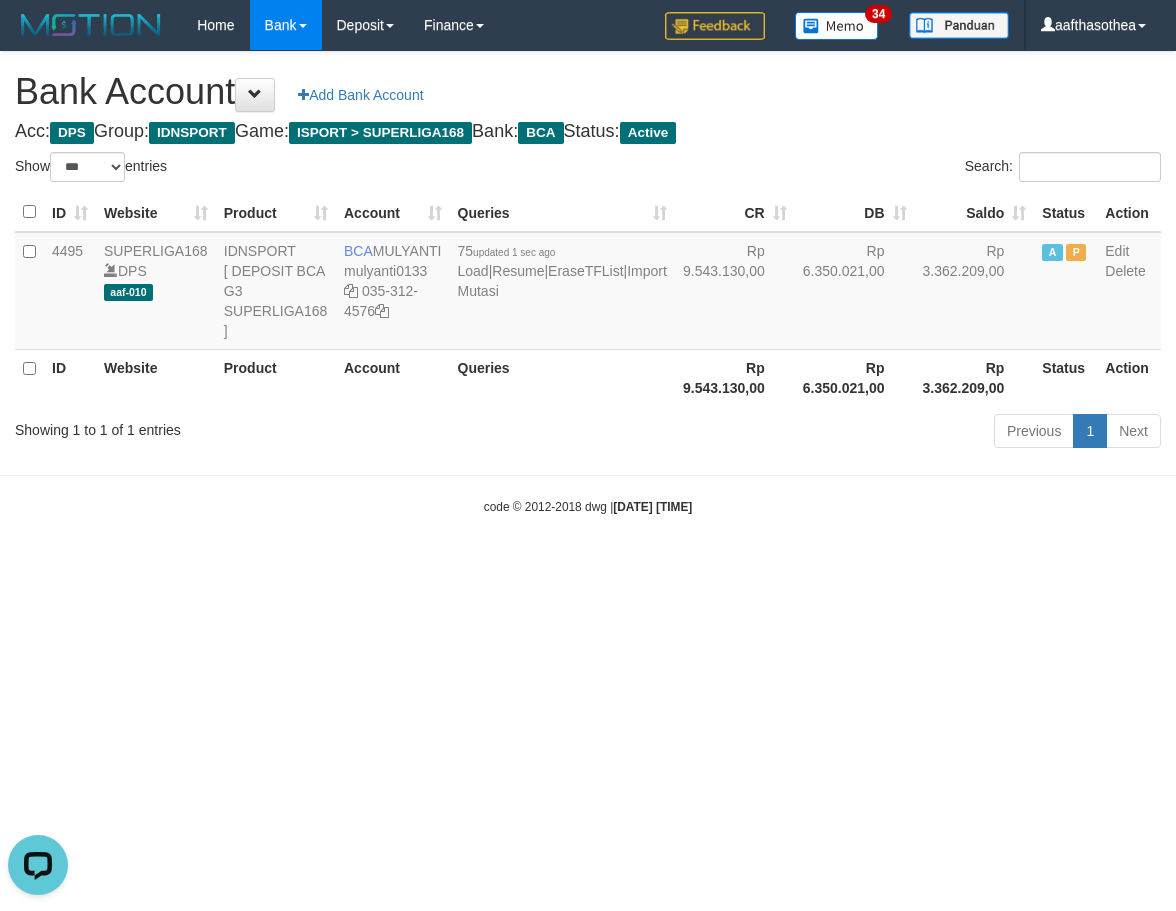 scroll, scrollTop: 0, scrollLeft: 0, axis: both 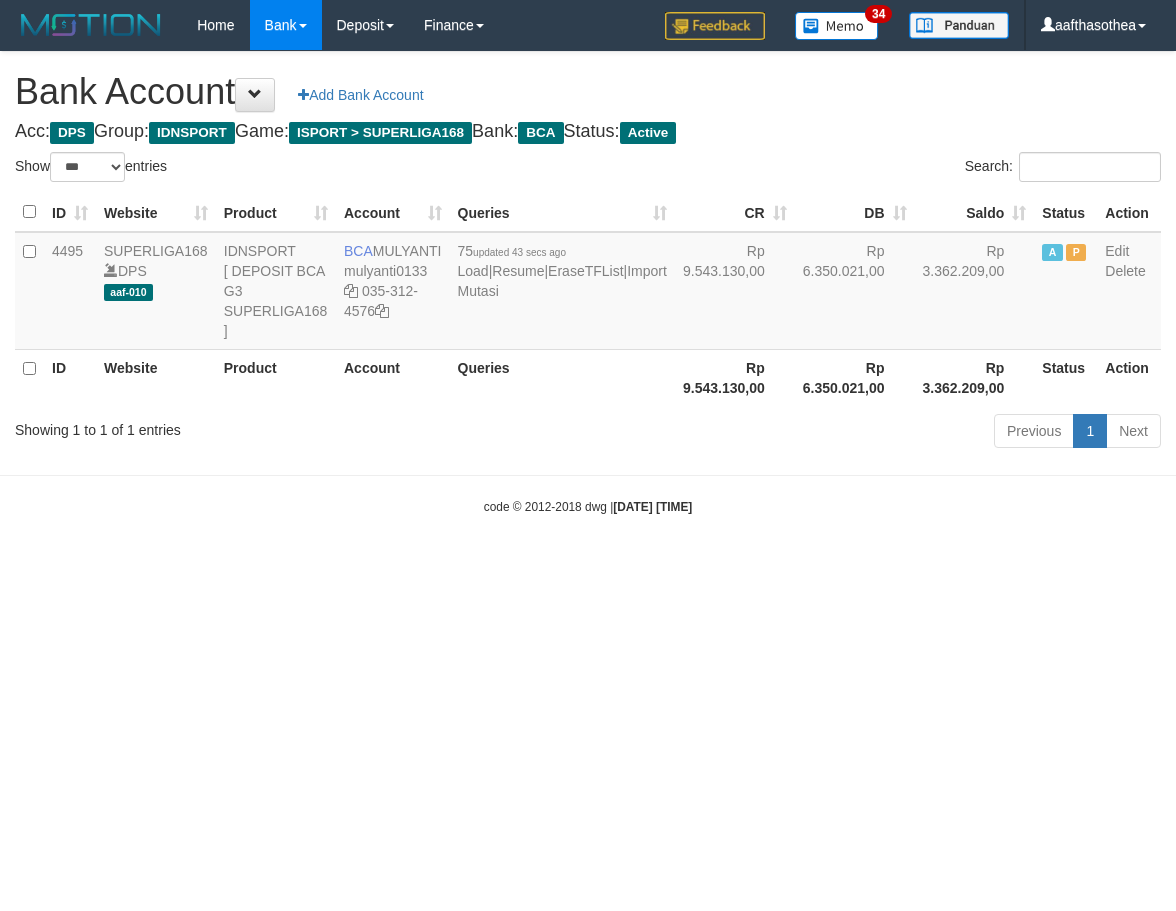 select on "***" 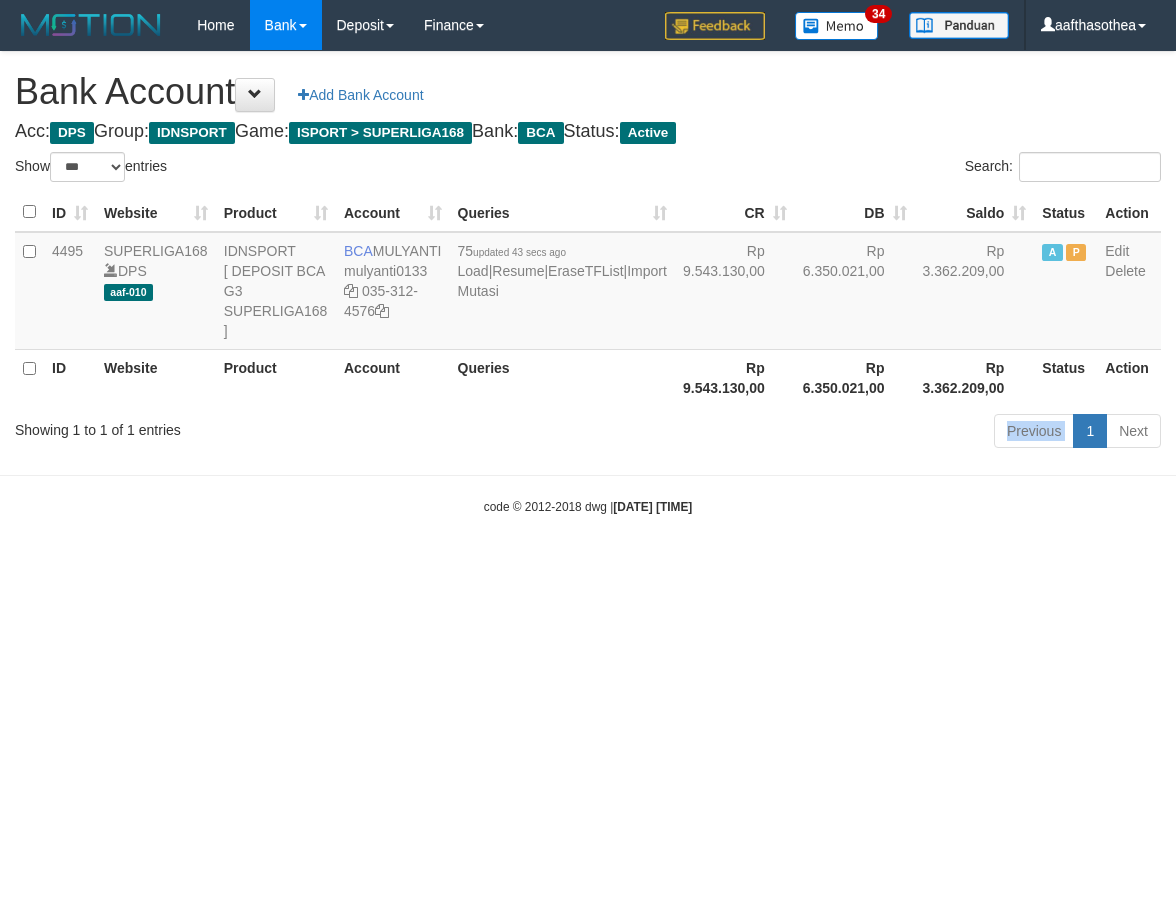 click on "Previous 1 Next" at bounding box center [833, 433] 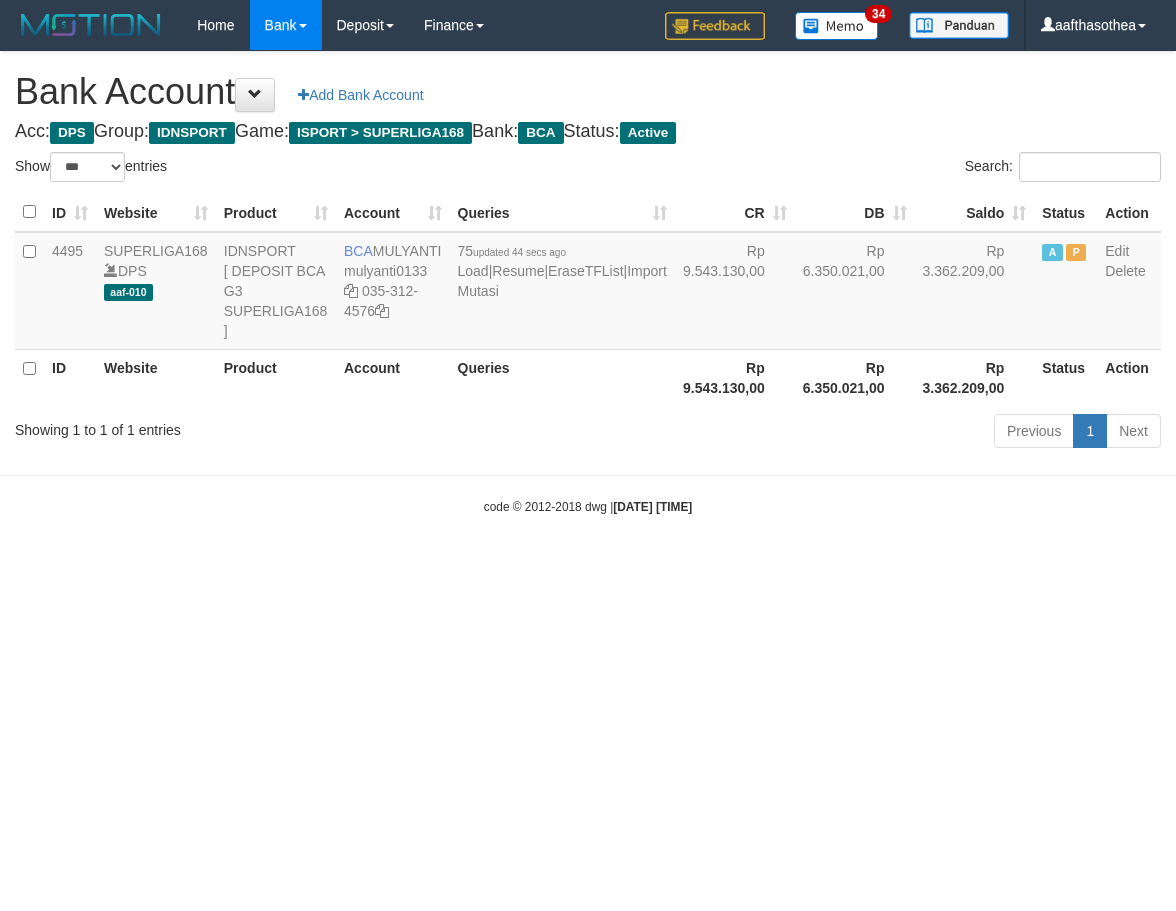 select on "***" 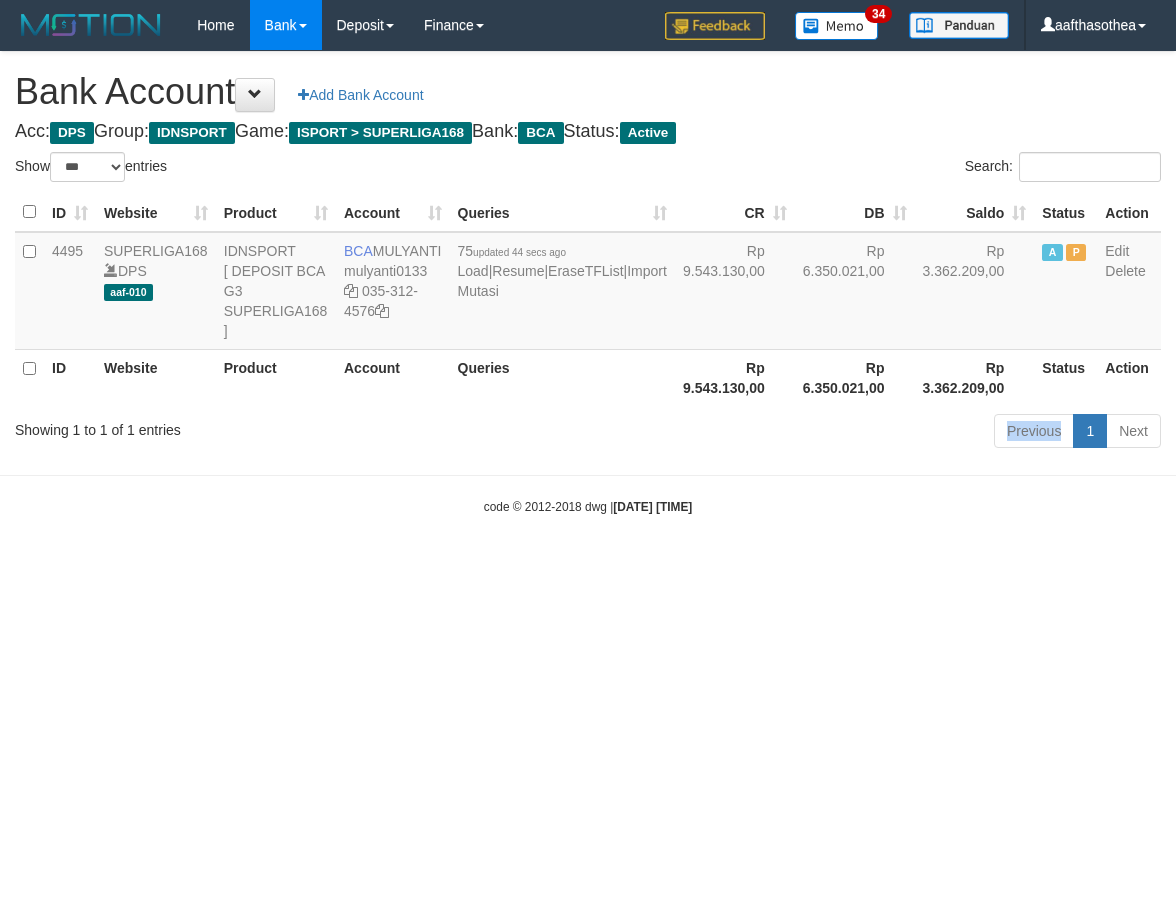 drag, startPoint x: 0, startPoint y: 0, endPoint x: 562, endPoint y: 463, distance: 728.1573 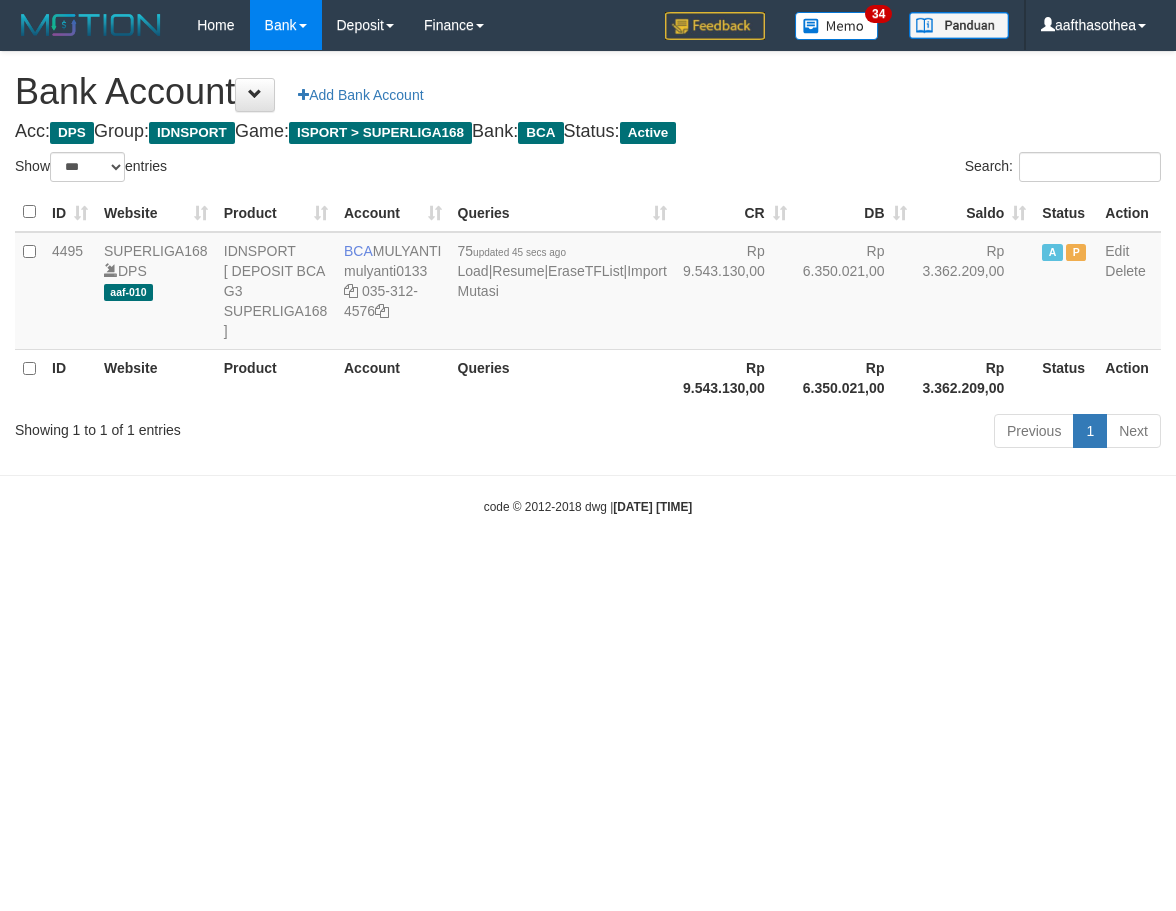 select on "***" 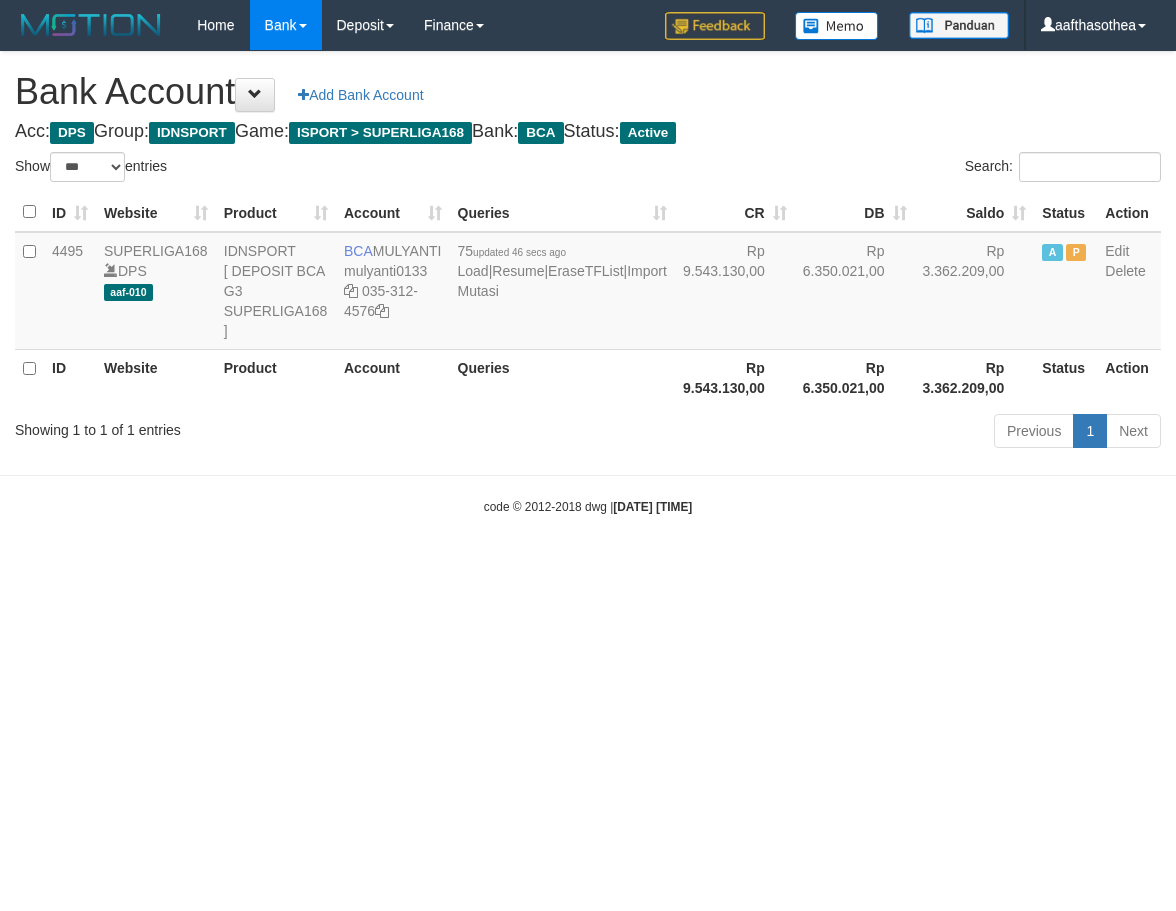 select on "***" 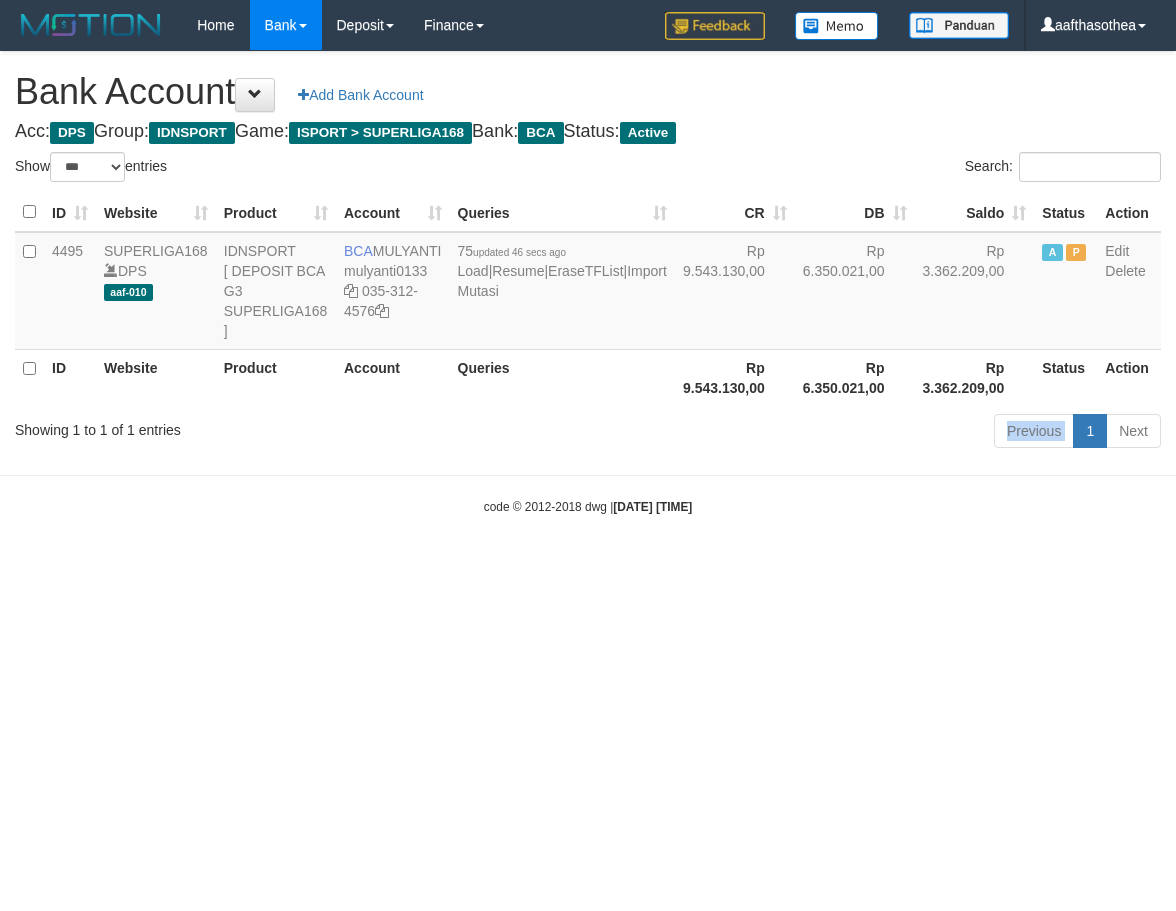 click on "Previous 1 Next" at bounding box center [833, 433] 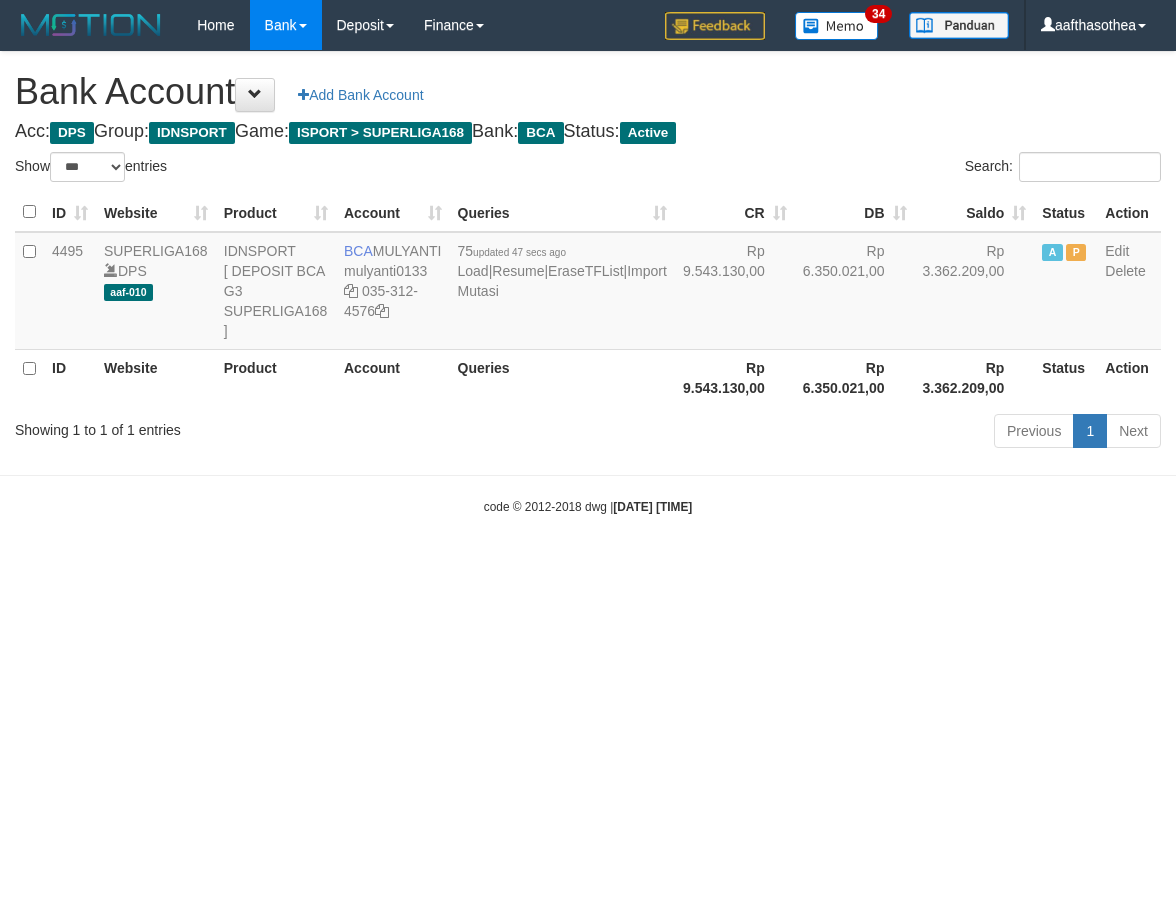 select on "***" 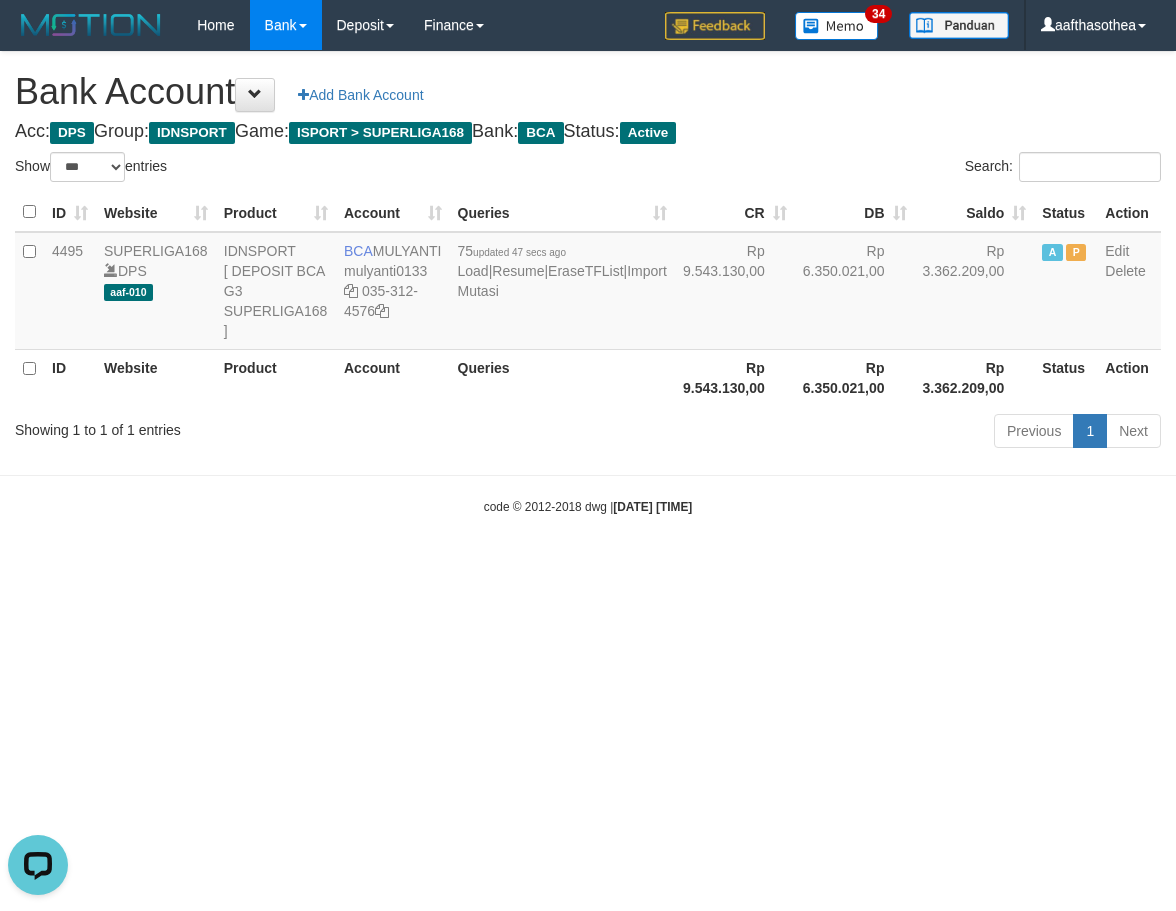 scroll, scrollTop: 0, scrollLeft: 0, axis: both 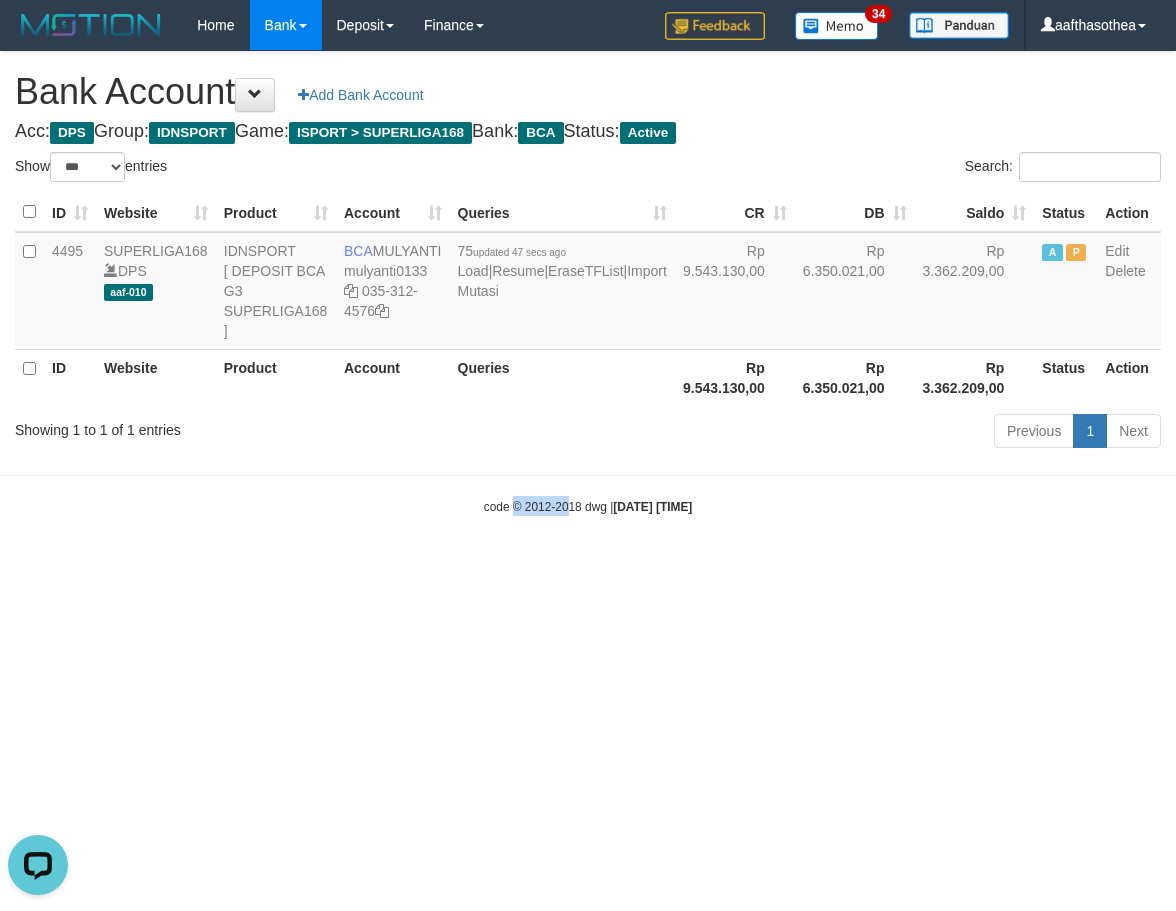 drag, startPoint x: 495, startPoint y: 501, endPoint x: 562, endPoint y: 499, distance: 67.02985 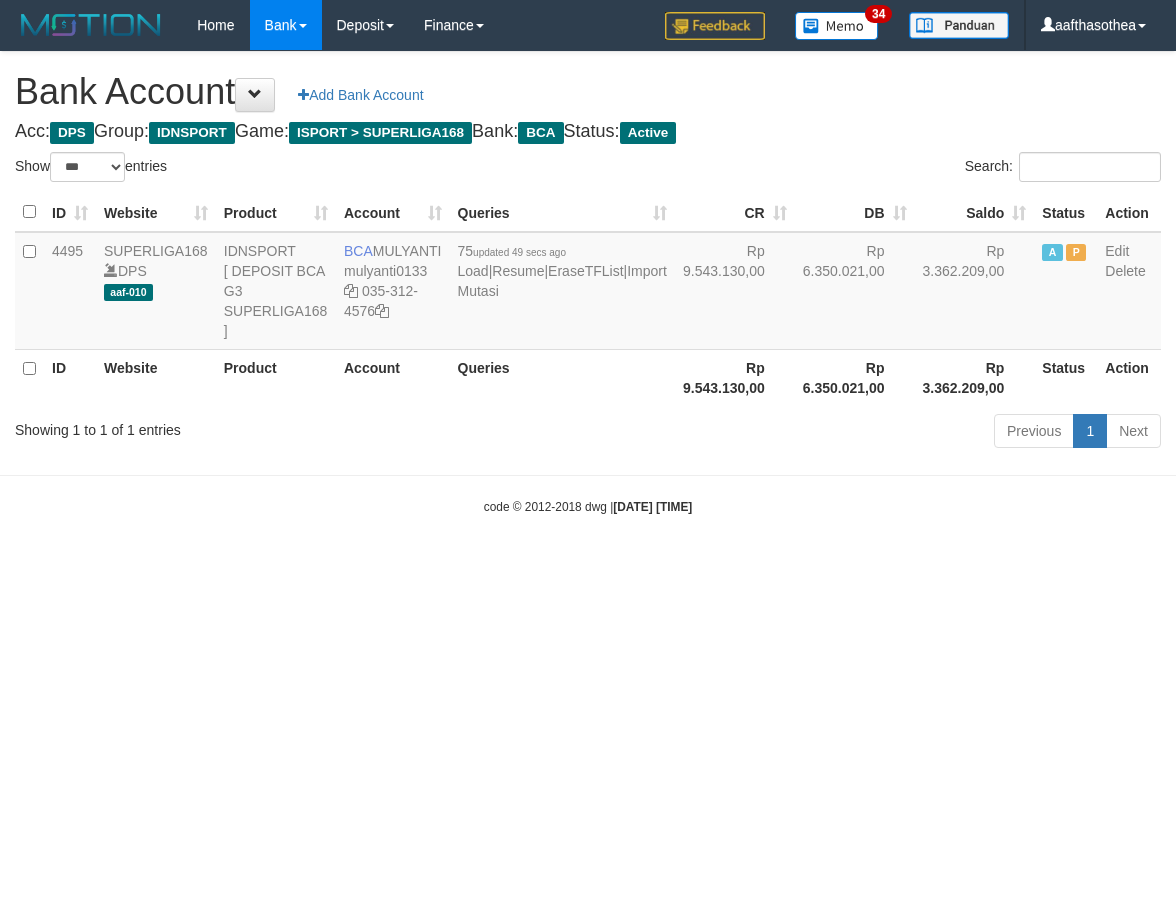 select on "***" 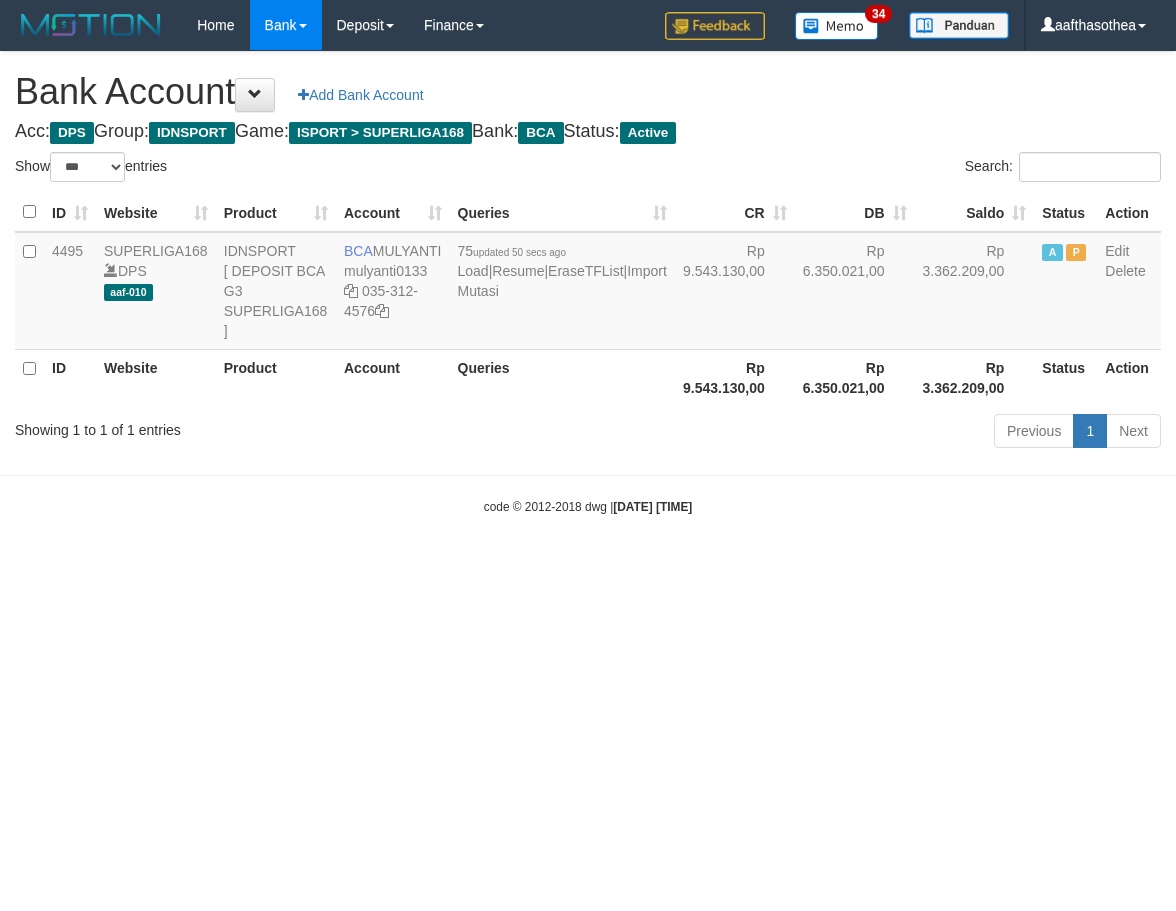 select on "***" 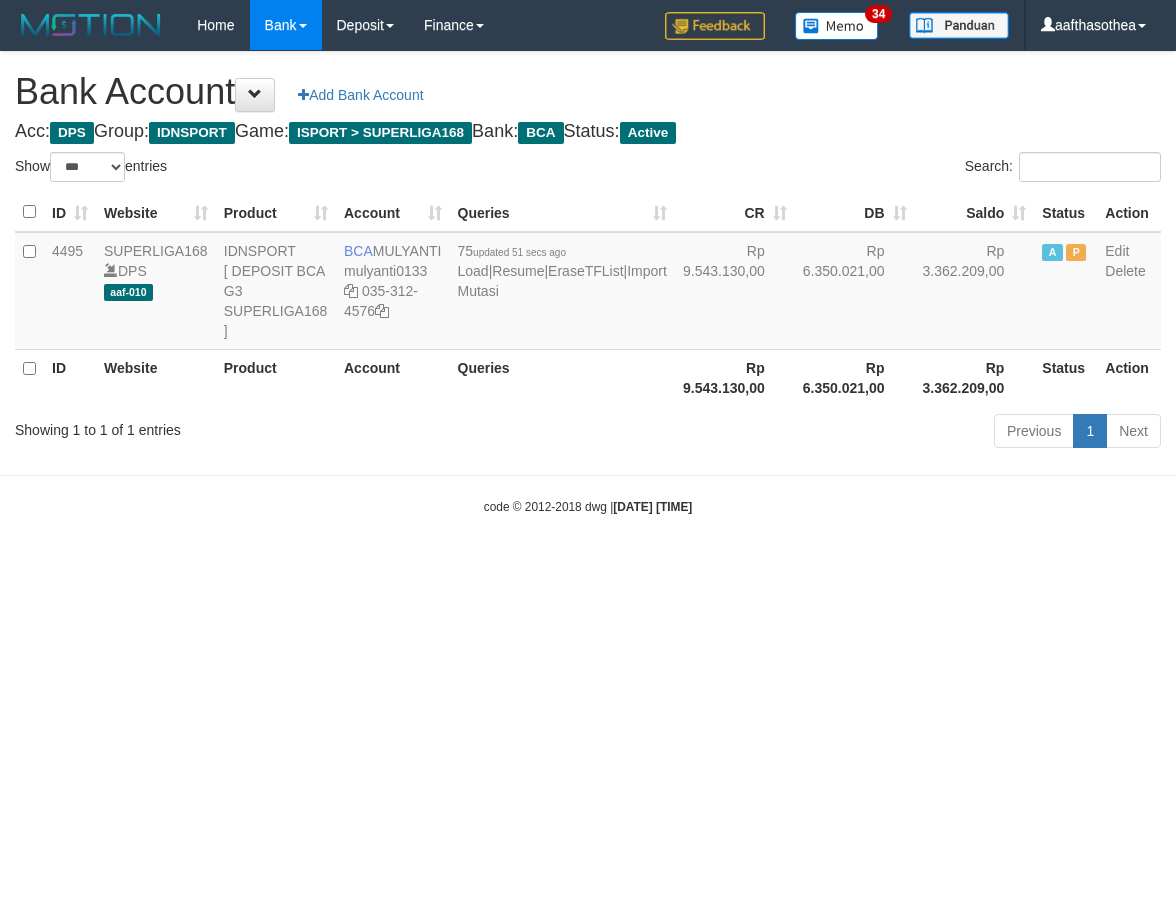 select on "***" 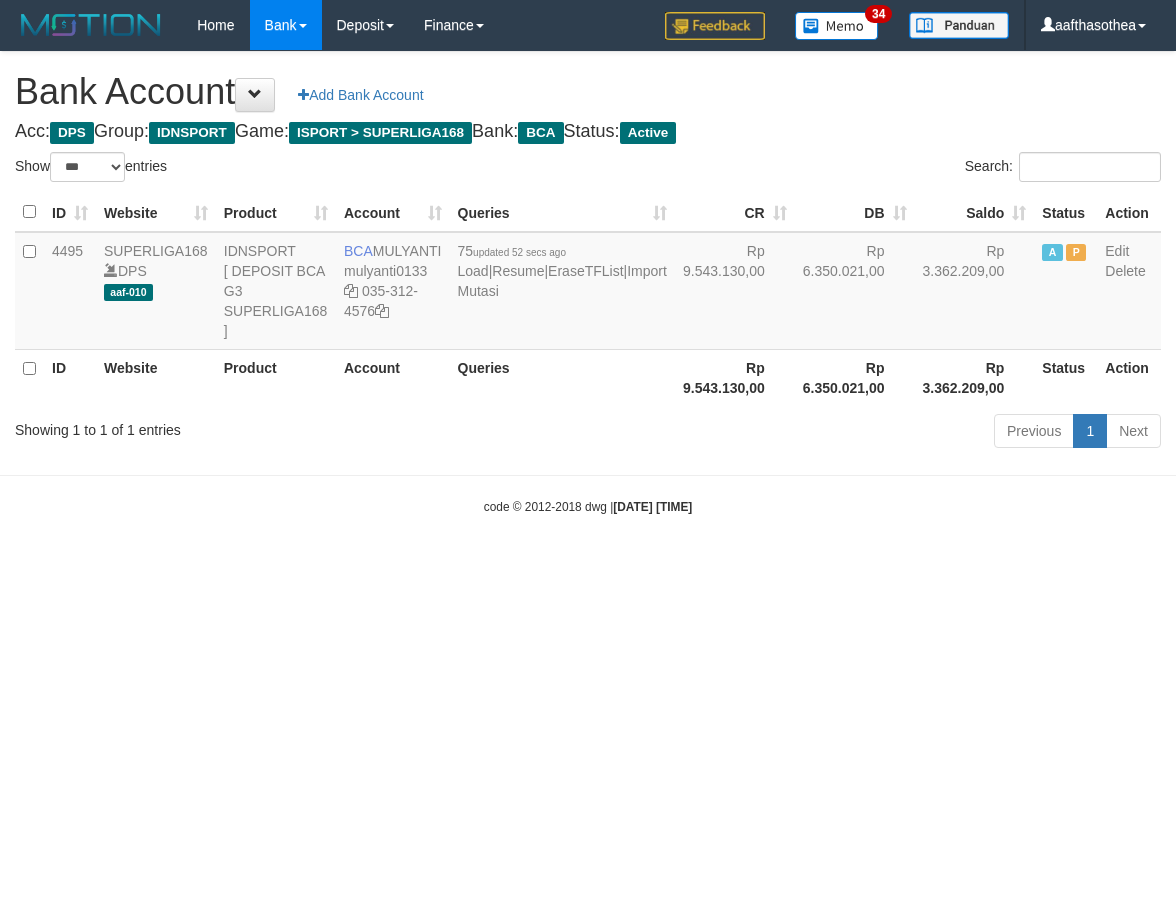select on "***" 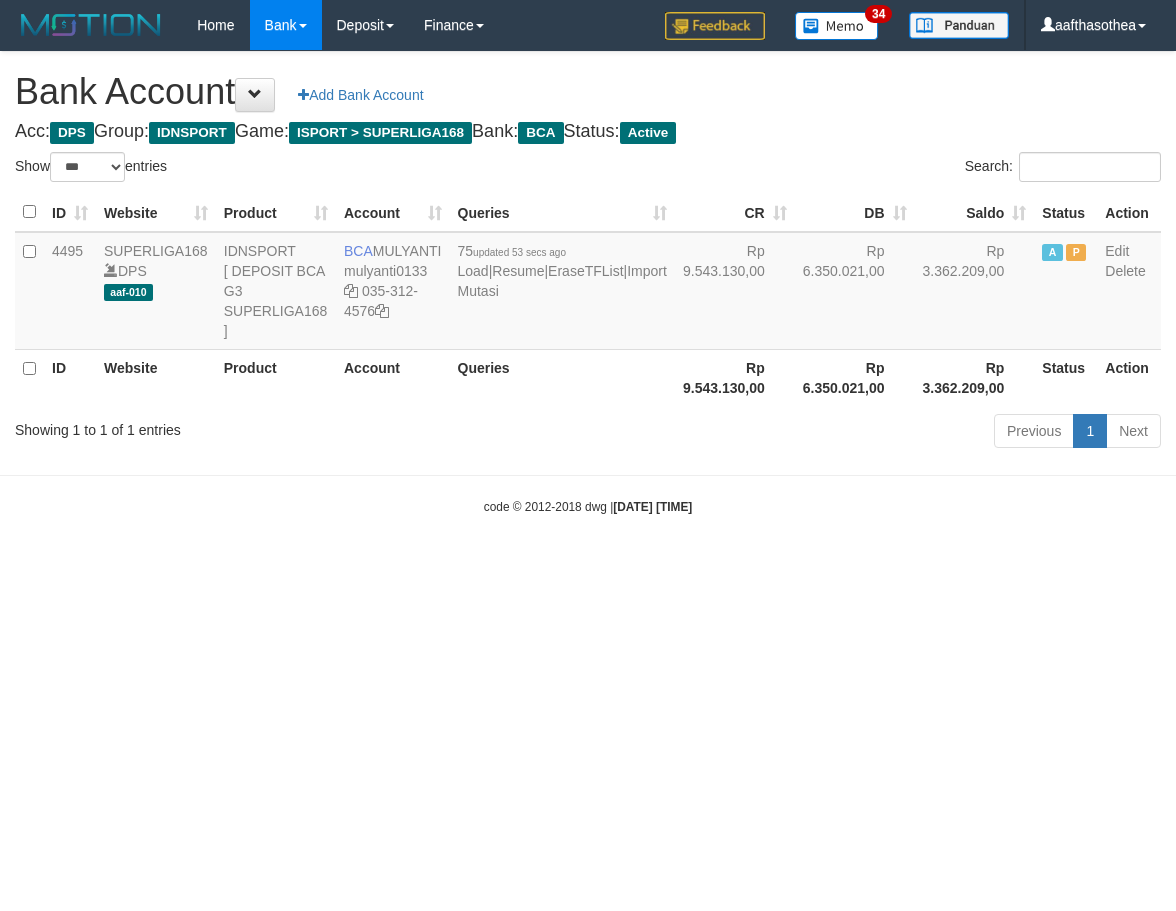 select on "***" 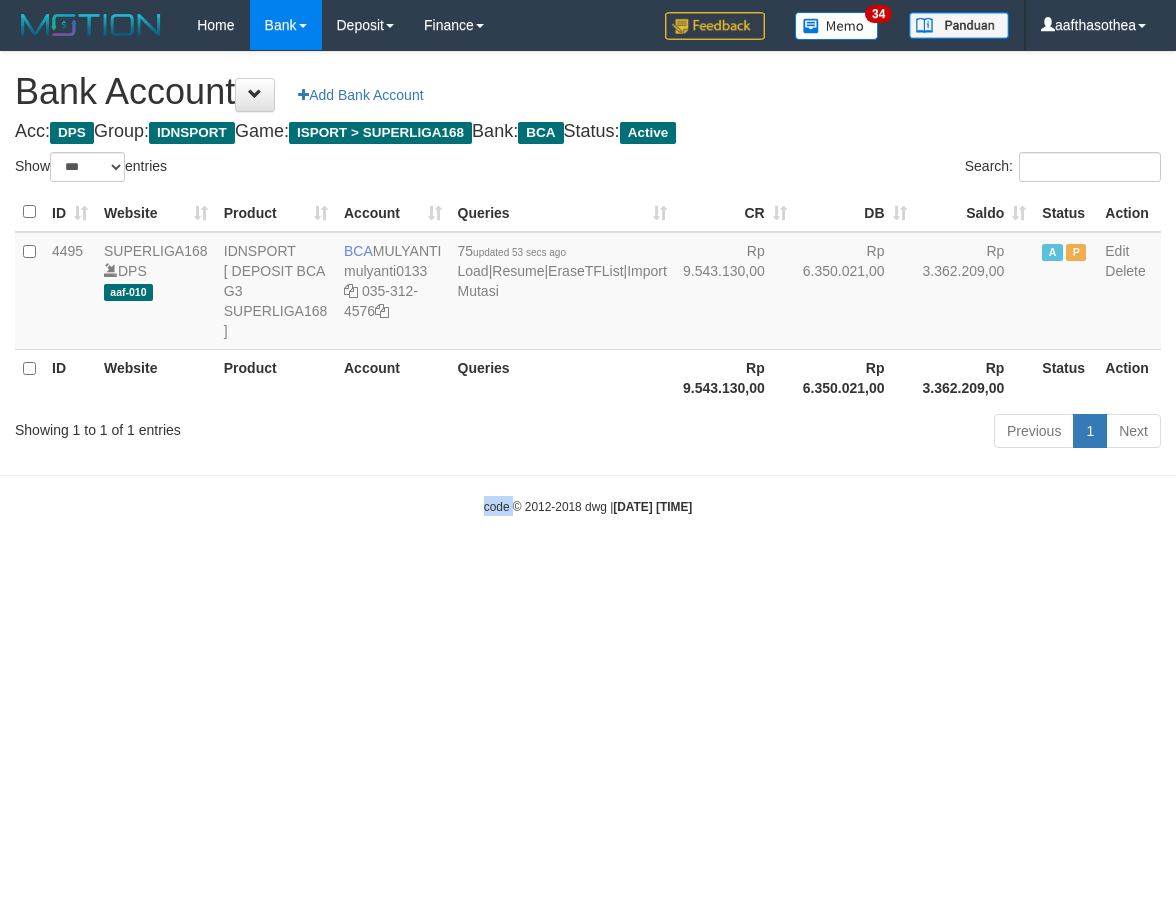 click on "Toggle navigation
Home
Bank
Account List
Load
By Website
Group
[ISPORT]													SUPERLIGA168
By Load Group (DPS)" at bounding box center (588, 283) 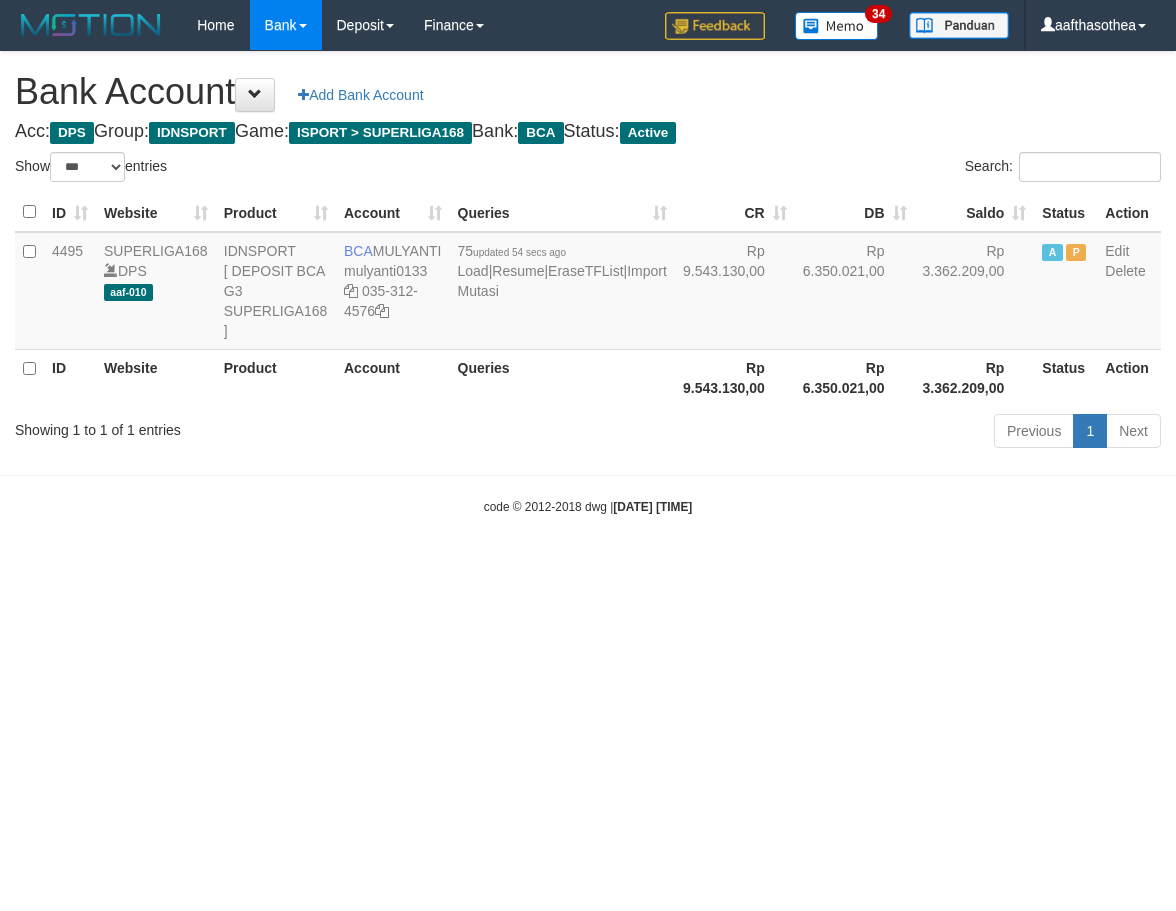 select on "***" 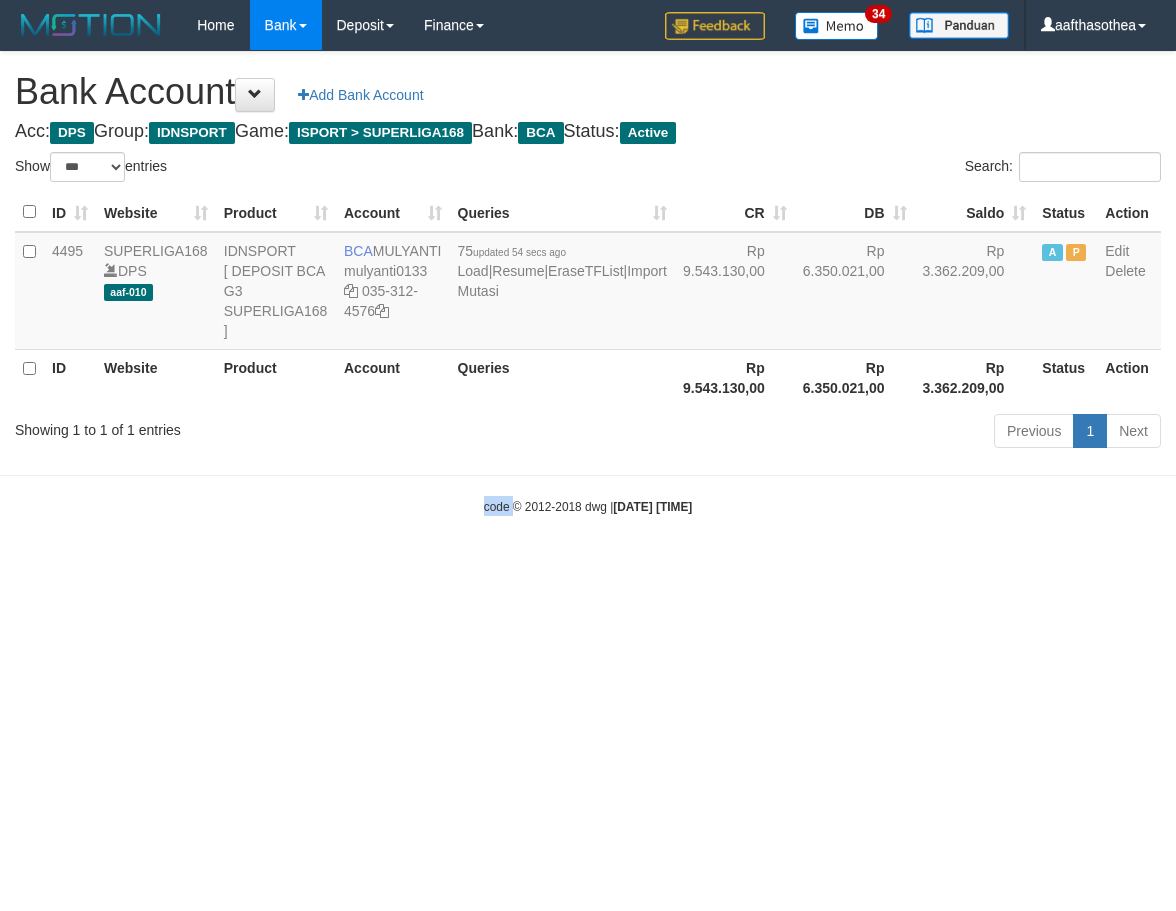 click on "Toggle navigation
Home
Bank
Account List
Load
By Website
Group
[ISPORT]													SUPERLIGA168
By Load Group (DPS)" at bounding box center (588, 283) 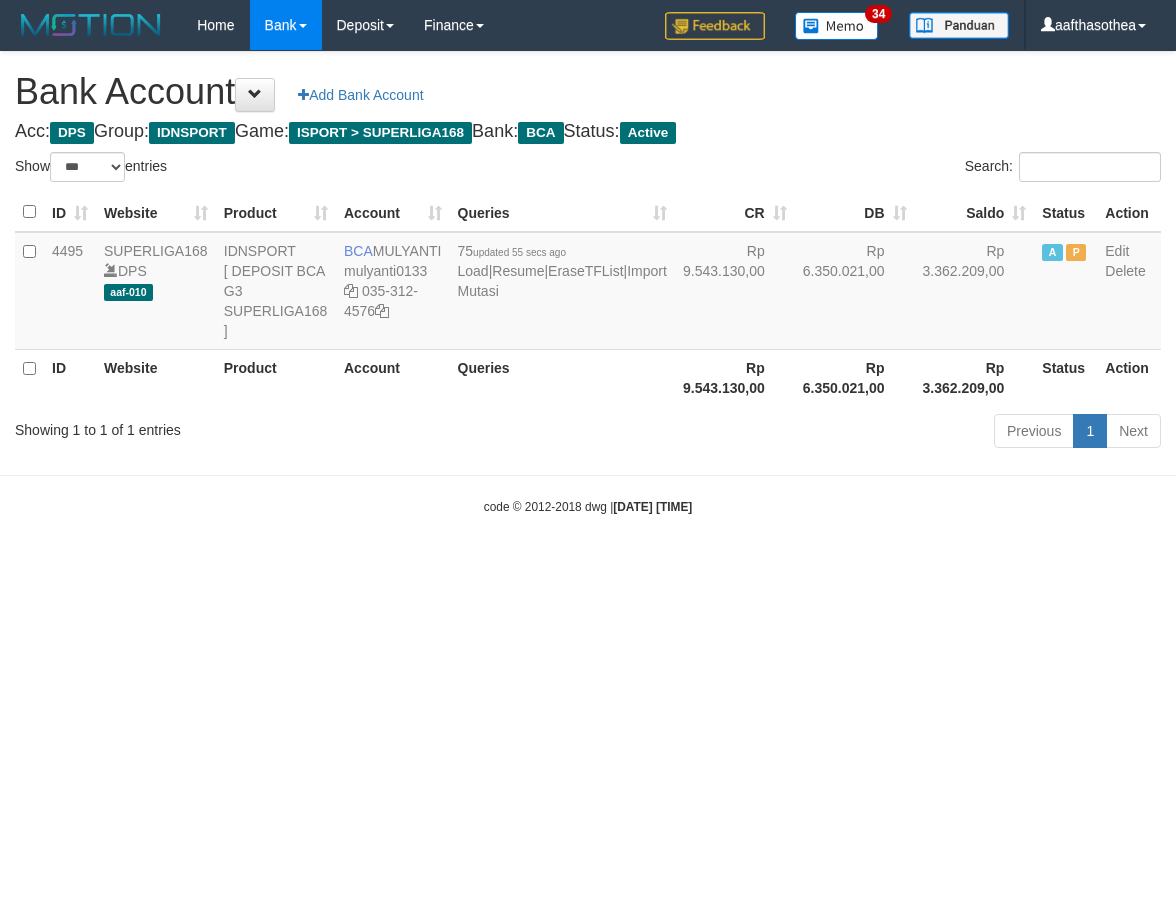 select on "***" 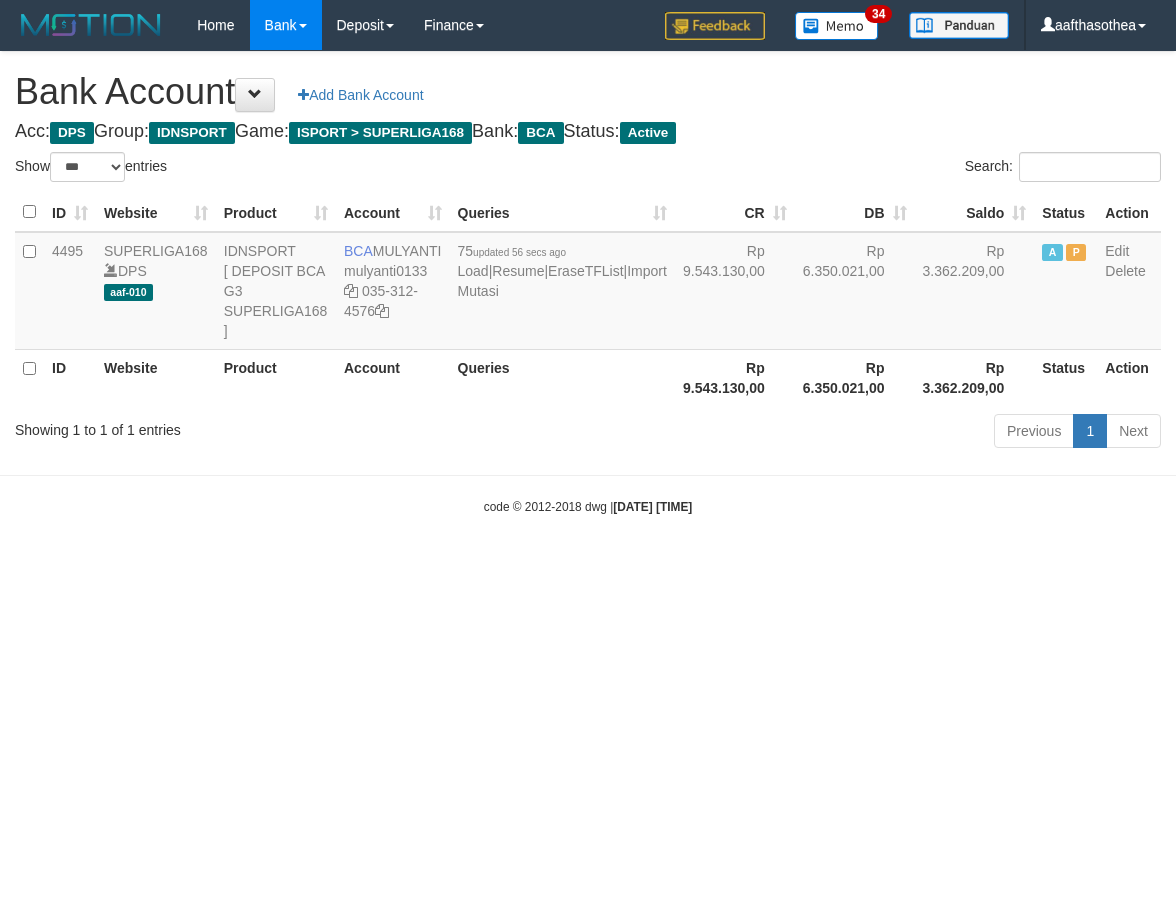select on "***" 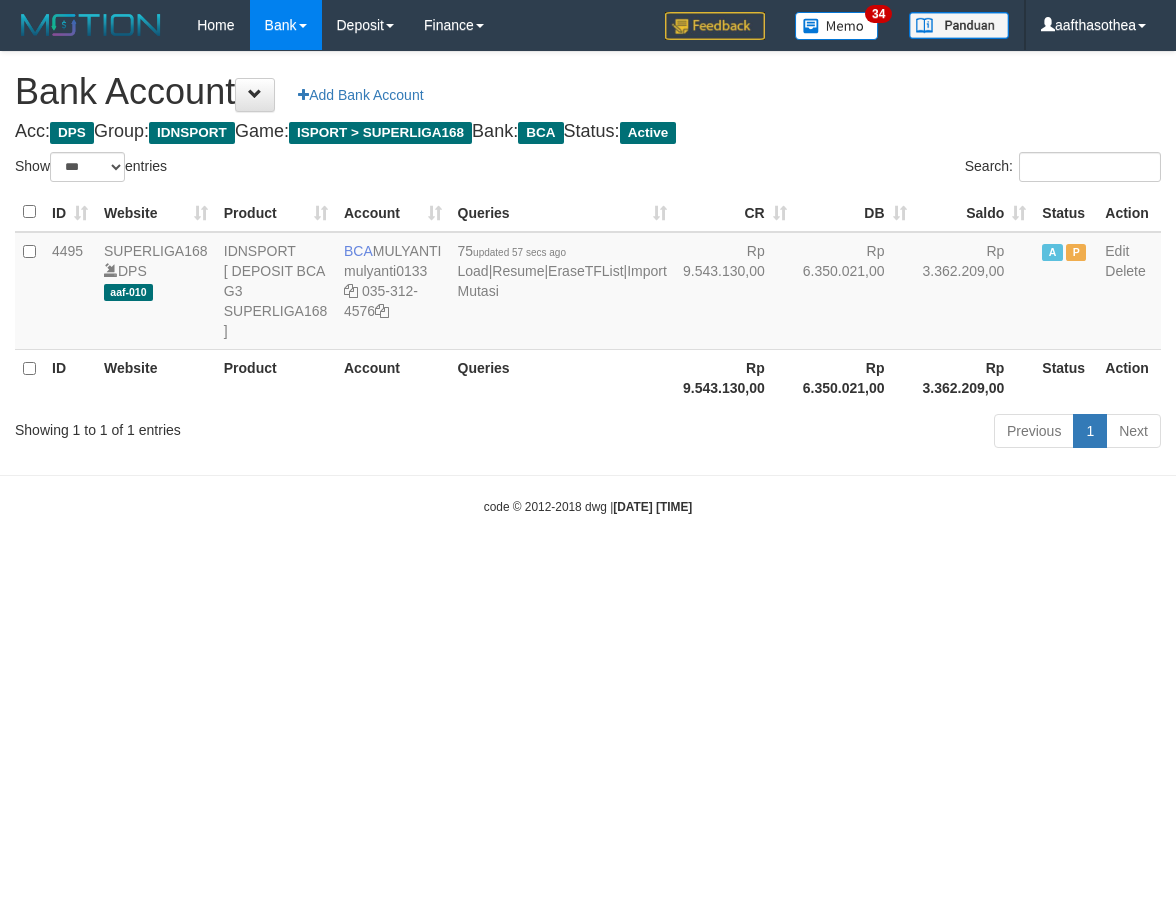 select on "***" 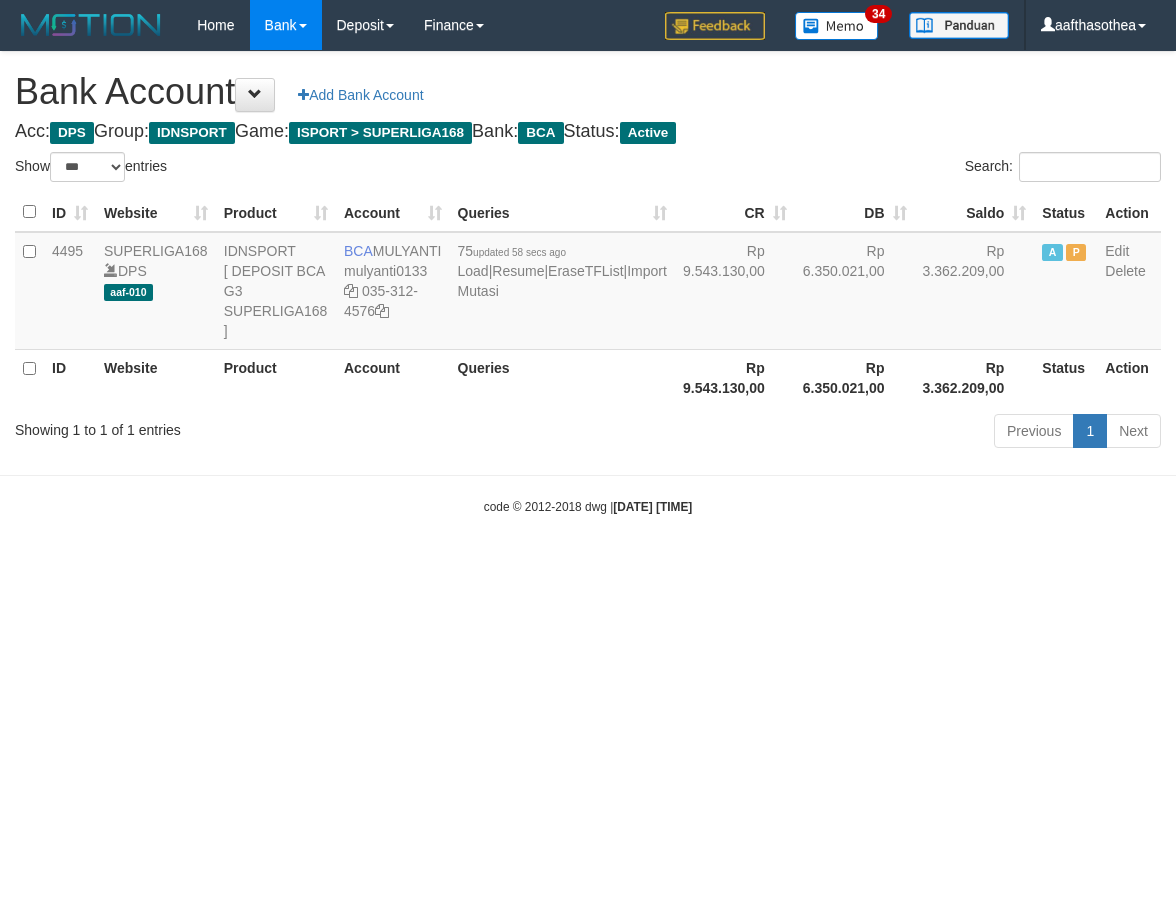 select on "***" 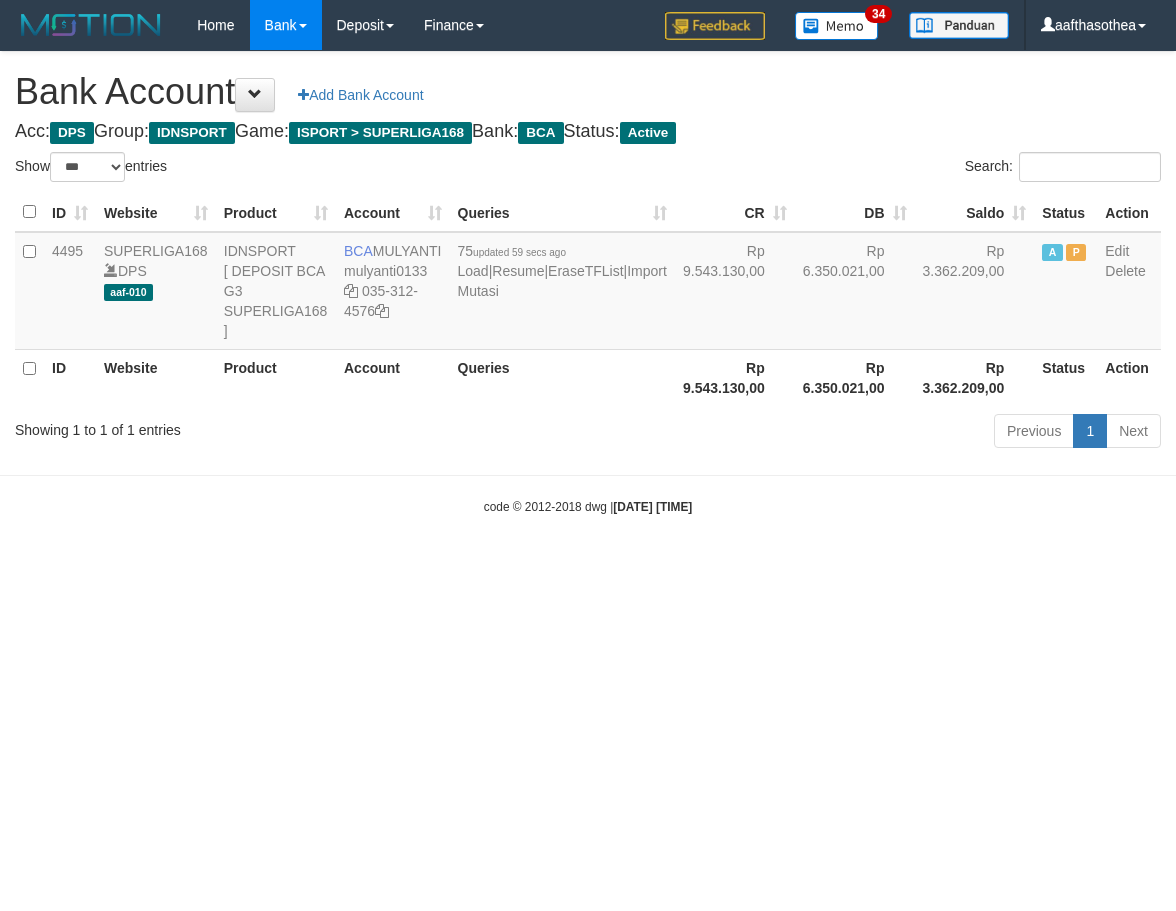 select on "***" 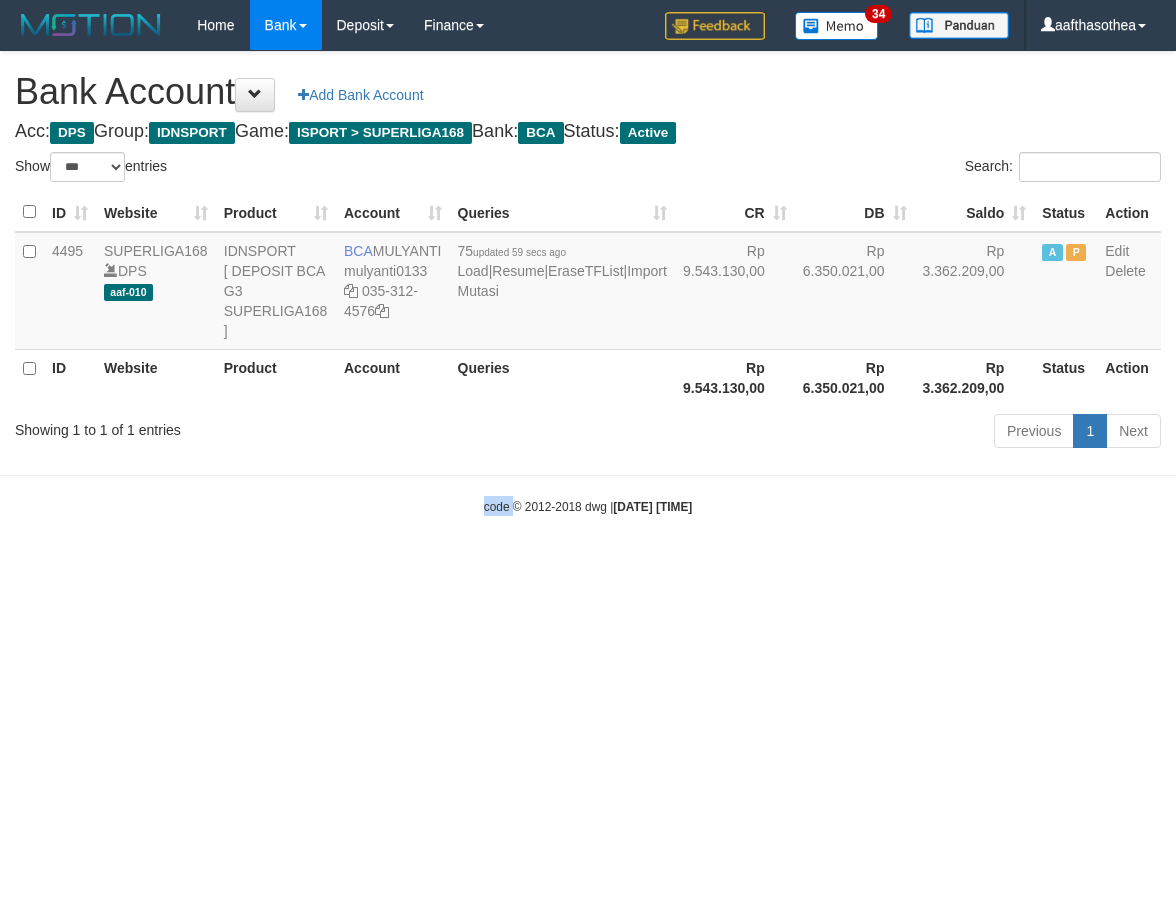 click on "Toggle navigation
Home
Bank
Account List
Load
By Website
Group
[ISPORT]													SUPERLIGA168
By Load Group (DPS)" at bounding box center [588, 283] 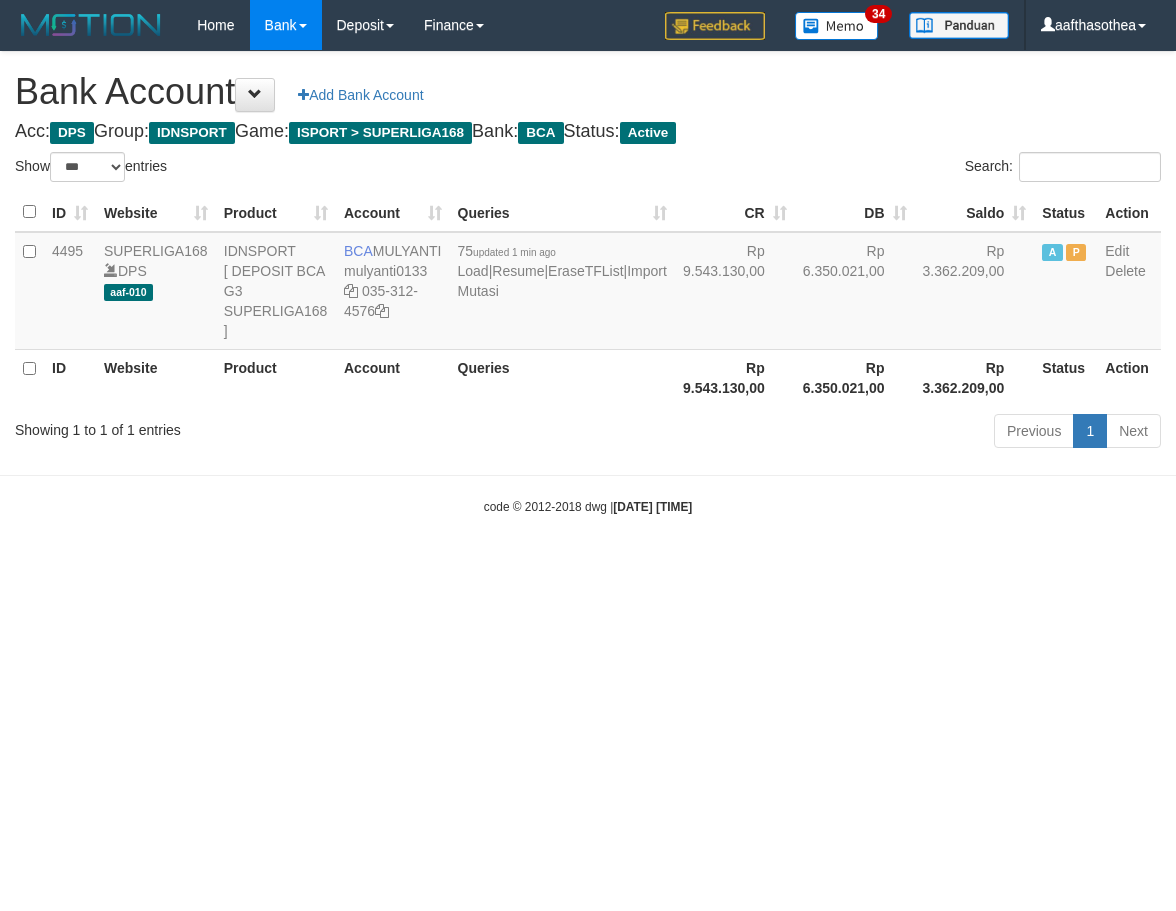 select on "***" 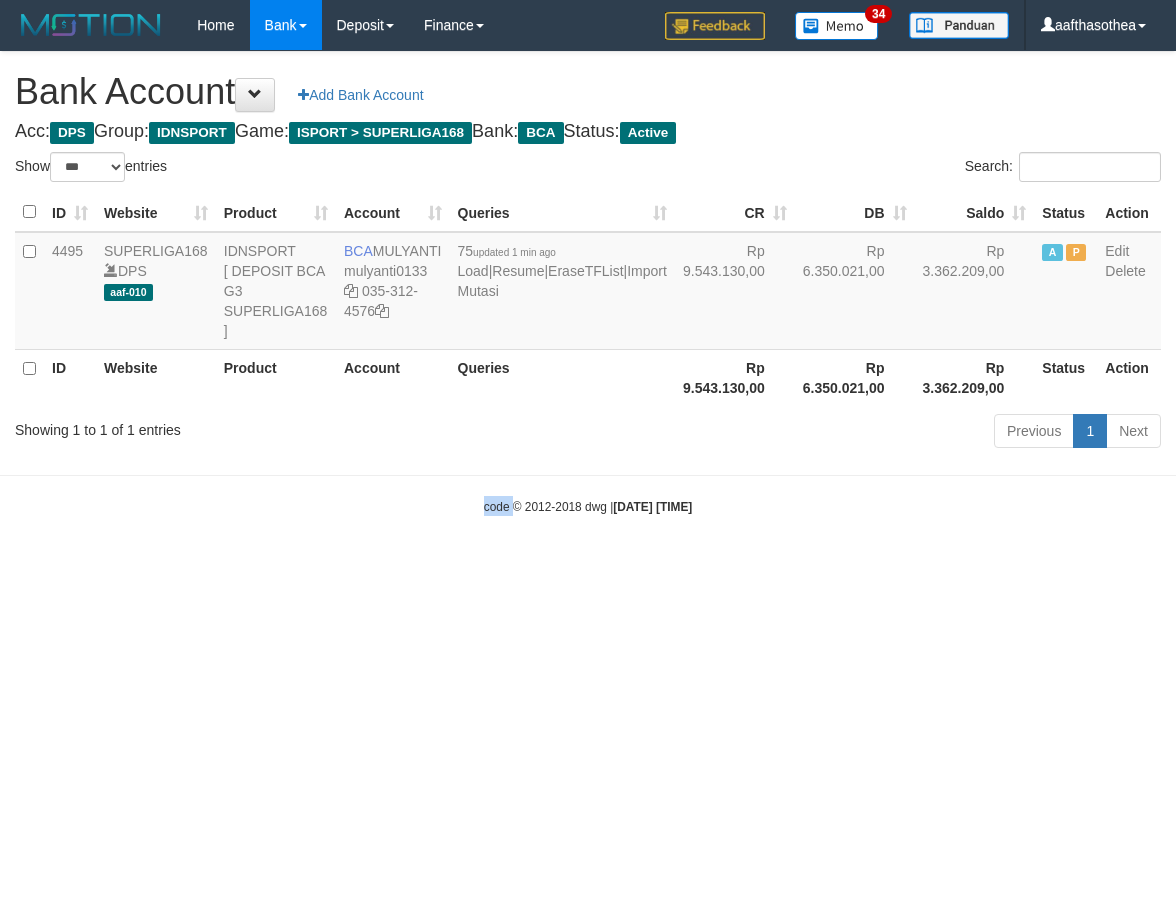 click on "Toggle navigation
Home
Bank
Account List
Load
By Website
Group
[ISPORT]													SUPERLIGA168
By Load Group (DPS)" at bounding box center [588, 283] 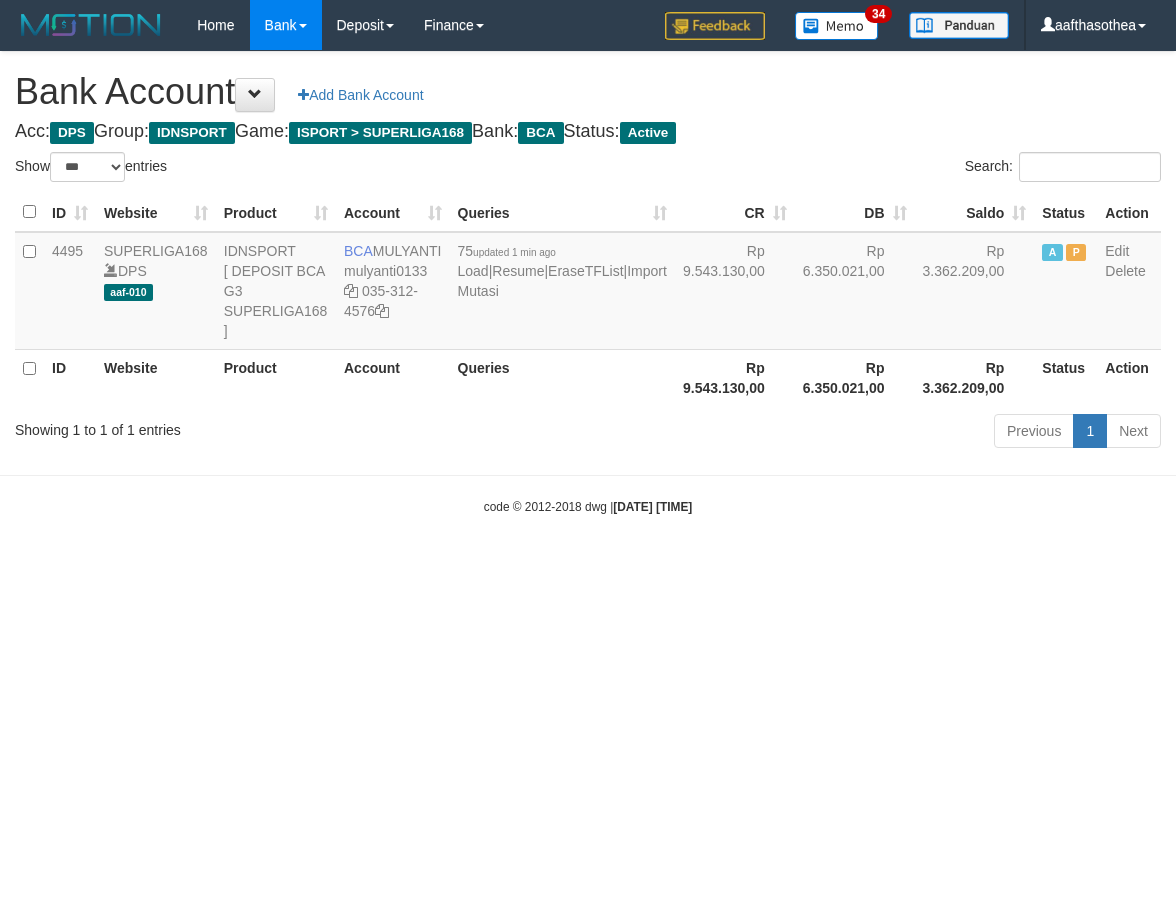 select on "***" 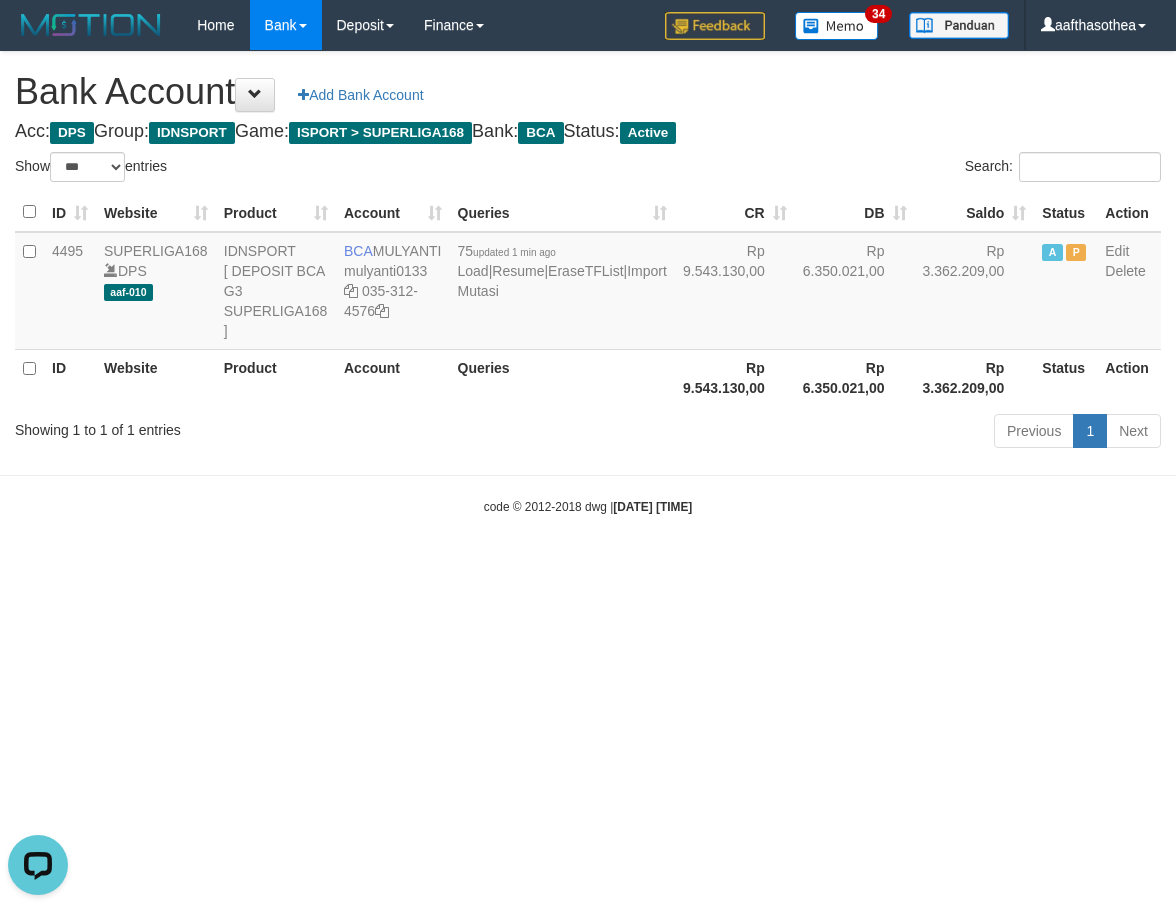 scroll, scrollTop: 0, scrollLeft: 0, axis: both 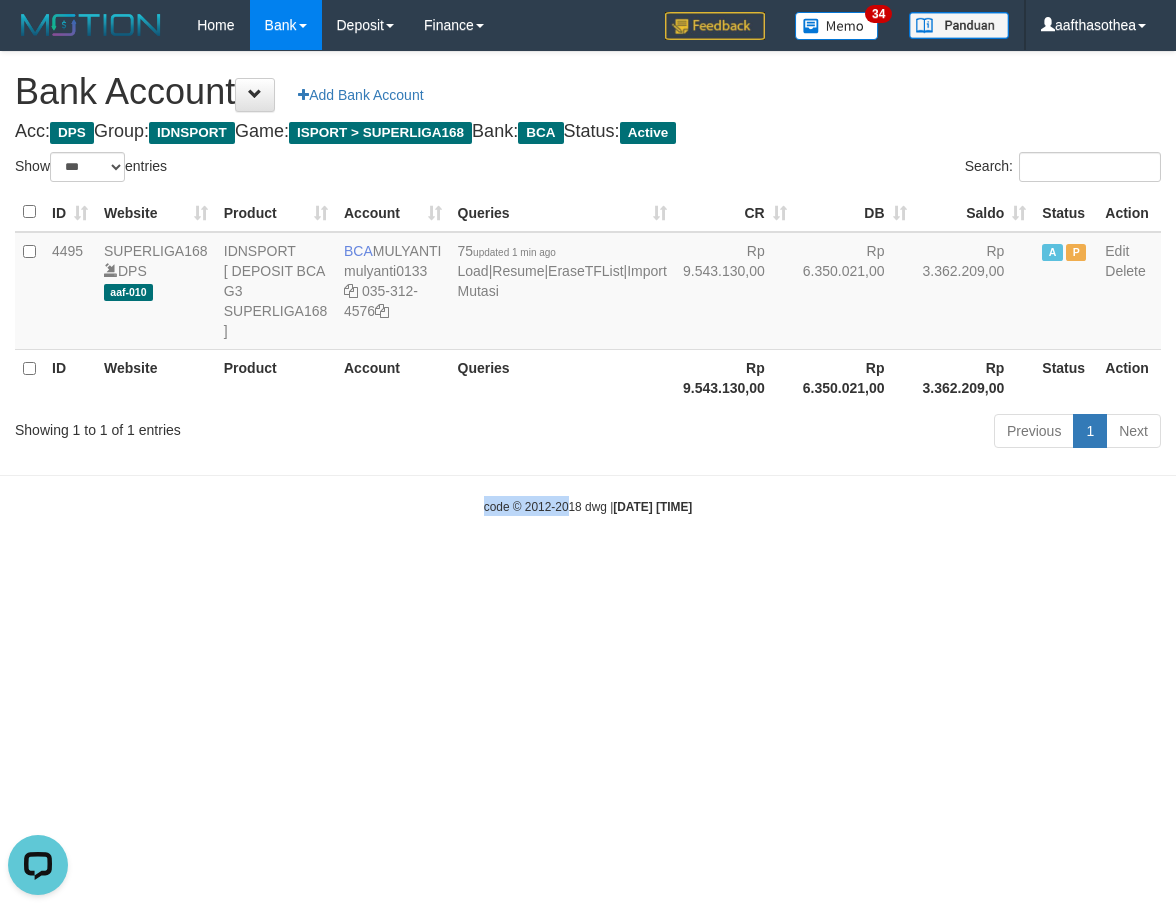 drag, startPoint x: 554, startPoint y: 522, endPoint x: 447, endPoint y: 505, distance: 108.34205 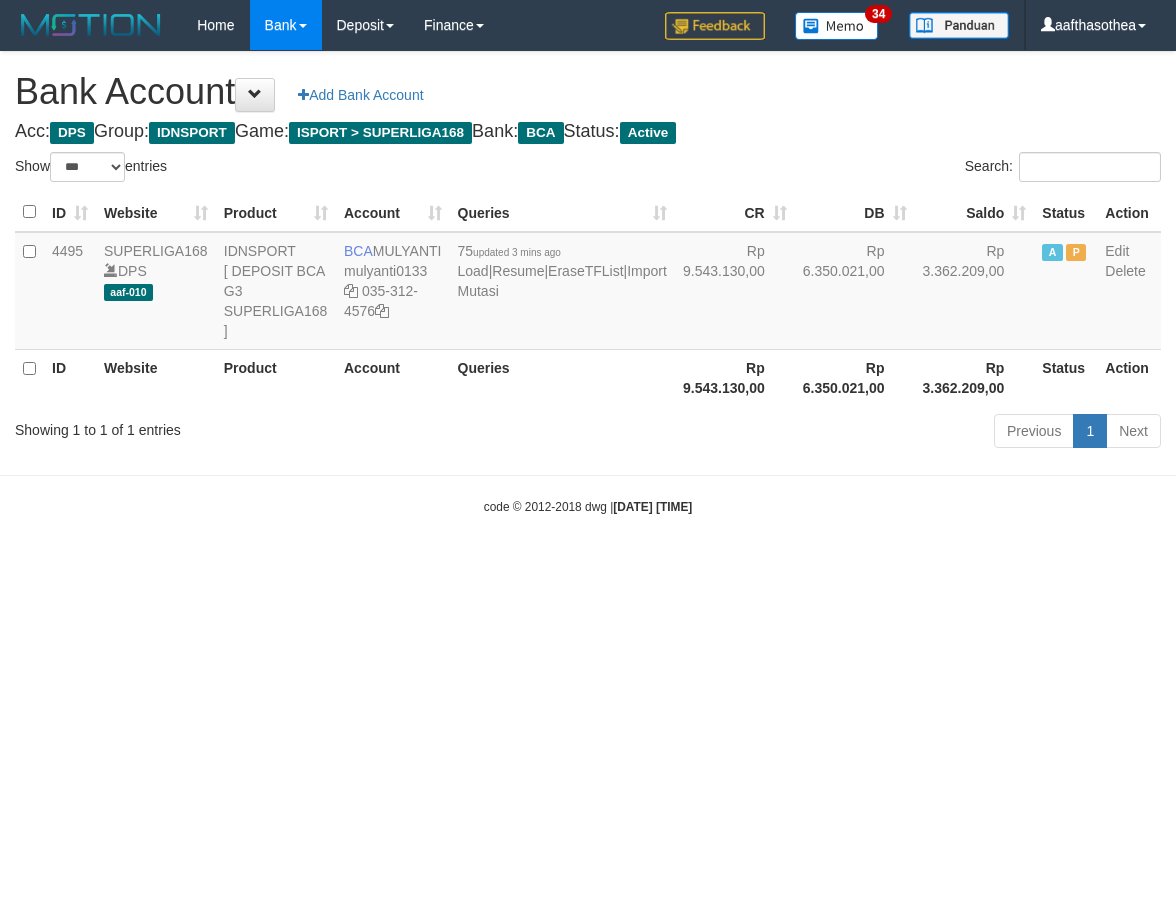 select on "***" 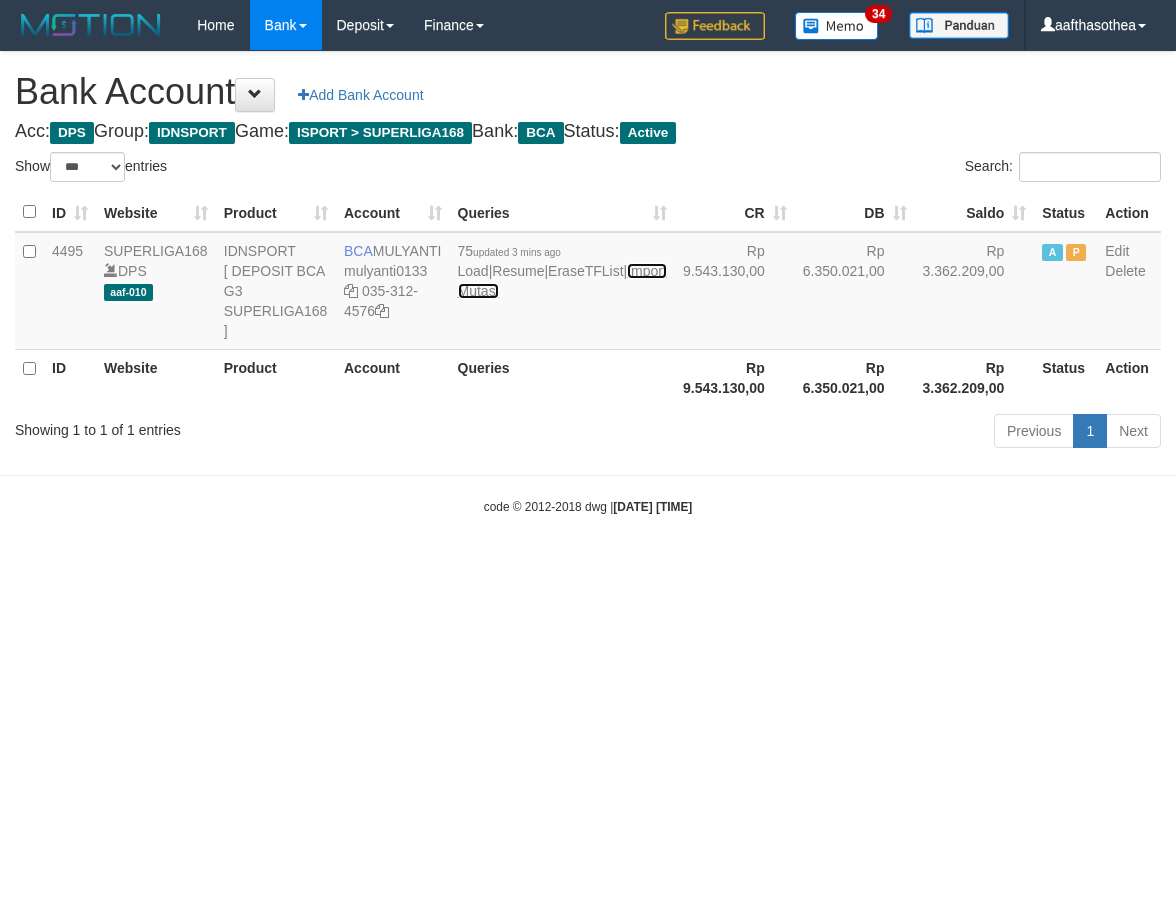 click on "Import Mutasi" at bounding box center (562, 281) 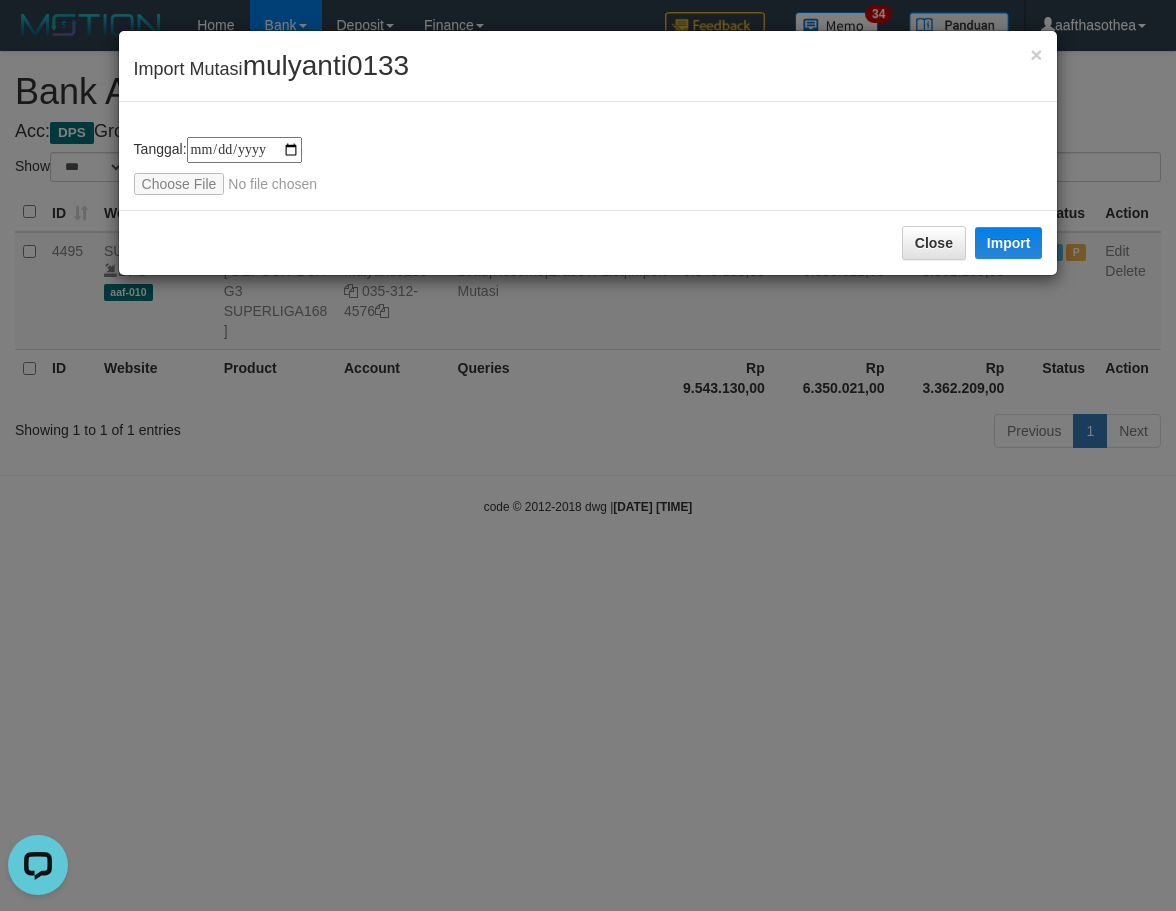 scroll, scrollTop: 0, scrollLeft: 0, axis: both 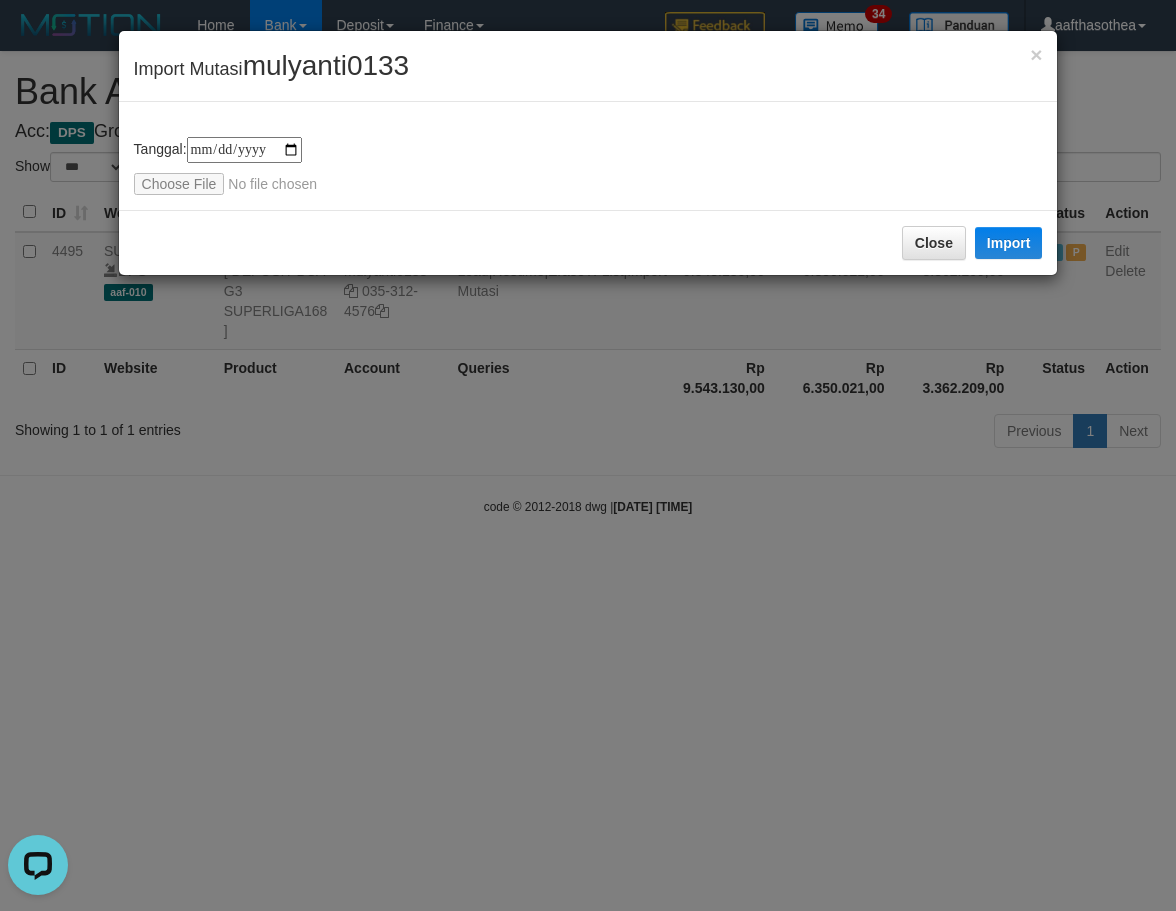 type on "**********" 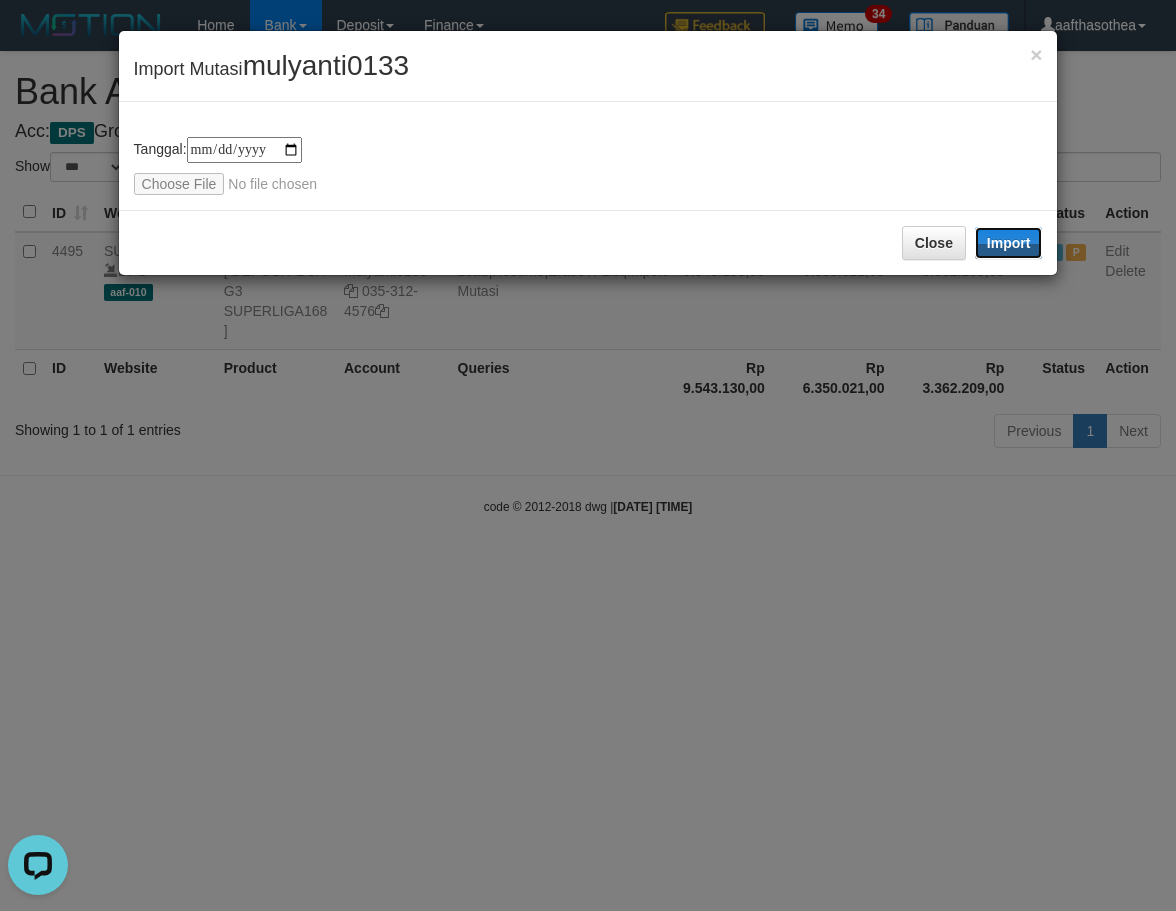 drag, startPoint x: 983, startPoint y: 240, endPoint x: 529, endPoint y: 587, distance: 571.42365 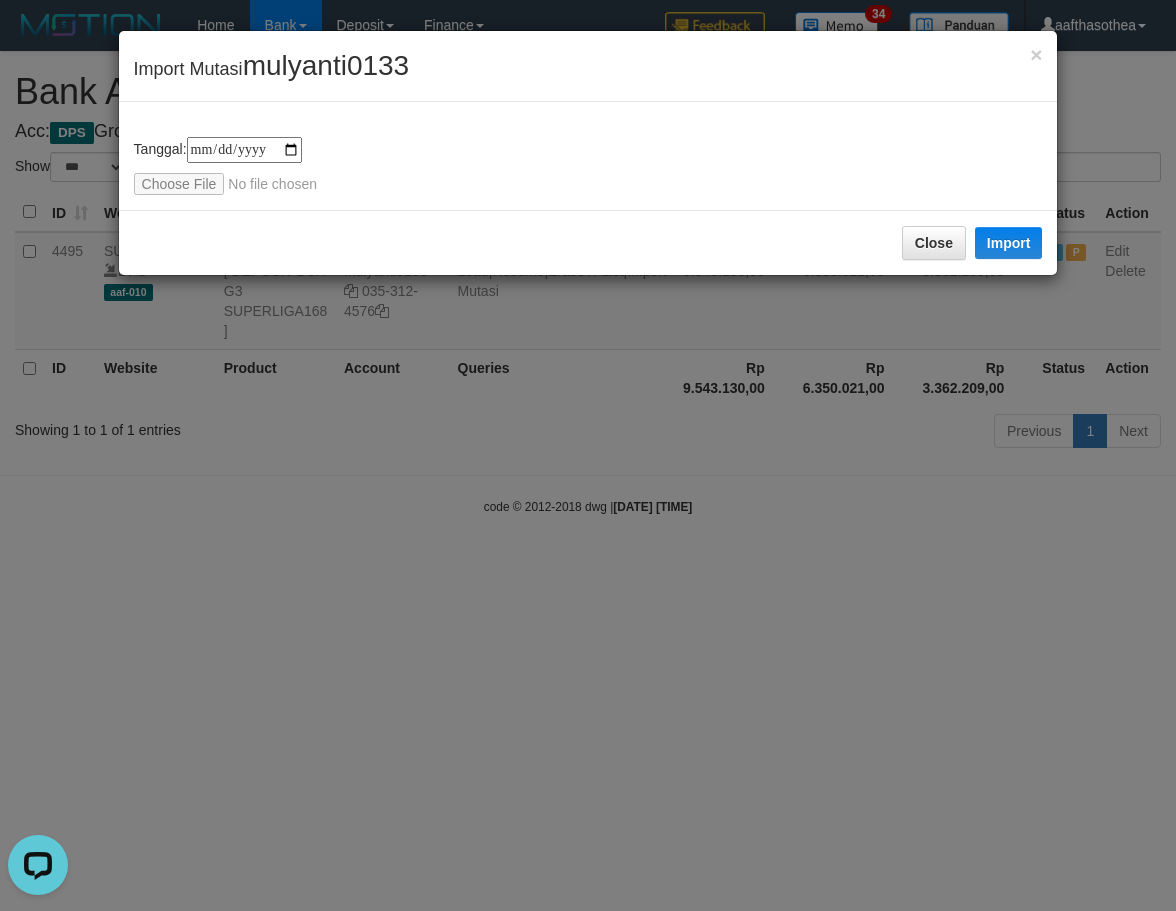 click on "**********" at bounding box center (588, 455) 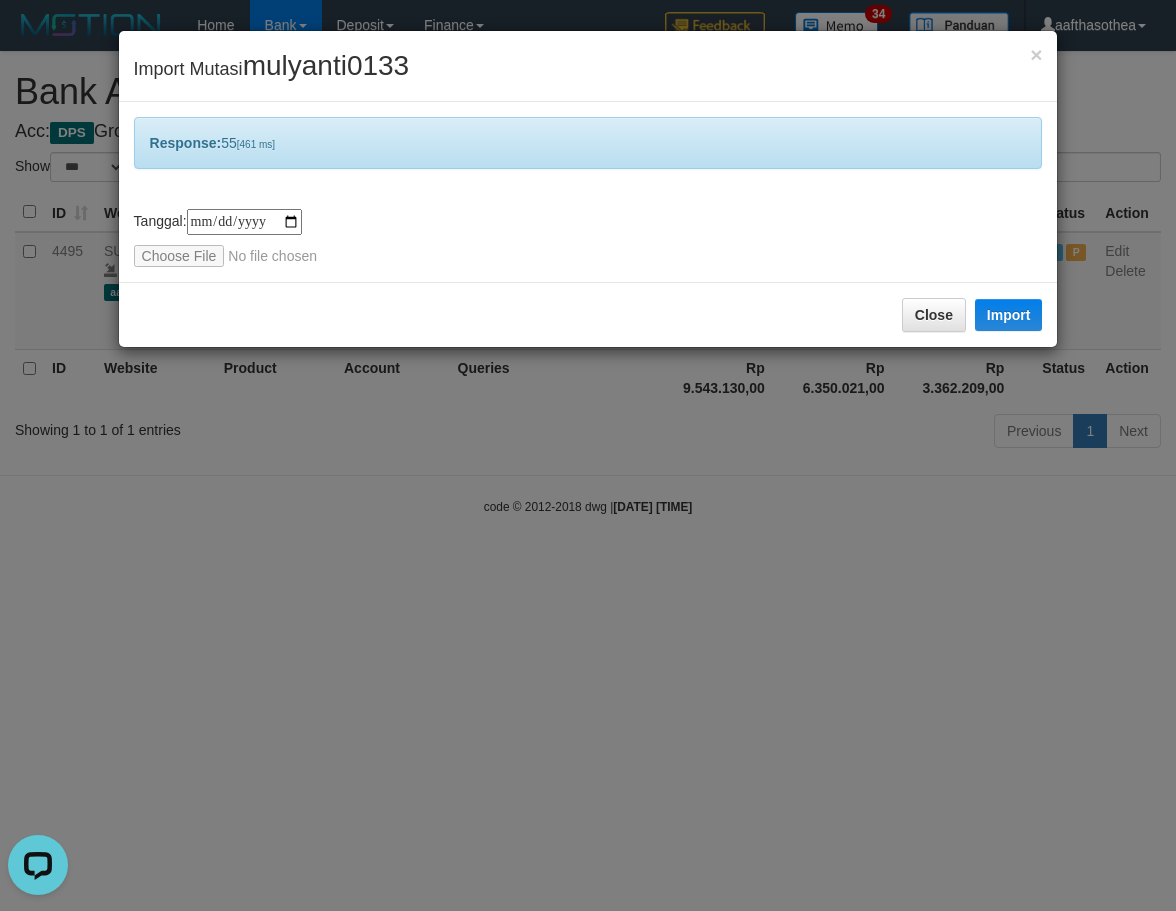 click on "**********" at bounding box center [588, 455] 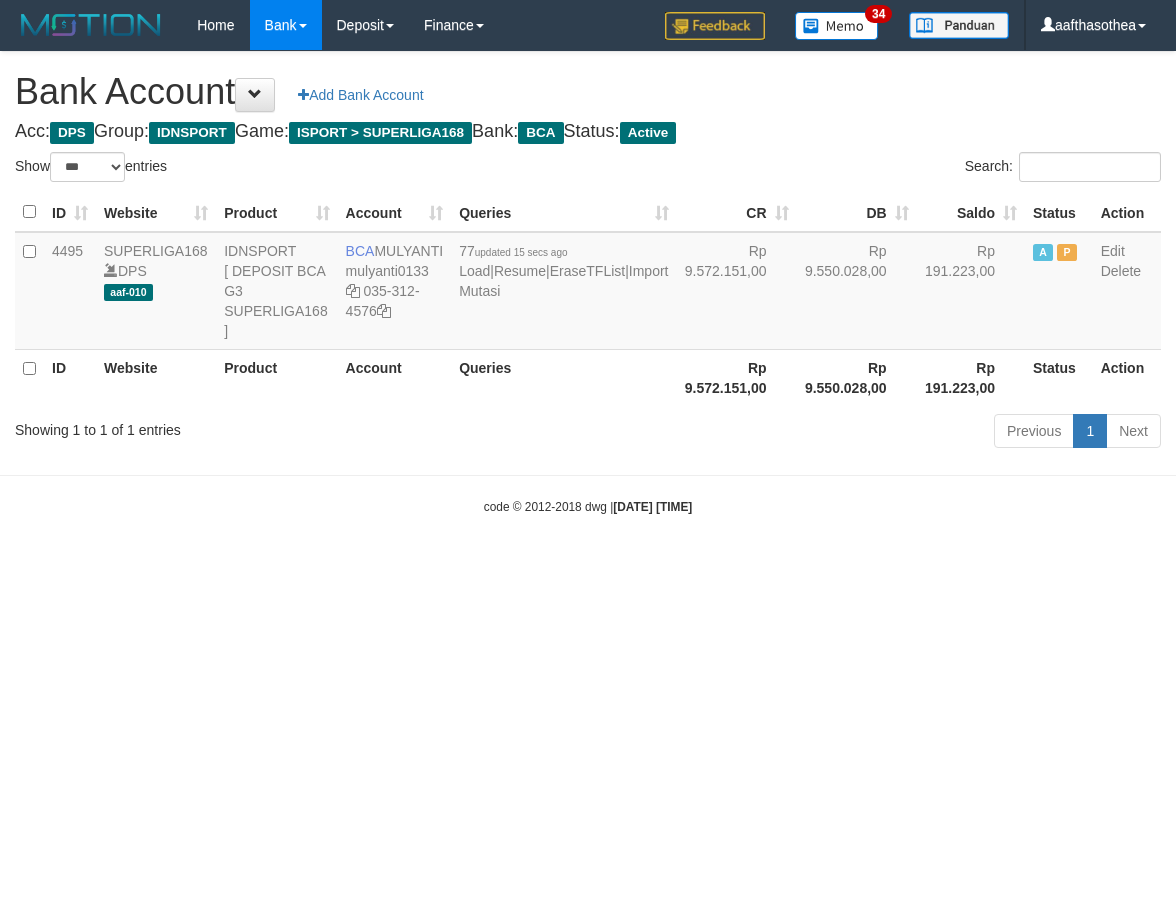 select on "***" 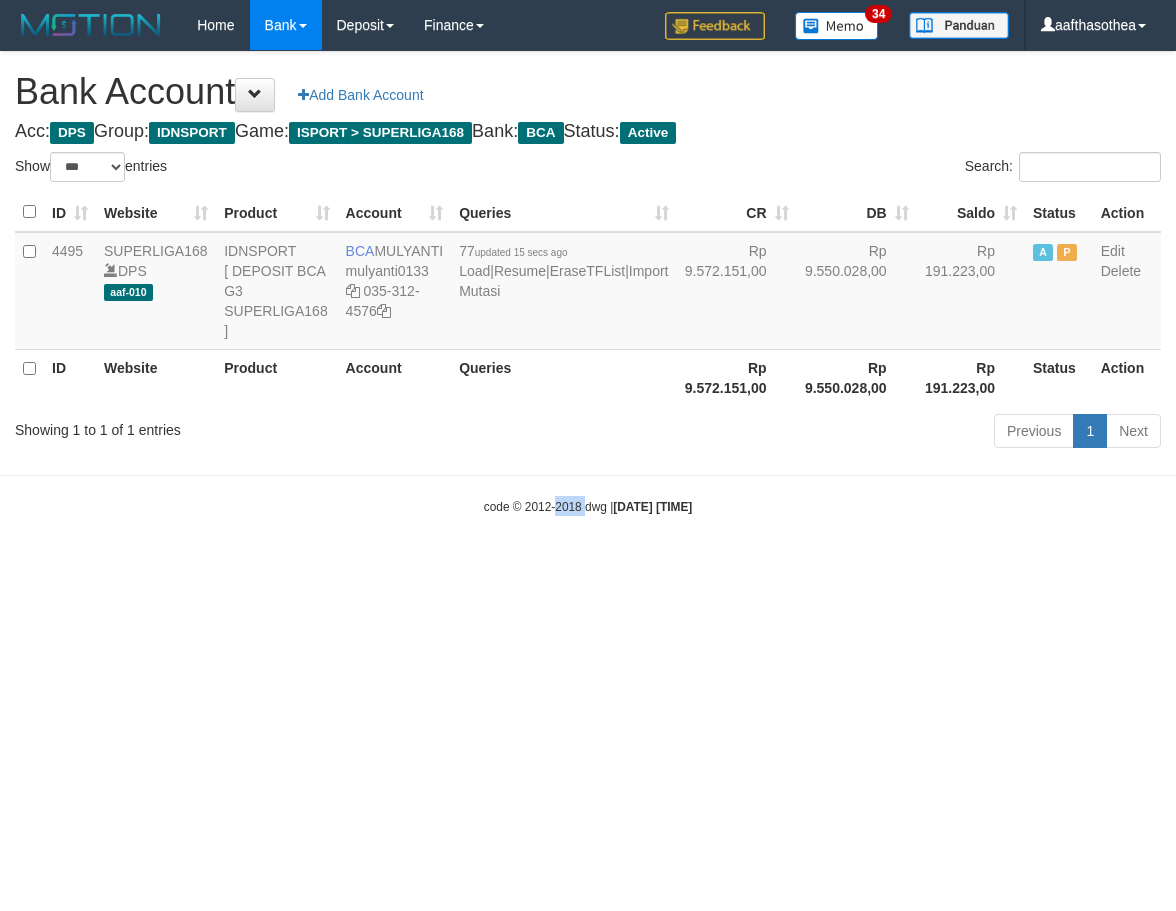 click on "Toggle navigation
Home
Bank
Account List
Load
By Website
Group
[ISPORT]													SUPERLIGA168
By Load Group (DPS)
34" at bounding box center [588, 283] 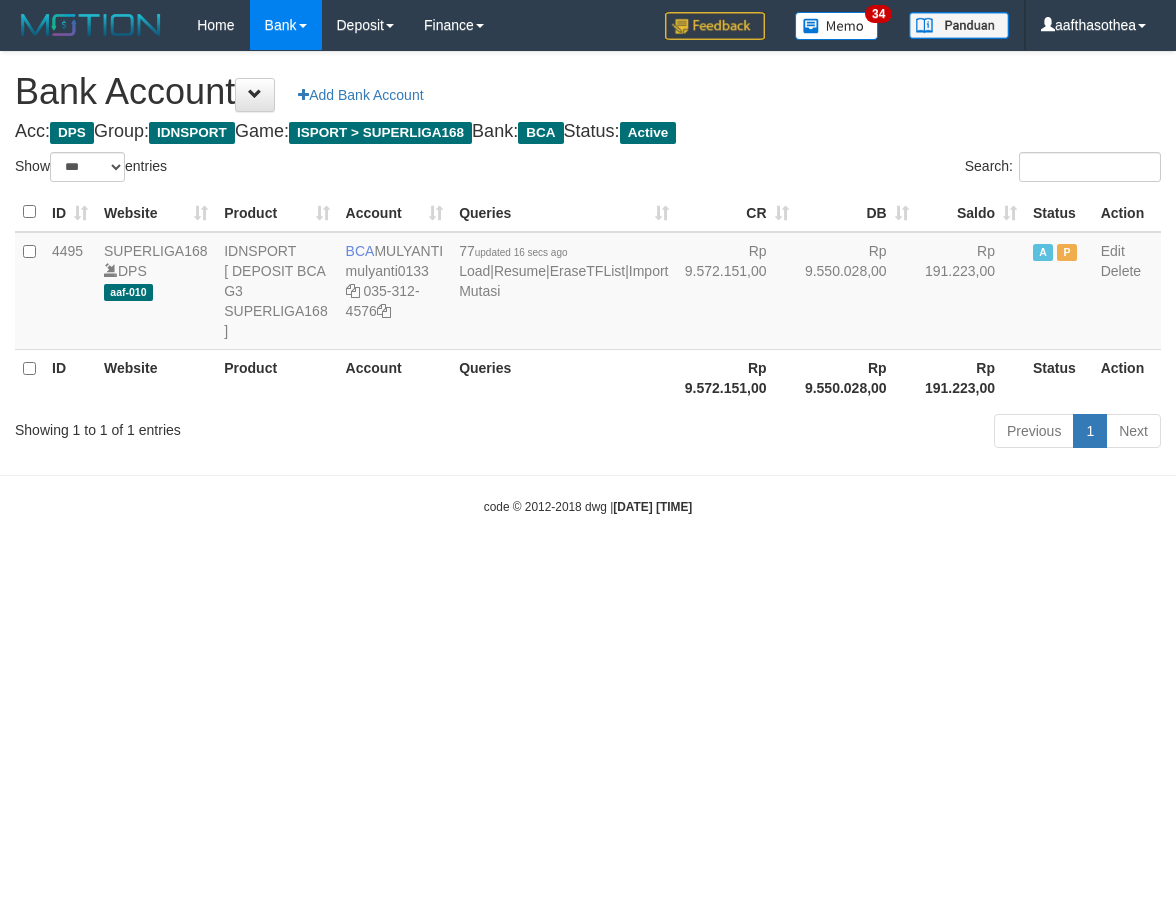 select on "***" 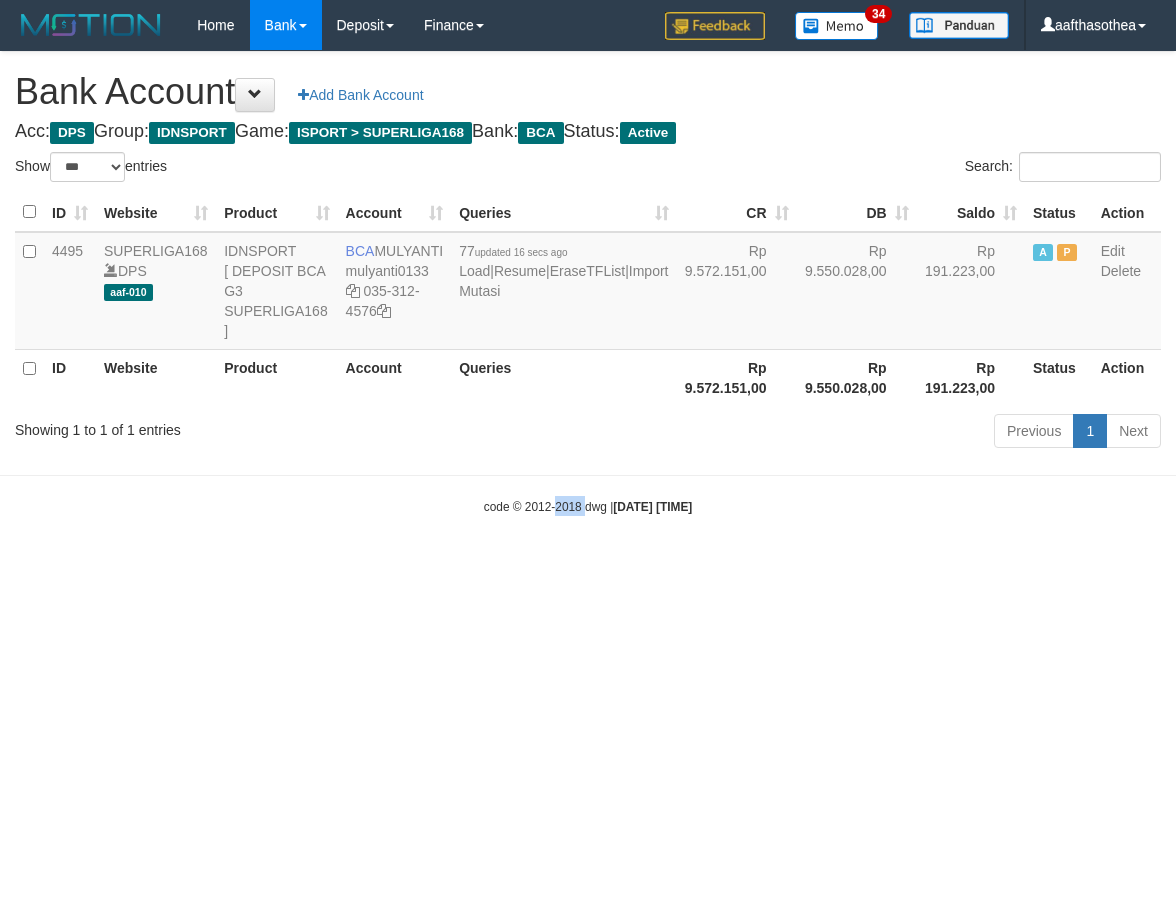 click on "Toggle navigation
Home
Bank
Account List
Load
By Website
Group
[ISPORT]													SUPERLIGA168
By Load Group (DPS)
34" at bounding box center [588, 283] 